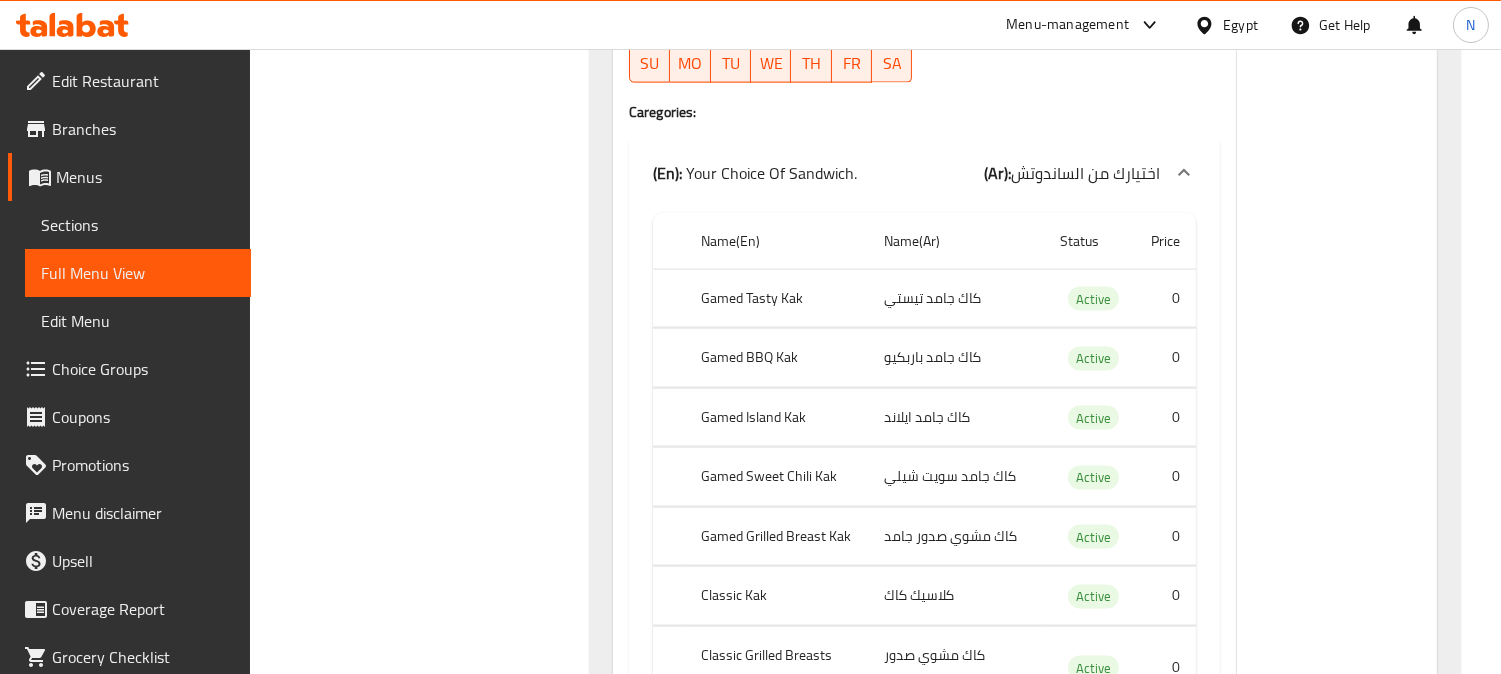 scroll, scrollTop: 5222, scrollLeft: 0, axis: vertical 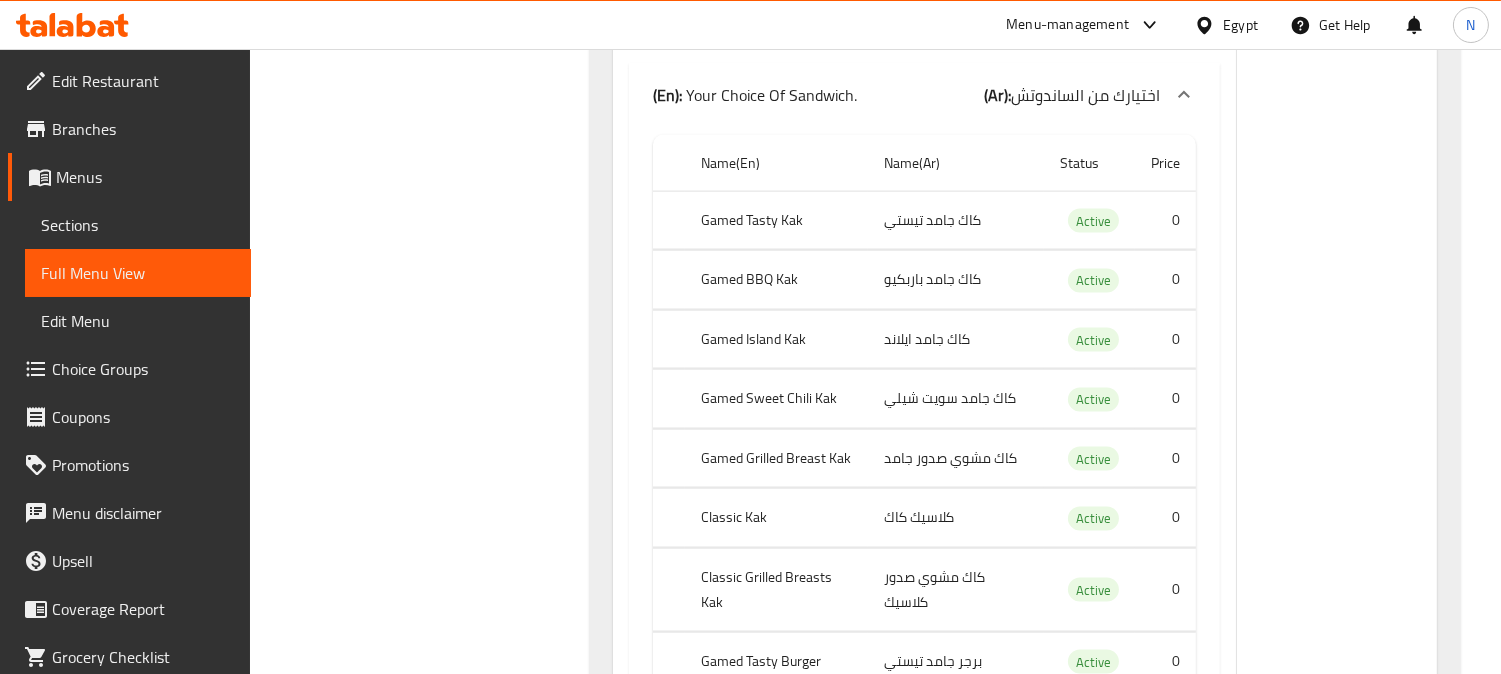 click on "Sections" at bounding box center [138, 225] 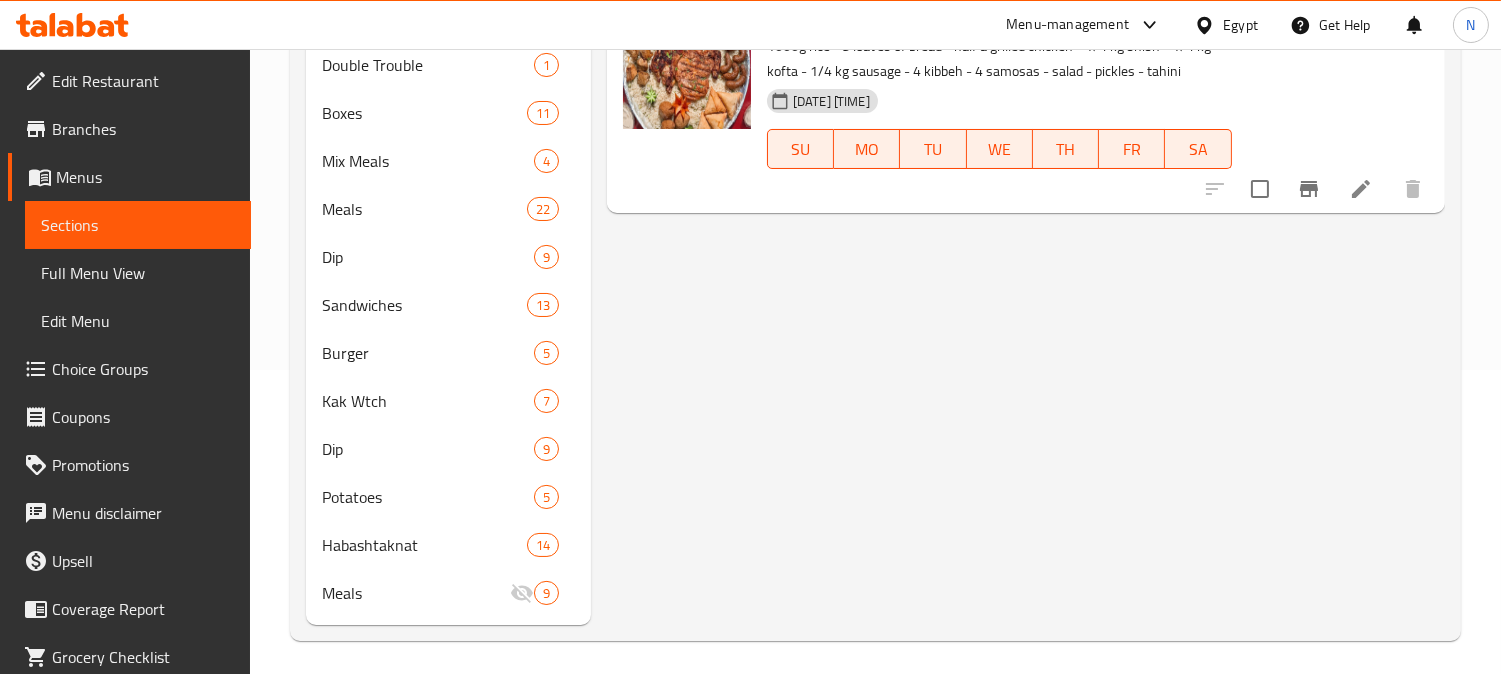scroll, scrollTop: 310, scrollLeft: 0, axis: vertical 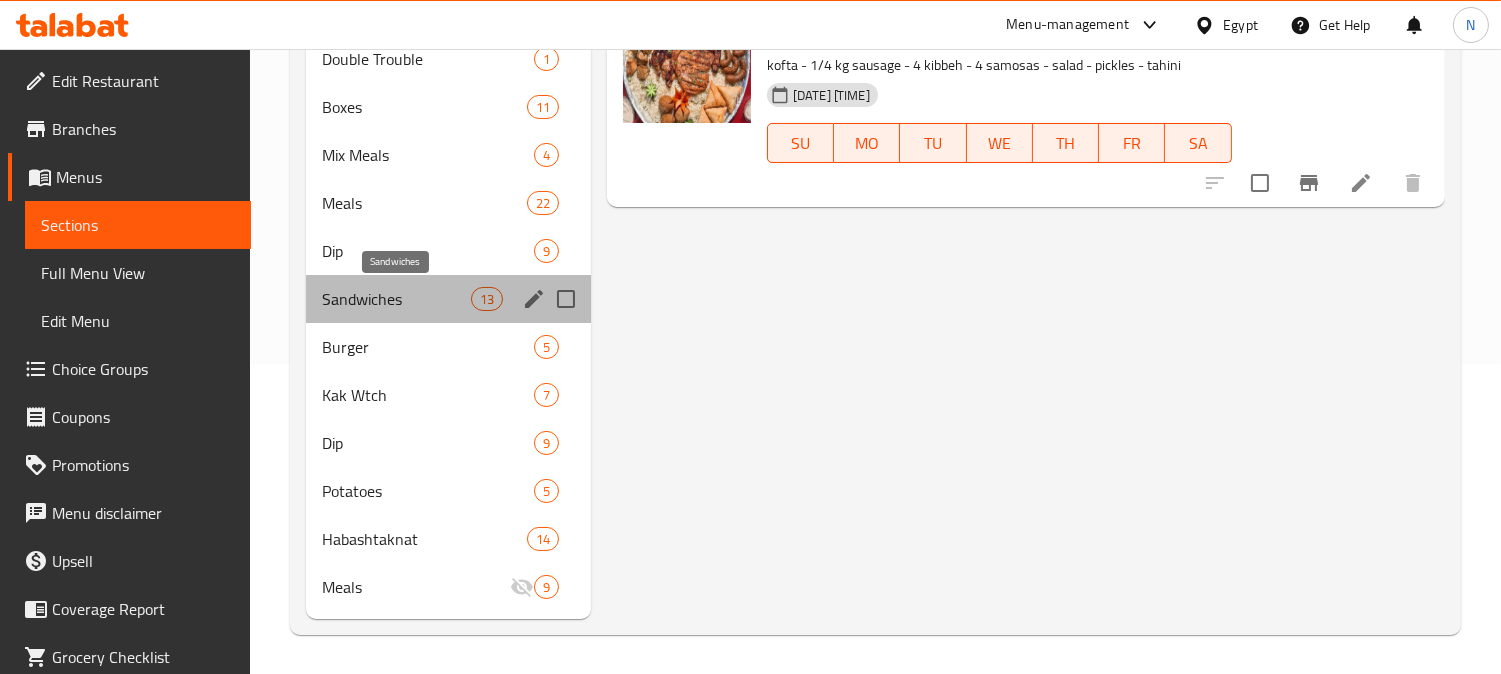 click on "Sandwiches" at bounding box center (396, 299) 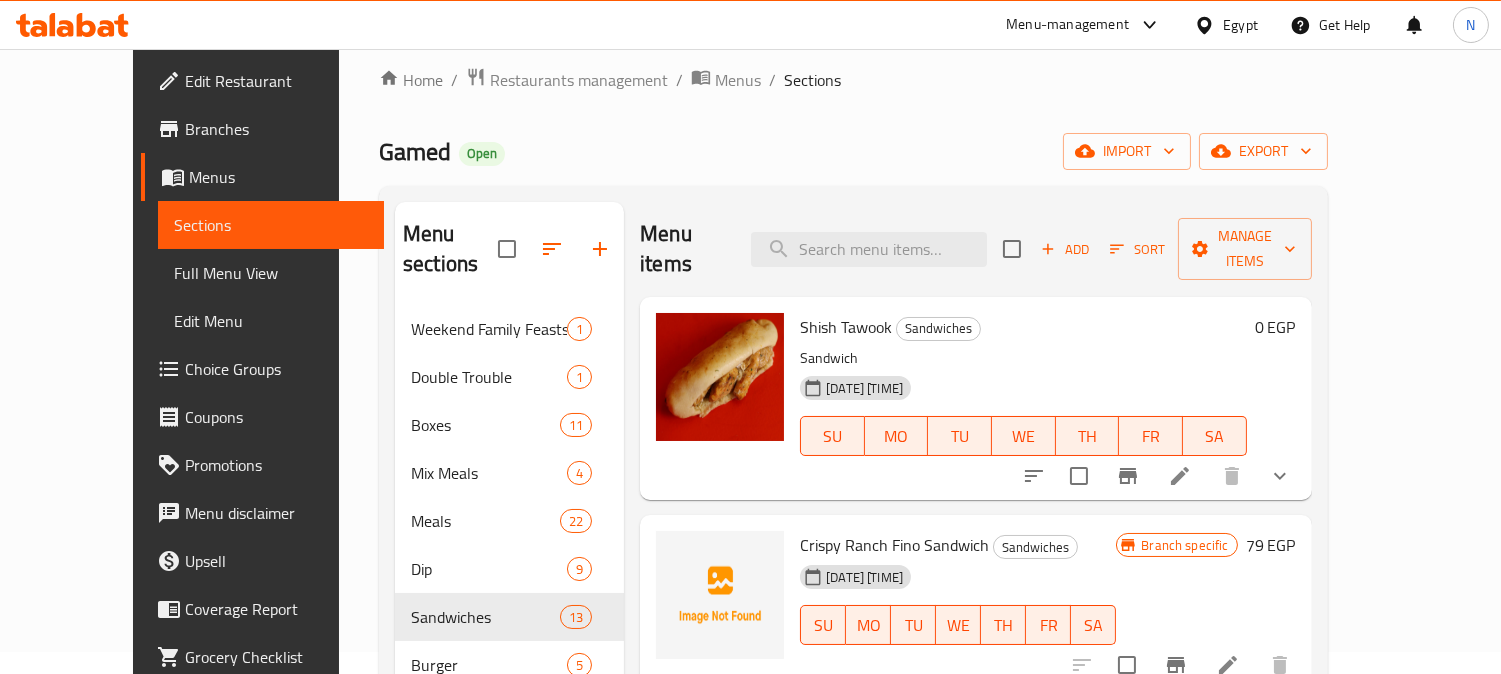 scroll, scrollTop: 0, scrollLeft: 0, axis: both 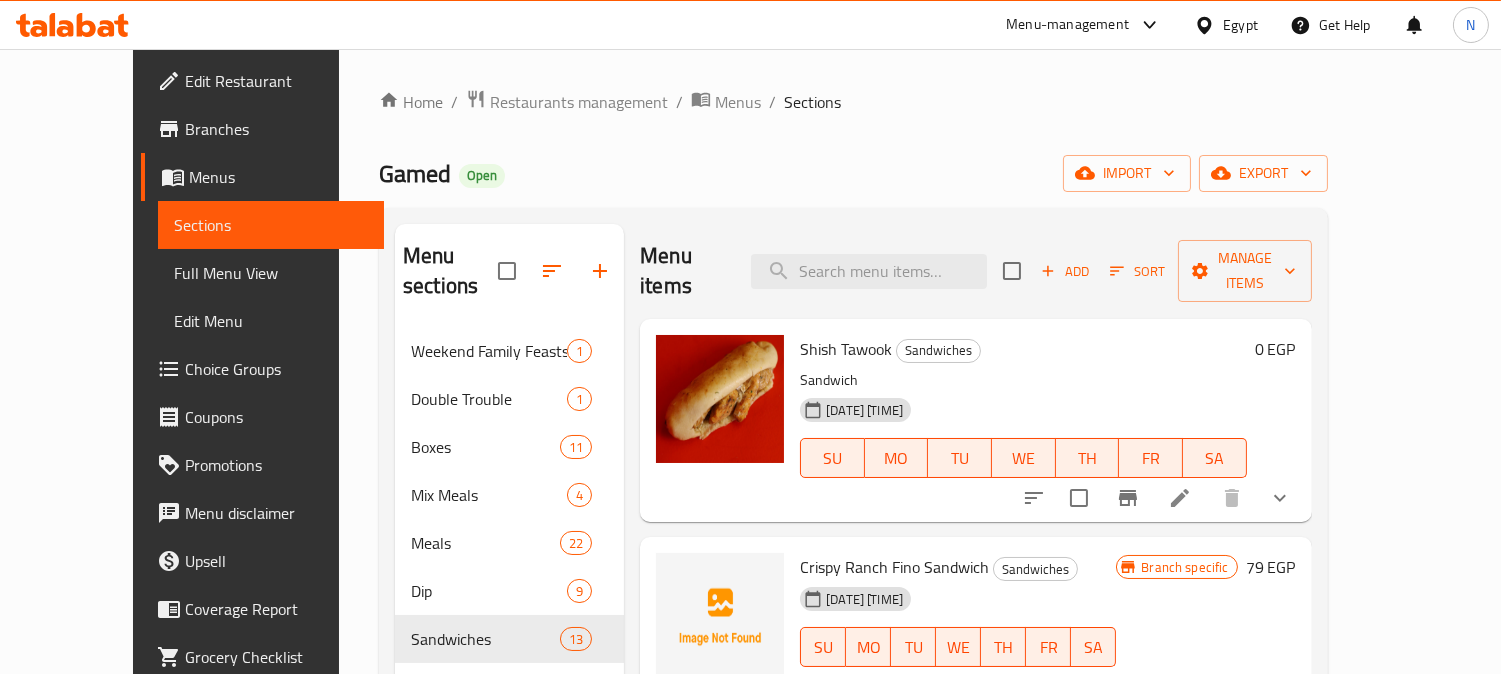 click on "Home / Restaurants management / Menus / Sections Gamed Open import export Menu sections Weekend Family Feasts 1 Double Trouble 1 Boxes 11 Mix Meals  4 Meals  22 Dip 9 Sandwiches 13 Burger 5 Kak Wtch 7 Dip 9 Potatoes 5 Habashtaknat 14 Meals 9 Menu items Add Sort Manage items Shish Tawook   Sandwiches Sandwich 12-01-2025 02:07 PM SU MO TU WE TH FR SA 0   EGP Crispy Ranch Fino Sandwich   Sandwiches 04-05-2025 01:41 PM SU MO TU WE TH FR SA Branch specific 79   EGP Kofta Sandwich   Sandwiches Kofta, salad, tahini 23-12-2024 10:26 PM SU MO TU WE TH FR SA 0   EGP Hawawshi Sandwich   Sandwiches Hawawshi, tahini box 23-12-2024 10:26 PM SU MO TU WE TH FR SA Branch specific 55   EGP Cheese Hawawshi Sandwich   Sandwiches Hawawshi, mozzarella, tahini box 23-12-2024 10:26 PM SU MO TU WE TH FR SA Branch specific 69   EGP Alexandrian Liver Sandwich   Sandwiches Liver, grilled vegetables, lemon, tahini 23-12-2024 10:26 PM SU MO TU WE TH FR SA 0   EGP Grilled Sausage Sandwich   Sandwiches Sausage, arugula, tahini SU MO TU WE 0" at bounding box center [853, 532] 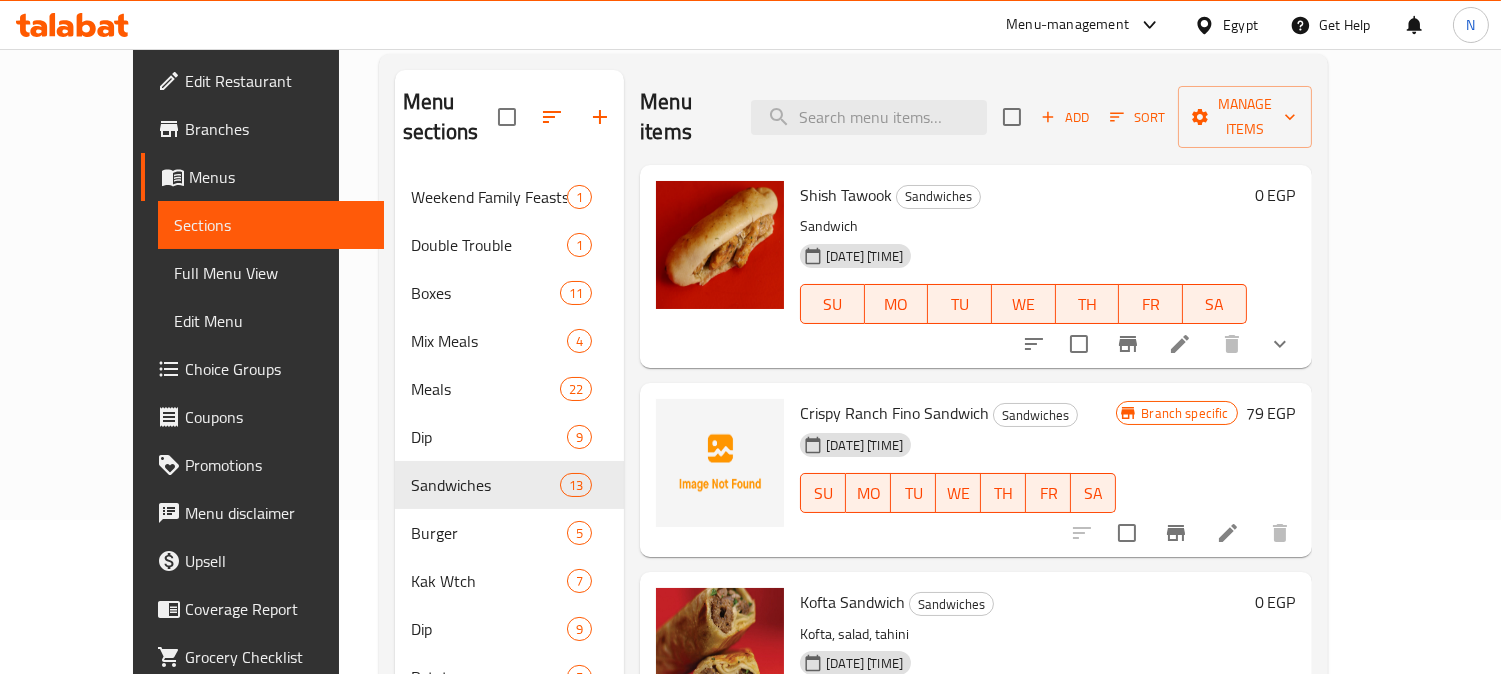 scroll, scrollTop: 0, scrollLeft: 0, axis: both 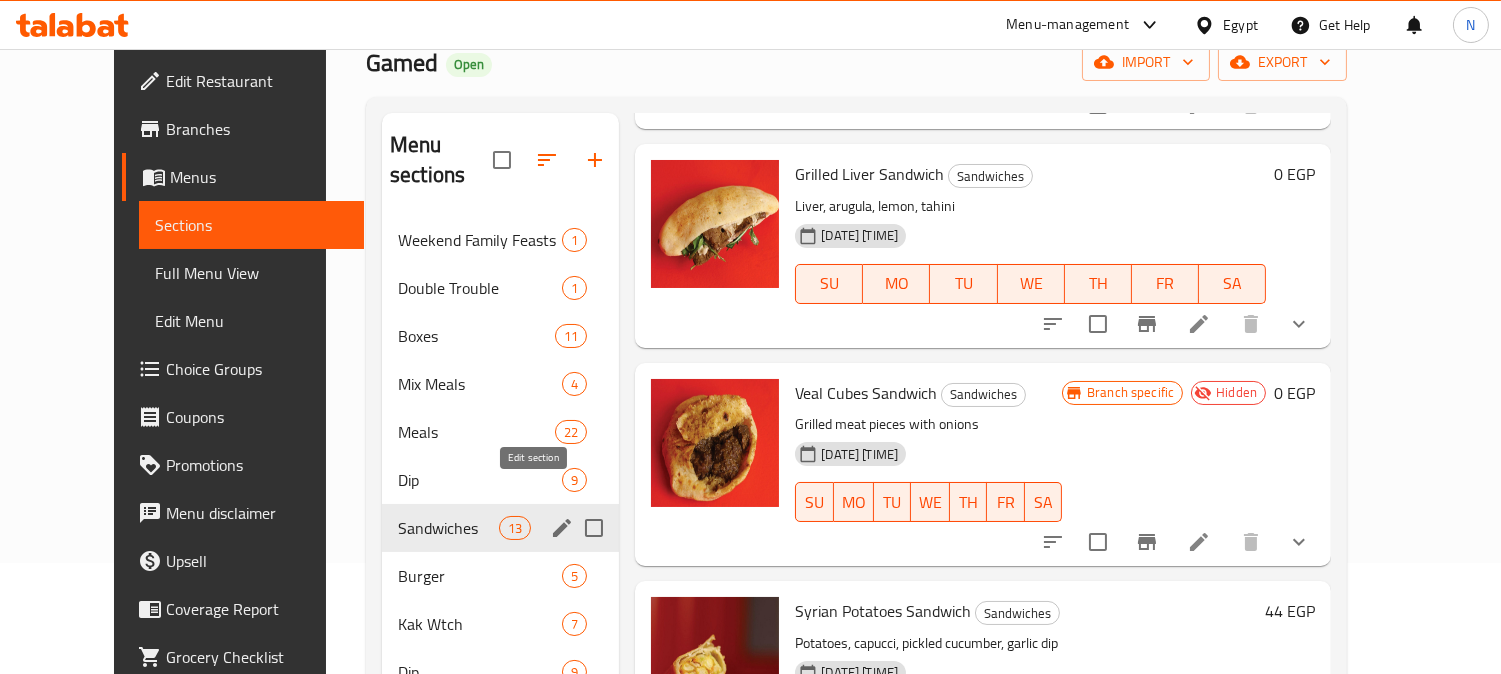 click 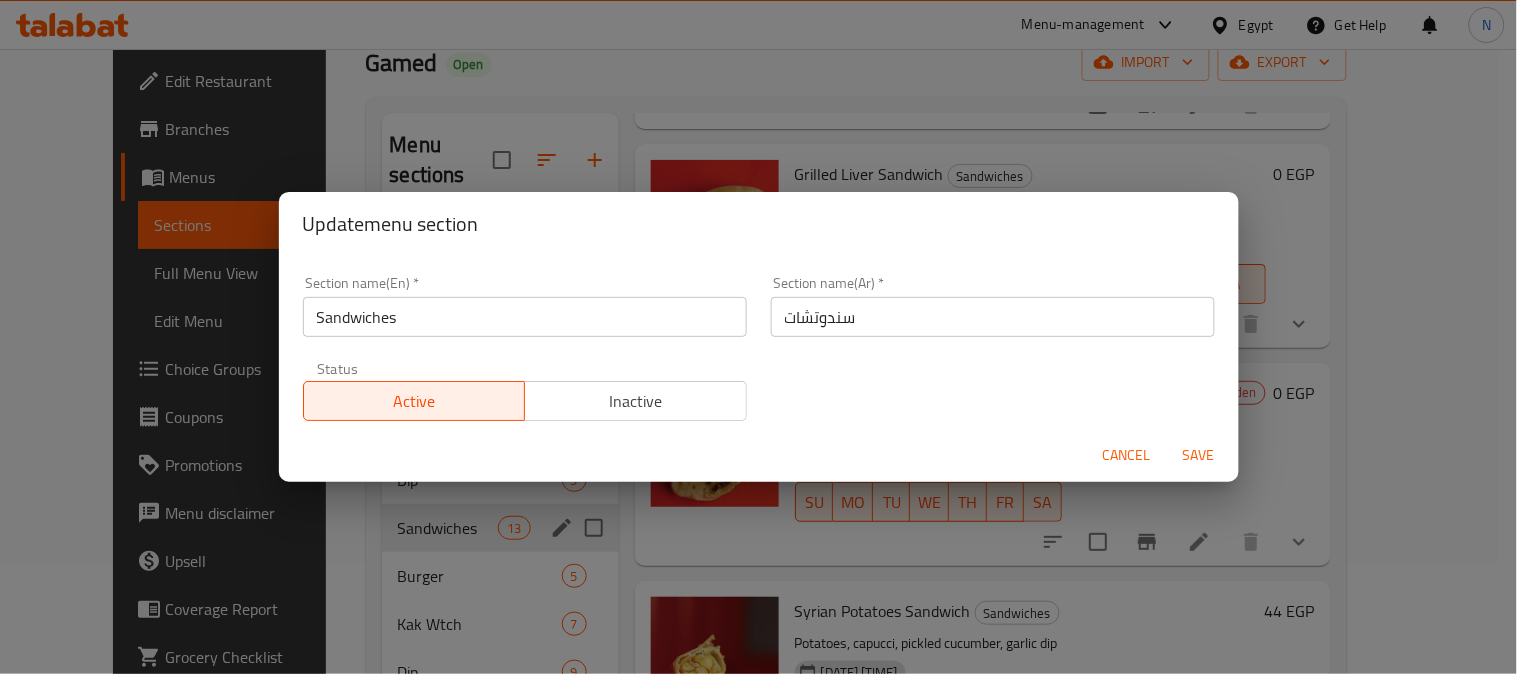 click on "سندوتشات" at bounding box center (993, 317) 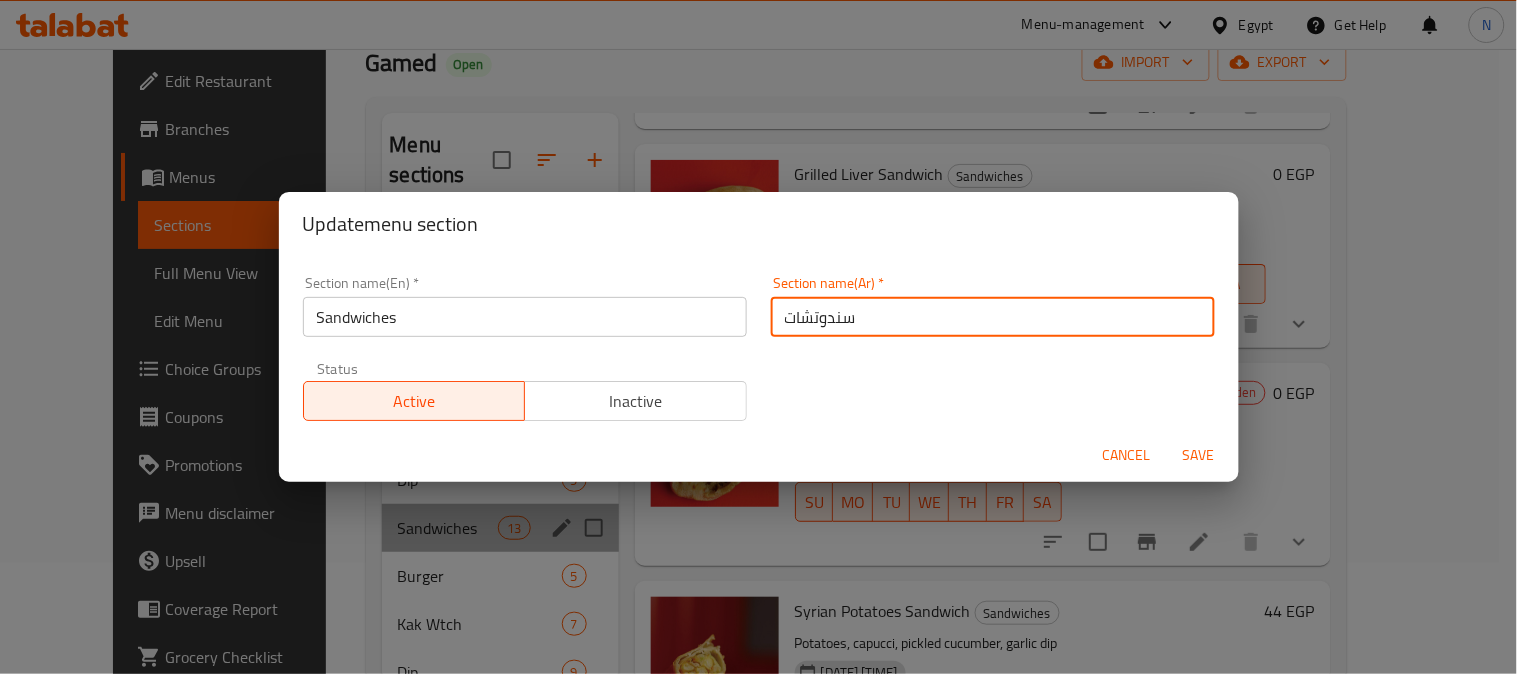 click on "سندوتشات" at bounding box center [993, 317] 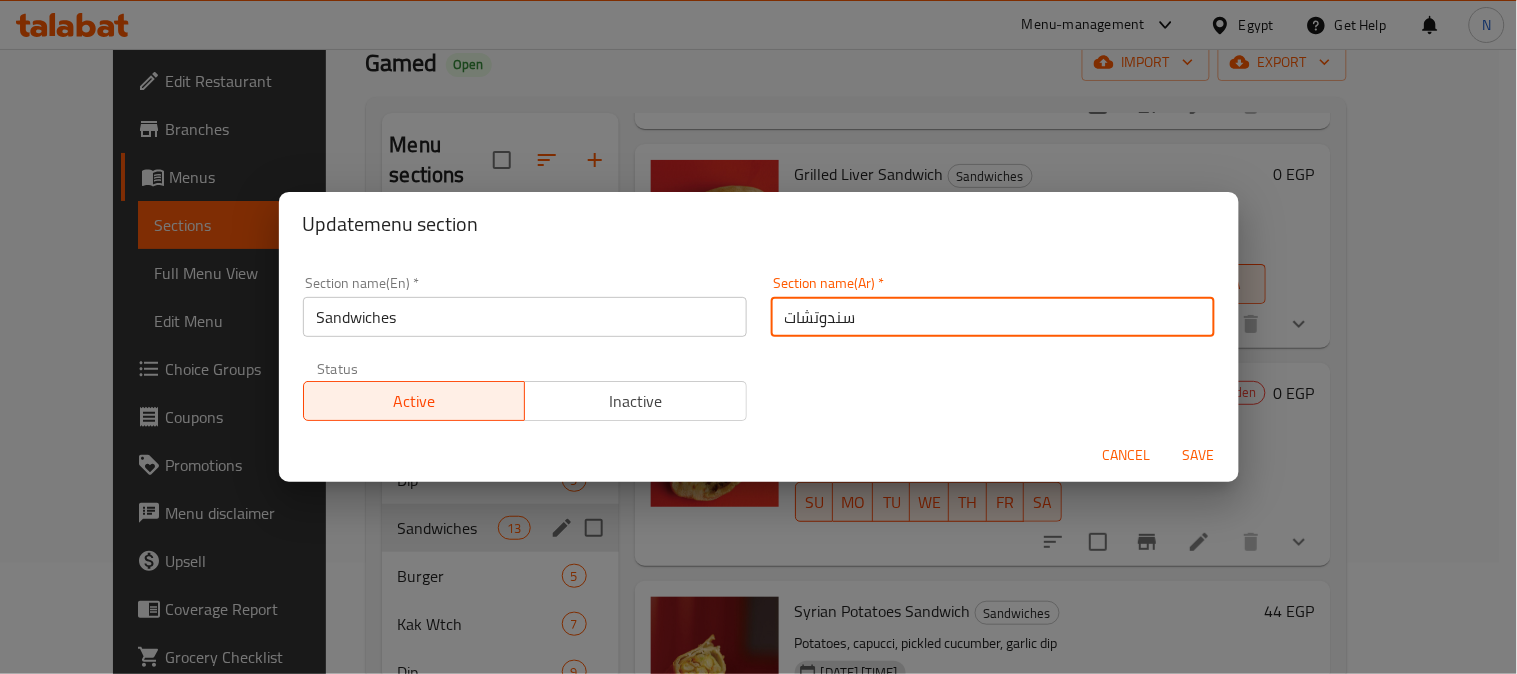 paste on "لجامد في العيش" 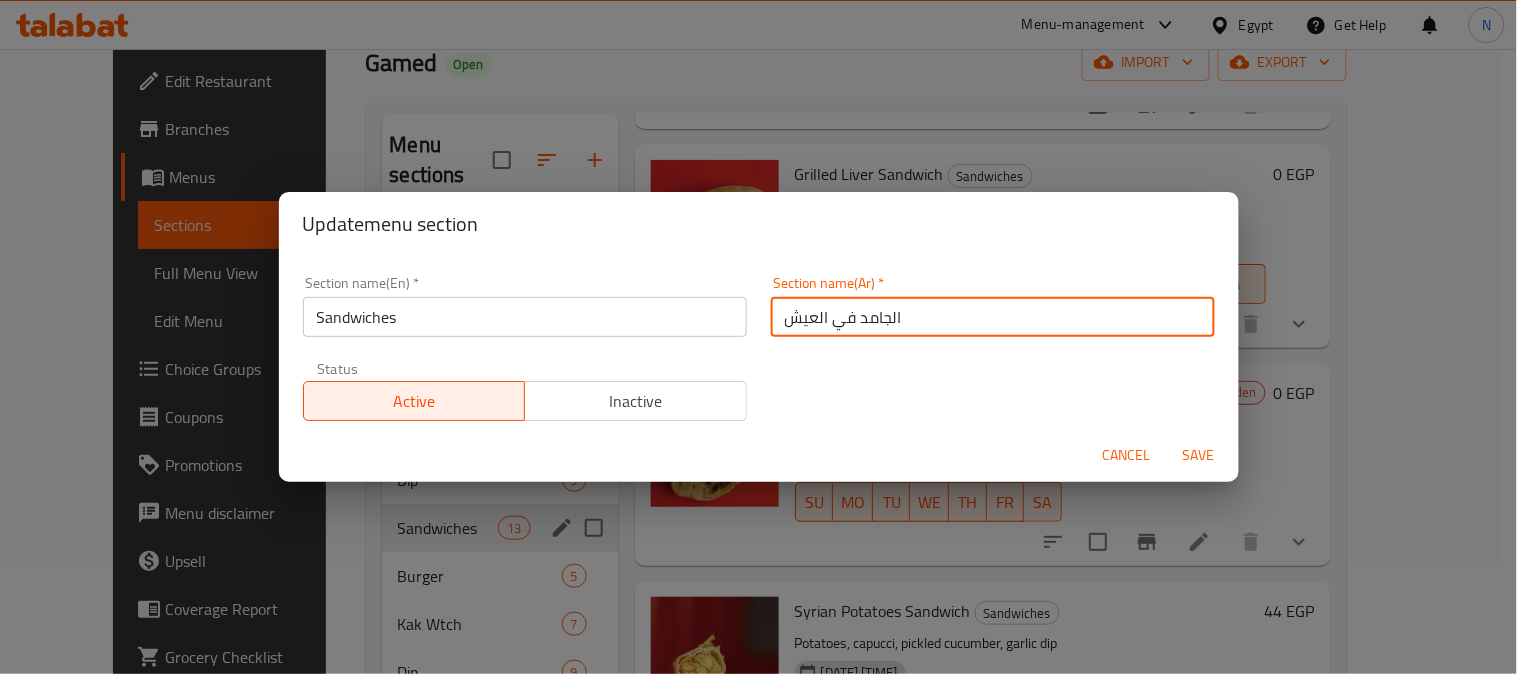 type on "الجامد في العيش" 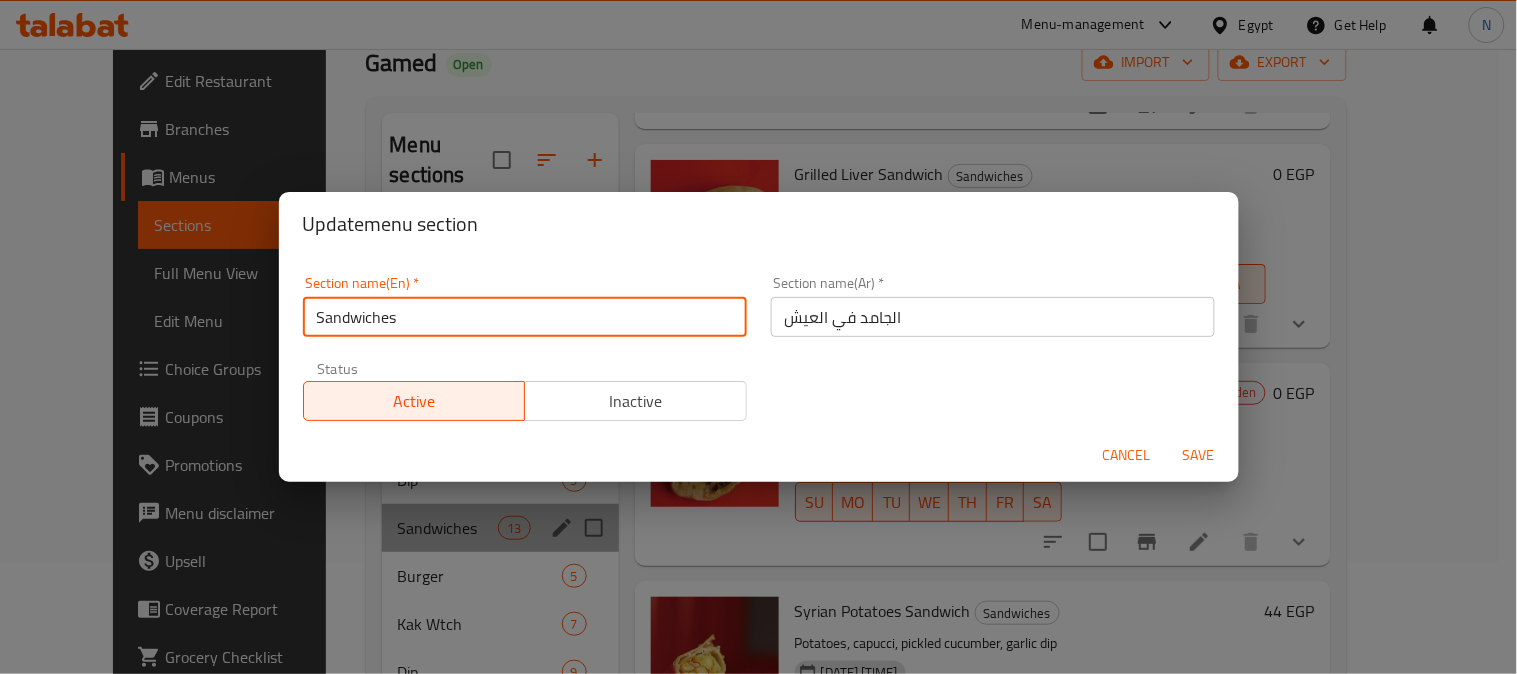 click on "Sandwiches" at bounding box center (525, 317) 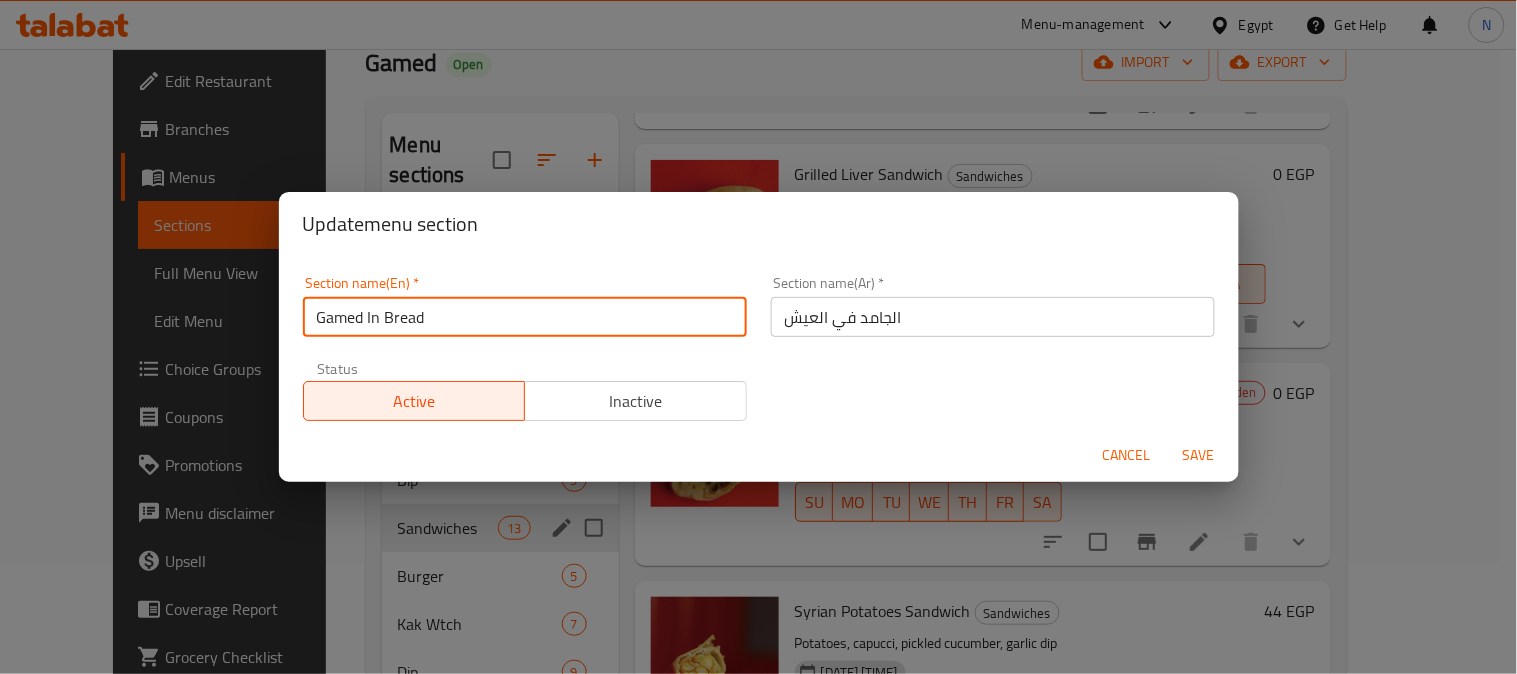 click on "Gamed In Bread" at bounding box center [525, 317] 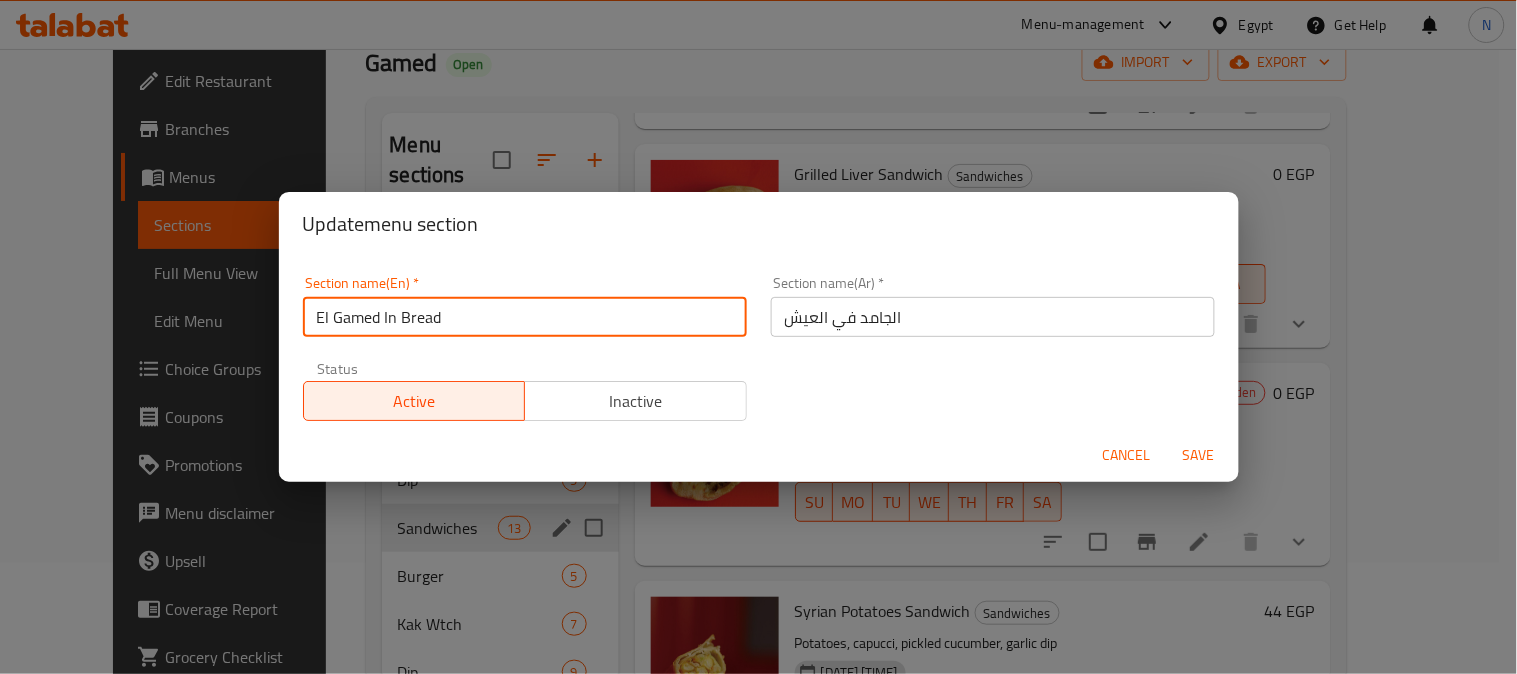 click on "El Gamed In Bread" at bounding box center [525, 317] 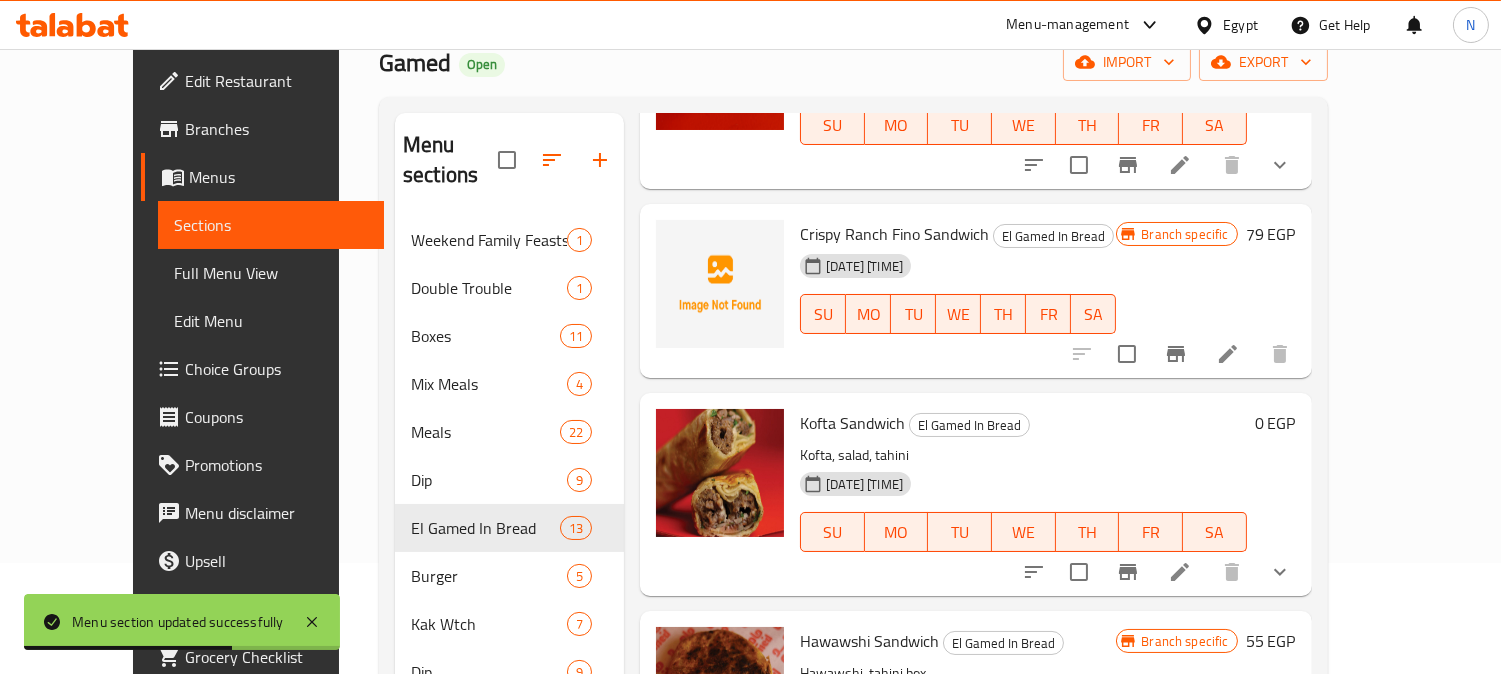 scroll, scrollTop: 333, scrollLeft: 0, axis: vertical 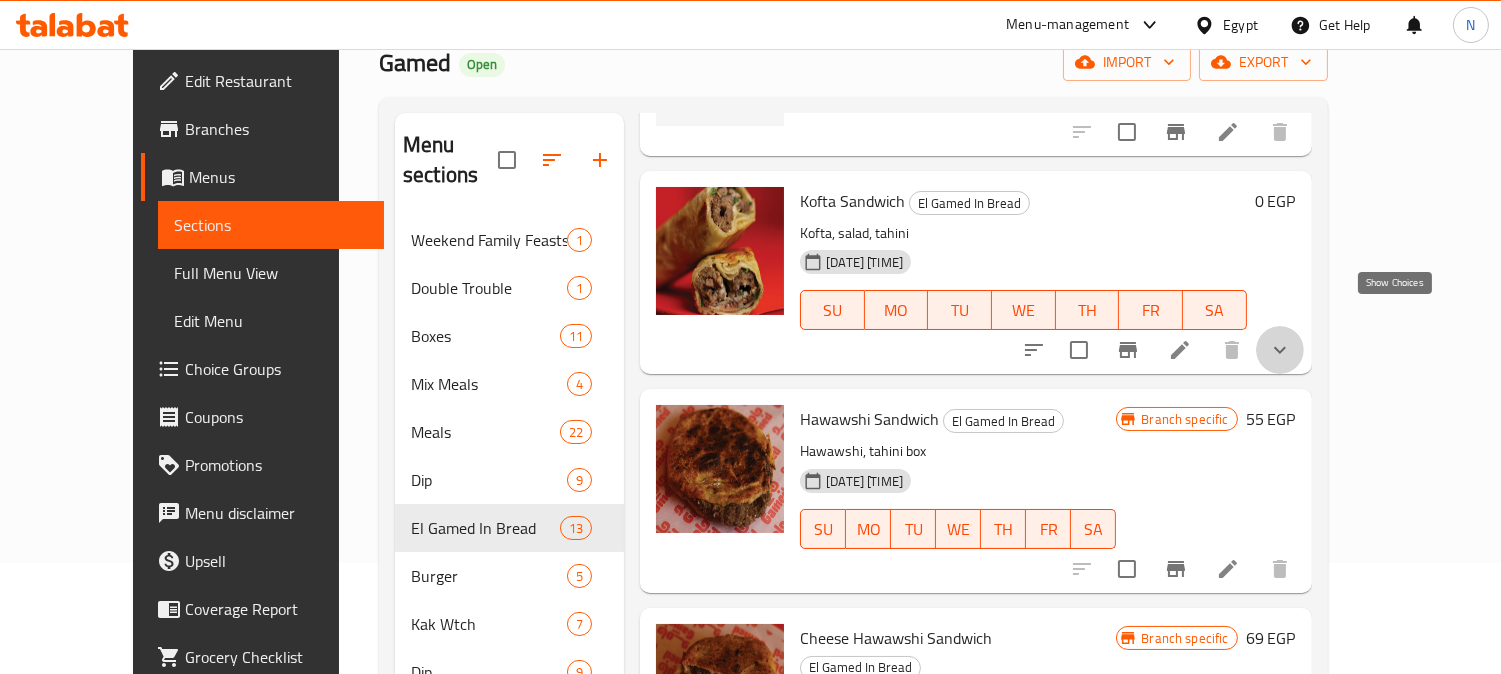 click 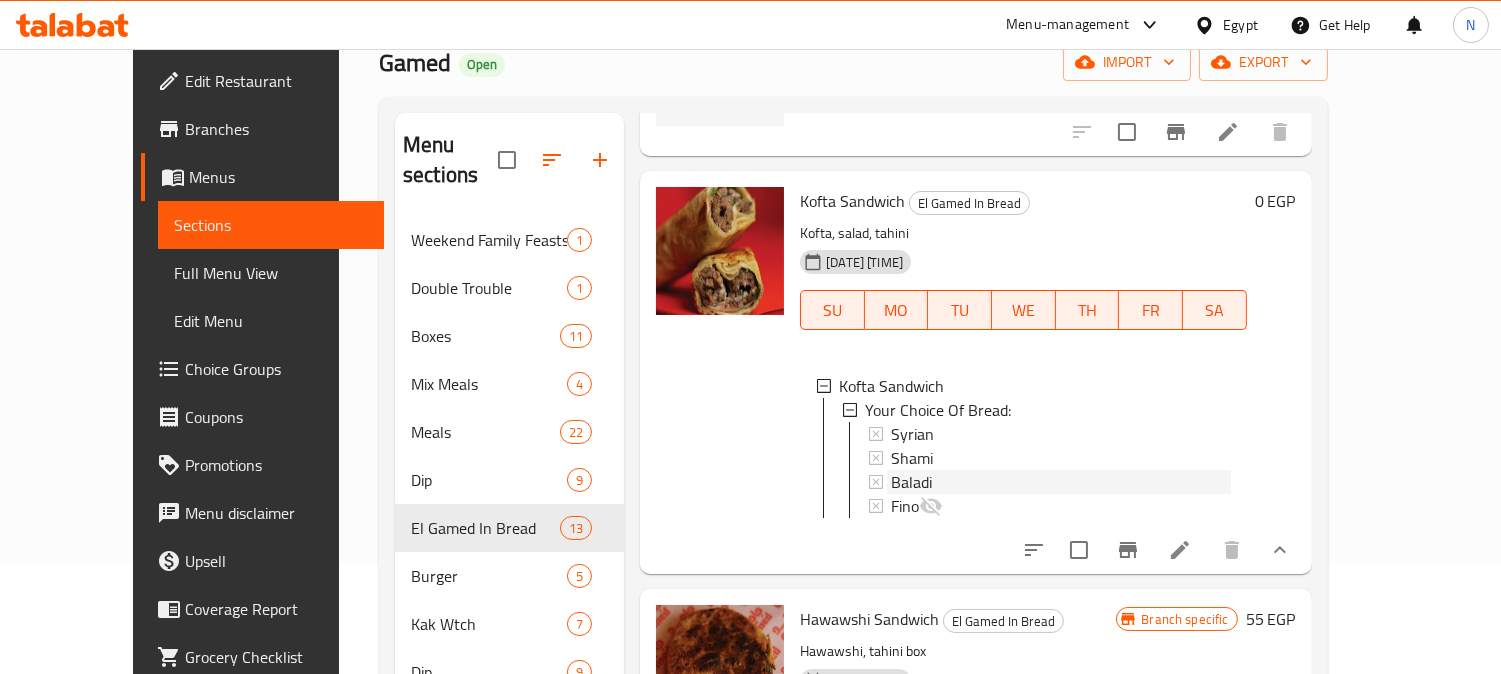 click on "Baladi" at bounding box center (1060, 482) 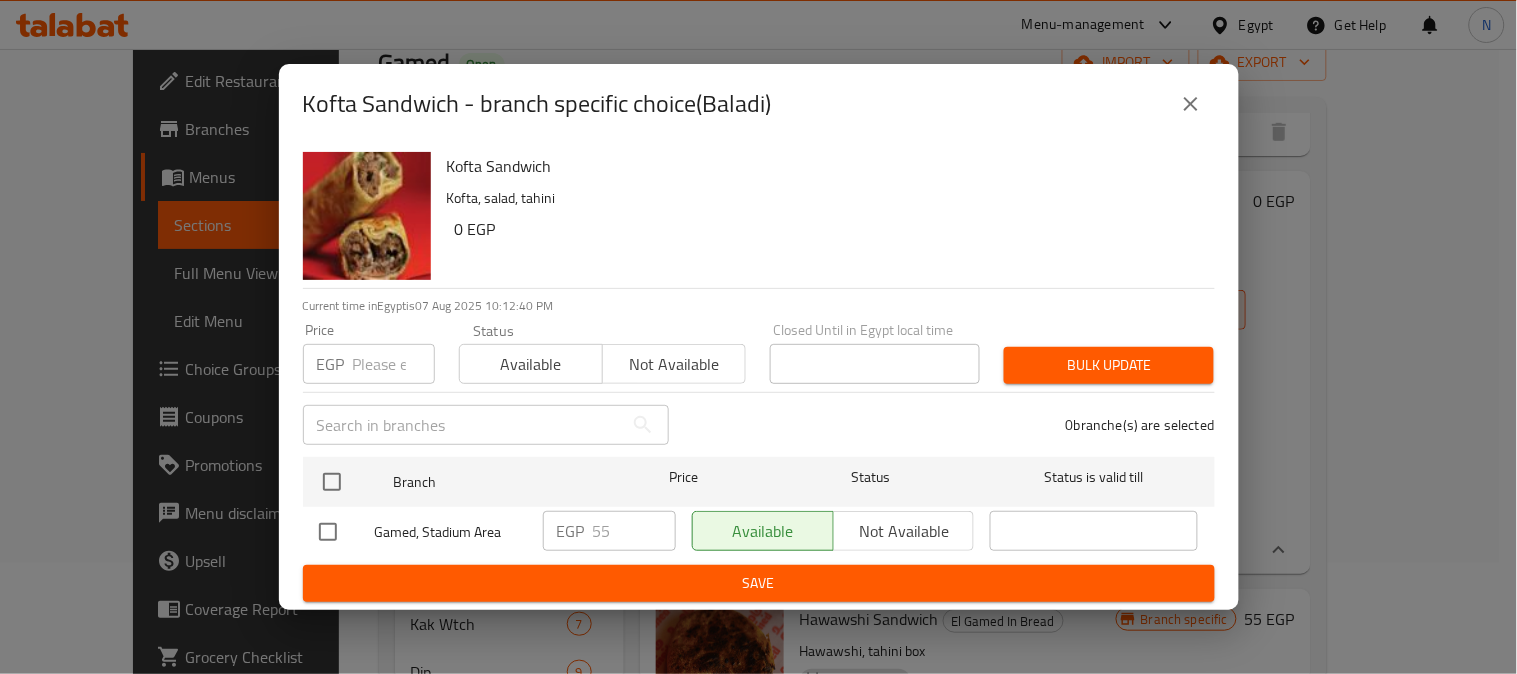 click at bounding box center (328, 532) 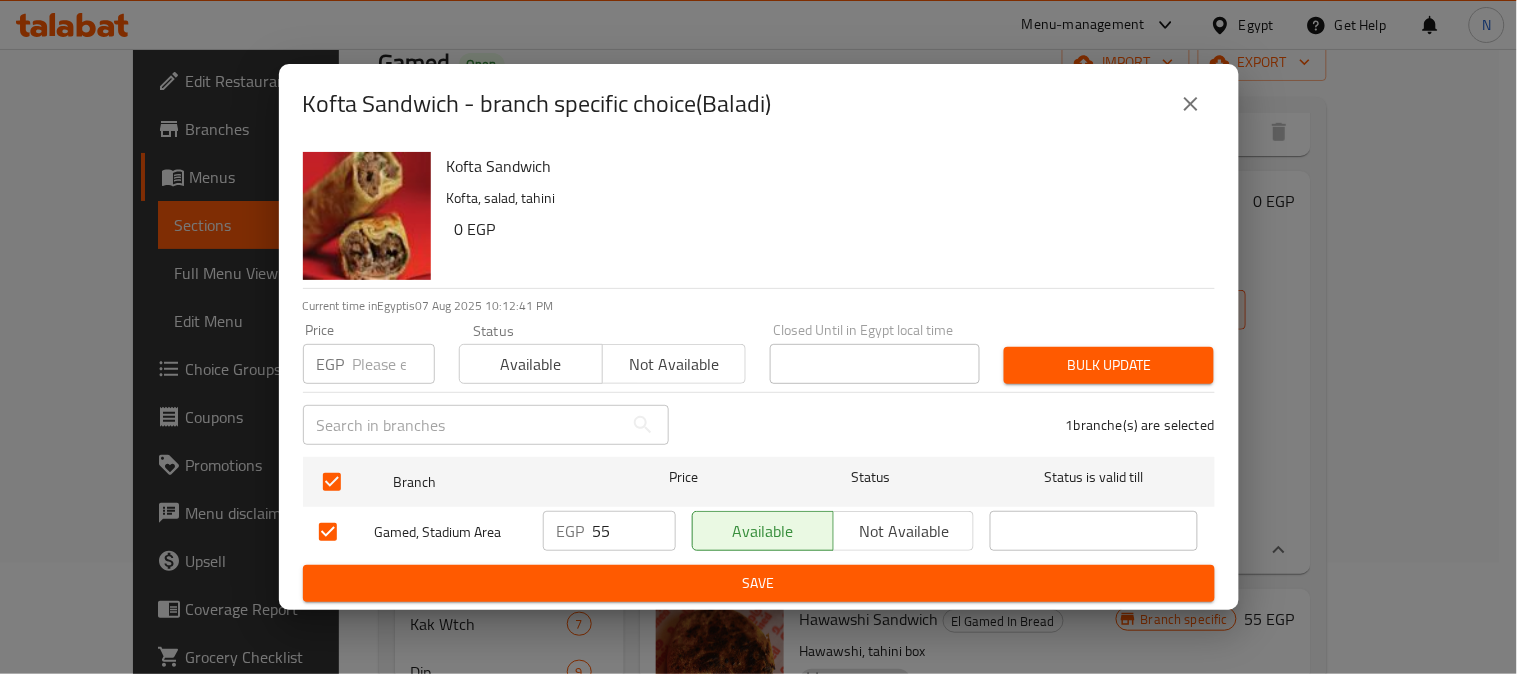 click on "55" at bounding box center [634, 531] 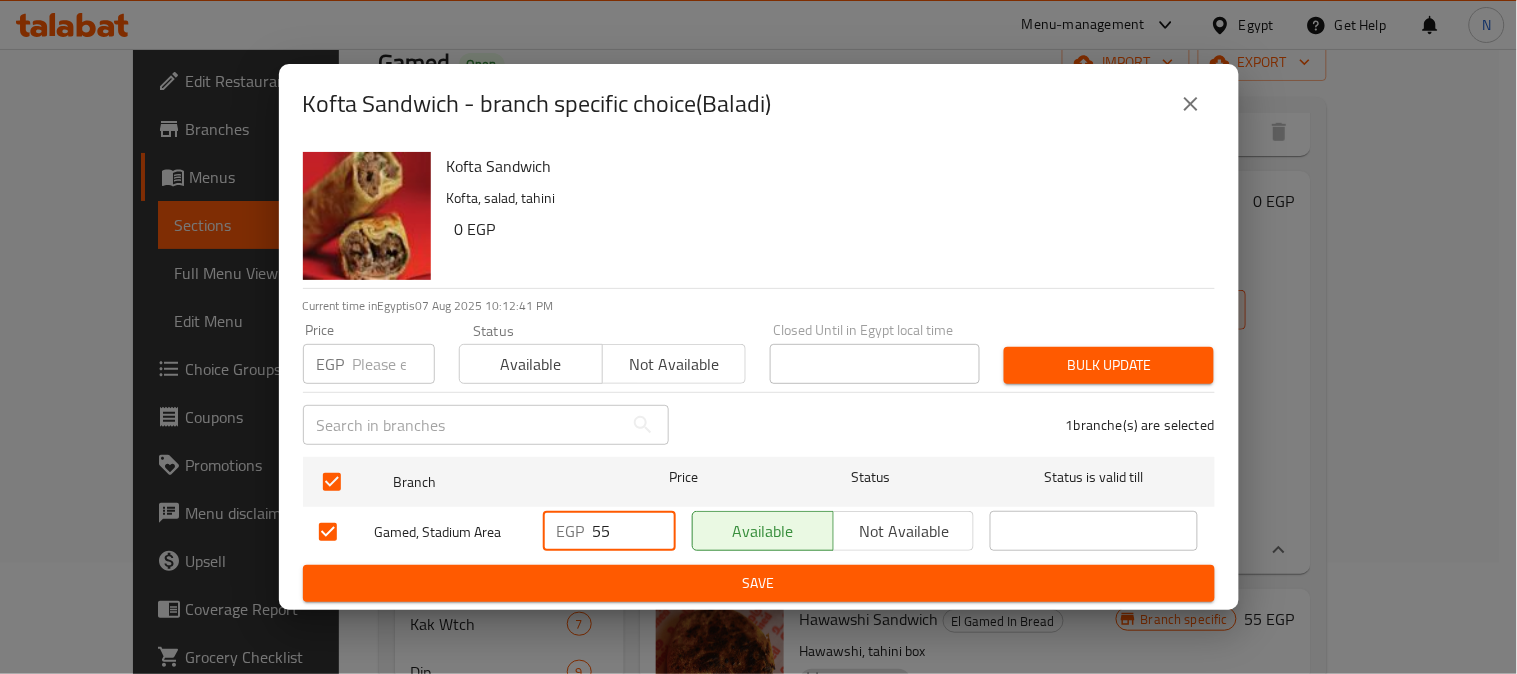 click on "55" at bounding box center [634, 531] 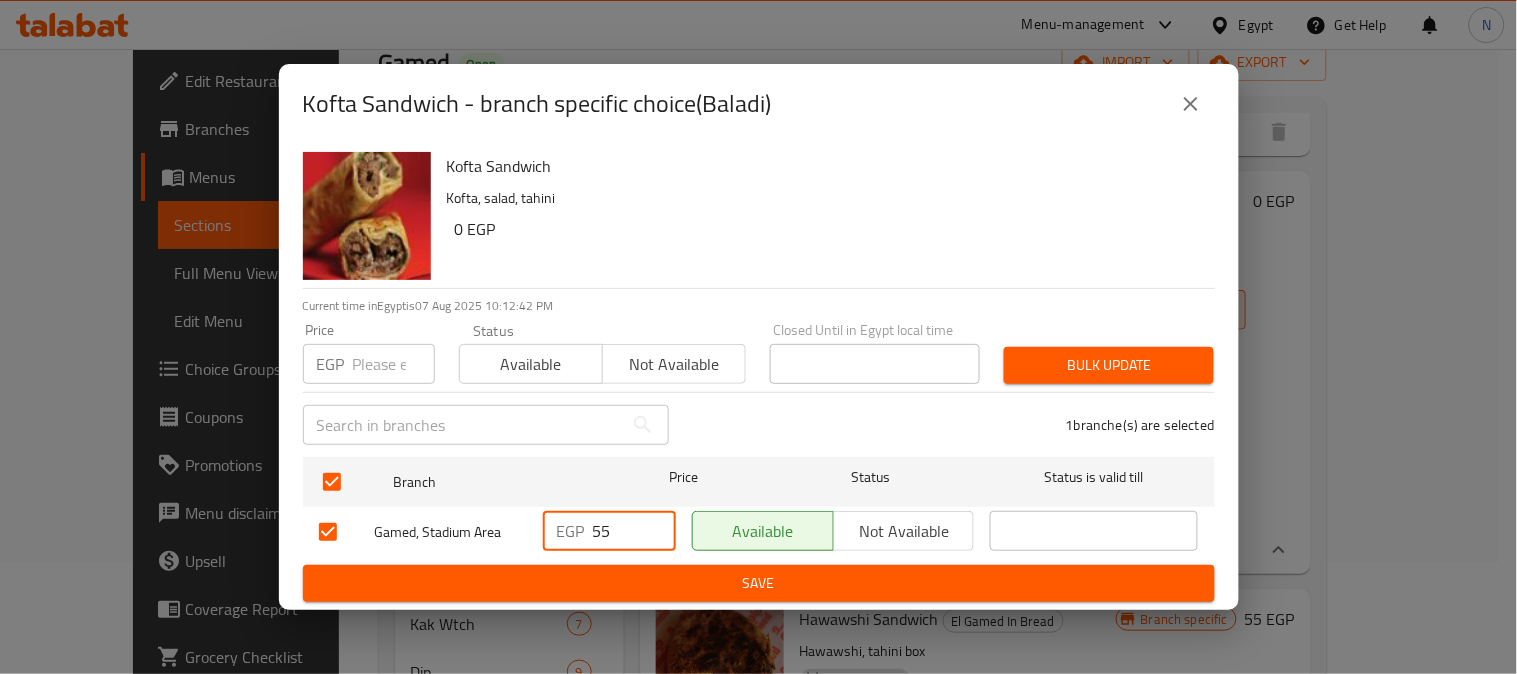 paste 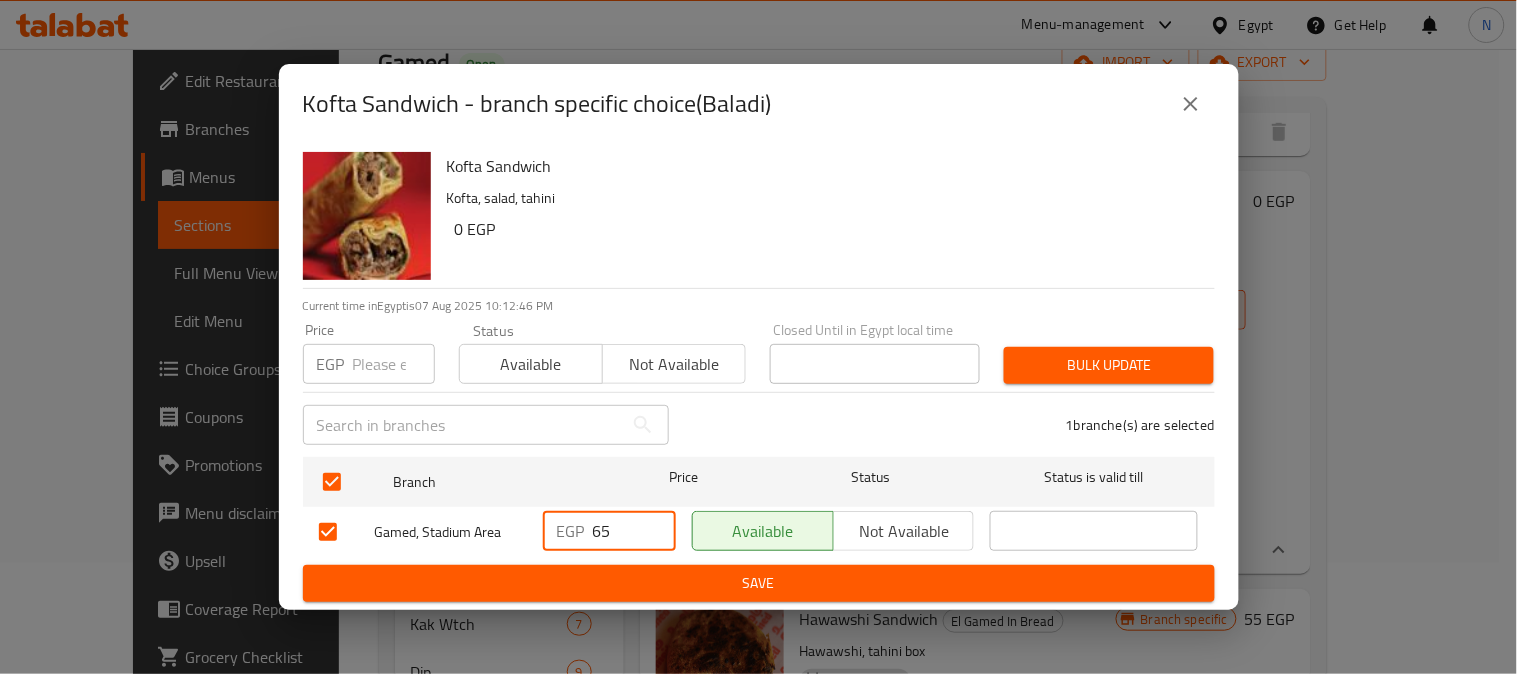 type on "65" 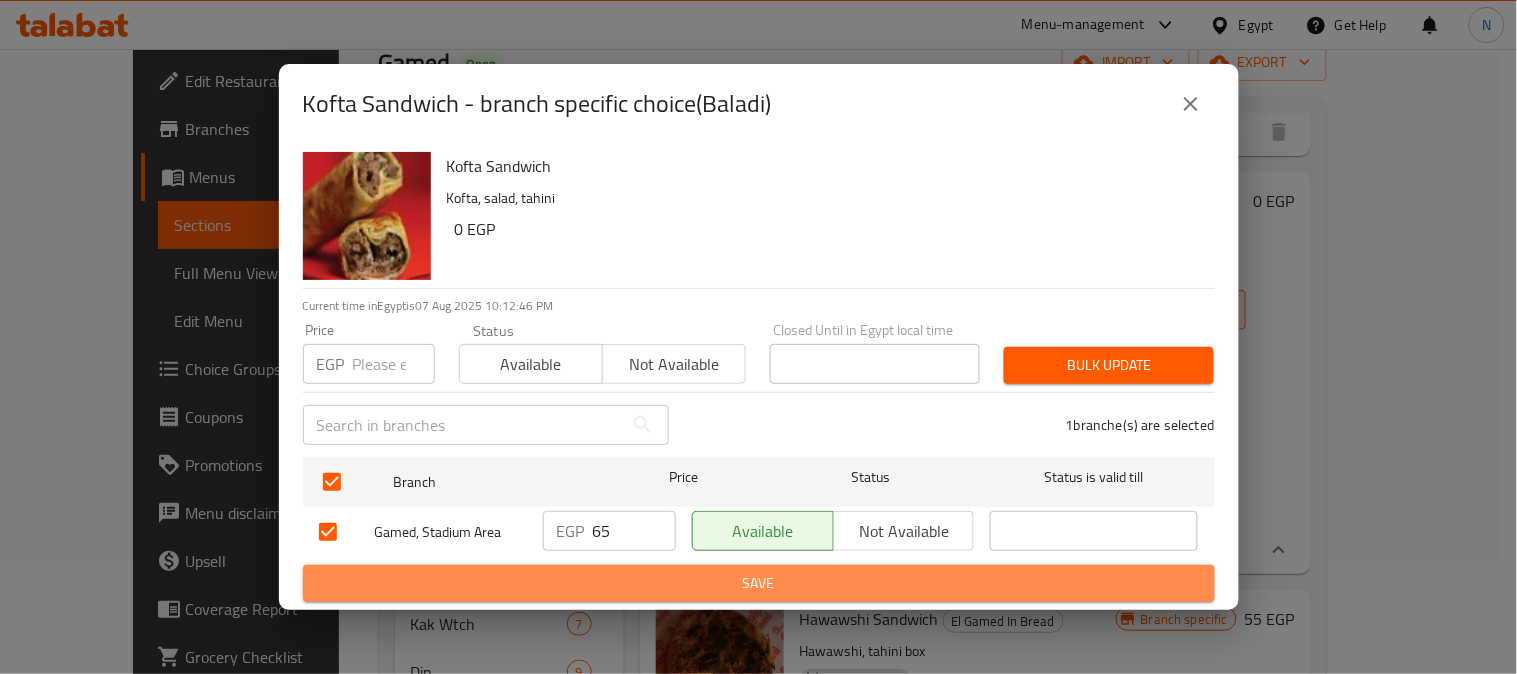 click on "Save" at bounding box center [759, 583] 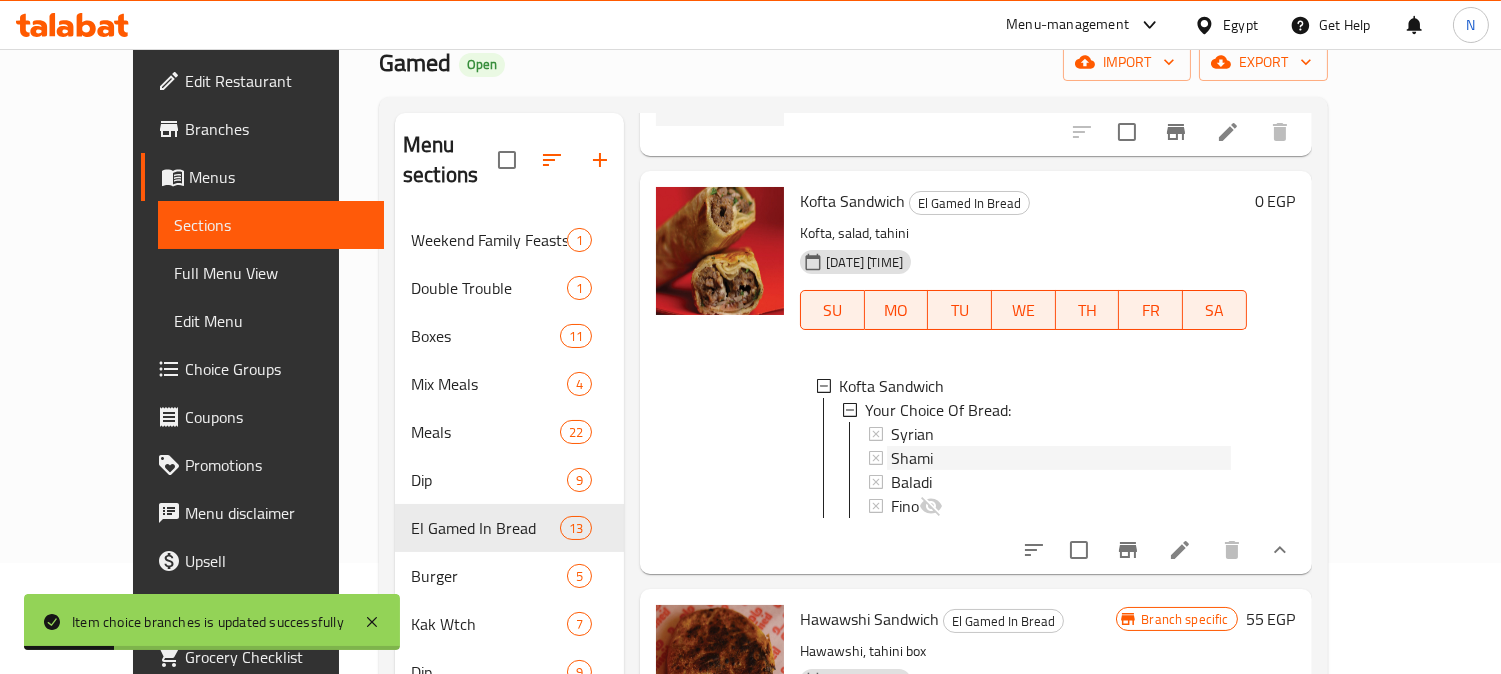 click on "Shami" at bounding box center [1060, 458] 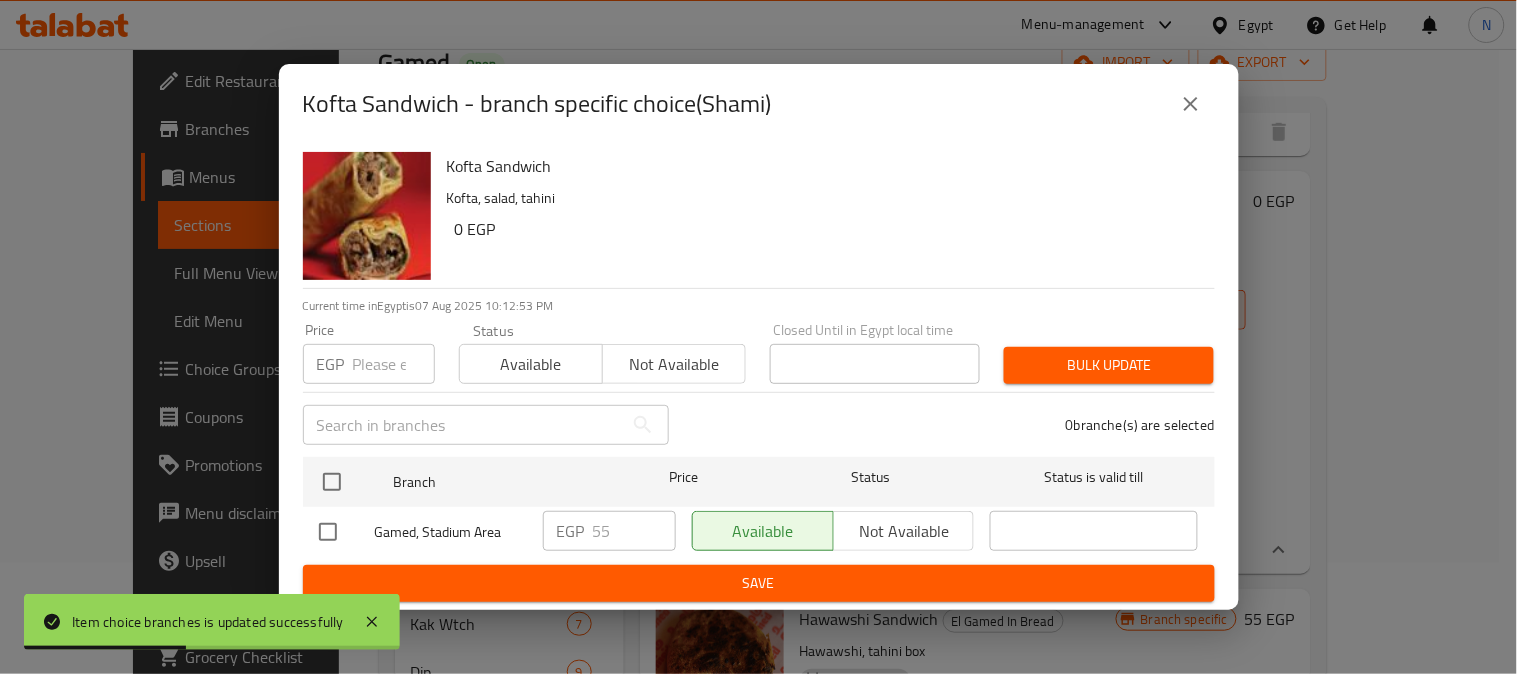 click at bounding box center (328, 532) 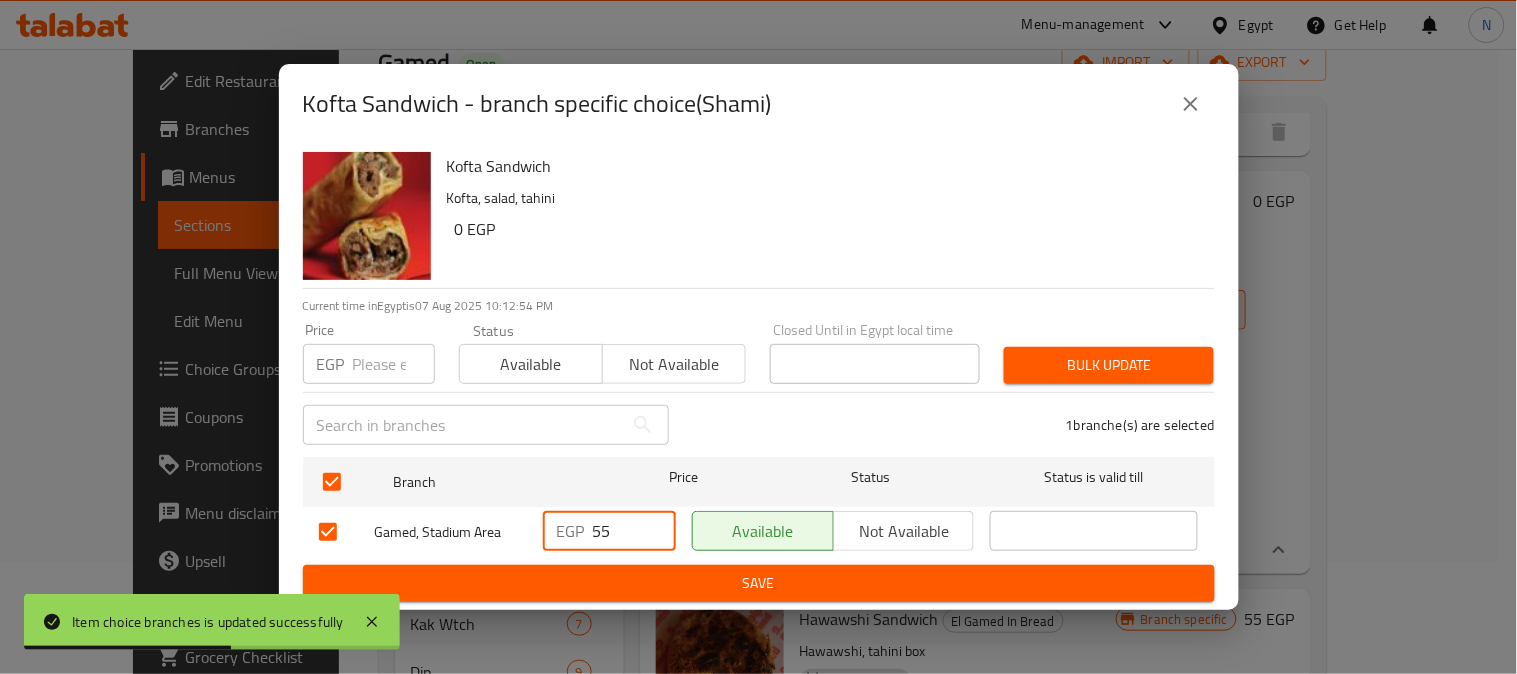 click on "55" at bounding box center [634, 531] 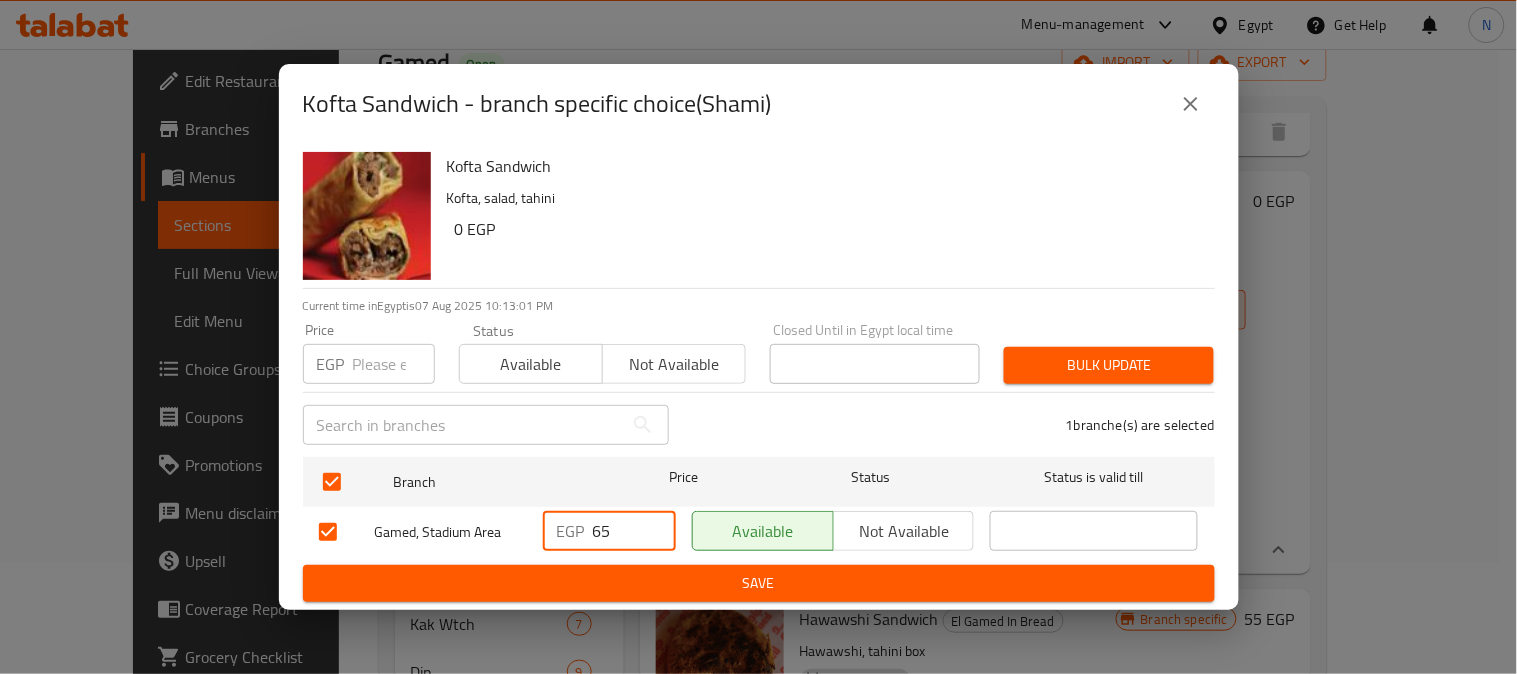 type on "65" 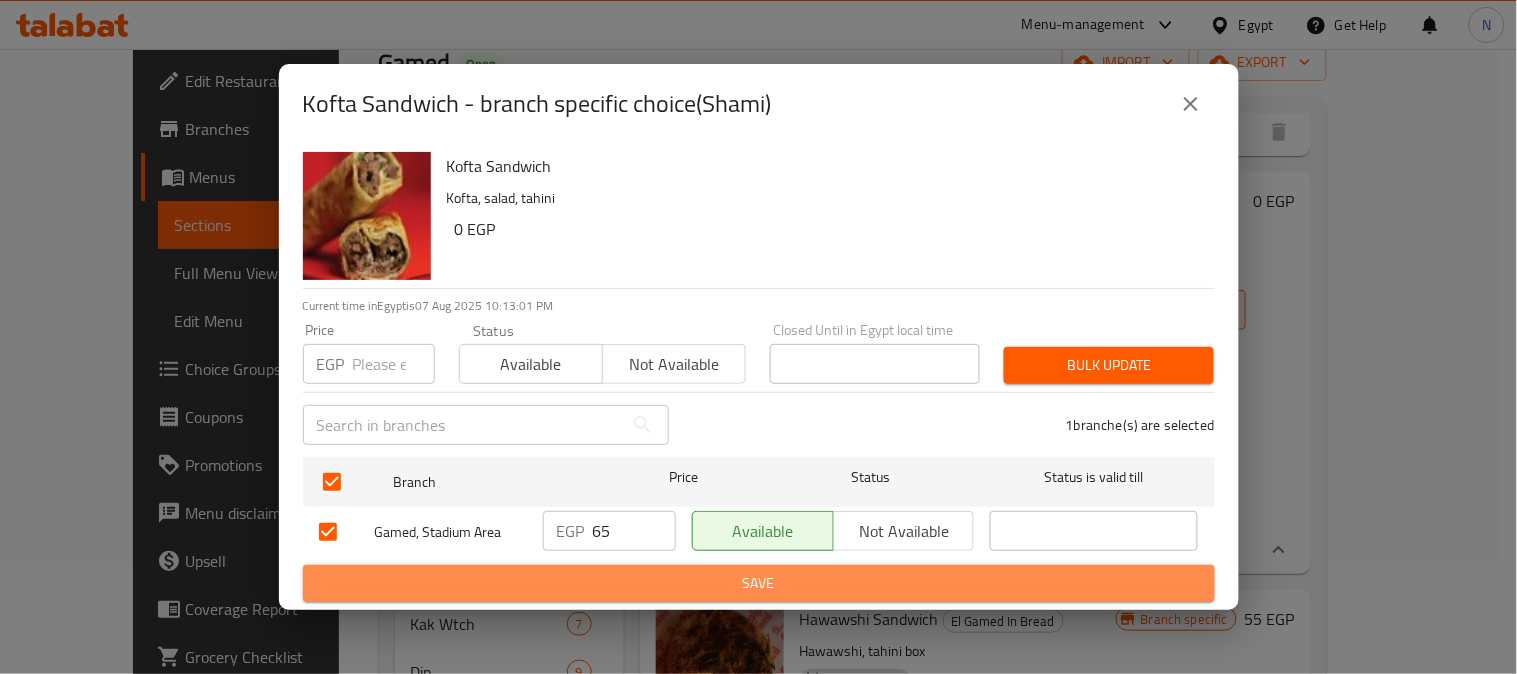 click on "Save" at bounding box center (759, 583) 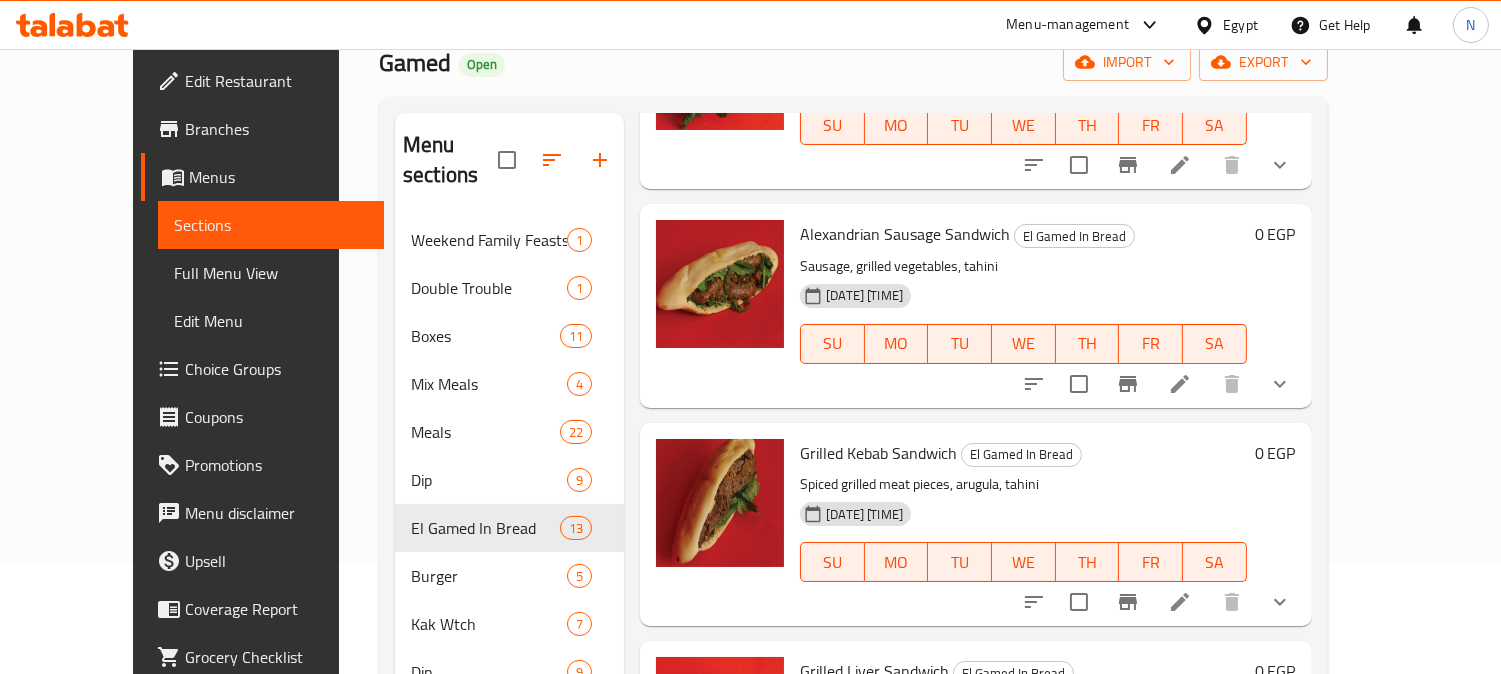 scroll, scrollTop: 1777, scrollLeft: 0, axis: vertical 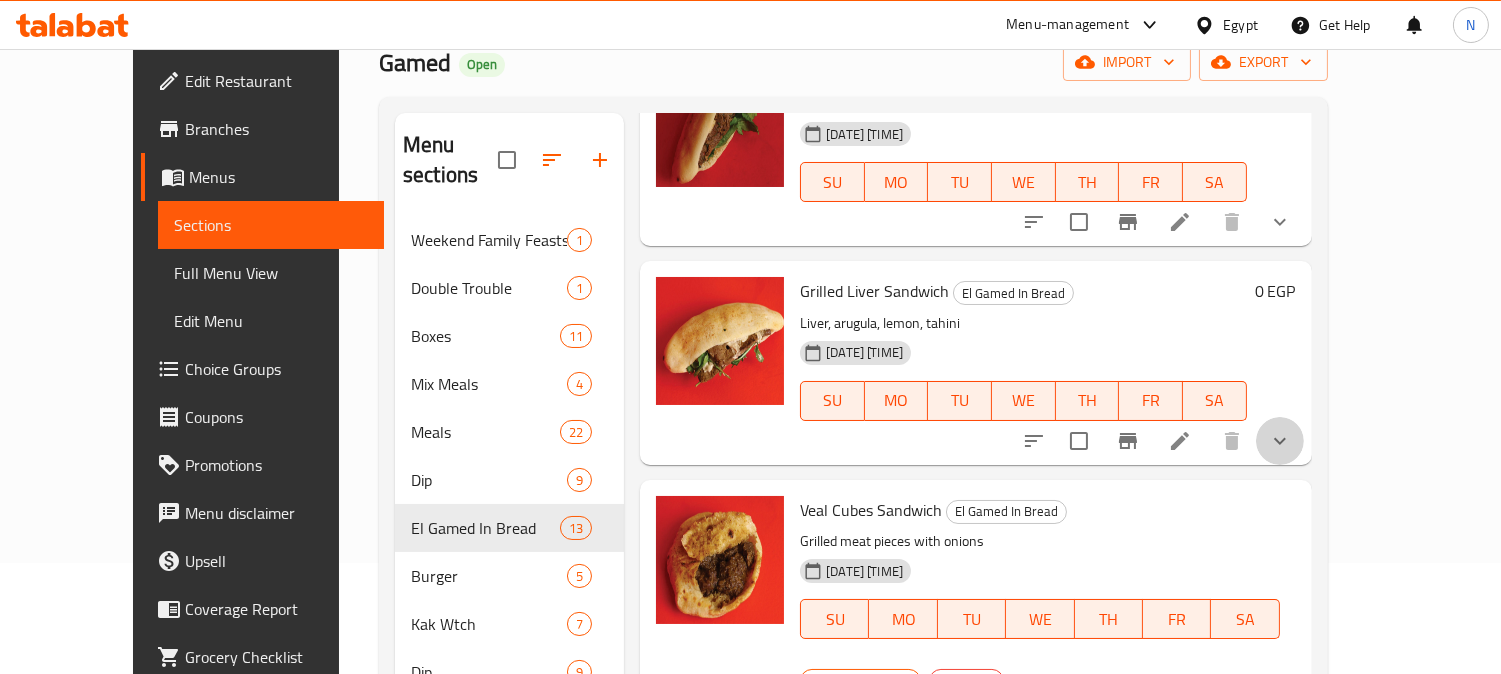 click at bounding box center (1280, 441) 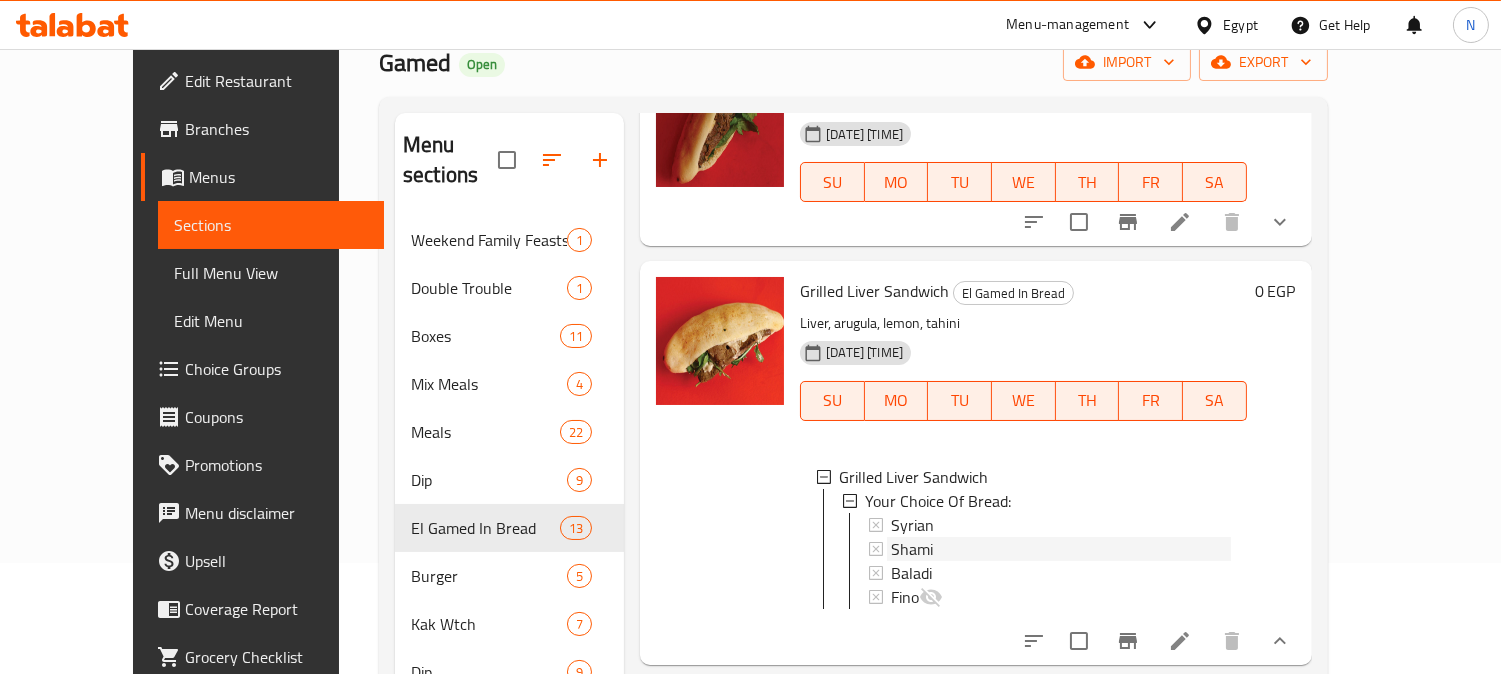click on "Shami" at bounding box center (1060, 549) 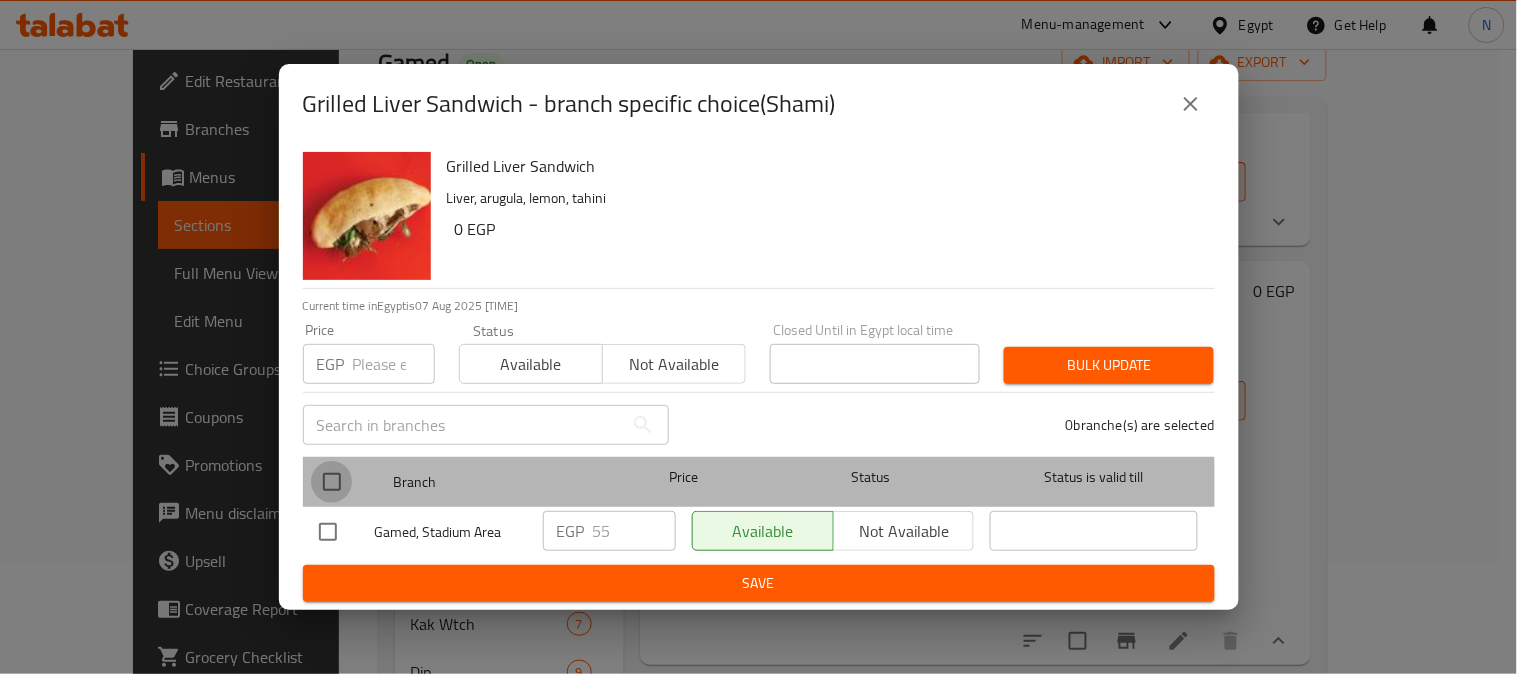 drag, startPoint x: 326, startPoint y: 492, endPoint x: 494, endPoint y: 518, distance: 170 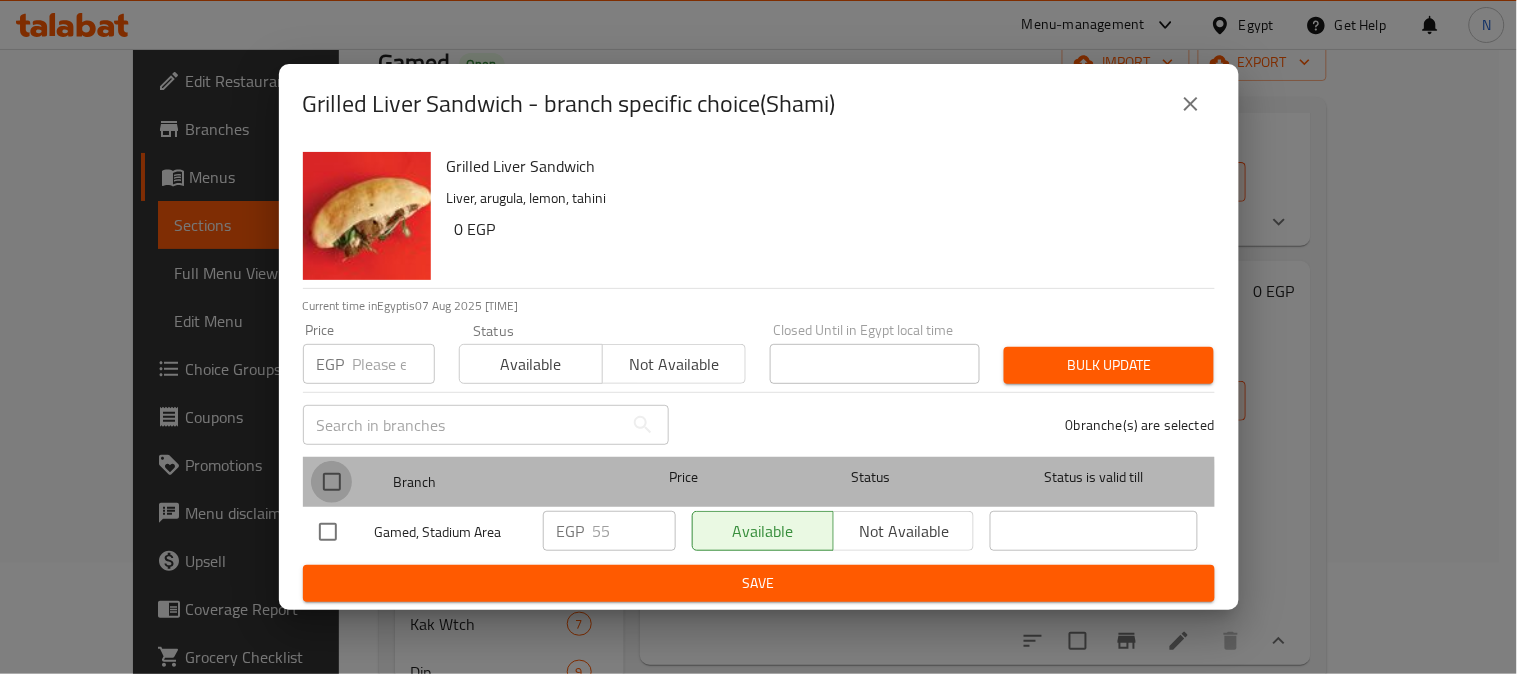 click at bounding box center (332, 482) 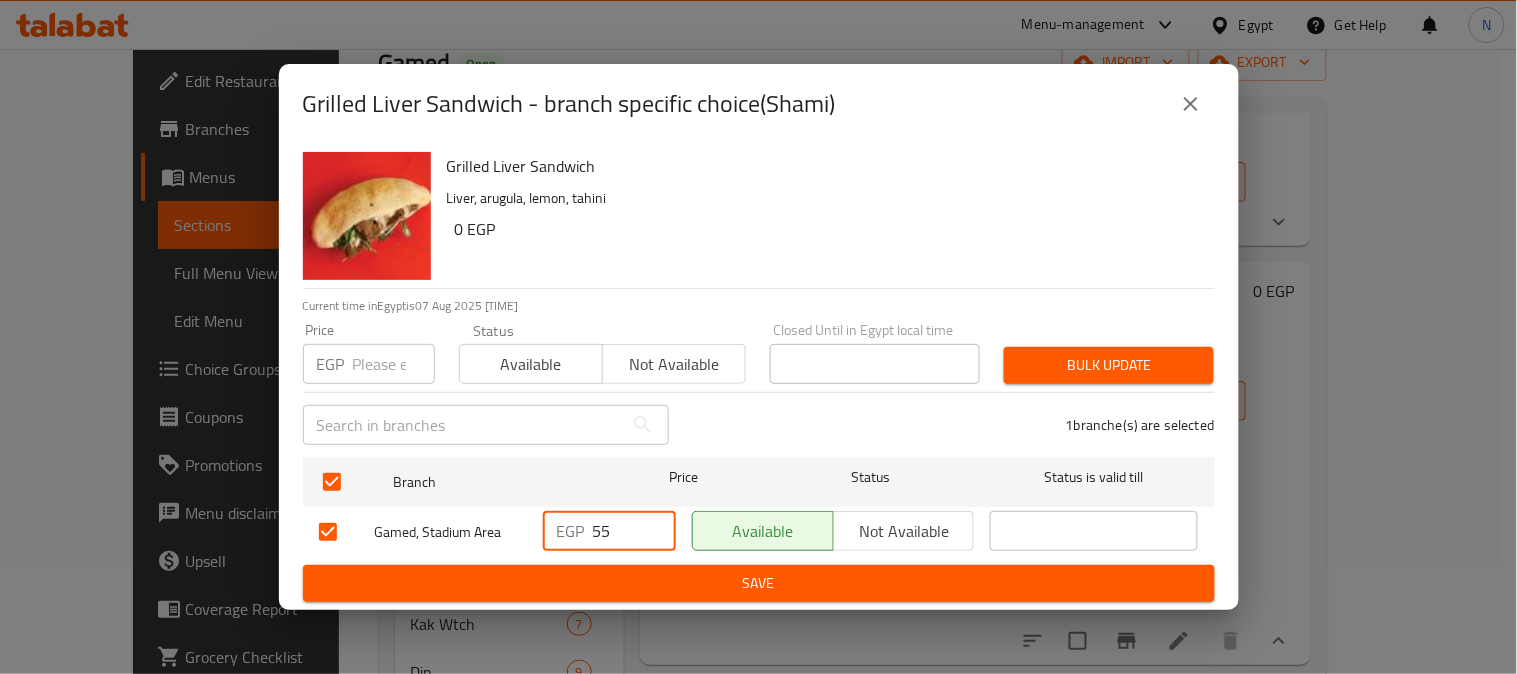 click on "55" at bounding box center [634, 531] 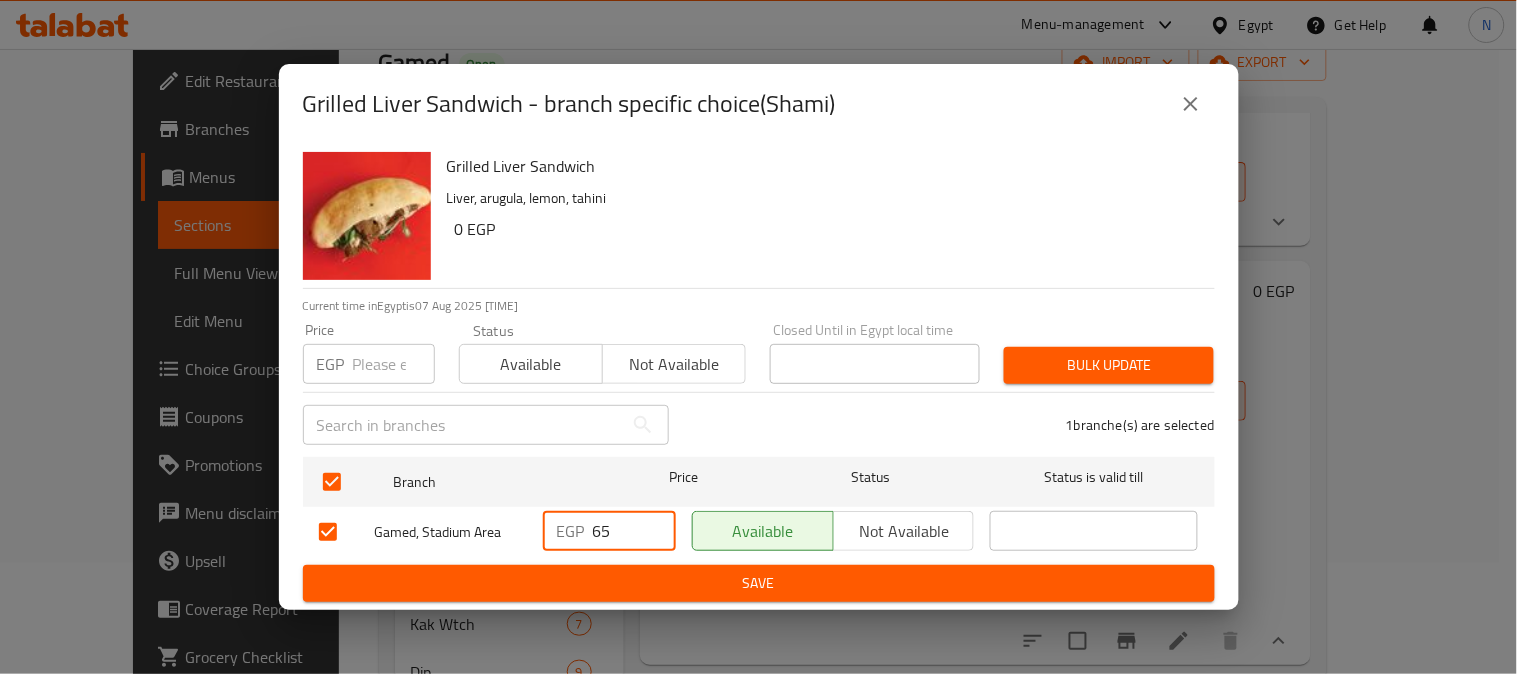 type on "65" 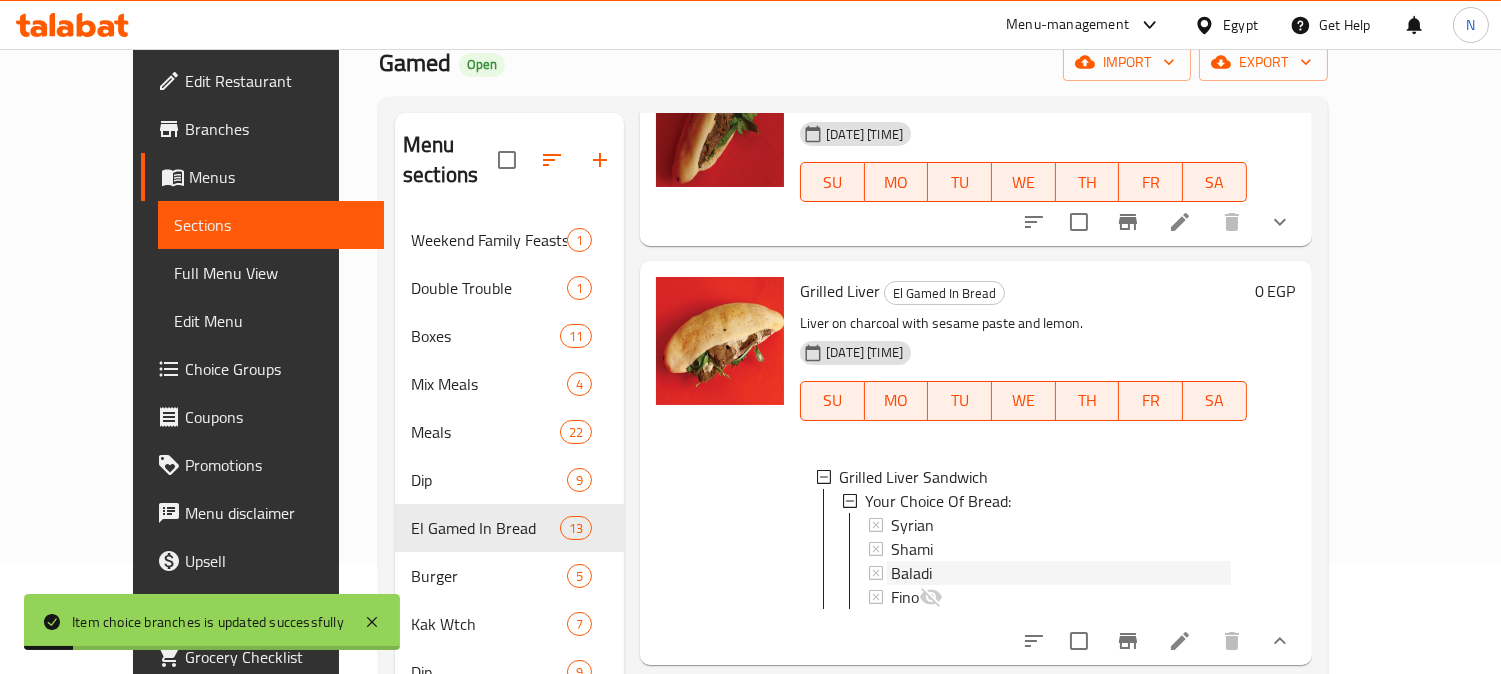 click on "Baladi" at bounding box center [1060, 573] 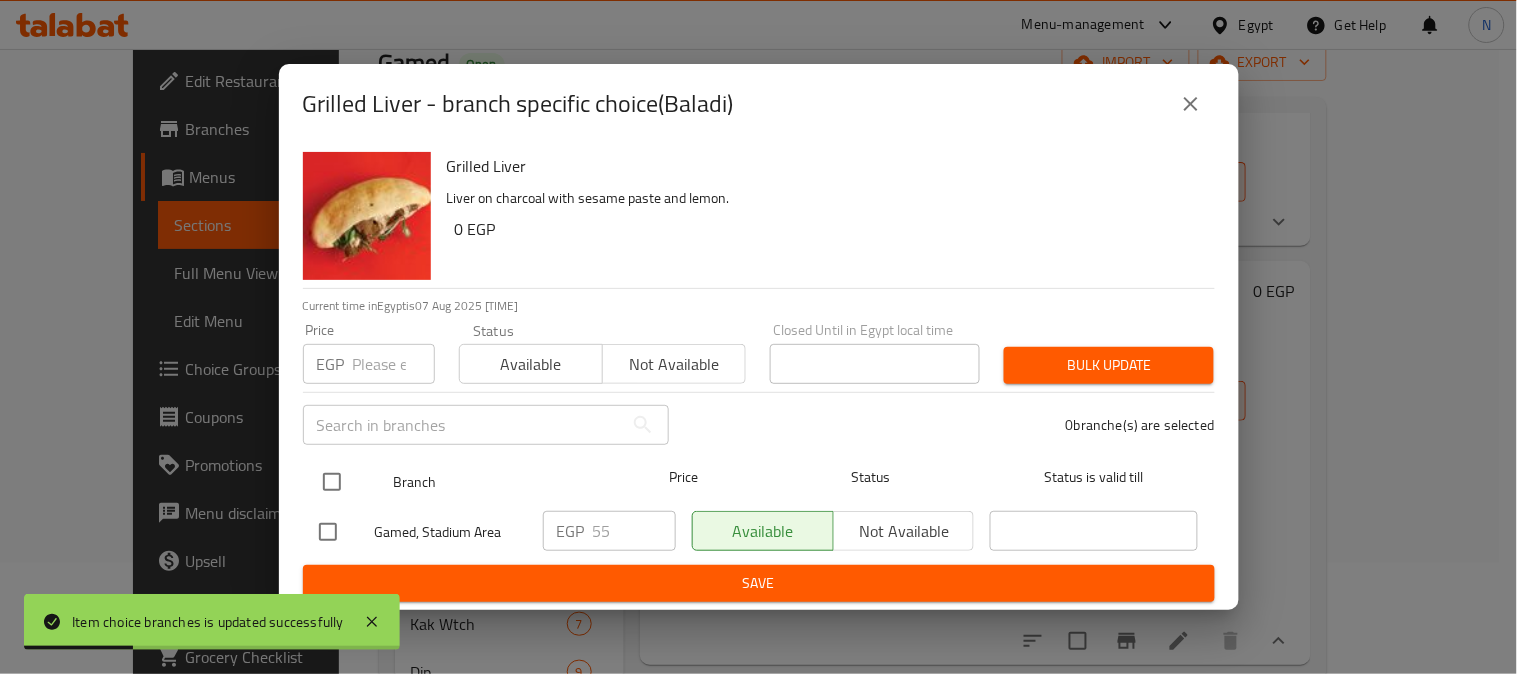 click at bounding box center (332, 482) 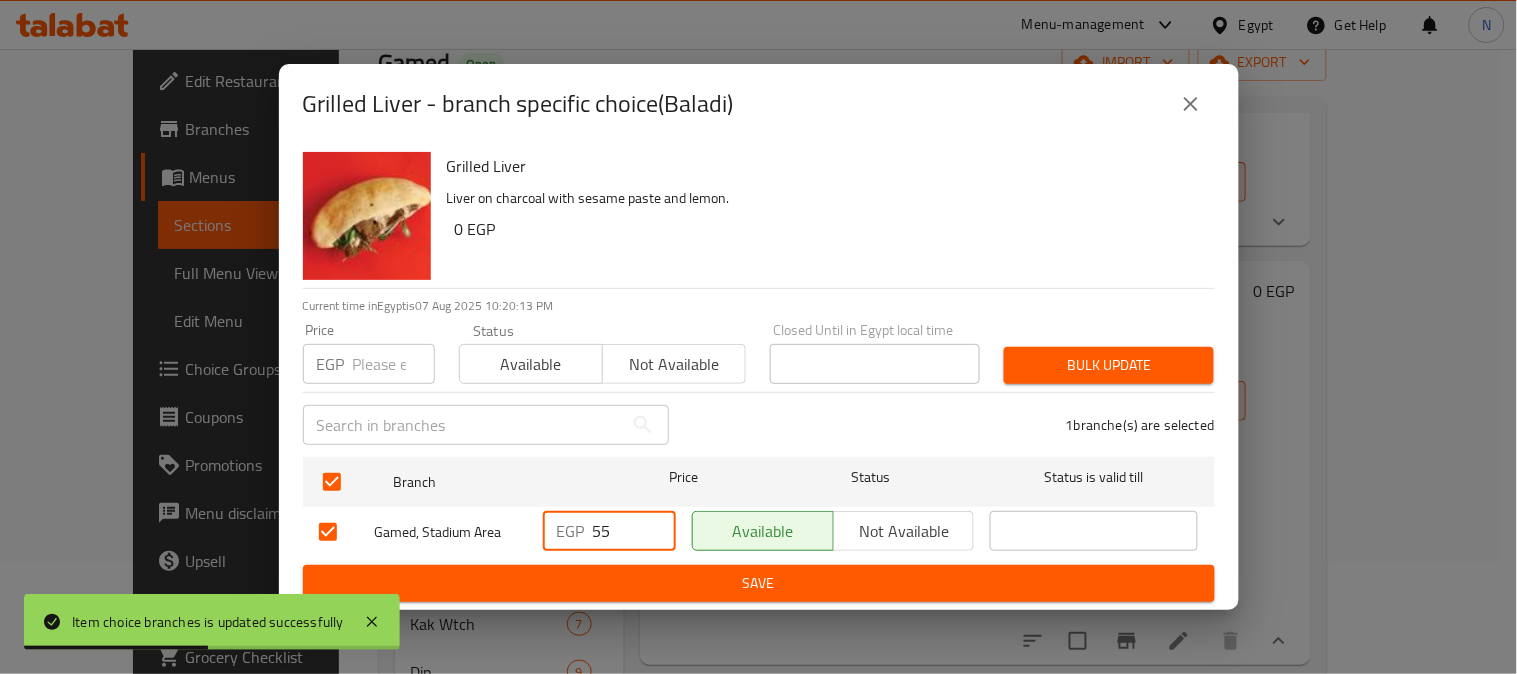 drag, startPoint x: 595, startPoint y: 524, endPoint x: 600, endPoint y: 537, distance: 13.928389 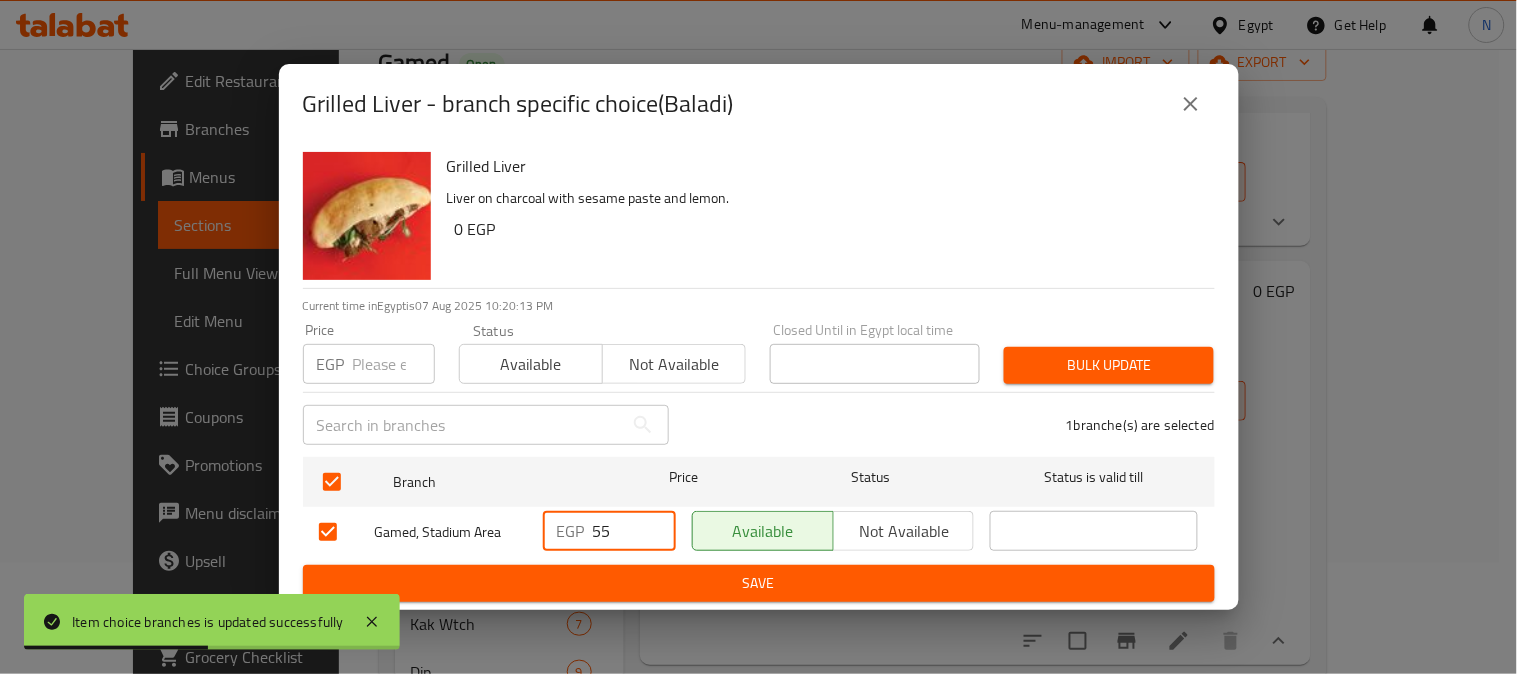 click on "55" at bounding box center [634, 531] 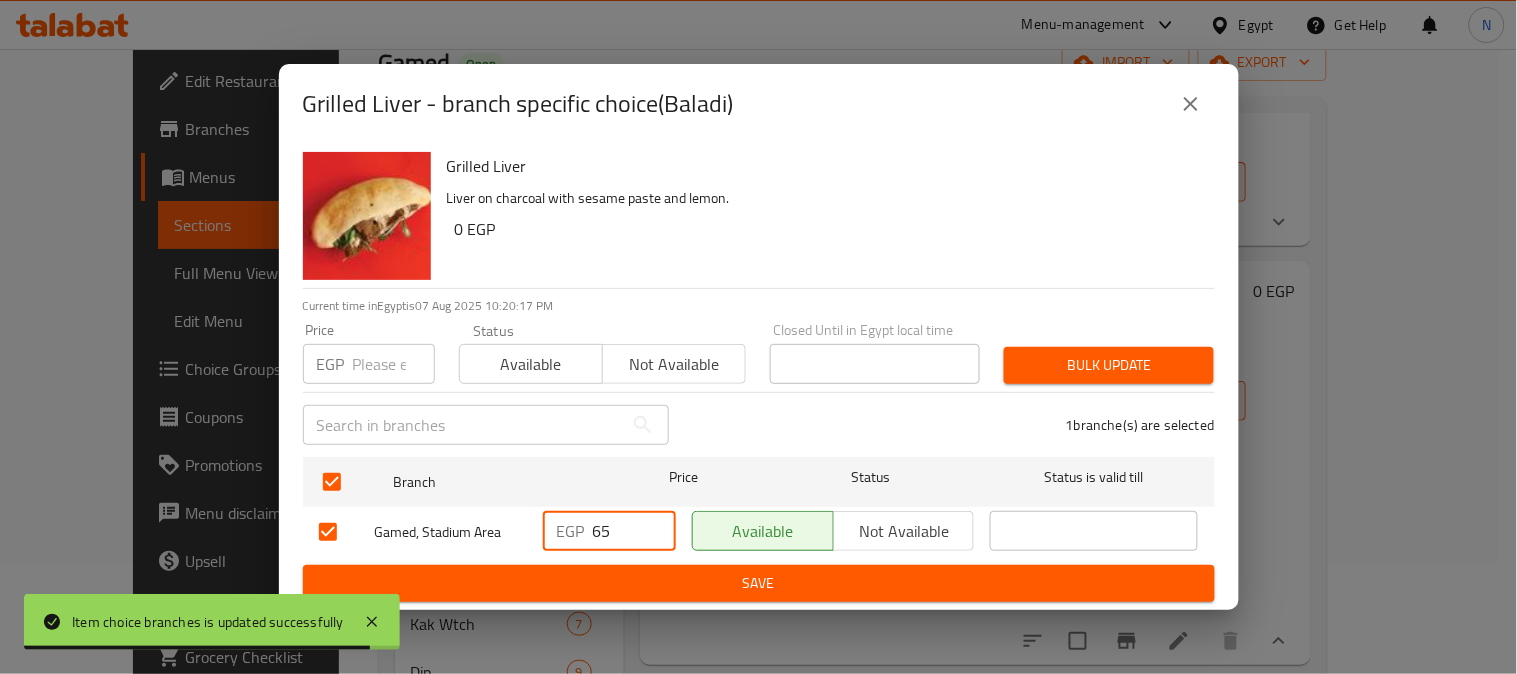 type on "65" 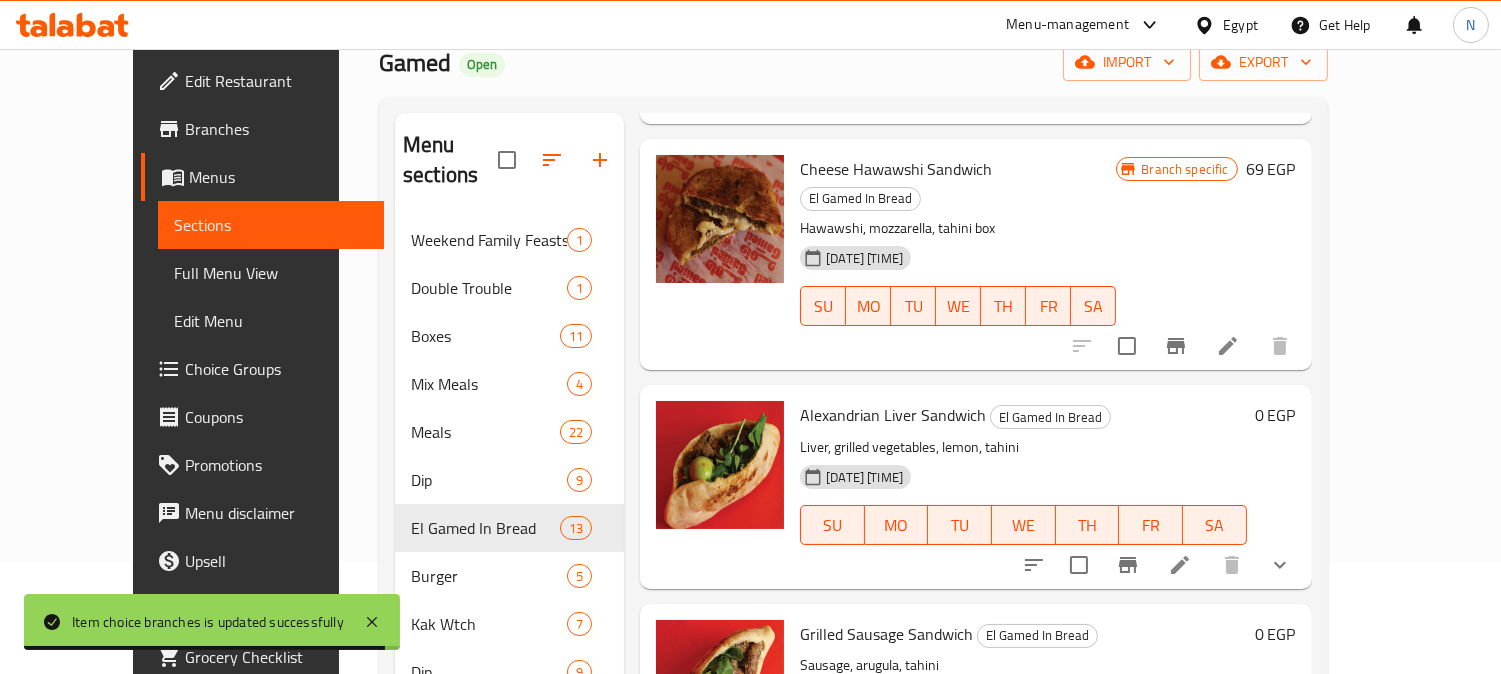 scroll, scrollTop: 1111, scrollLeft: 0, axis: vertical 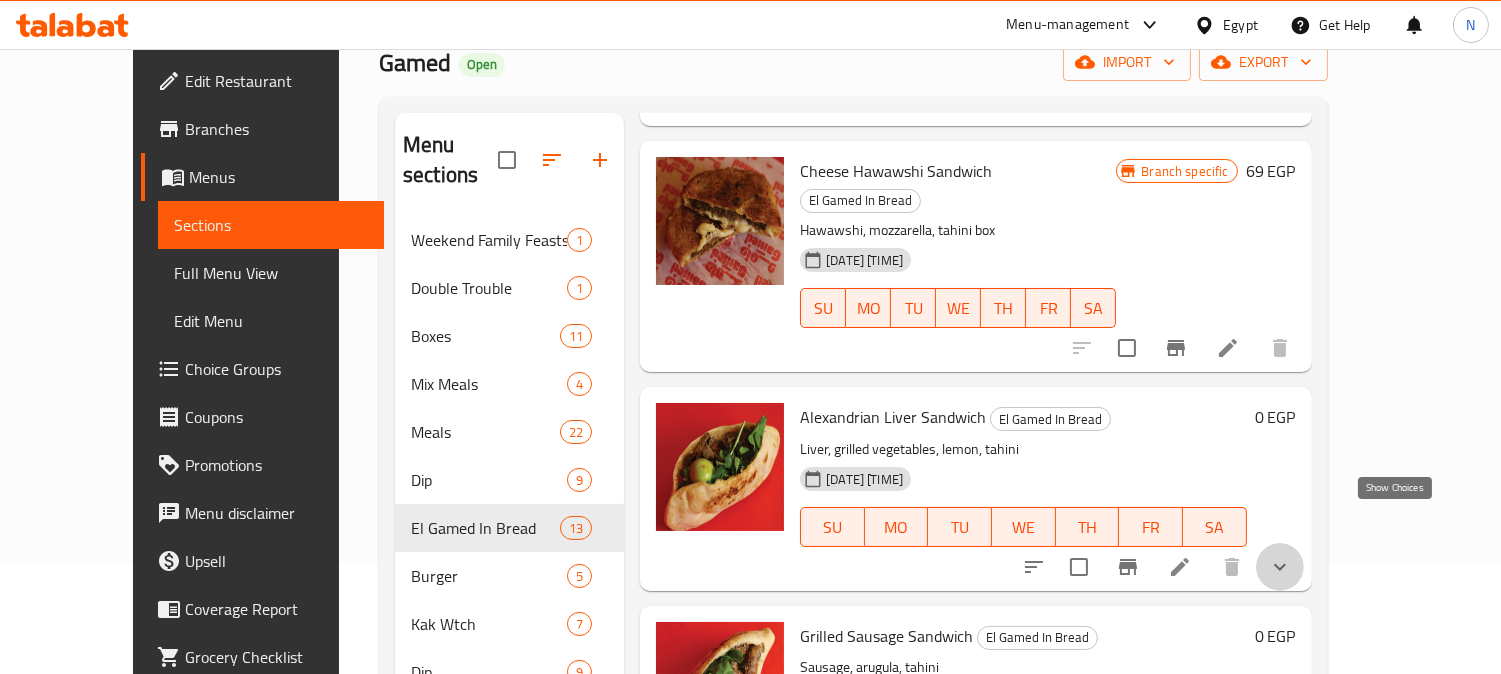 click 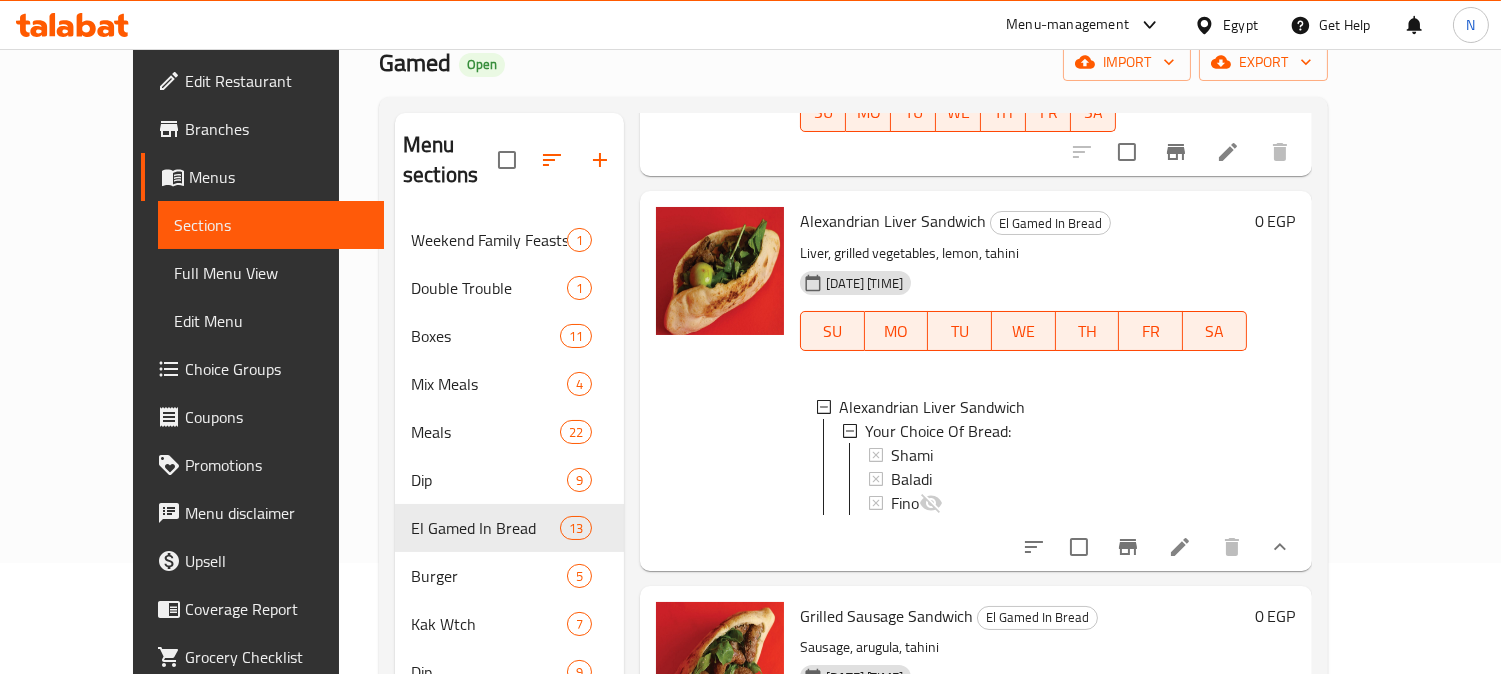 scroll, scrollTop: 1333, scrollLeft: 0, axis: vertical 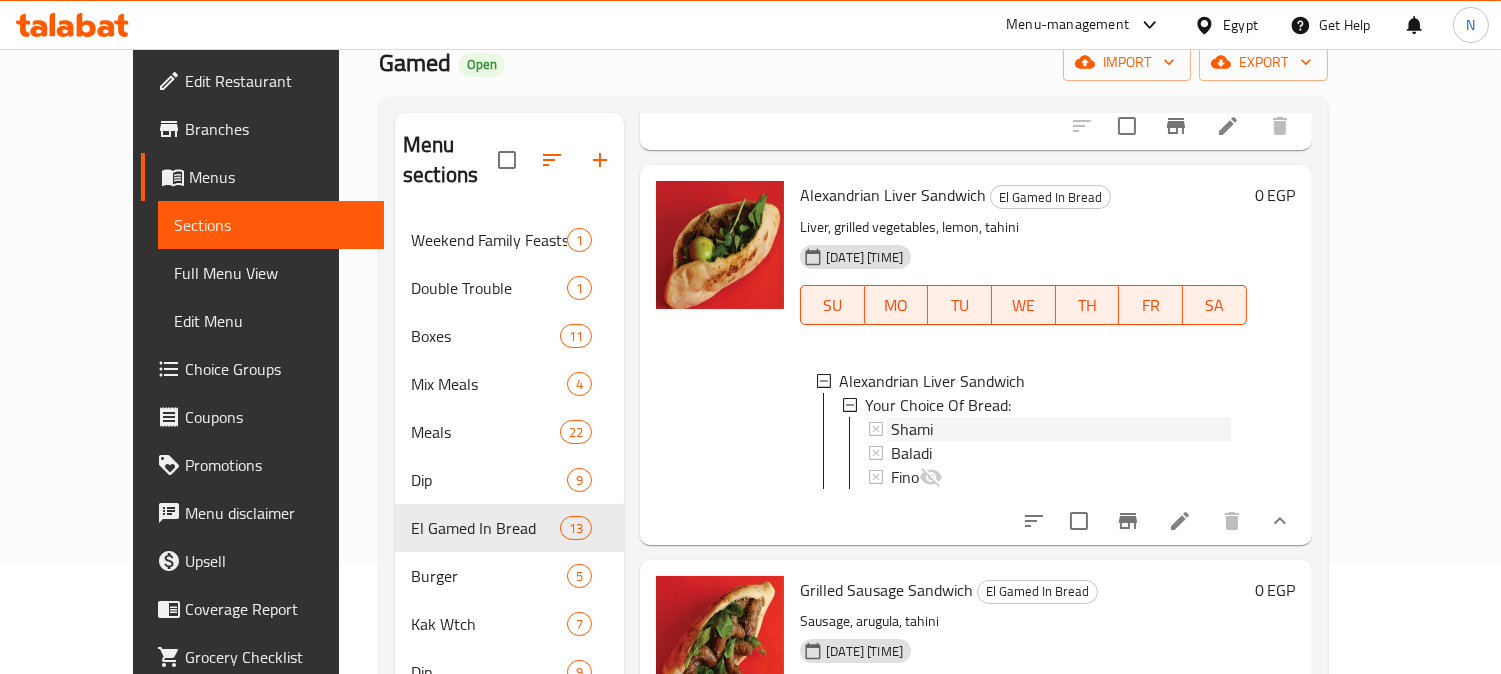 click on "Shami" at bounding box center [1060, 429] 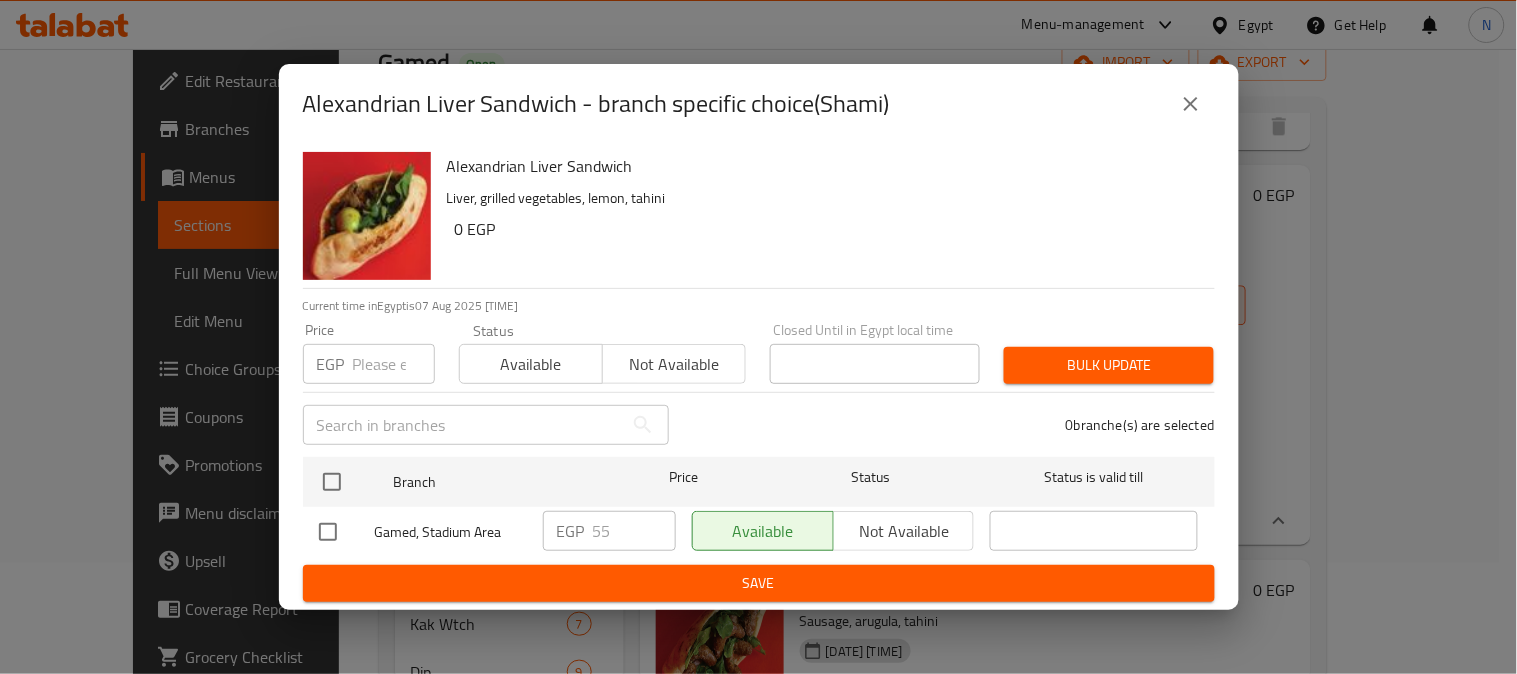 click at bounding box center [328, 532] 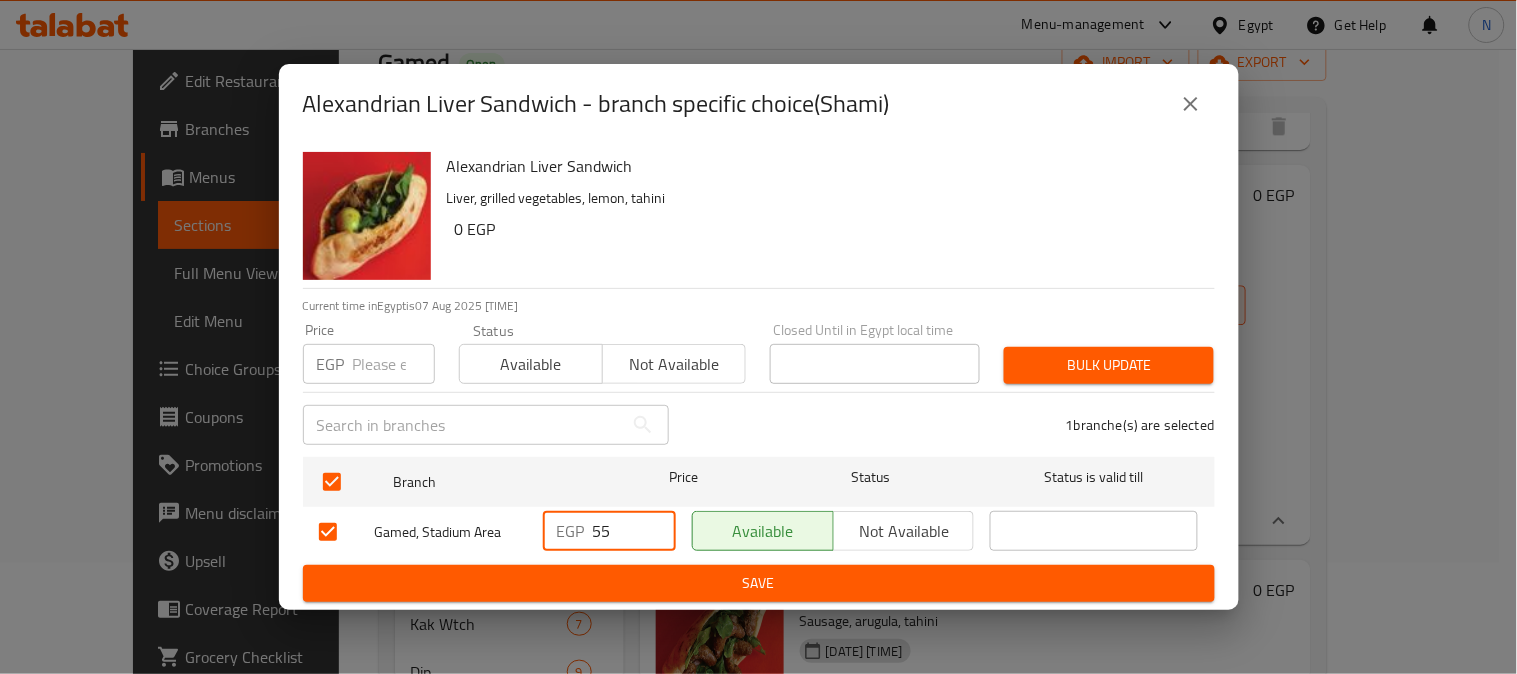 click on "EGP 55 ​" at bounding box center [609, 531] 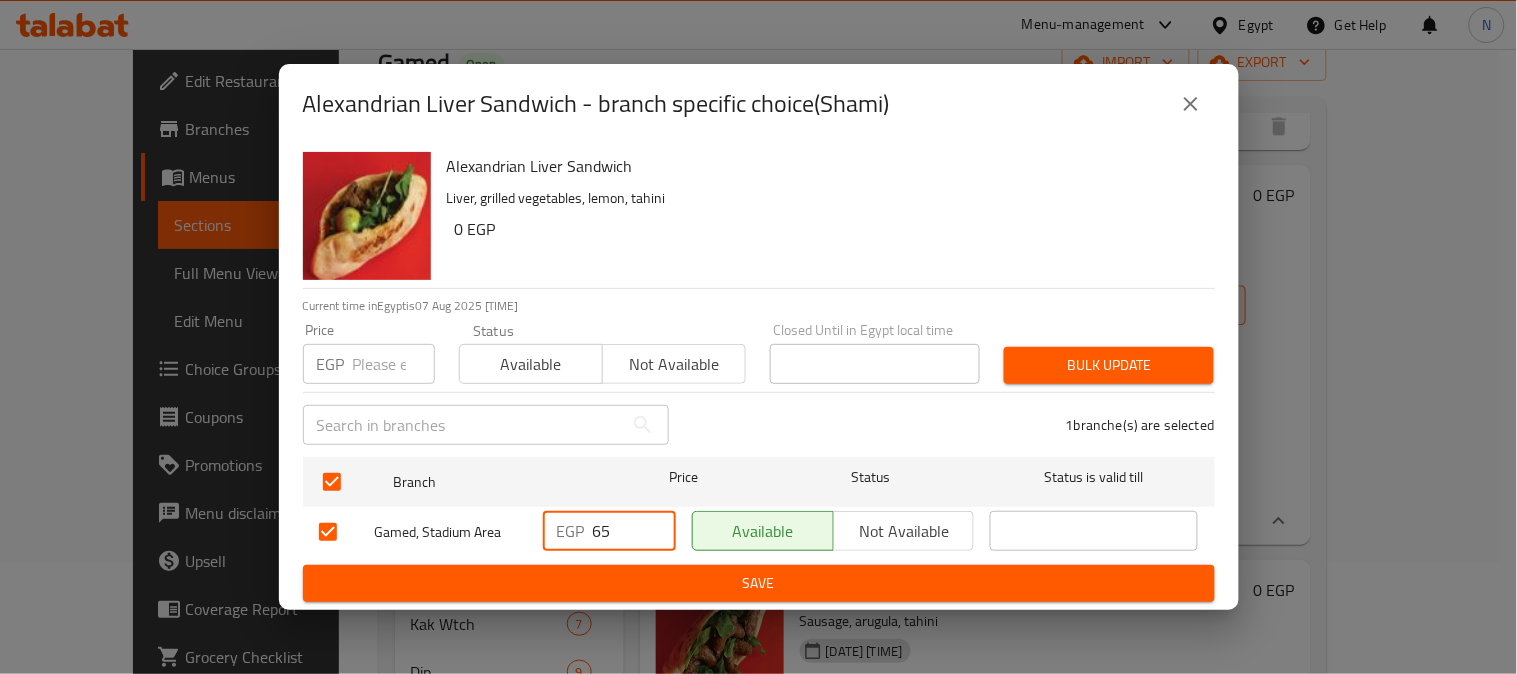 click on "65" at bounding box center [634, 531] 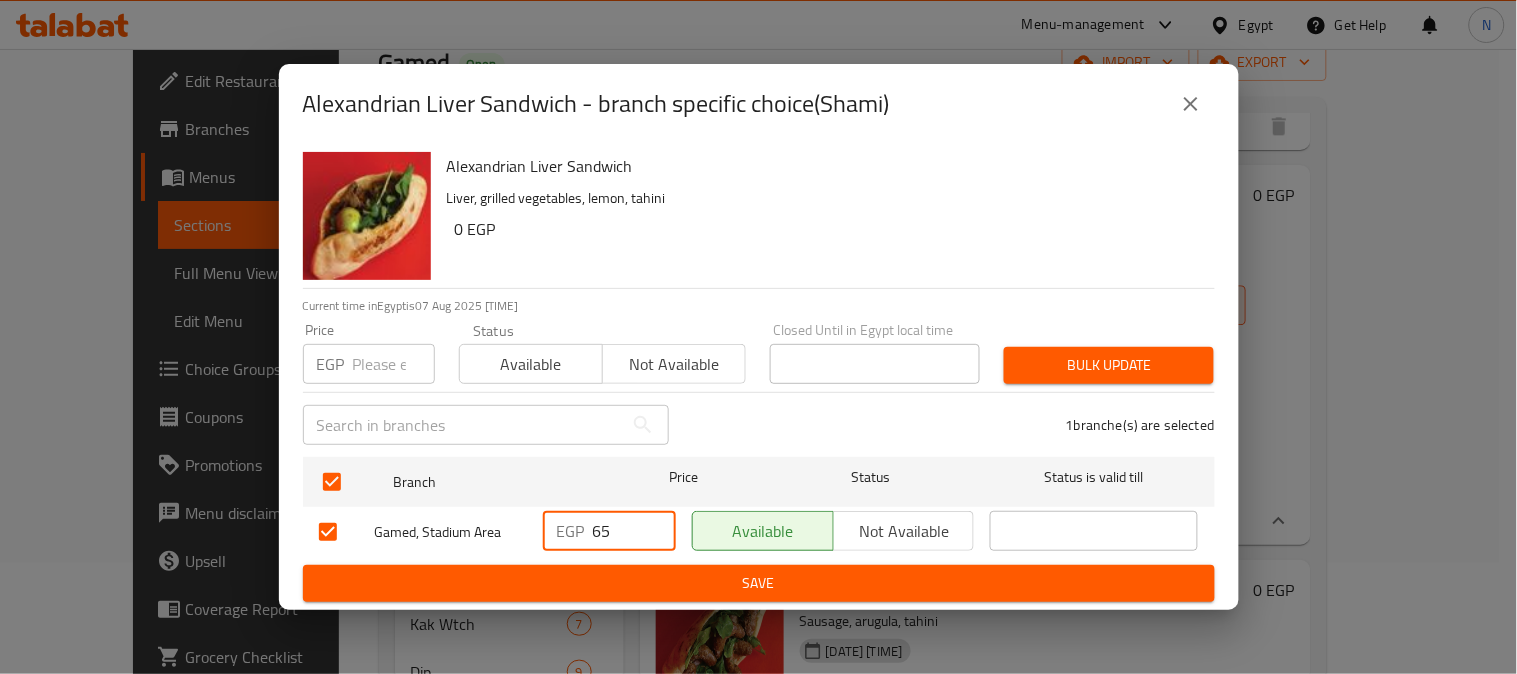 click on "65" at bounding box center (634, 531) 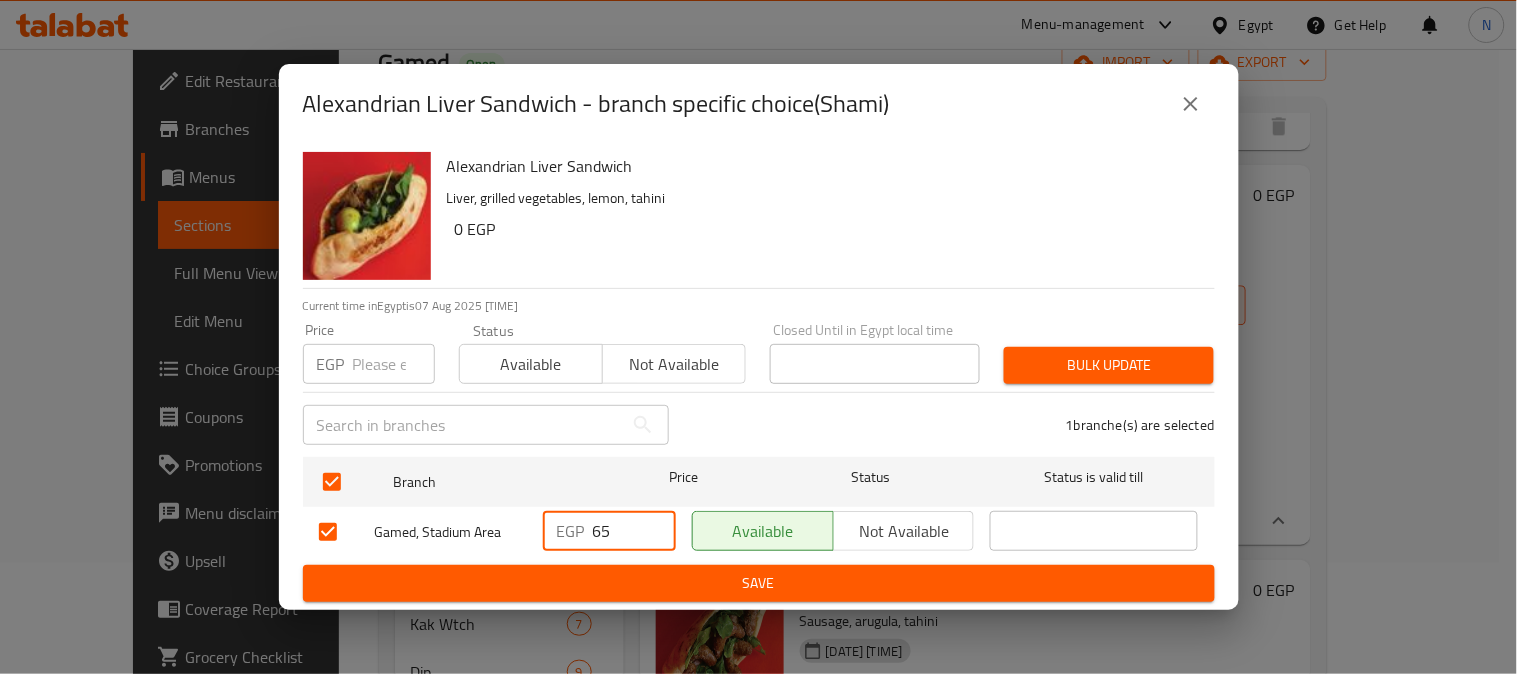 click on "Save" at bounding box center [759, 583] 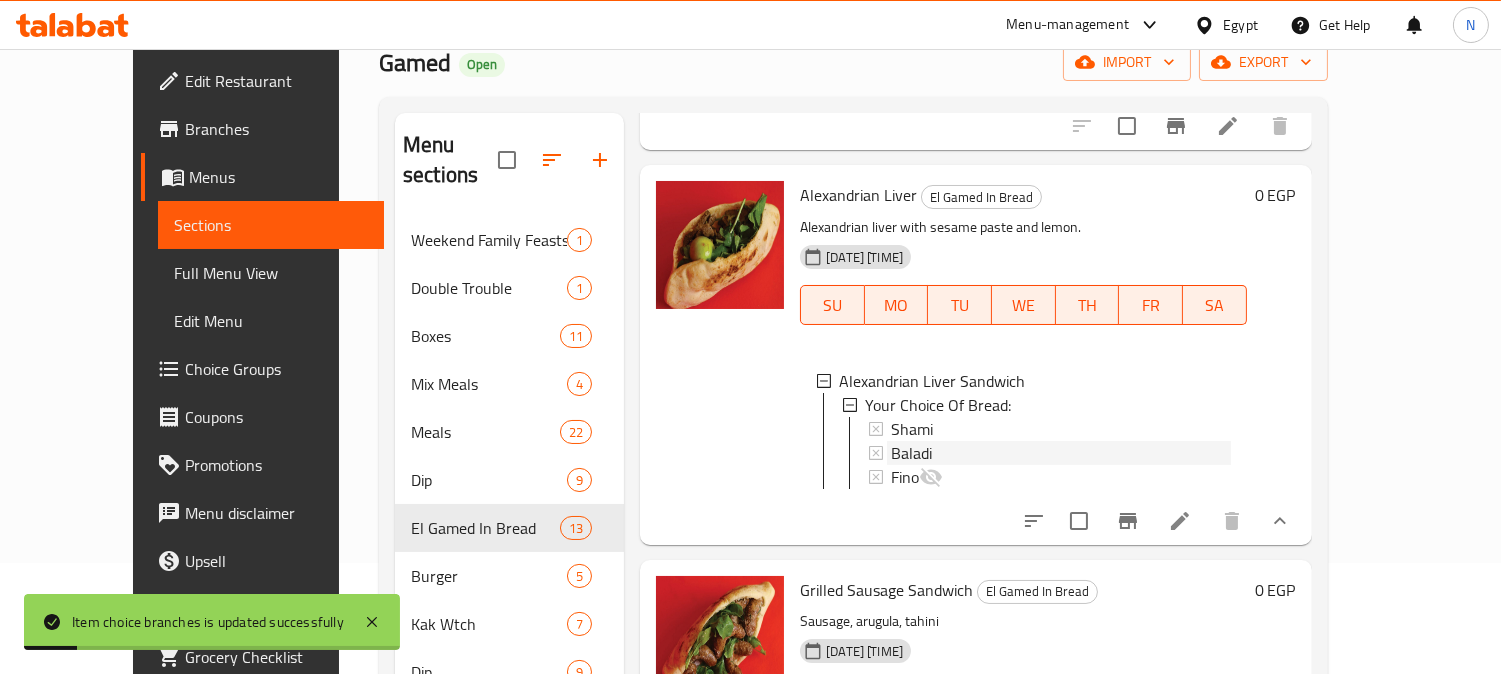 click on "Baladi" at bounding box center (1060, 453) 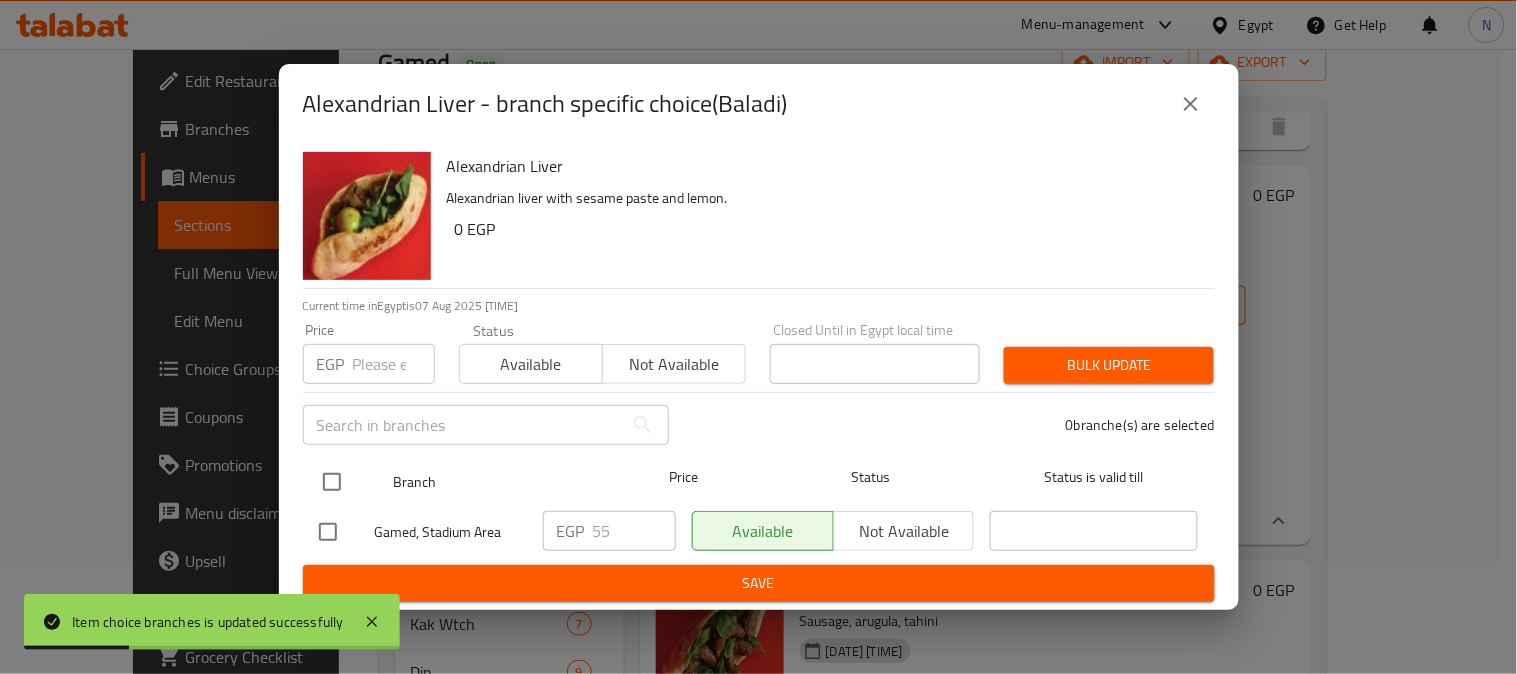 click at bounding box center (332, 482) 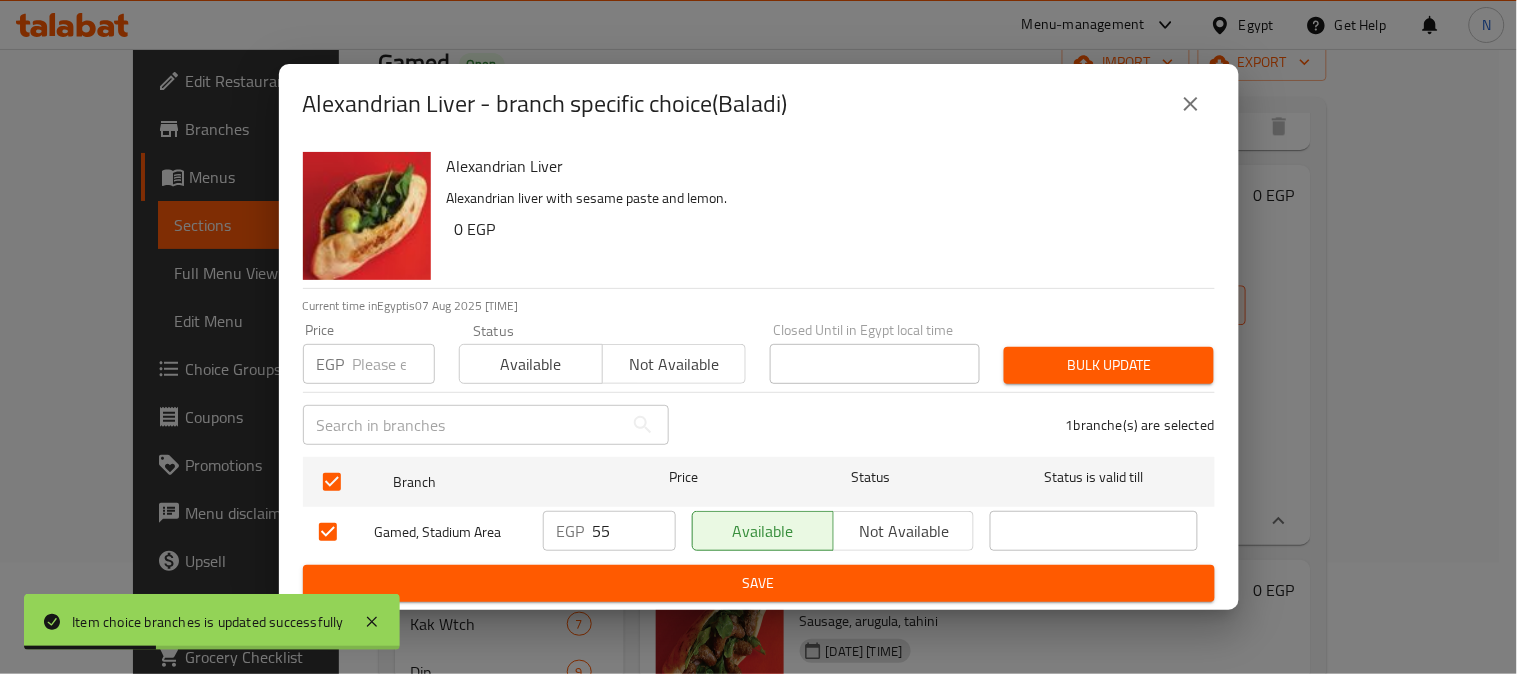 click on "55" at bounding box center (634, 531) 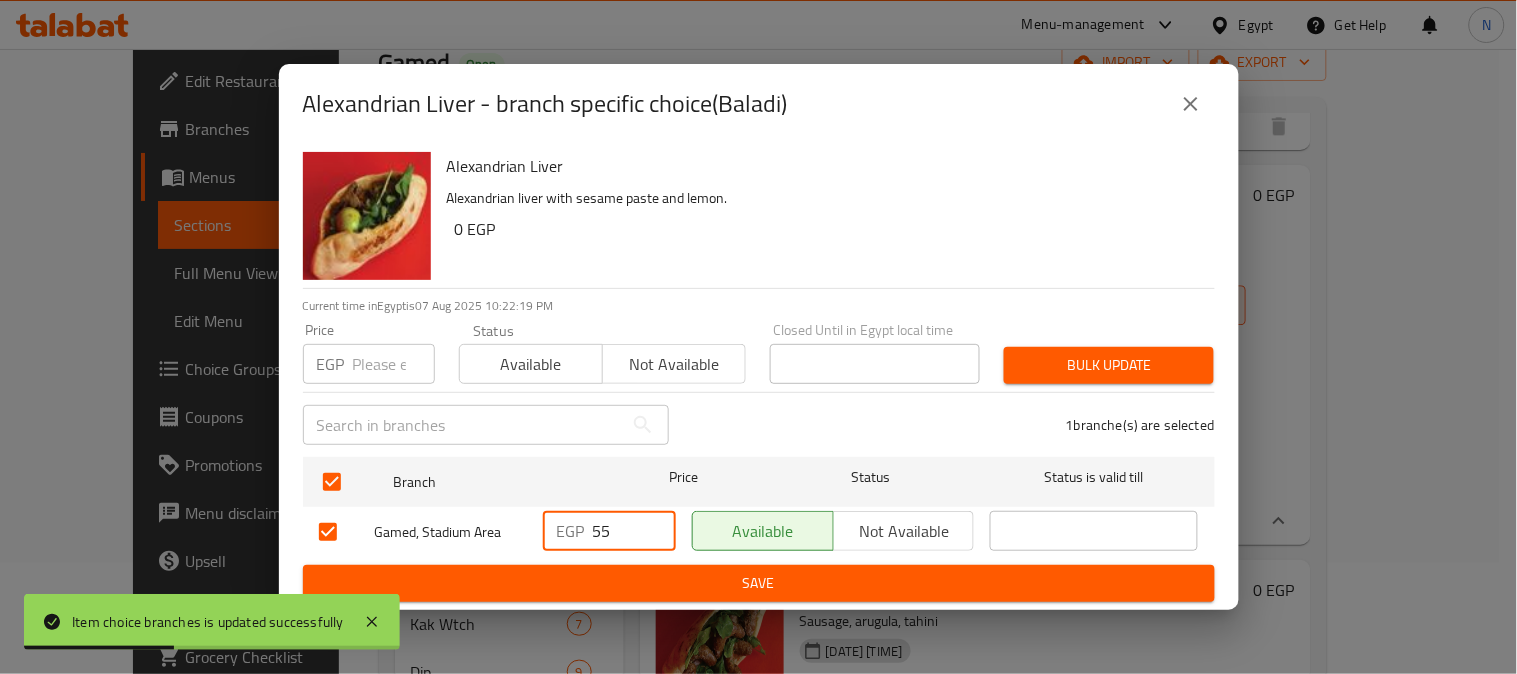 paste on "6" 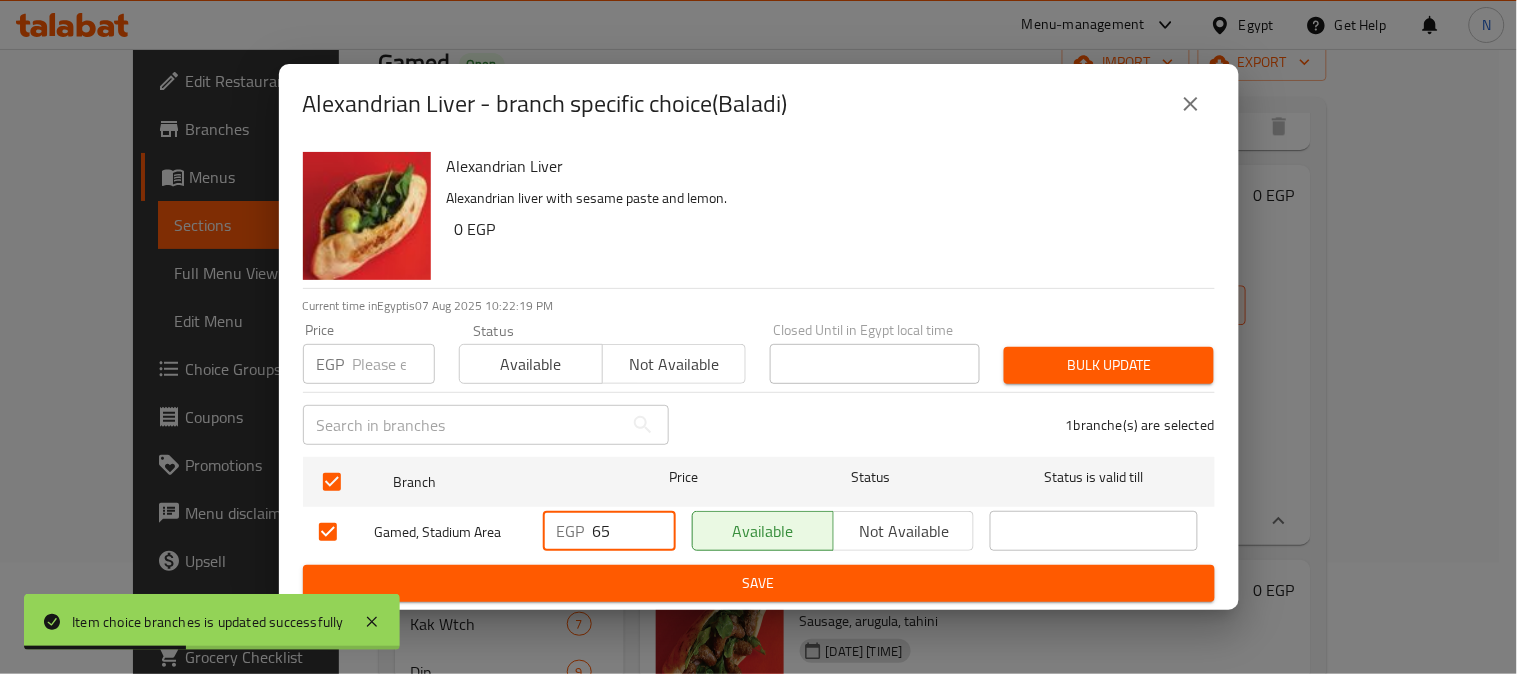 type on "65" 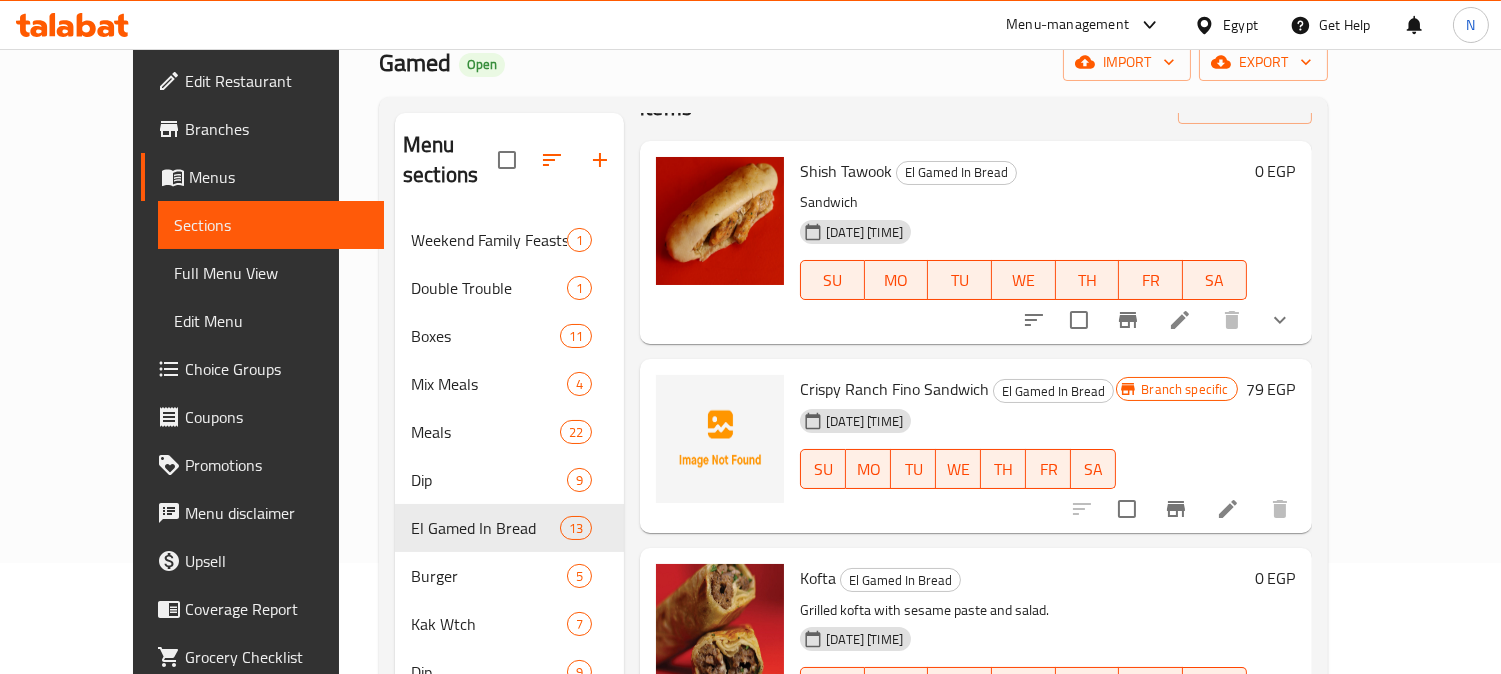 scroll, scrollTop: 0, scrollLeft: 0, axis: both 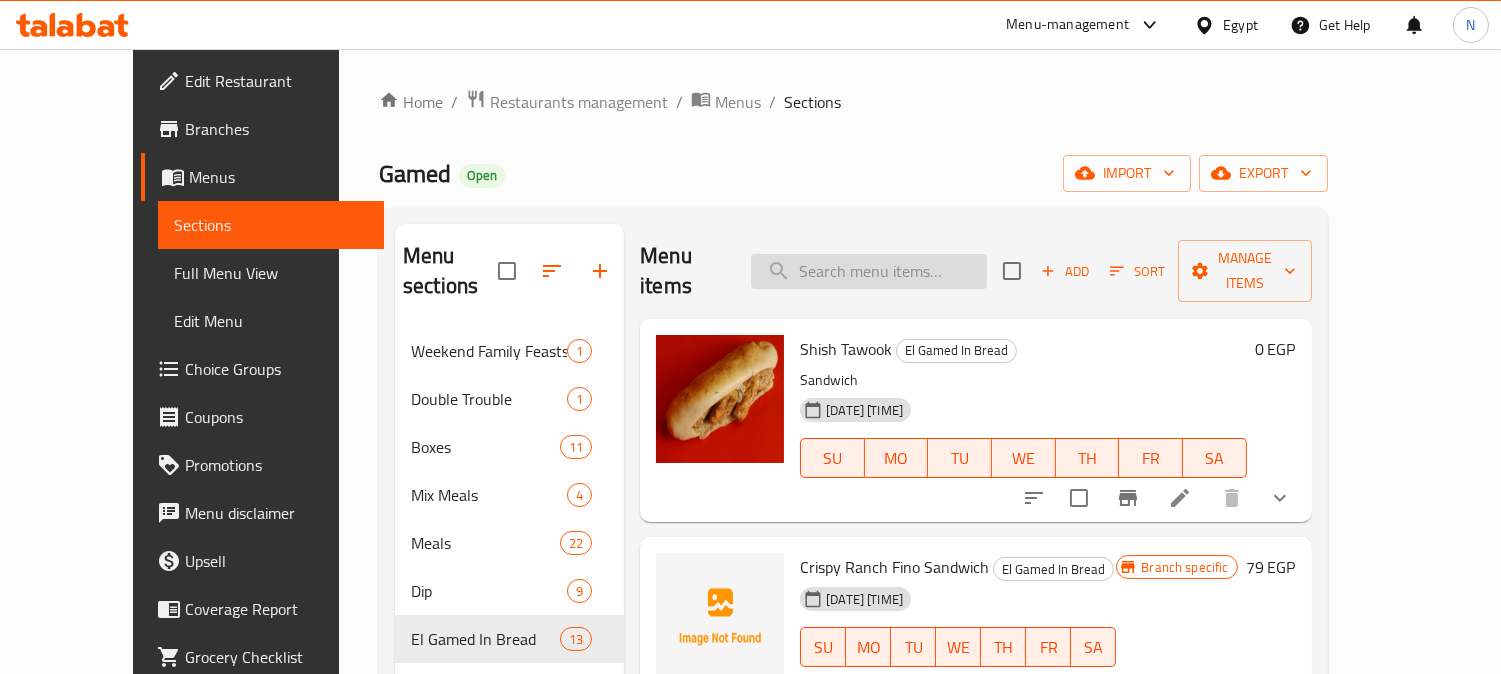 click at bounding box center [869, 271] 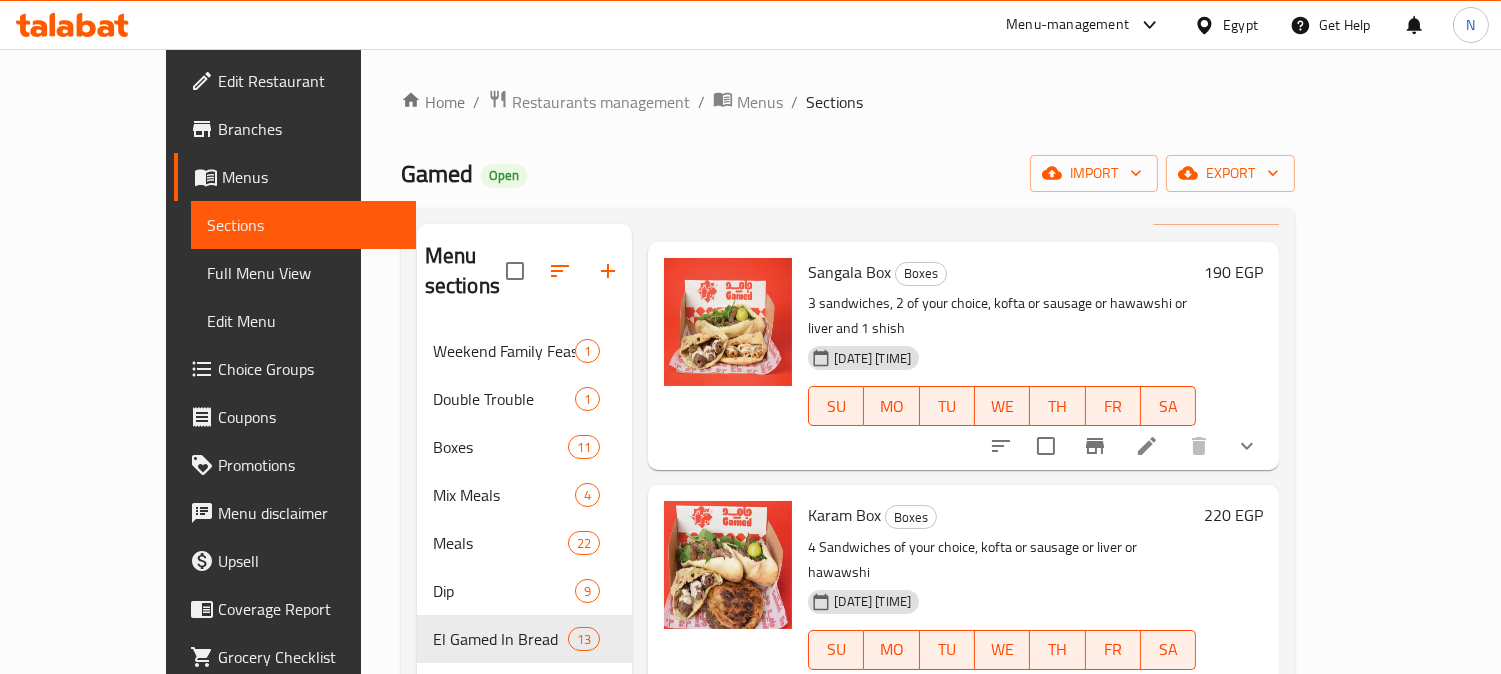scroll, scrollTop: 111, scrollLeft: 0, axis: vertical 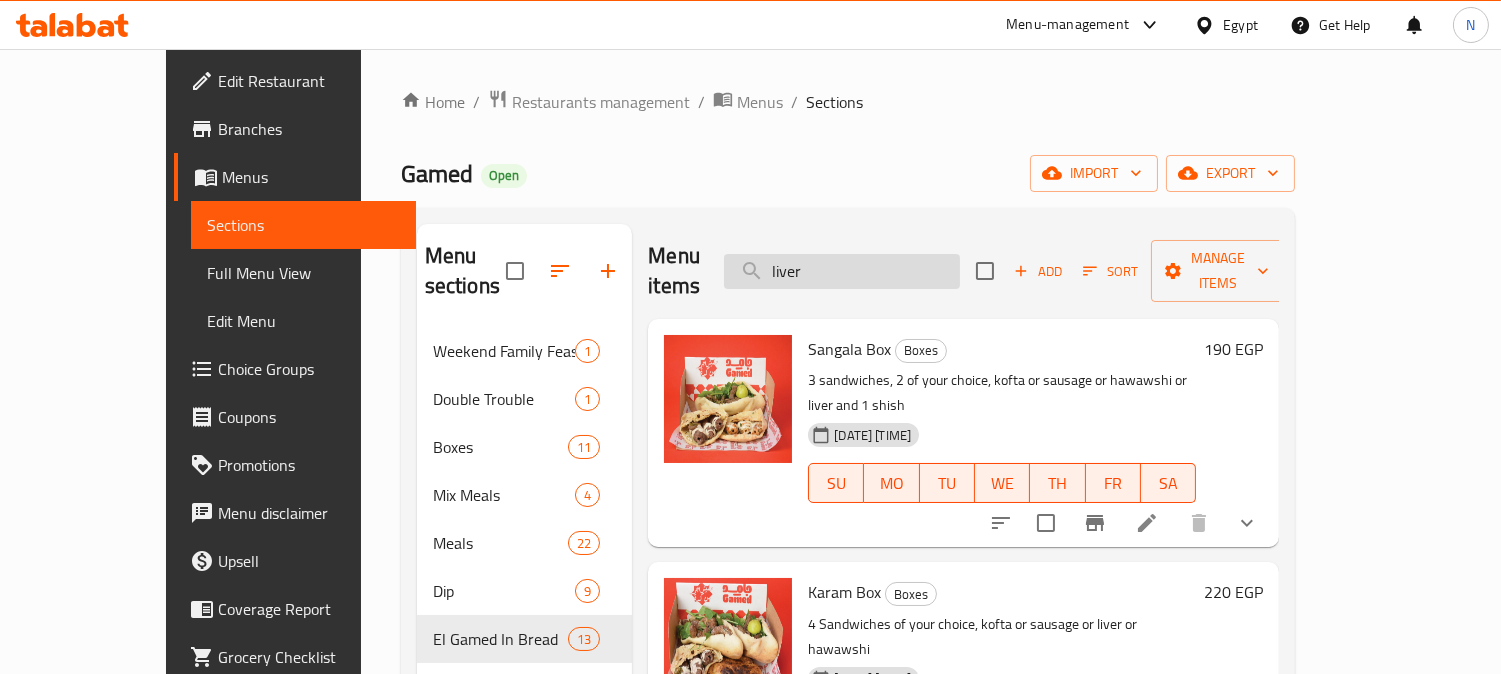 click on "liver" at bounding box center (842, 271) 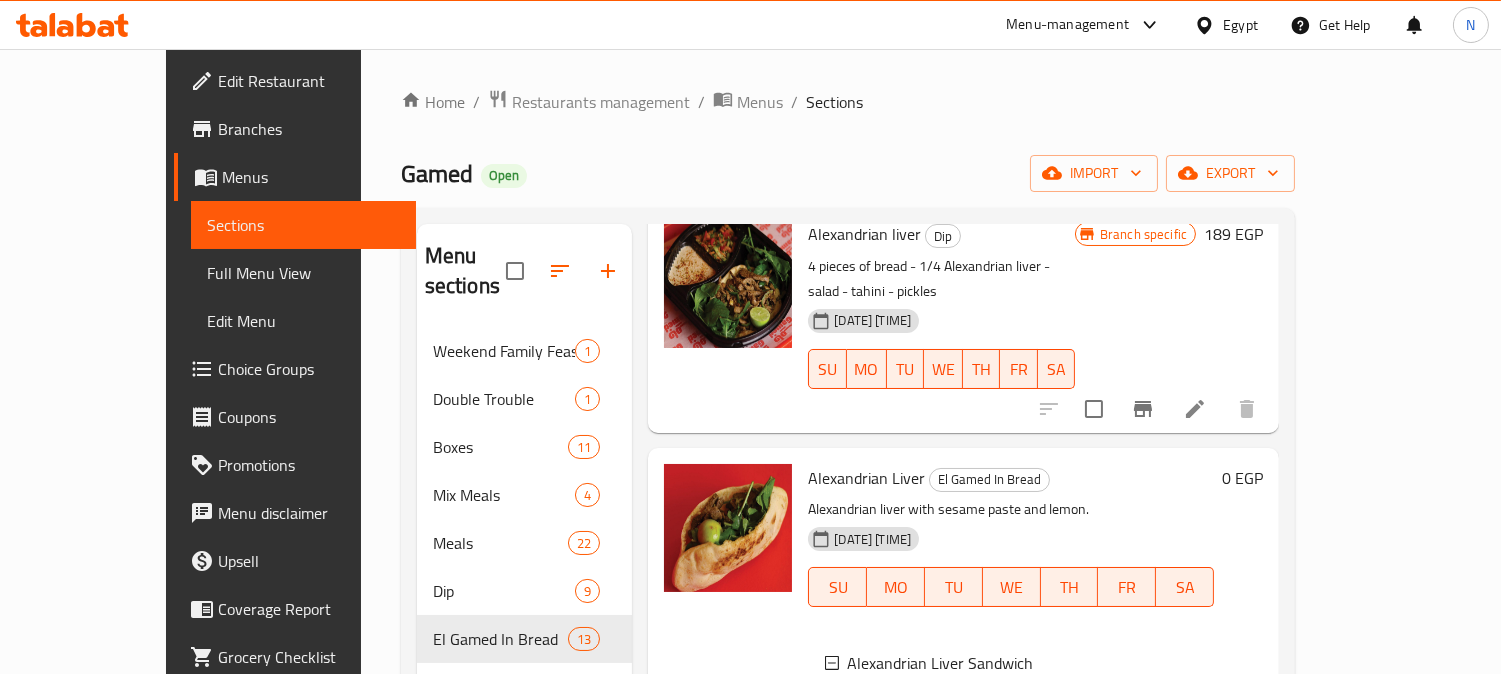 scroll, scrollTop: 444, scrollLeft: 0, axis: vertical 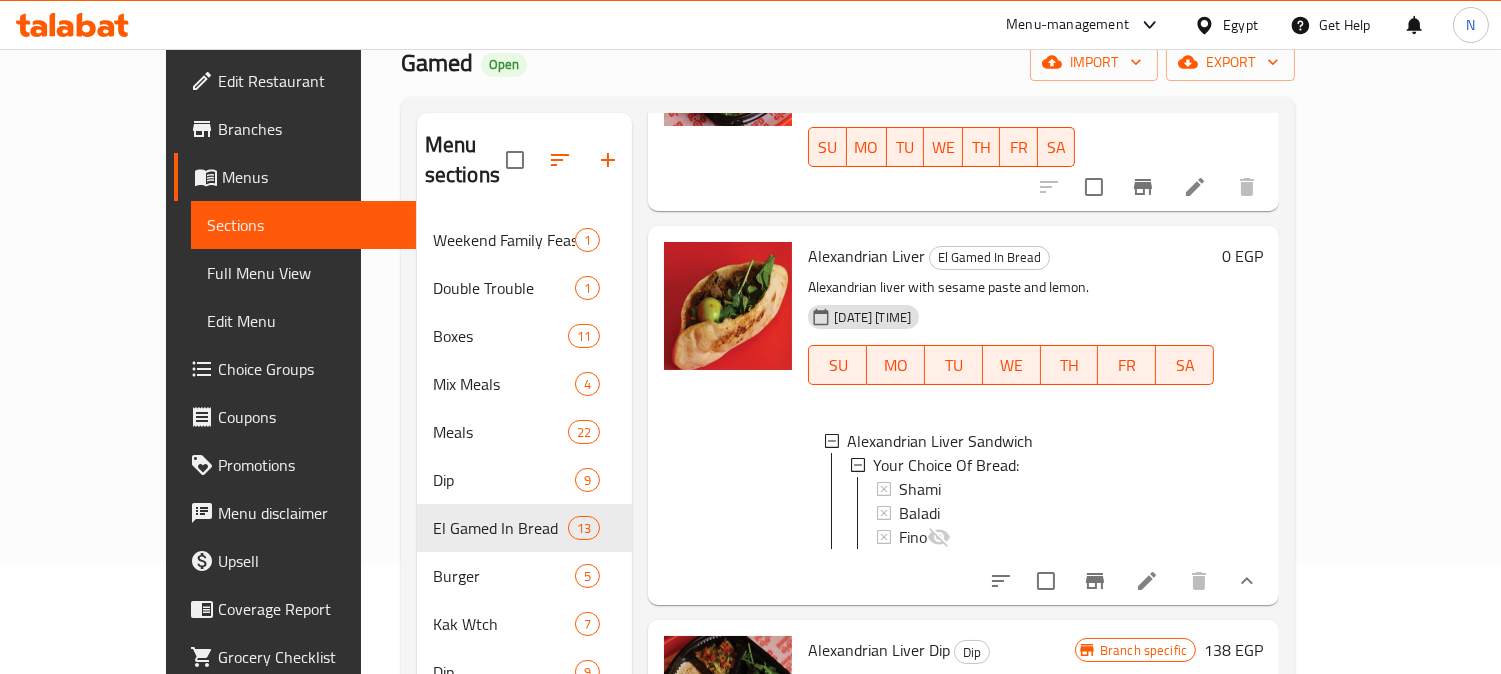 type on "Alexandrian Liver" 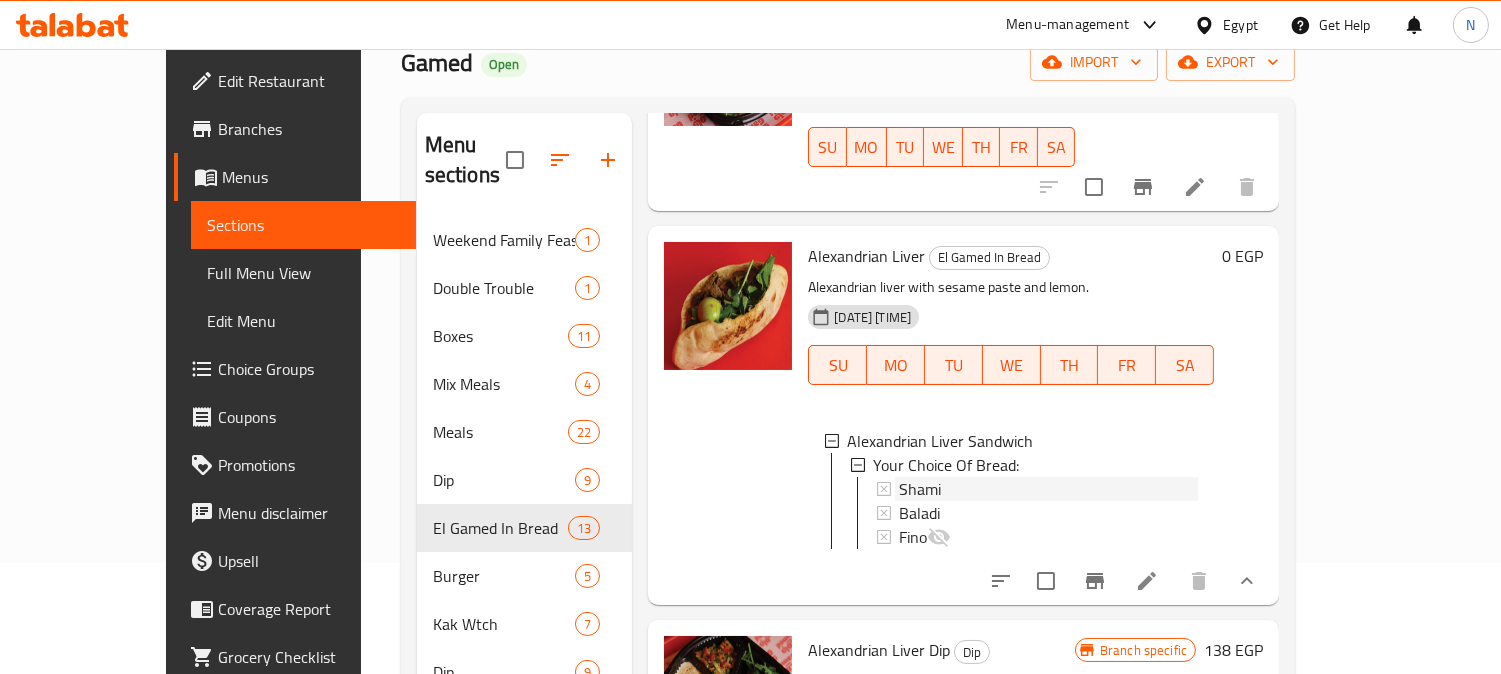 click on "Shami" at bounding box center [1048, 489] 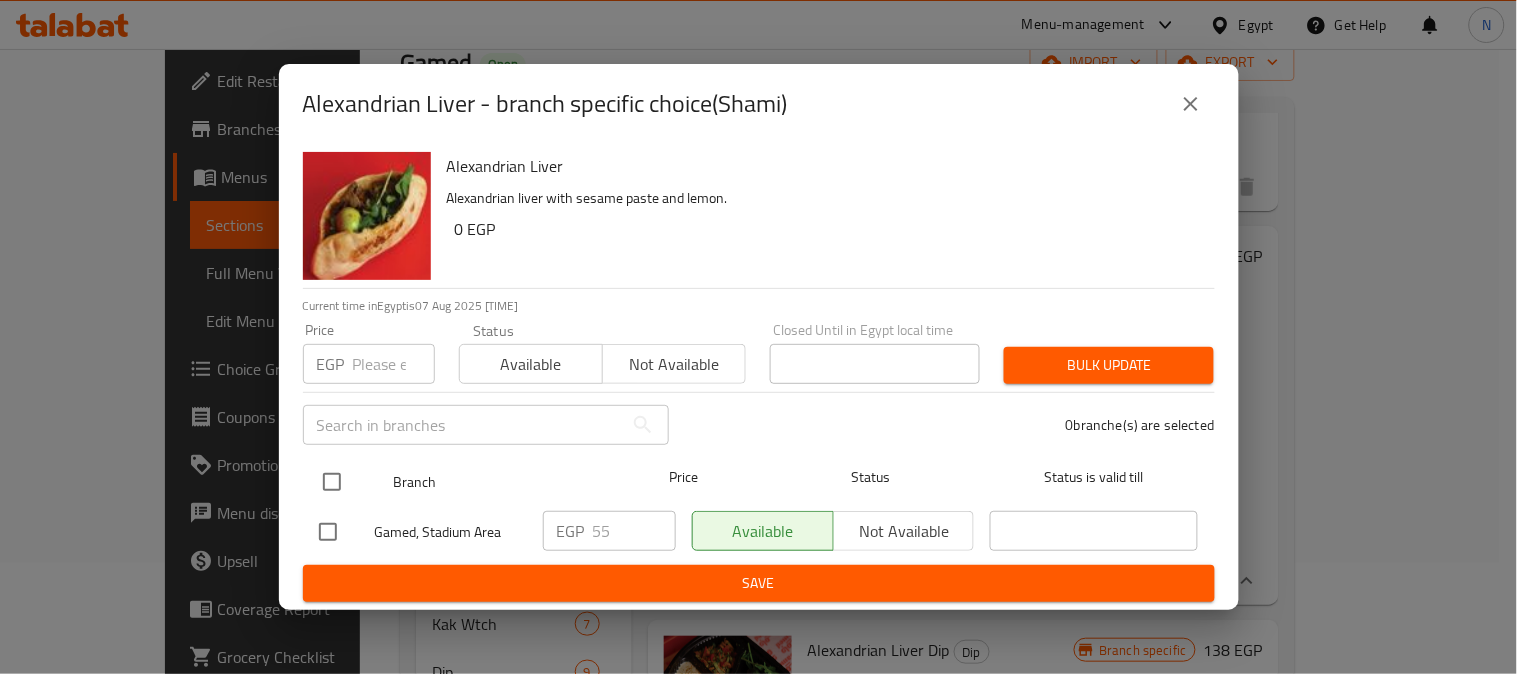 click at bounding box center (332, 482) 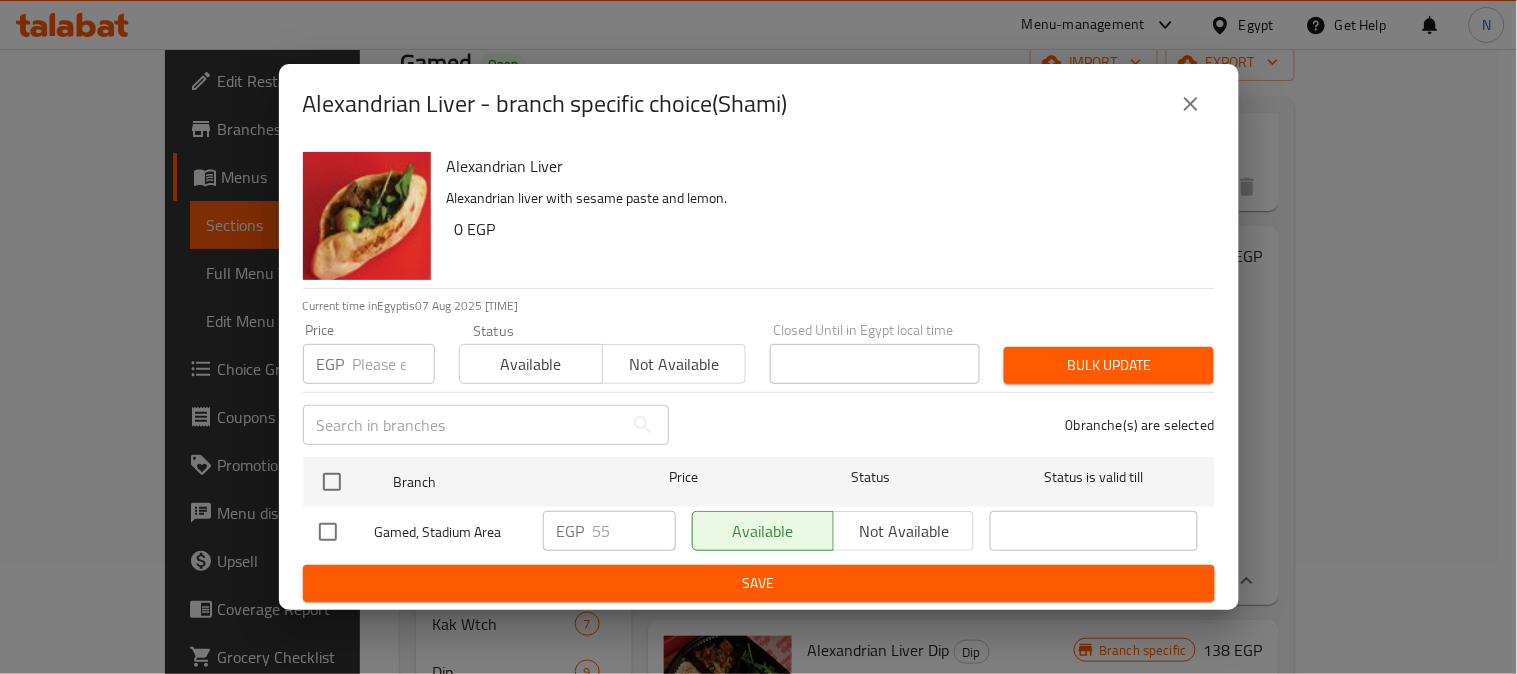 checkbox on "true" 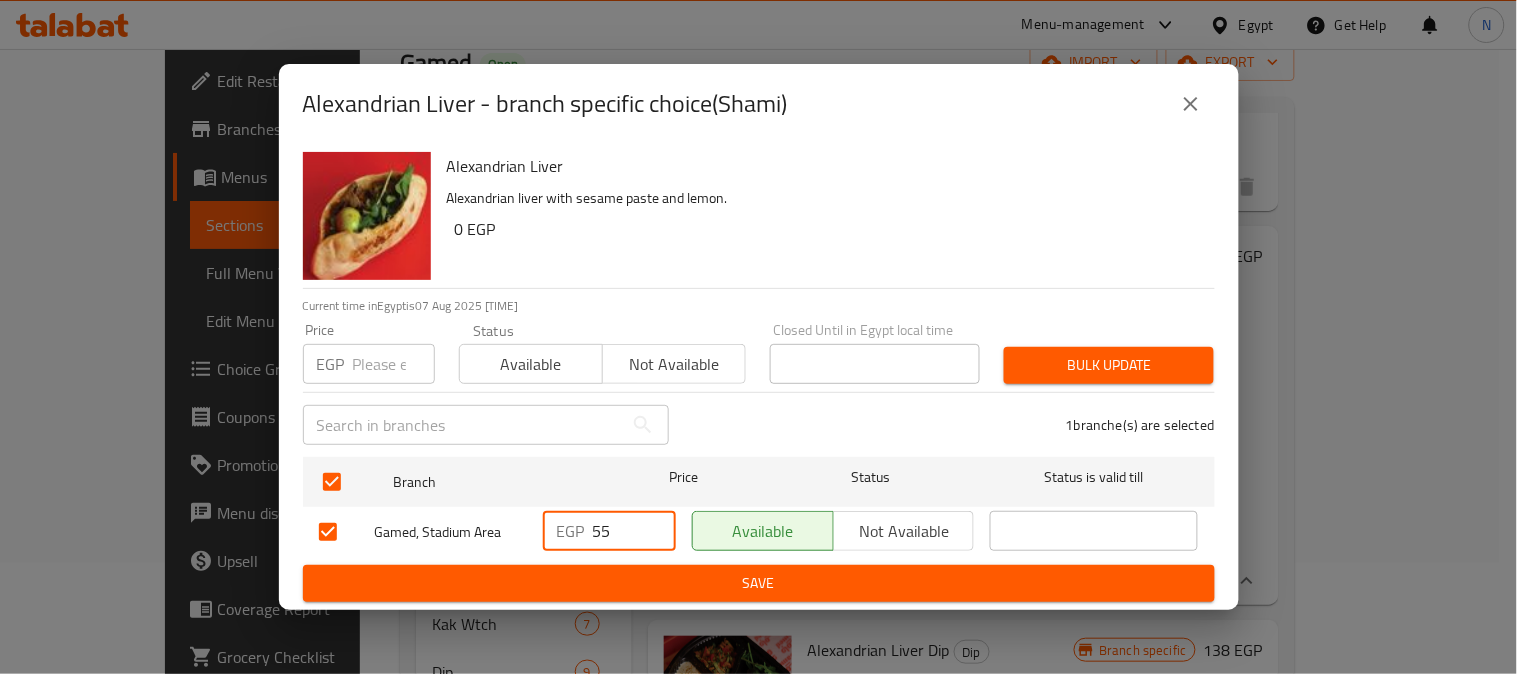 click on "EGP 55 ​" at bounding box center [609, 531] 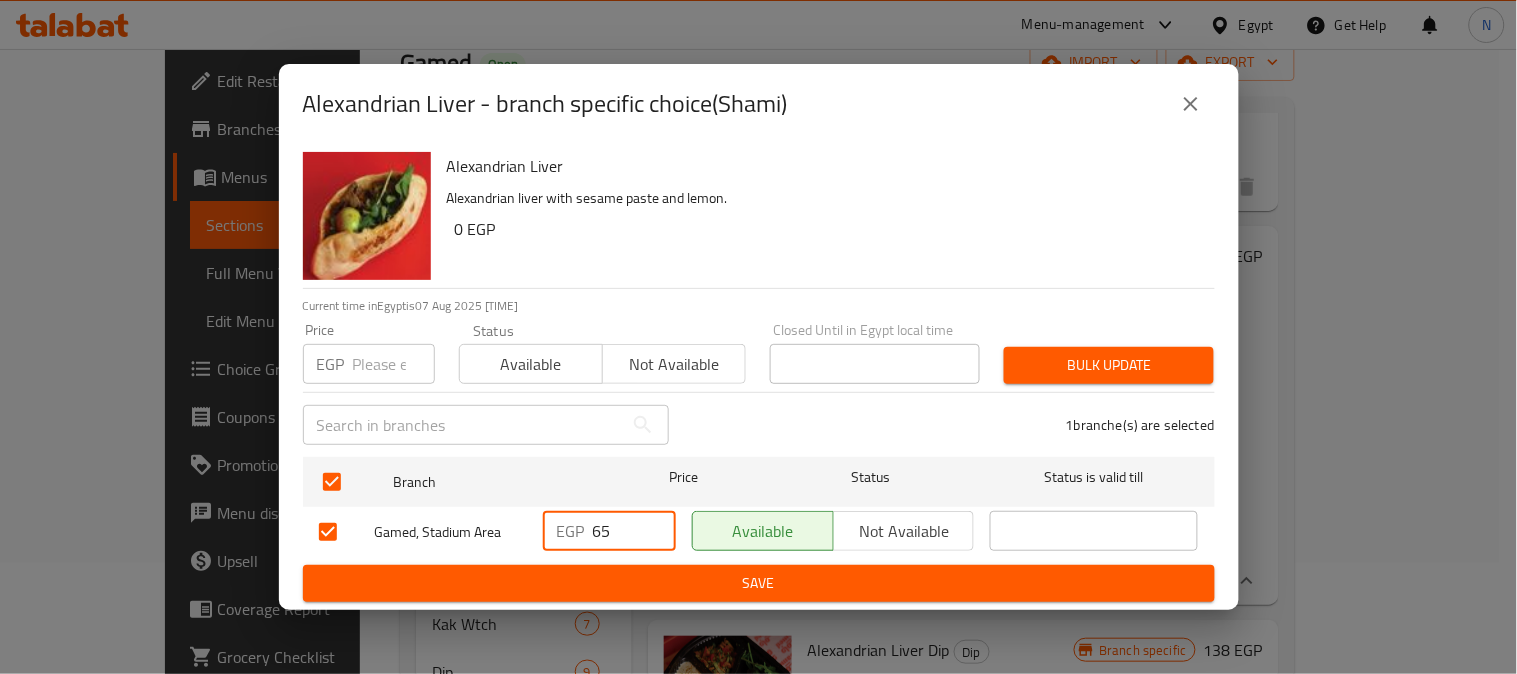 type on "65" 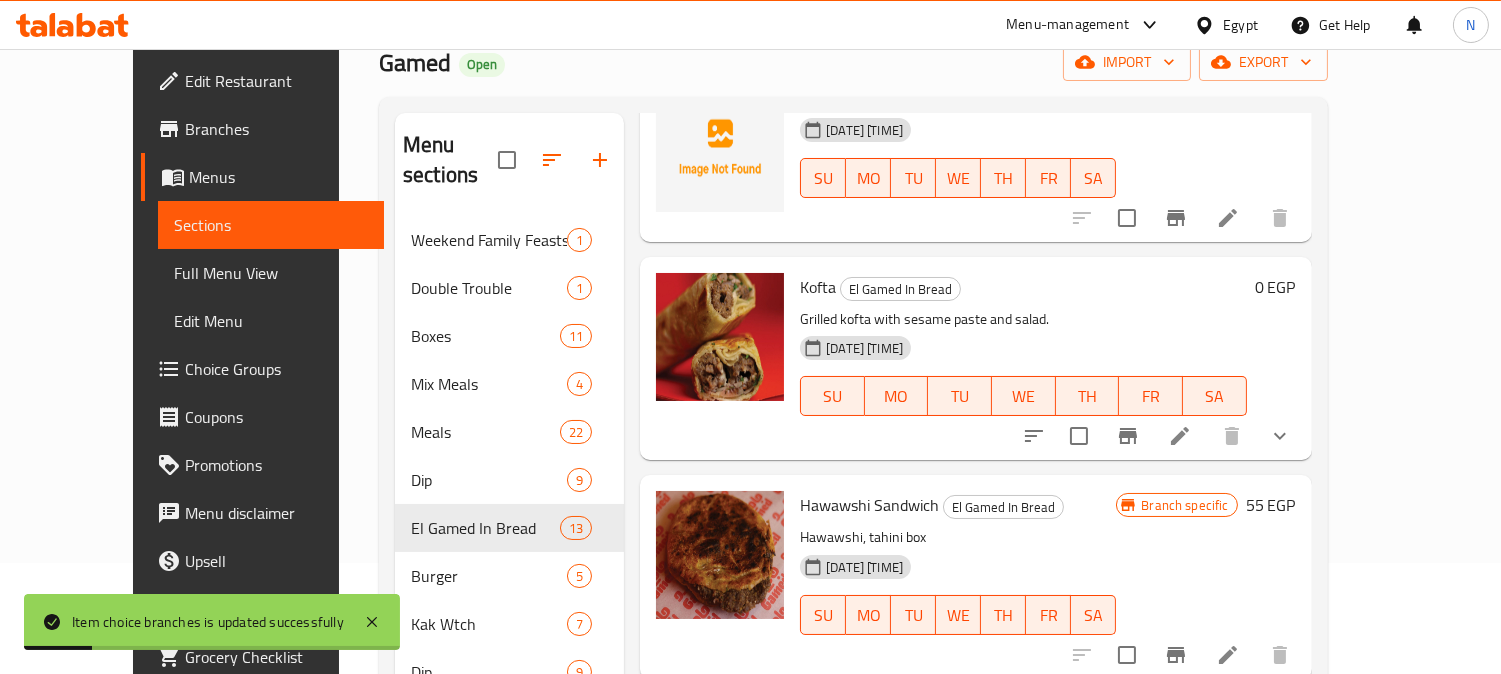 scroll, scrollTop: 0, scrollLeft: 0, axis: both 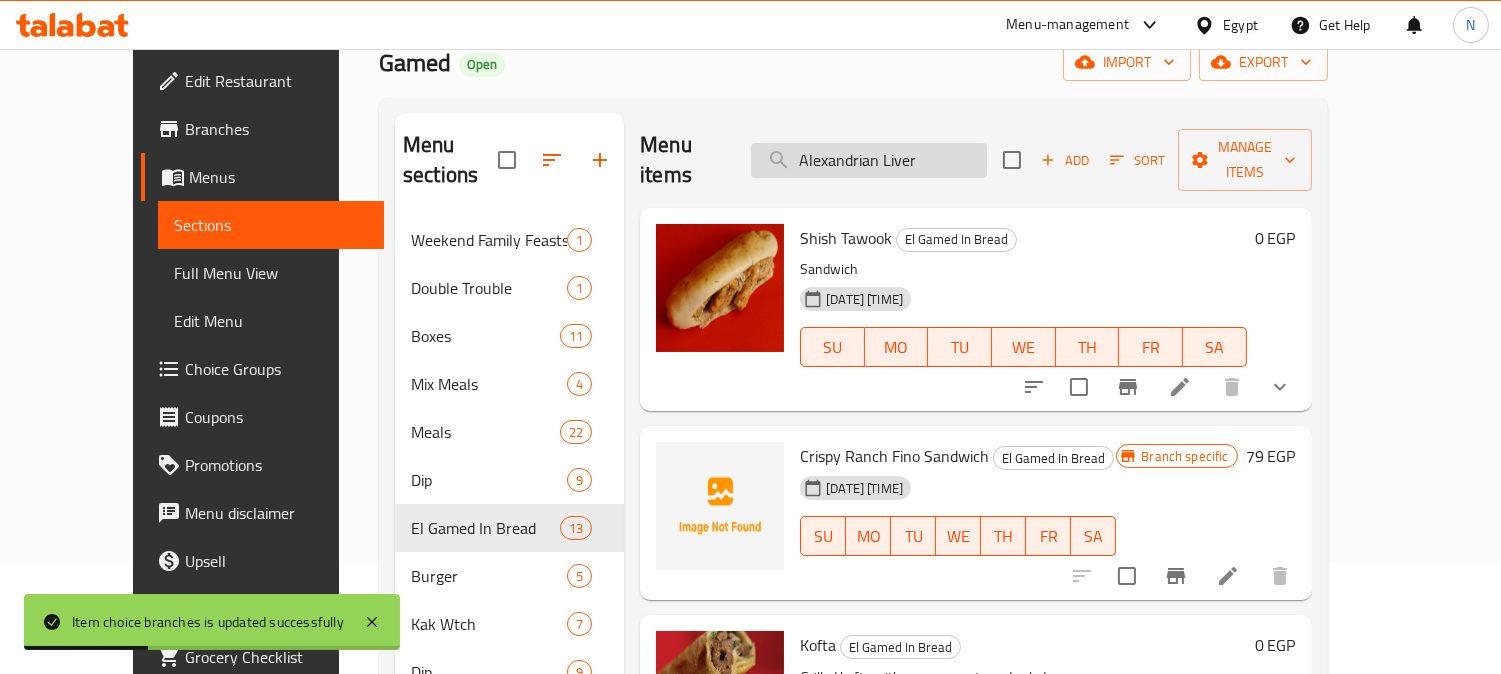 drag, startPoint x: 941, startPoint y: 156, endPoint x: 972, endPoint y: 156, distance: 31 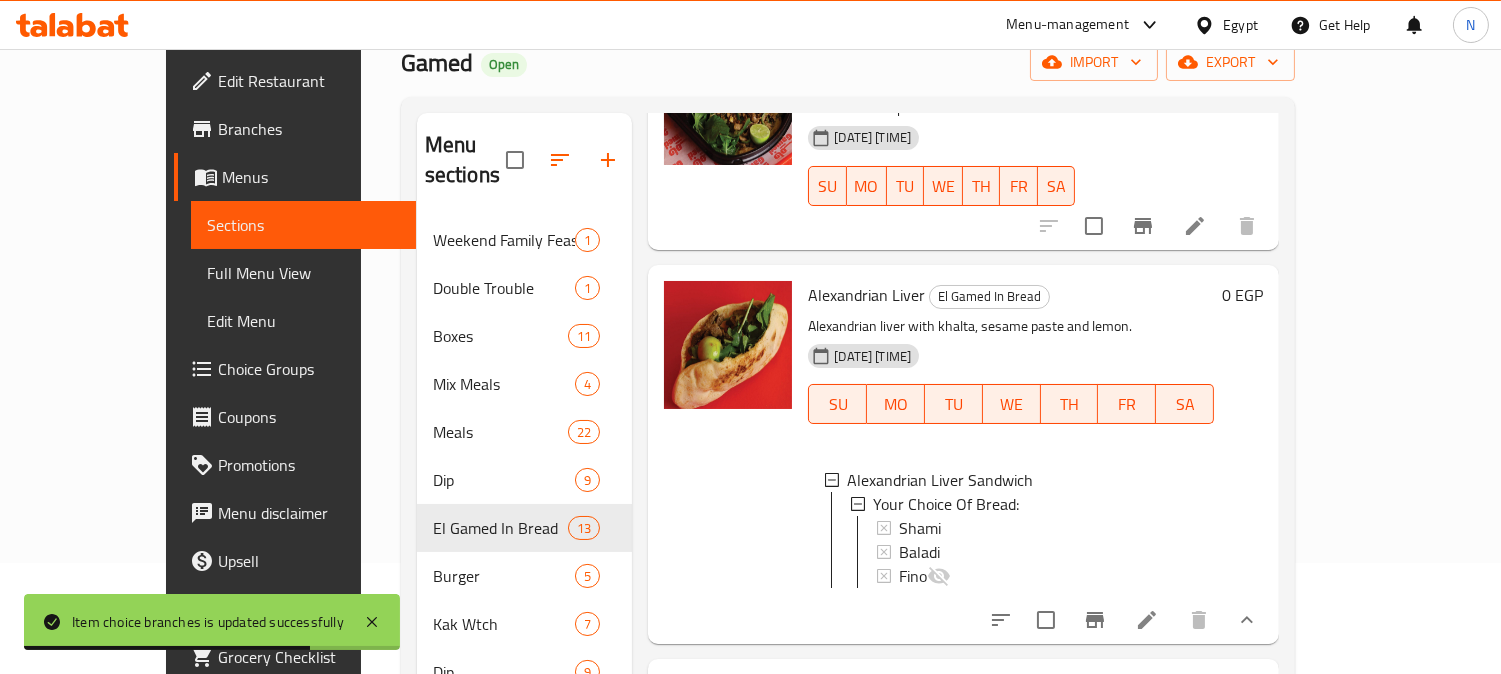 scroll, scrollTop: 444, scrollLeft: 0, axis: vertical 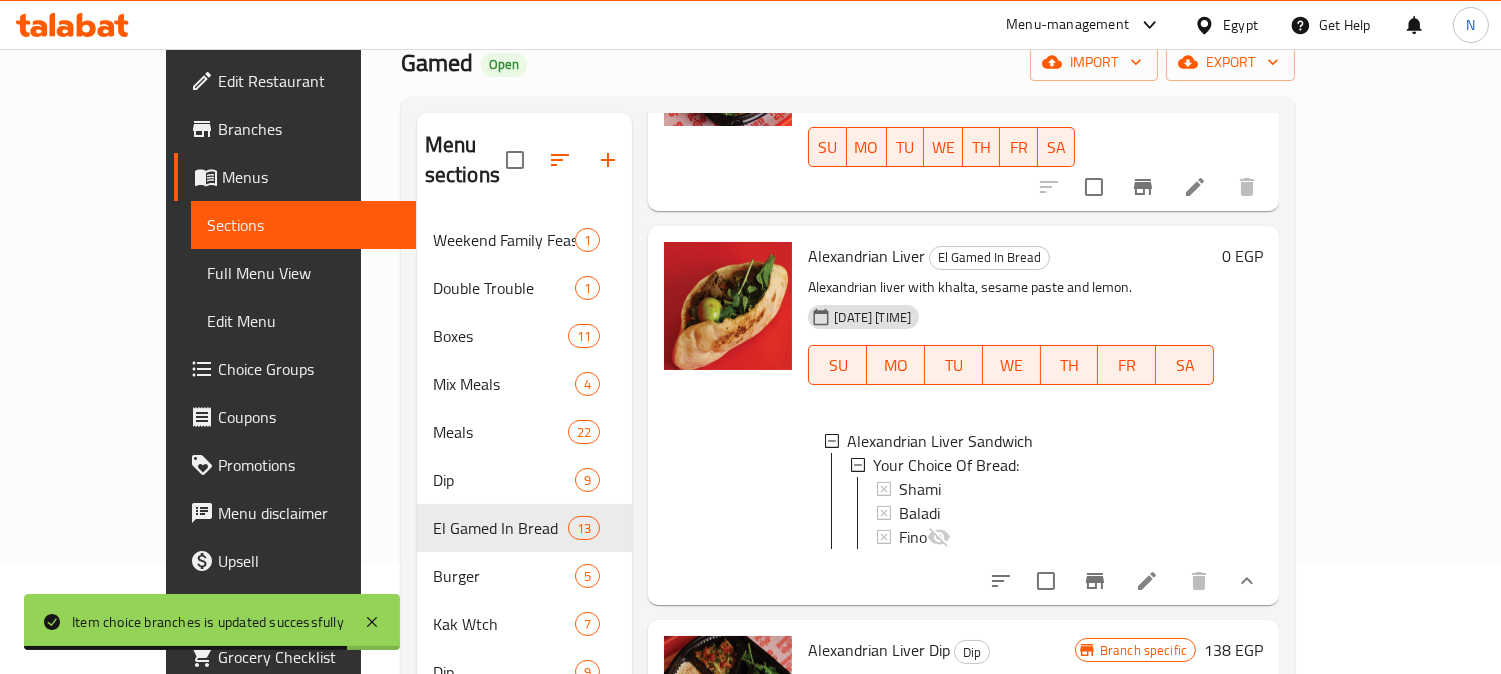 type on "Alexandrian Live" 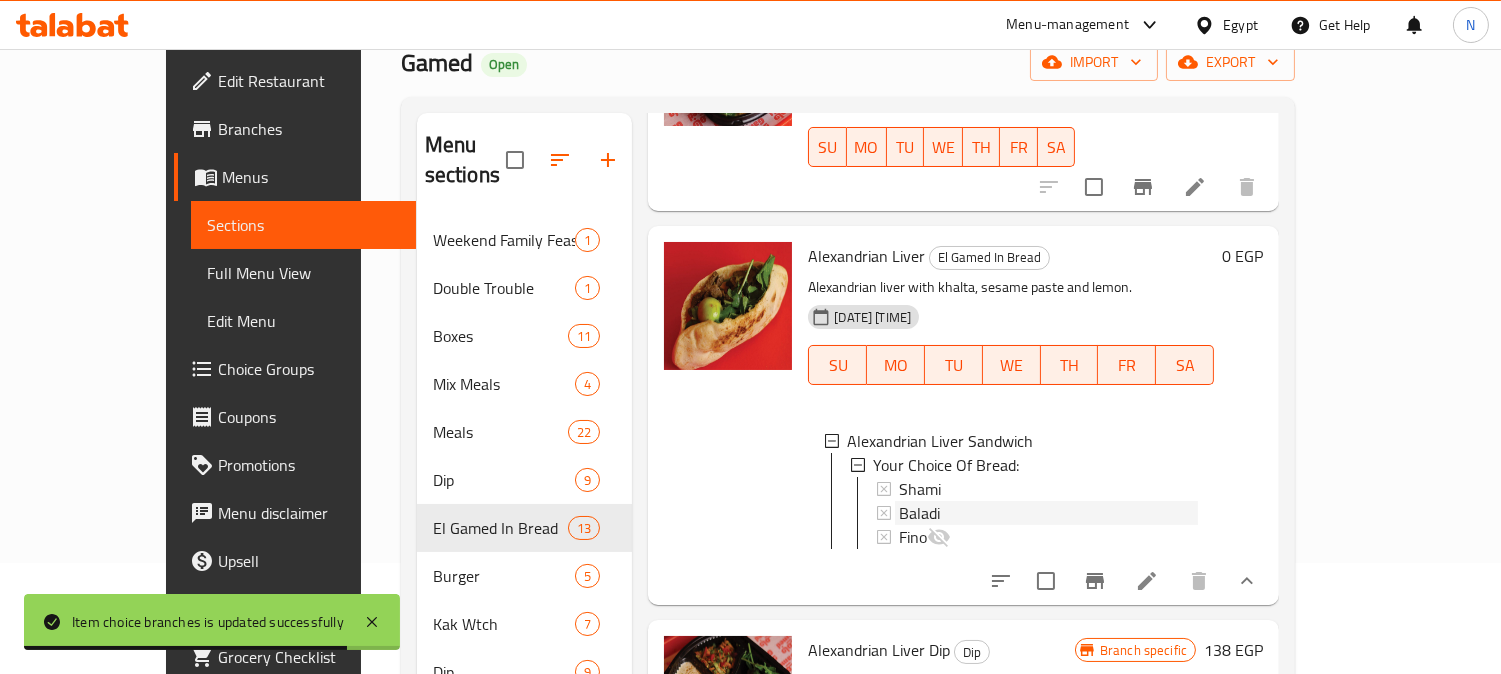 click on "Baladi" at bounding box center (1048, 513) 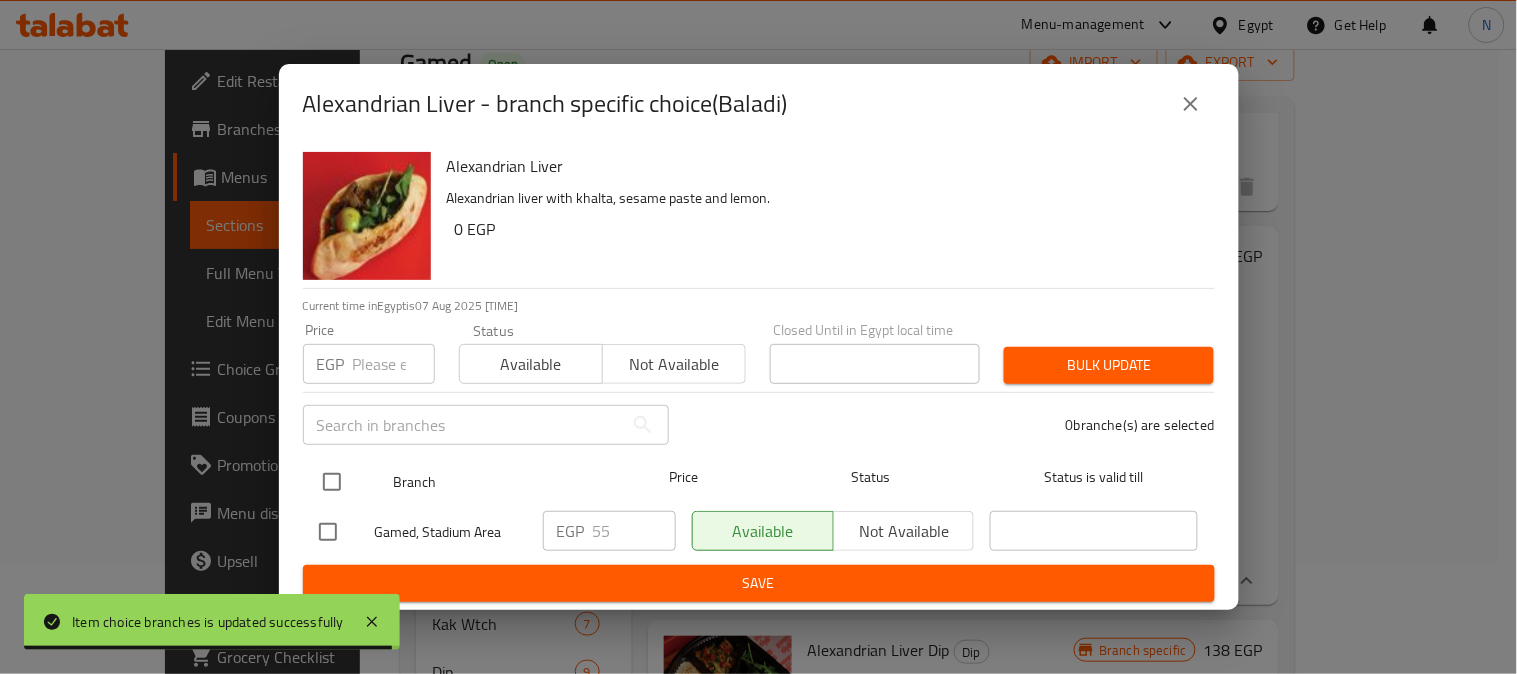 click at bounding box center (332, 482) 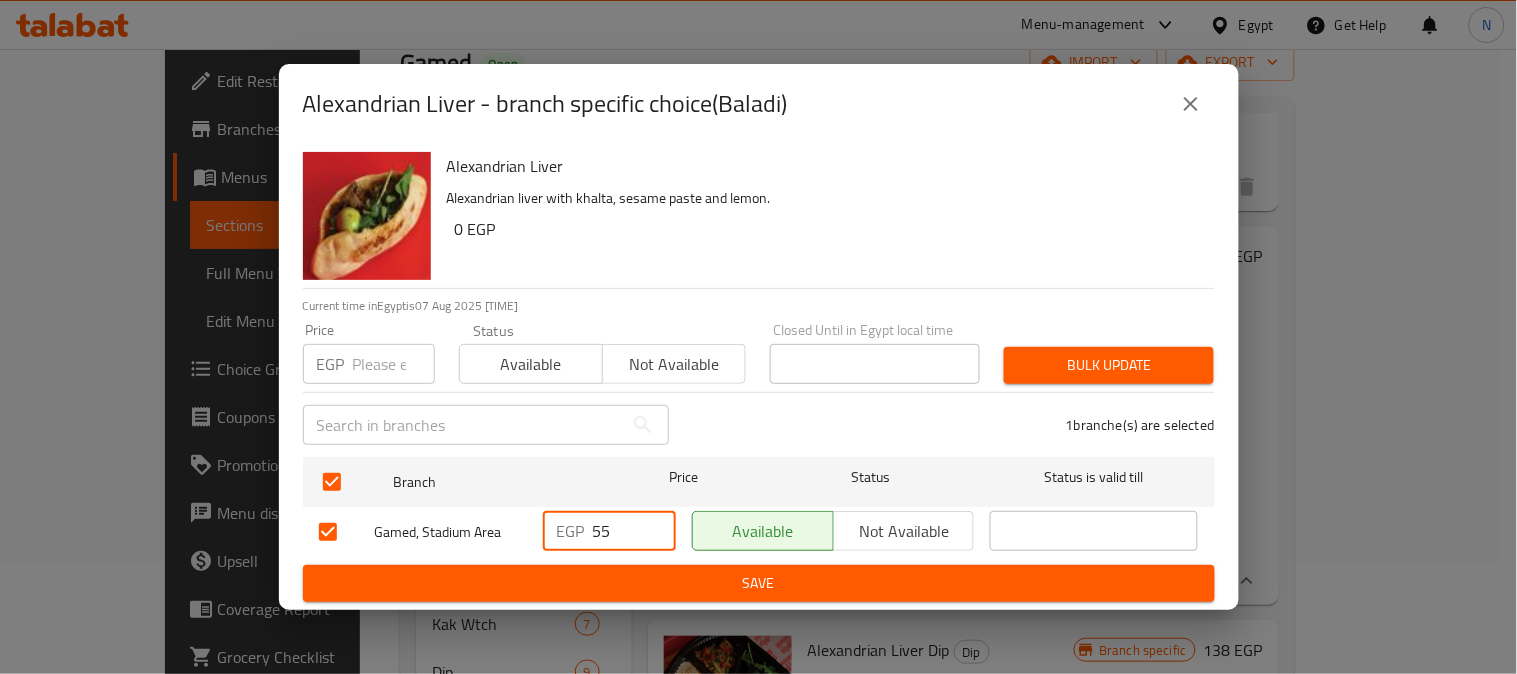 drag, startPoint x: 598, startPoint y: 532, endPoint x: 586, endPoint y: 536, distance: 12.649111 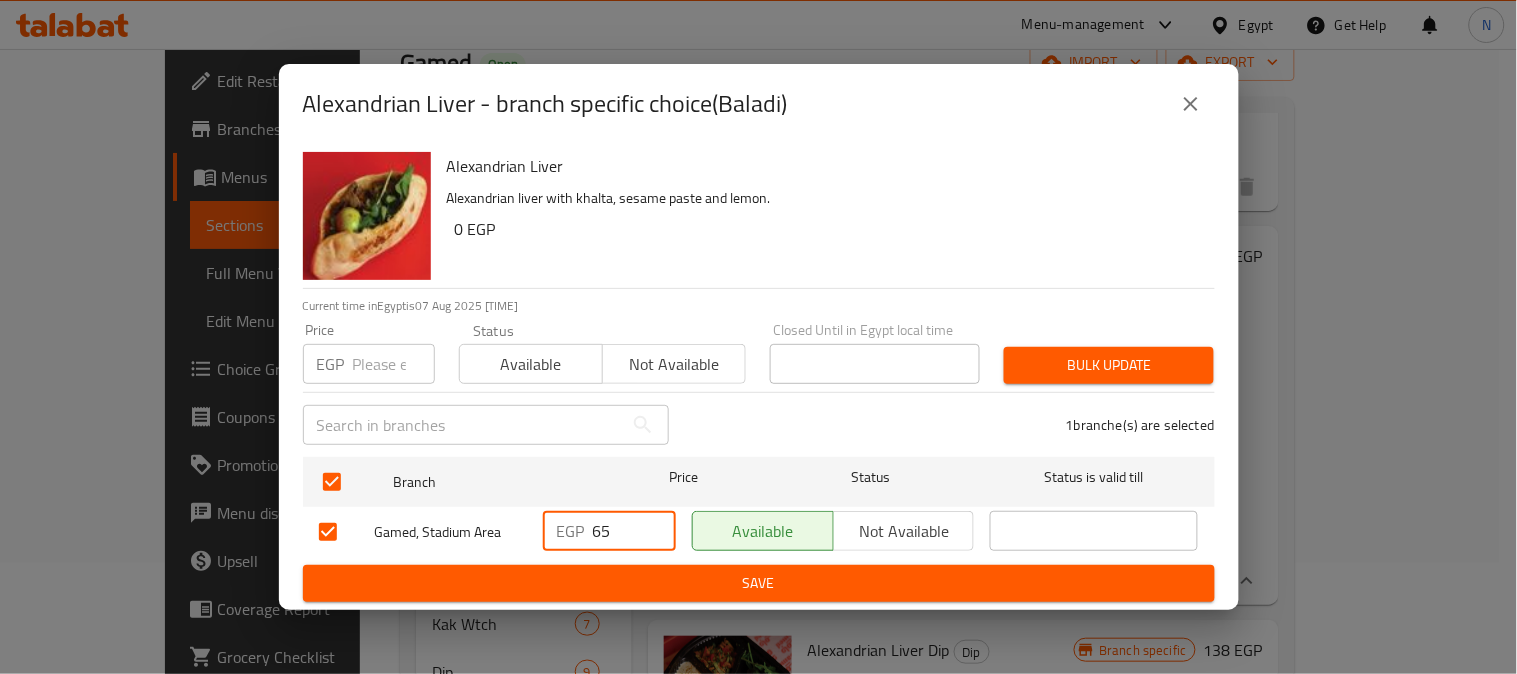 type on "65" 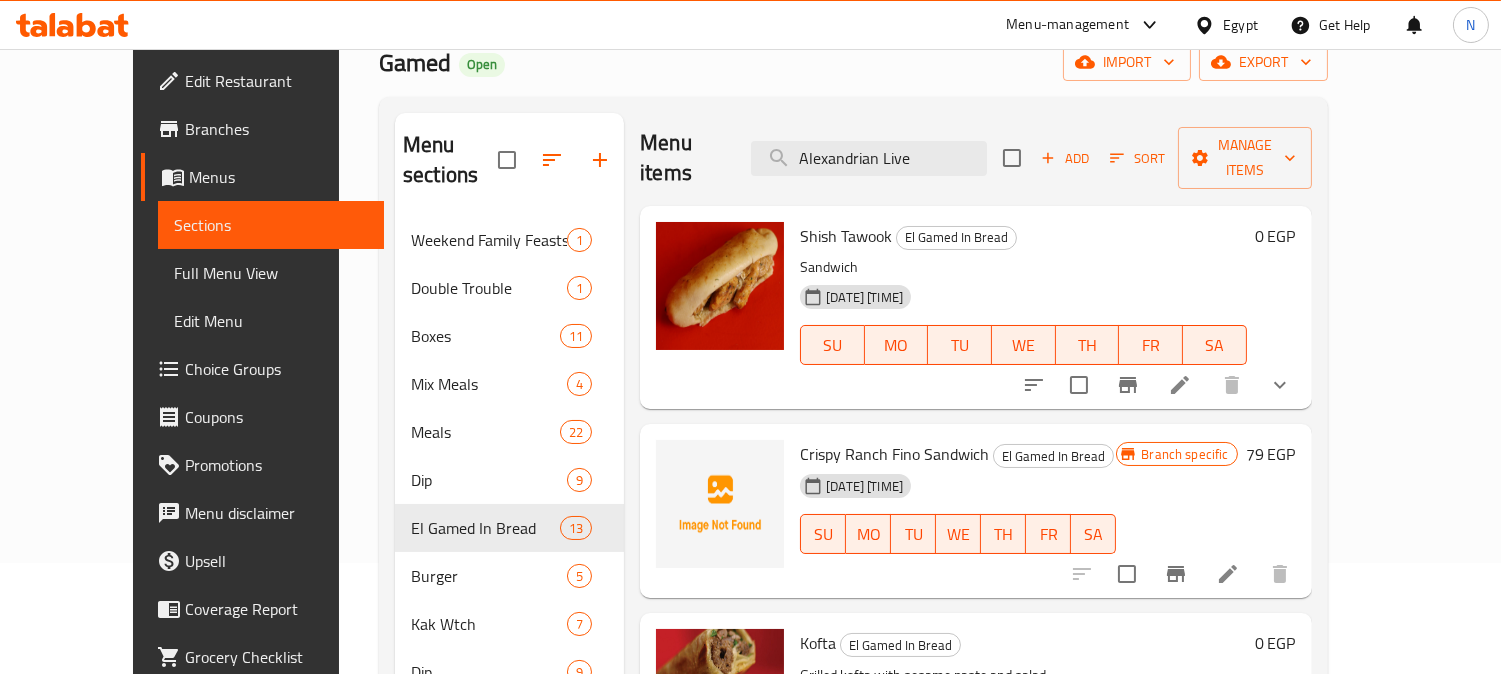 scroll, scrollTop: 0, scrollLeft: 0, axis: both 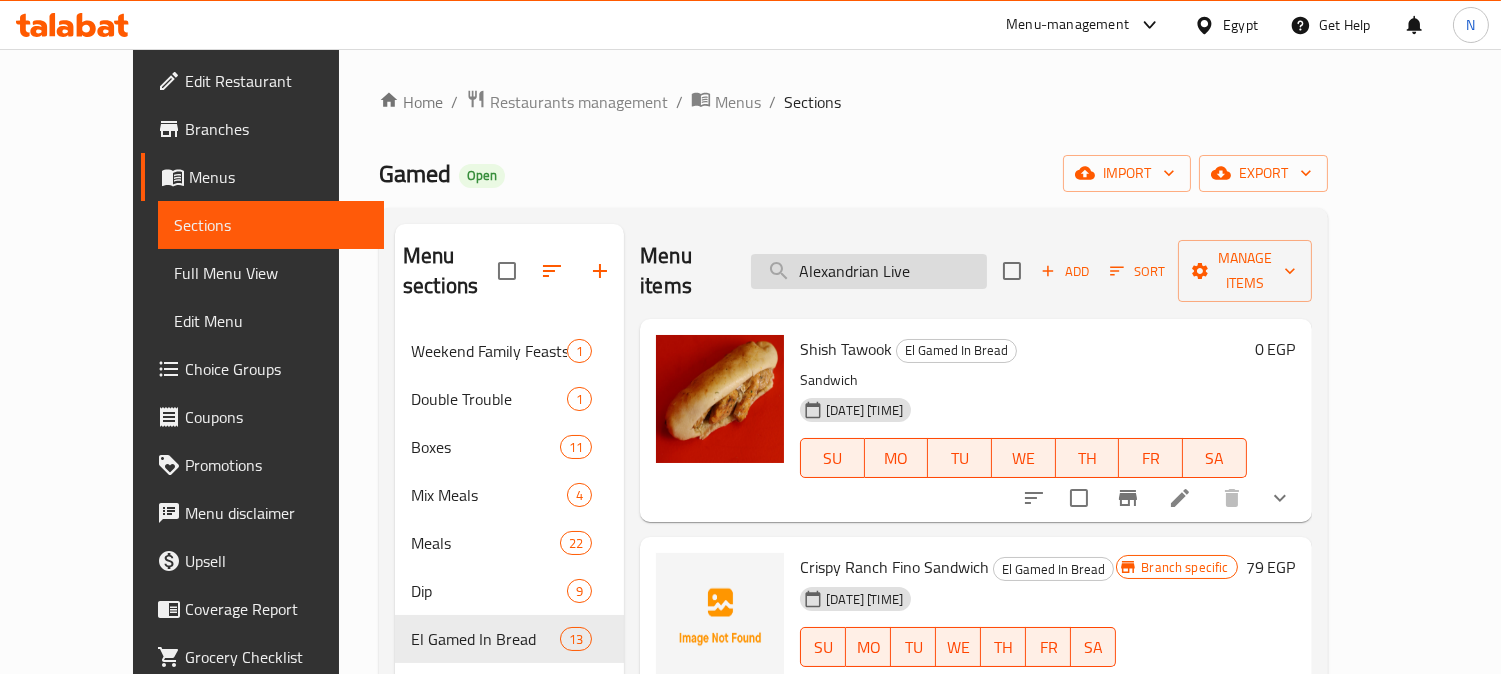 click on "Alexandrian Live" at bounding box center (869, 271) 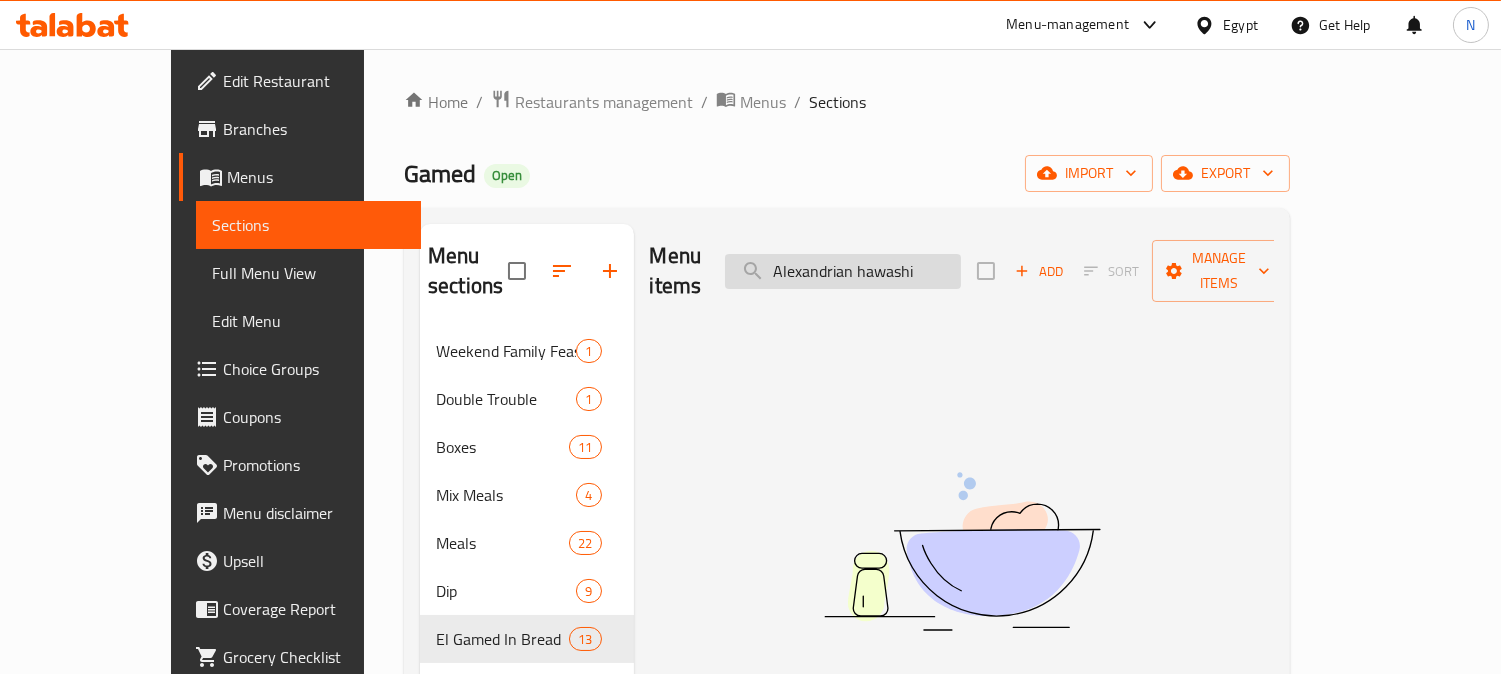 drag, startPoint x: 920, startPoint y: 264, endPoint x: 796, endPoint y: 268, distance: 124.0645 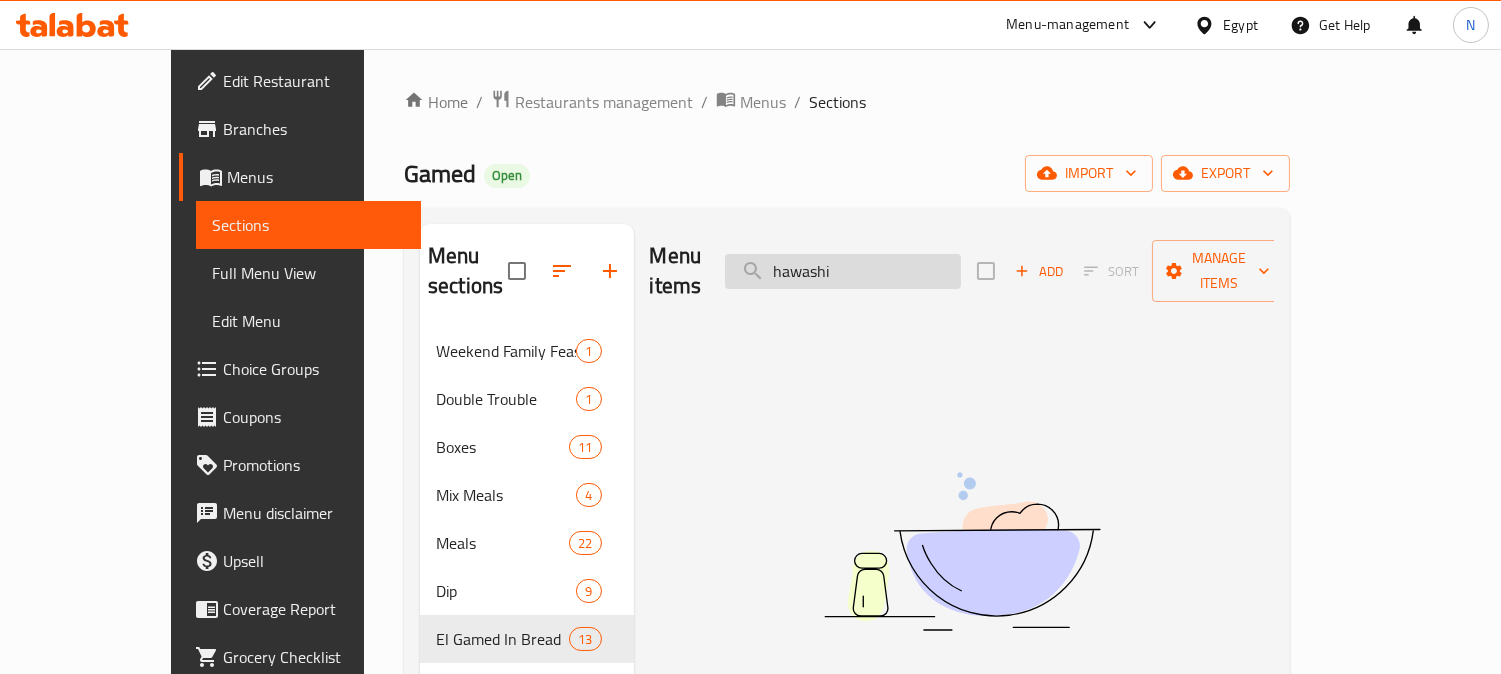 click on "hawashi" at bounding box center [843, 271] 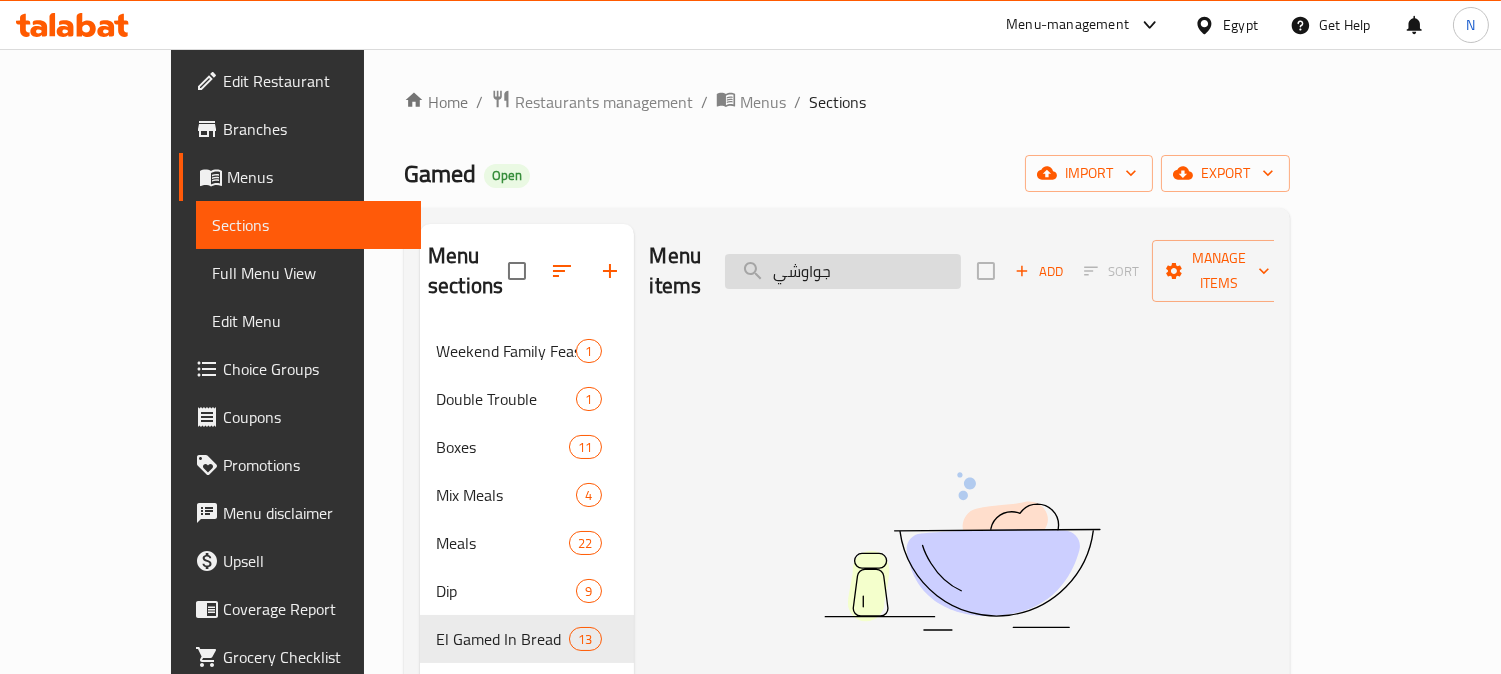 drag, startPoint x: 887, startPoint y: 257, endPoint x: 900, endPoint y: 266, distance: 15.811388 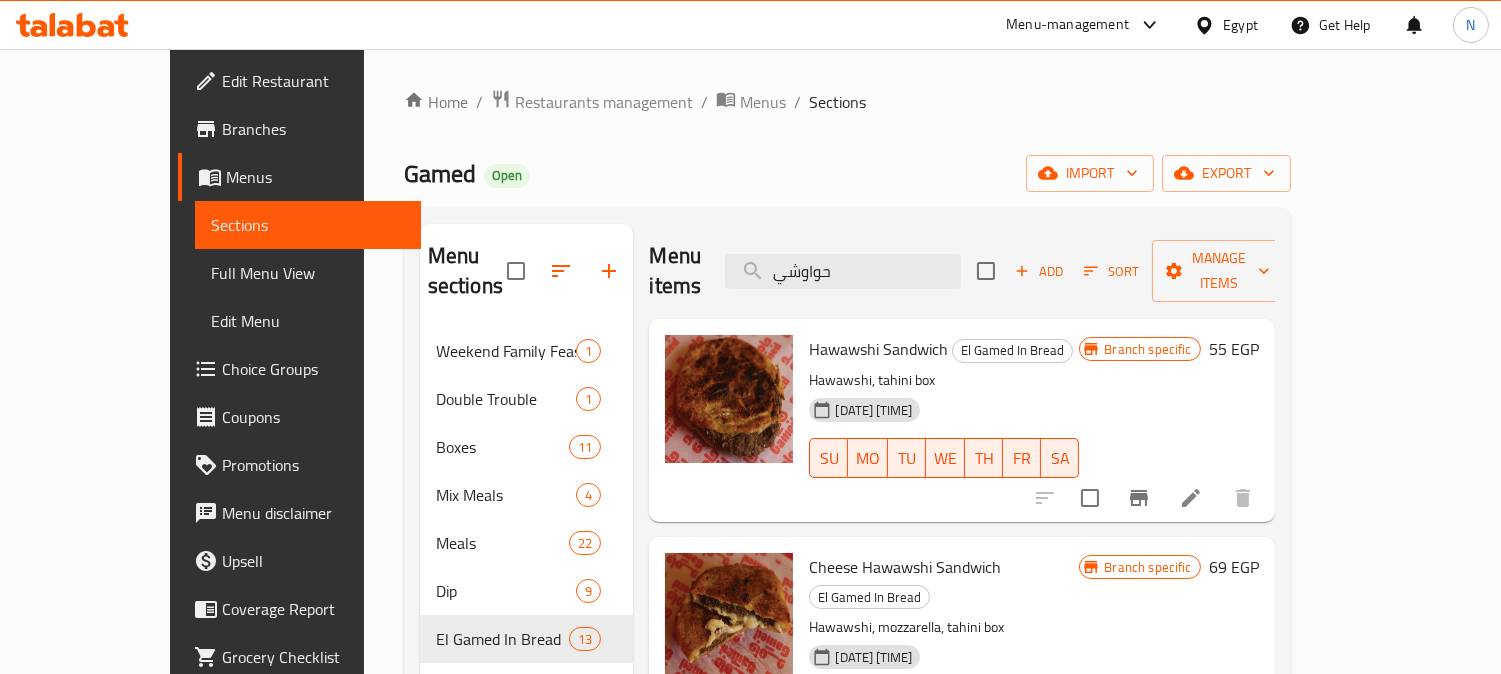 scroll, scrollTop: 111, scrollLeft: 0, axis: vertical 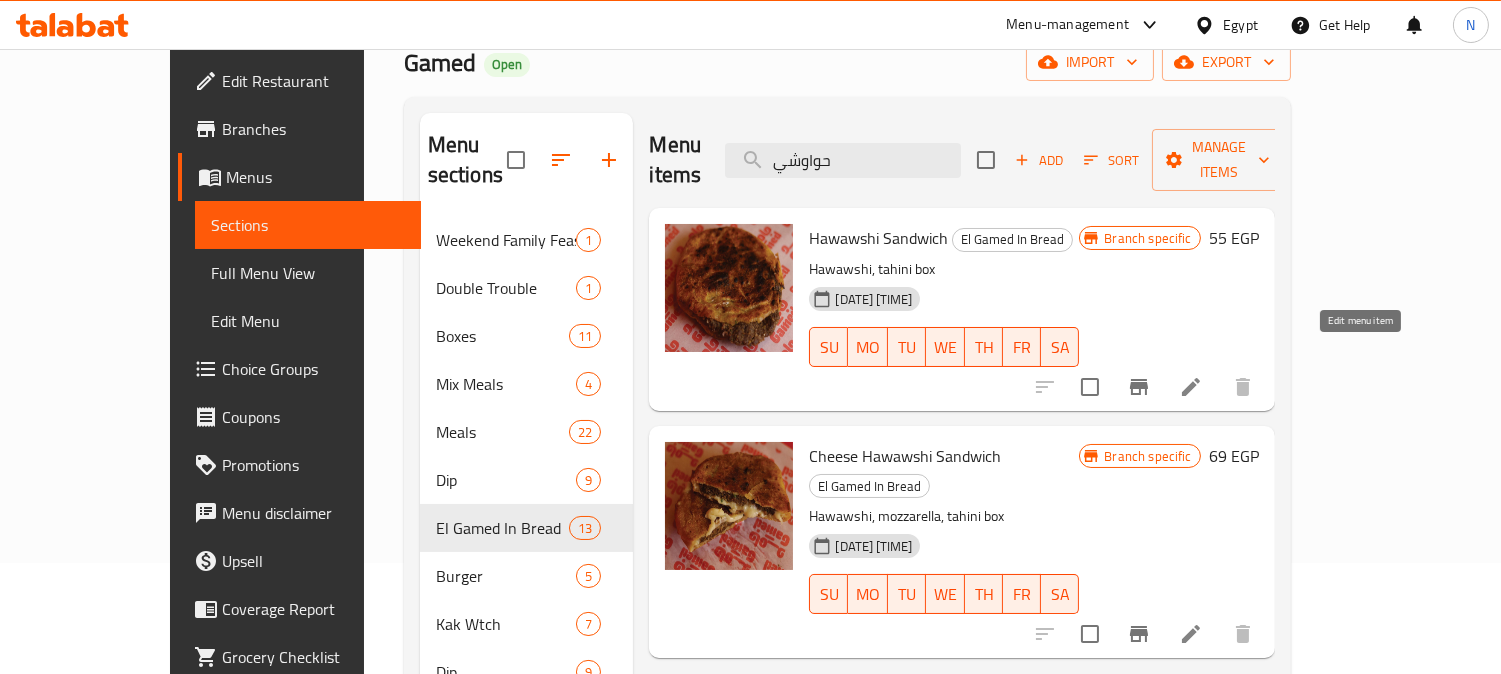 drag, startPoint x: 1364, startPoint y: 364, endPoint x: 1323, endPoint y: 292, distance: 82.85529 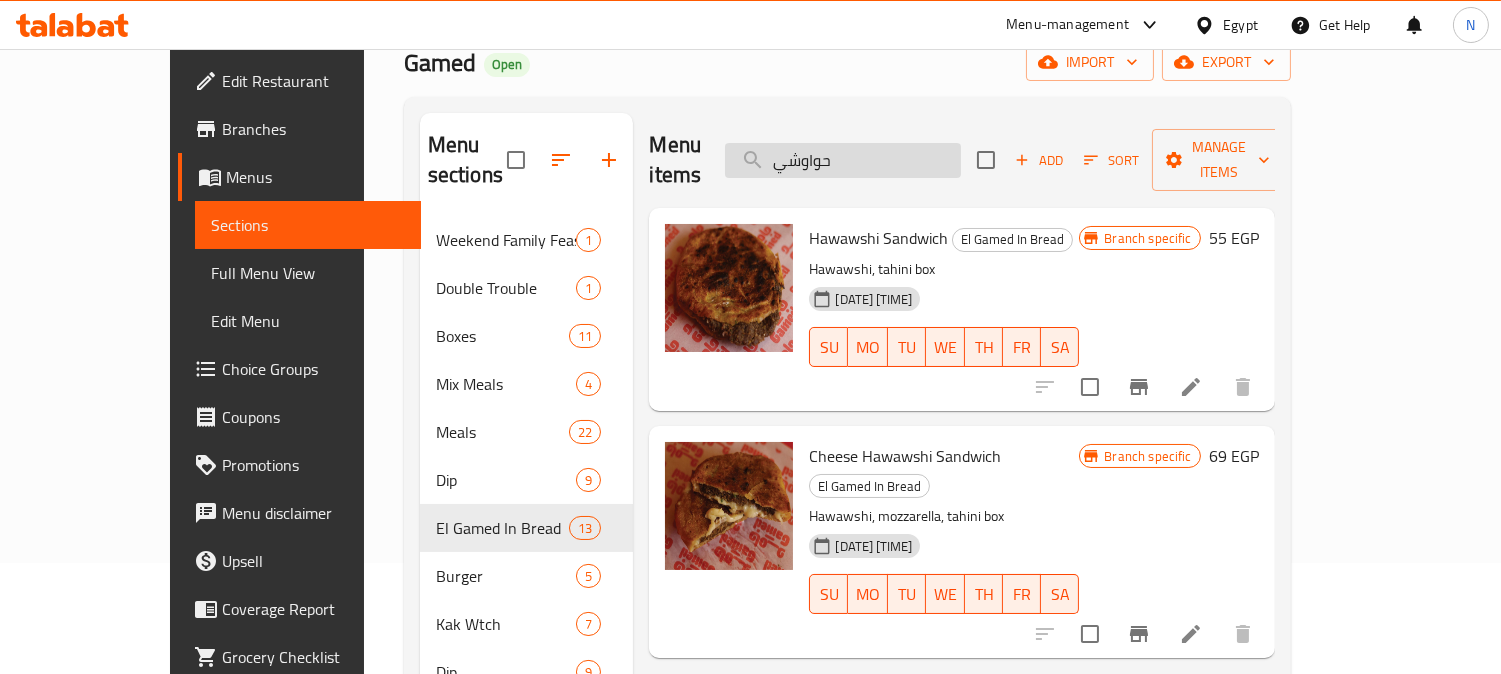 click on "حواوشي" at bounding box center [843, 160] 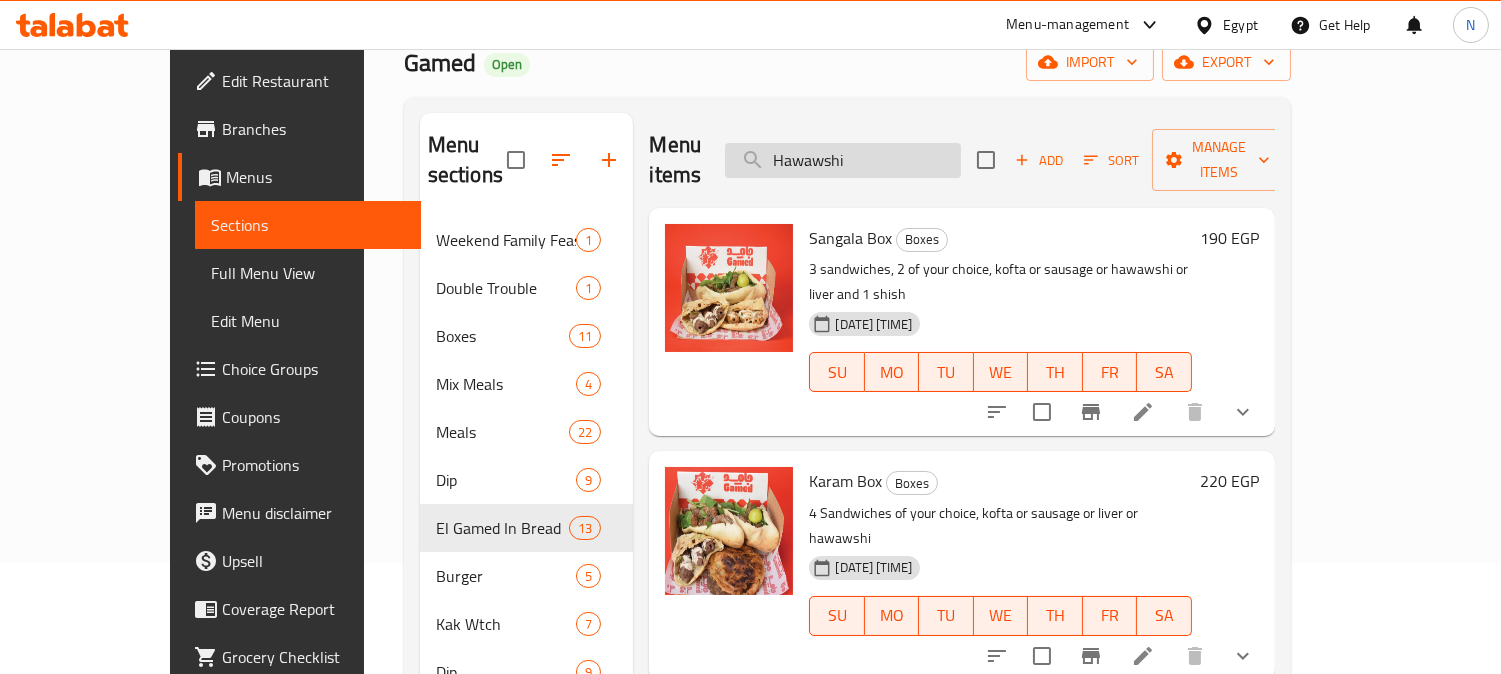 drag, startPoint x: 906, startPoint y: 160, endPoint x: 921, endPoint y: 160, distance: 15 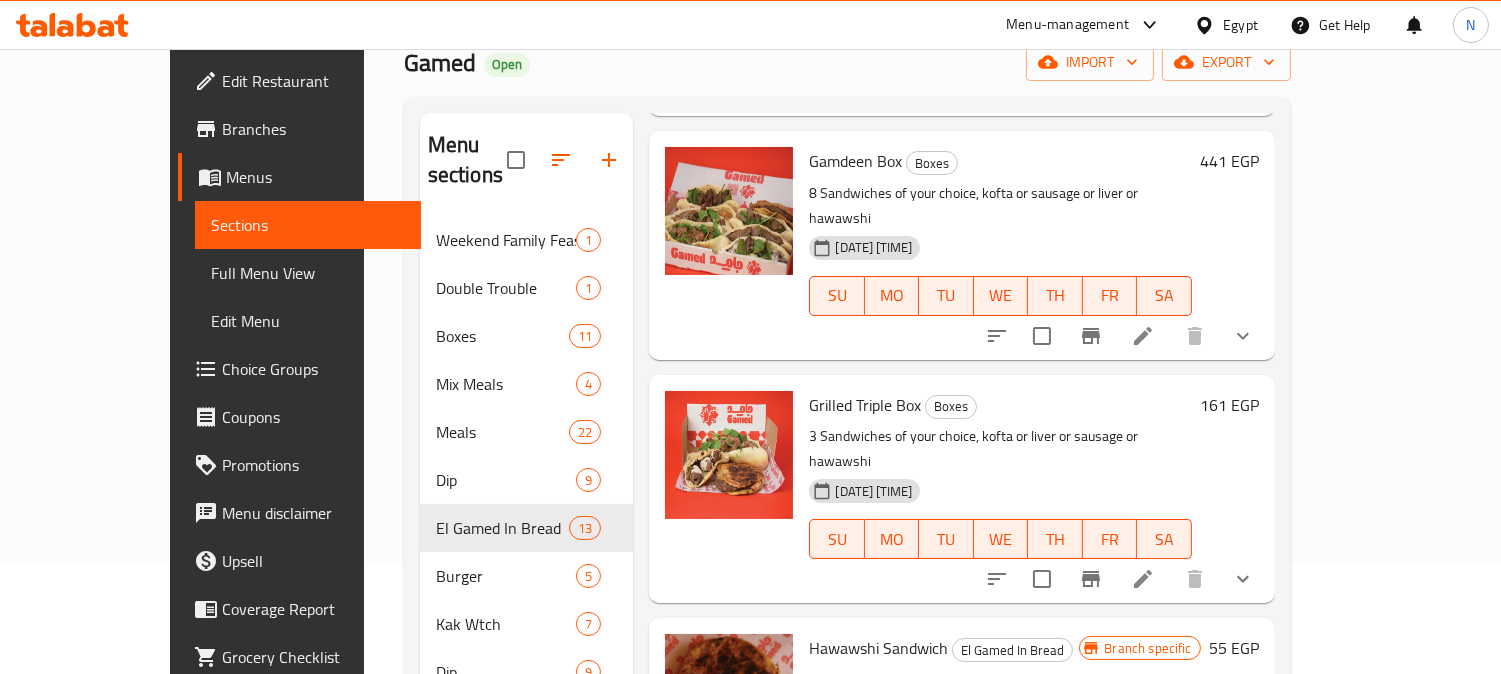 scroll, scrollTop: 874, scrollLeft: 0, axis: vertical 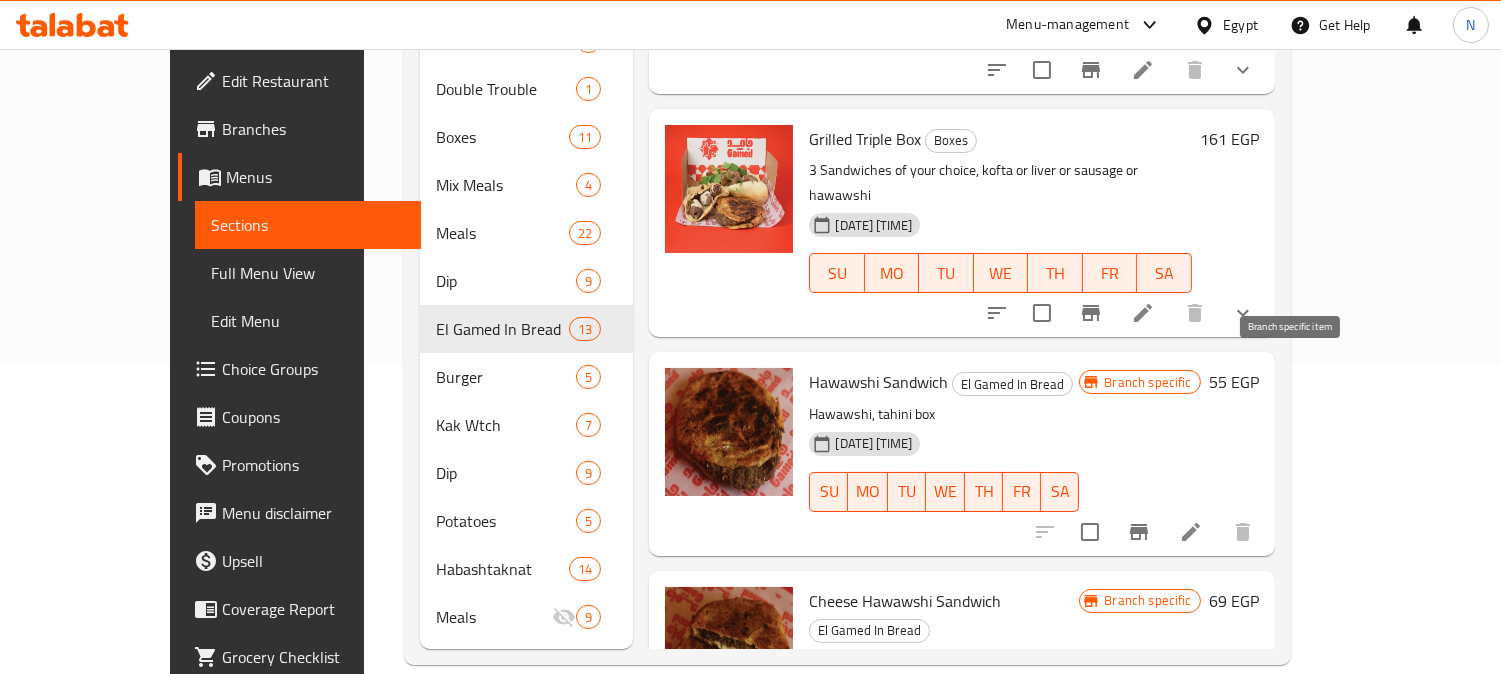 type on "Hawawshi" 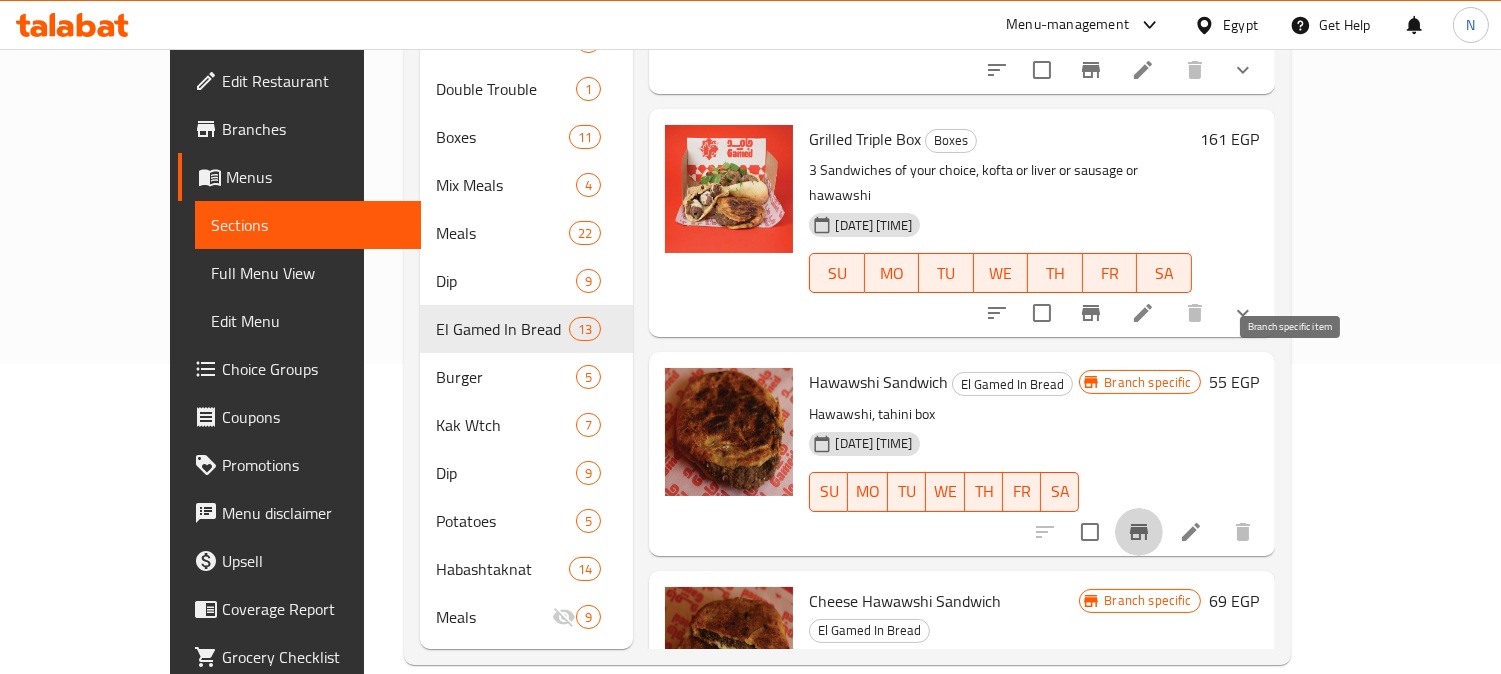 click 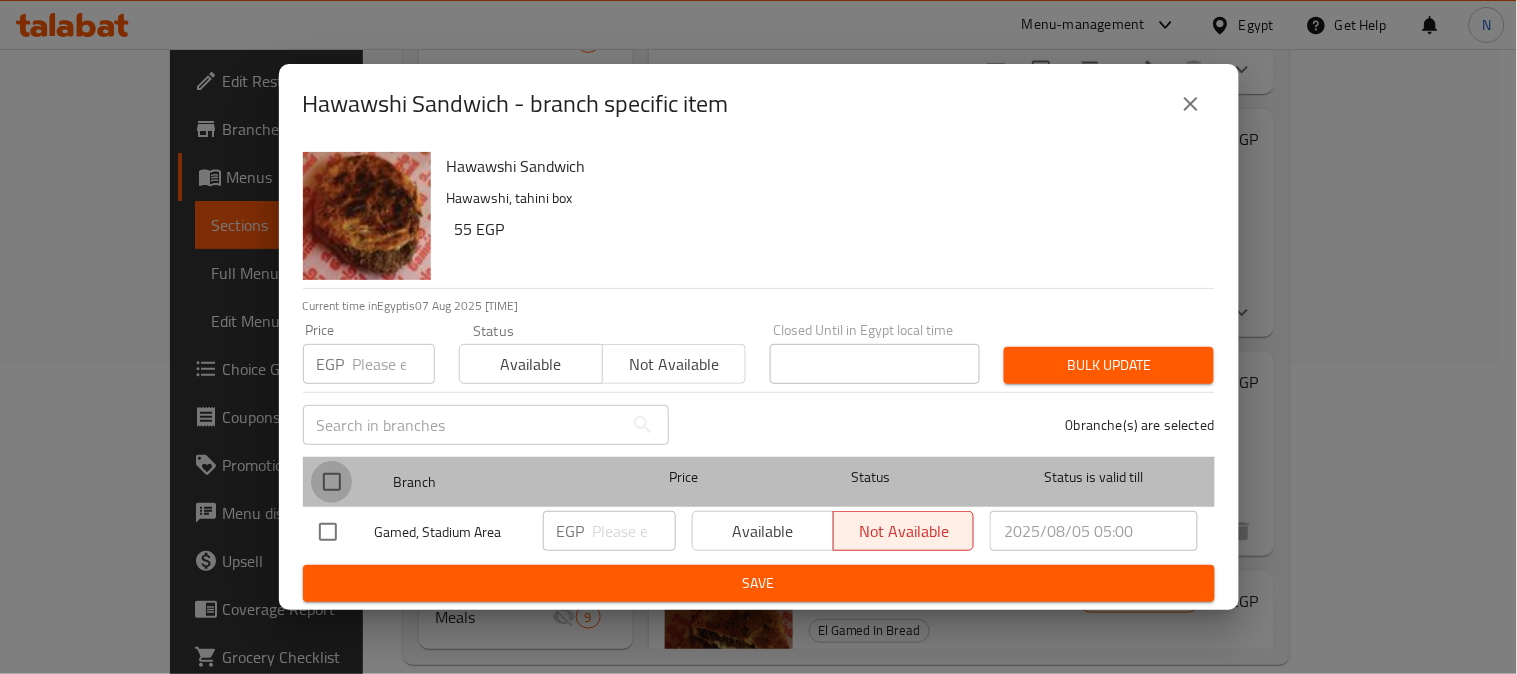 click at bounding box center (332, 482) 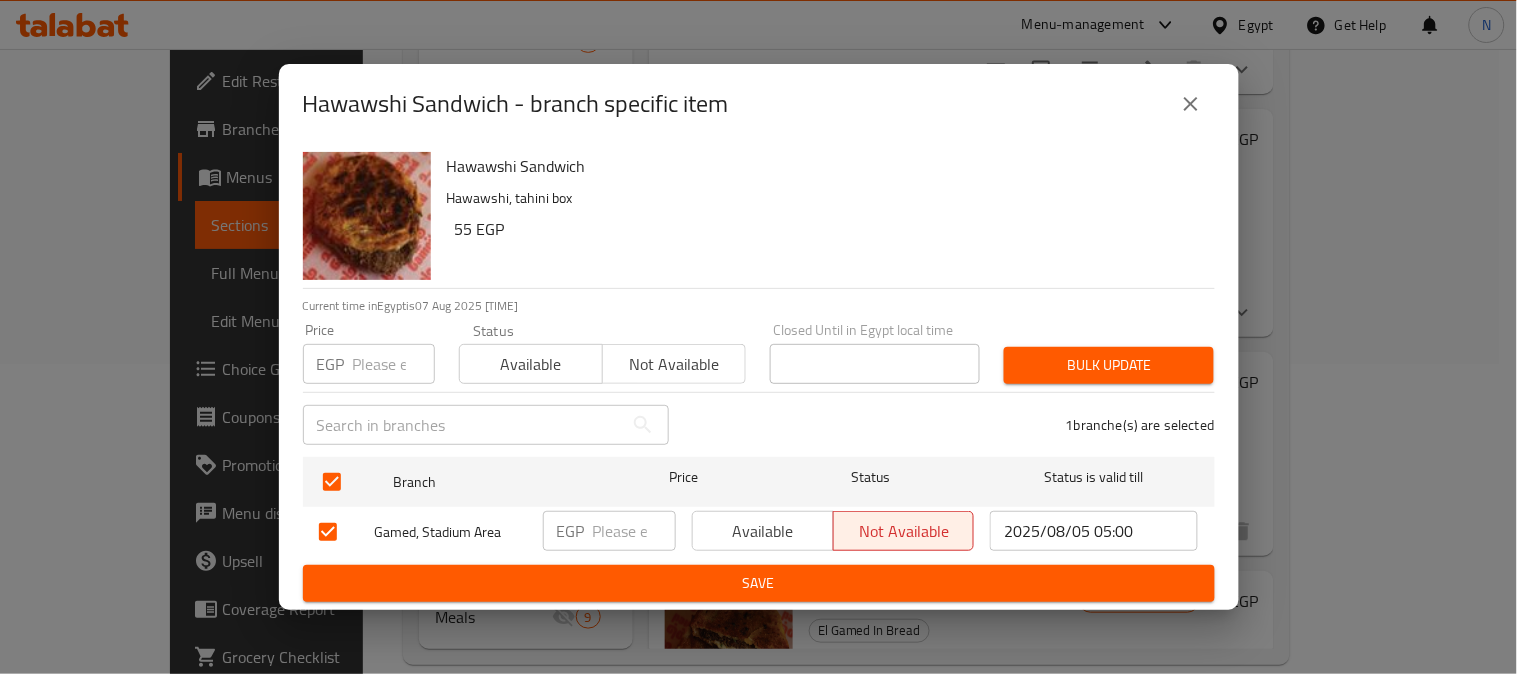 click at bounding box center (634, 531) 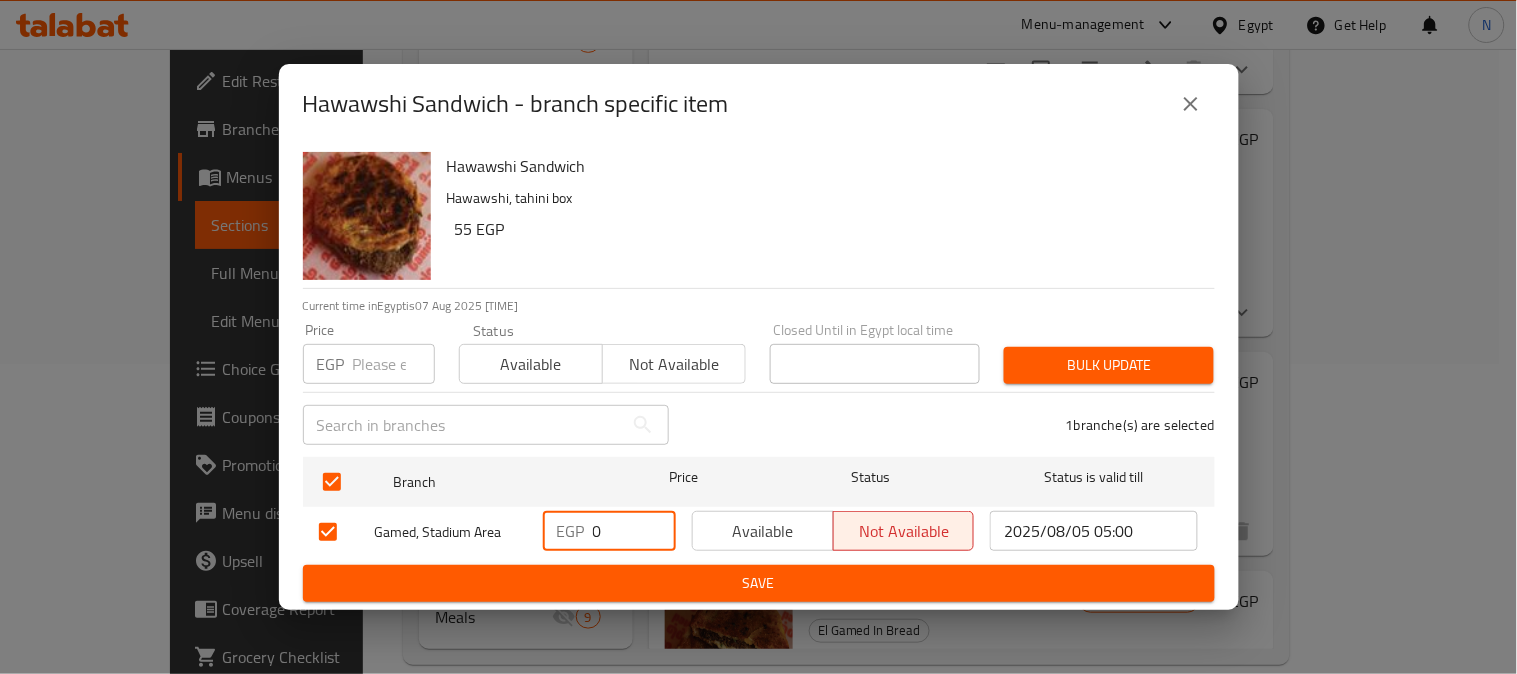 type on "0" 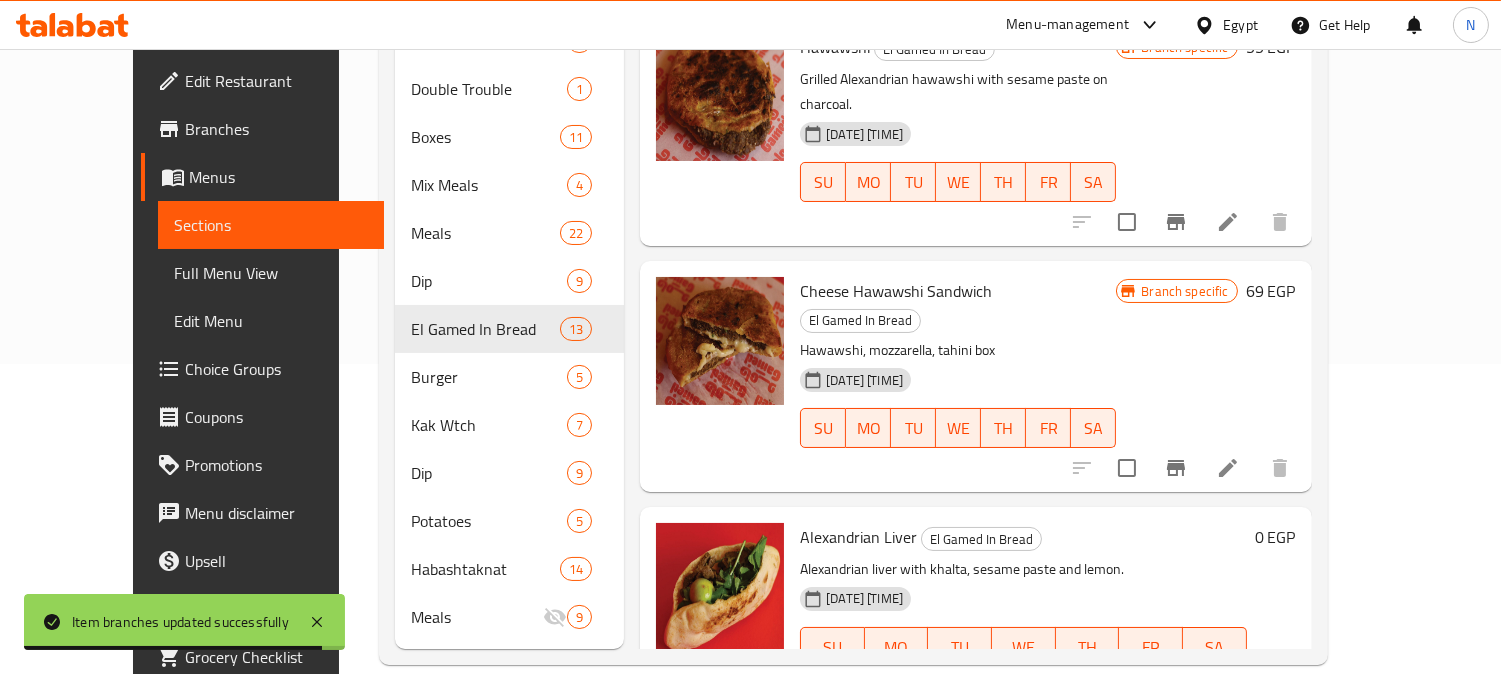 scroll, scrollTop: 652, scrollLeft: 0, axis: vertical 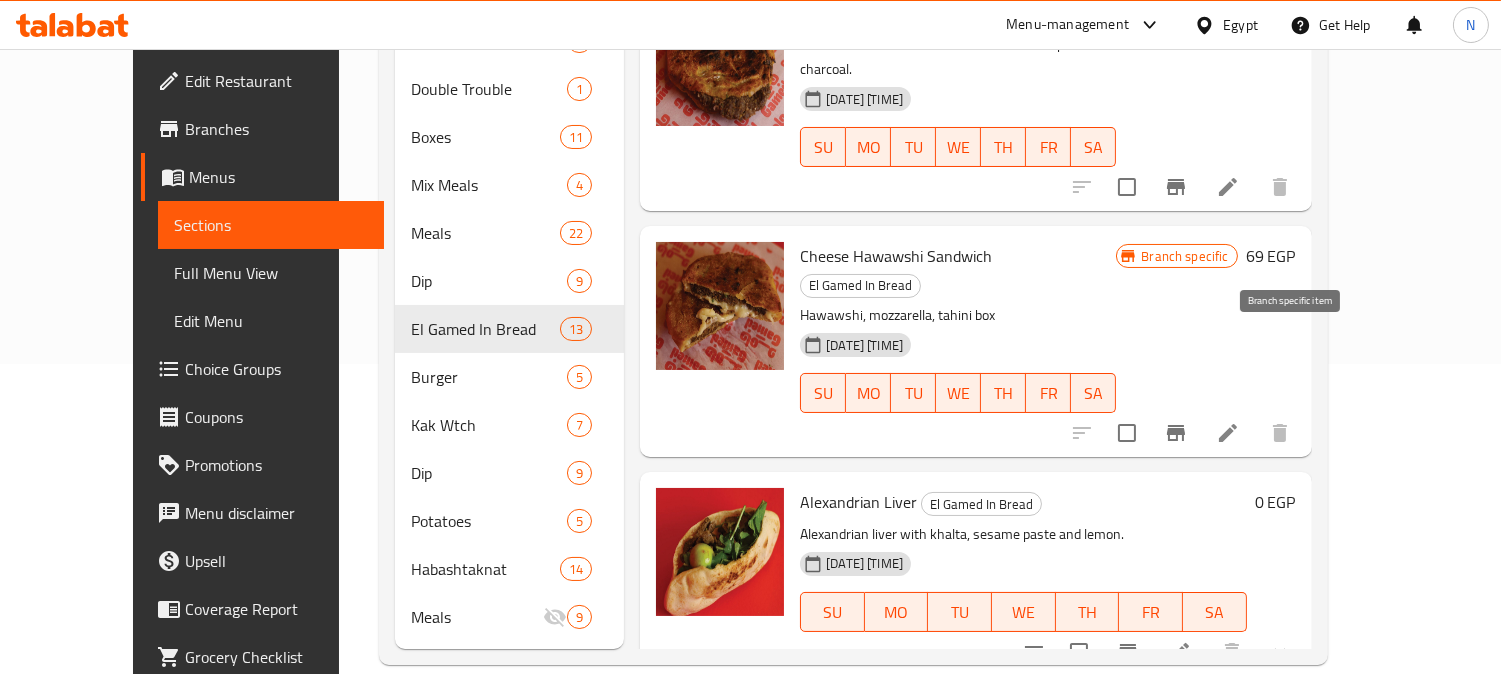 click at bounding box center [1176, 433] 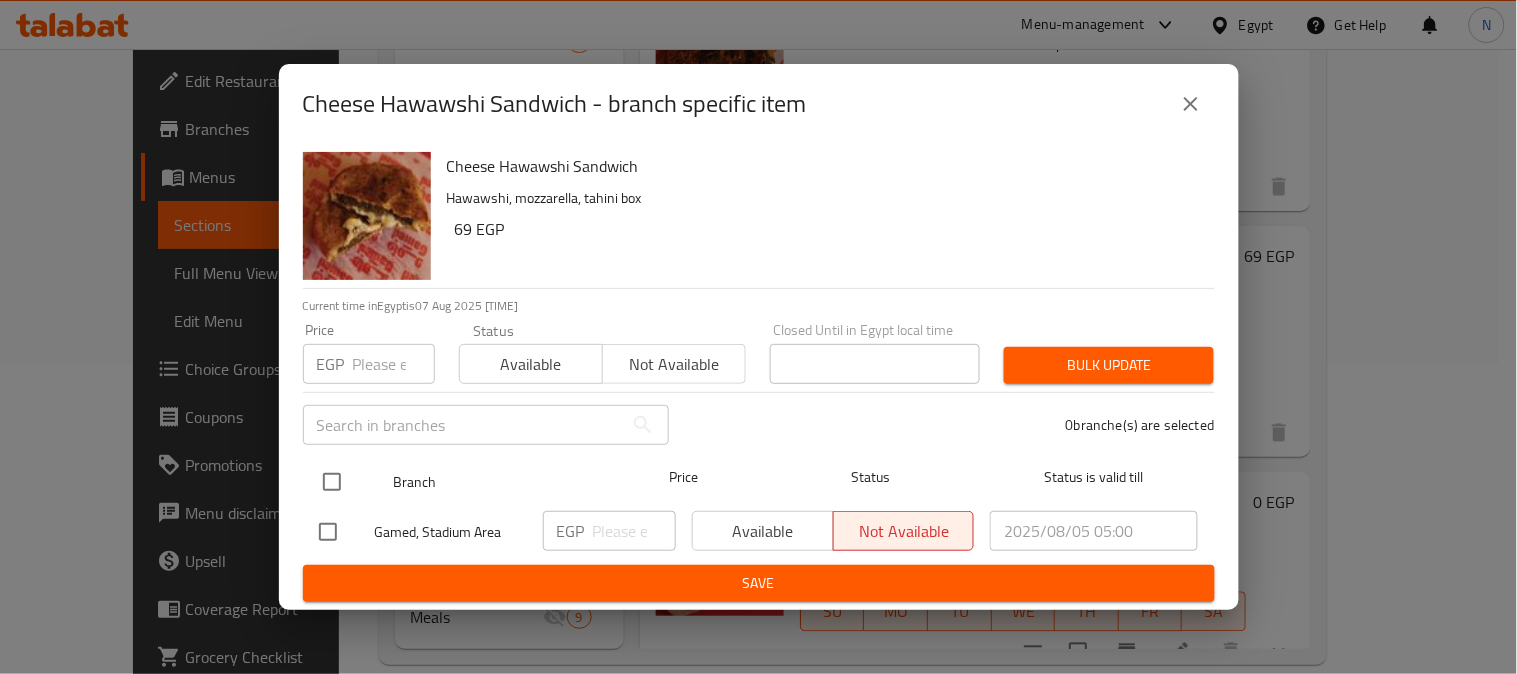 click at bounding box center [332, 482] 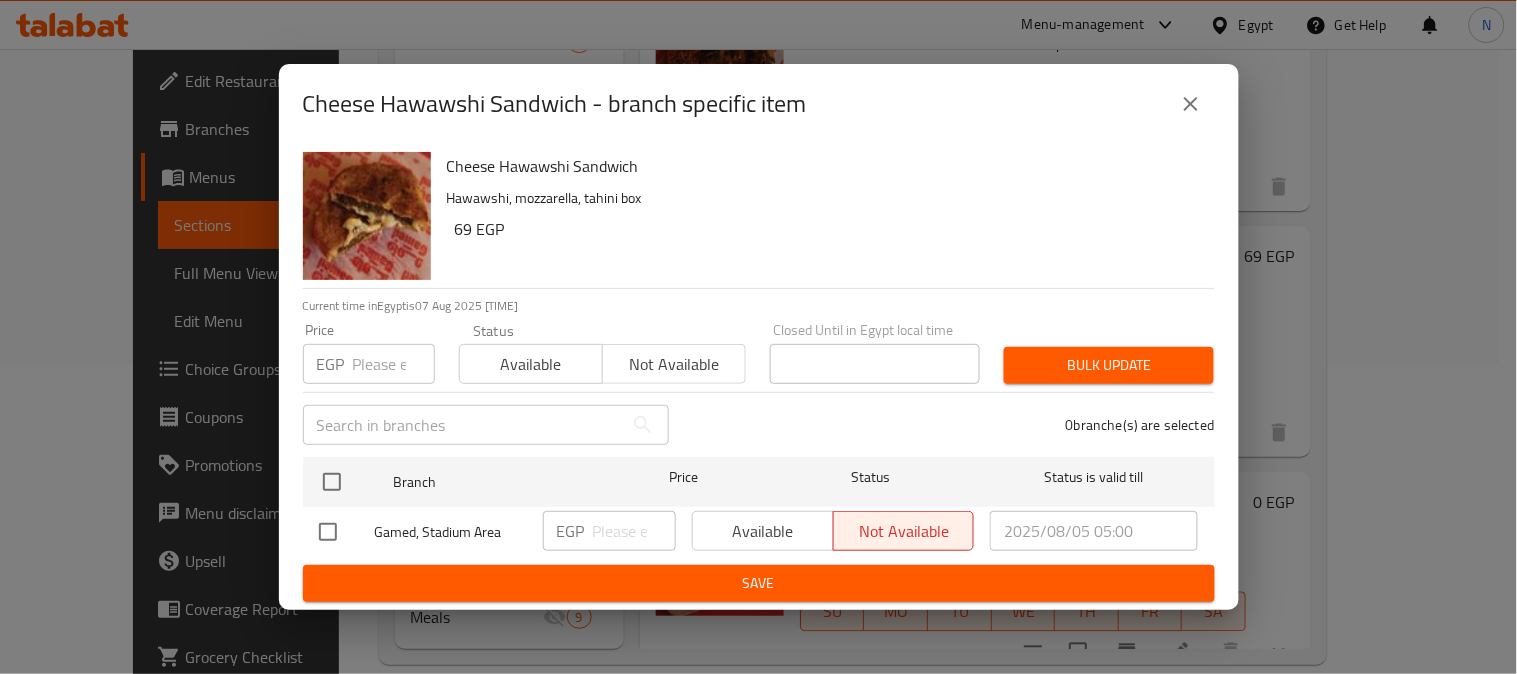 checkbox on "true" 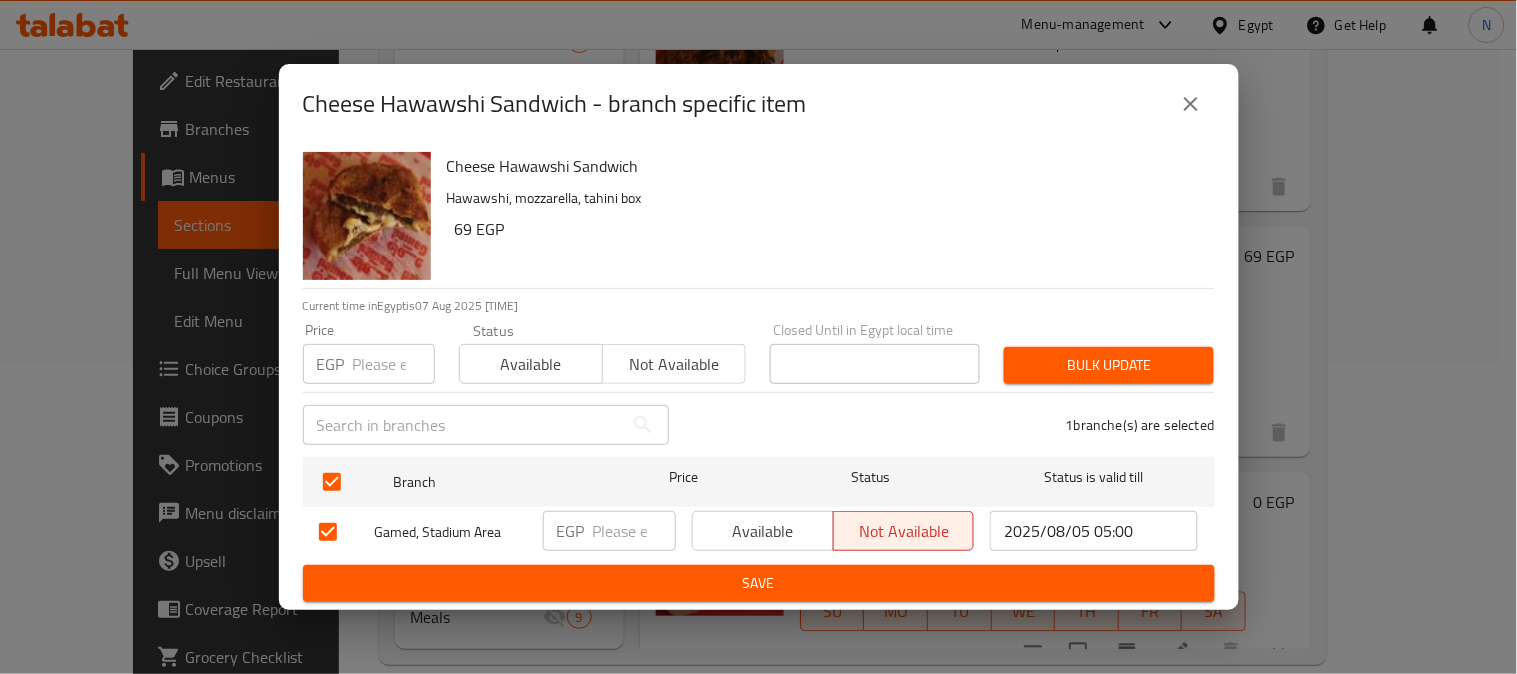 click at bounding box center (634, 531) 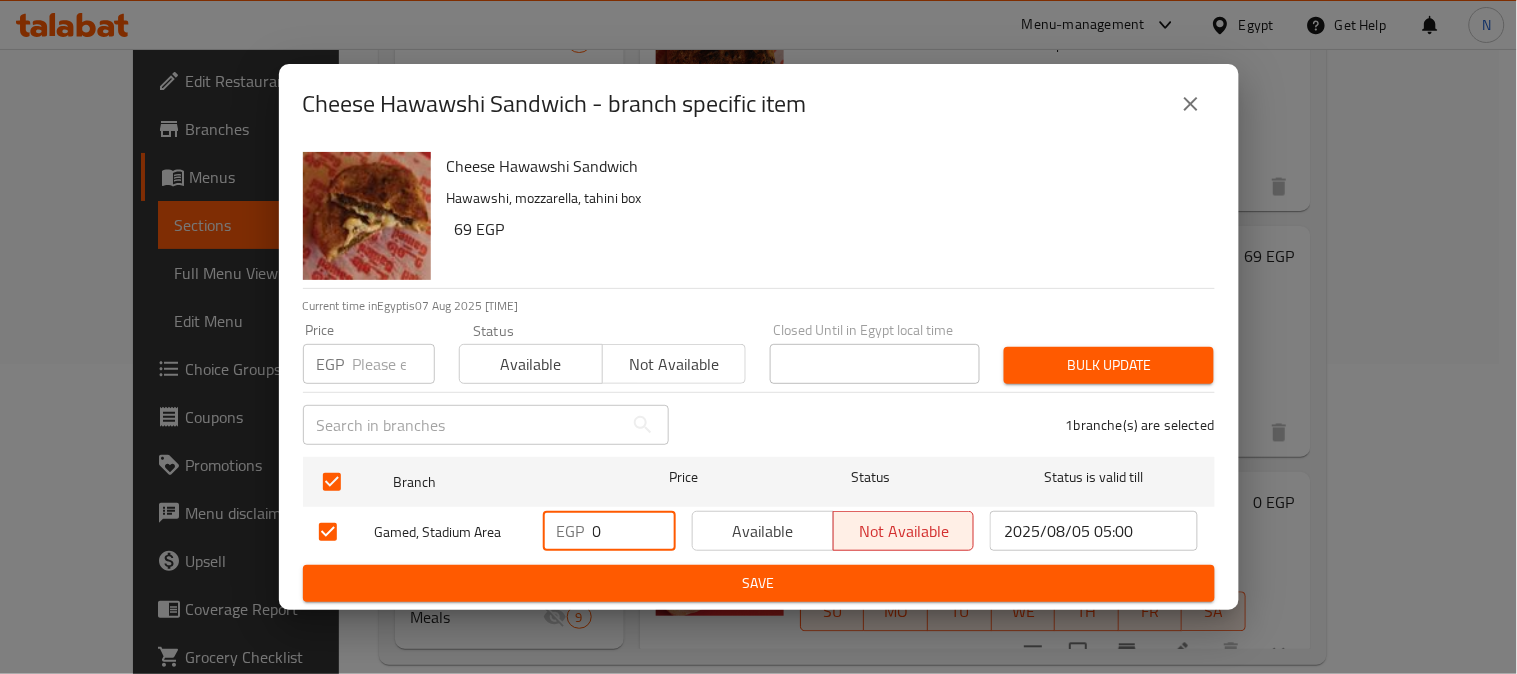 type on "0" 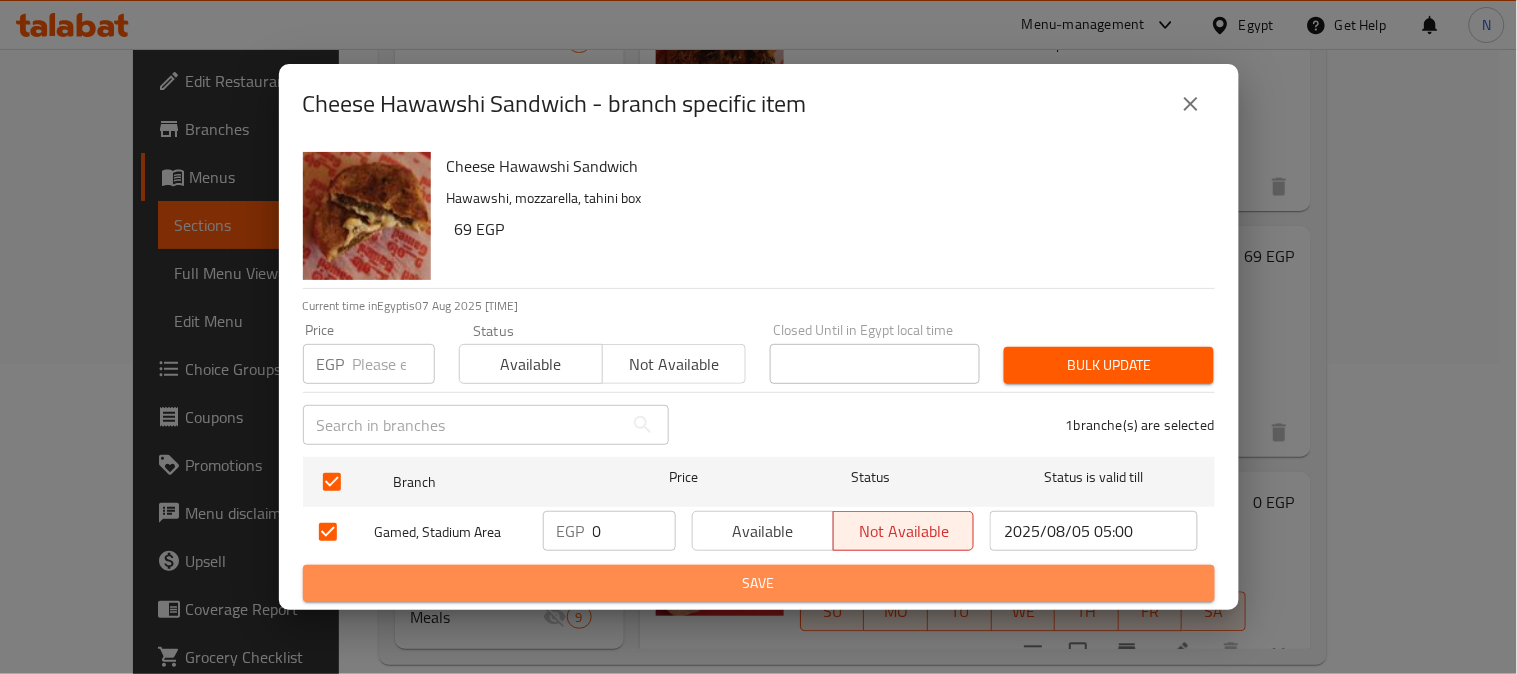 click on "Save" at bounding box center [759, 583] 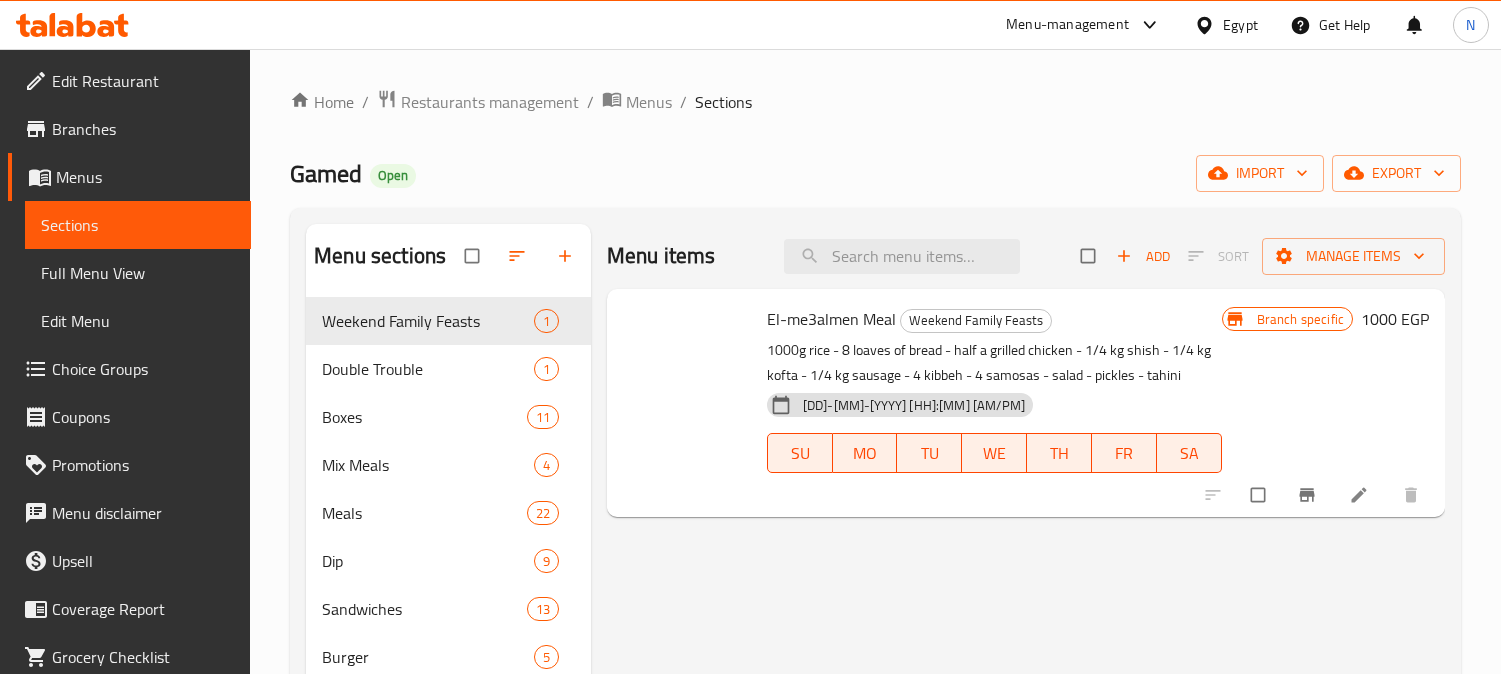 scroll, scrollTop: 0, scrollLeft: 0, axis: both 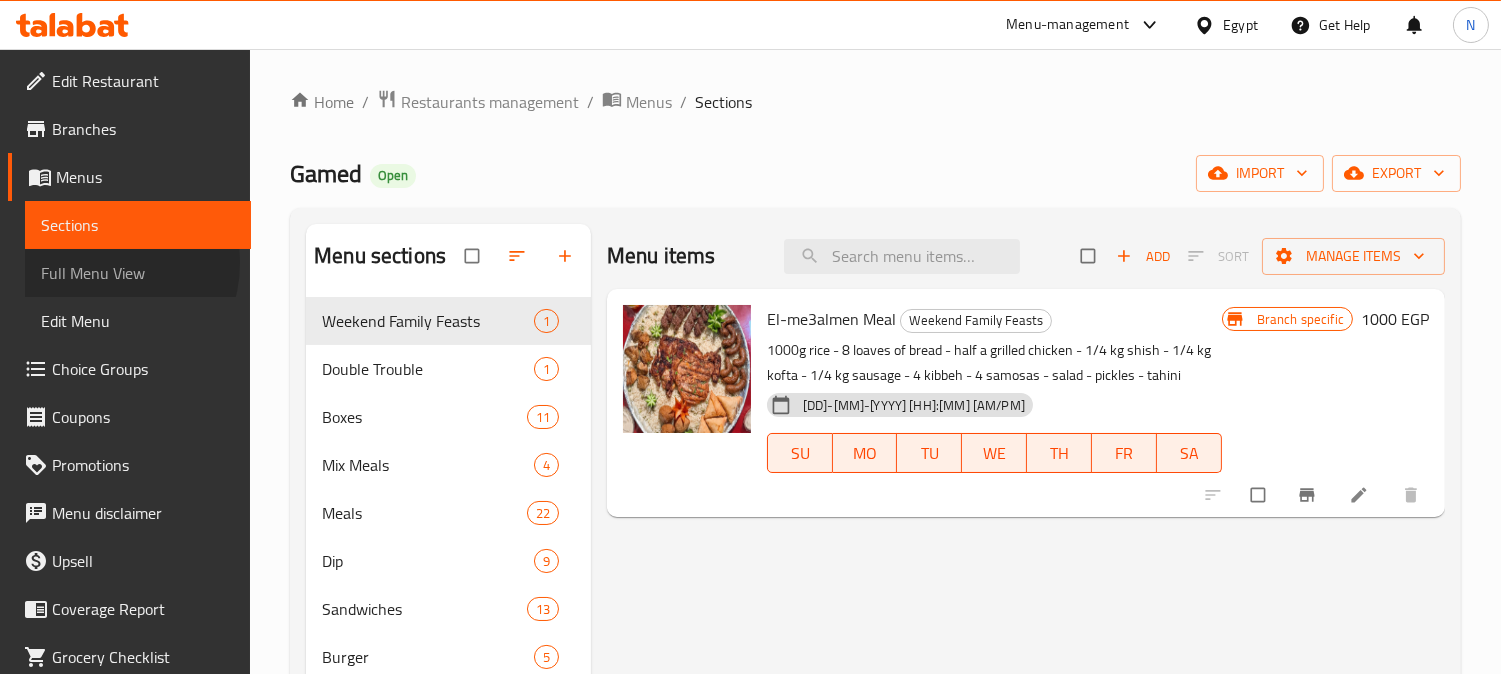 click on "Full Menu View" at bounding box center [138, 273] 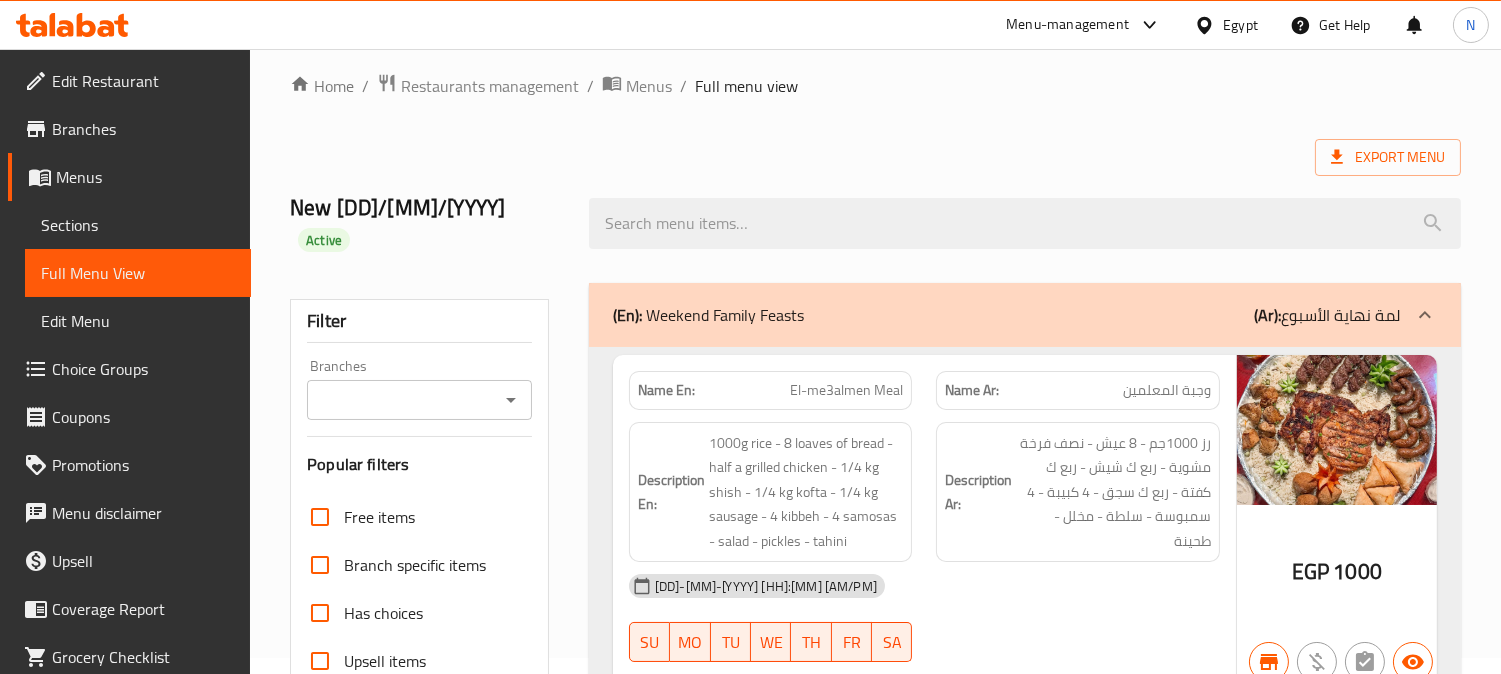 scroll, scrollTop: 0, scrollLeft: 0, axis: both 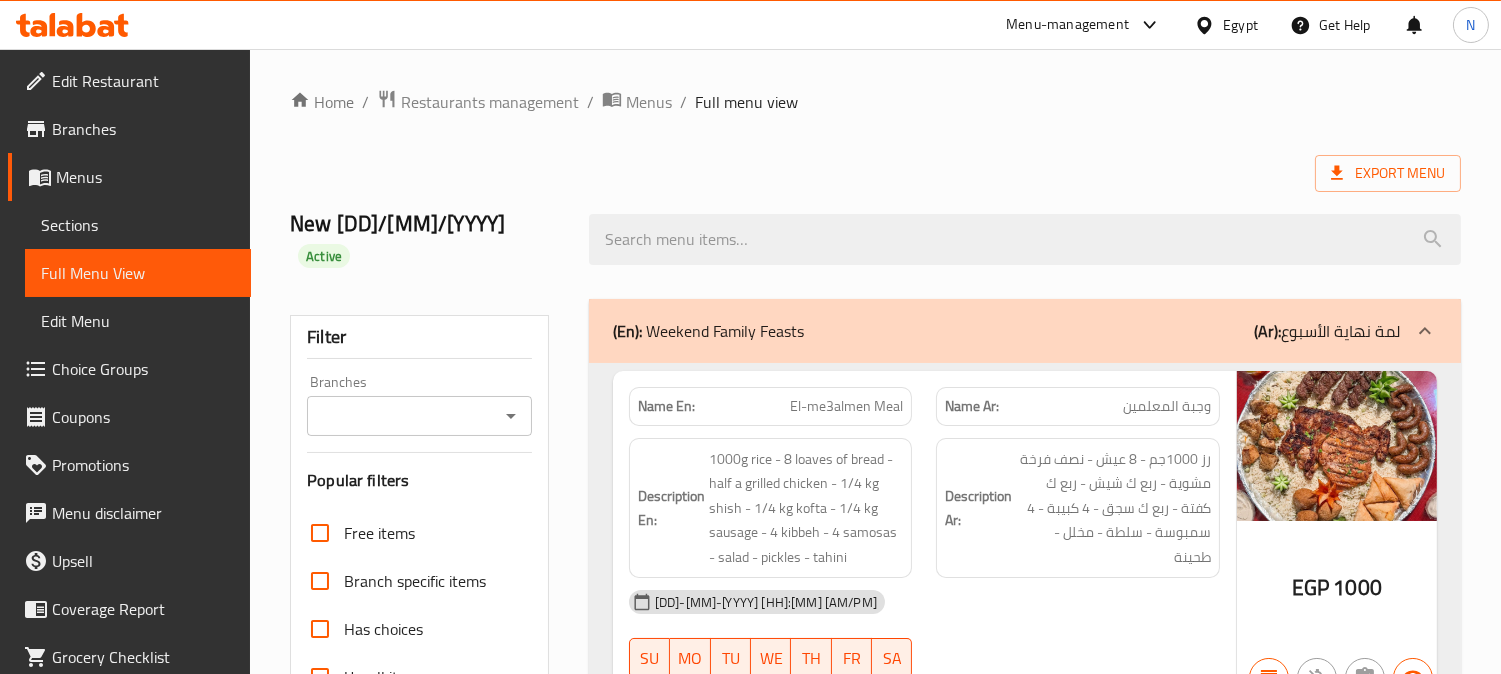 click on "Home / Restaurants management / Menus / Full menu view Export Menu New 23/12/2024   Active Filter Branches Branches Popular filters Free items Branch specific items Has choices Upsell items Availability filters Available Not available View filters Collapse sections Collapse categories Collapse Choices (En):   Weekend Family Feasts (Ar): لمة نهاية الأسبوع Name En: El-me3almen Meal  Name Ar: وجبة المعلمين Description En: 1000g rice - 8 loaves of bread - half a grilled chicken - 1/4 kg shish - 1/4 kg kofta - 1/4 kg sausage - 4 kibbeh - 4 samosas - salad - pickles - tahini Description Ar:  رز 1000جم - 8 عيش - نصف فرخة مشوية - ربع ك شيش - ربع ك كفتة - ربع ك سجق - 4 كبيبة - 4 سمبوسة - سلطة - مخلل - طحينة 15-05-2025 10:17 AM SU MO TU WE TH FR SA EGP 1000 (En):   Double Trouble (Ar): دبل ديلز Name En: El-shela Meal  Name Ar: وجبه الشله  Description En: Description Ar: 12-05-2025 05:07 PM SU MO TU WE TH FR SA" at bounding box center (875, 18641) 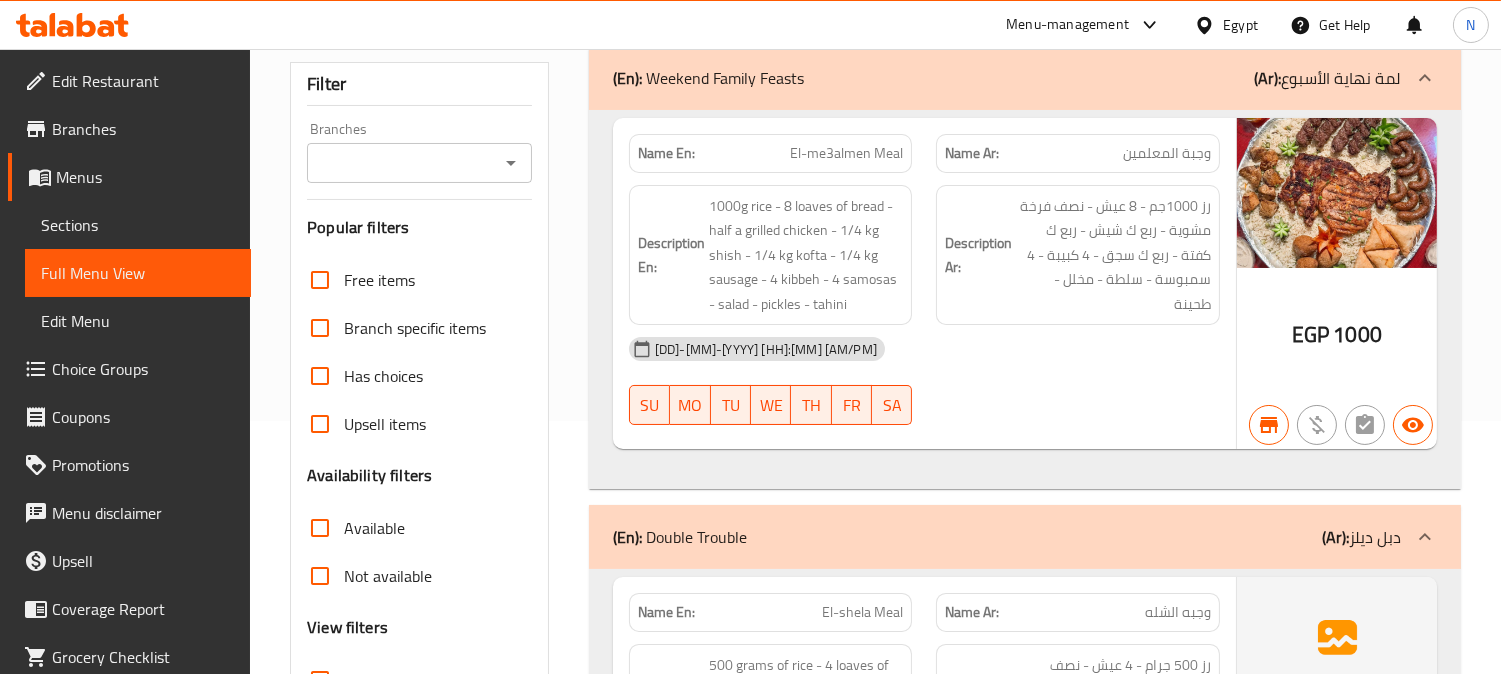 scroll, scrollTop: 333, scrollLeft: 0, axis: vertical 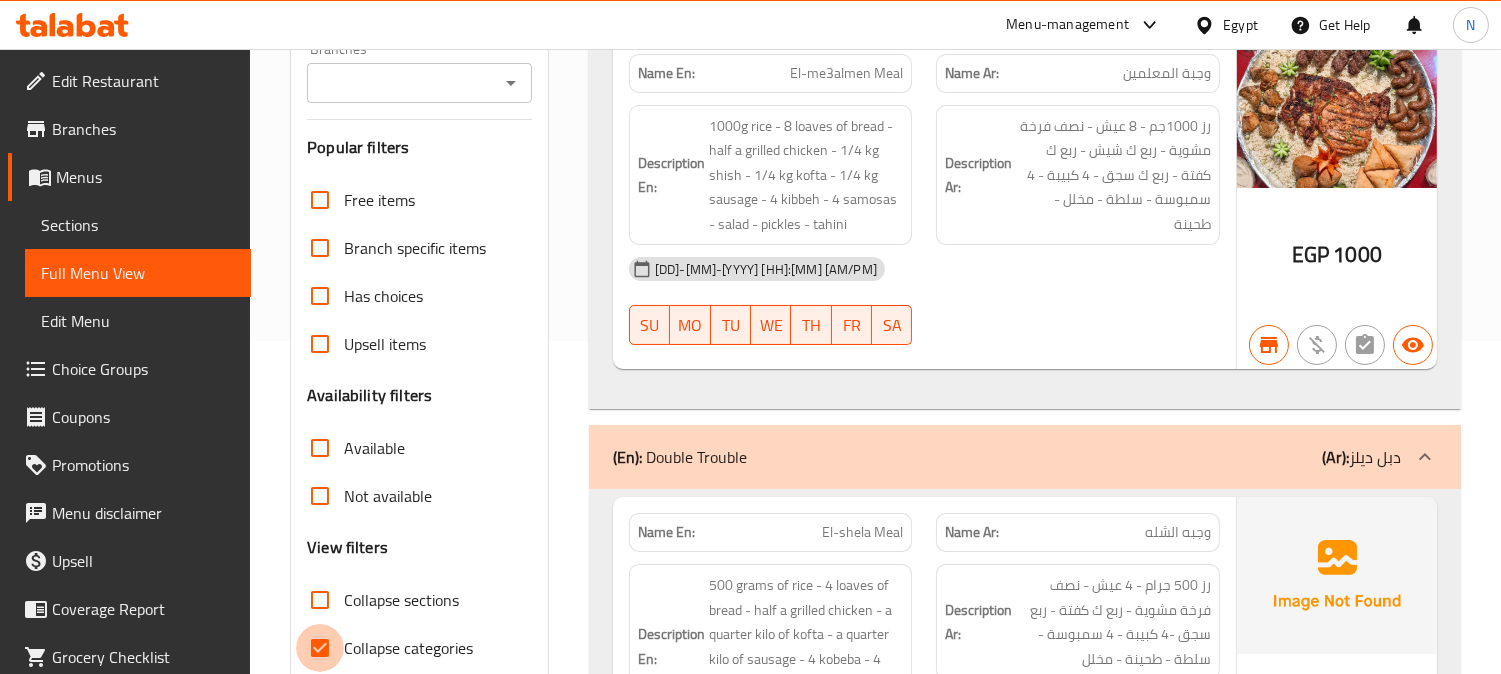 click on "Collapse categories" at bounding box center (320, 648) 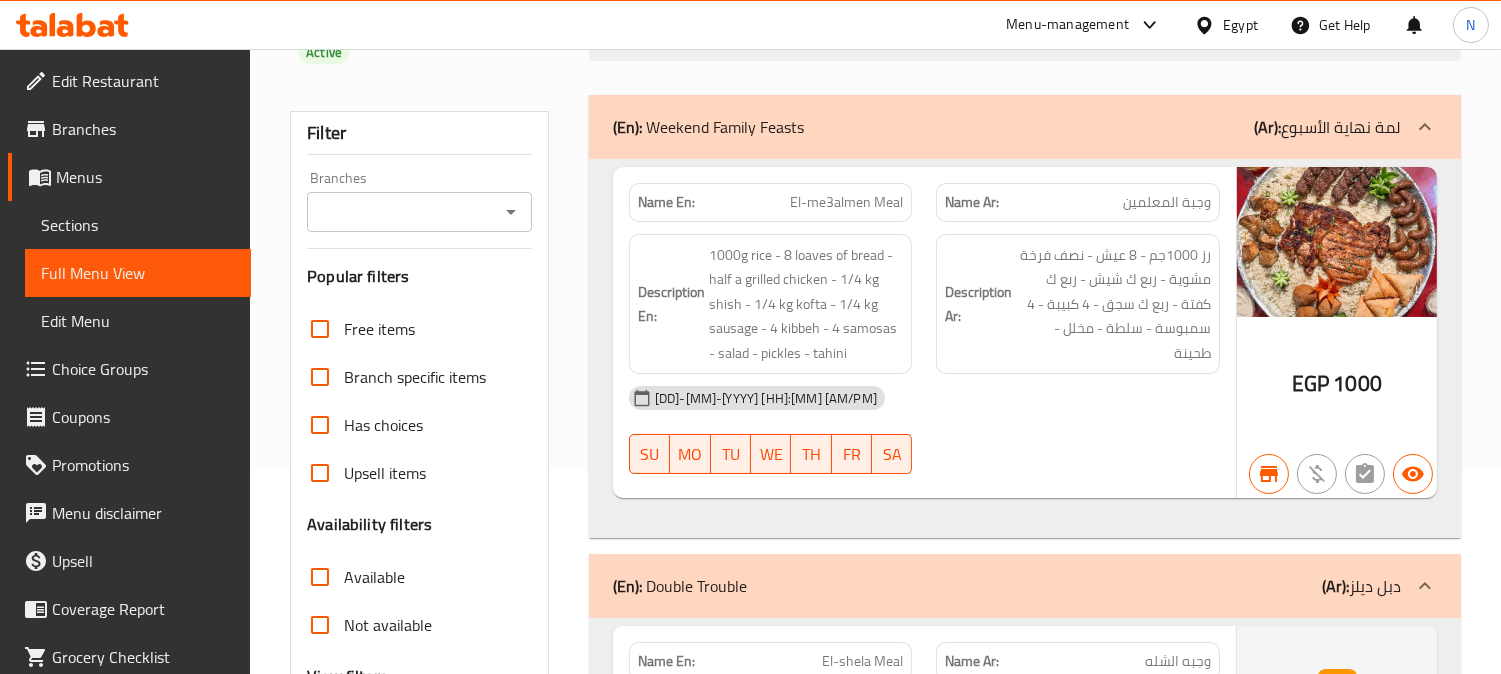 scroll, scrollTop: 0, scrollLeft: 0, axis: both 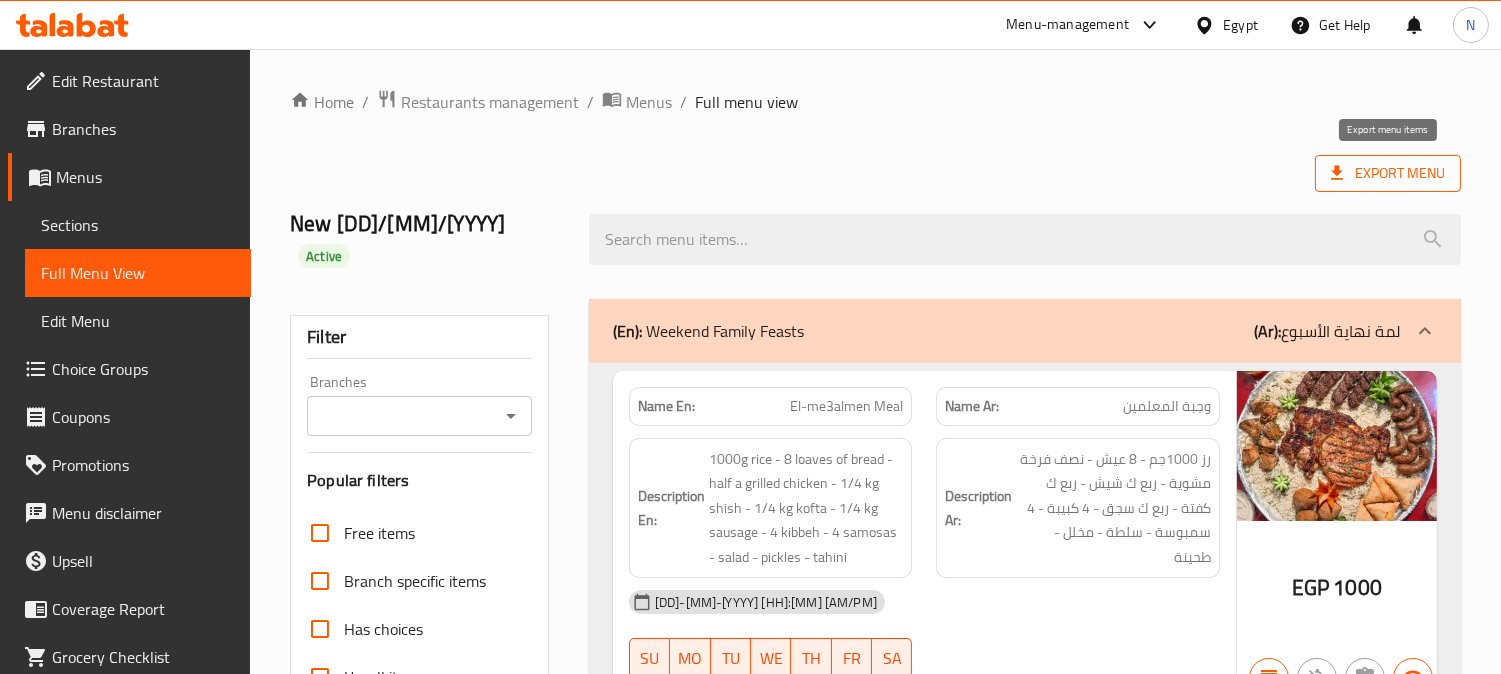 click on "Export Menu" at bounding box center [1388, 173] 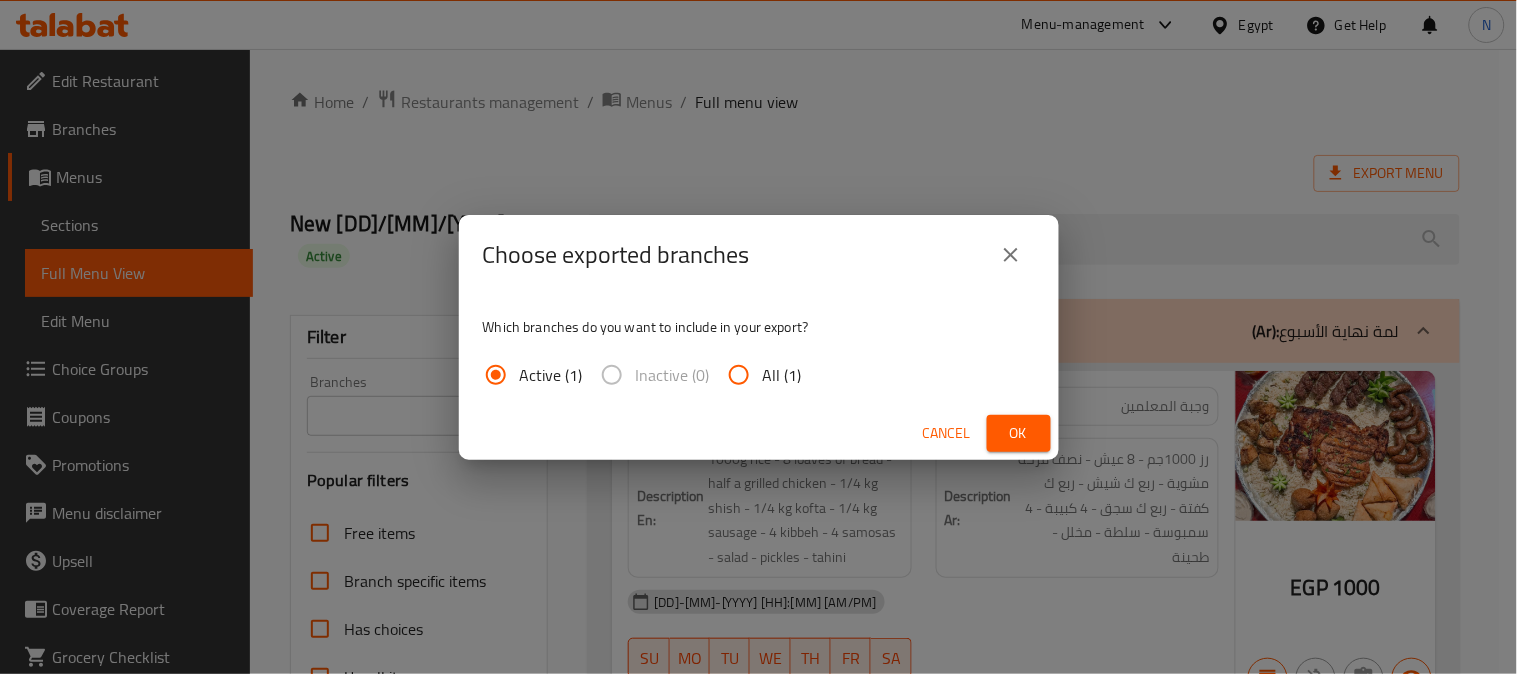 drag, startPoint x: 752, startPoint y: 377, endPoint x: 764, endPoint y: 374, distance: 12.369317 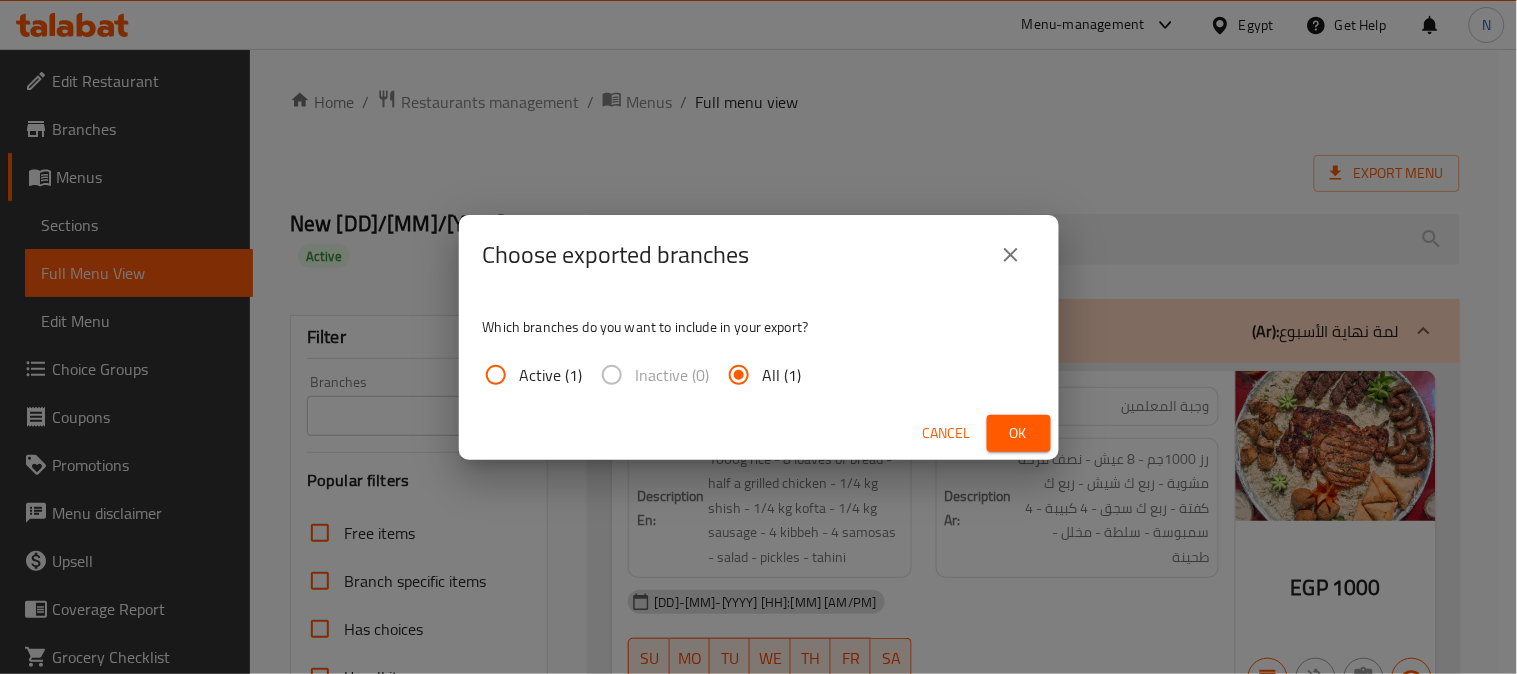 click on "Ok" at bounding box center [1019, 433] 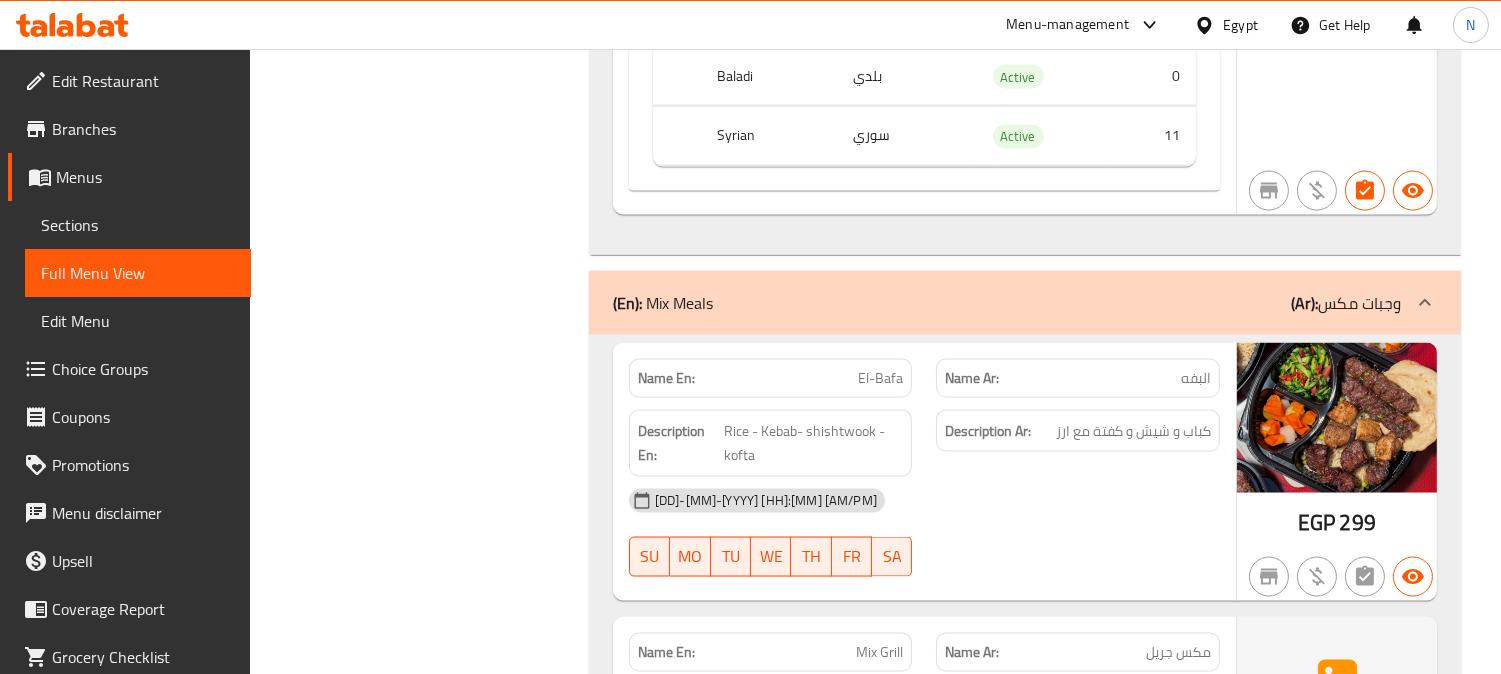 scroll, scrollTop: 37743, scrollLeft: 0, axis: vertical 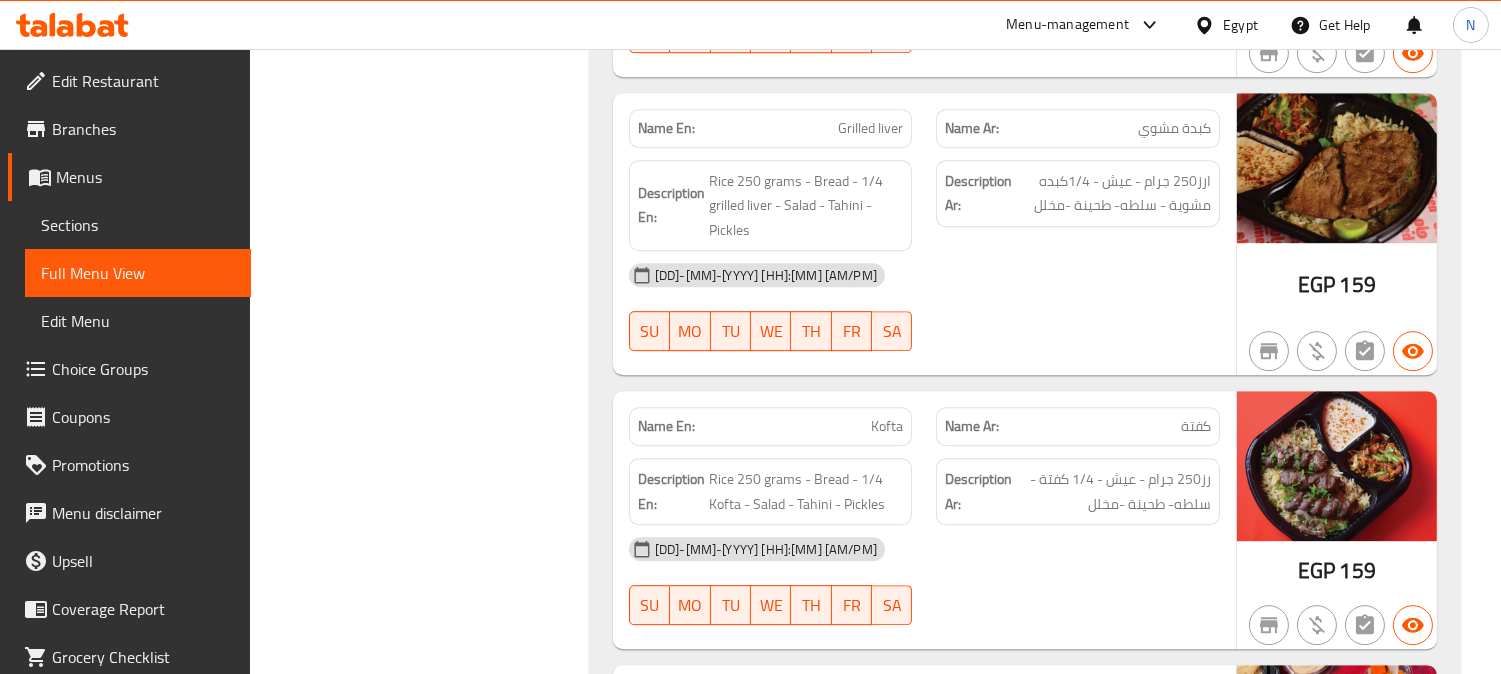 click on "Kofta" at bounding box center [887, 426] 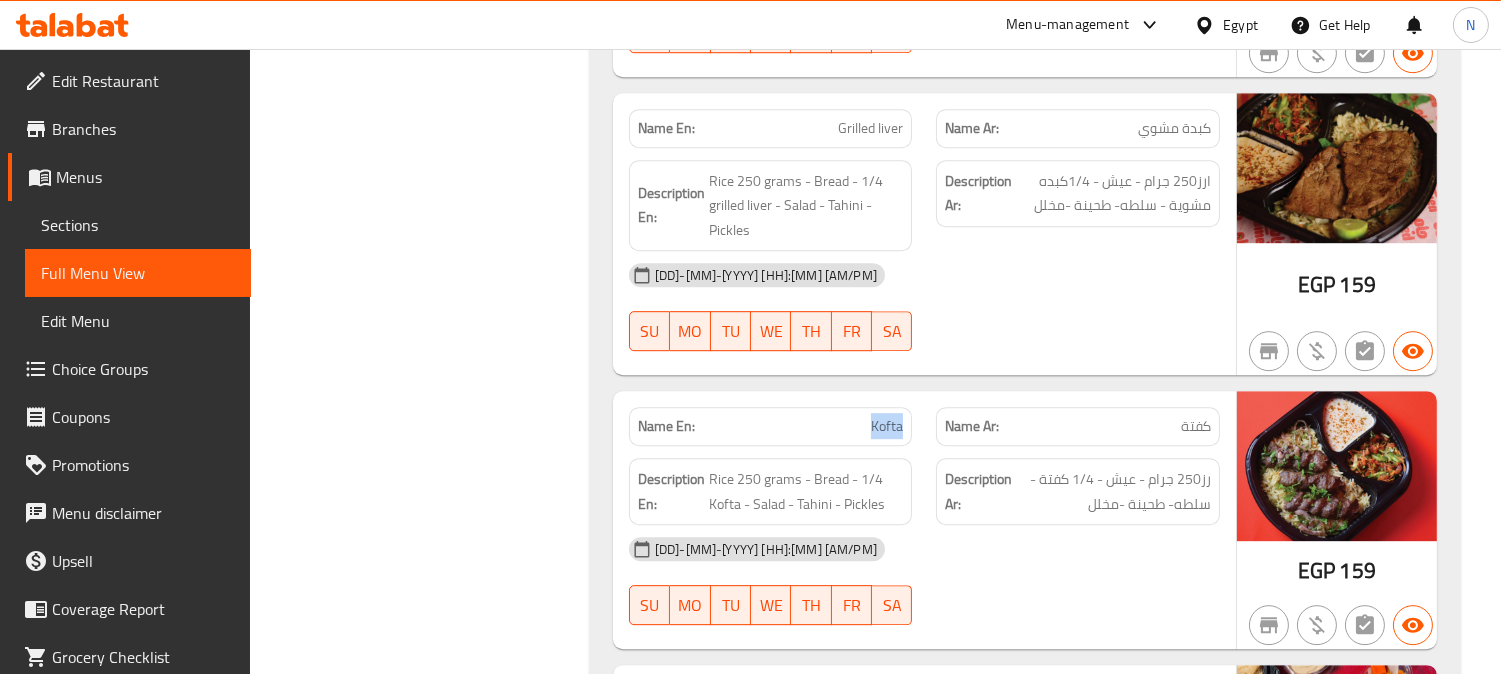 click on "Kofta" at bounding box center [887, 426] 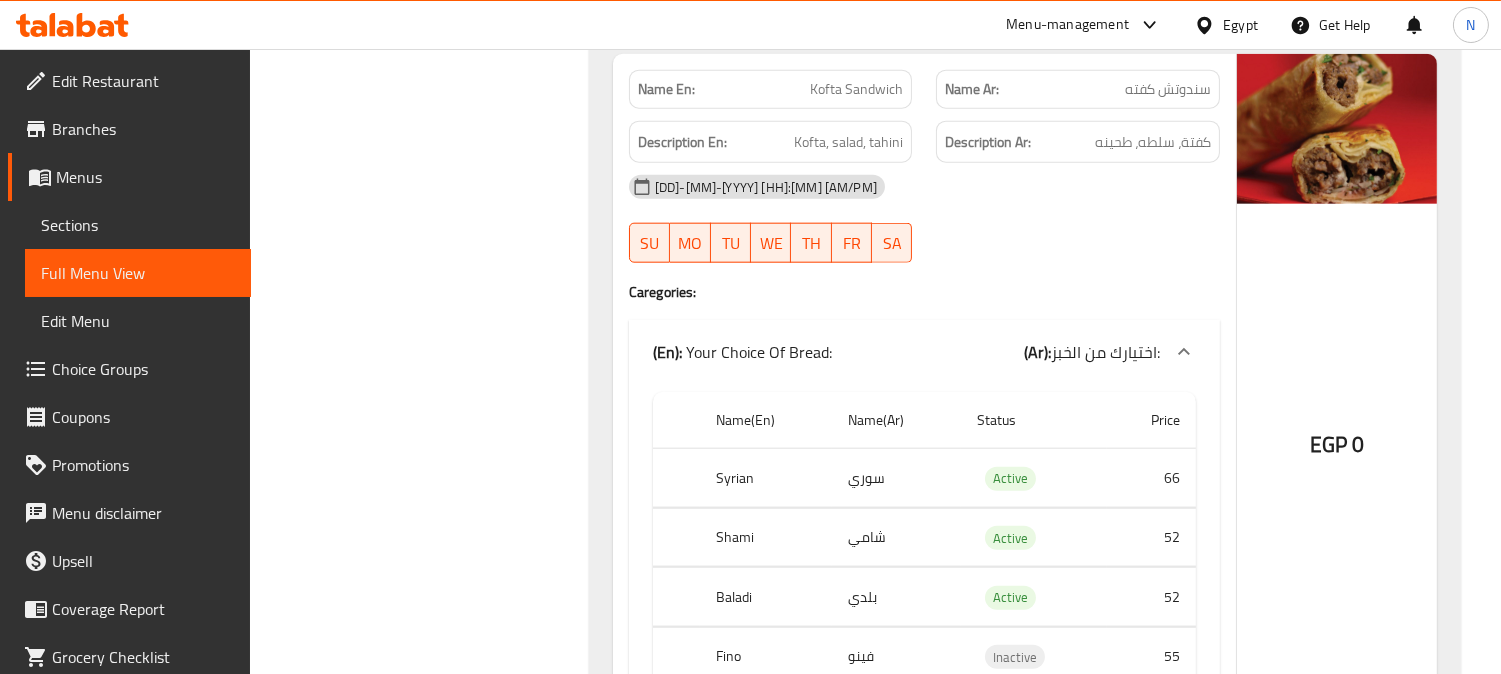 scroll, scrollTop: 44762, scrollLeft: 0, axis: vertical 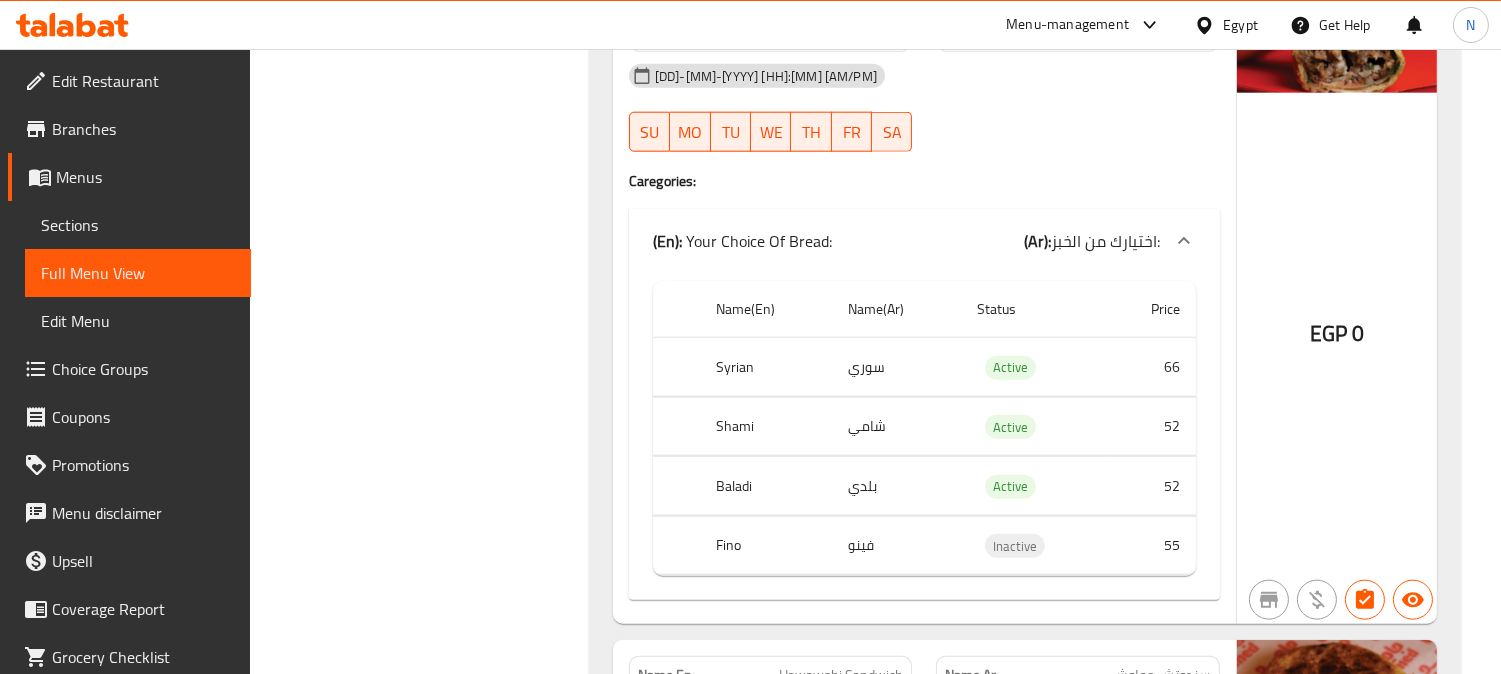click on "Choice Groups" at bounding box center [143, 369] 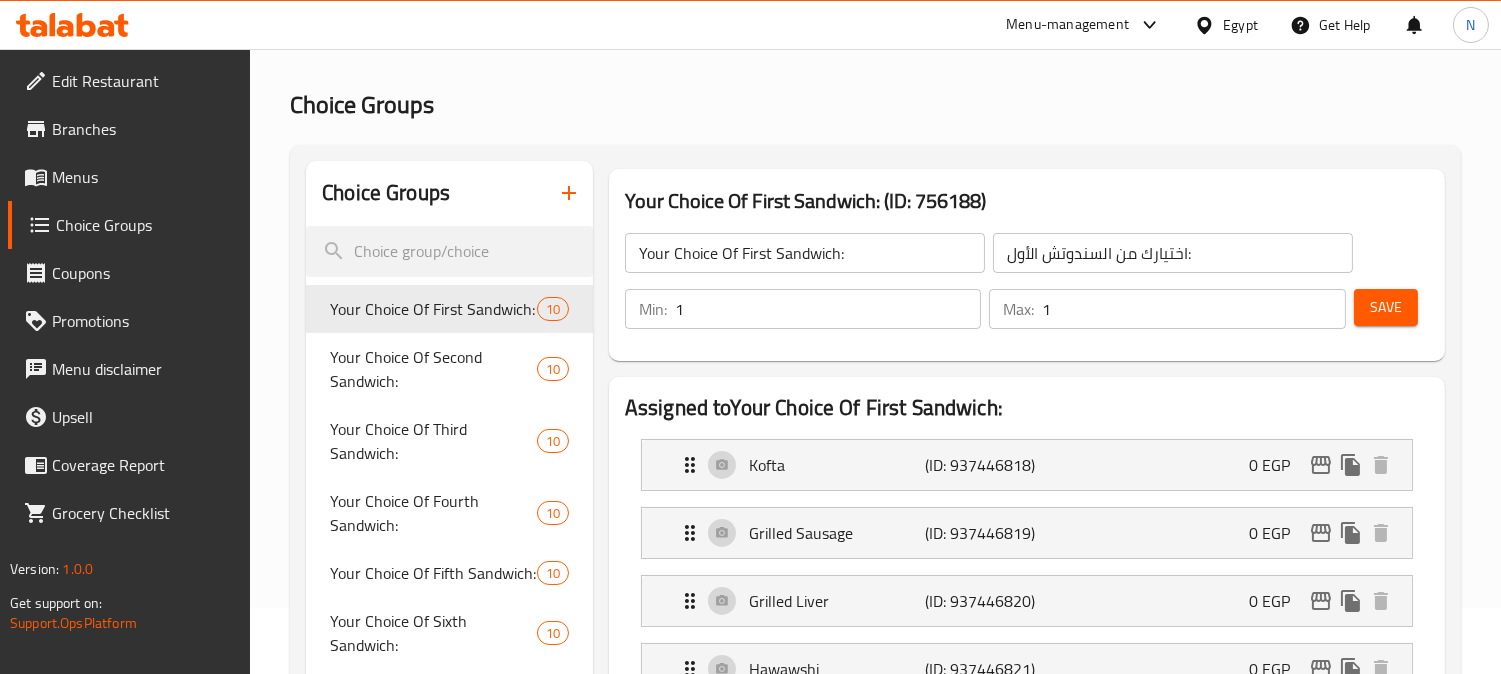 scroll, scrollTop: 0, scrollLeft: 0, axis: both 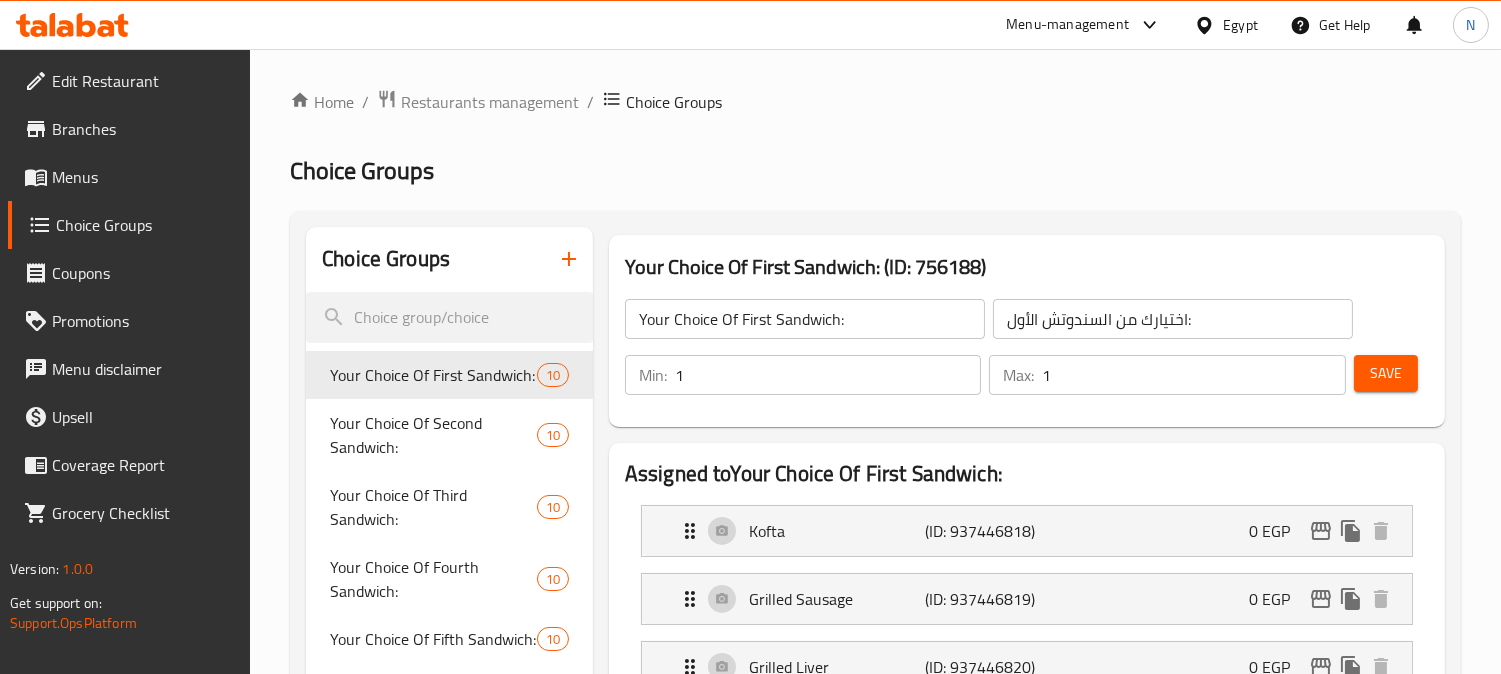 click 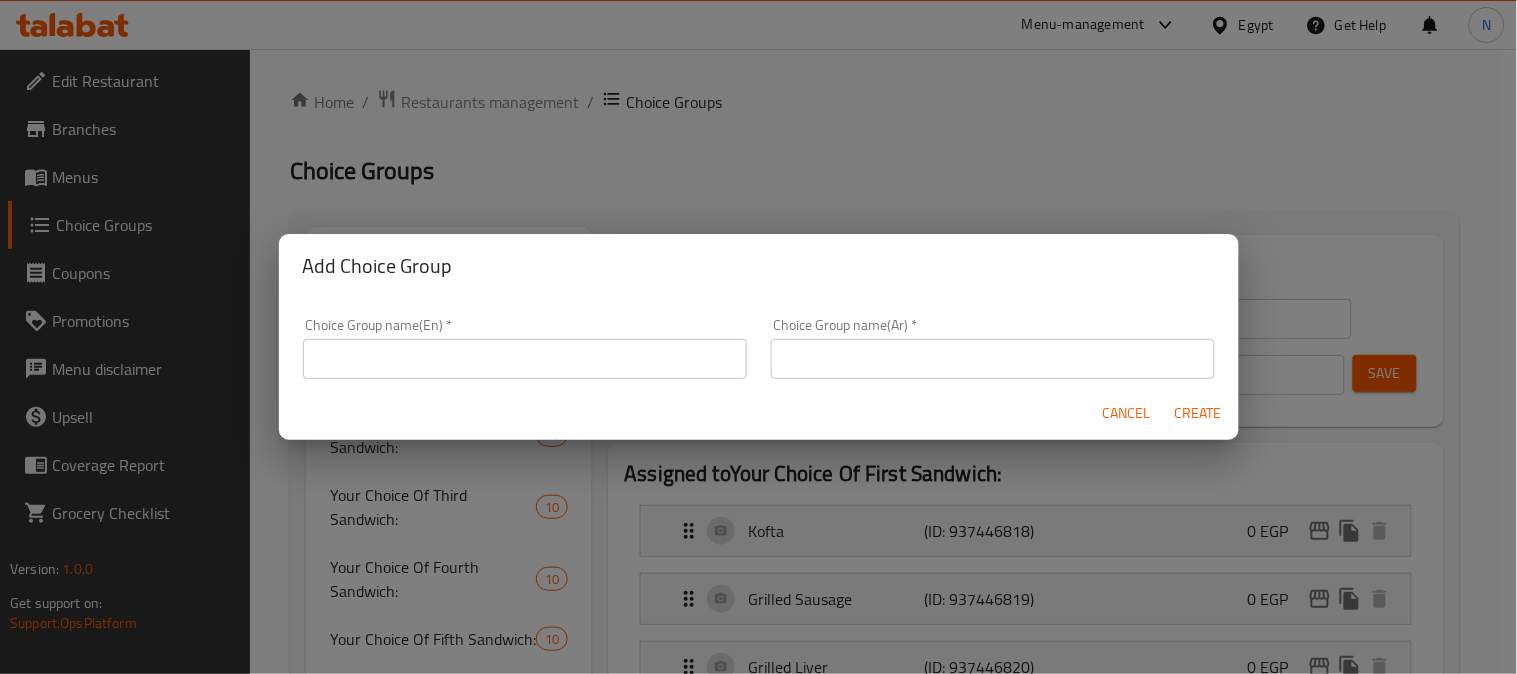 click at bounding box center (525, 359) 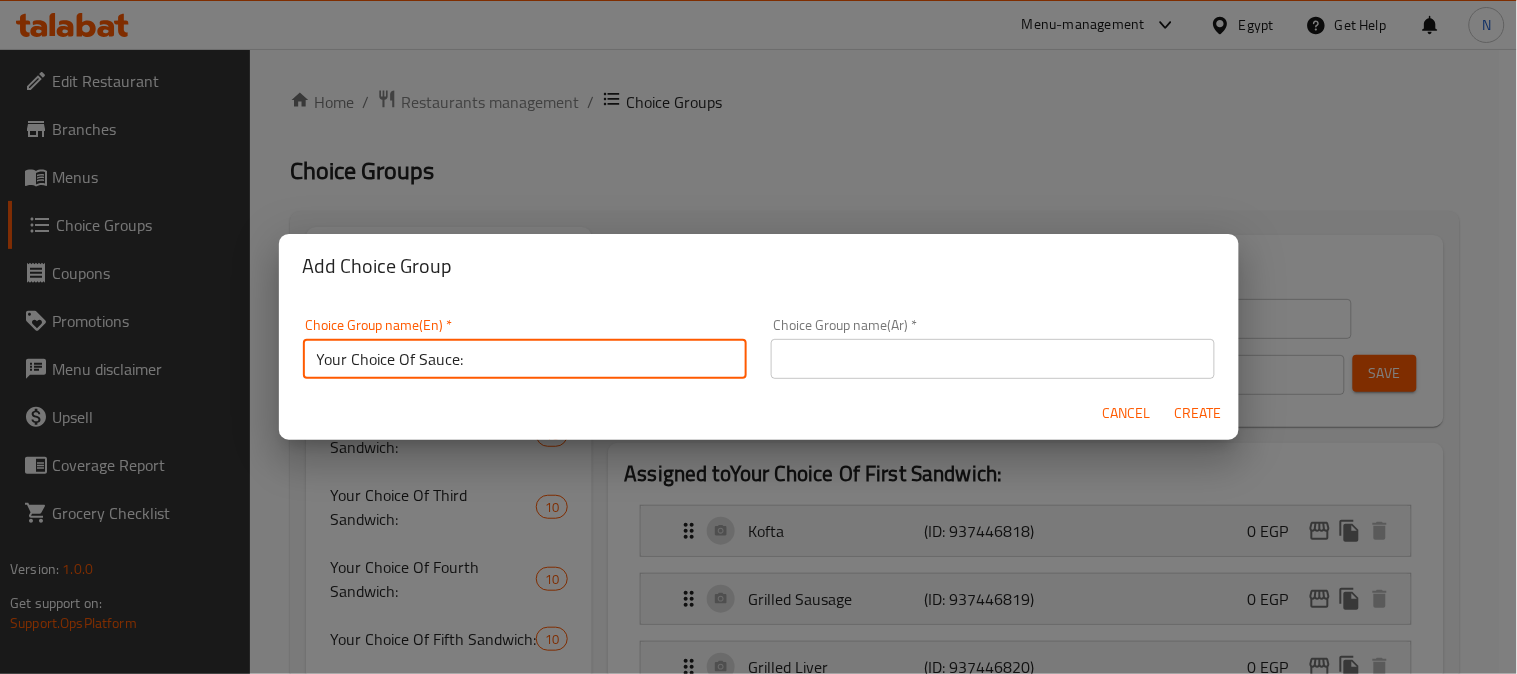 click on "Your Choice Of Sauce:" at bounding box center [525, 359] 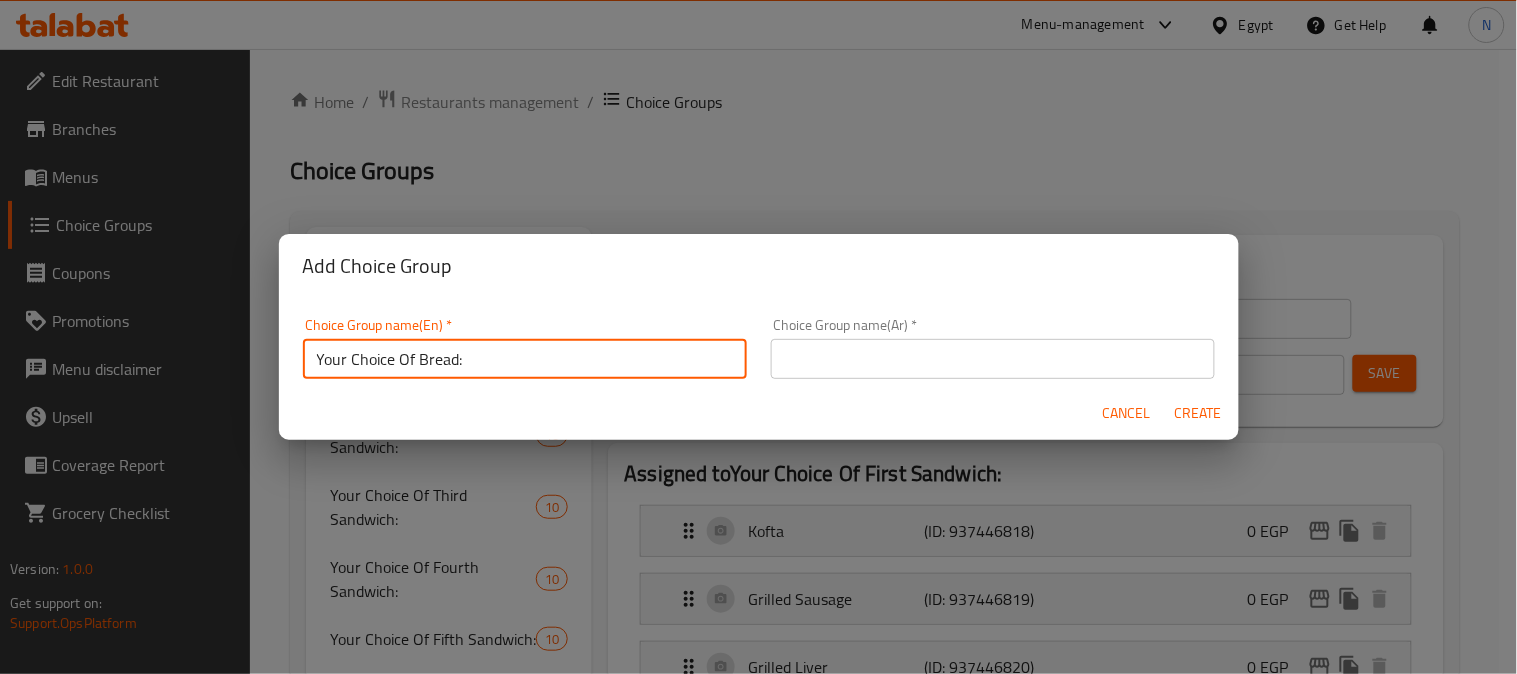 type on "Your Choice Of Bread:" 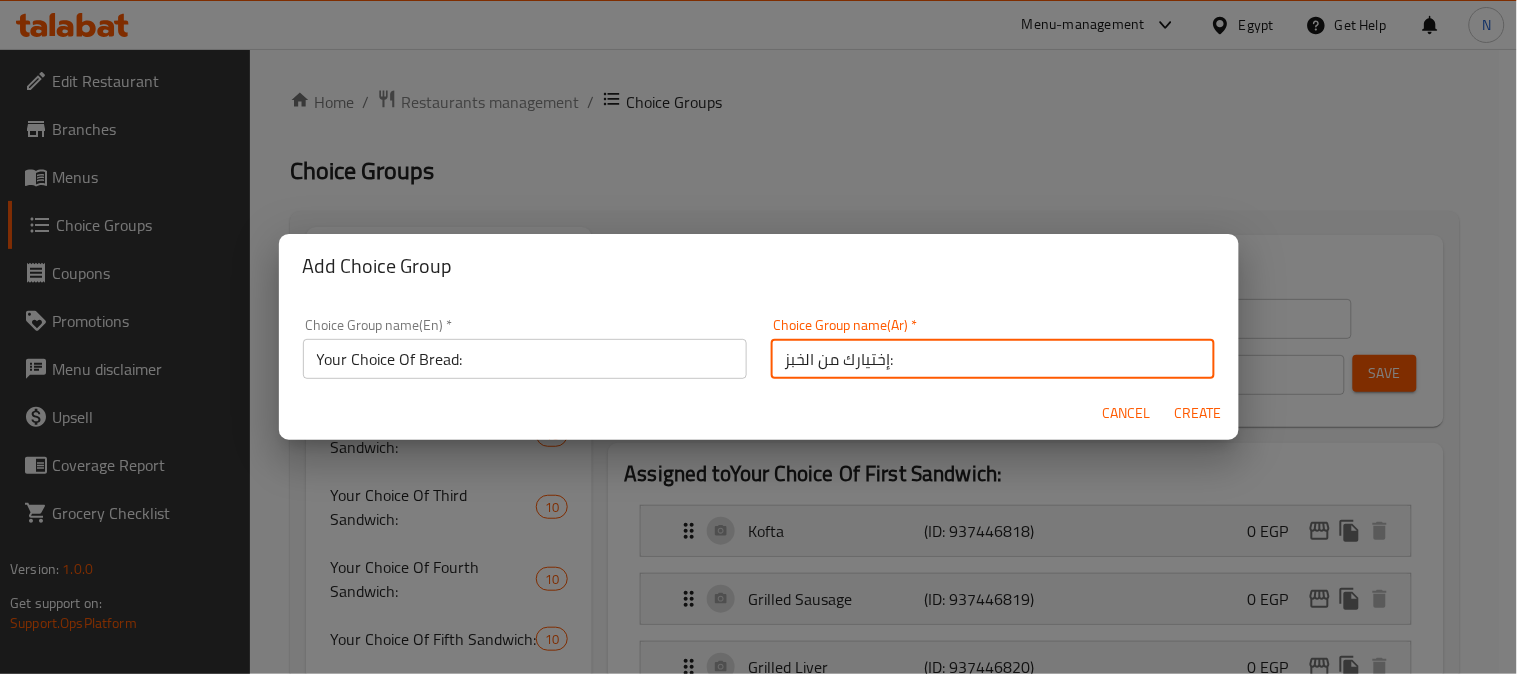 type on "إختيارك من الخبز:" 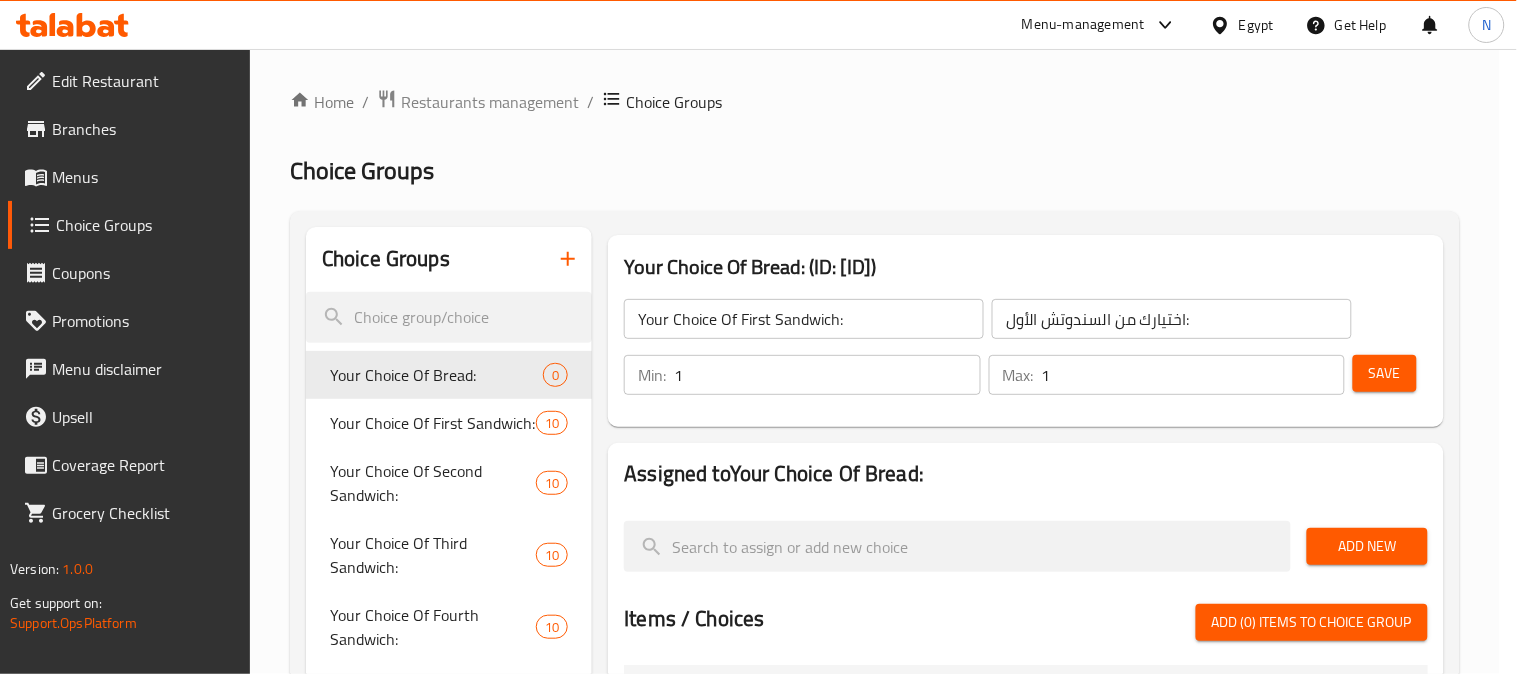 type on "Your Choice Of Bread:" 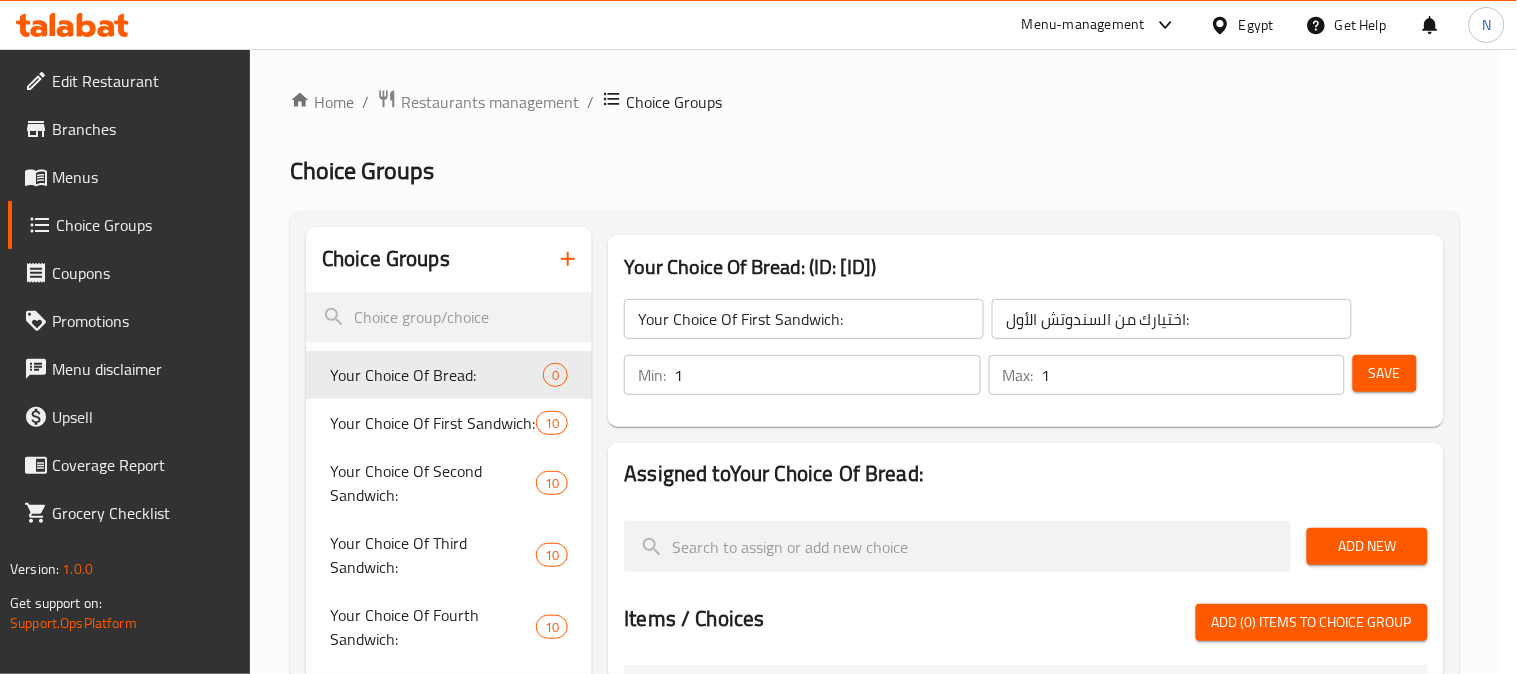 type on "إختيارك من الخبز:" 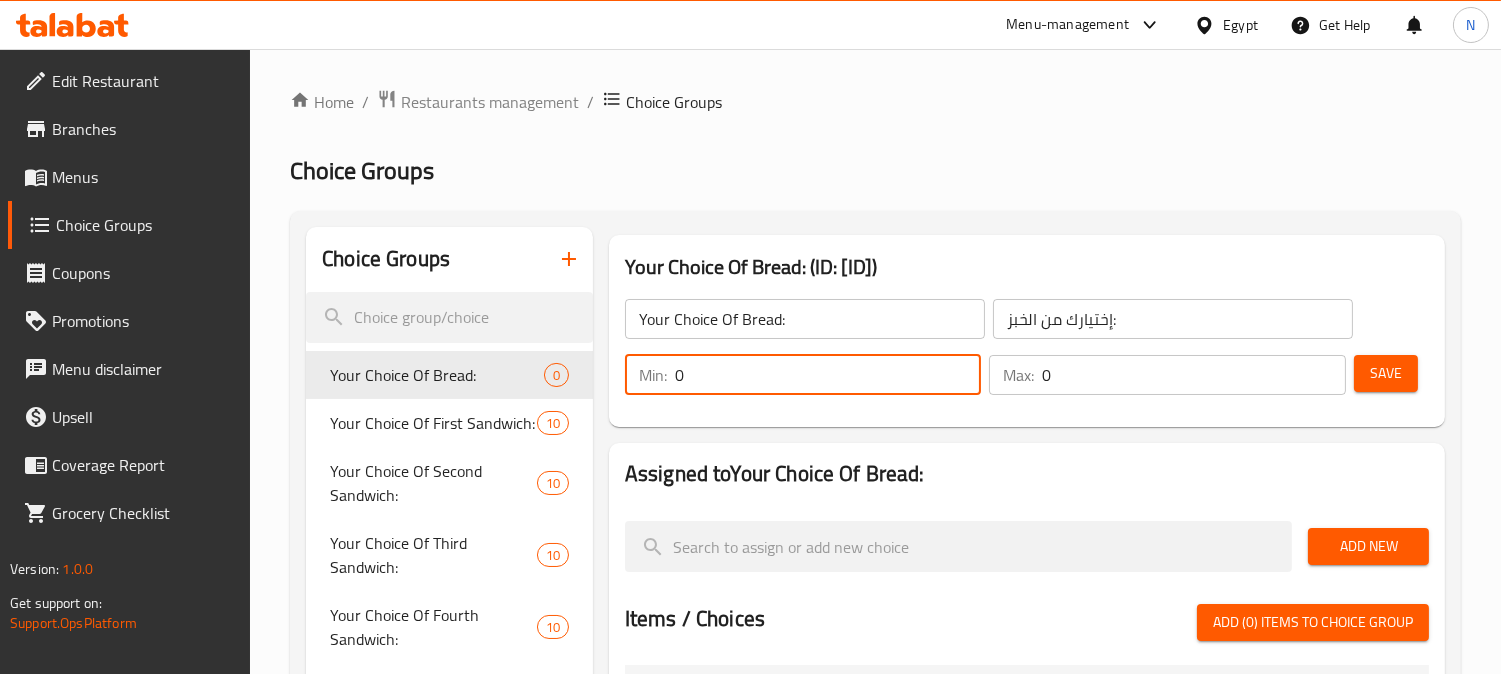 drag, startPoint x: 690, startPoint y: 372, endPoint x: 661, endPoint y: 392, distance: 35.22783 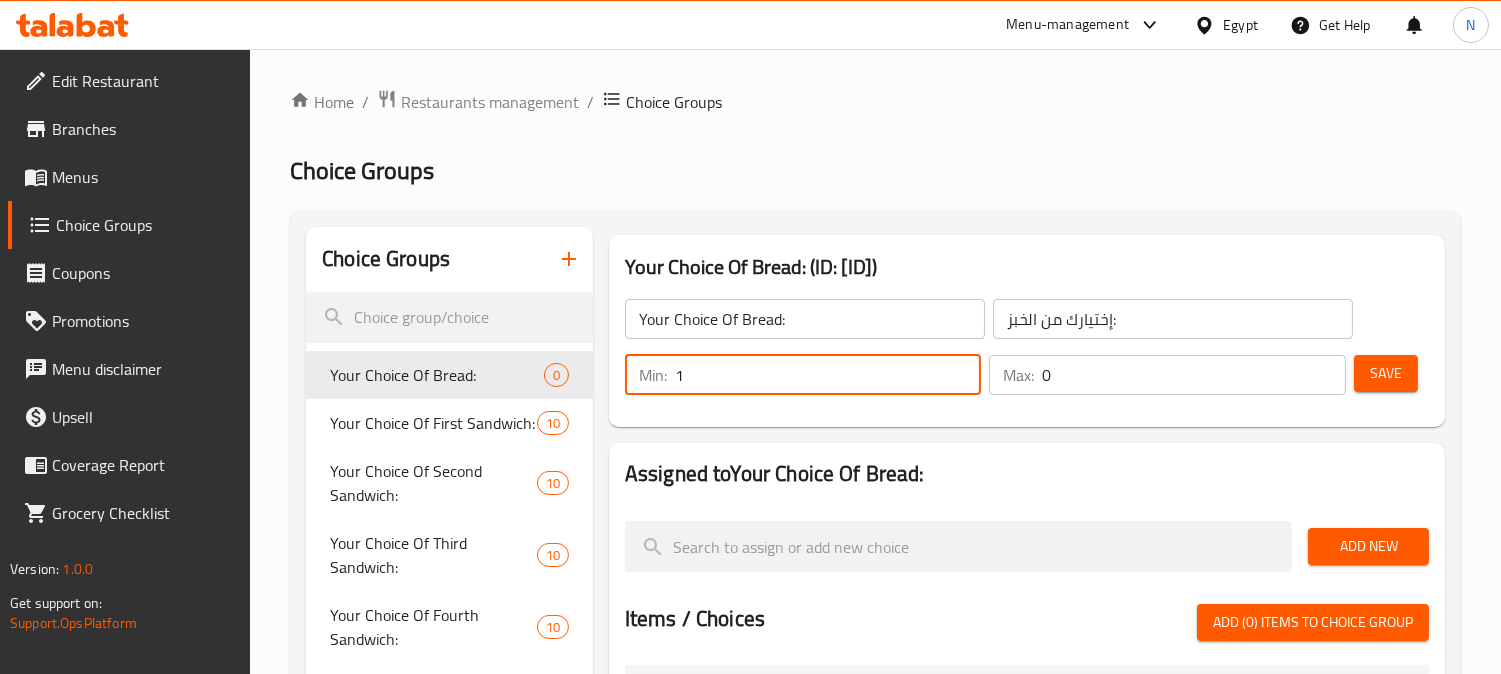 type on "1" 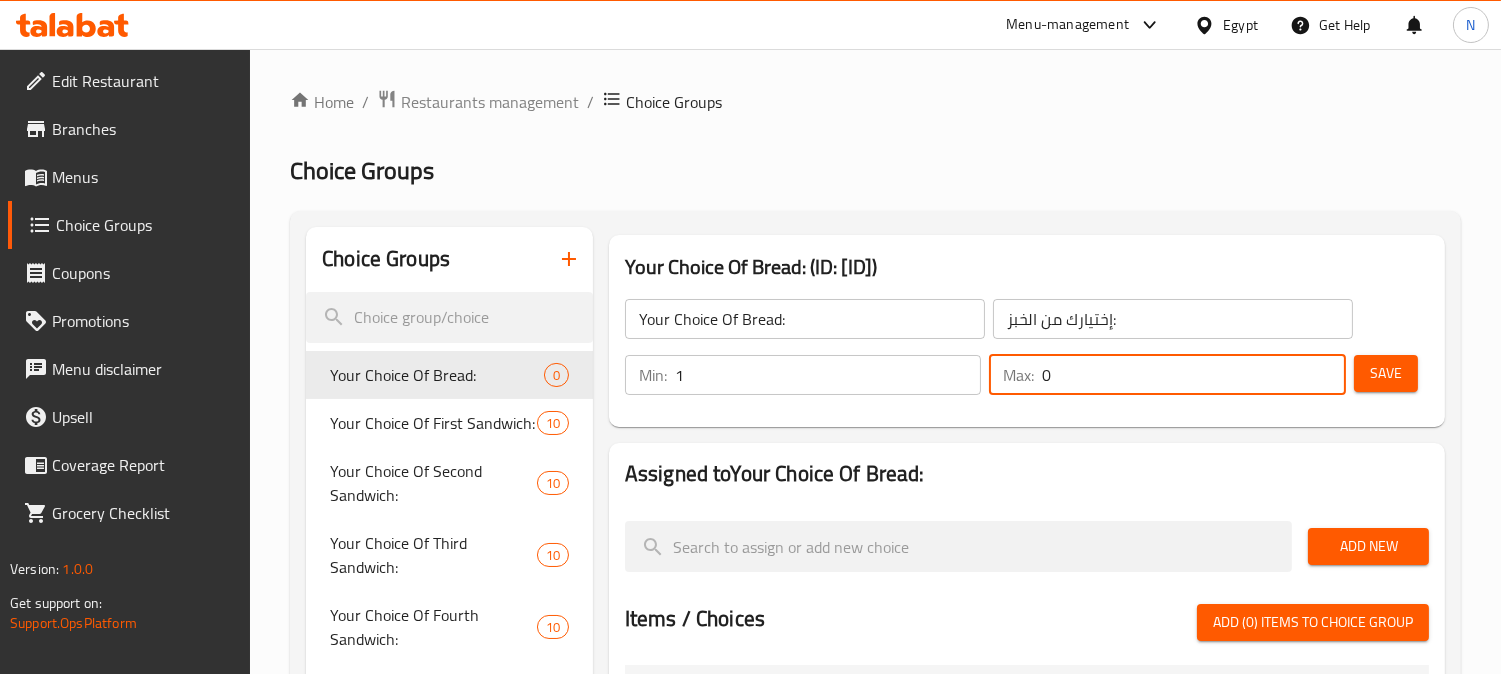 drag, startPoint x: 1070, startPoint y: 375, endPoint x: 1032, endPoint y: 387, distance: 39.849716 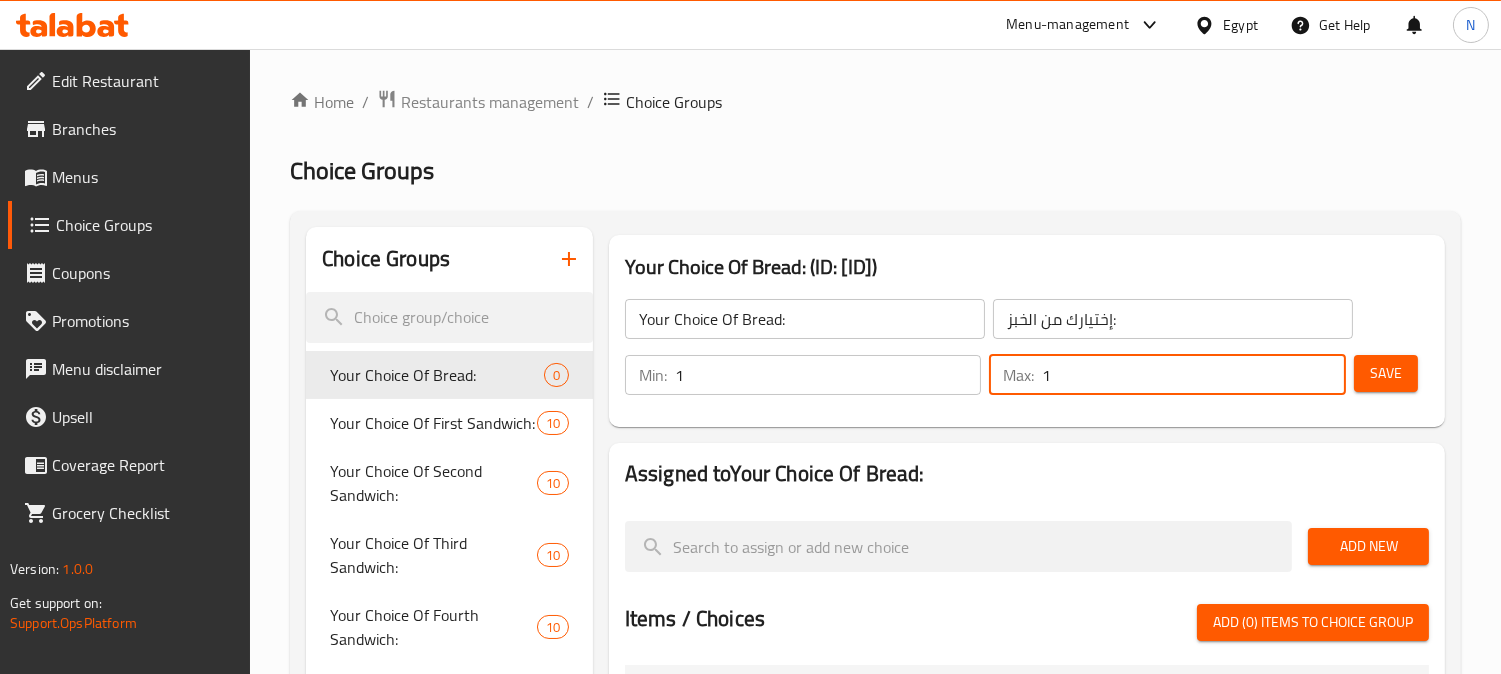 type on "1" 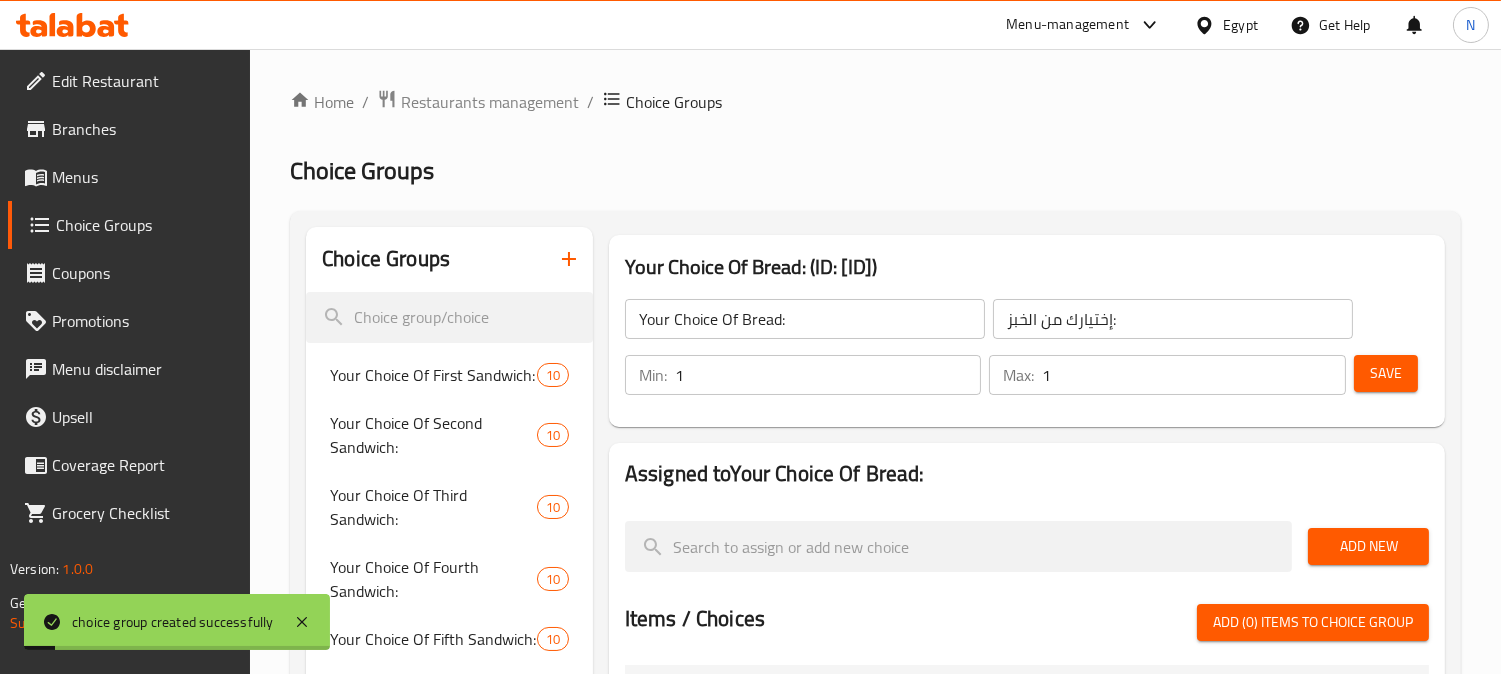 click on "Add New" at bounding box center (1368, 546) 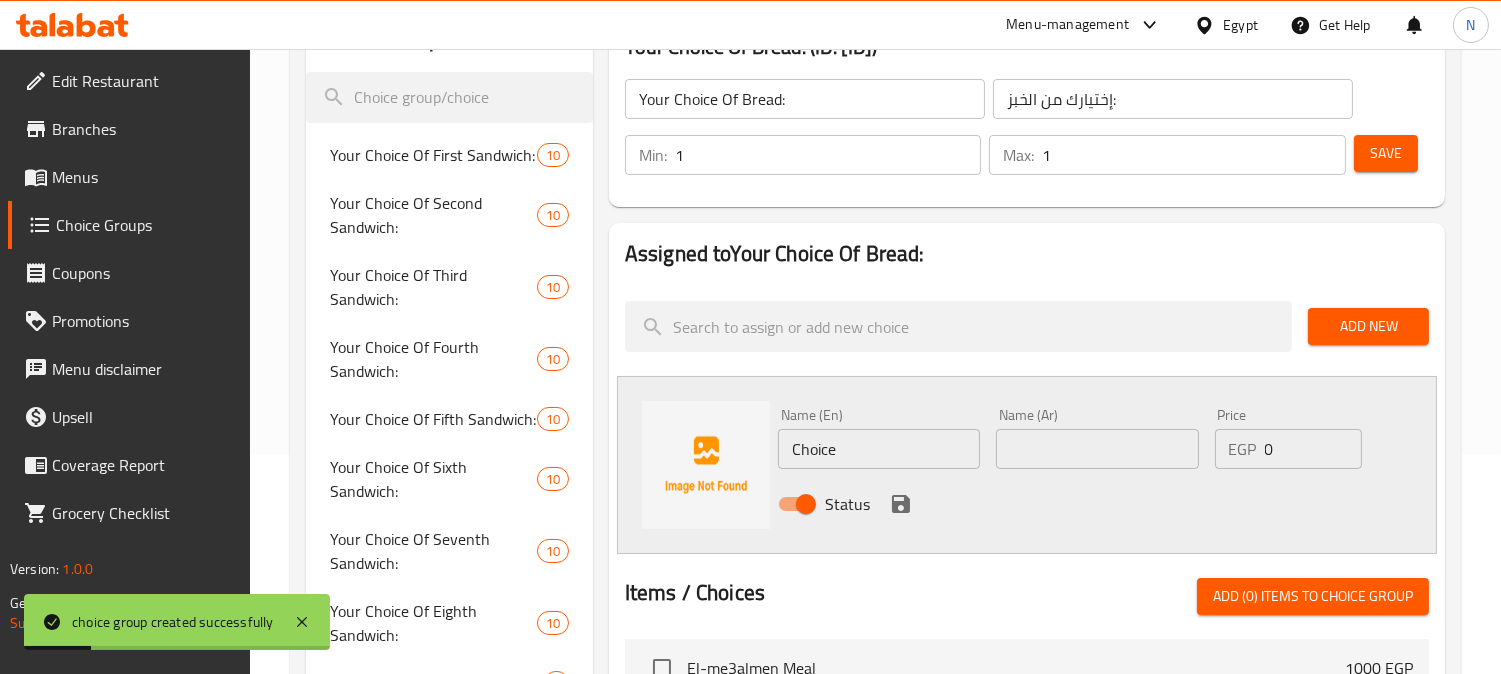 scroll, scrollTop: 222, scrollLeft: 0, axis: vertical 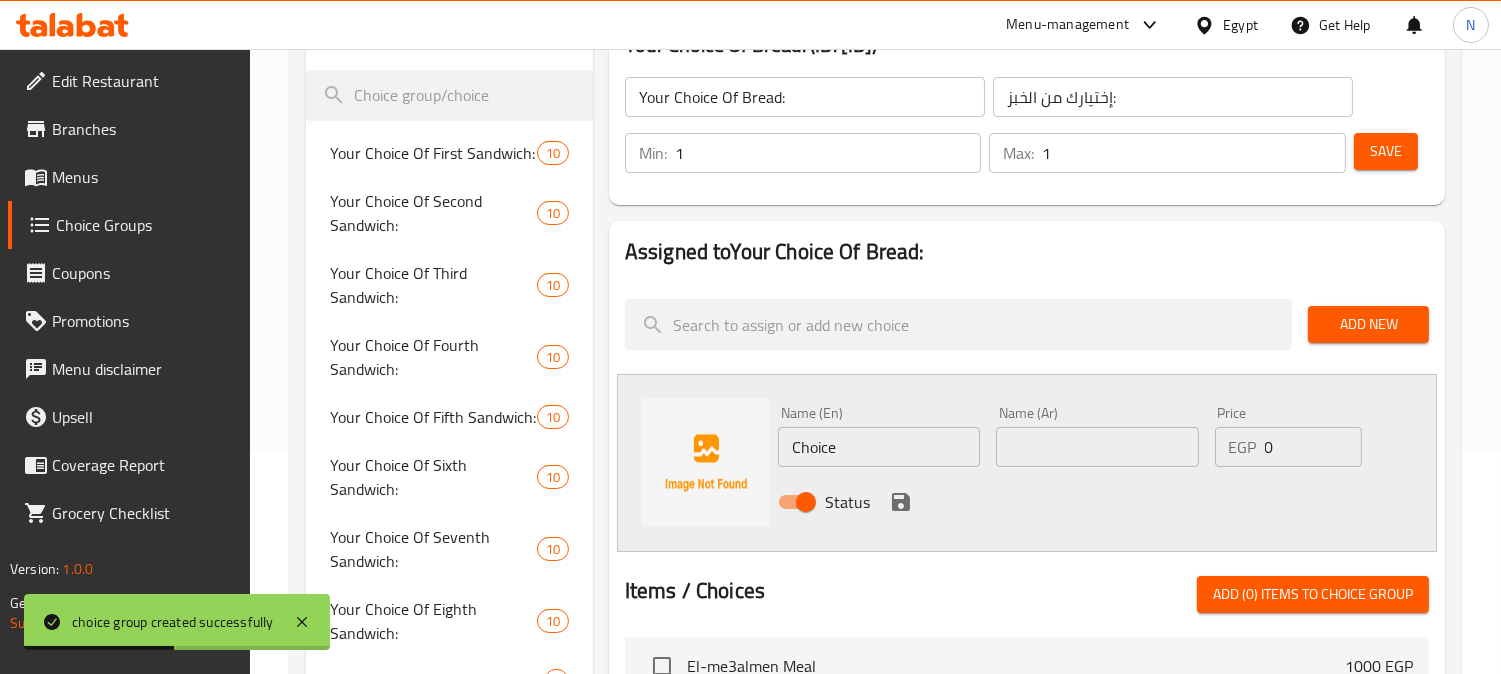 click on "Choice" at bounding box center (879, 447) 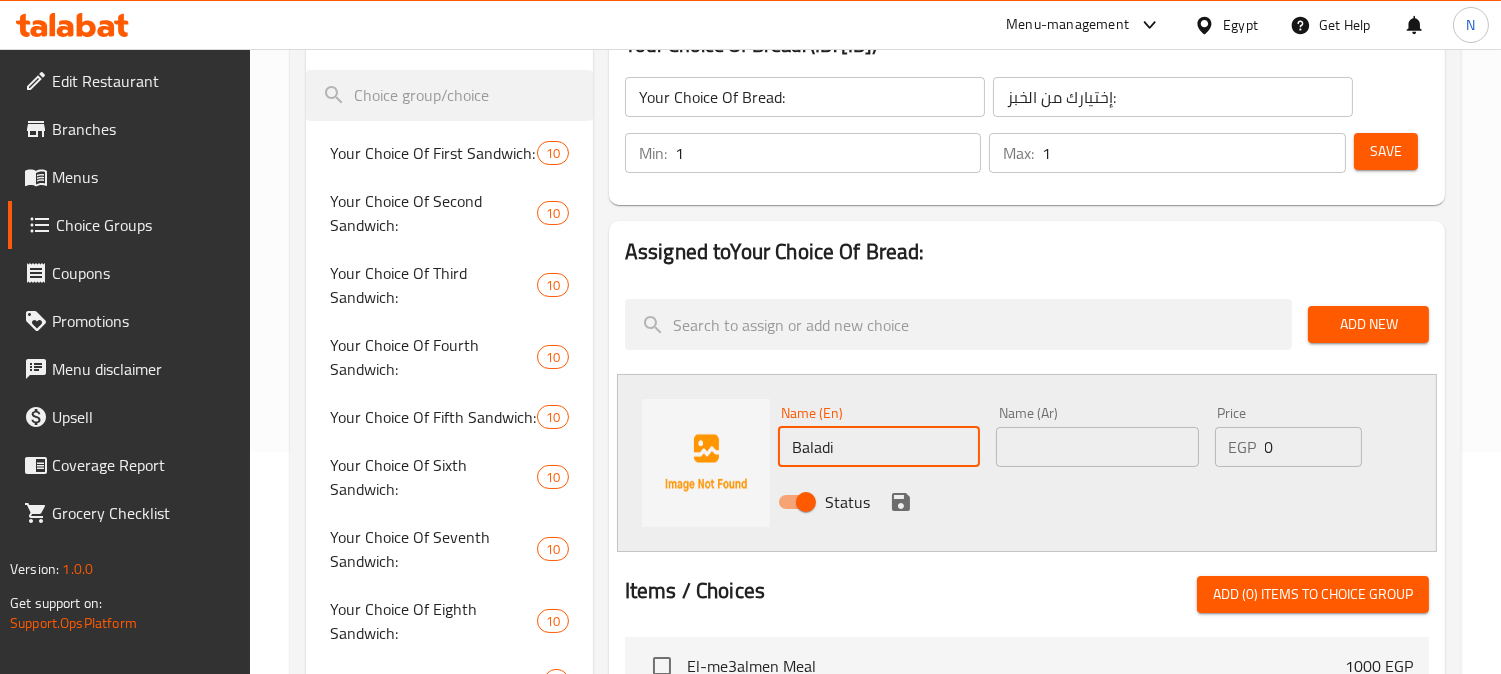 type on "Baladi" 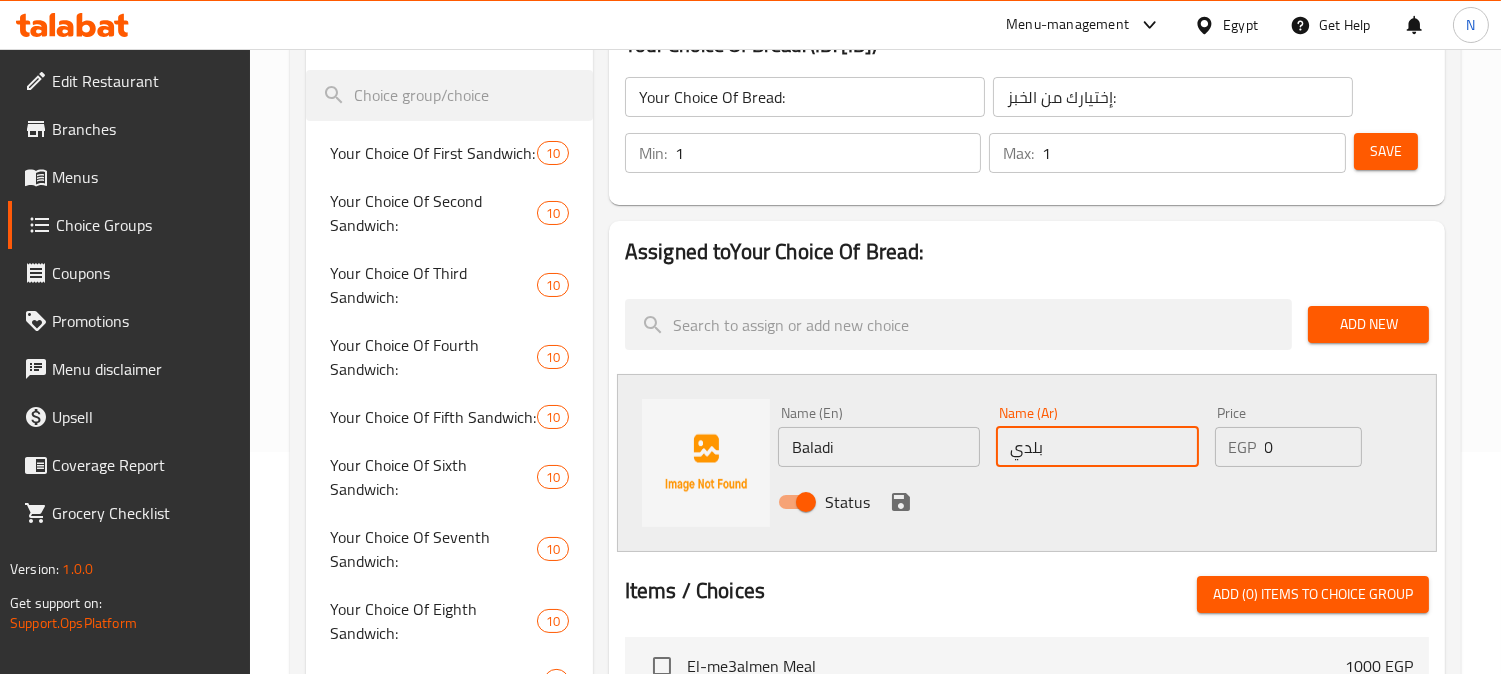type on "بلدي" 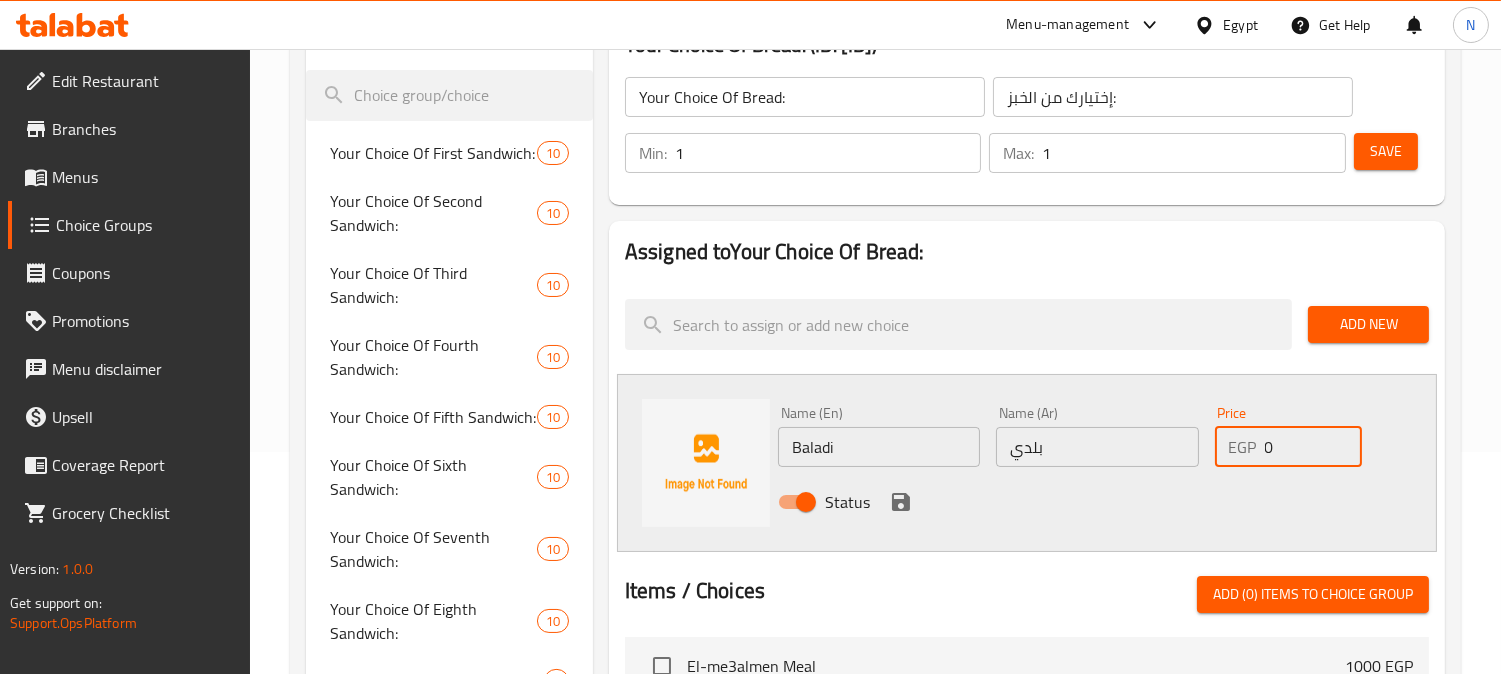 drag, startPoint x: 1278, startPoint y: 446, endPoint x: 1255, endPoint y: 463, distance: 28.600698 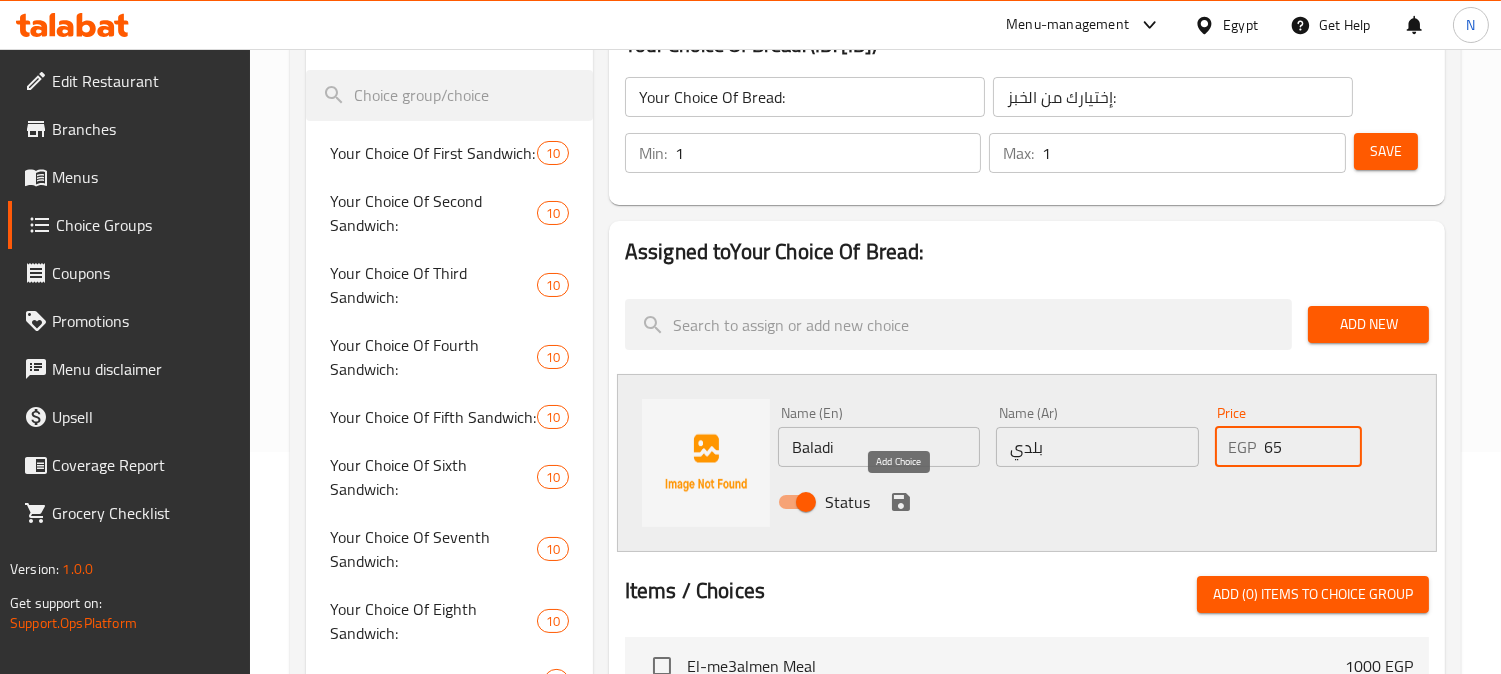 type on "65" 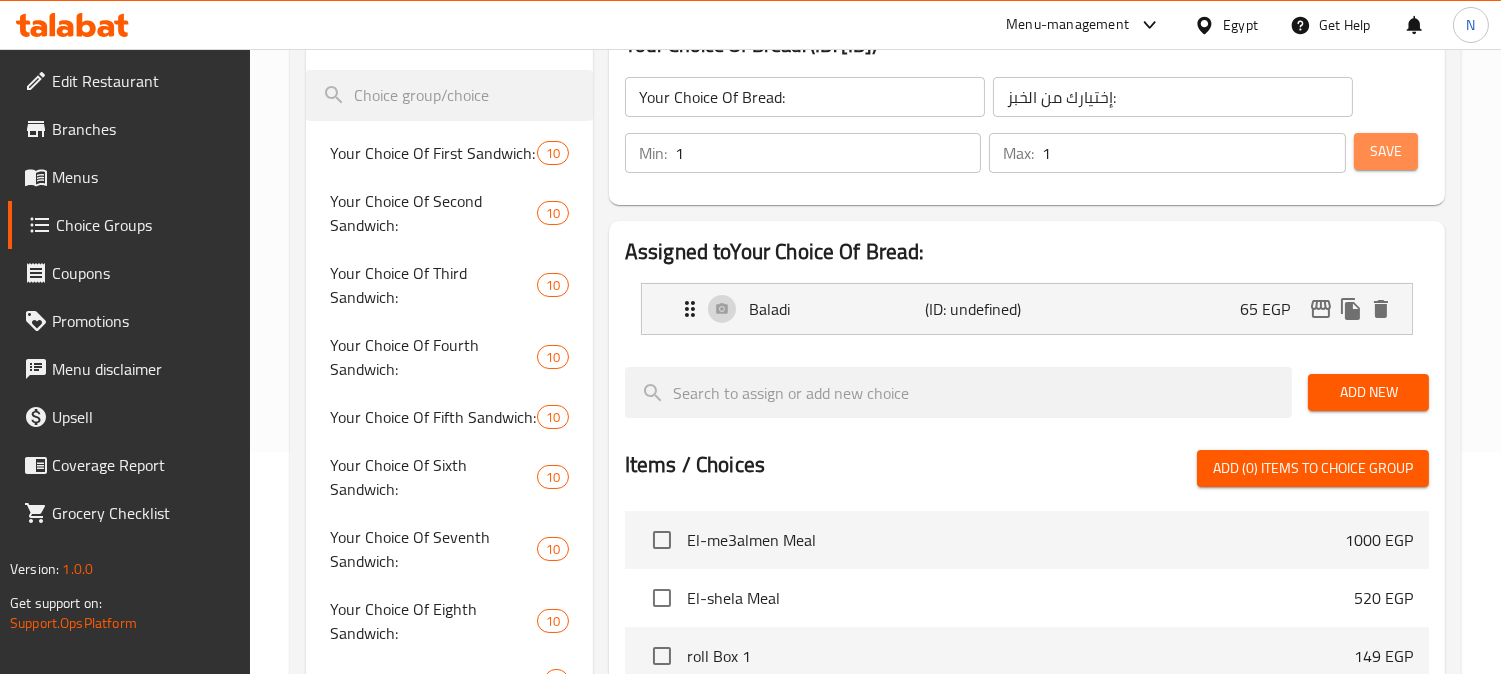 click on "Save" at bounding box center [1386, 151] 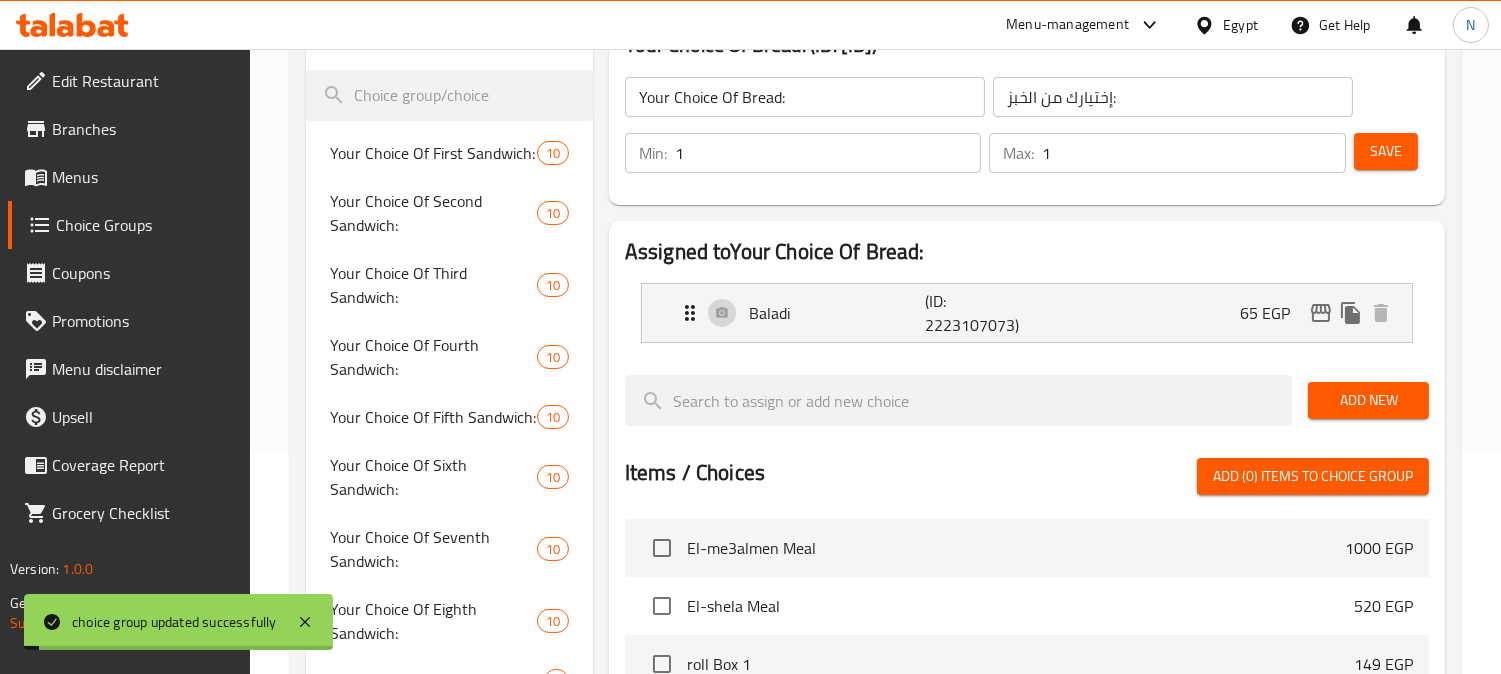 click on "Add New" at bounding box center (1368, 400) 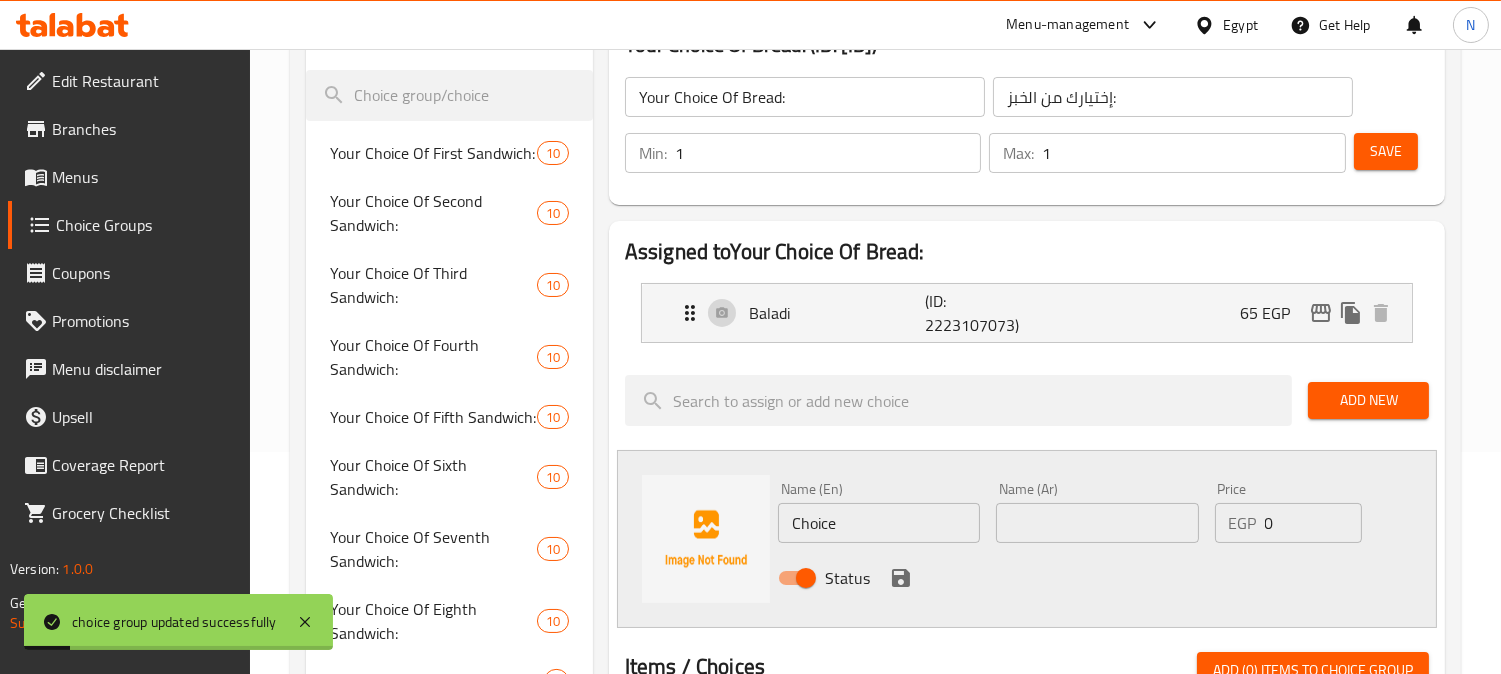 click on "Choice" at bounding box center (879, 523) 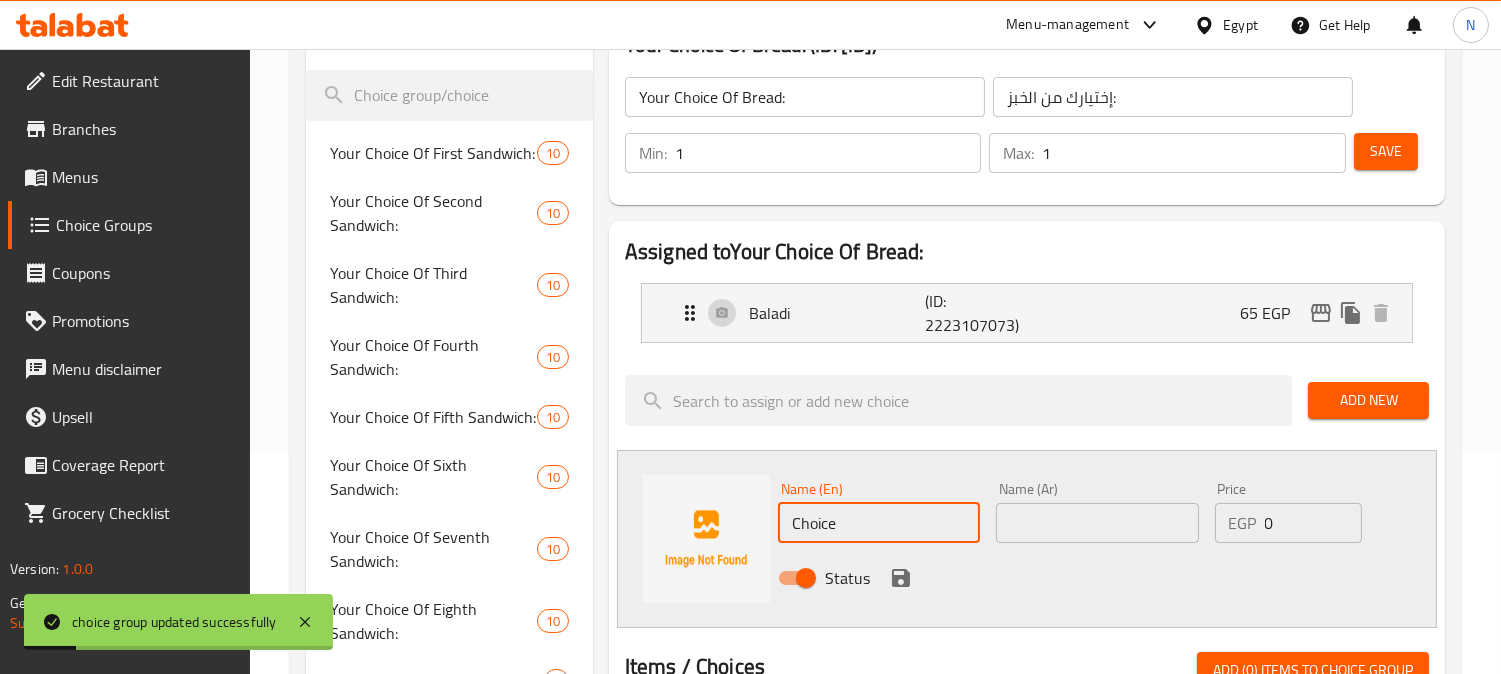click on "Choice" at bounding box center [879, 523] 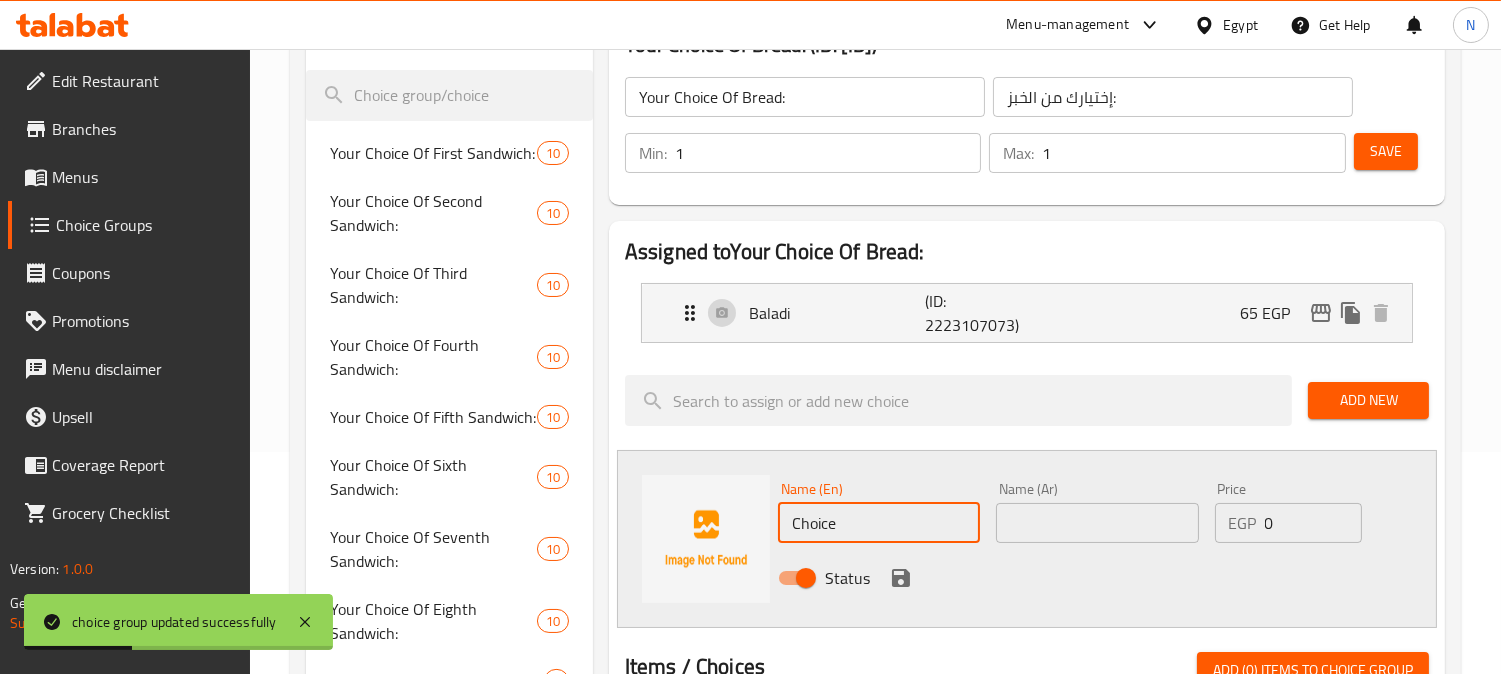 click at bounding box center (1097, 523) 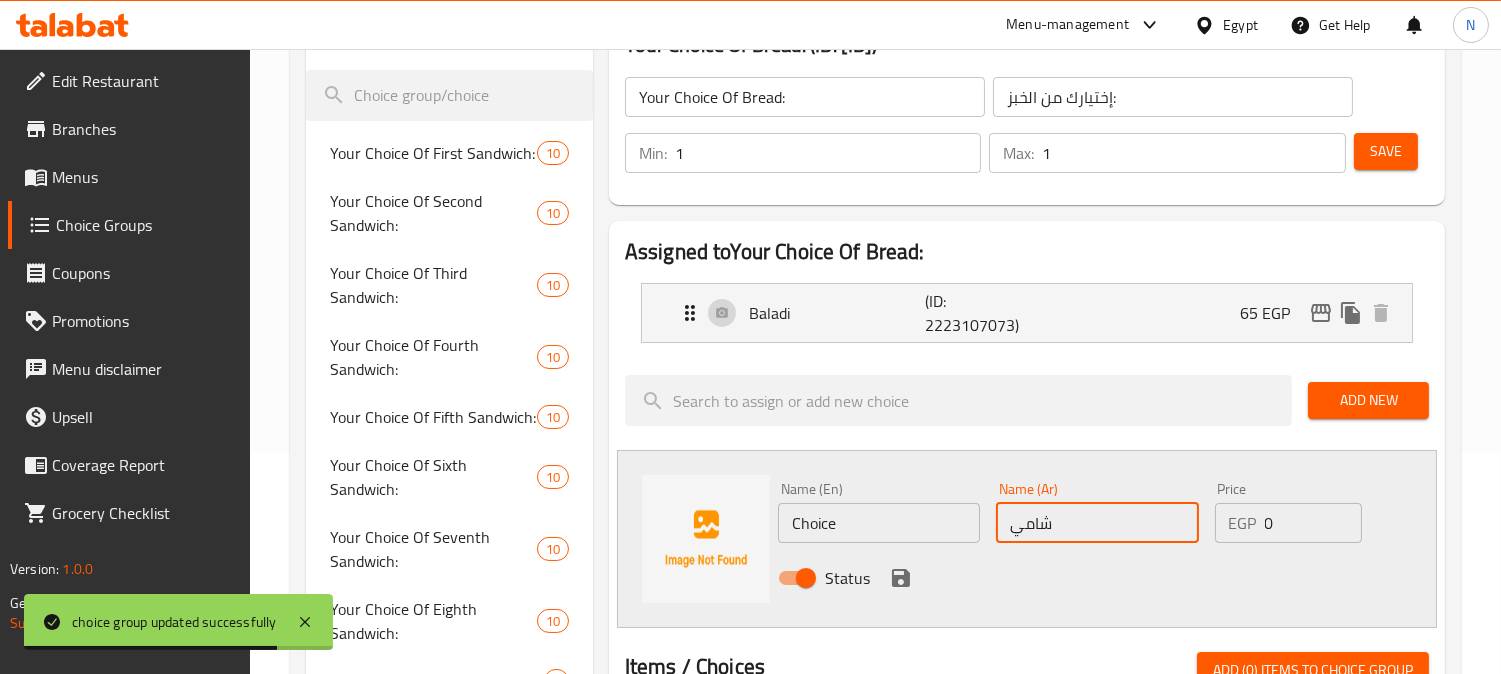 type on "شامي" 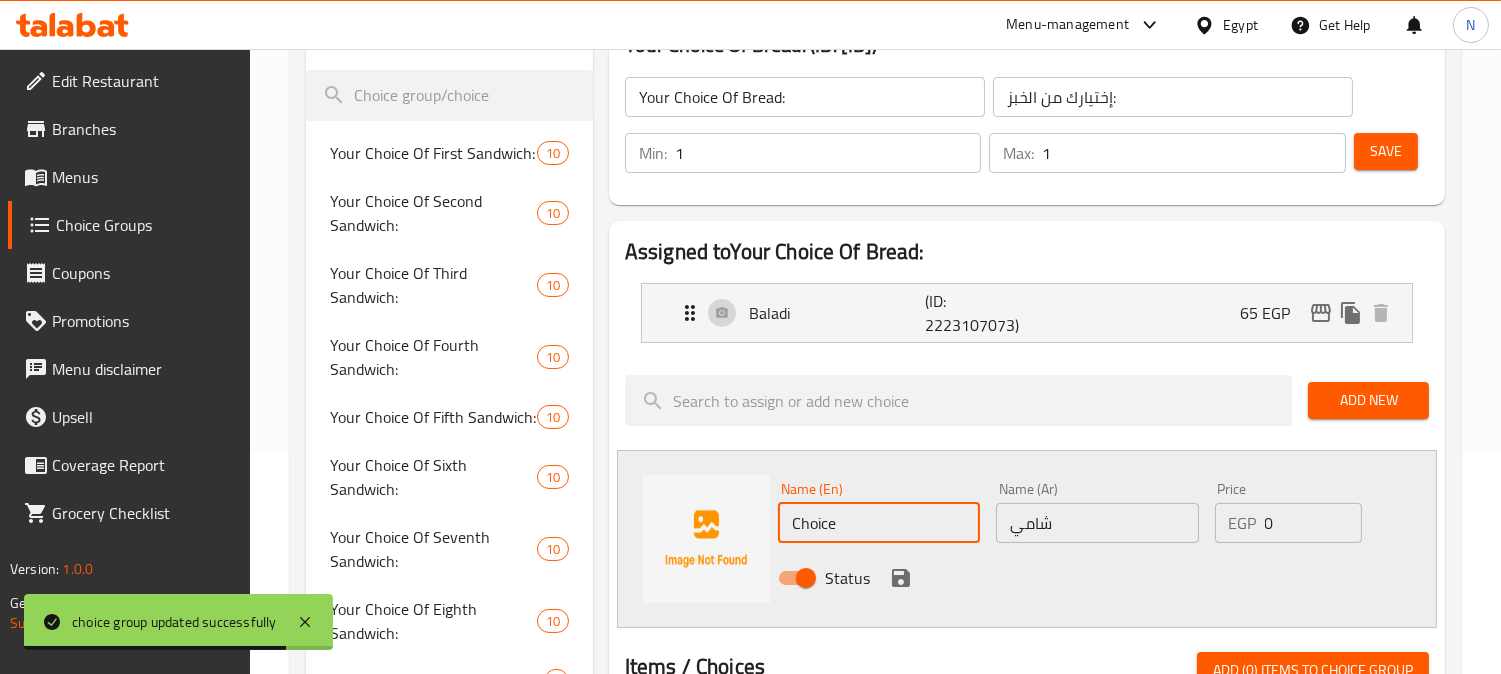 click on "Choice" at bounding box center [879, 523] 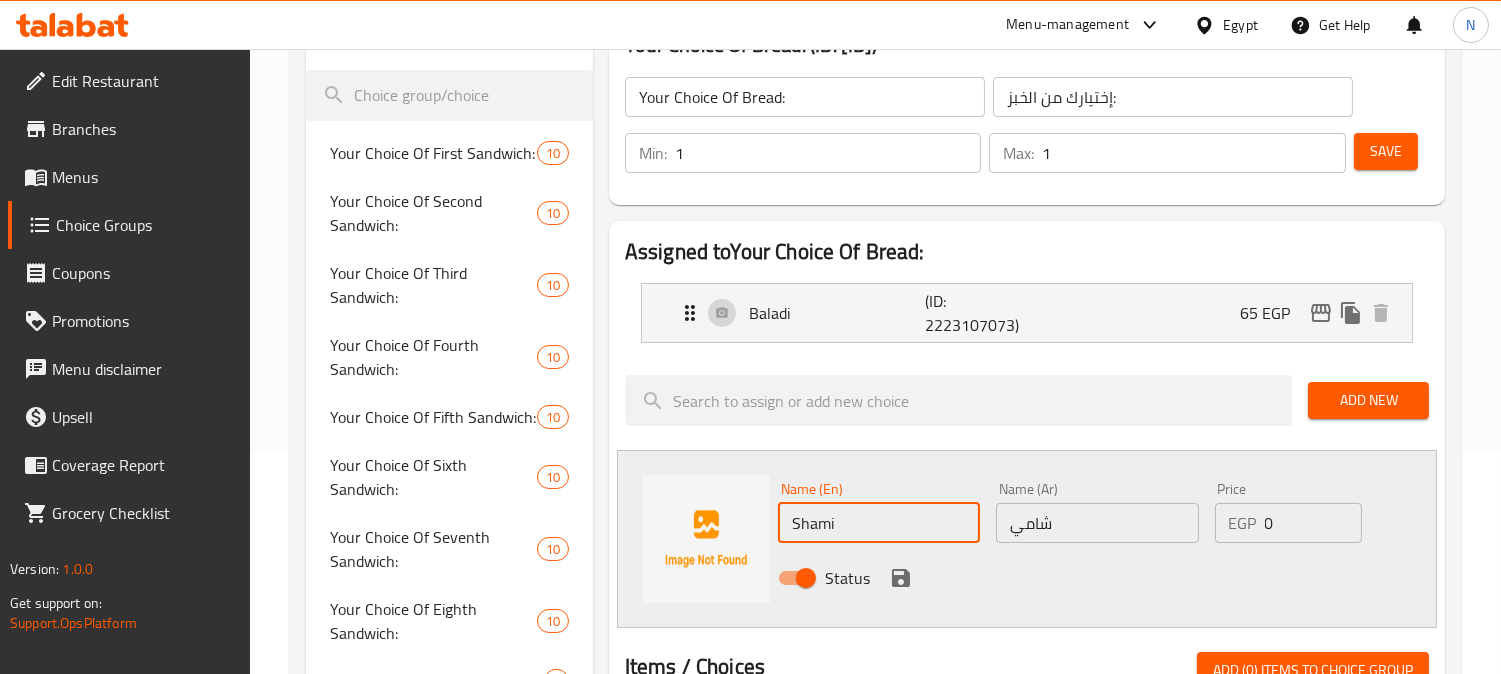 type on "Shami" 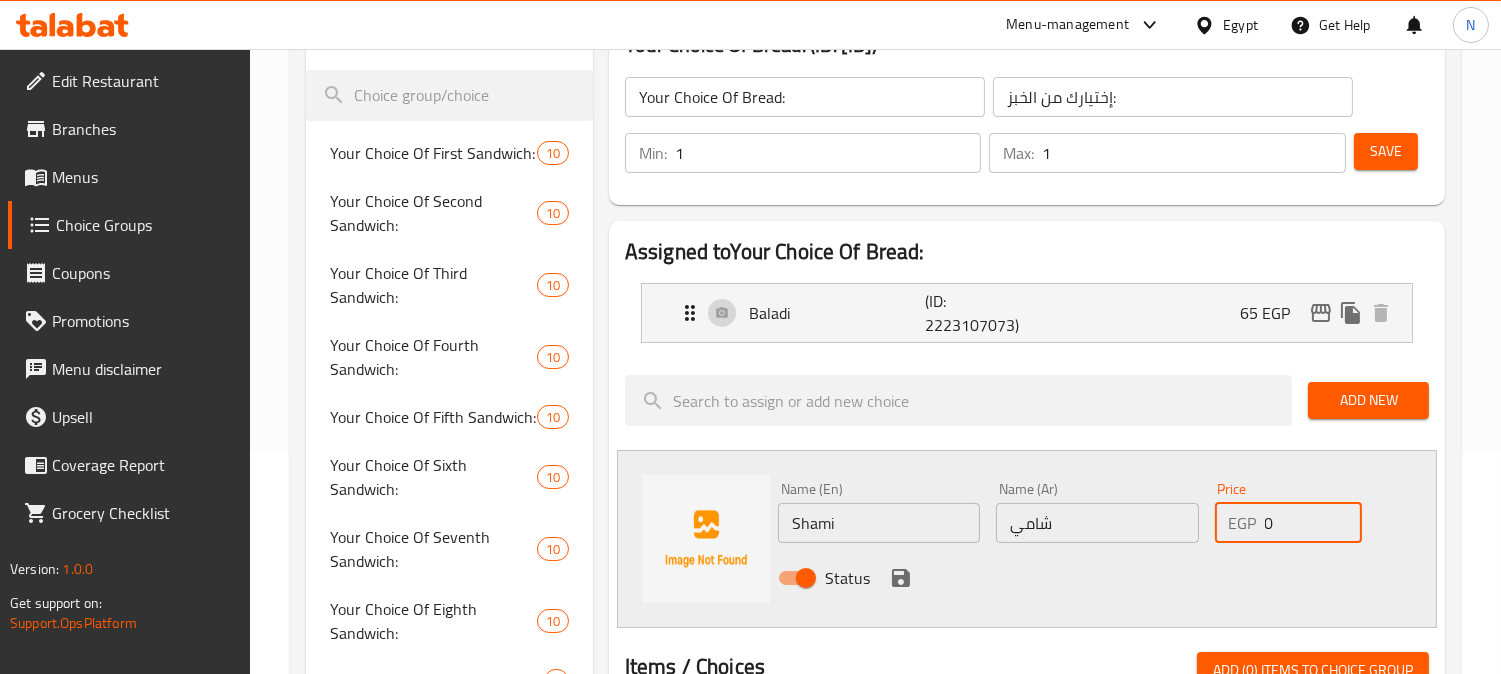 drag, startPoint x: 1280, startPoint y: 521, endPoint x: 1255, endPoint y: 533, distance: 27.730848 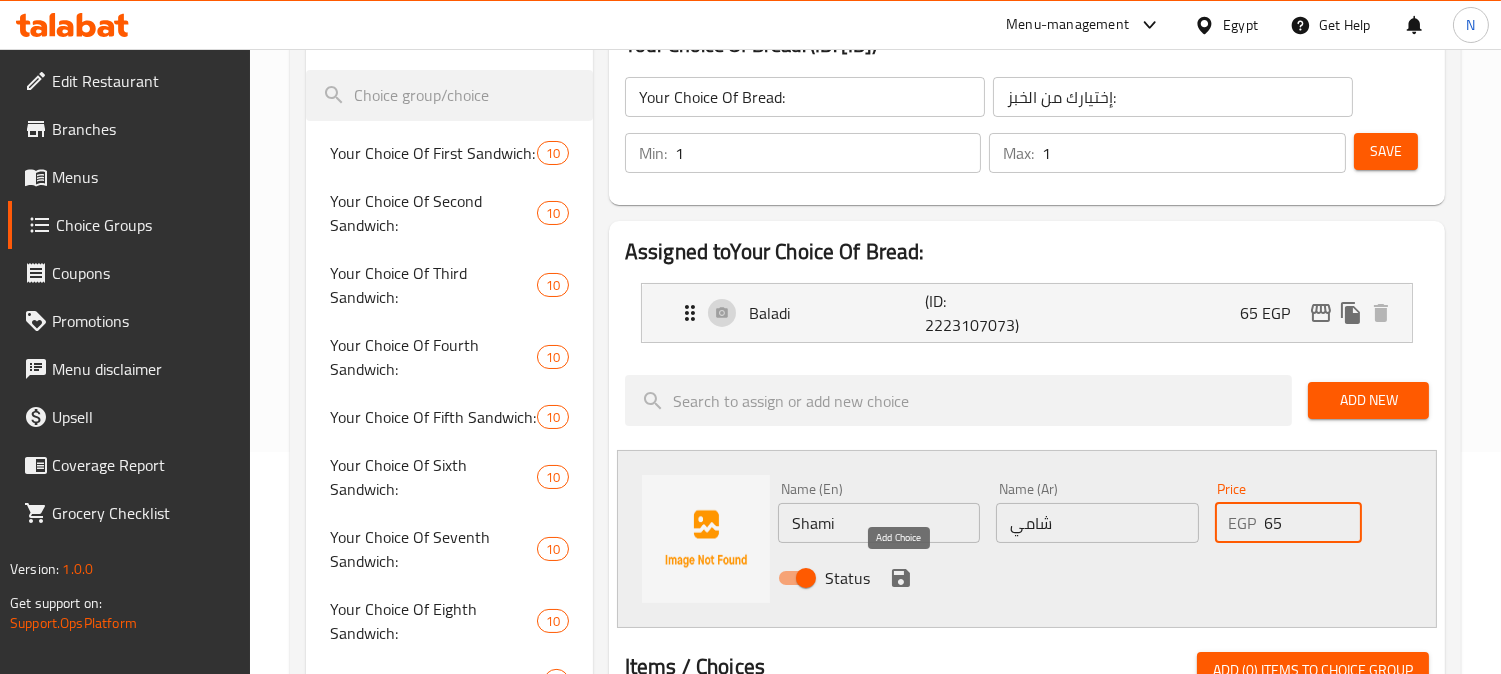type on "65" 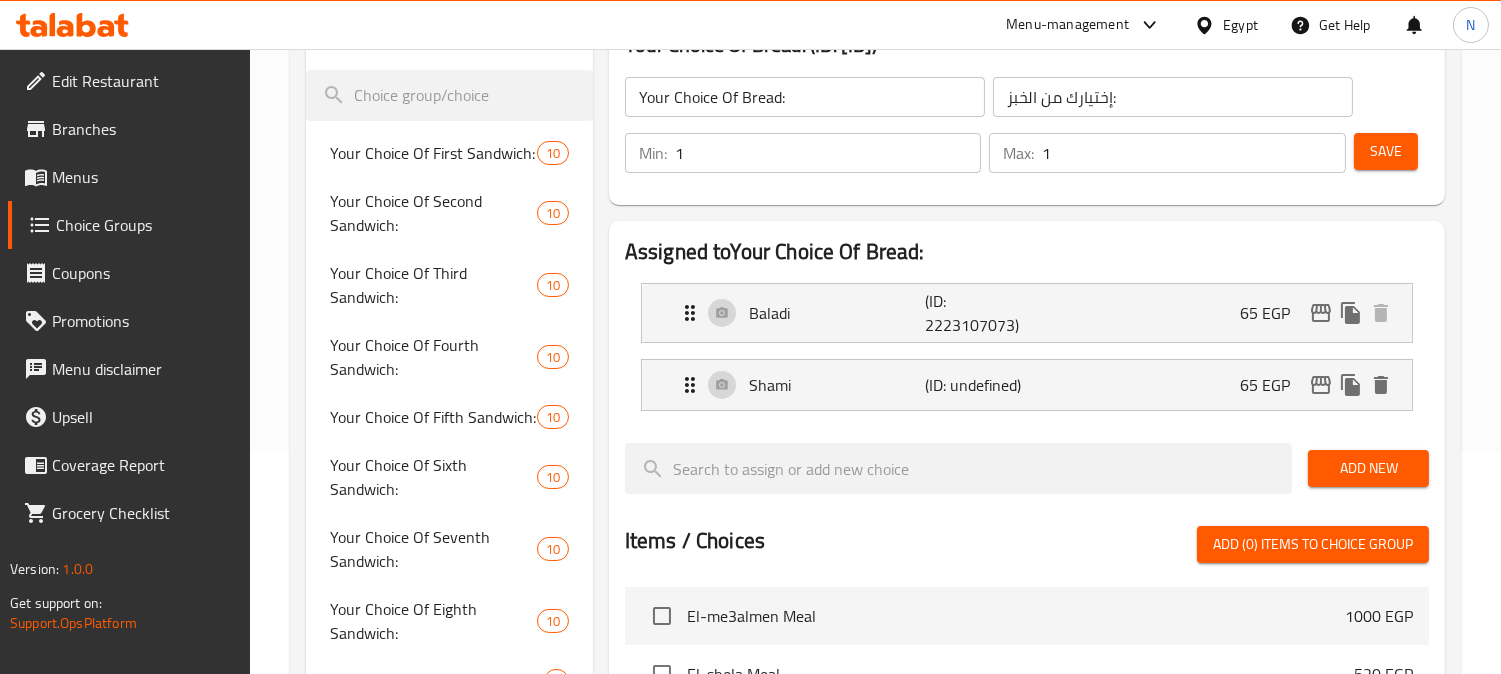 drag, startPoint x: 1376, startPoint y: 150, endPoint x: 1227, endPoint y: 371, distance: 266.53705 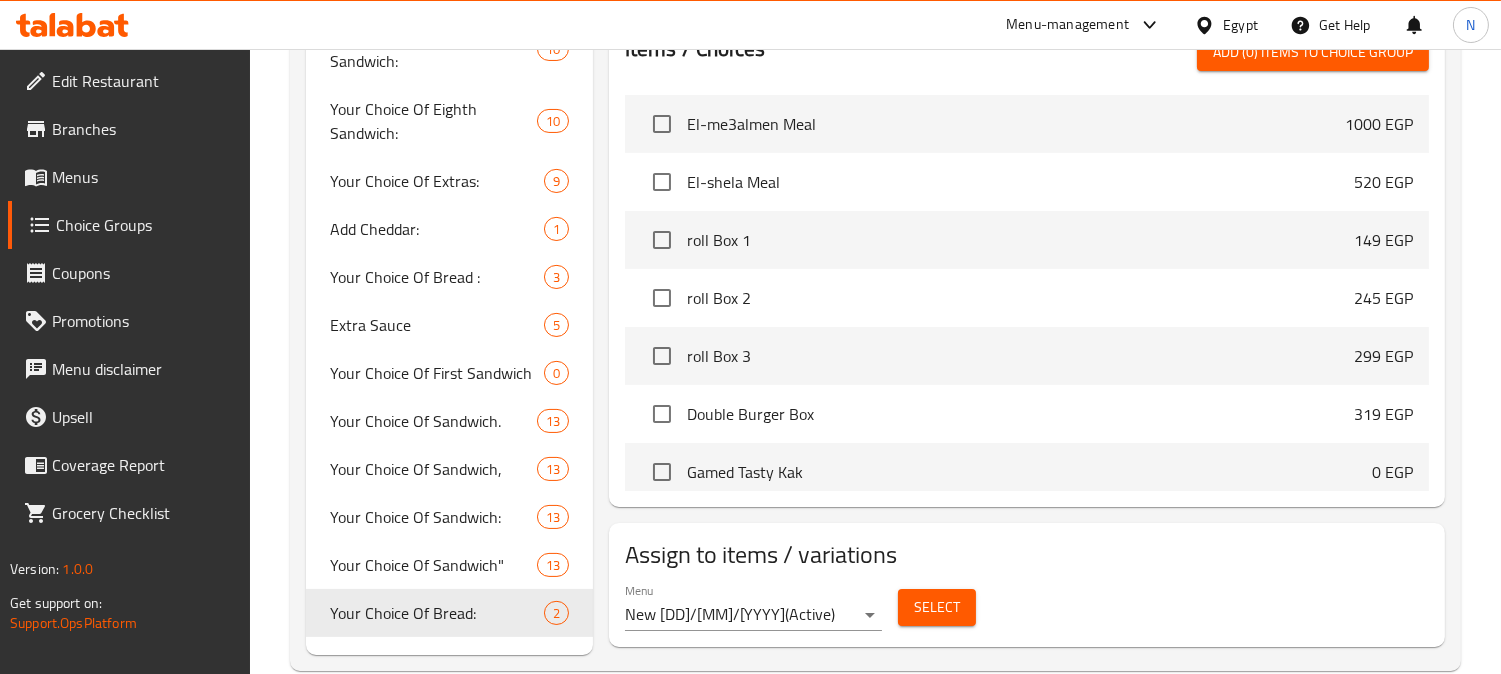 scroll, scrollTop: 647, scrollLeft: 0, axis: vertical 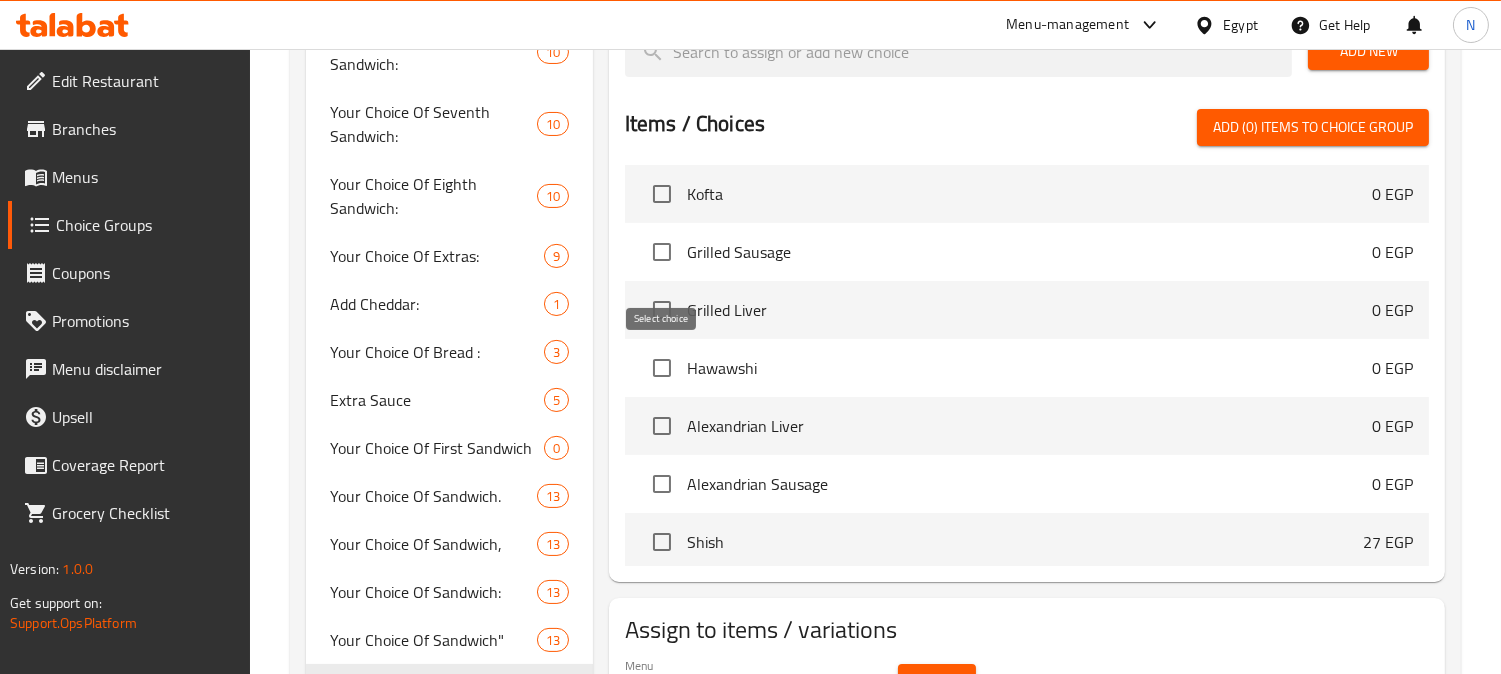 click at bounding box center [662, 368] 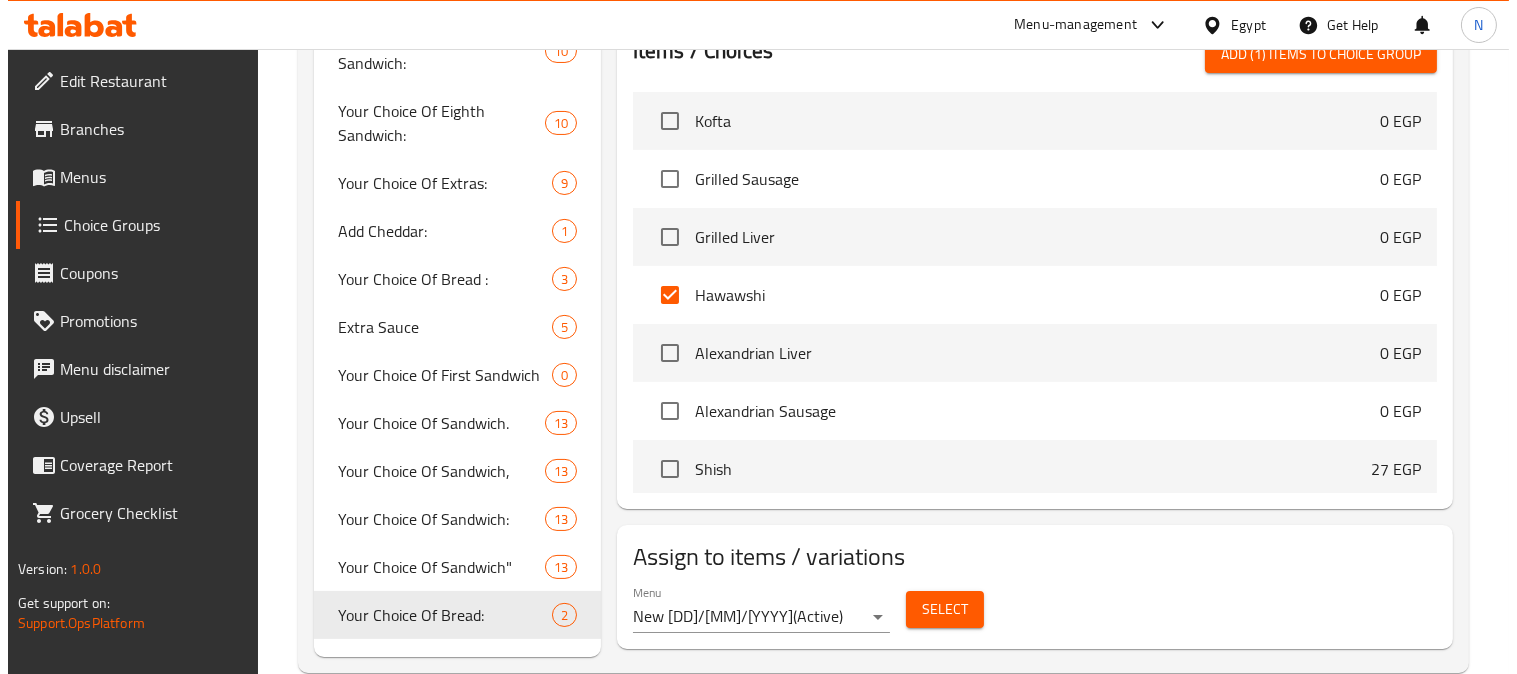 scroll, scrollTop: 758, scrollLeft: 0, axis: vertical 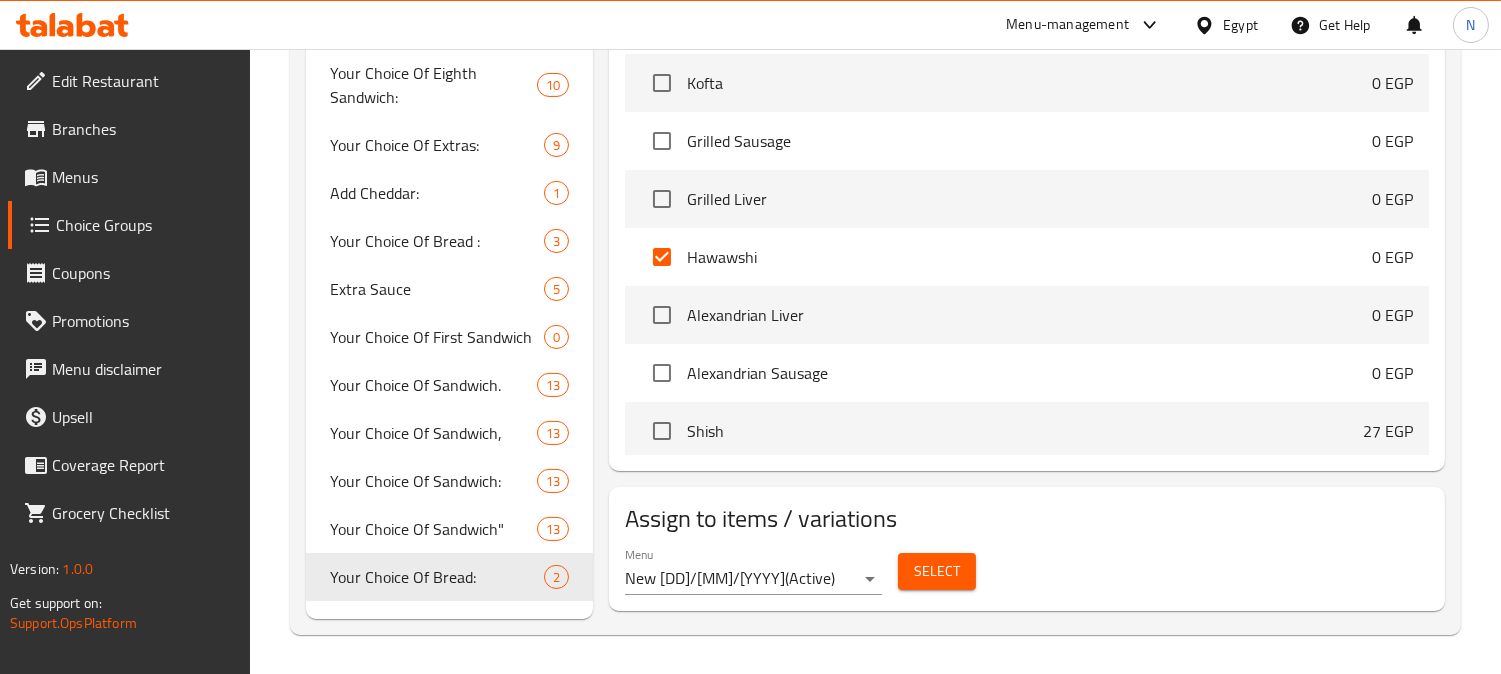 click on "Select" at bounding box center [937, 571] 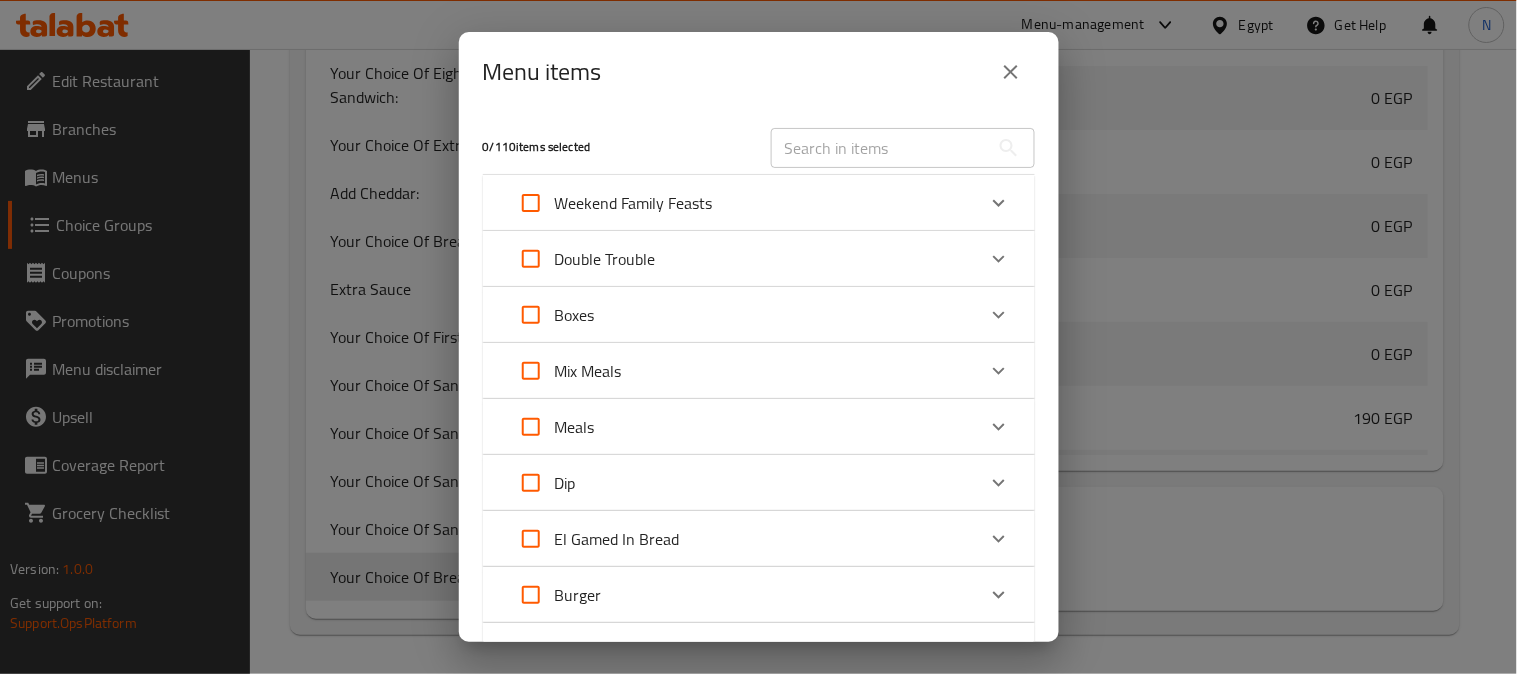 scroll, scrollTop: 757, scrollLeft: 0, axis: vertical 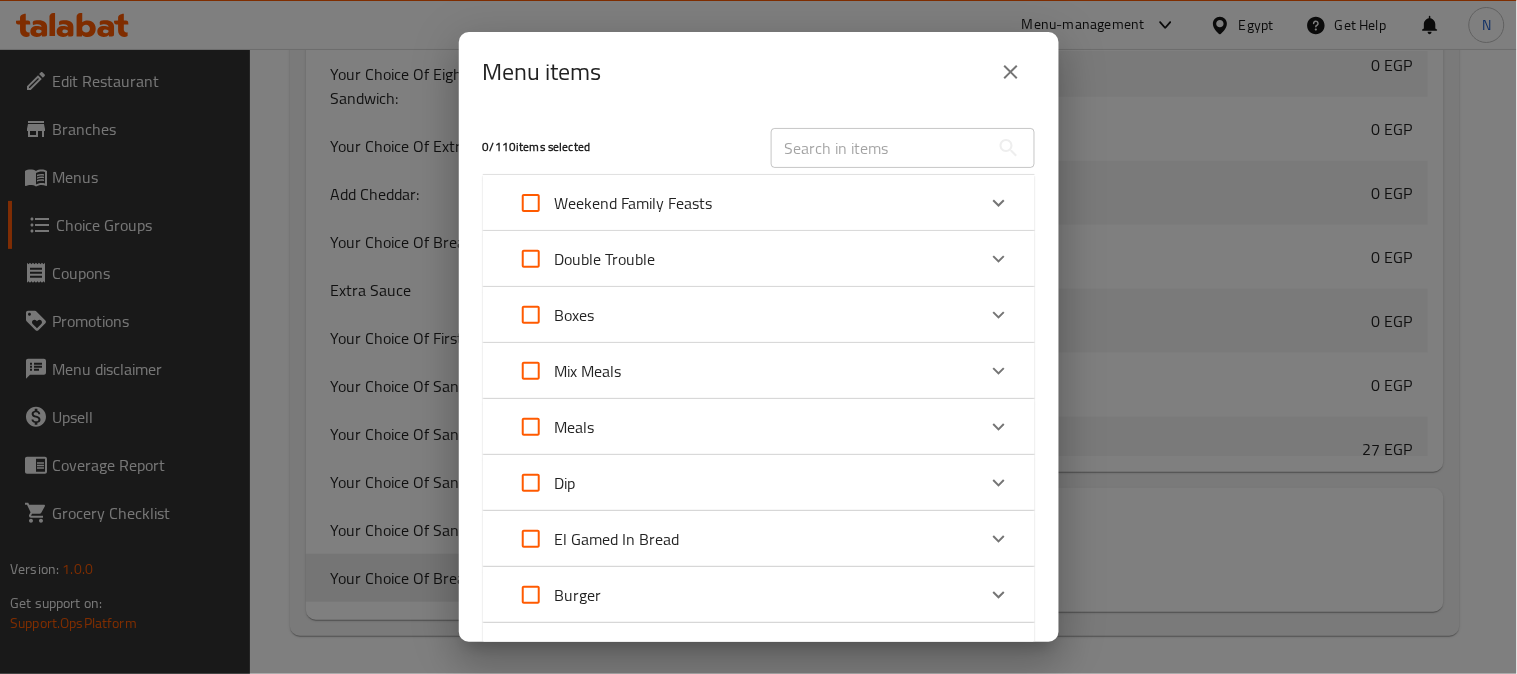click at bounding box center (880, 148) 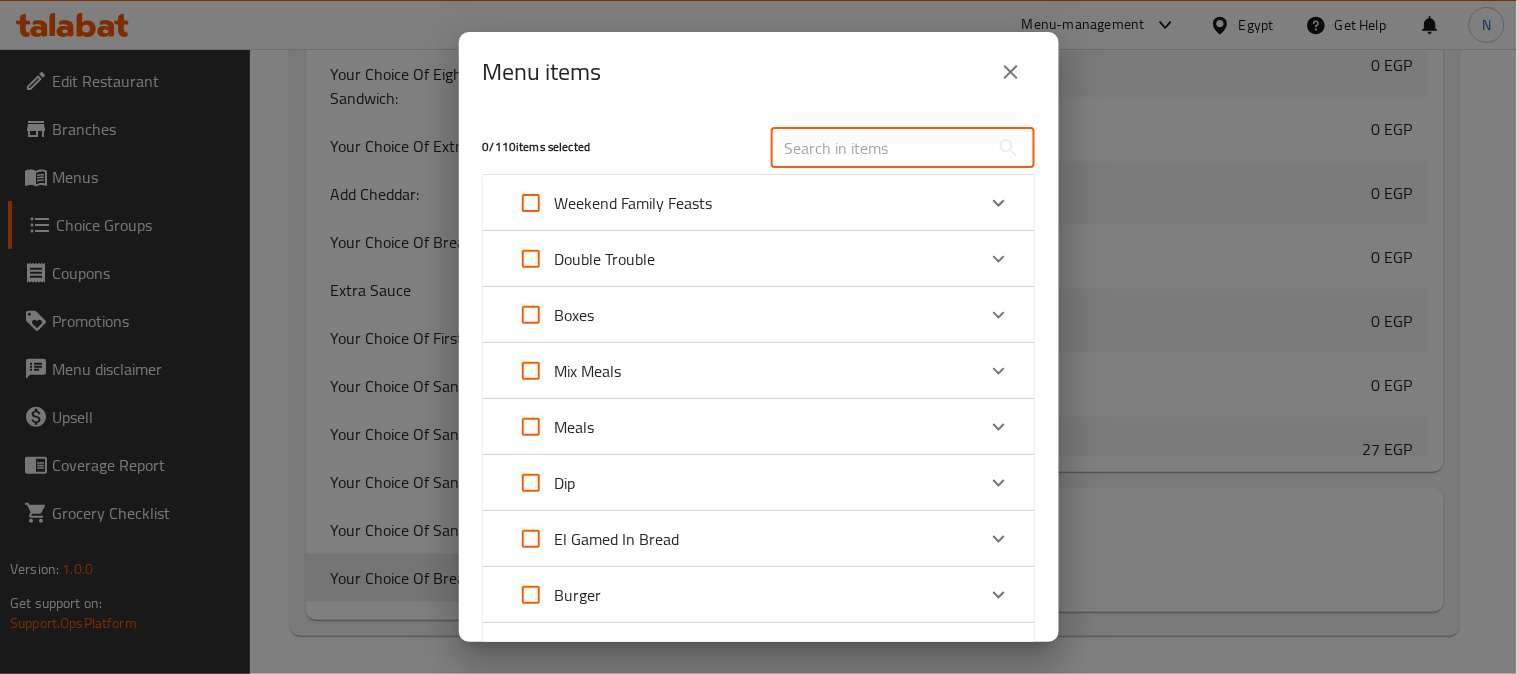 paste on "Hawawshi" 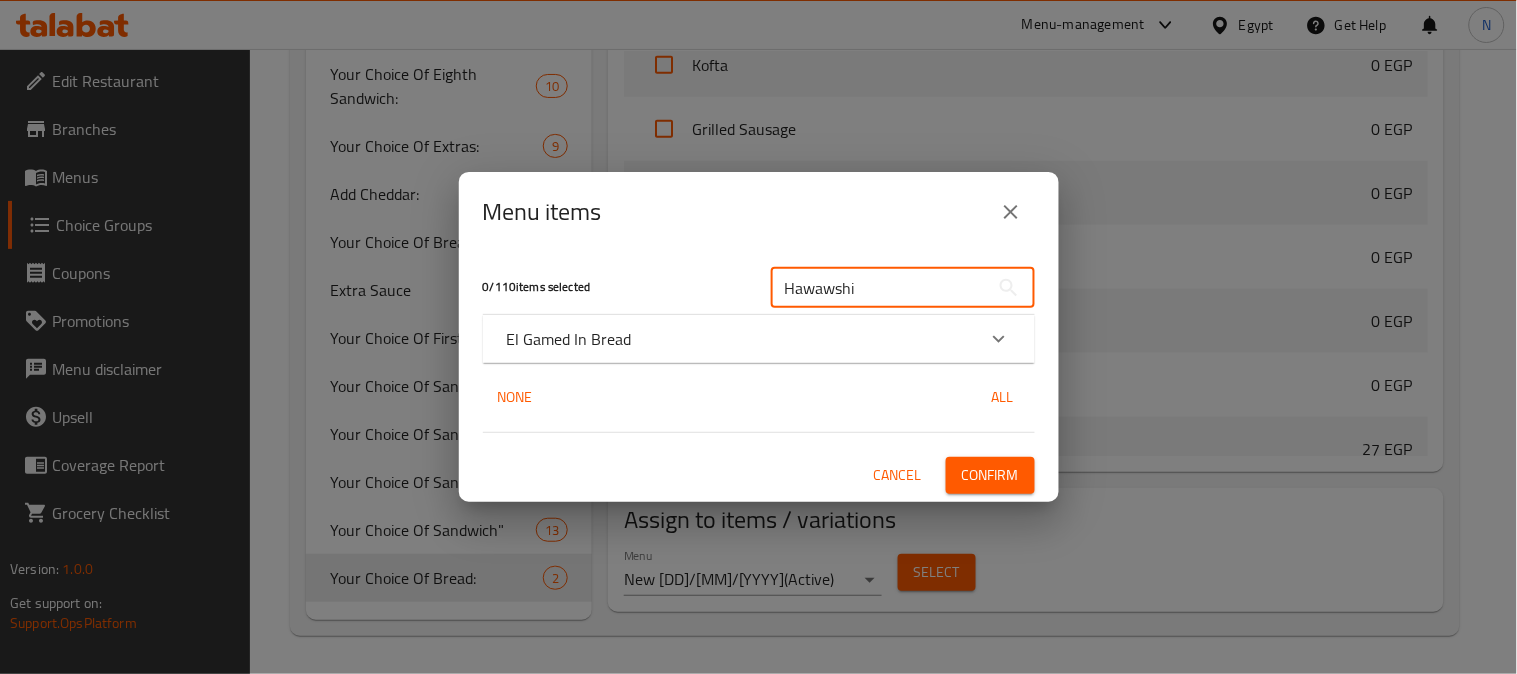 type on "Hawawshi" 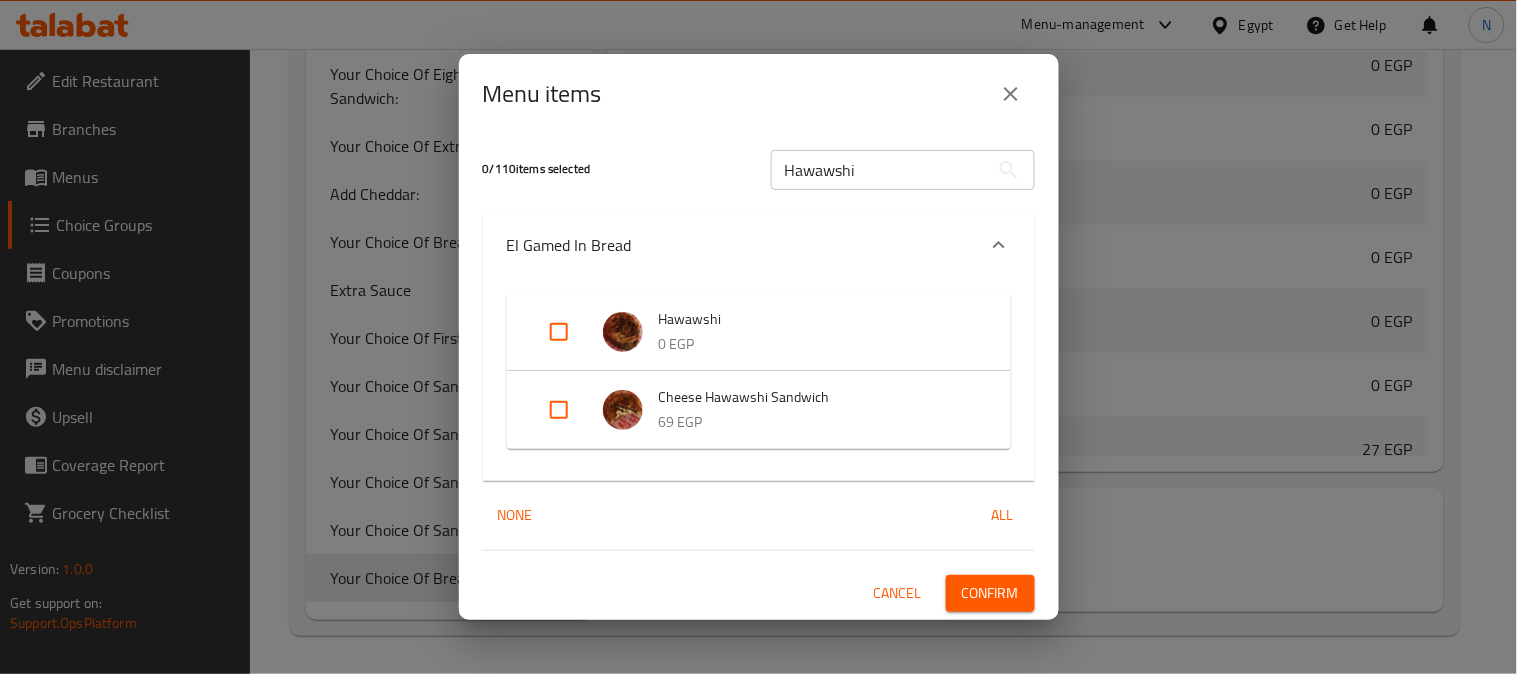 click at bounding box center [559, 332] 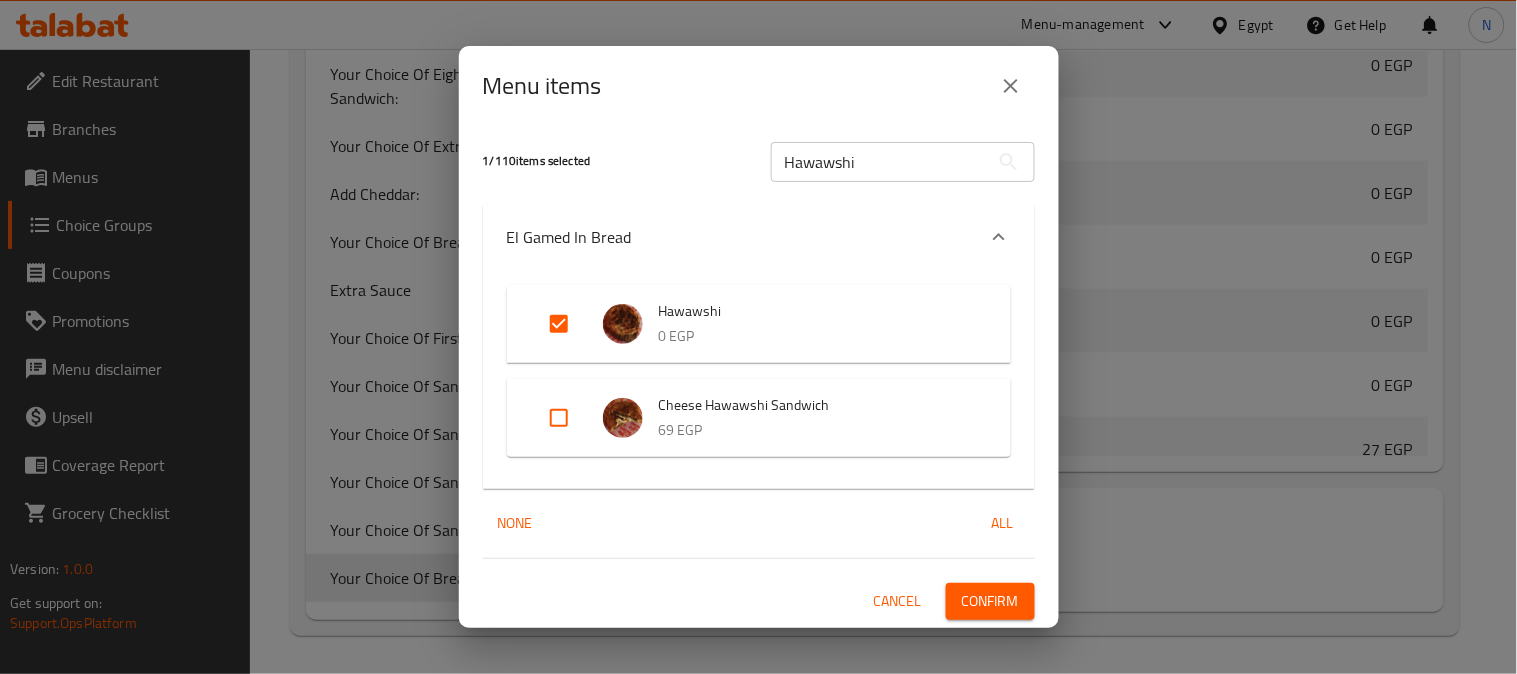click on "Confirm" at bounding box center [990, 601] 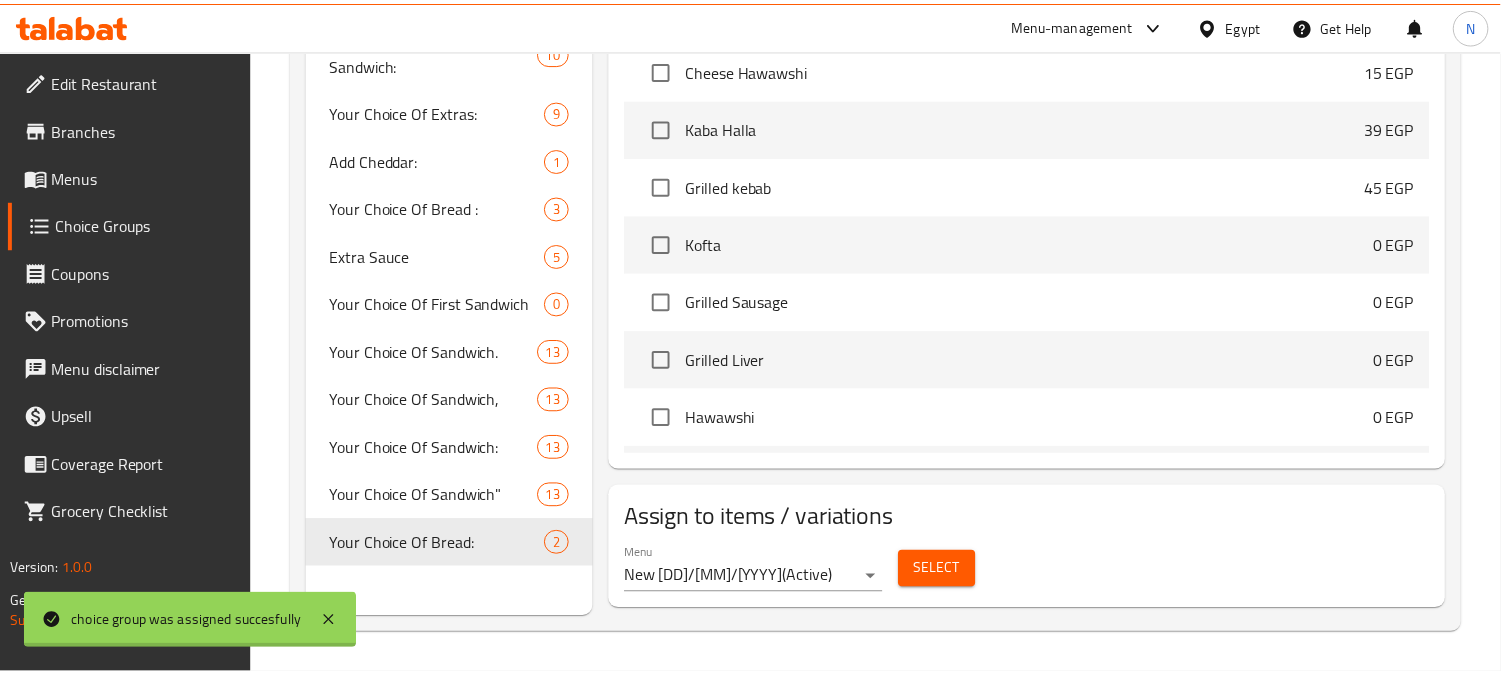 scroll, scrollTop: 758, scrollLeft: 0, axis: vertical 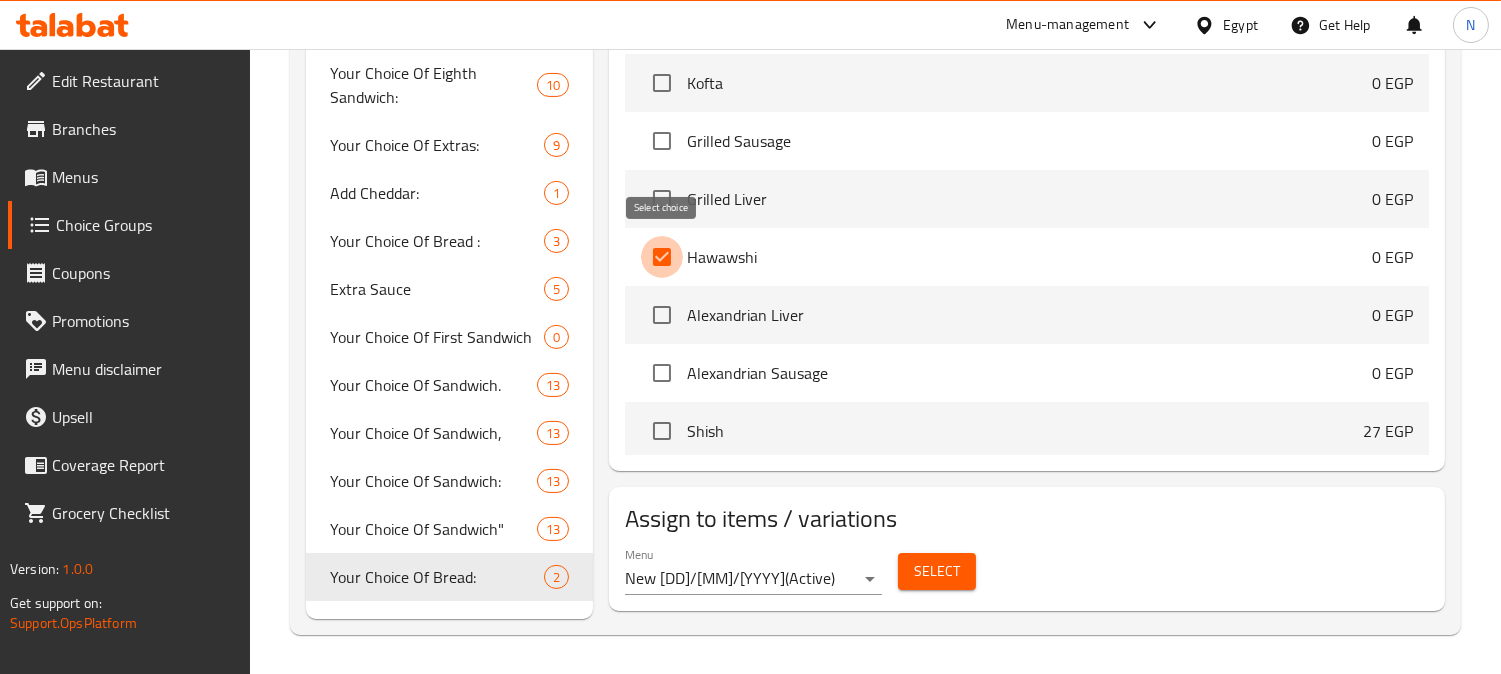 click at bounding box center [662, 257] 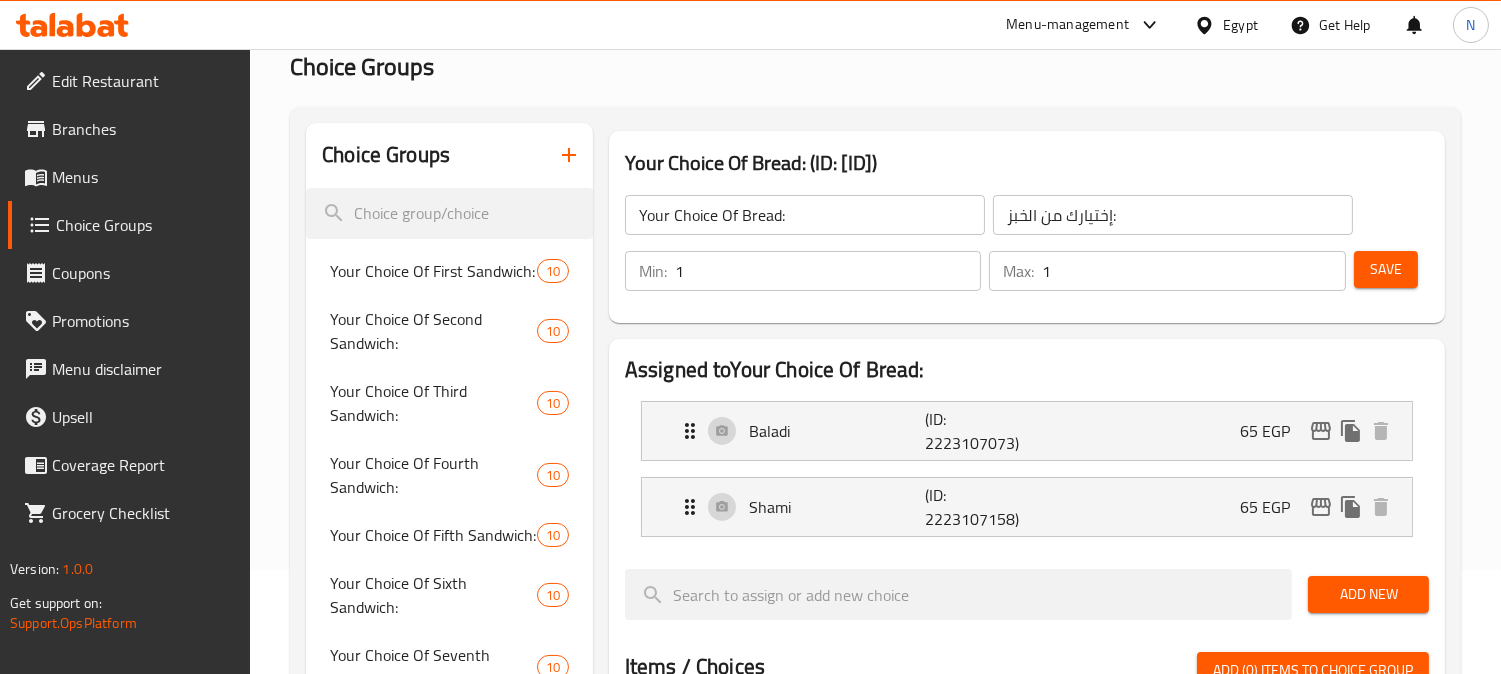 scroll, scrollTop: 92, scrollLeft: 0, axis: vertical 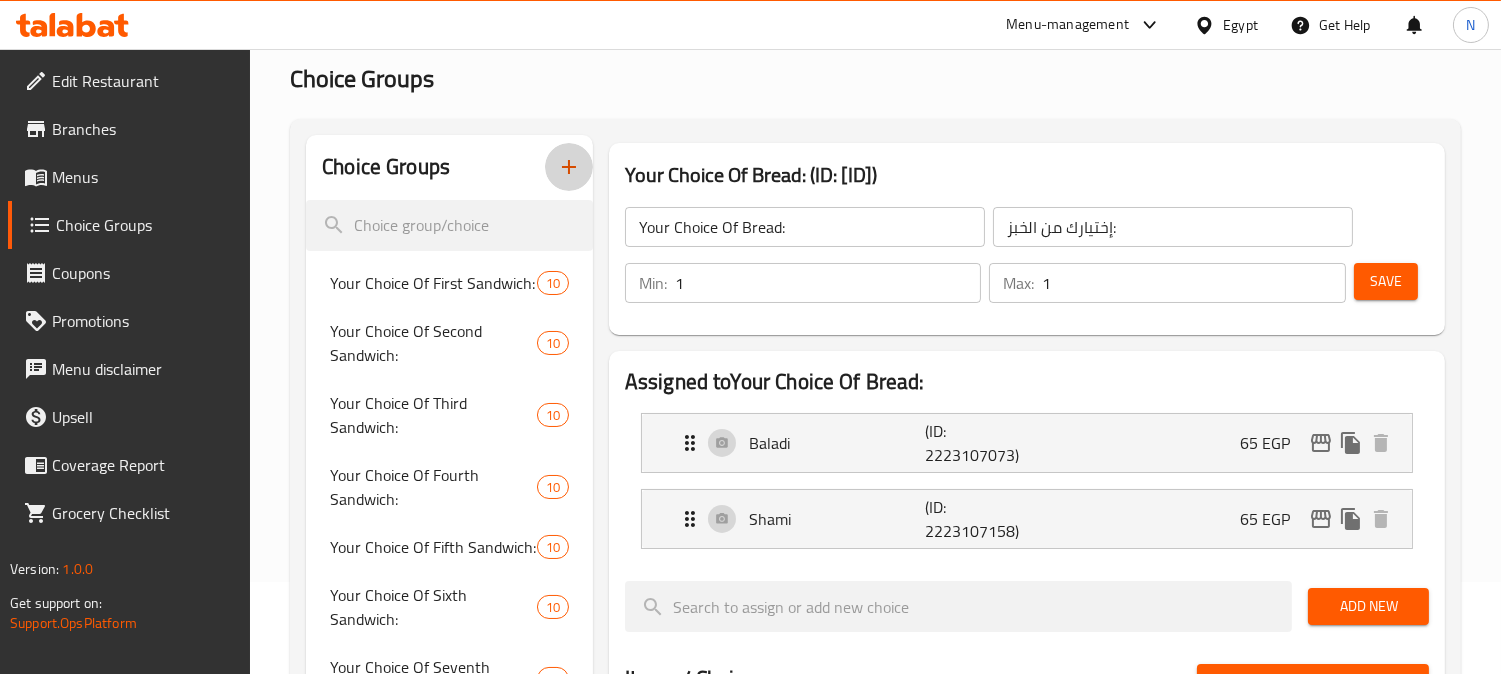 click 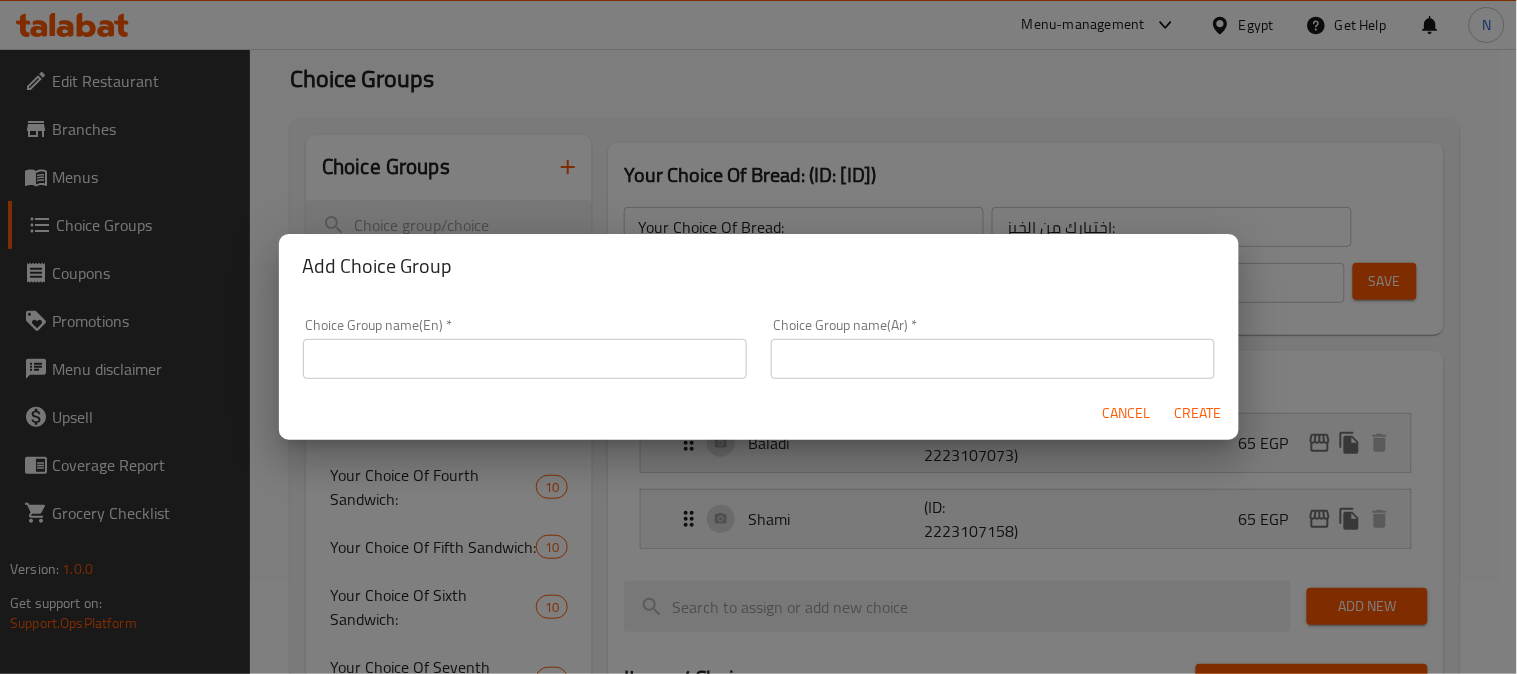 click at bounding box center (525, 359) 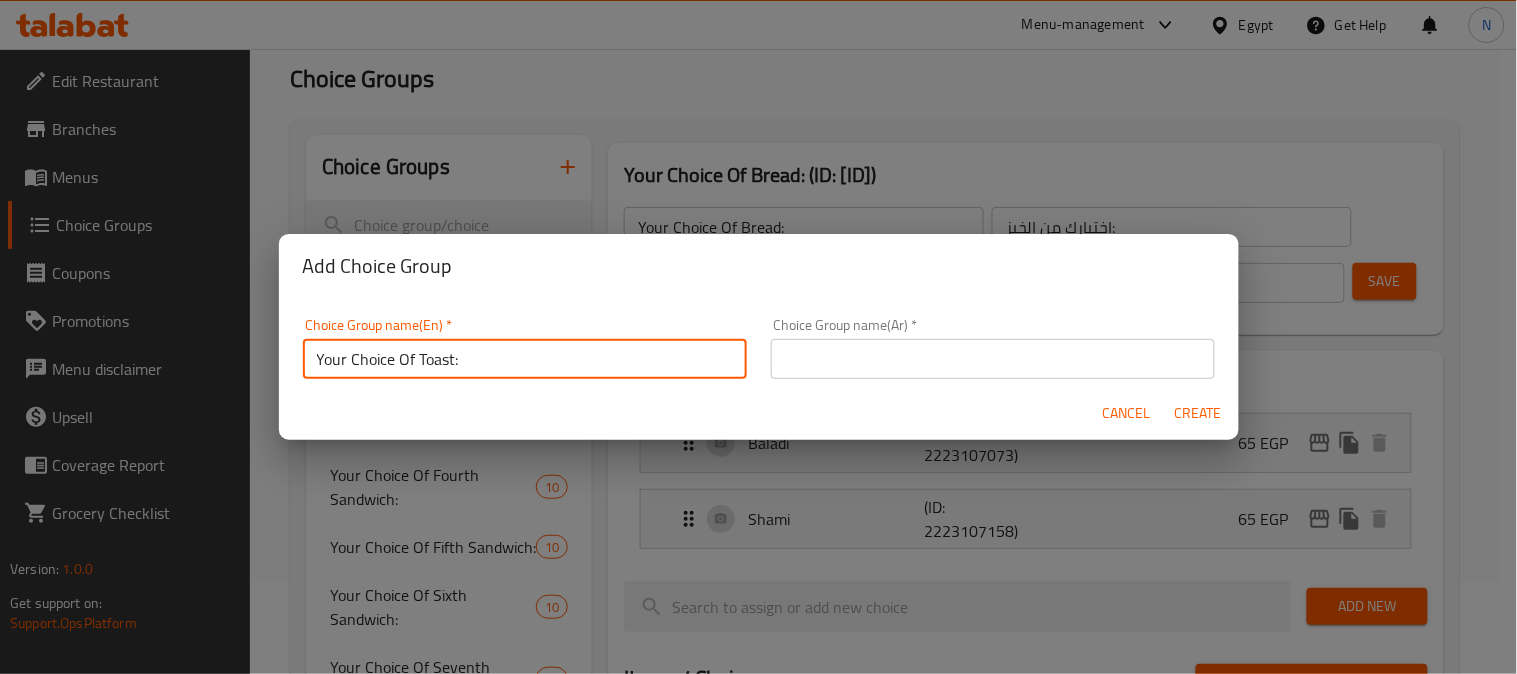 click on "Your Choice Of Toast:" at bounding box center (525, 359) 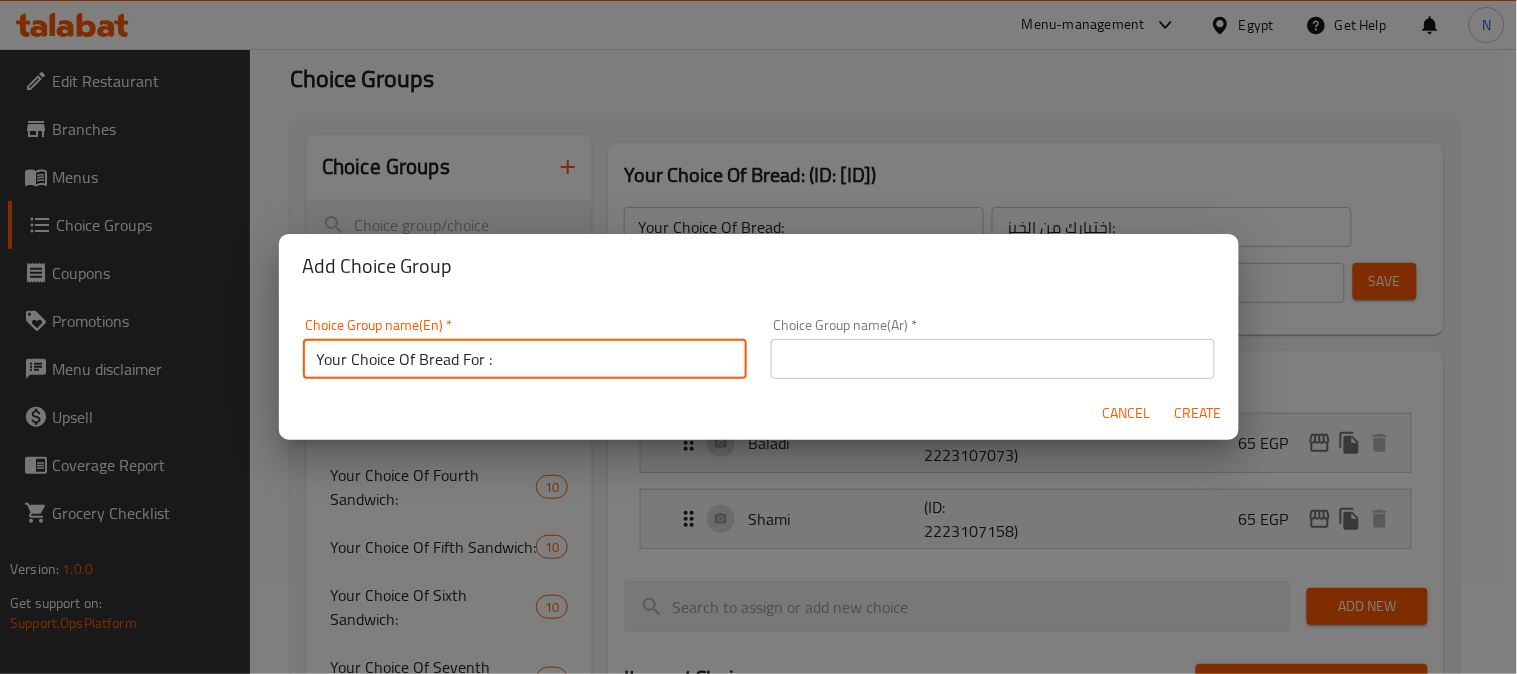 paste on "Cheese Hawawshi" 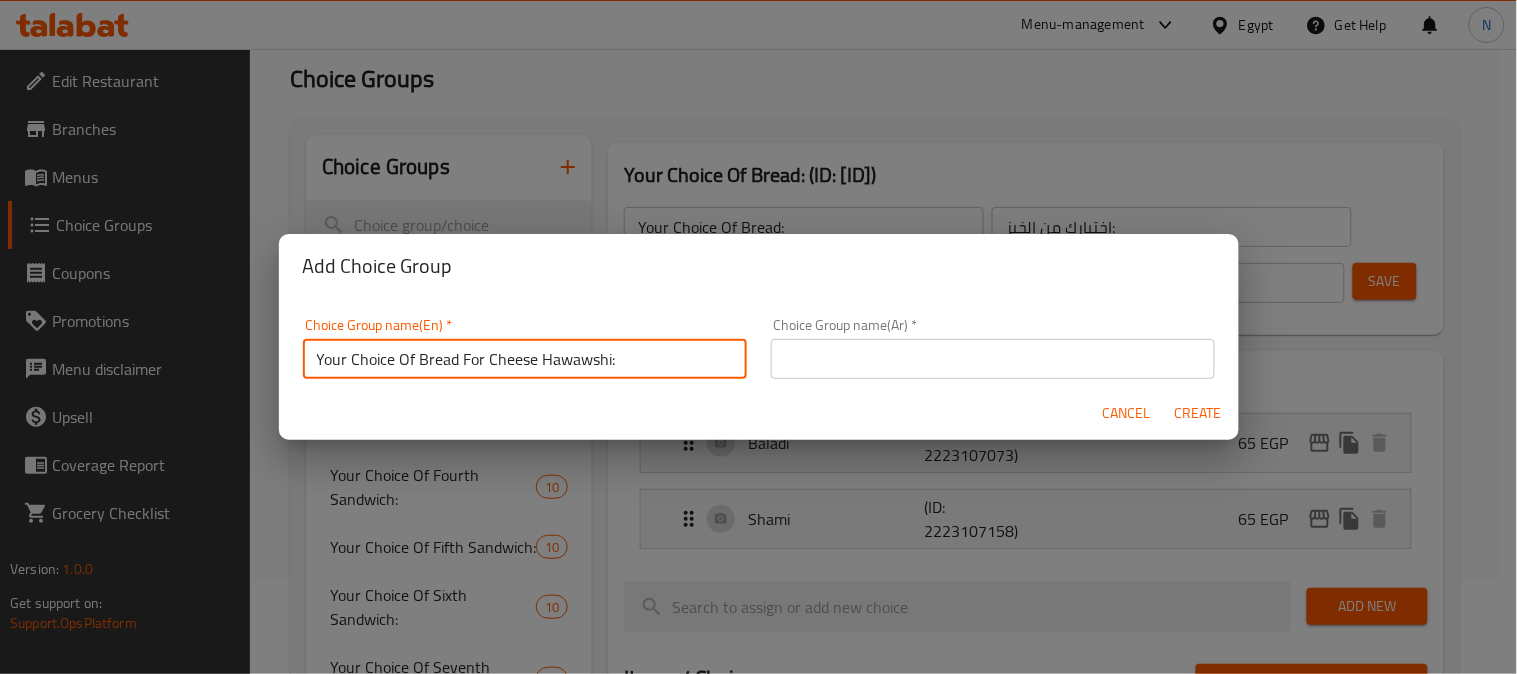type on "Your Choice Of Bread For Cheese Hawawshi:" 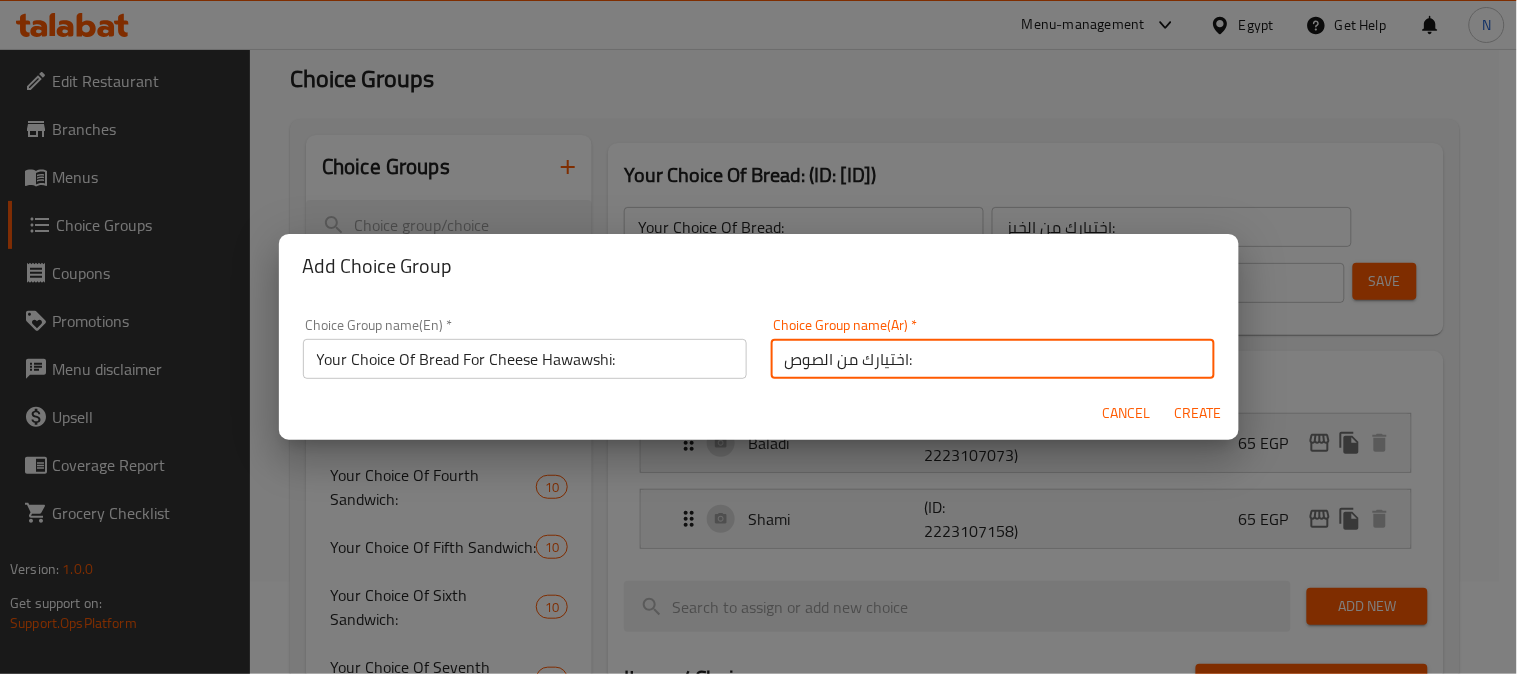 click on "اختيارك من الصوص:" at bounding box center [993, 359] 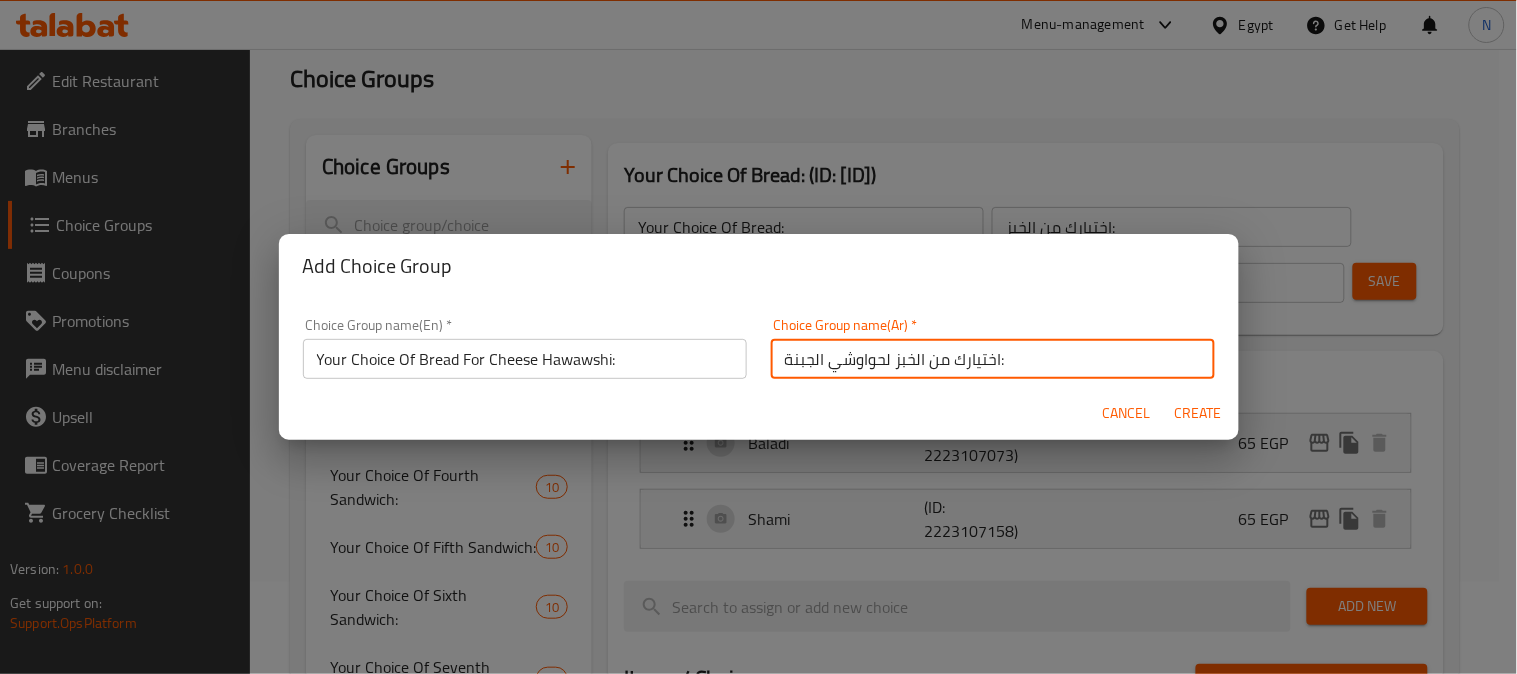 type on "اختيارك من الخبز لحواوشي الجبنة:" 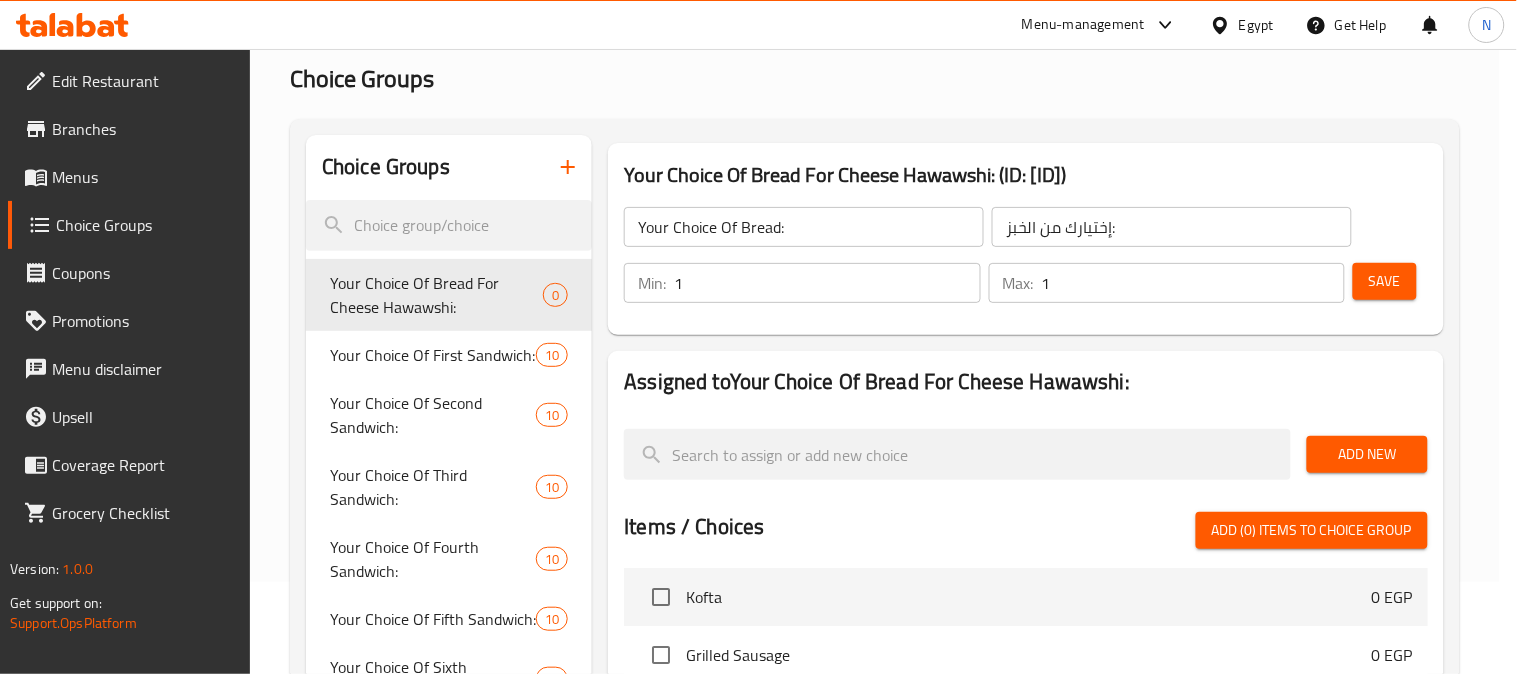 type on "Your Choice Of Bread For Cheese Hawawshi:" 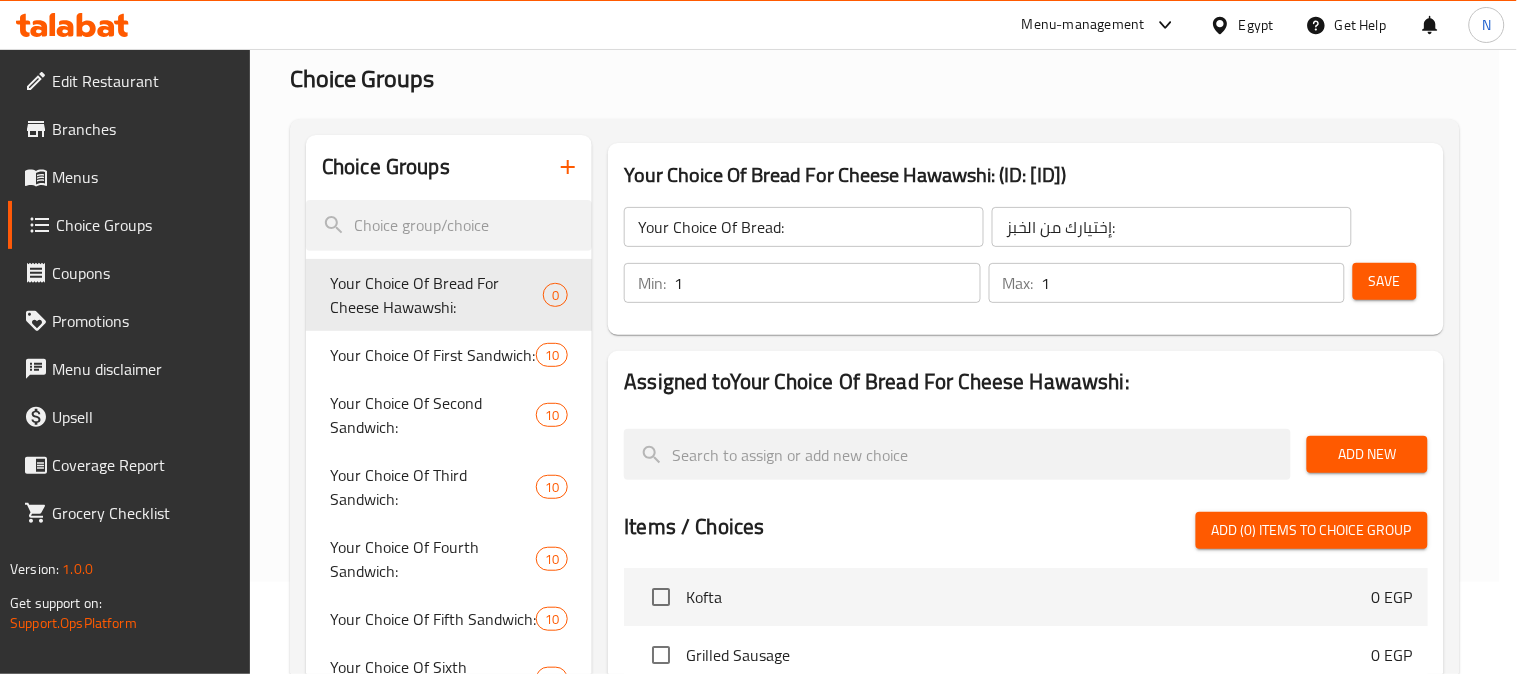 type on "اختيارك من الخبز لحواوشي الجبنة:" 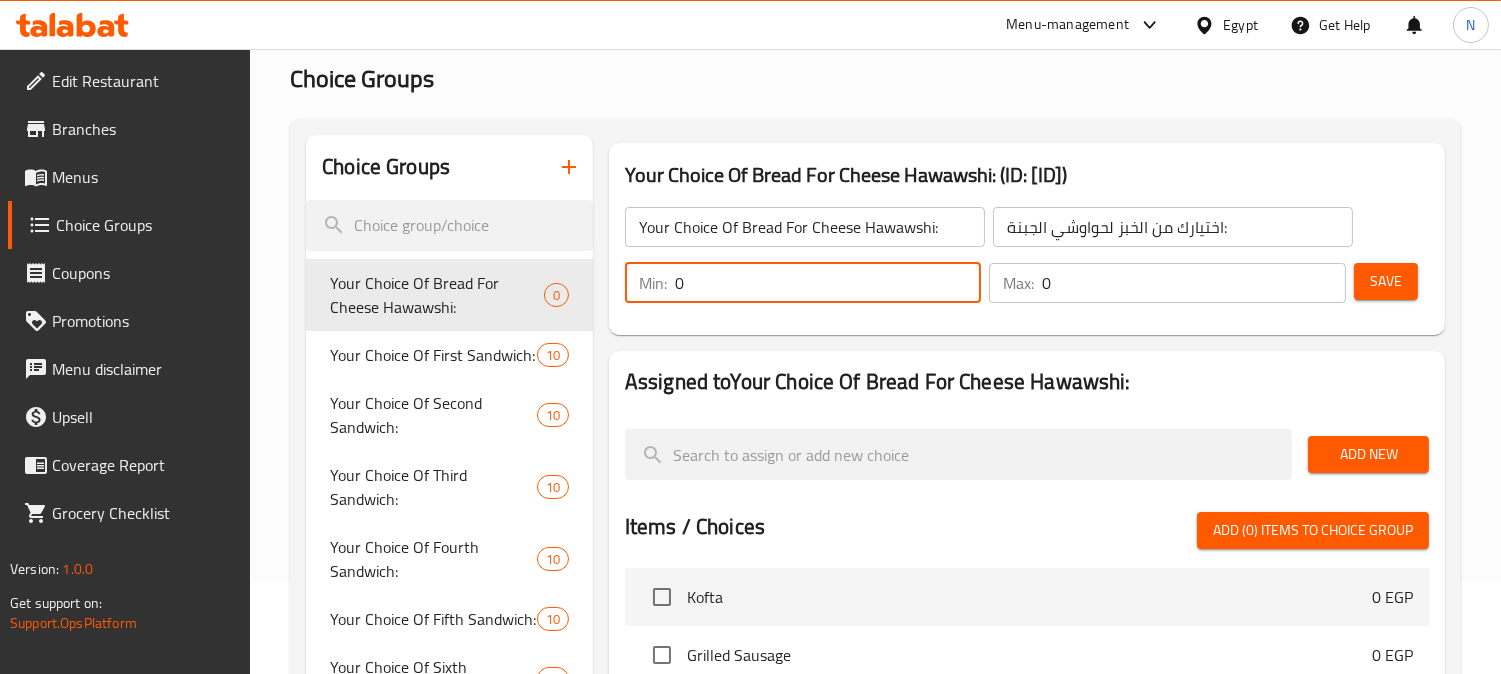 drag, startPoint x: 683, startPoint y: 283, endPoint x: 662, endPoint y: 294, distance: 23.70654 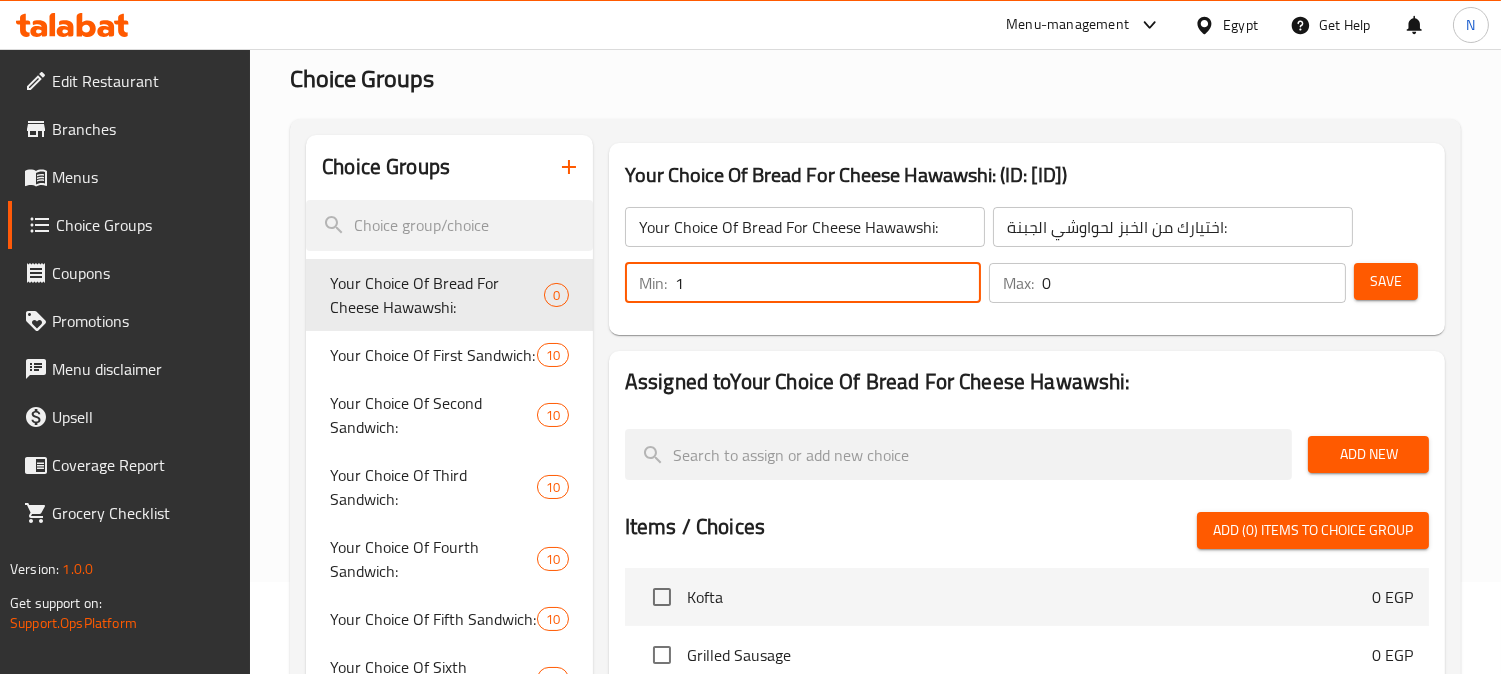 type on "1" 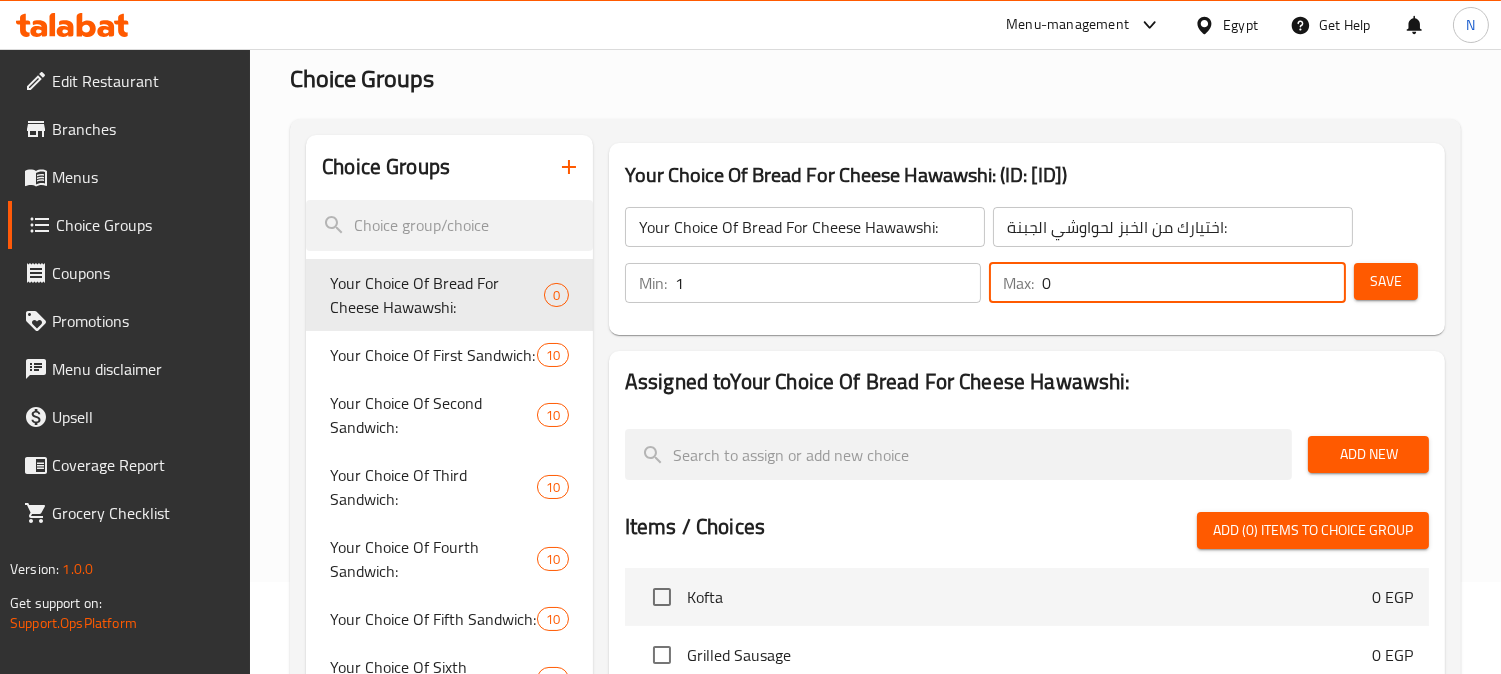 drag, startPoint x: 1053, startPoint y: 295, endPoint x: 1037, endPoint y: 301, distance: 17.088007 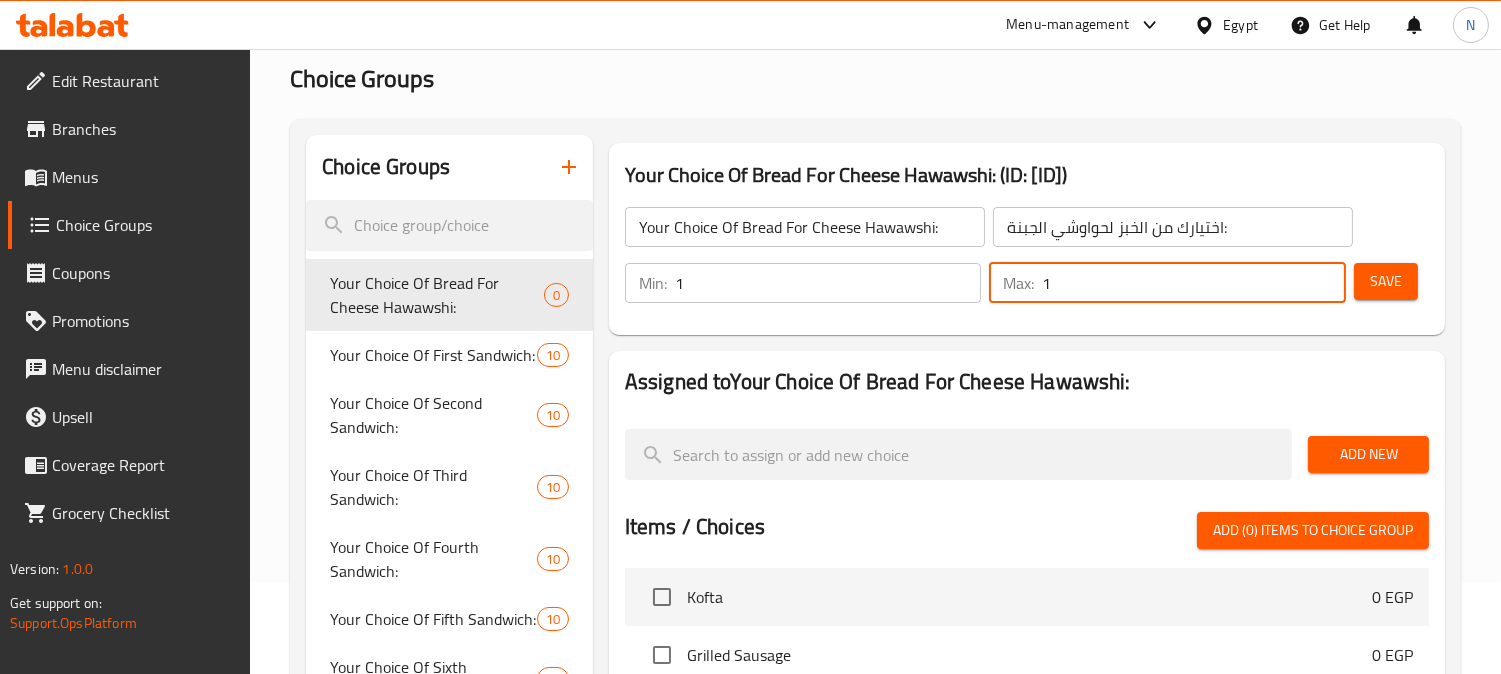 type on "1" 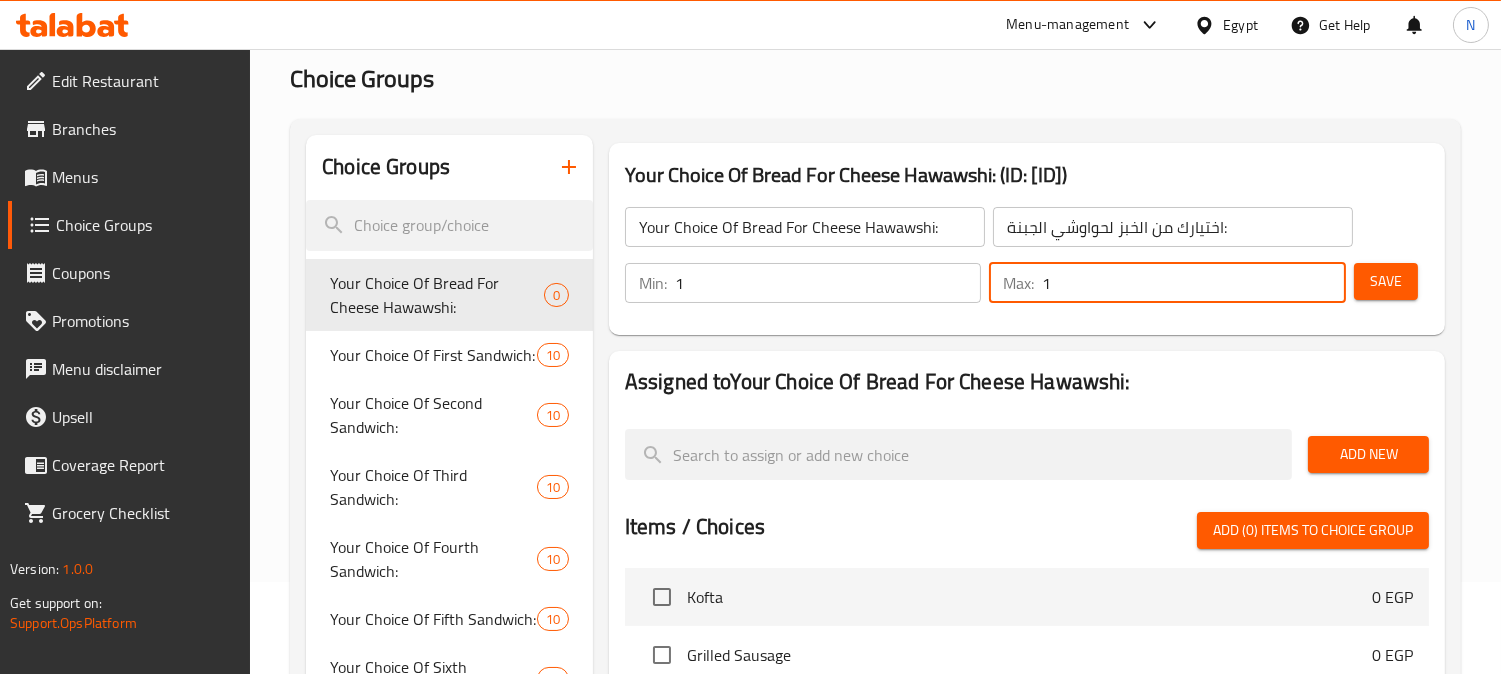 click on "Save" at bounding box center [1386, 281] 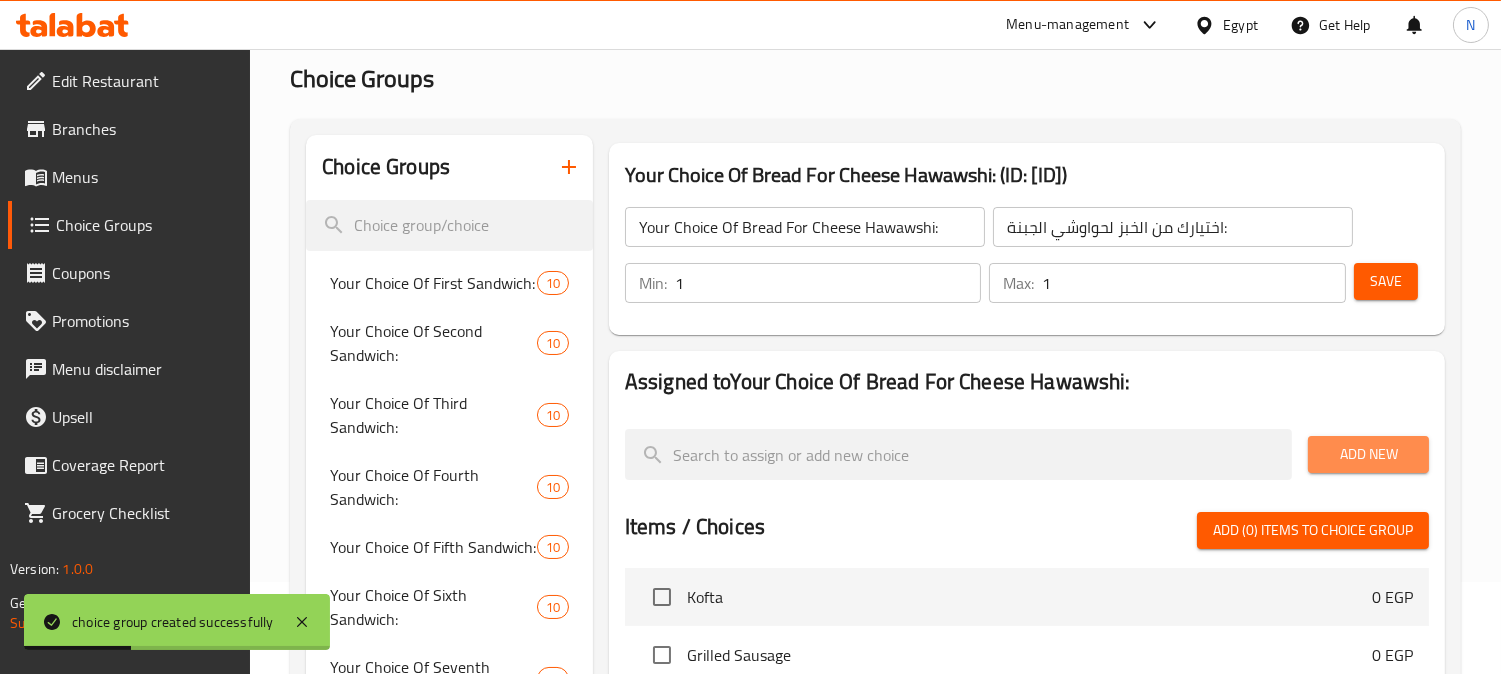 click on "Add New" at bounding box center [1368, 454] 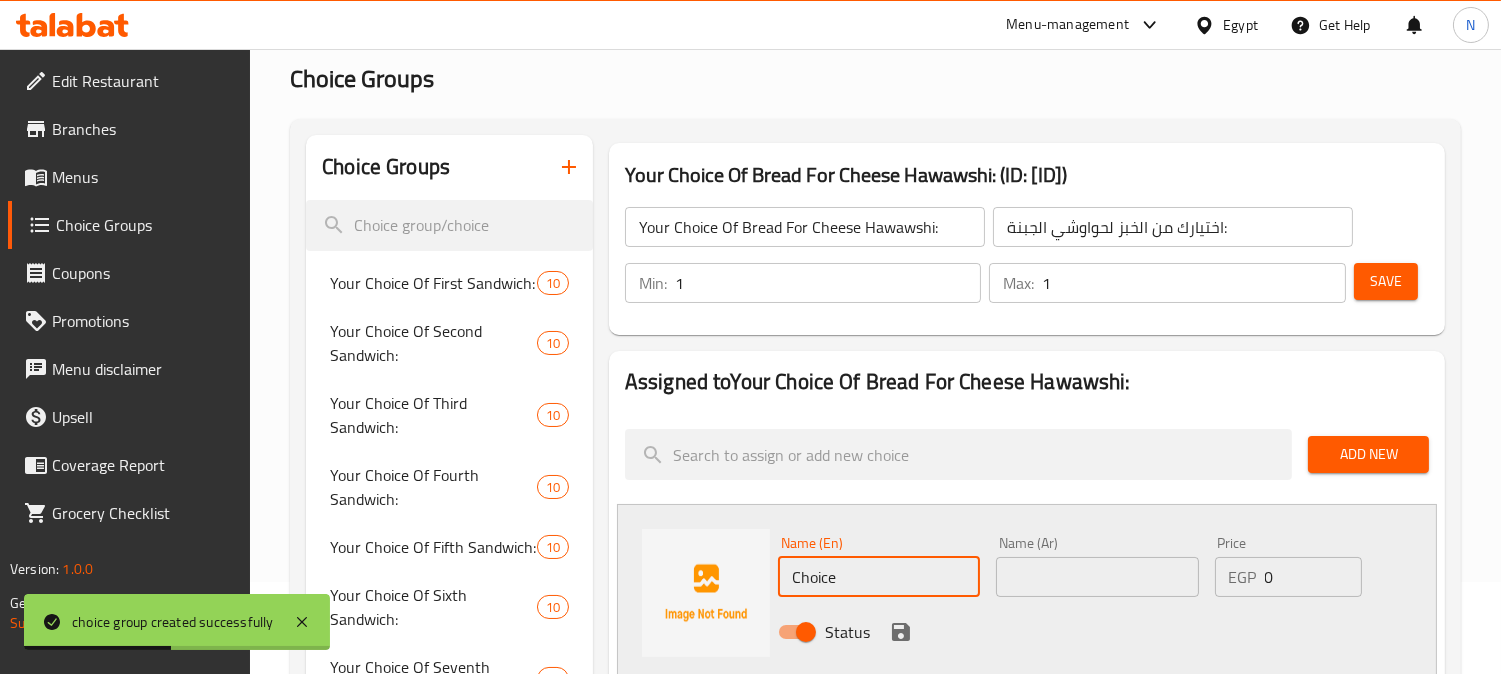 click on "Choice" at bounding box center [879, 577] 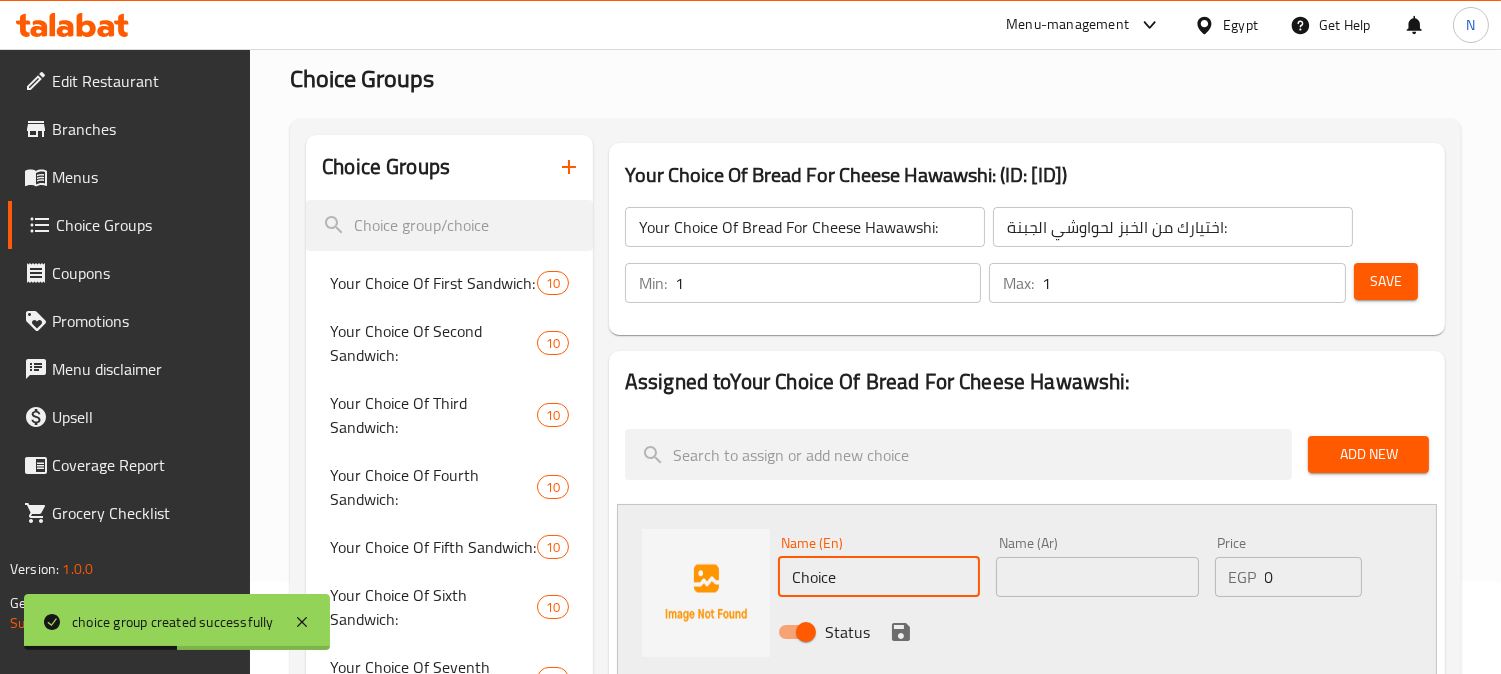 paste on "Baladi" 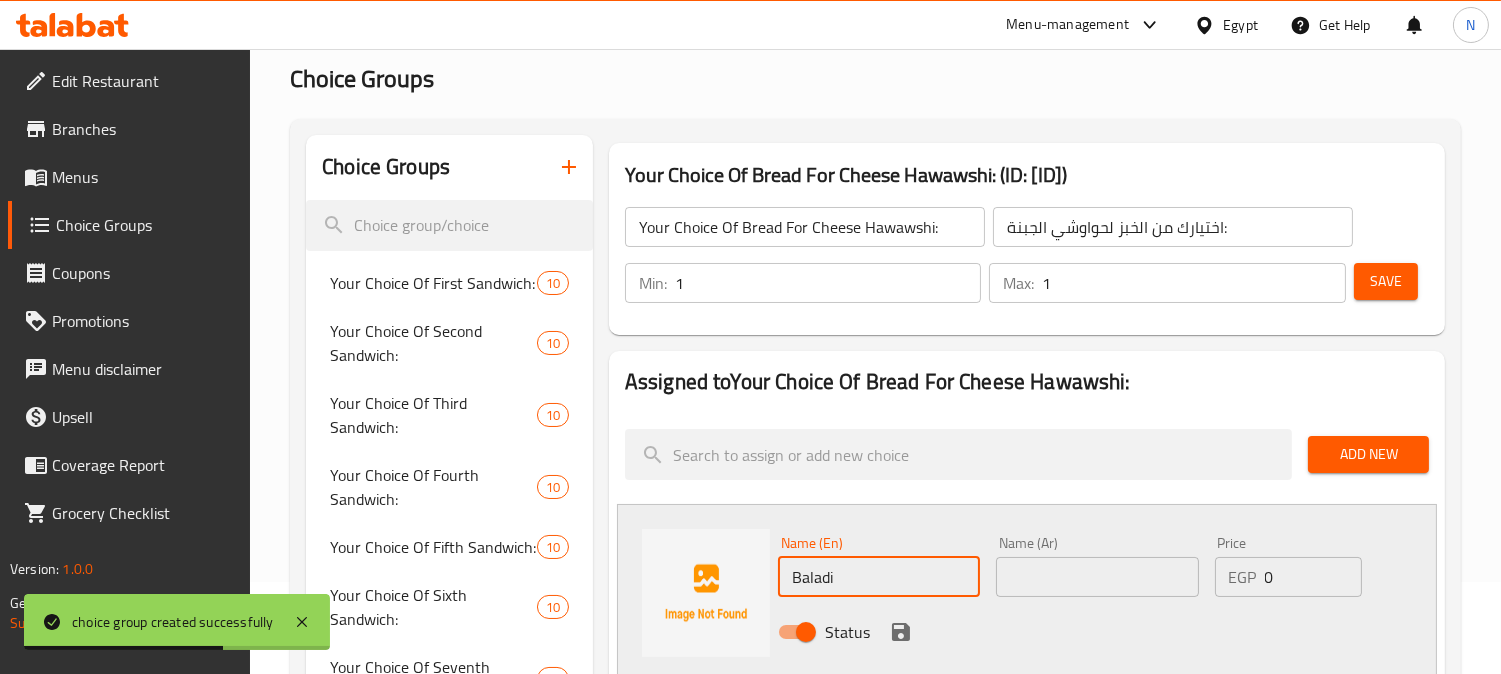 type on "Baladi" 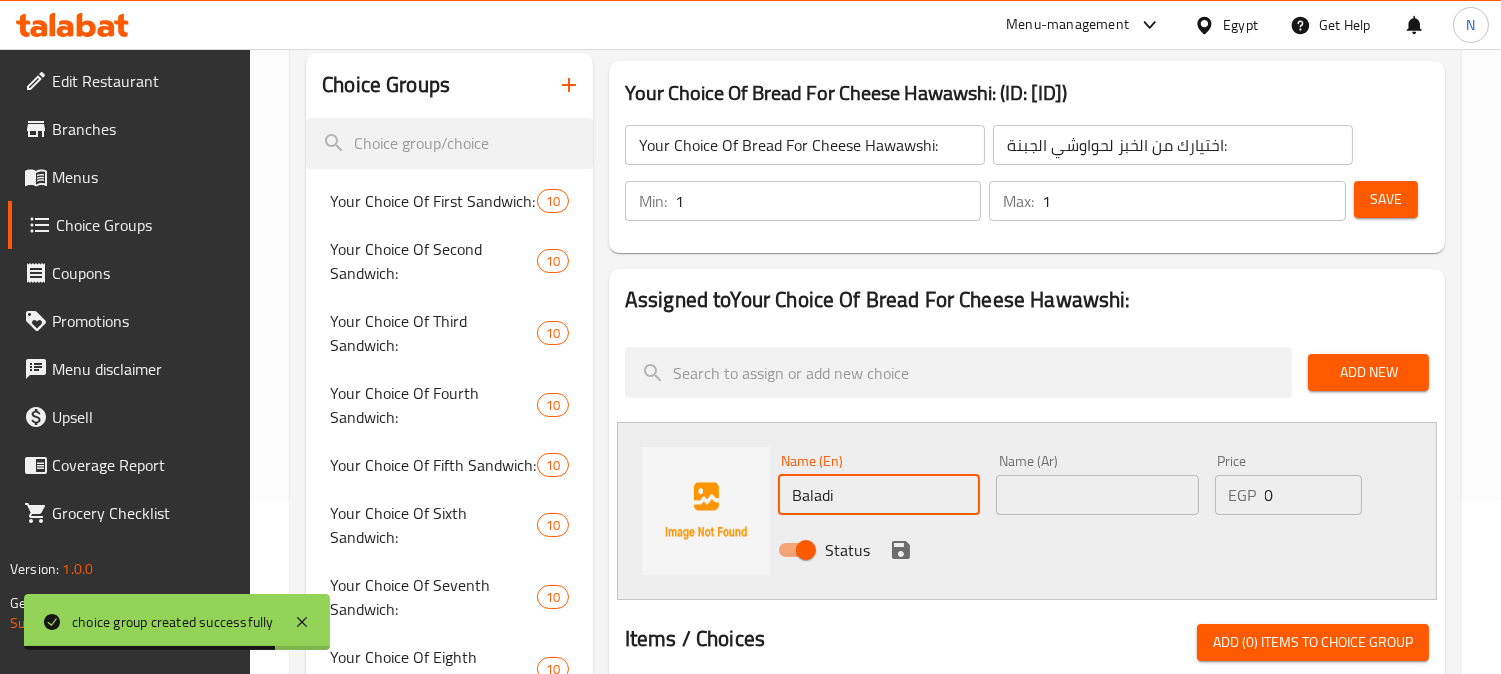scroll, scrollTop: 314, scrollLeft: 0, axis: vertical 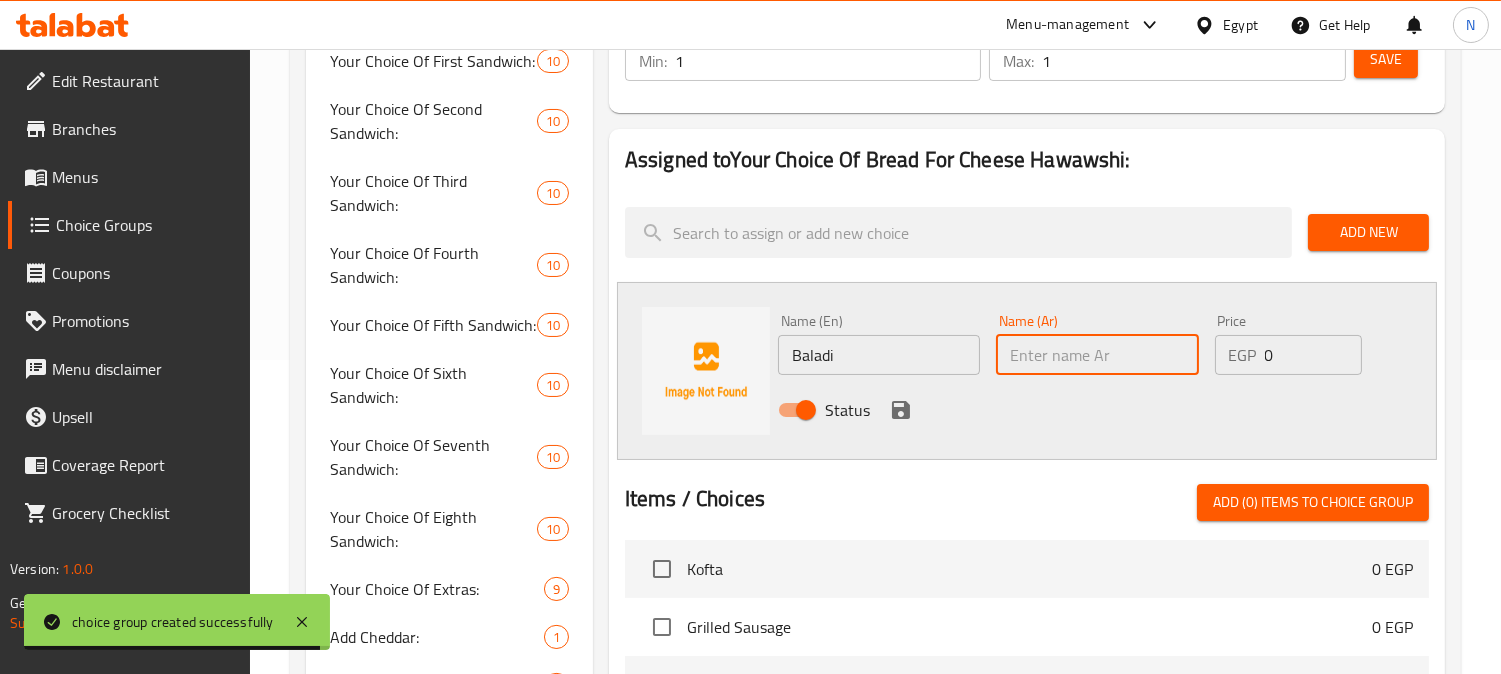 click at bounding box center [1097, 355] 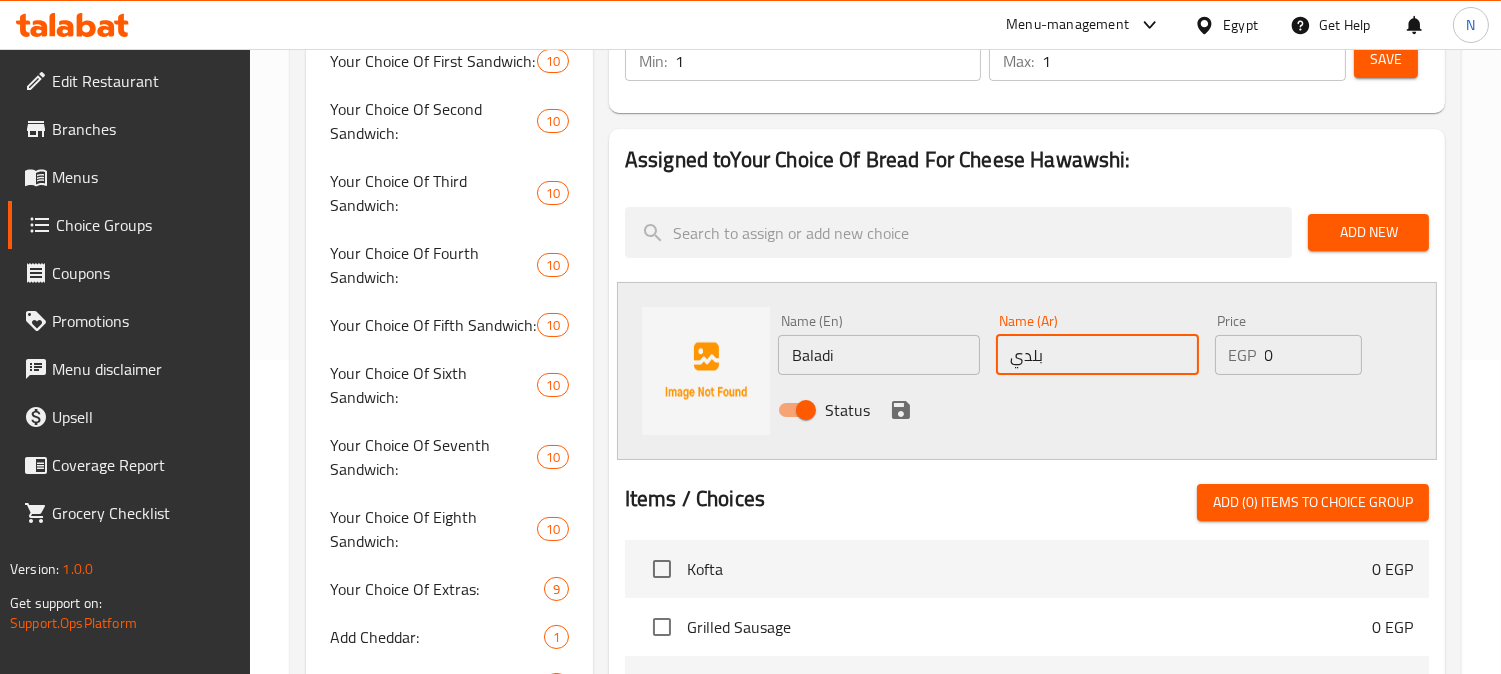 type on "بلدي" 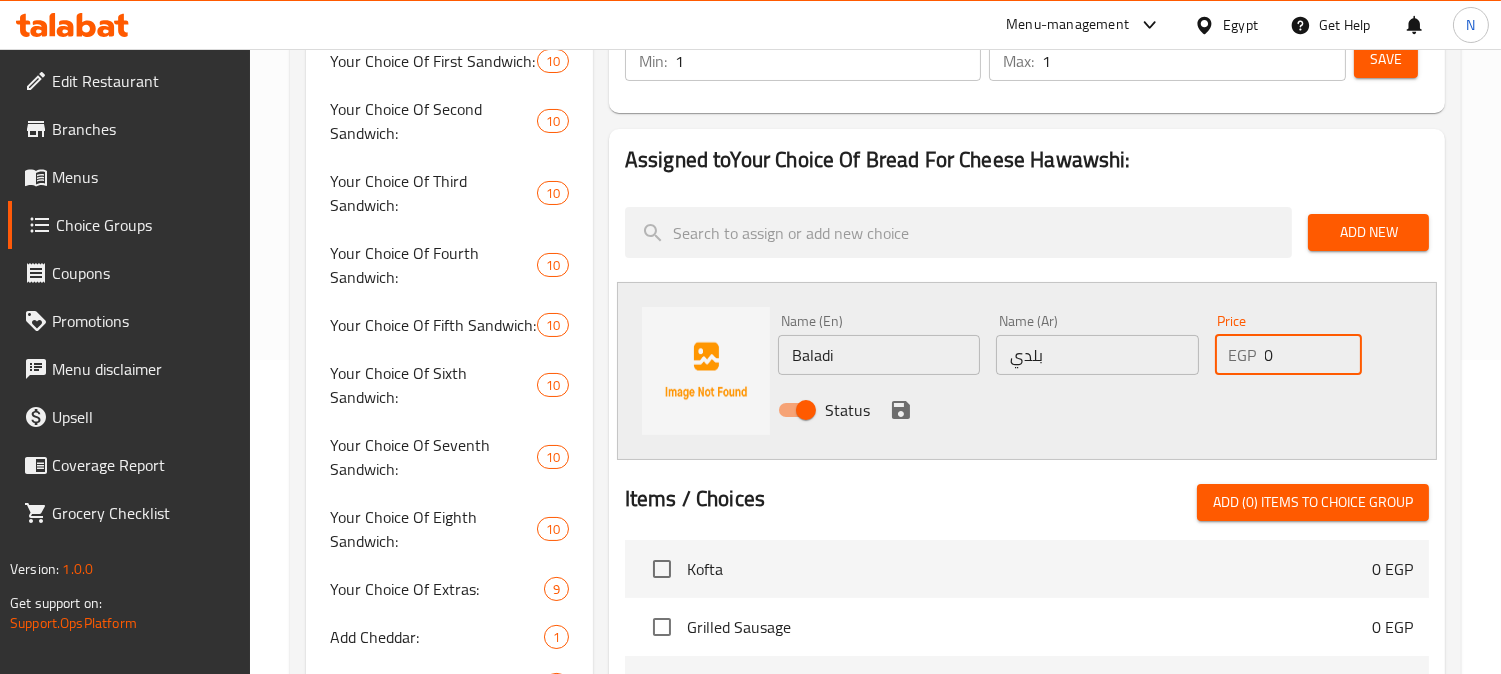 drag, startPoint x: 1286, startPoint y: 363, endPoint x: 1260, endPoint y: 366, distance: 26.172504 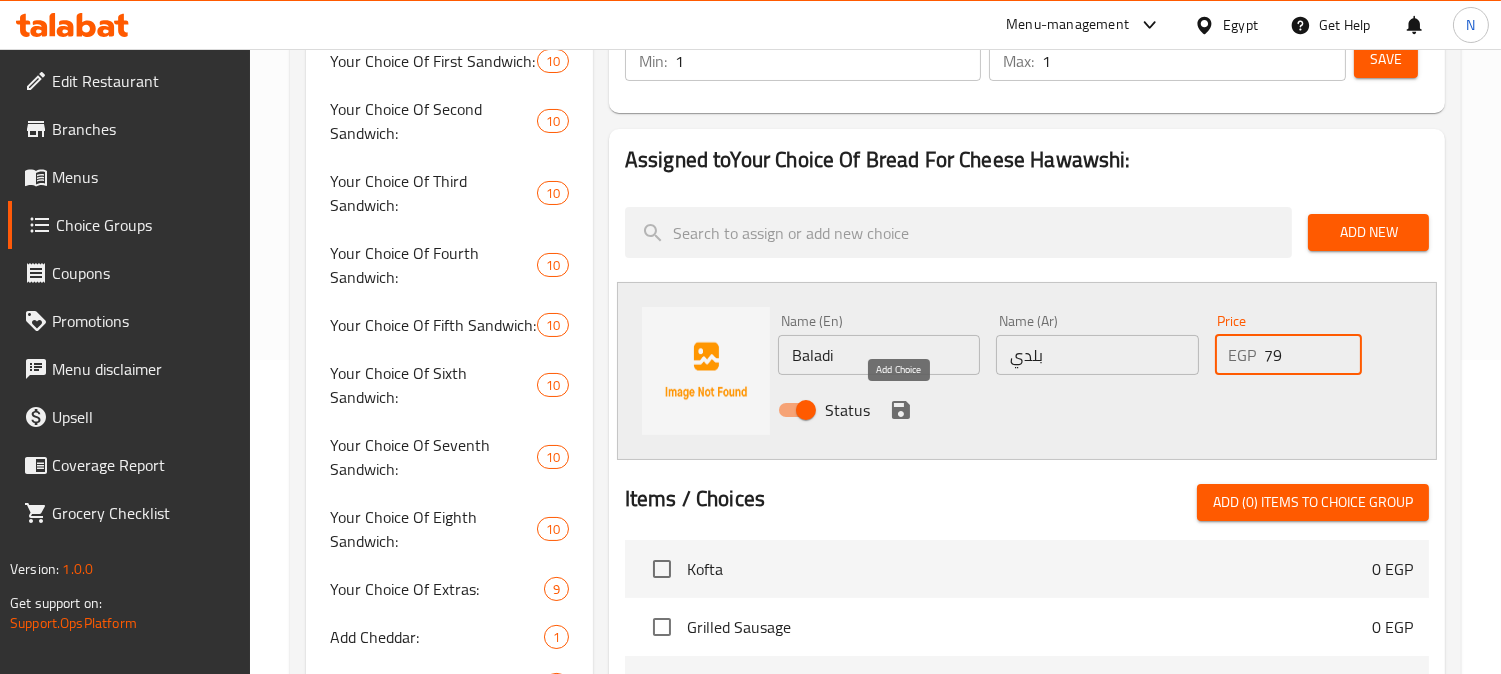 type on "79" 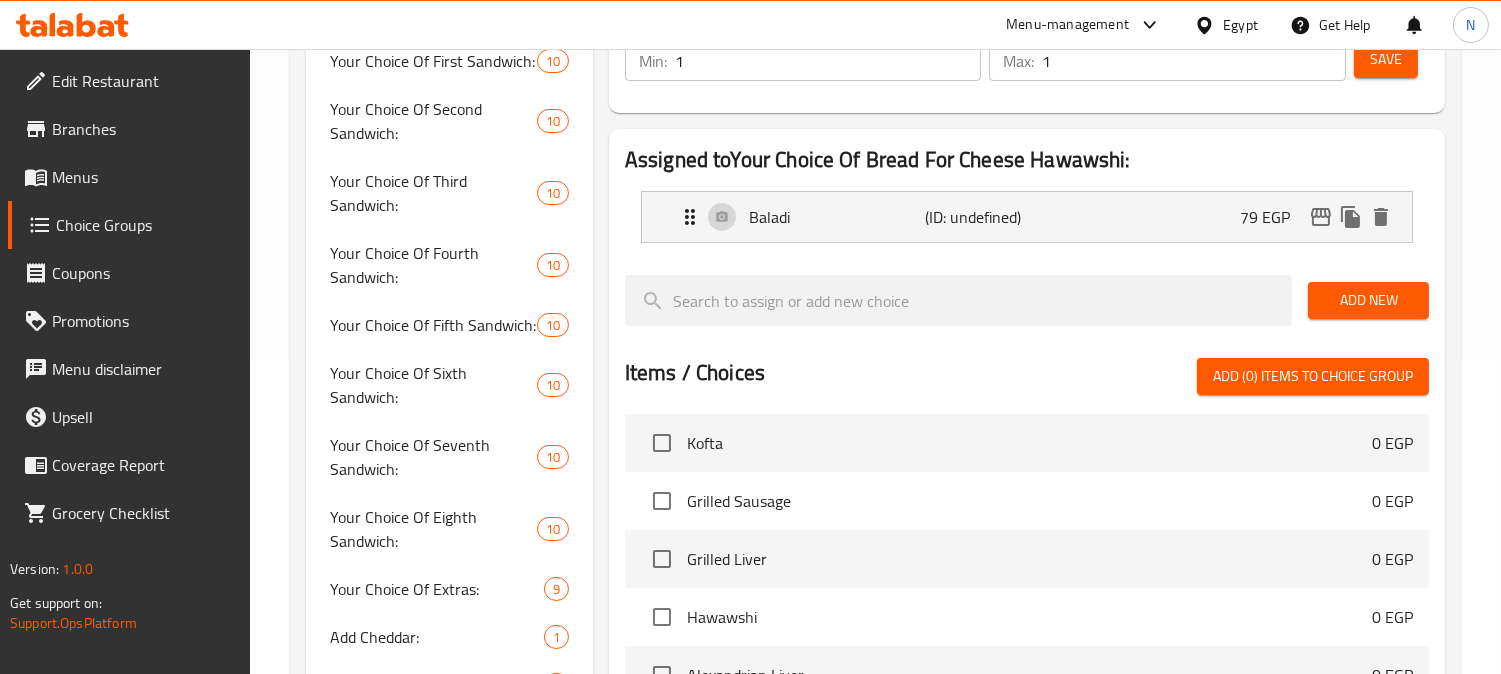 click on "Save" at bounding box center [1386, 59] 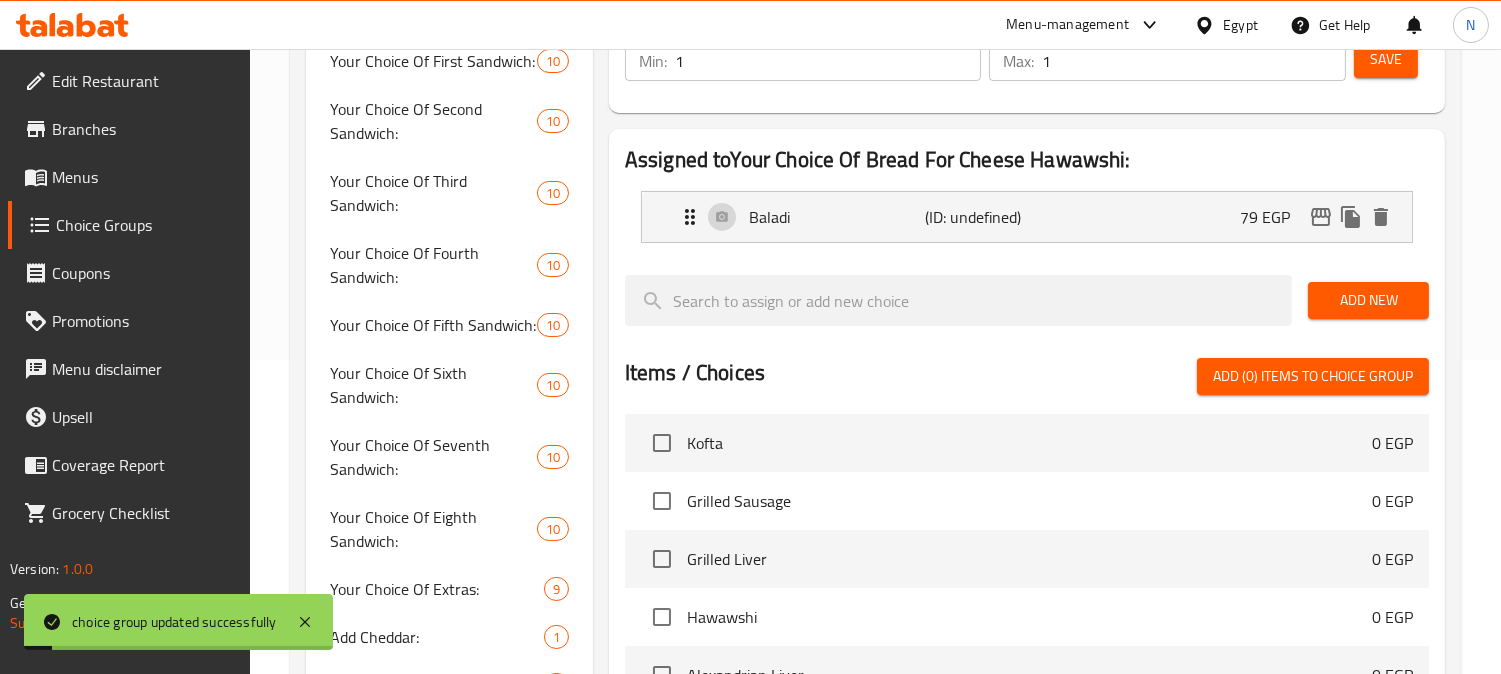 click on "Add New" at bounding box center (1368, 300) 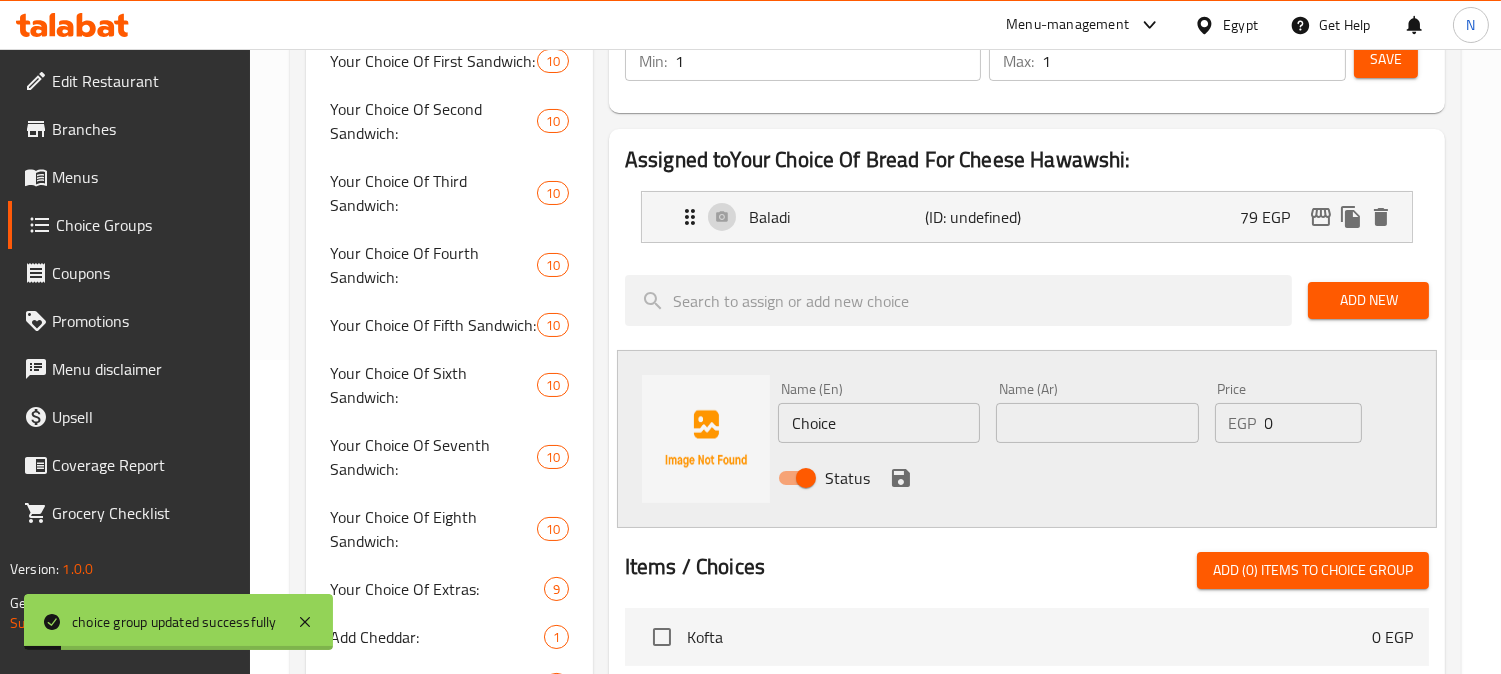 scroll, scrollTop: 508, scrollLeft: 0, axis: vertical 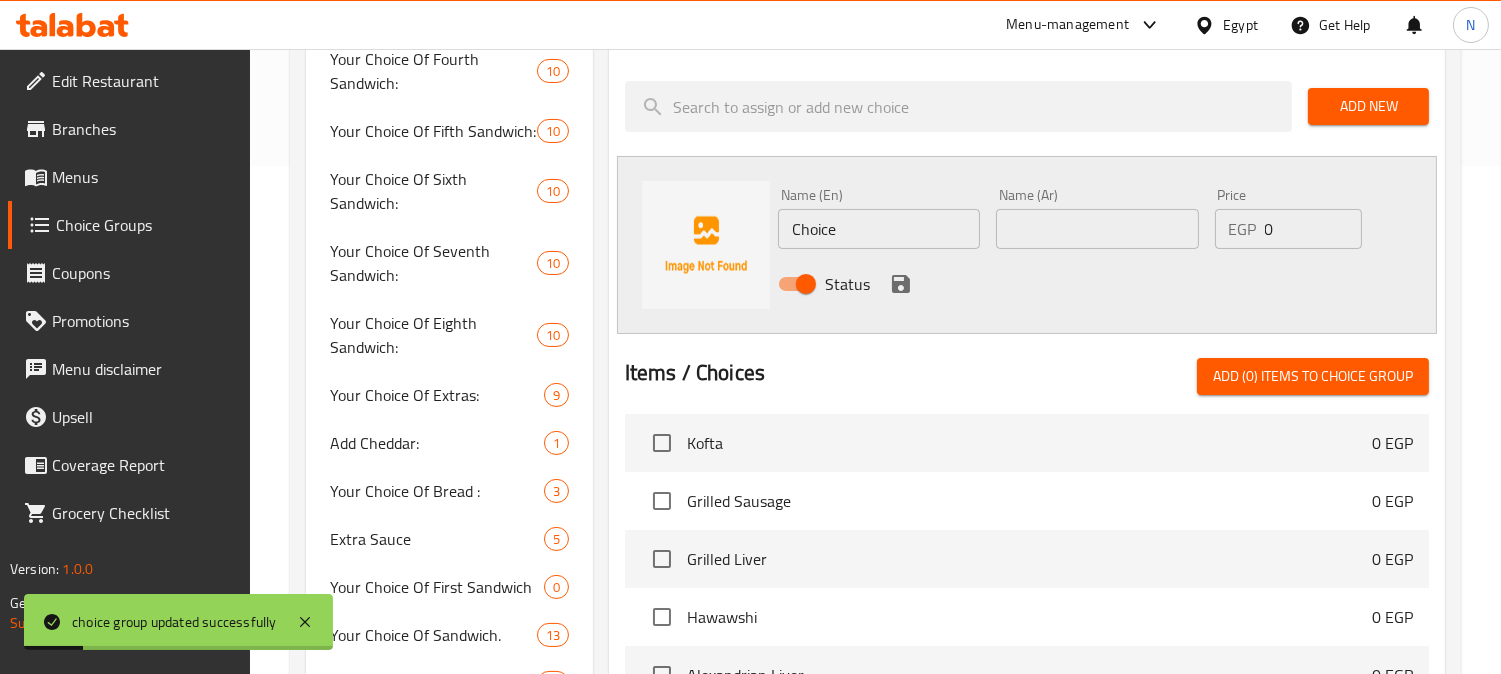 click on "Choice" at bounding box center [879, 229] 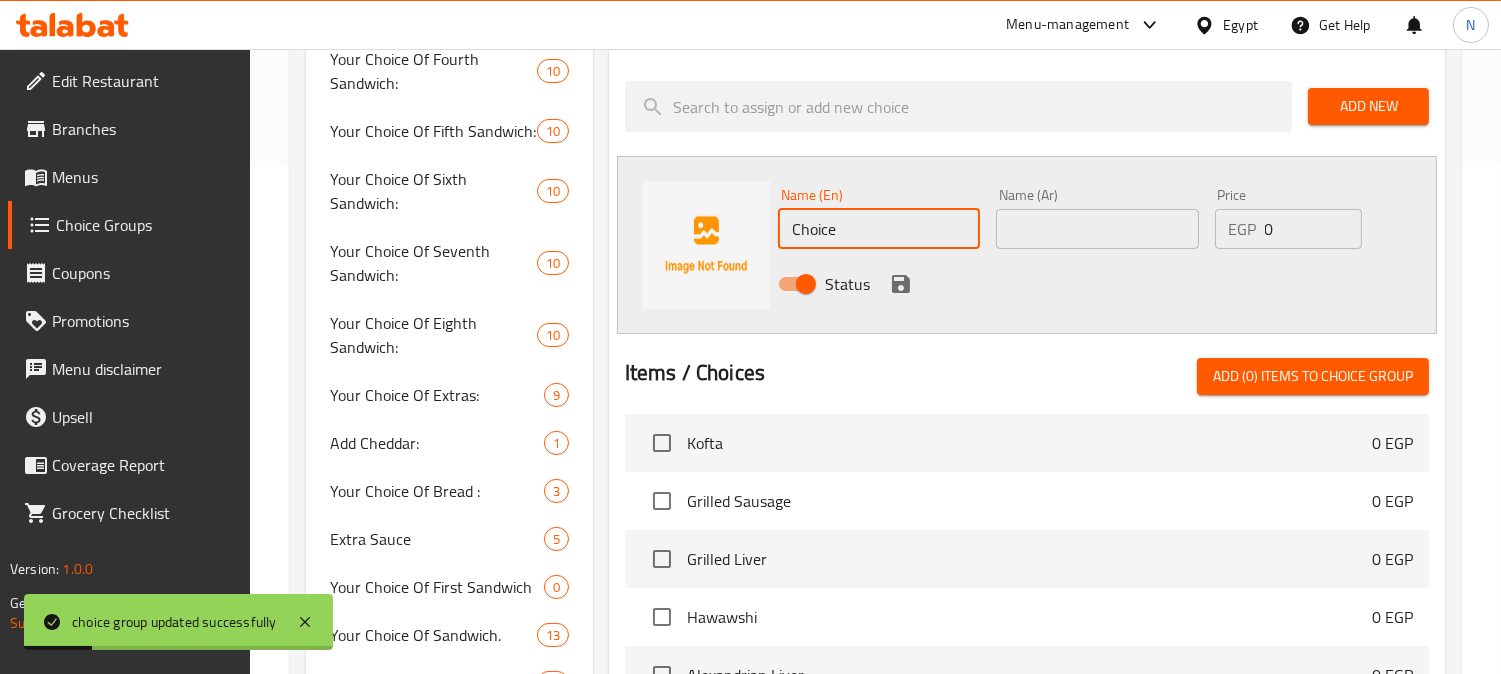 click on "Choice" at bounding box center (879, 229) 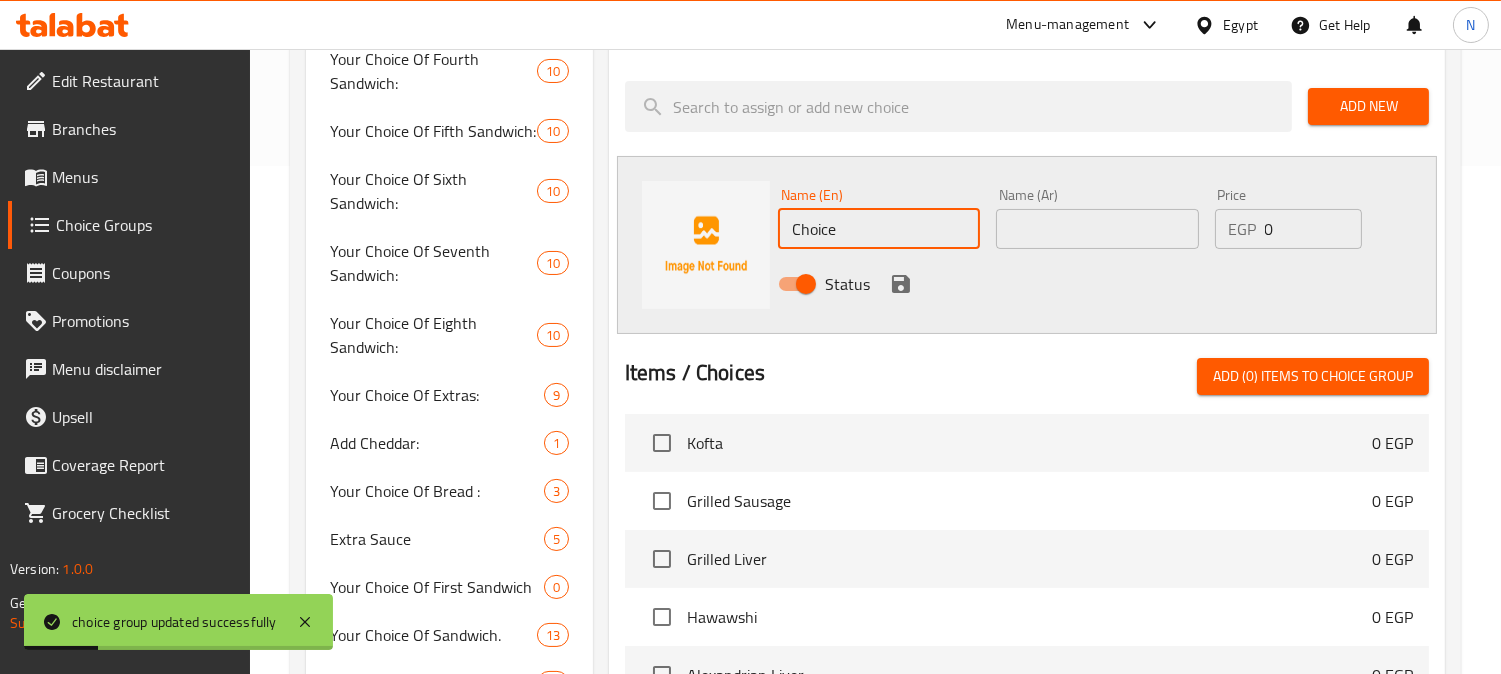 paste on "Shami" 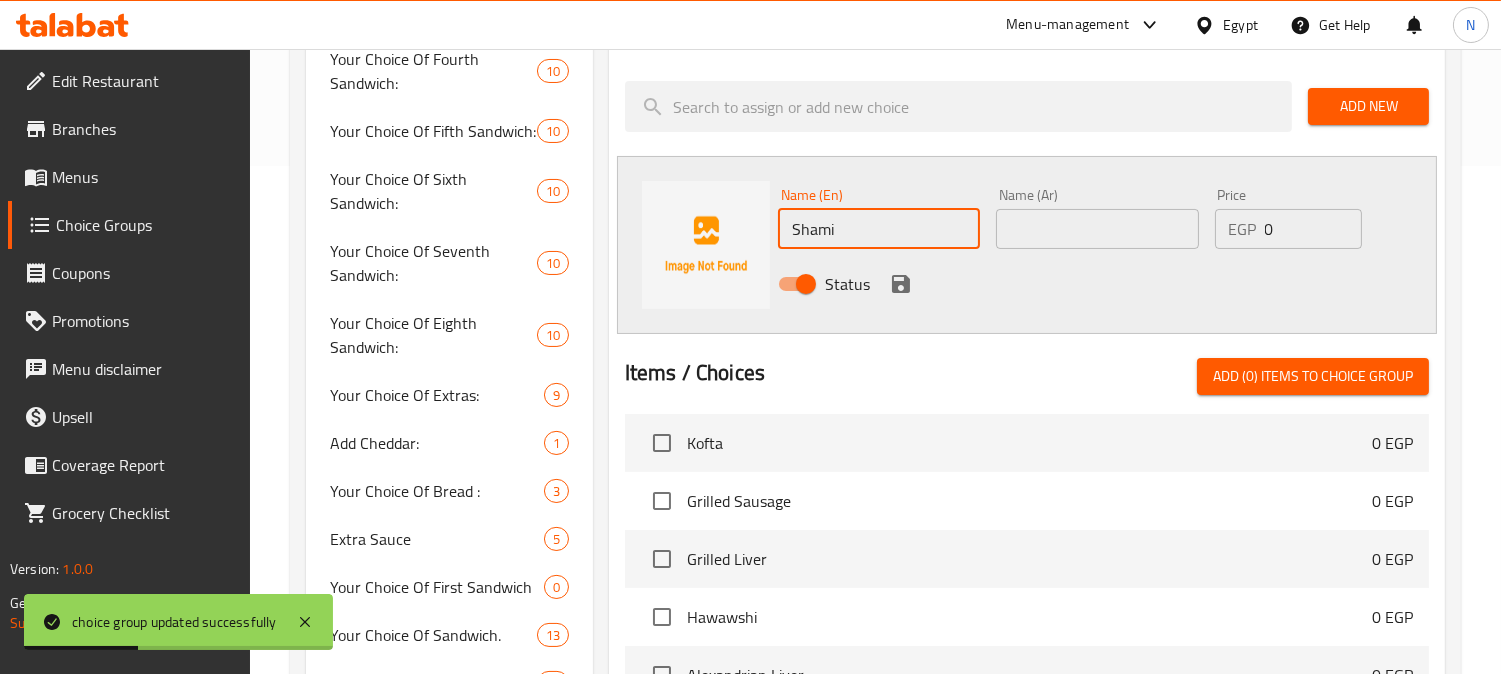 type on "Shami" 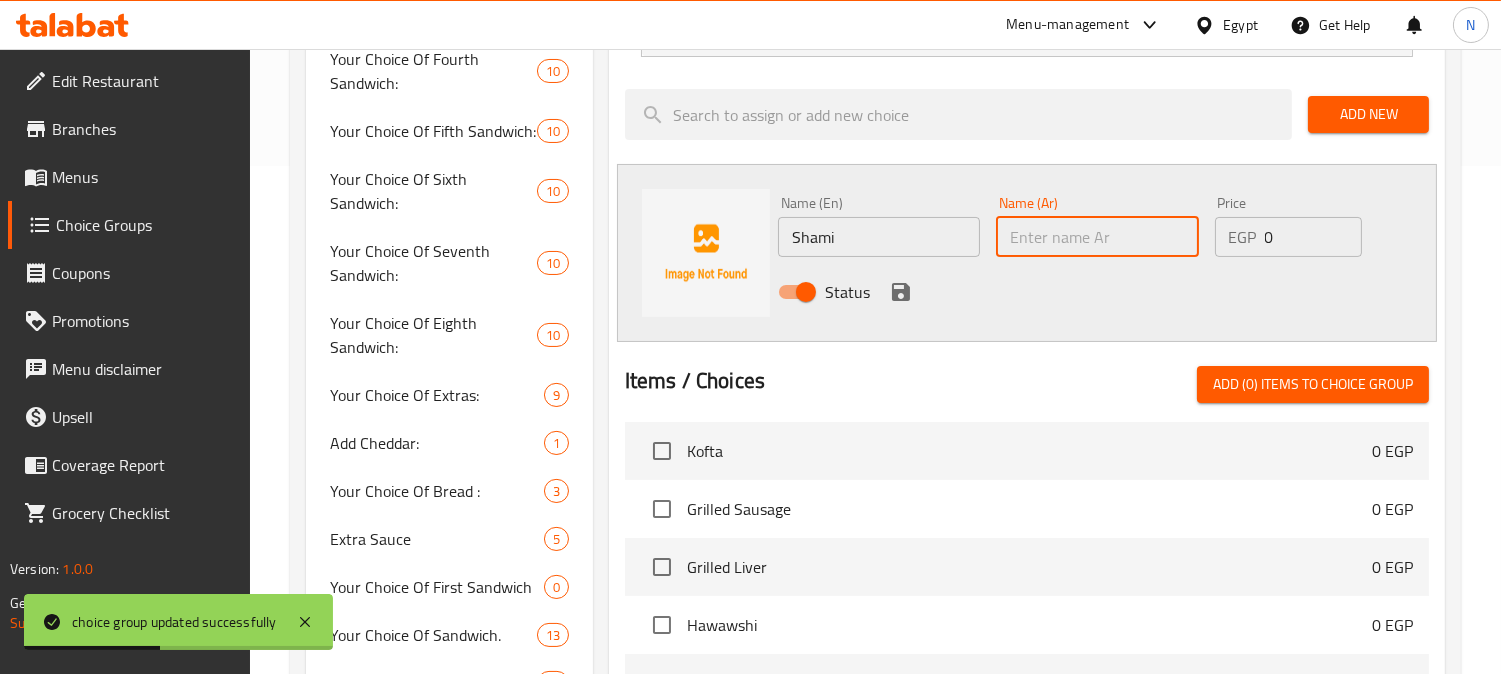 scroll, scrollTop: 516, scrollLeft: 0, axis: vertical 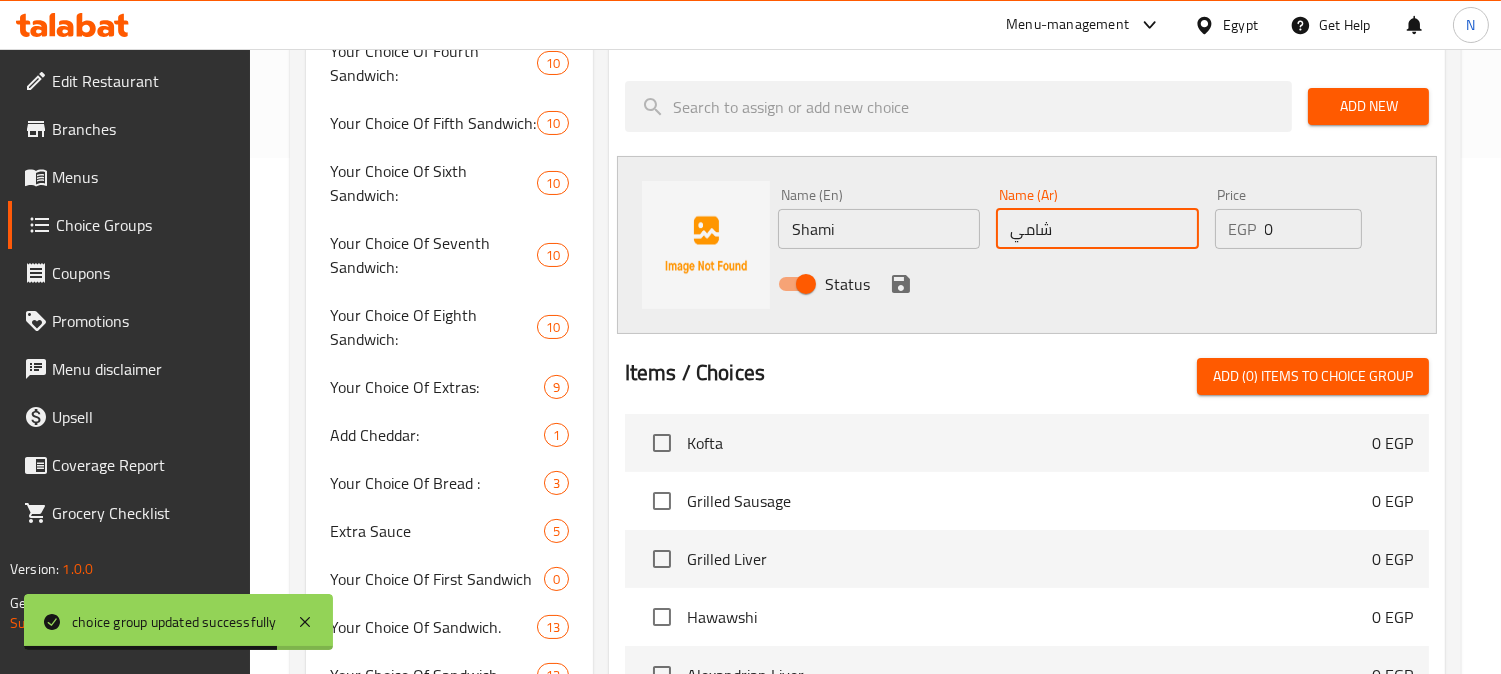 type on "شامي" 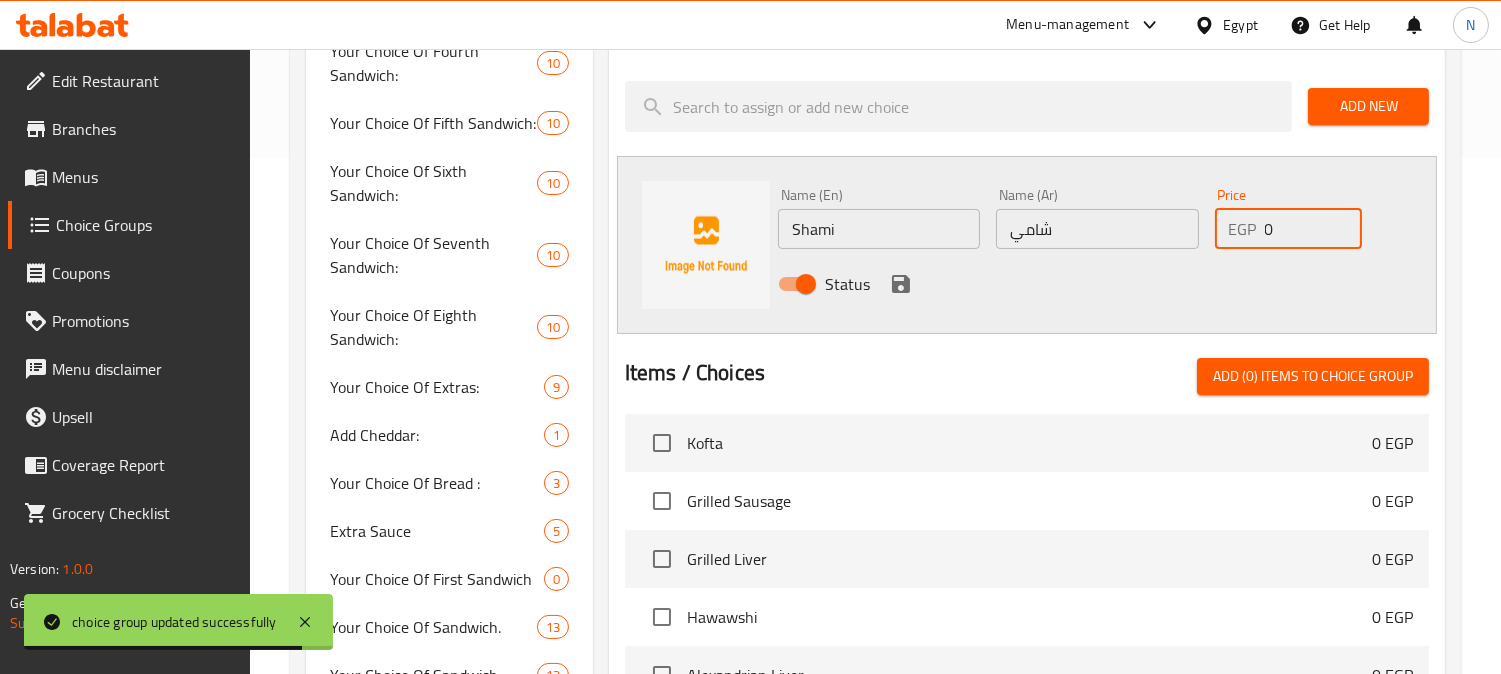 drag, startPoint x: 1274, startPoint y: 221, endPoint x: 1258, endPoint y: 234, distance: 20.615528 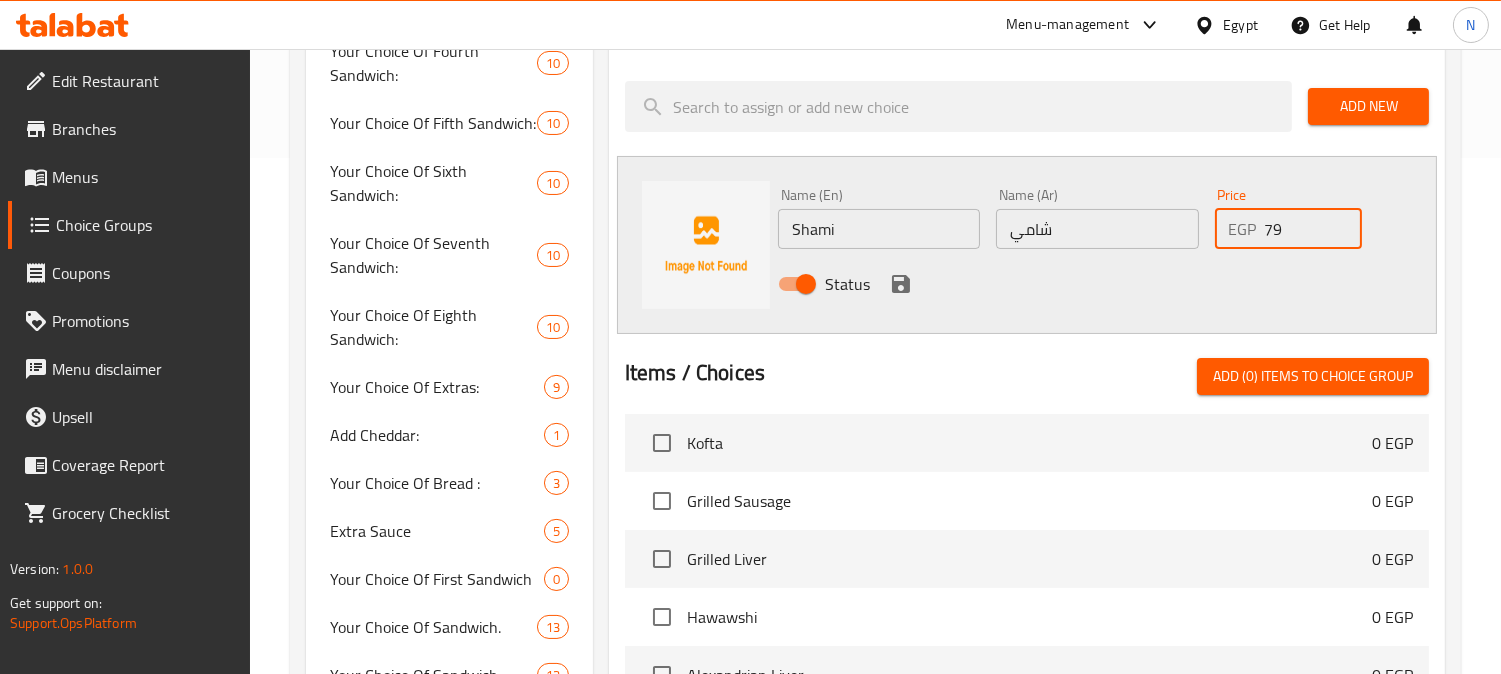 type on "79" 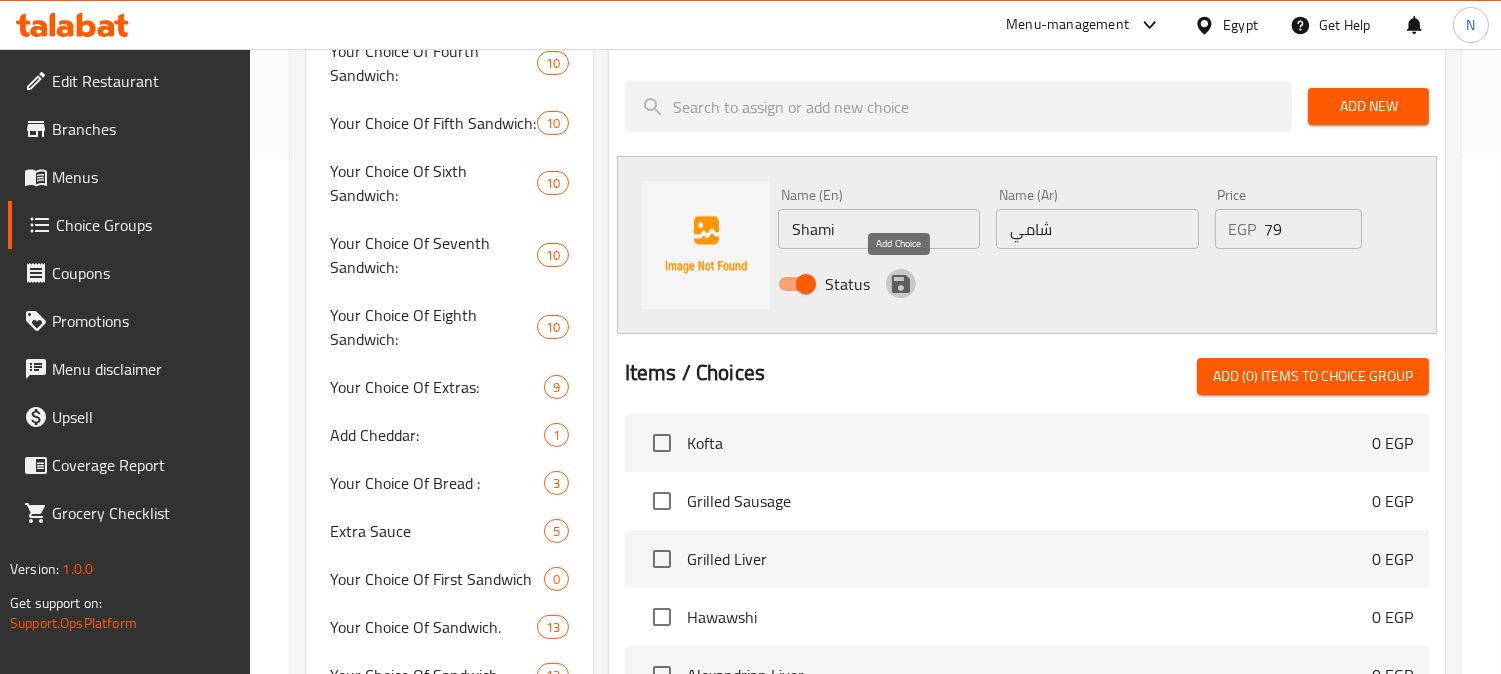 click 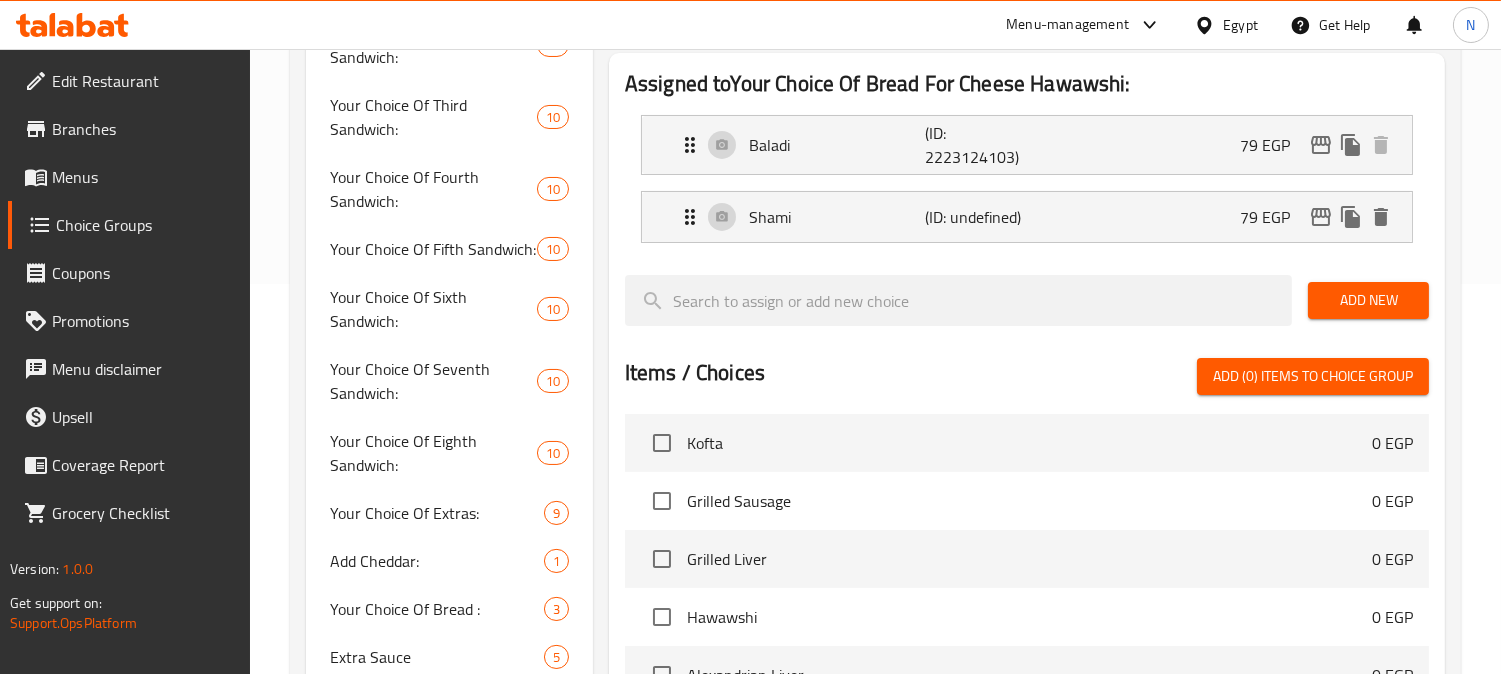 scroll, scrollTop: 278, scrollLeft: 0, axis: vertical 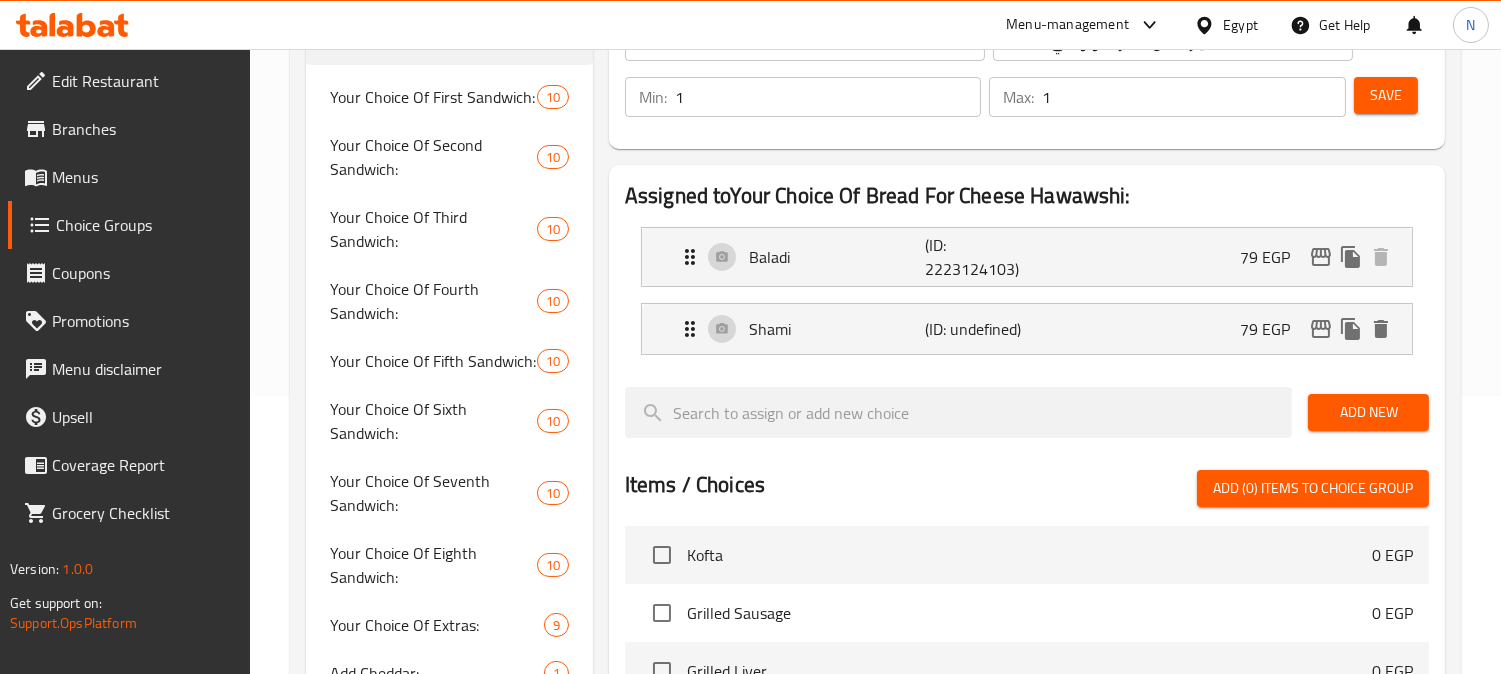 click on "Save" at bounding box center [1386, 95] 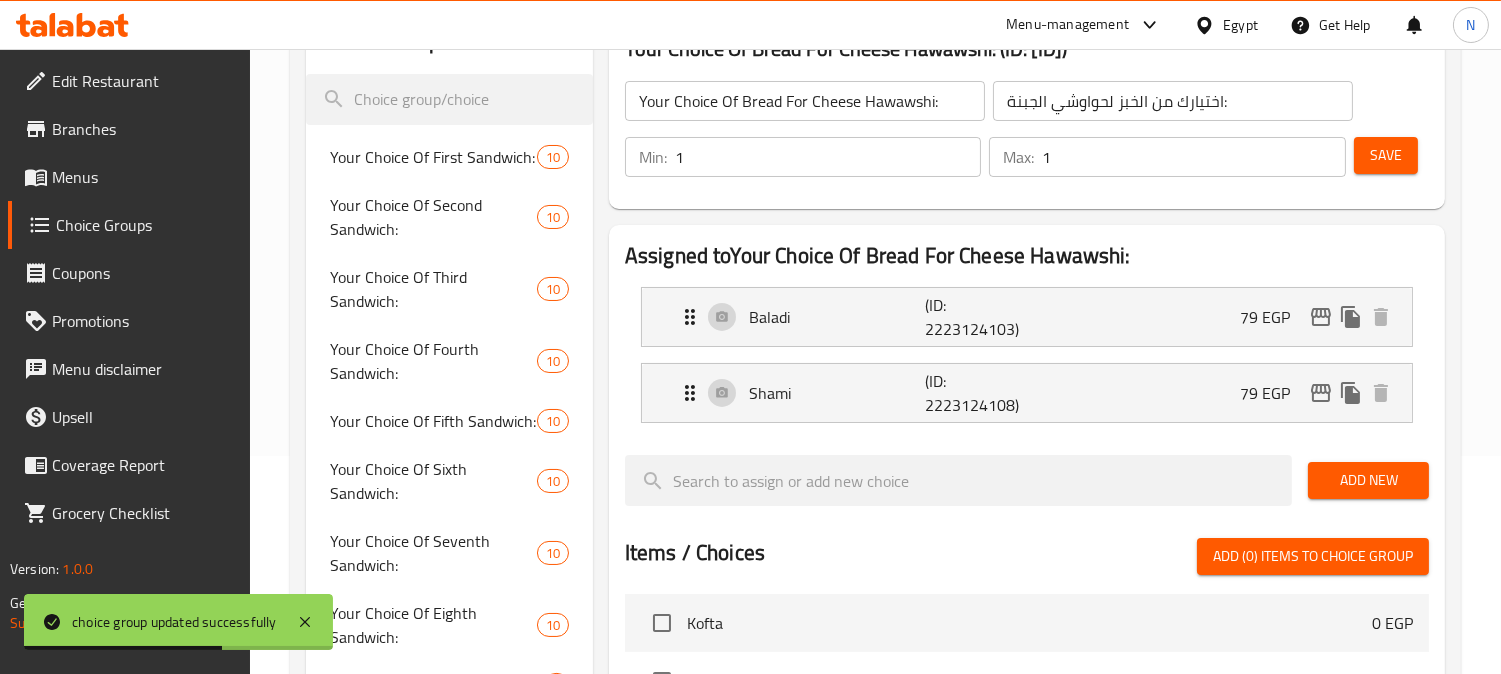 scroll, scrollTop: 167, scrollLeft: 0, axis: vertical 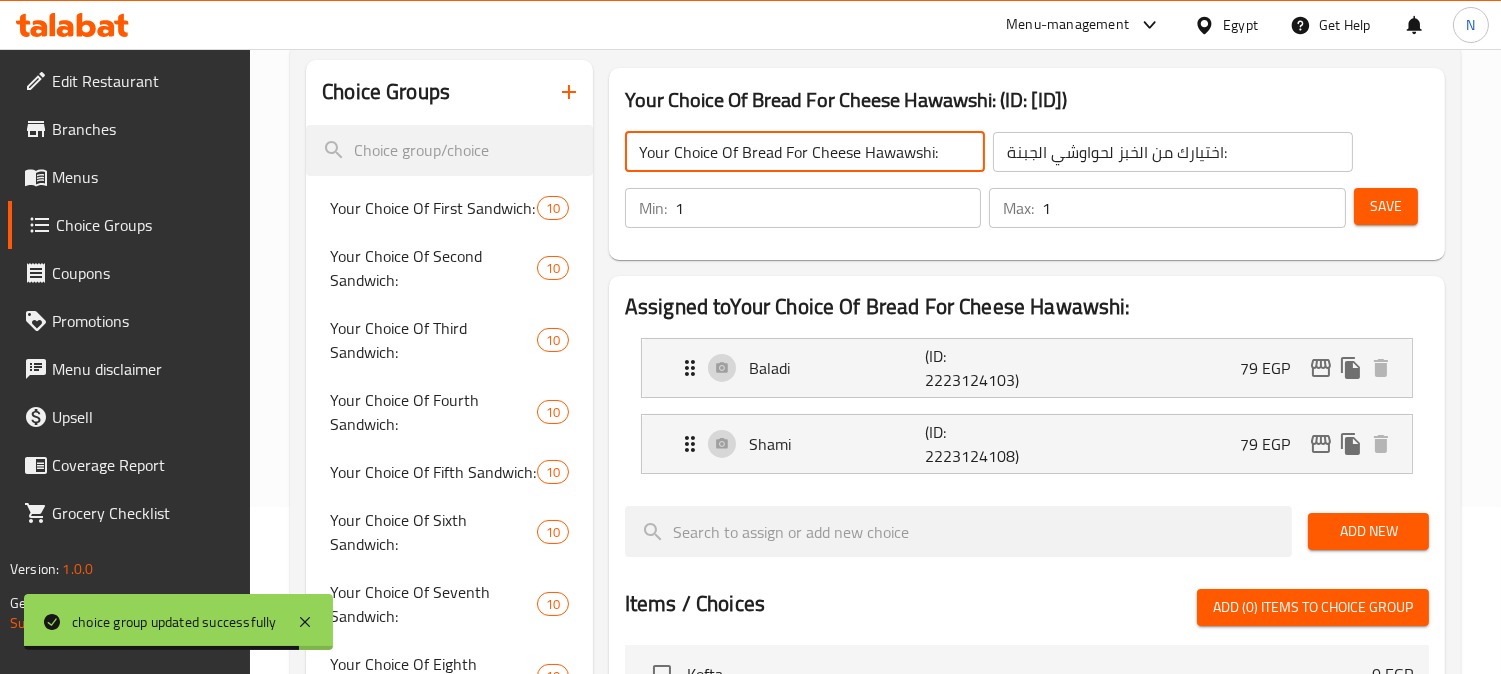 drag, startPoint x: 805, startPoint y: 160, endPoint x: 816, endPoint y: 156, distance: 11.7046995 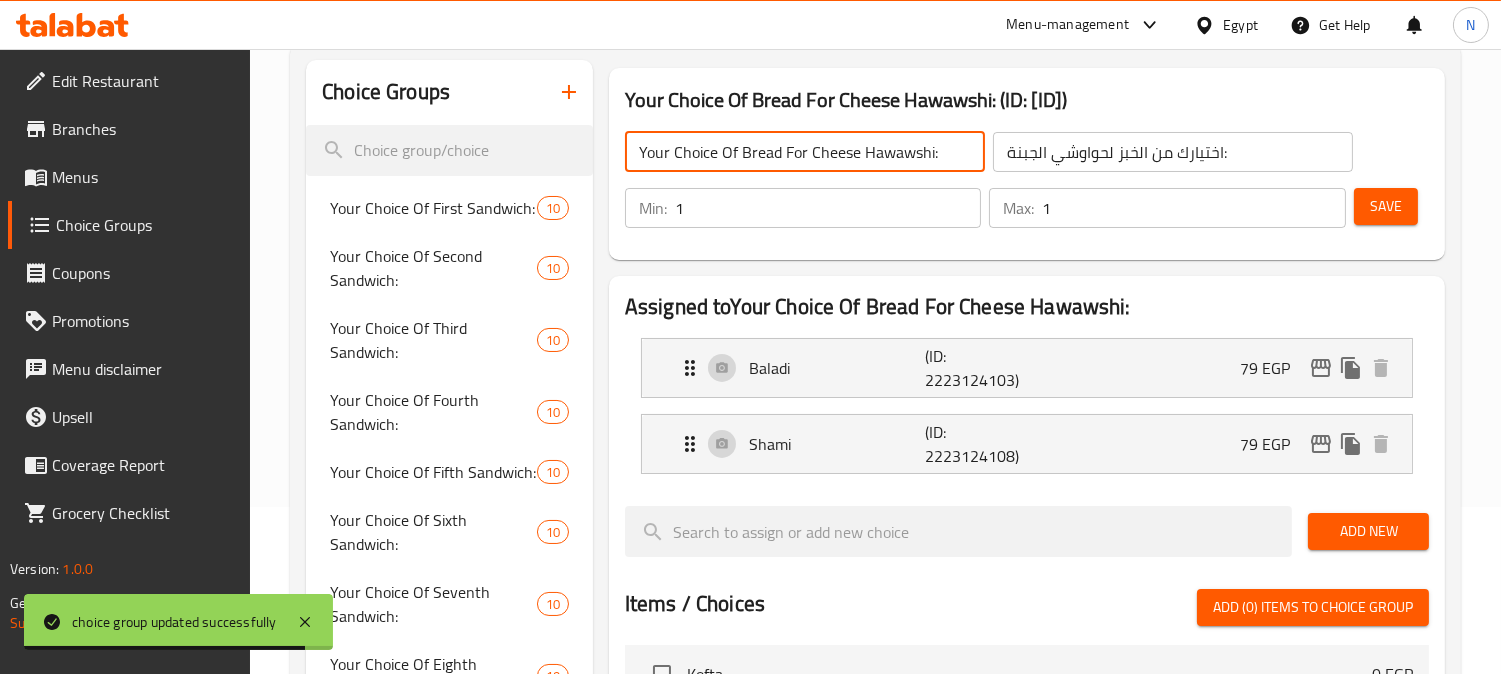 click on "Your Choice Of Bread For Cheese Hawawshi:" 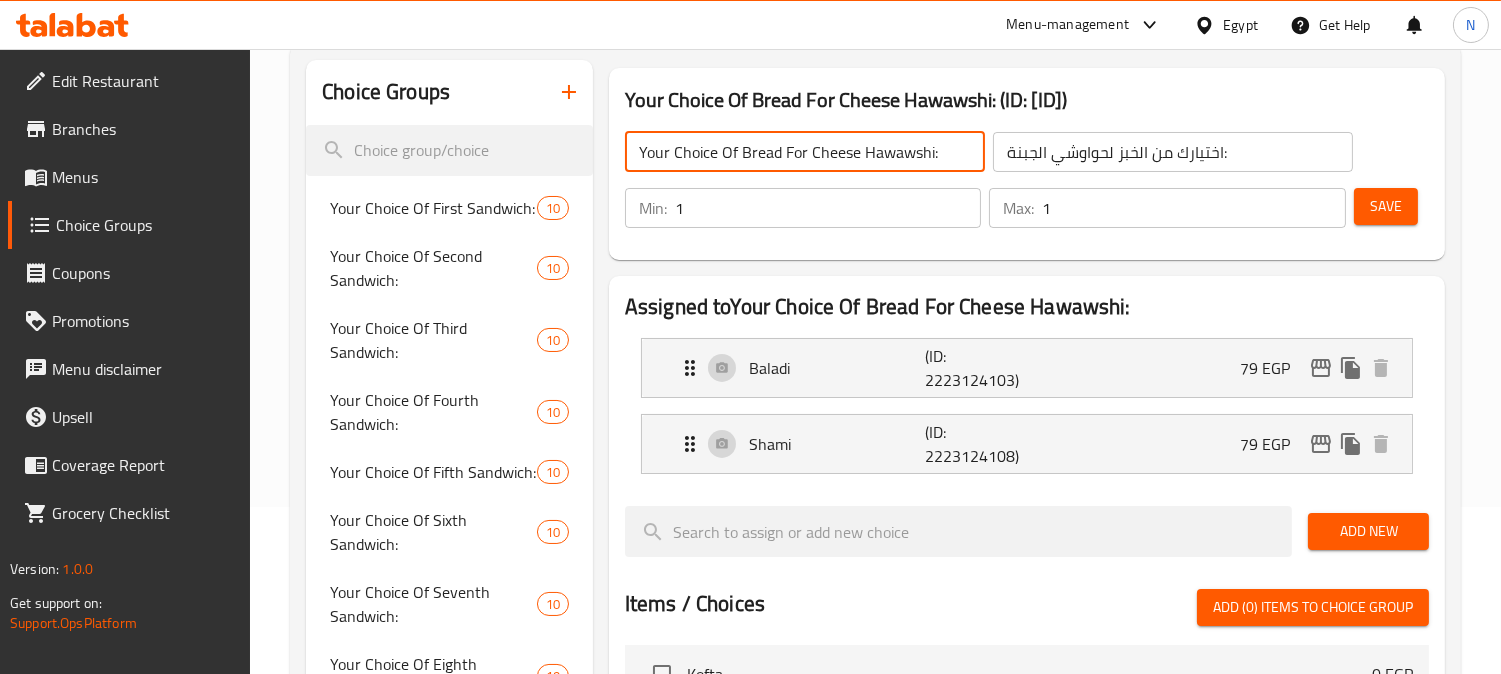 drag, startPoint x: 807, startPoint y: 148, endPoint x: 932, endPoint y: 147, distance: 125.004 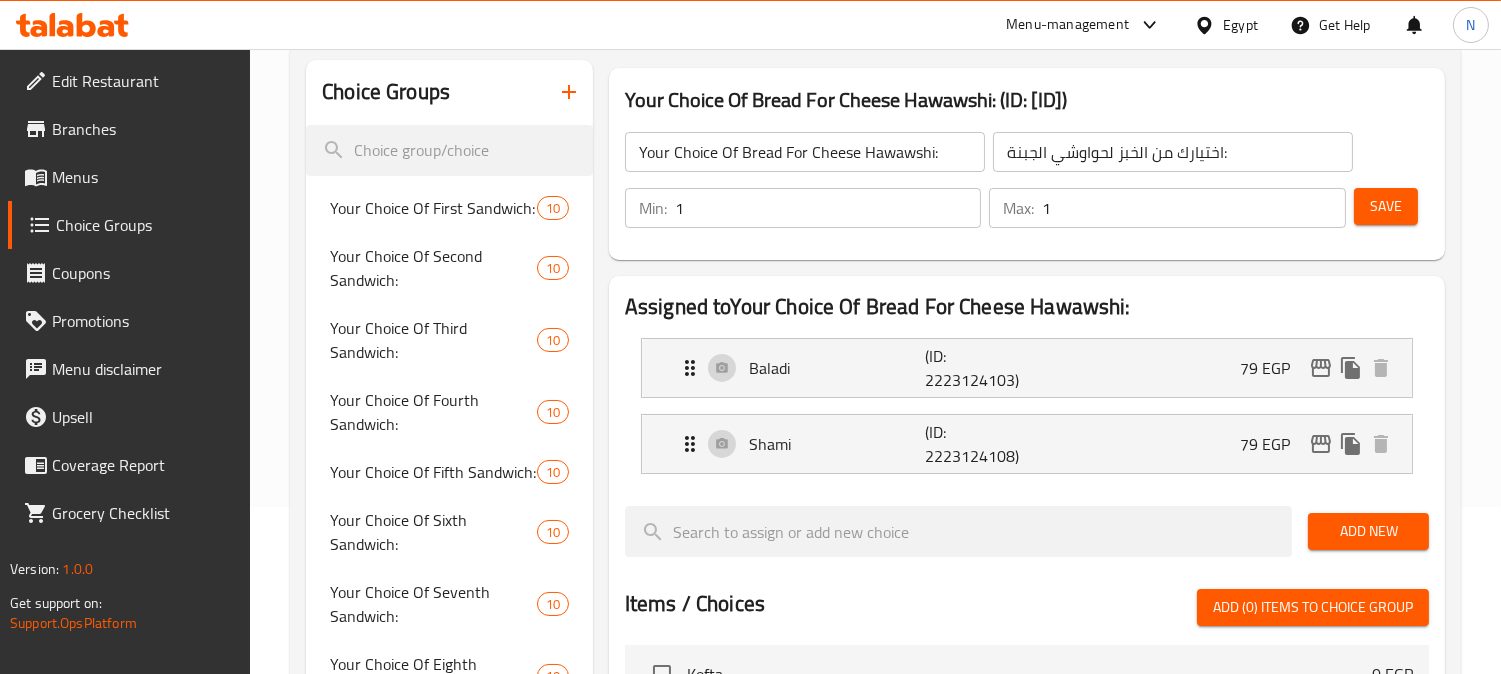 scroll, scrollTop: 4065, scrollLeft: 0, axis: vertical 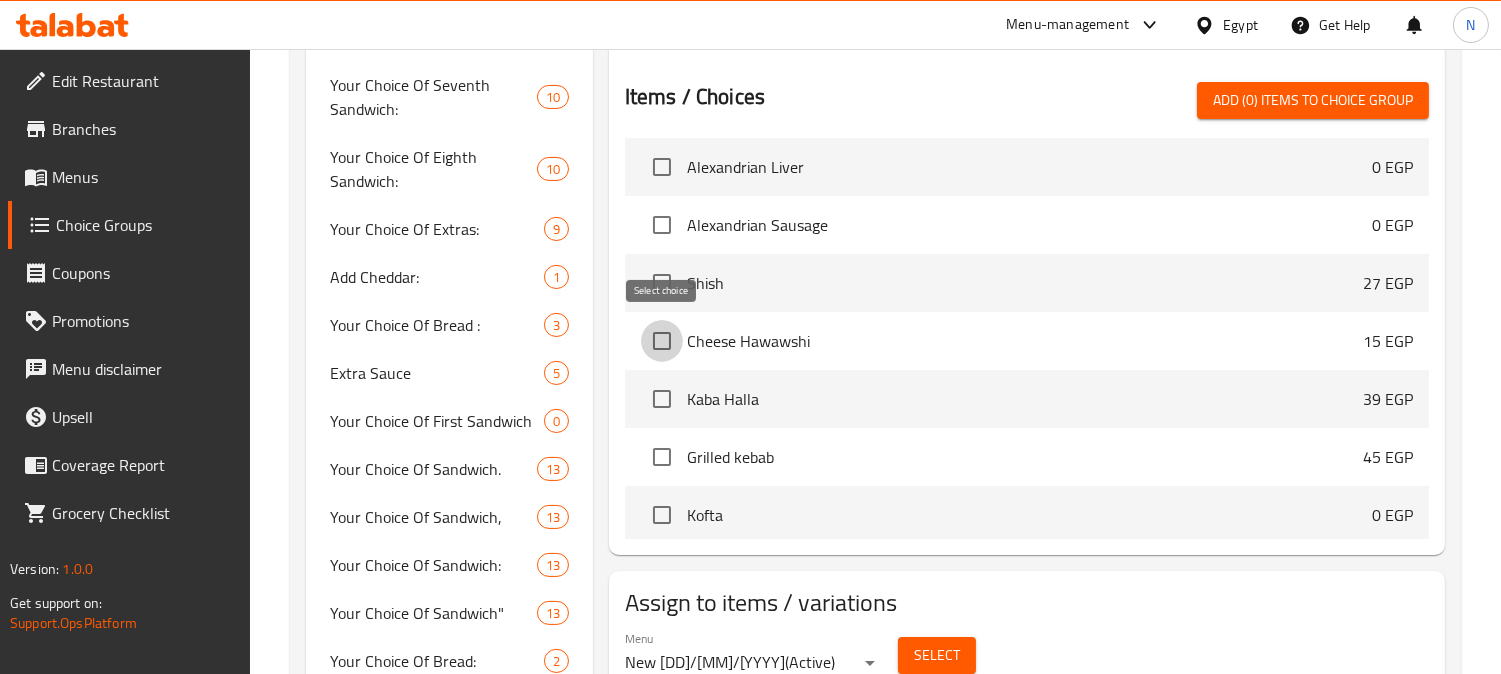 click at bounding box center (662, 341) 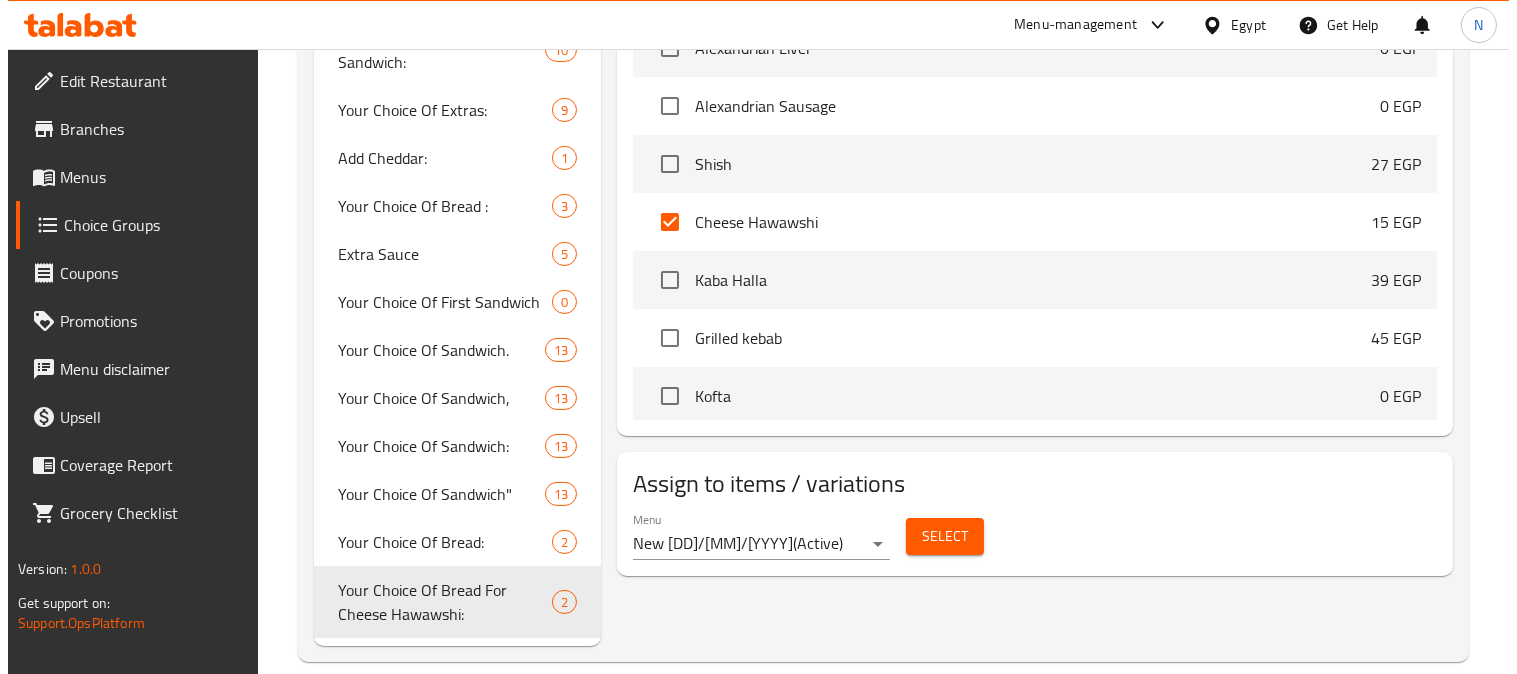 scroll, scrollTop: 795, scrollLeft: 0, axis: vertical 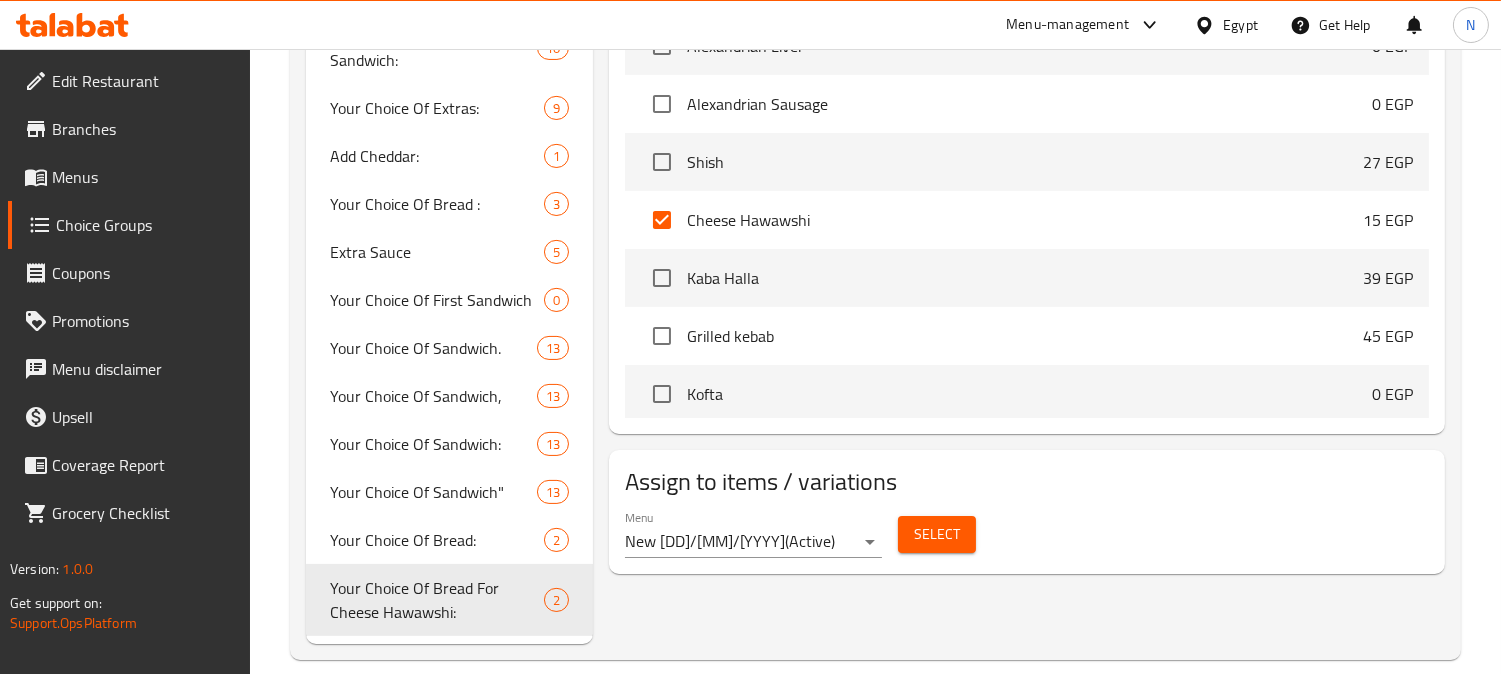 click on "Select" at bounding box center (937, 534) 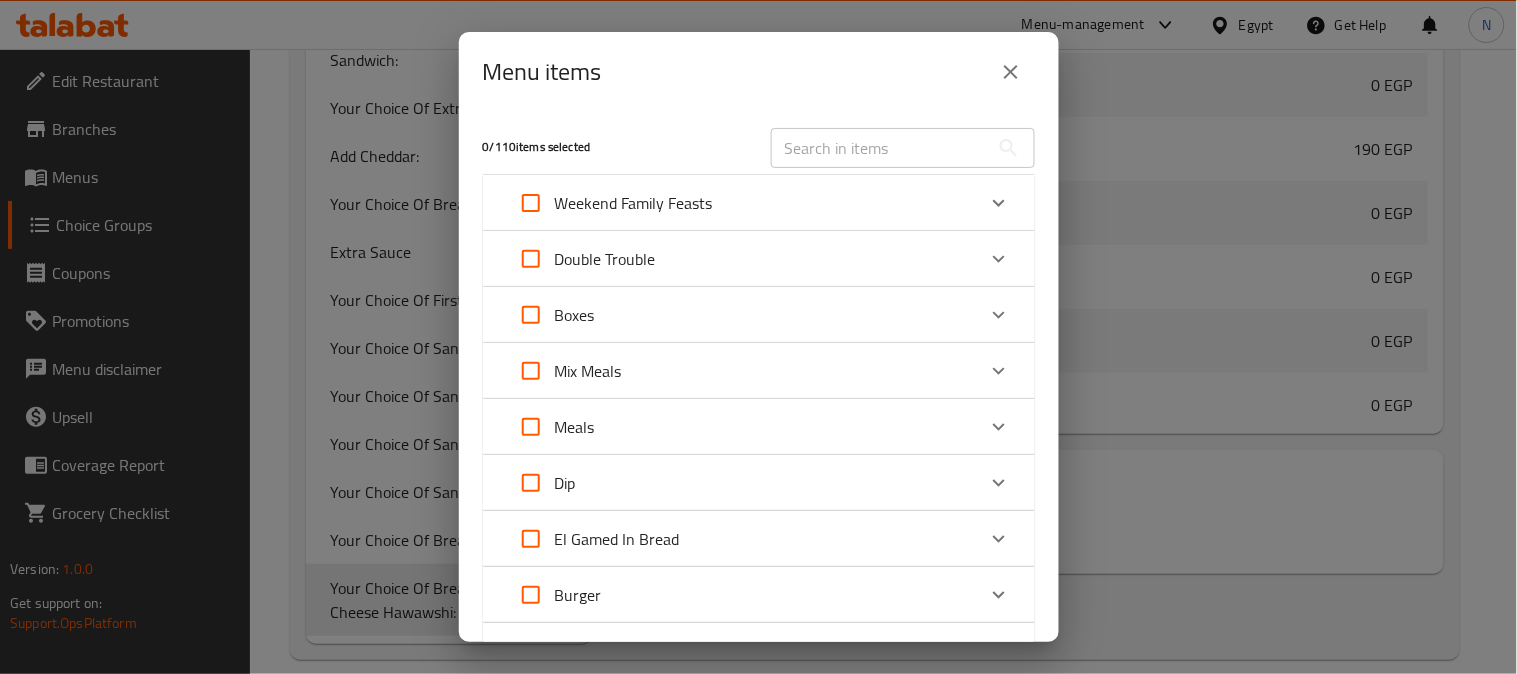 scroll, scrollTop: 4506, scrollLeft: 0, axis: vertical 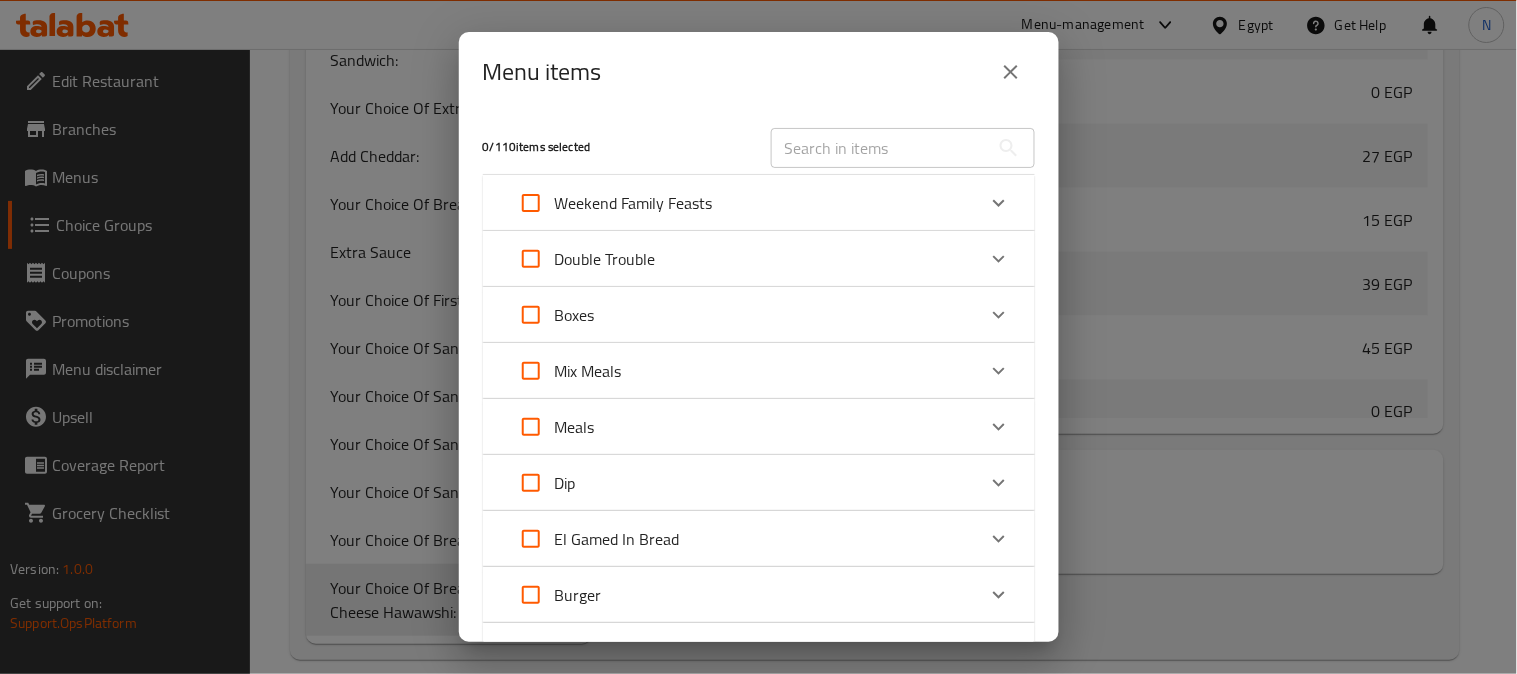 click at bounding box center (880, 148) 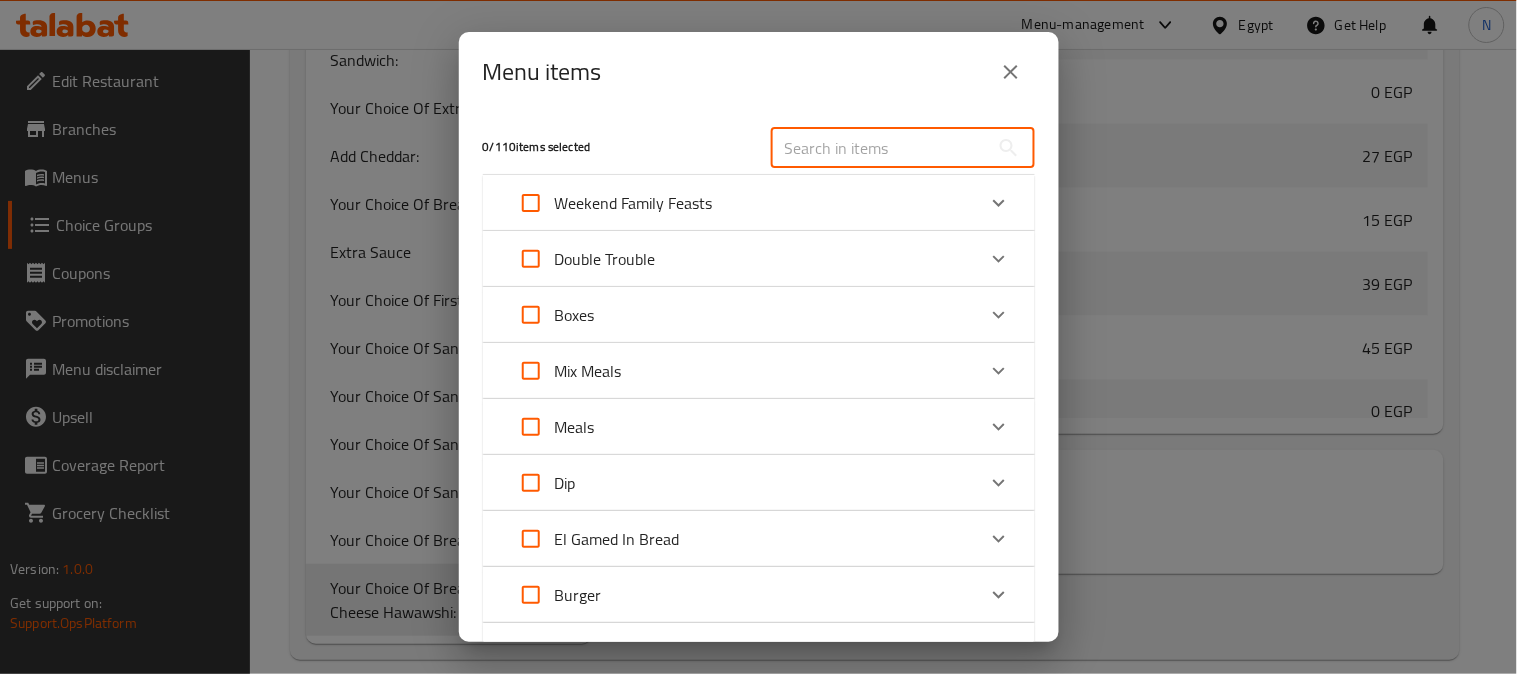 paste on "Cheese Hawawshi" 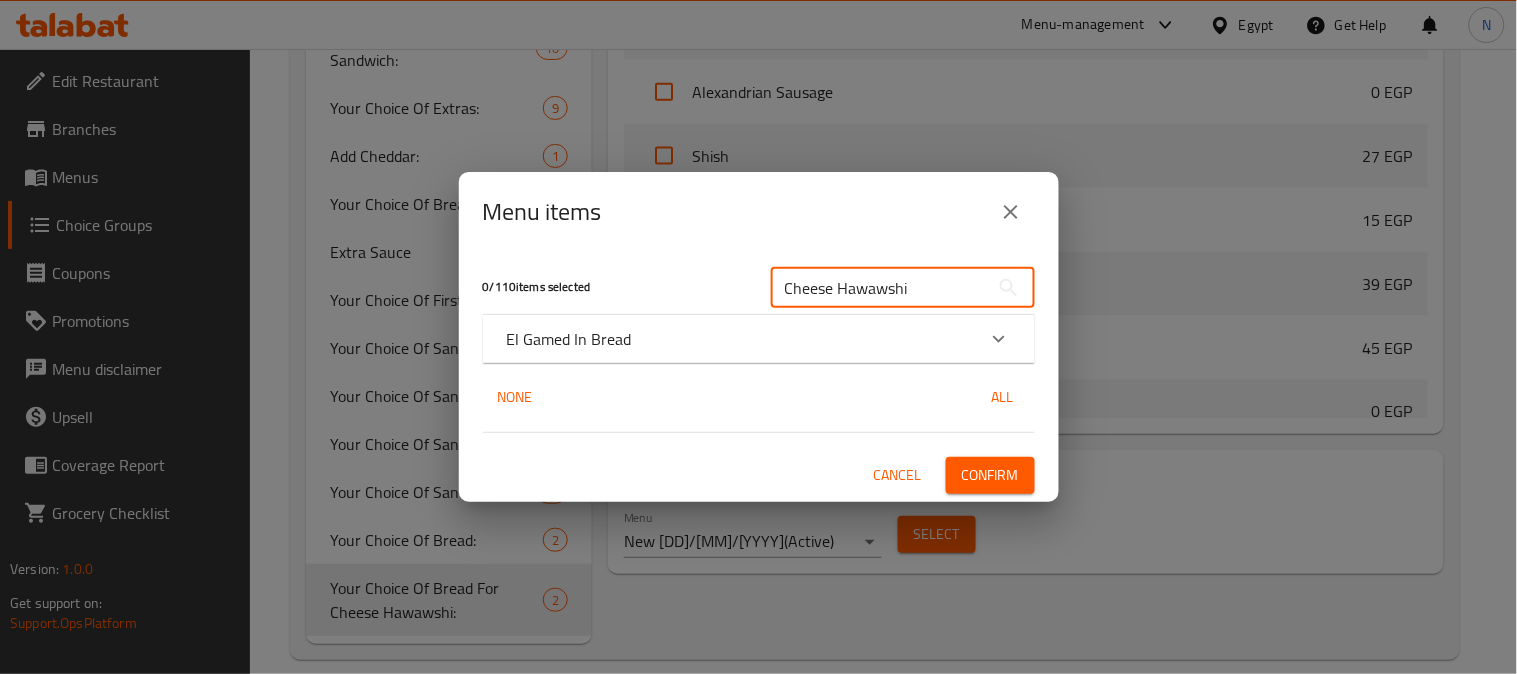 type on "Cheese Hawawshi" 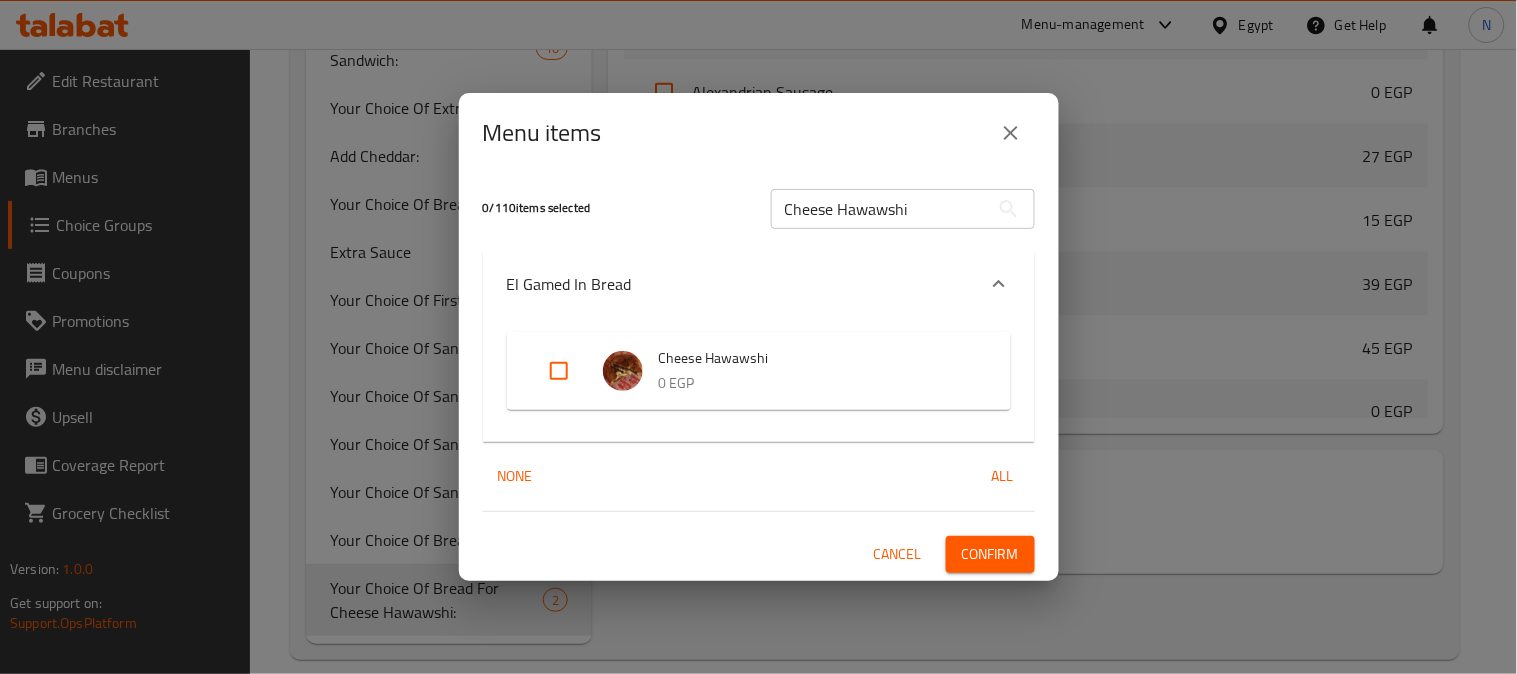 click at bounding box center (559, 371) 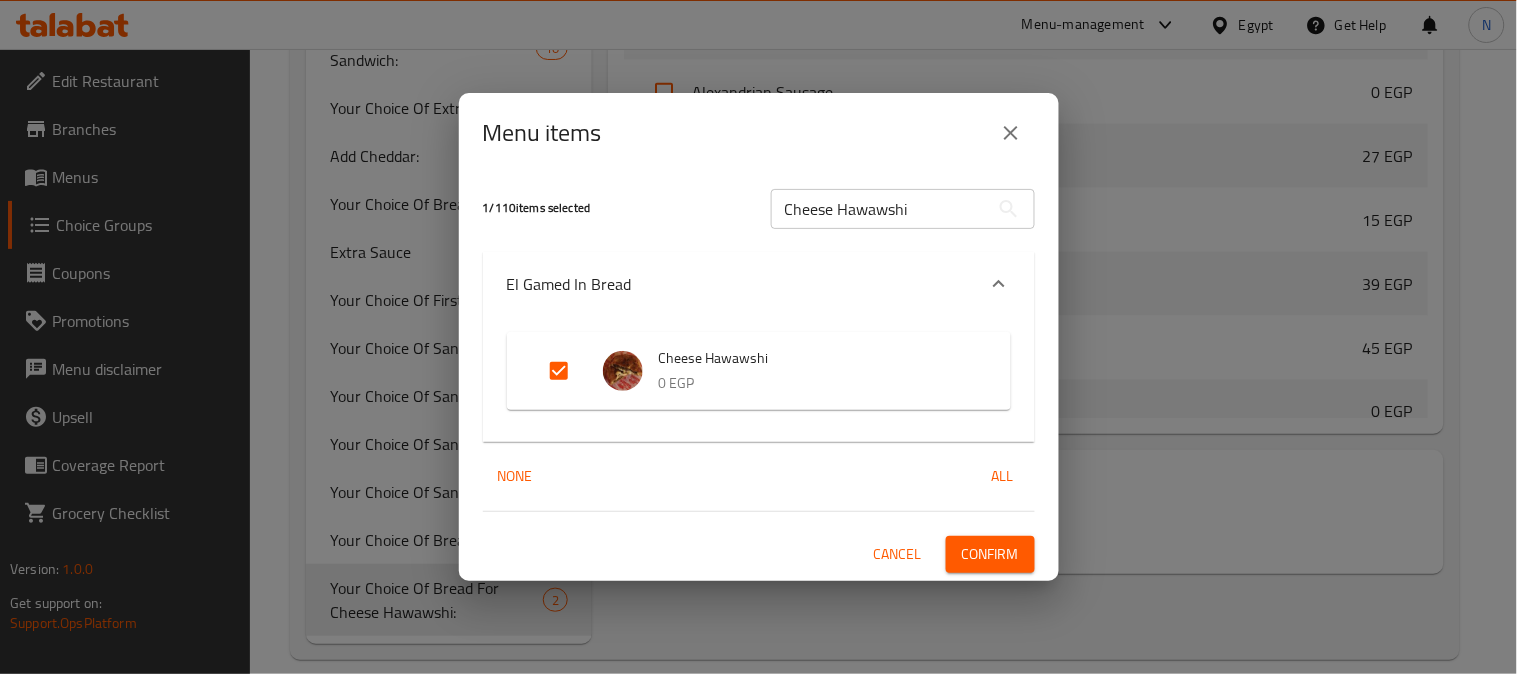 click on "Confirm" at bounding box center [990, 554] 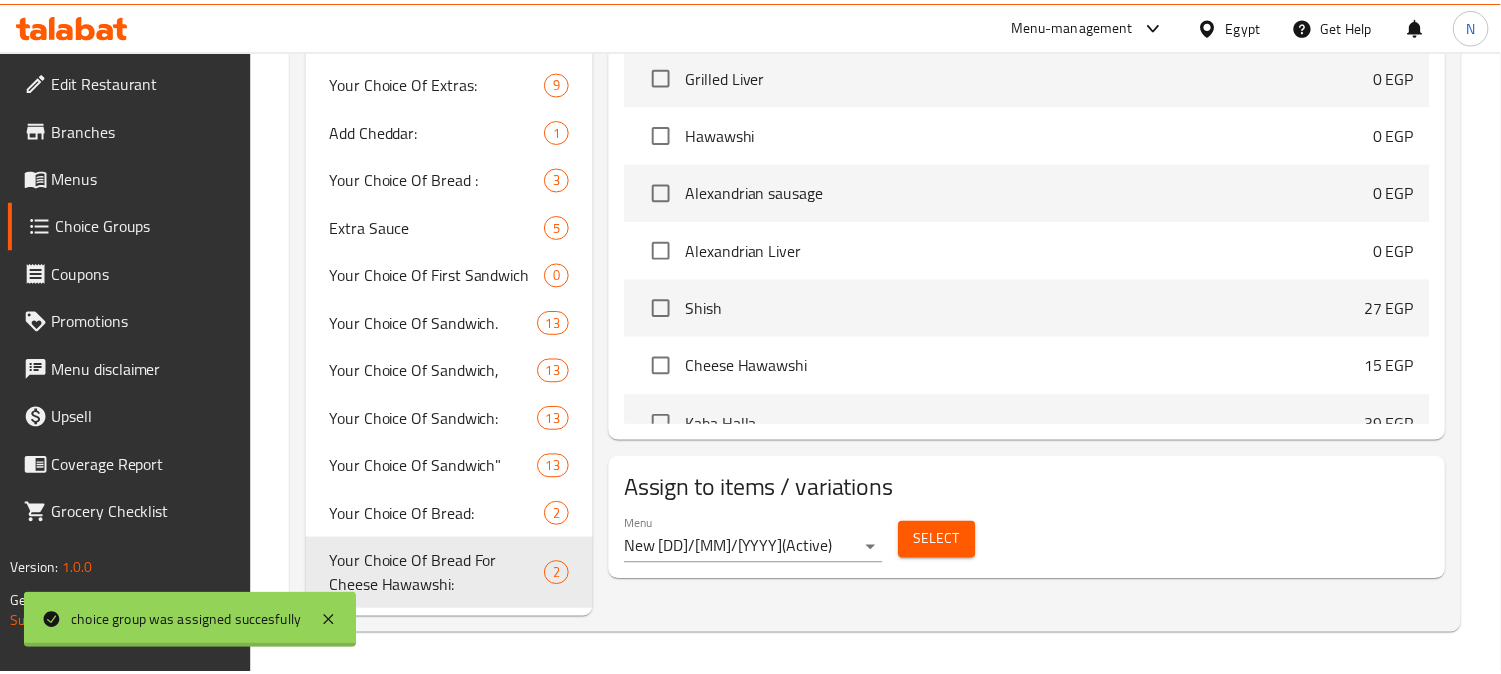 scroll, scrollTop: 771, scrollLeft: 0, axis: vertical 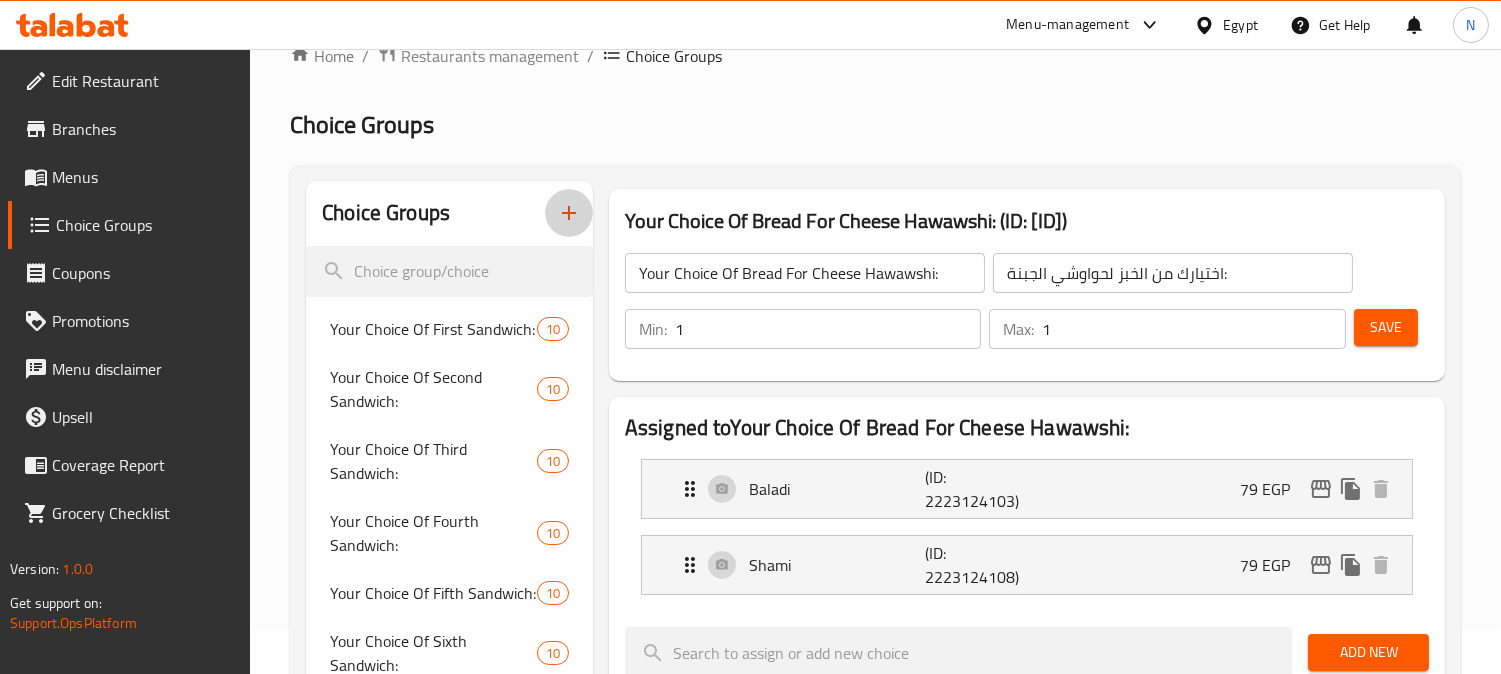 click 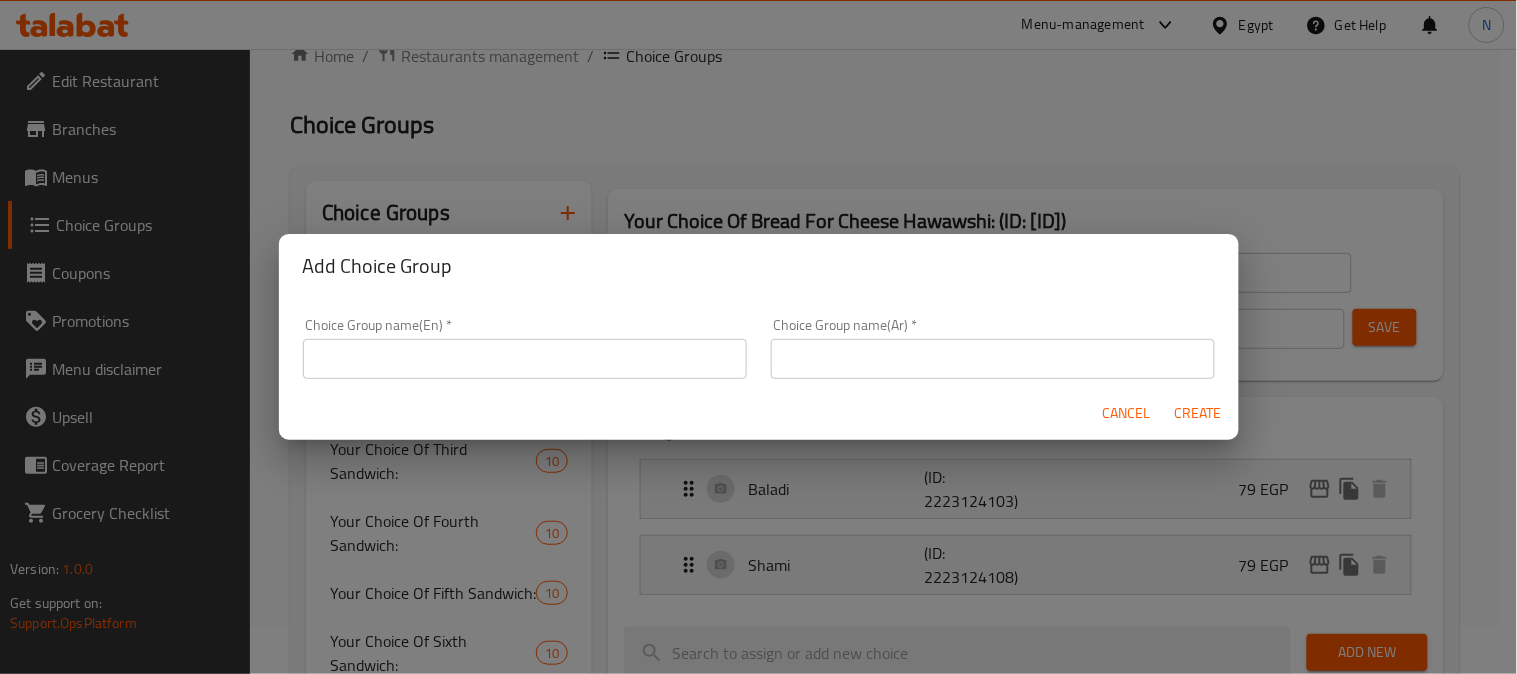 click at bounding box center (525, 359) 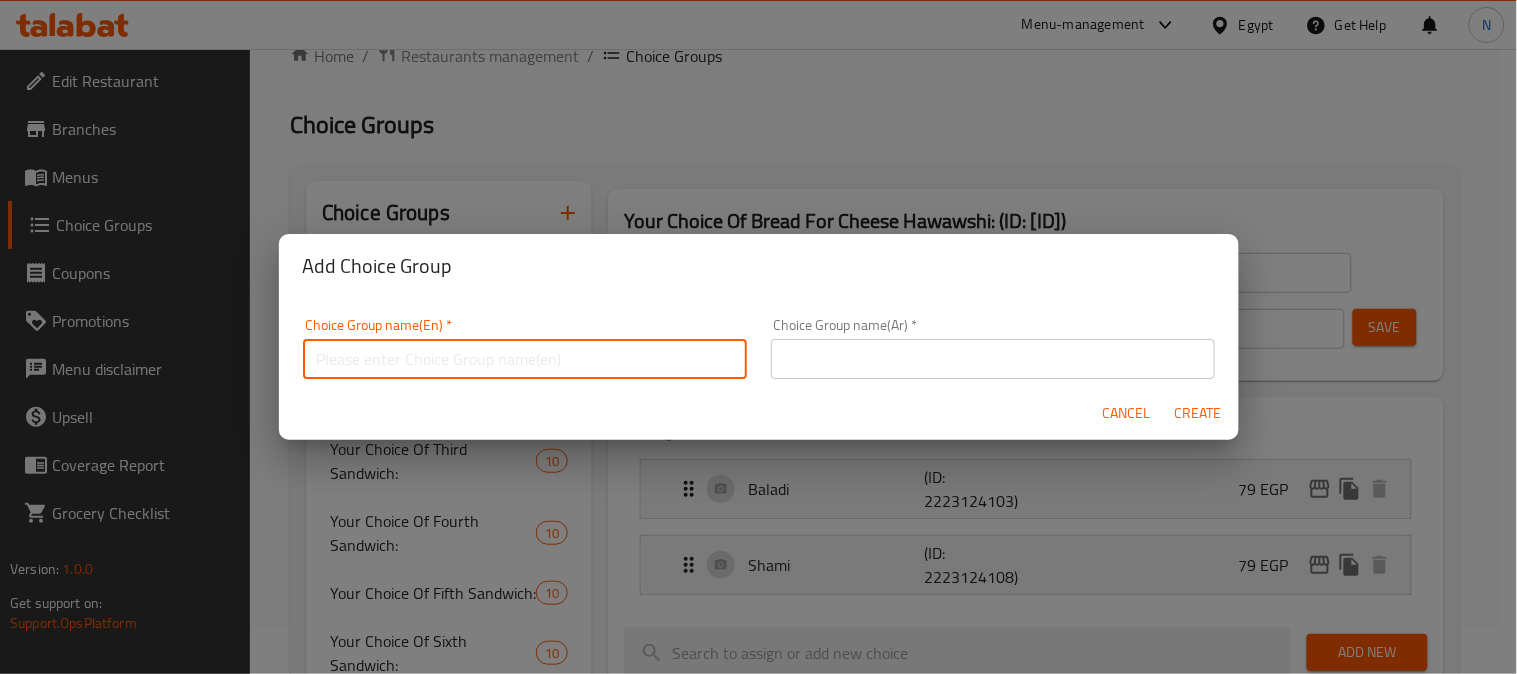 type on "Your Choice Of Sauce:" 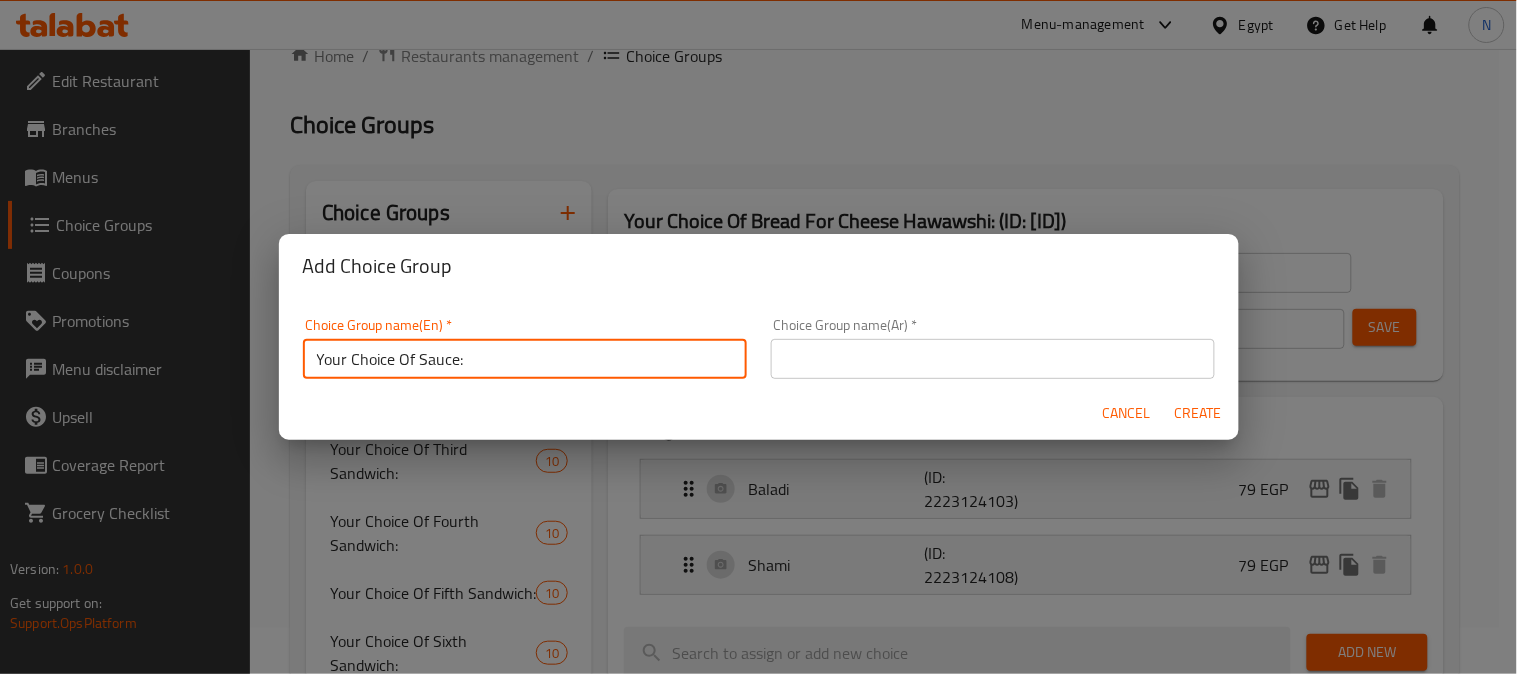 click at bounding box center [993, 359] 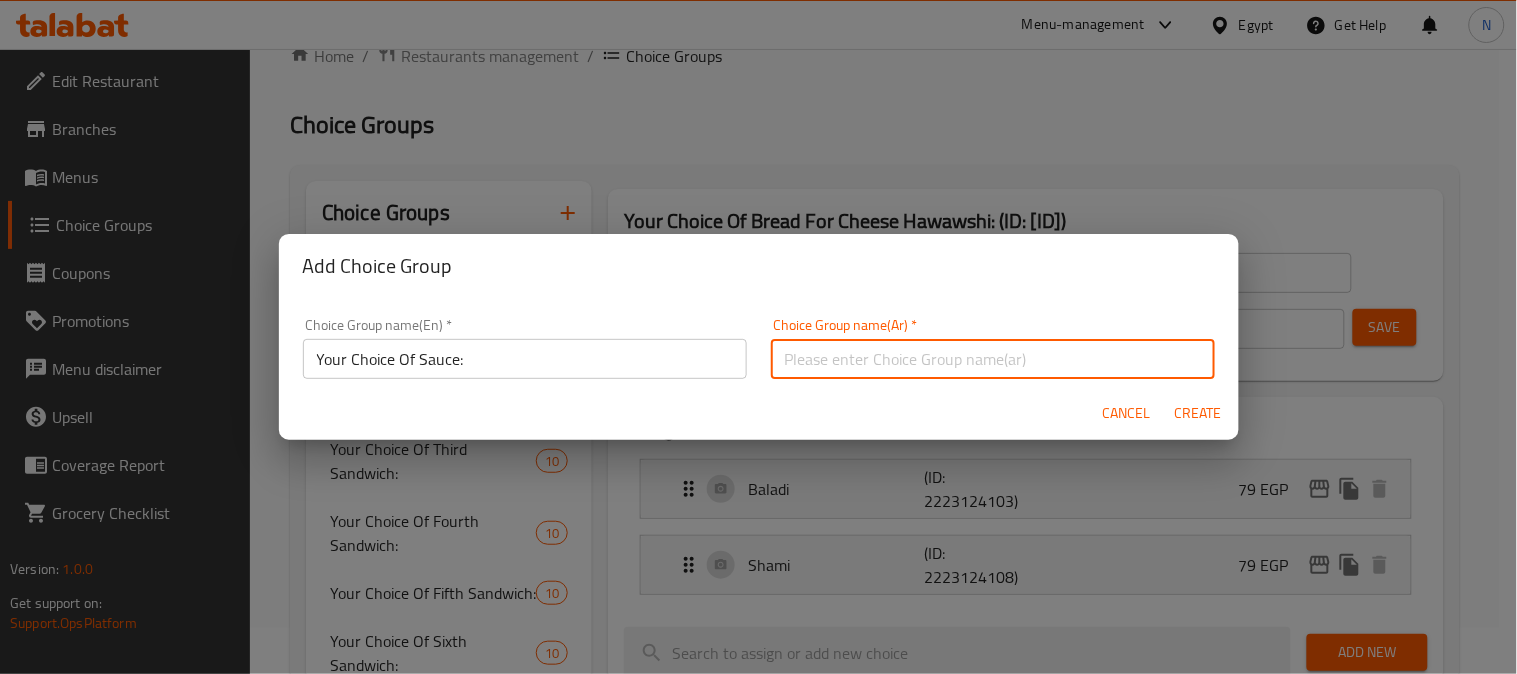 type on "اختيارك من الصوص:" 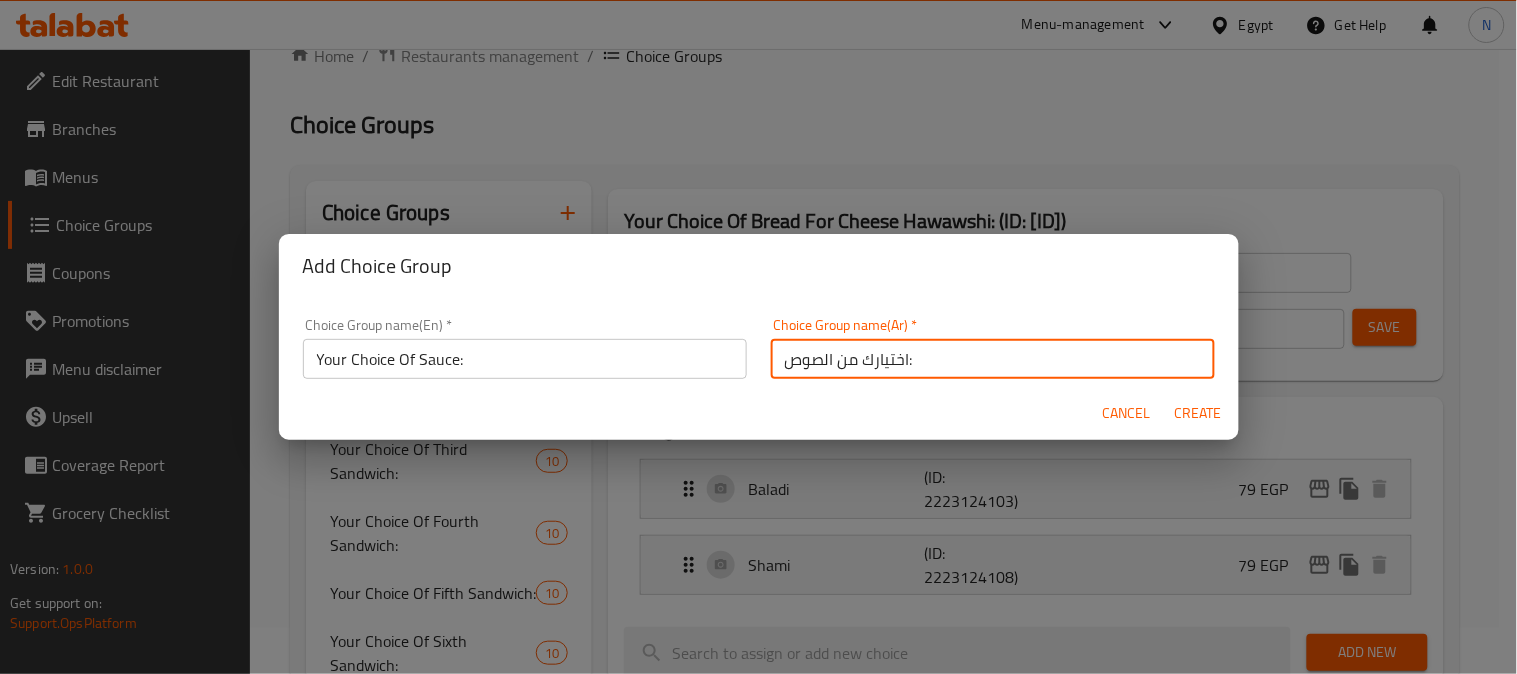 click on "Create" at bounding box center [1199, 413] 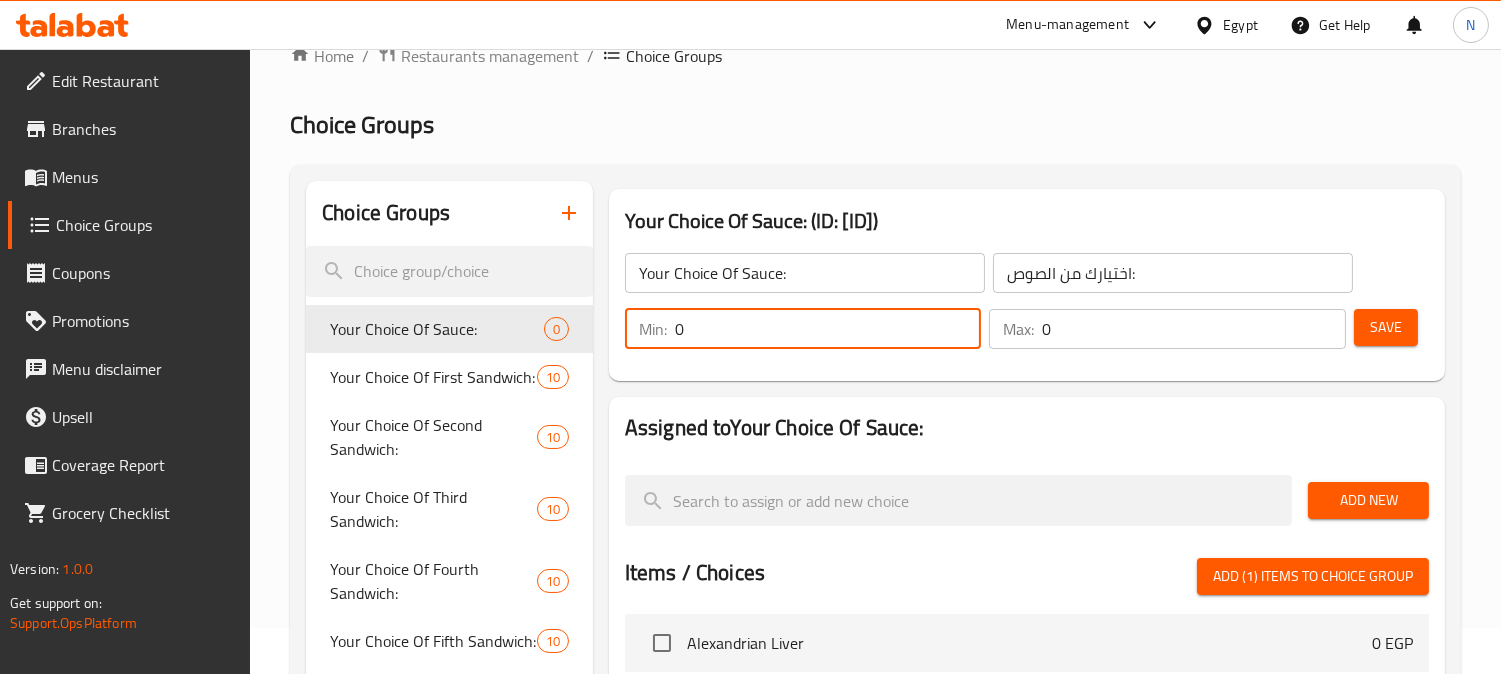 drag, startPoint x: 707, startPoint y: 331, endPoint x: 667, endPoint y: 343, distance: 41.761227 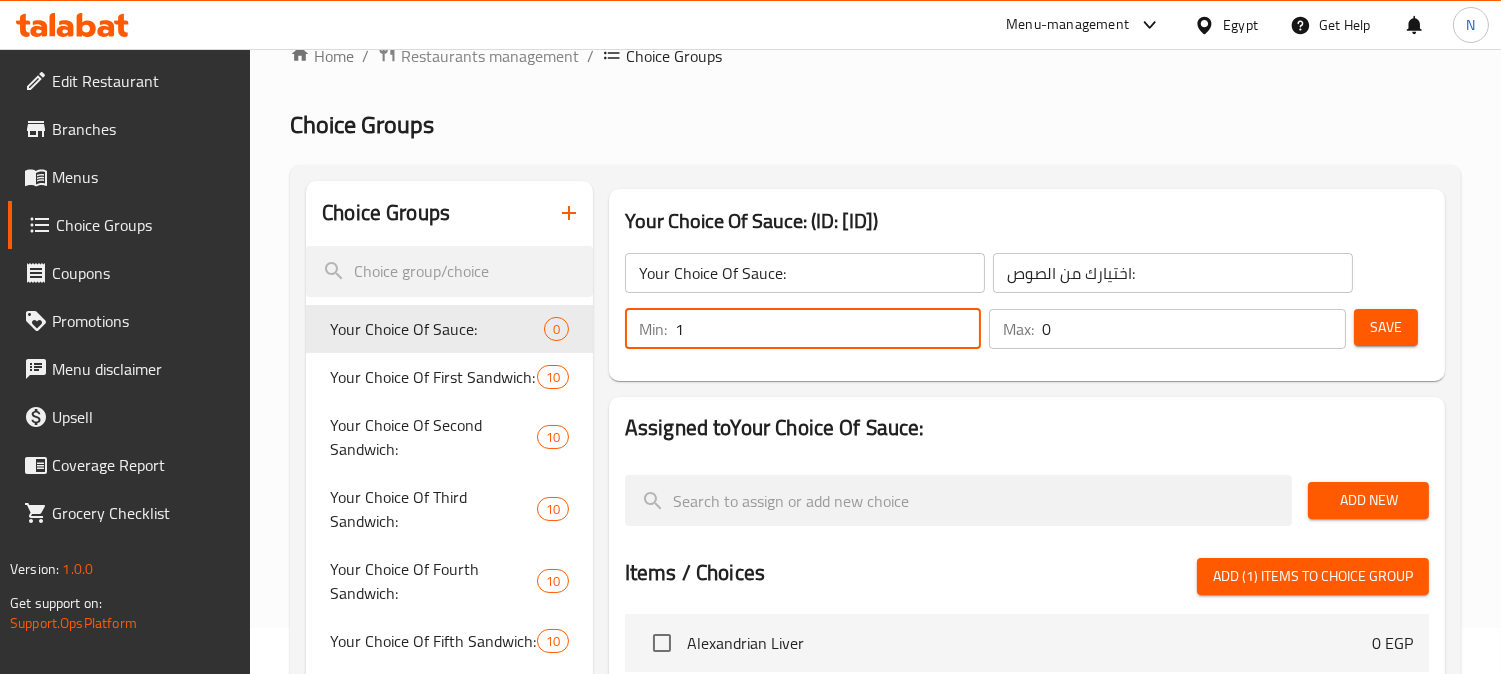 type on "1" 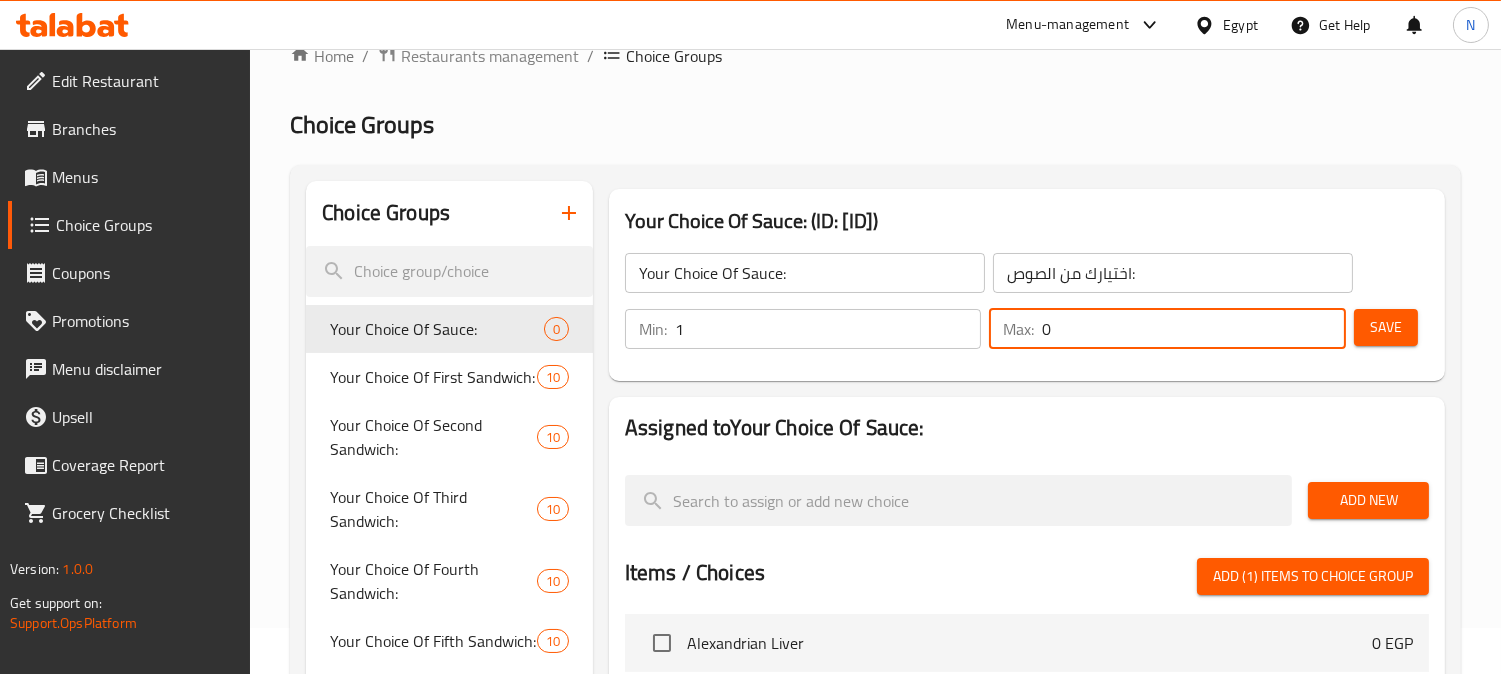 drag, startPoint x: 1042, startPoint y: 333, endPoint x: 1024, endPoint y: 336, distance: 18.248287 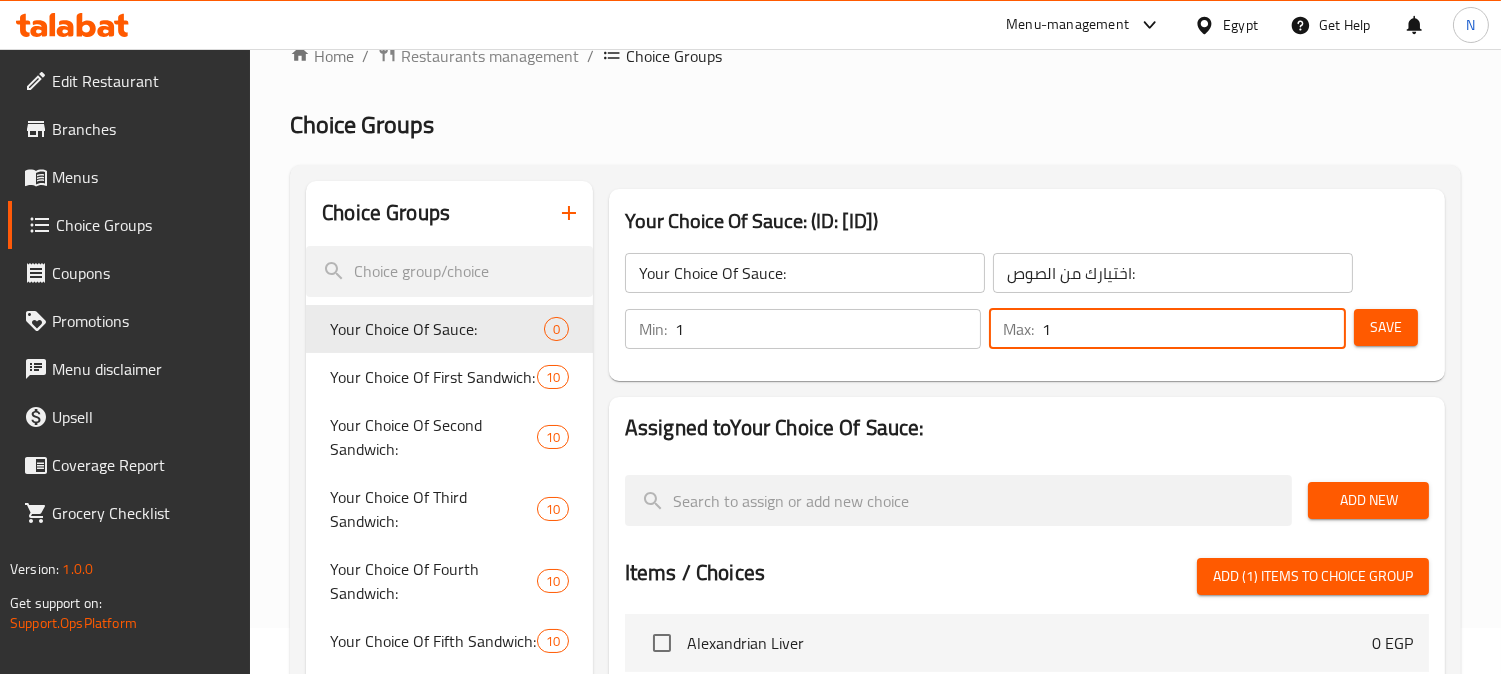 type on "1" 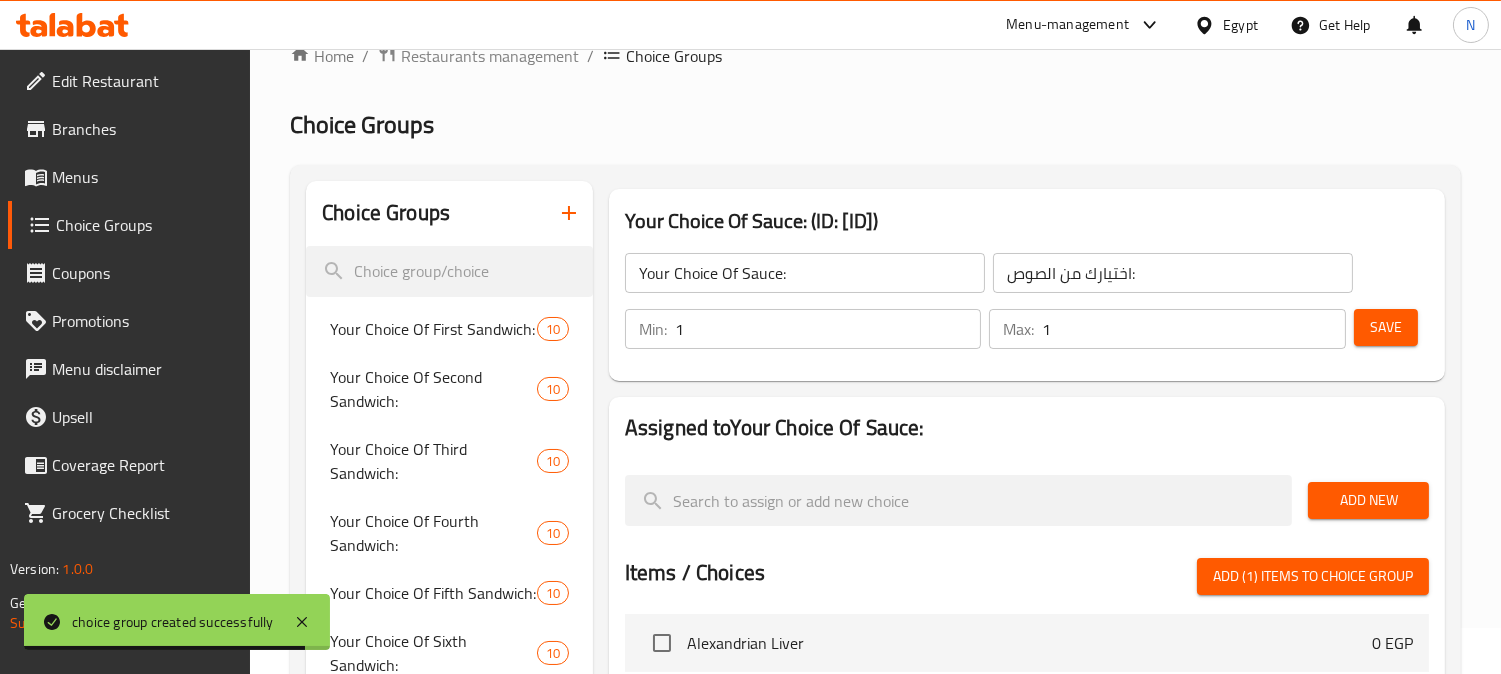 click on "Add New" at bounding box center [1368, 500] 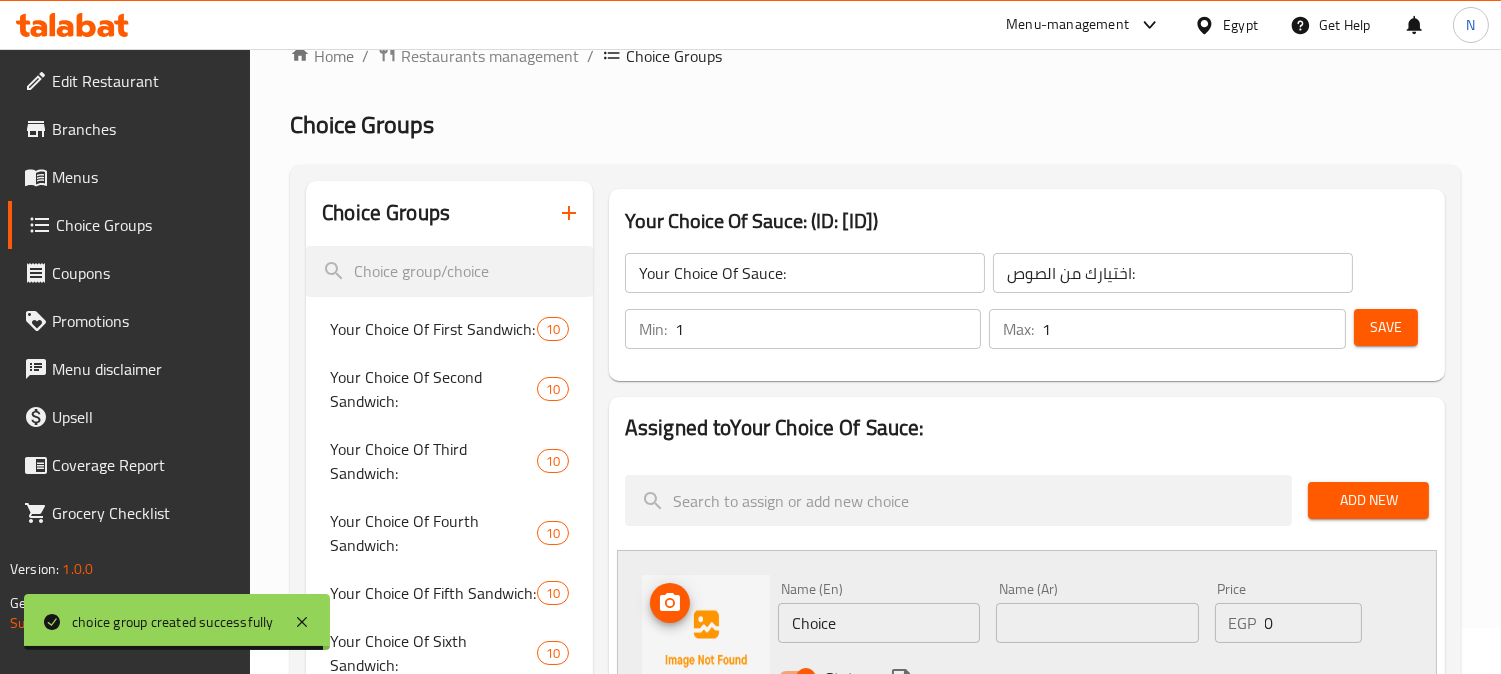 scroll, scrollTop: 268, scrollLeft: 0, axis: vertical 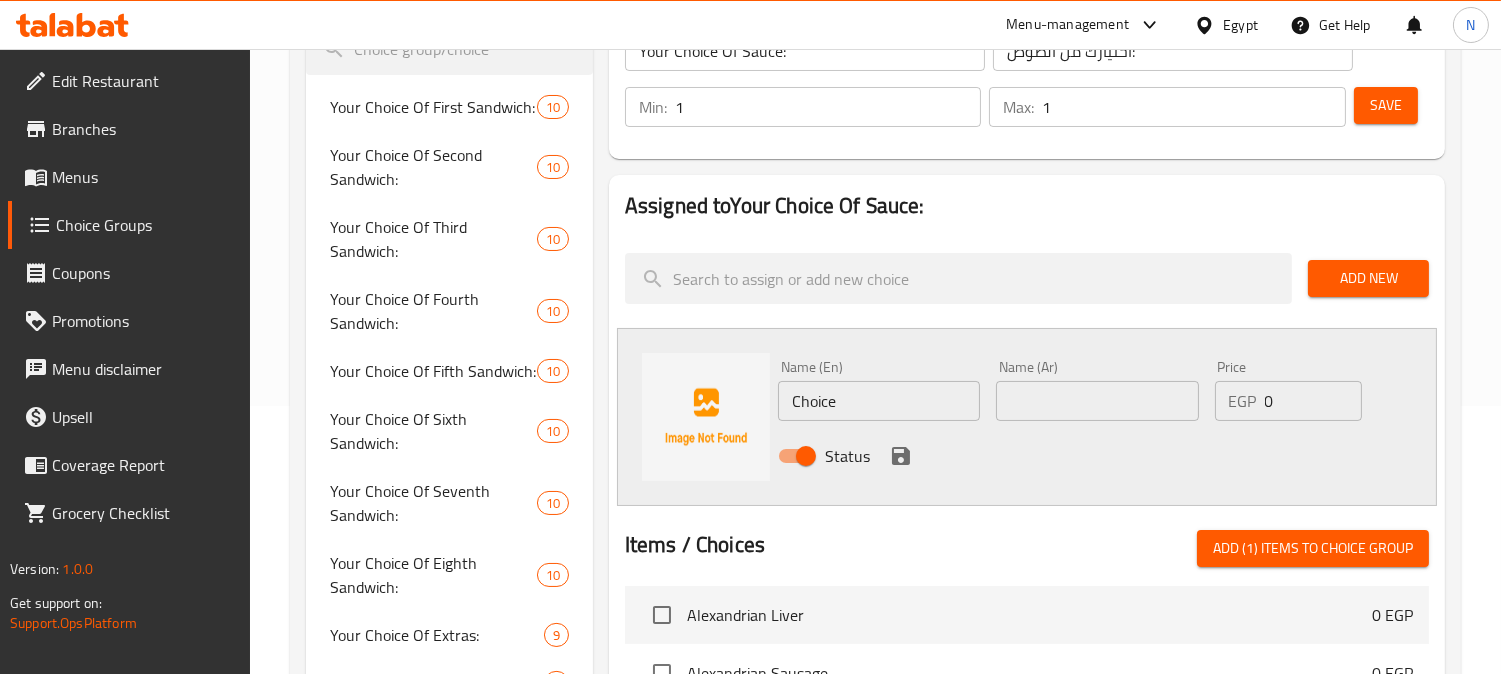 click on "Choice" at bounding box center [879, 401] 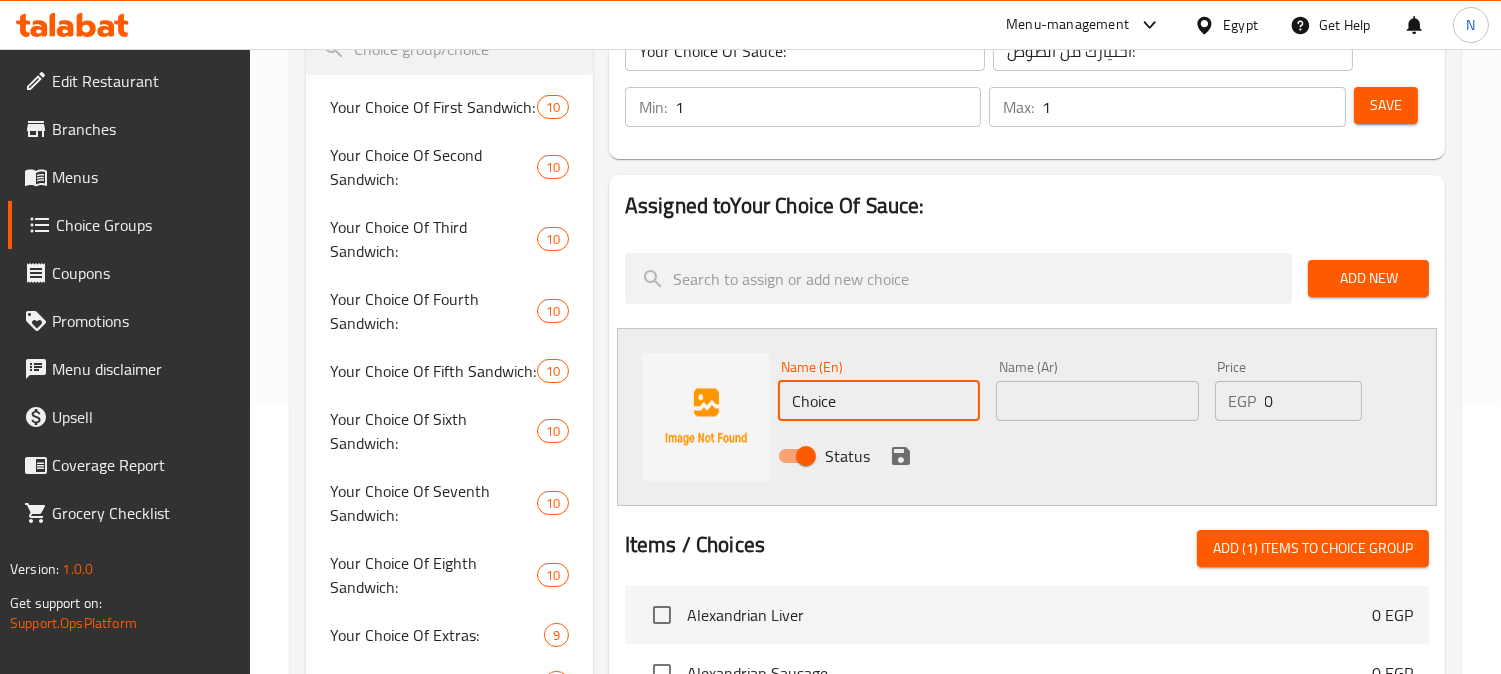 click on "Choice" at bounding box center [879, 401] 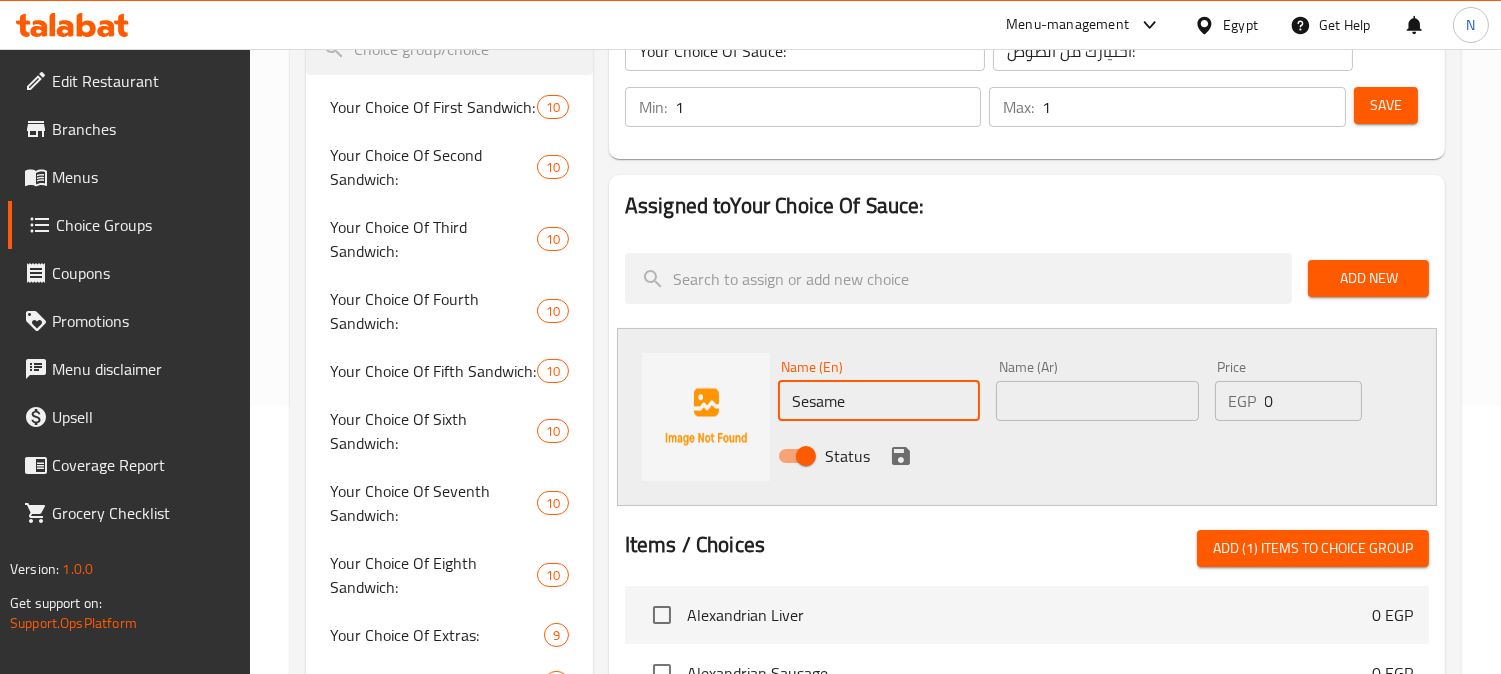 type on "Sesame Paste" 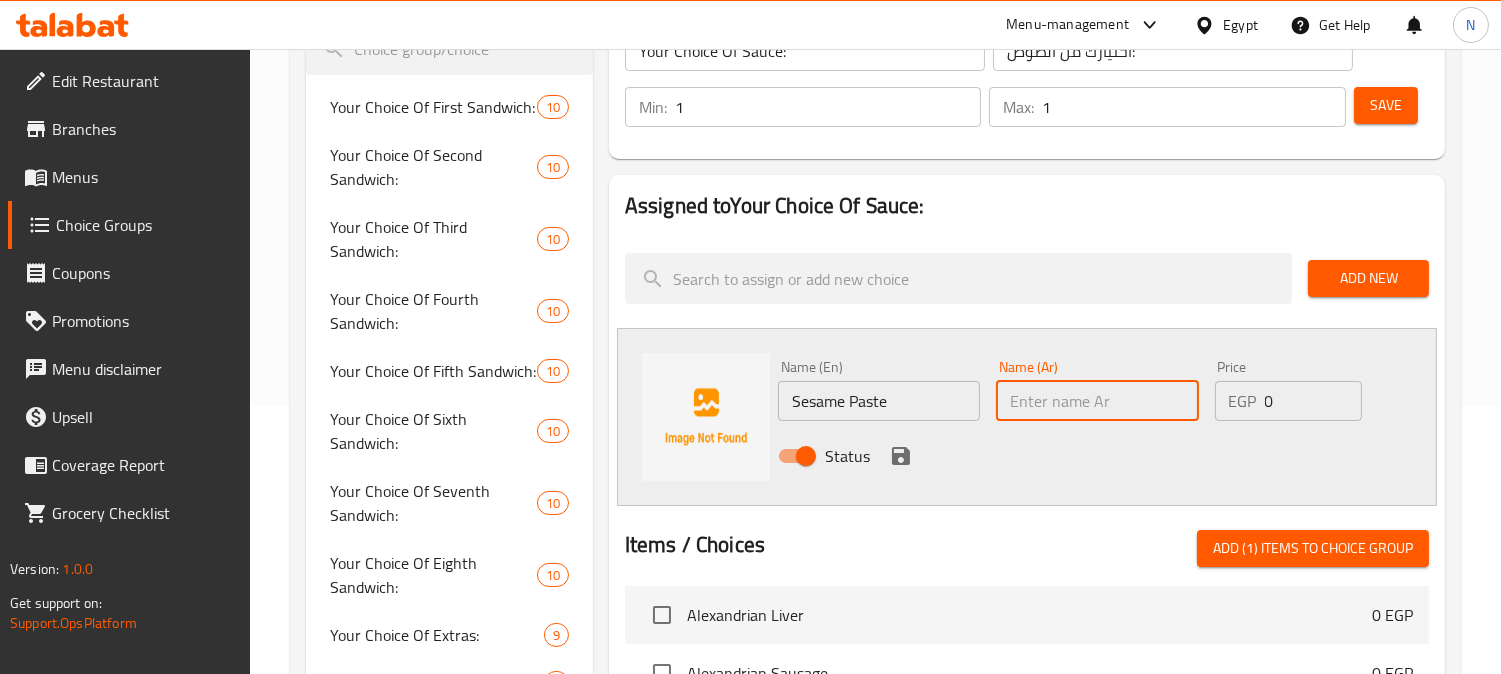 click at bounding box center (1097, 401) 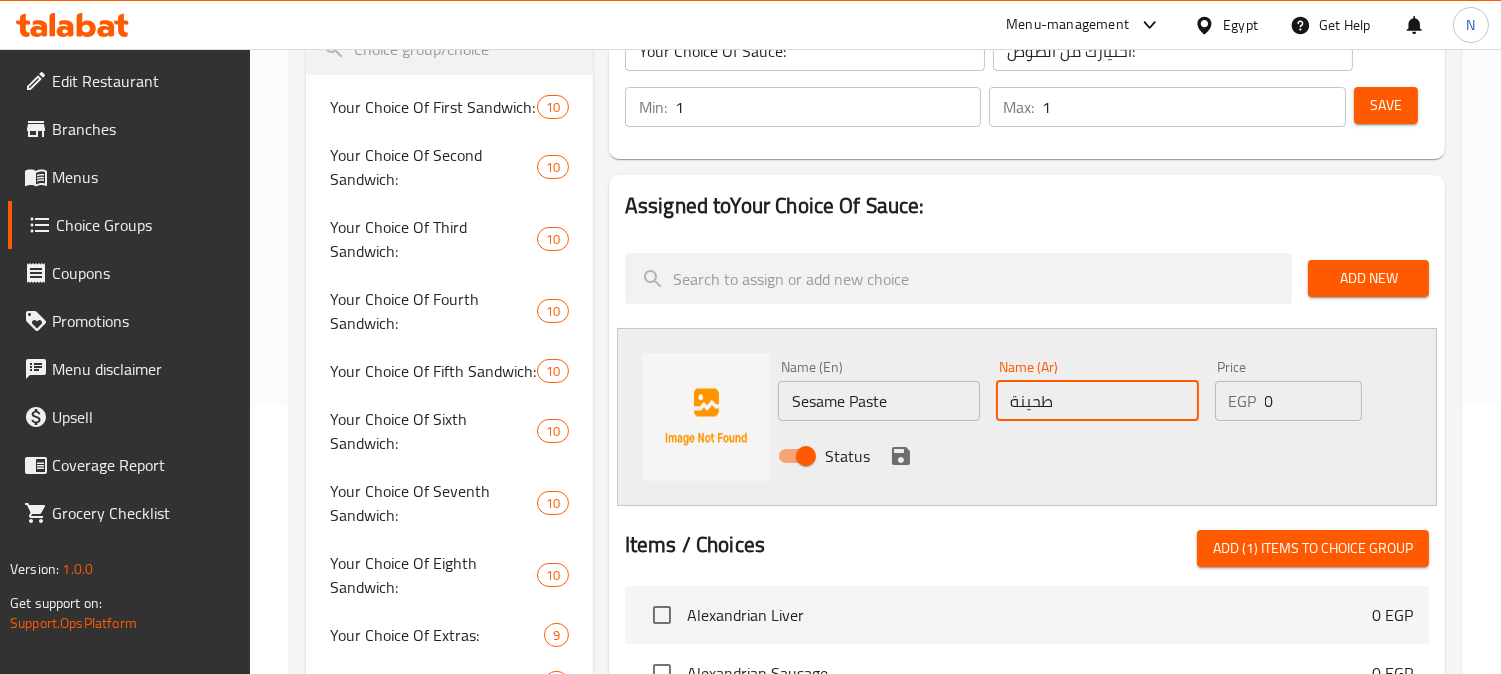type on "طحينة" 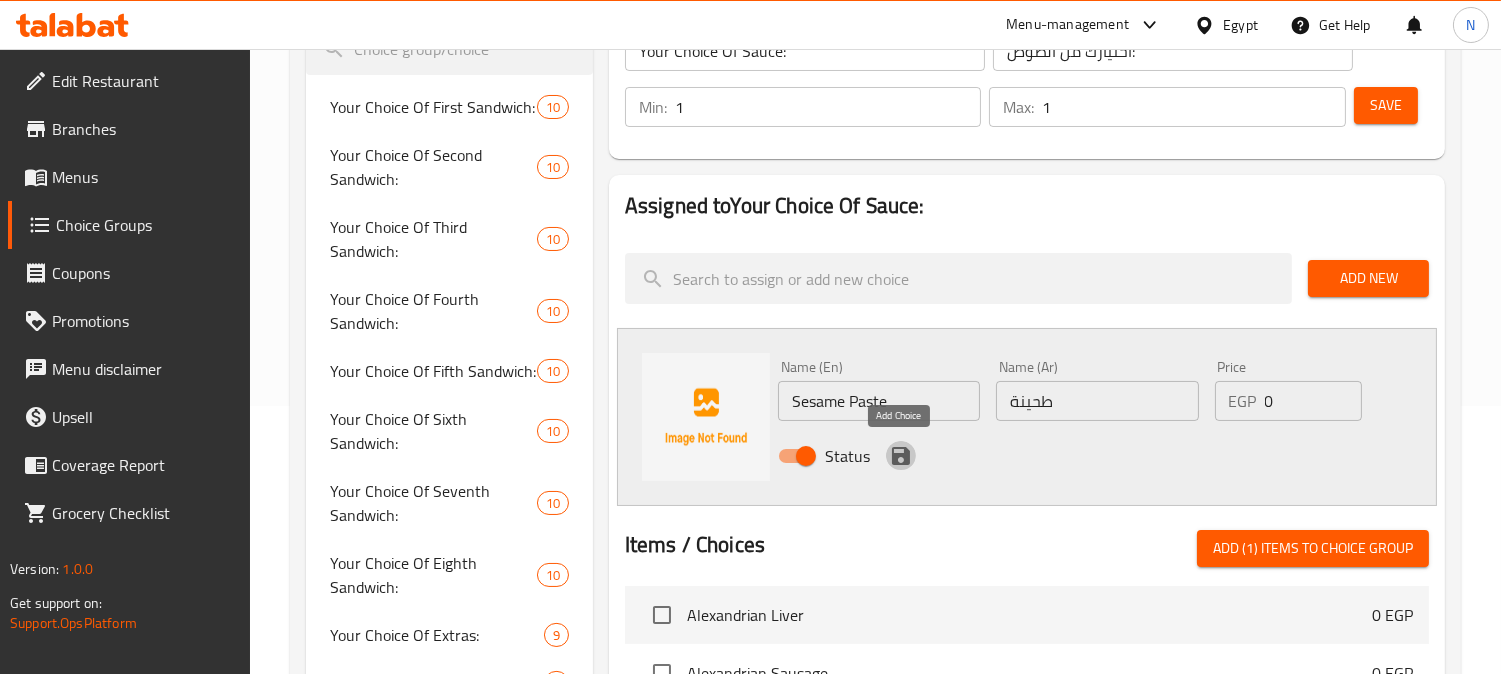 click 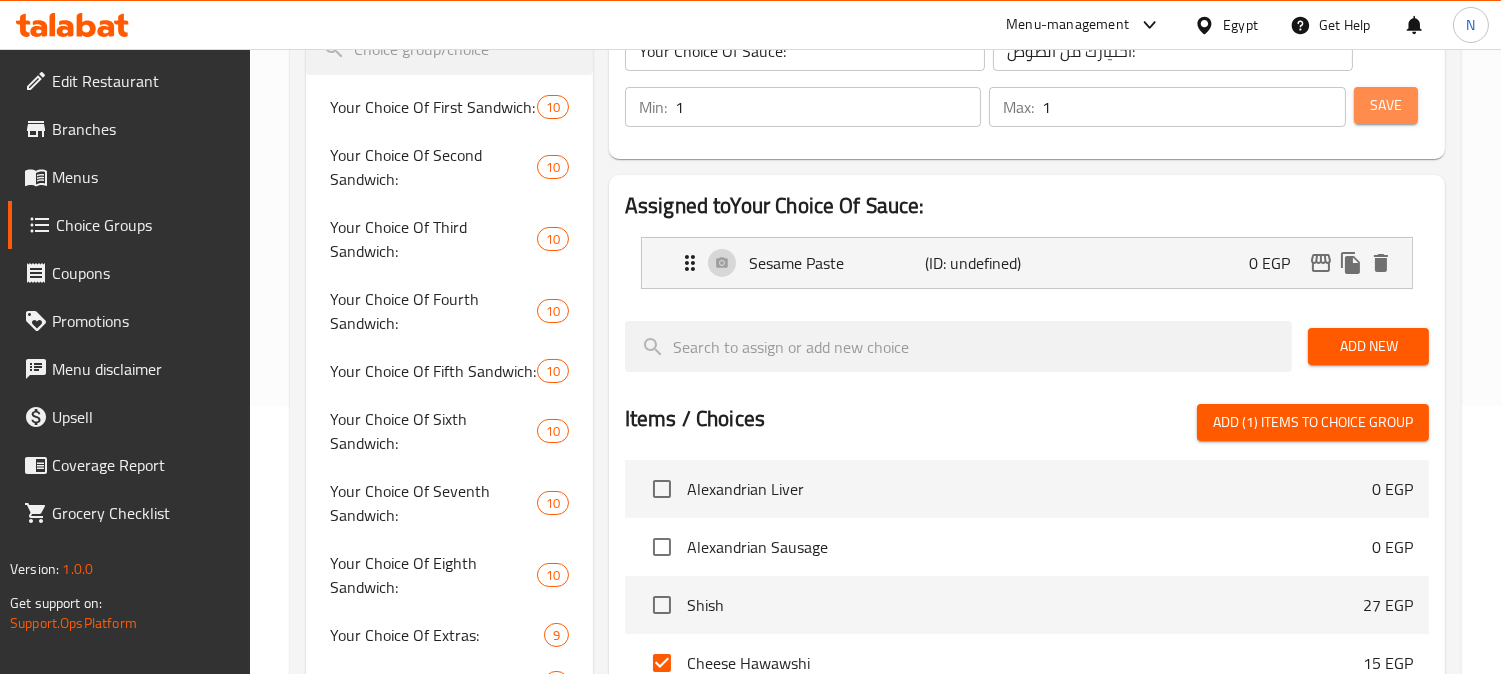 click on "Save" at bounding box center [1386, 105] 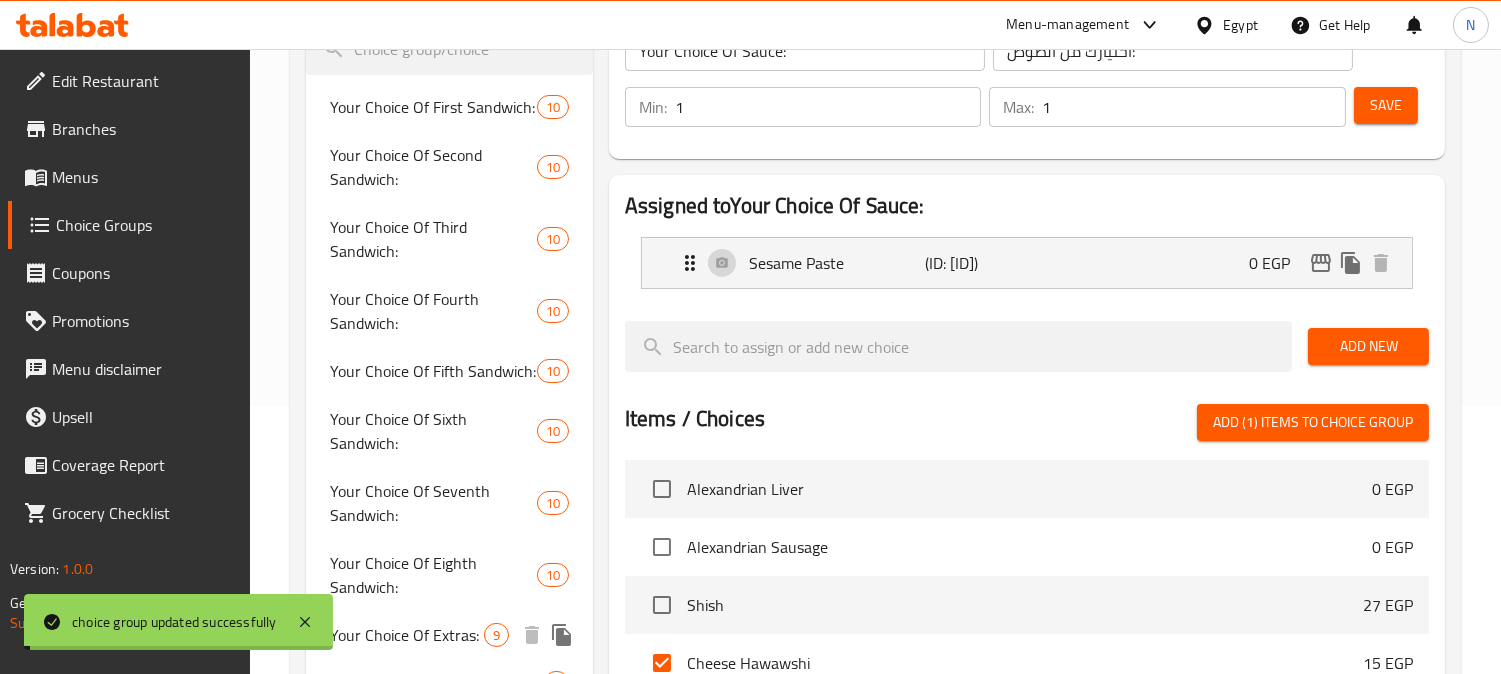 scroll, scrollTop: 277, scrollLeft: 0, axis: vertical 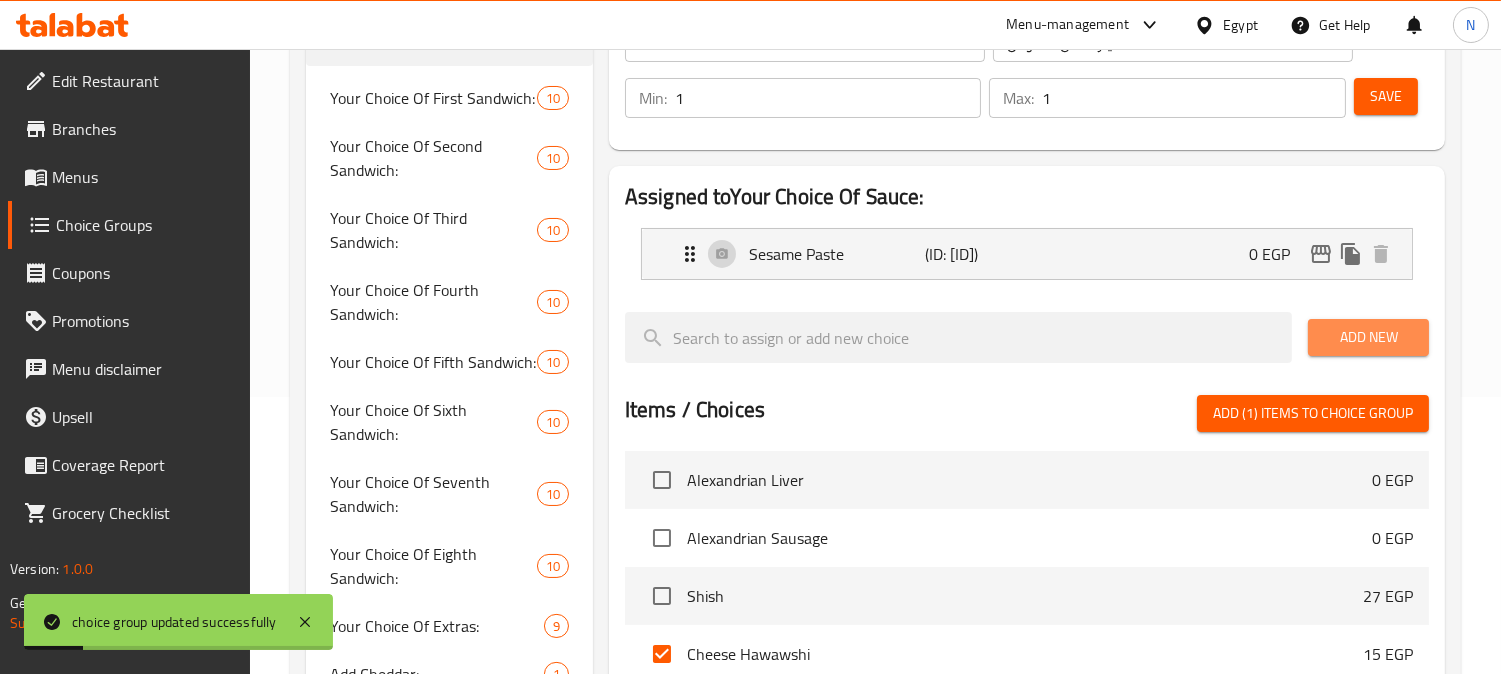 click on "Add New" at bounding box center (1368, 337) 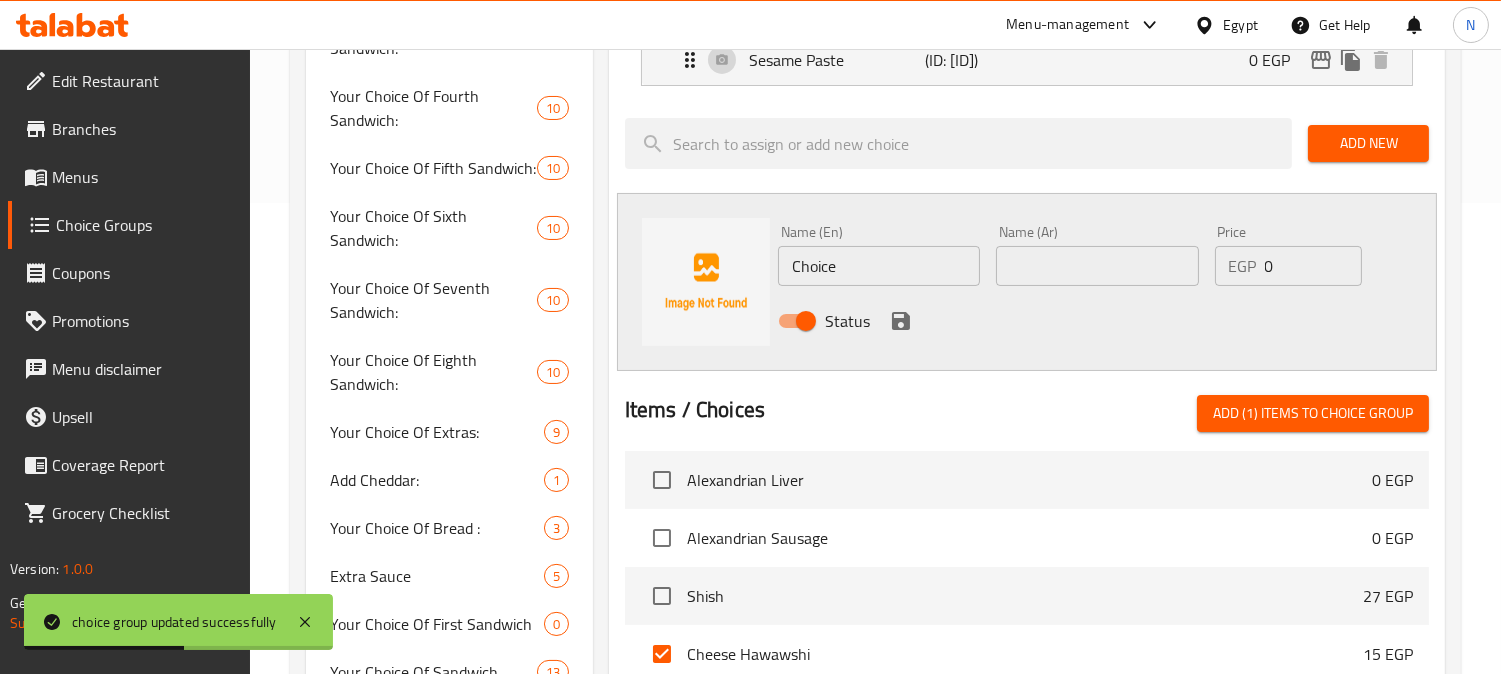 click on "Choice" at bounding box center (879, 266) 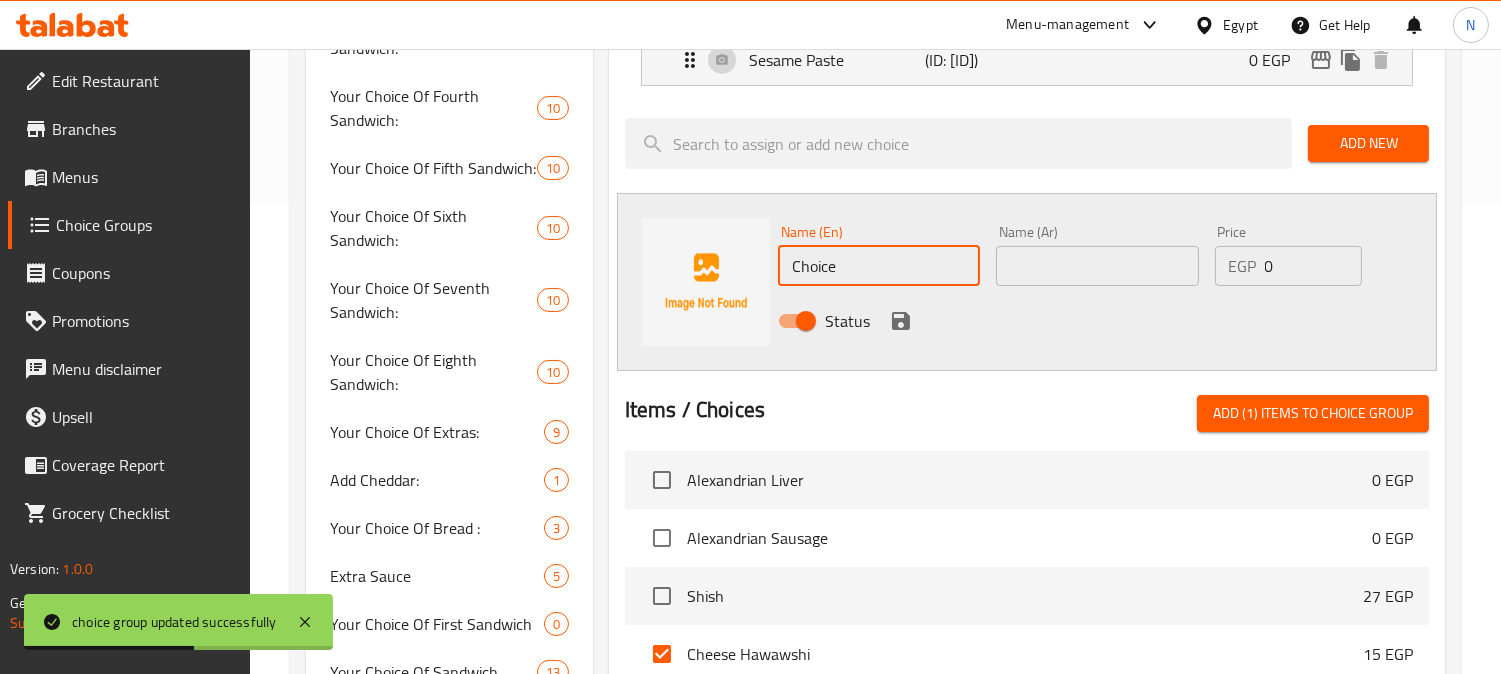 click on "Choice" at bounding box center (879, 266) 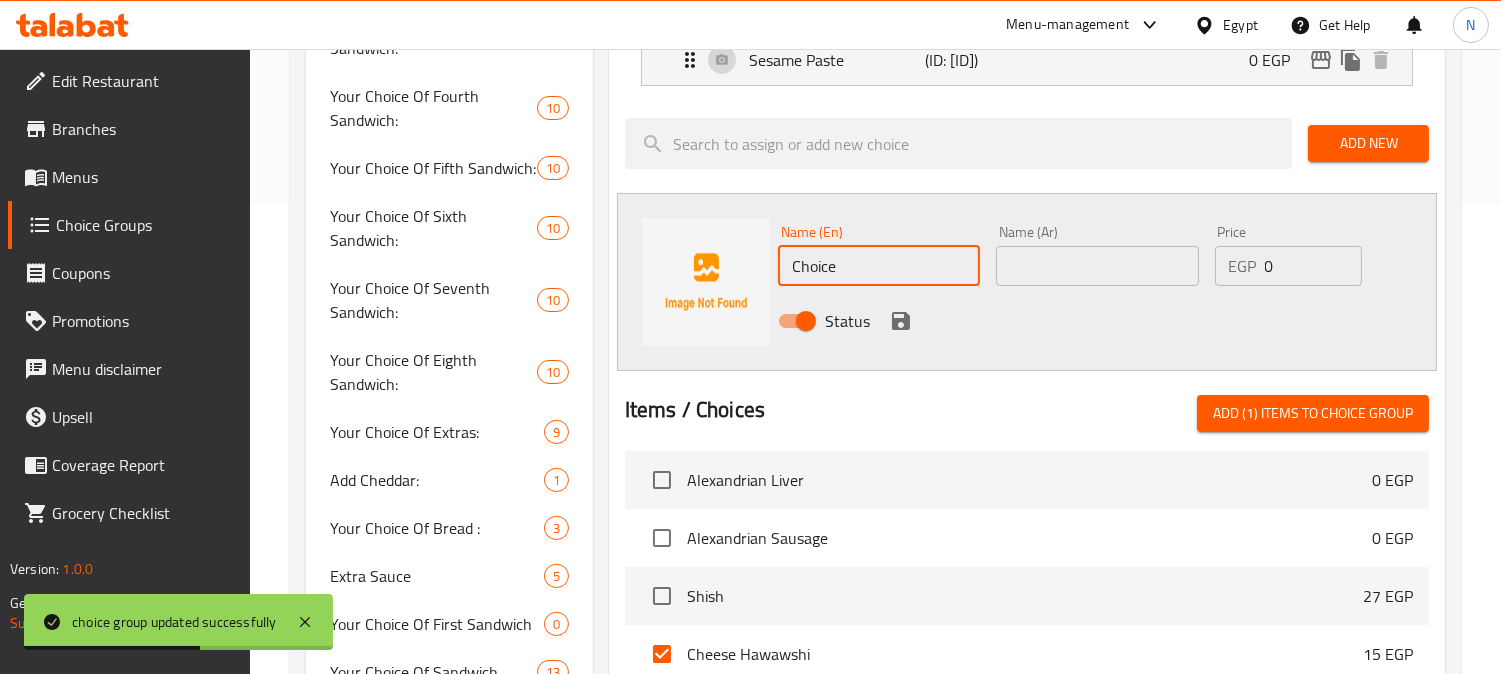 paste on "Ranch" 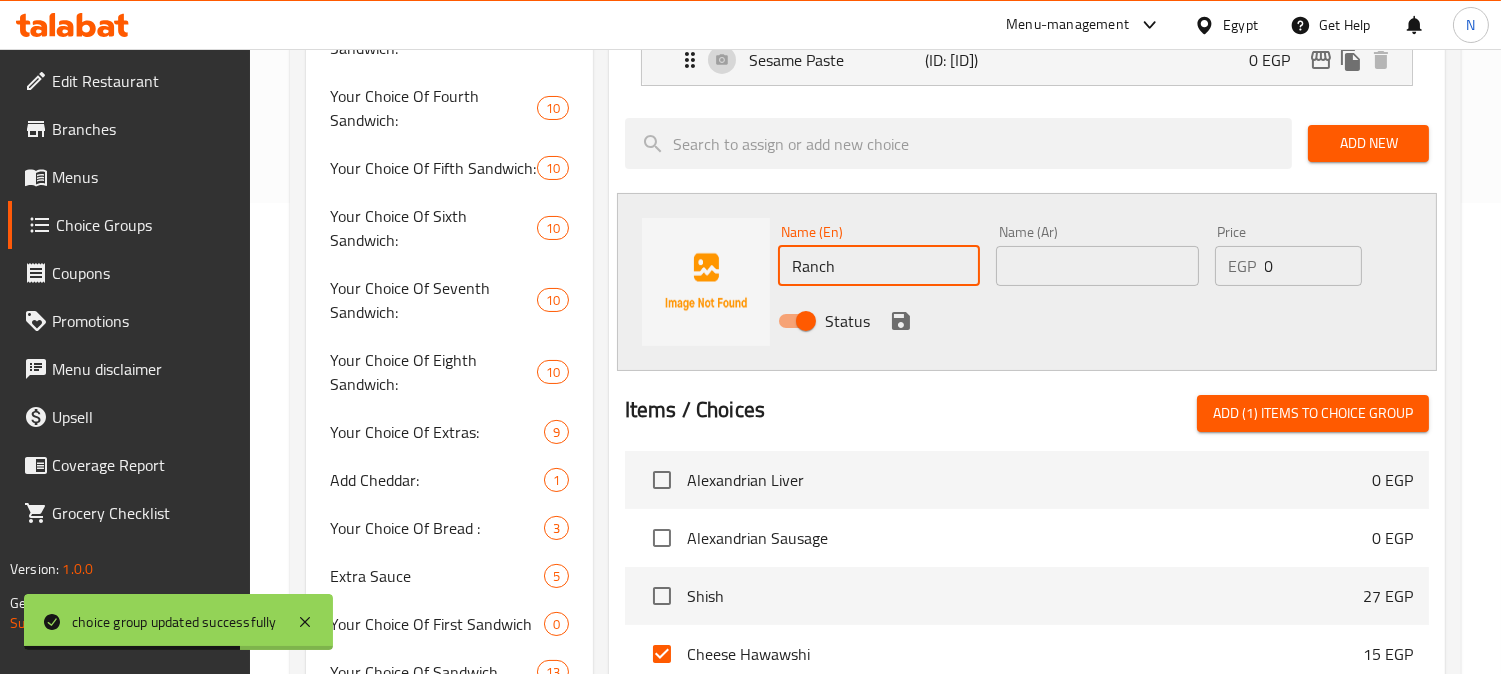 type on "Ranch" 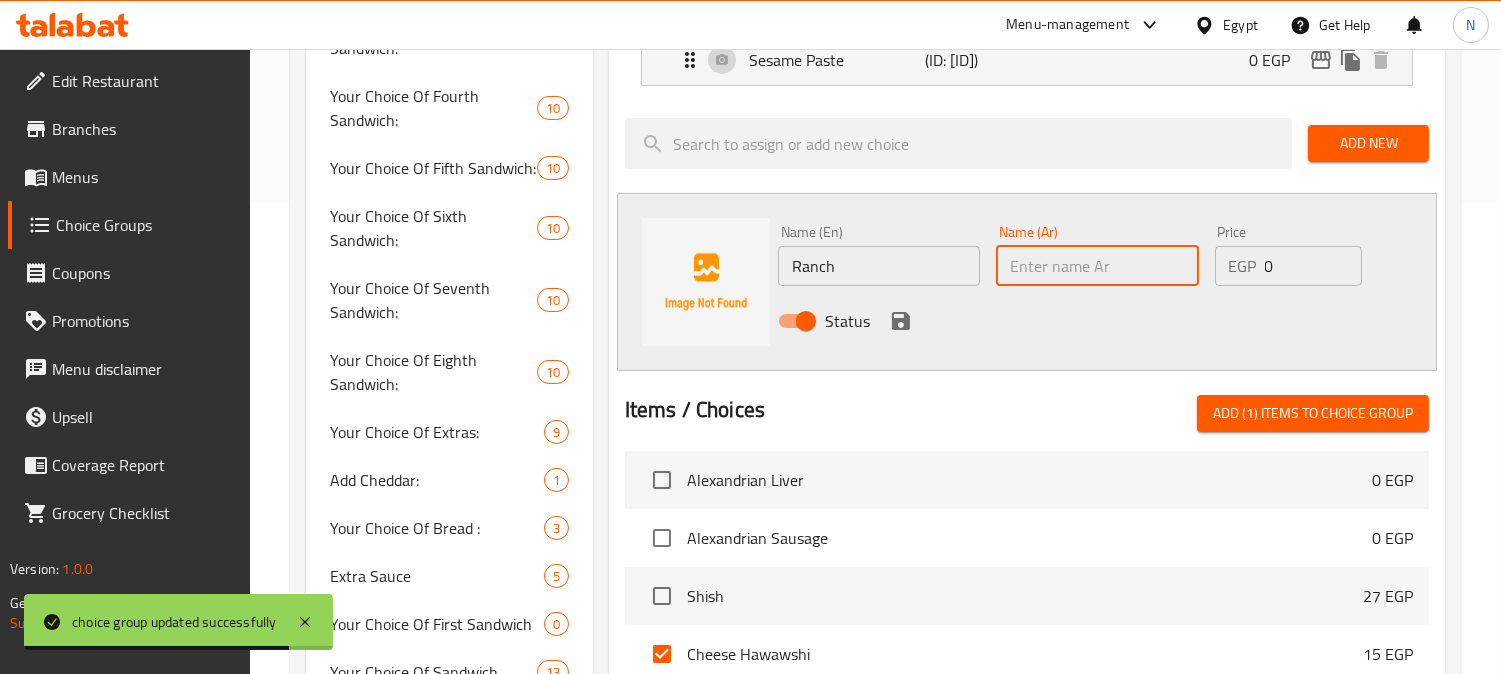 click at bounding box center (1097, 266) 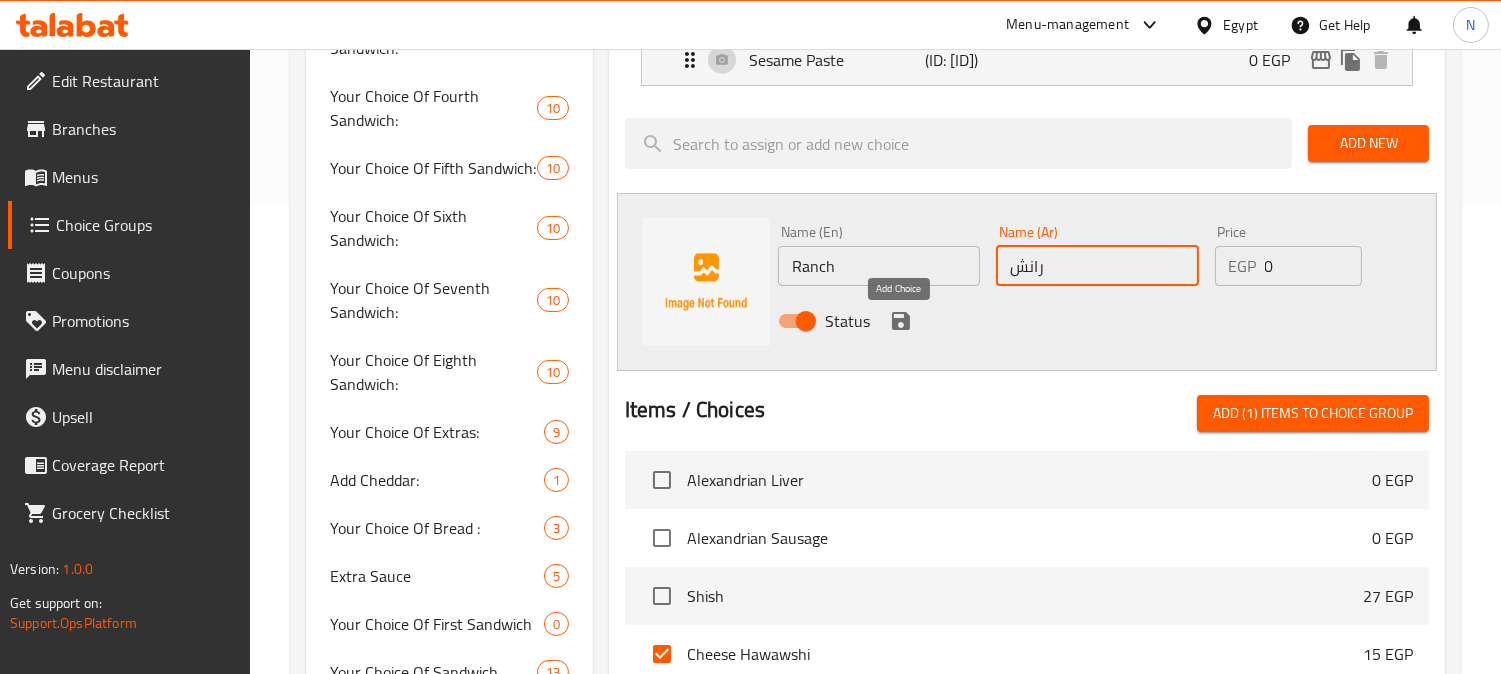 type on "رانش" 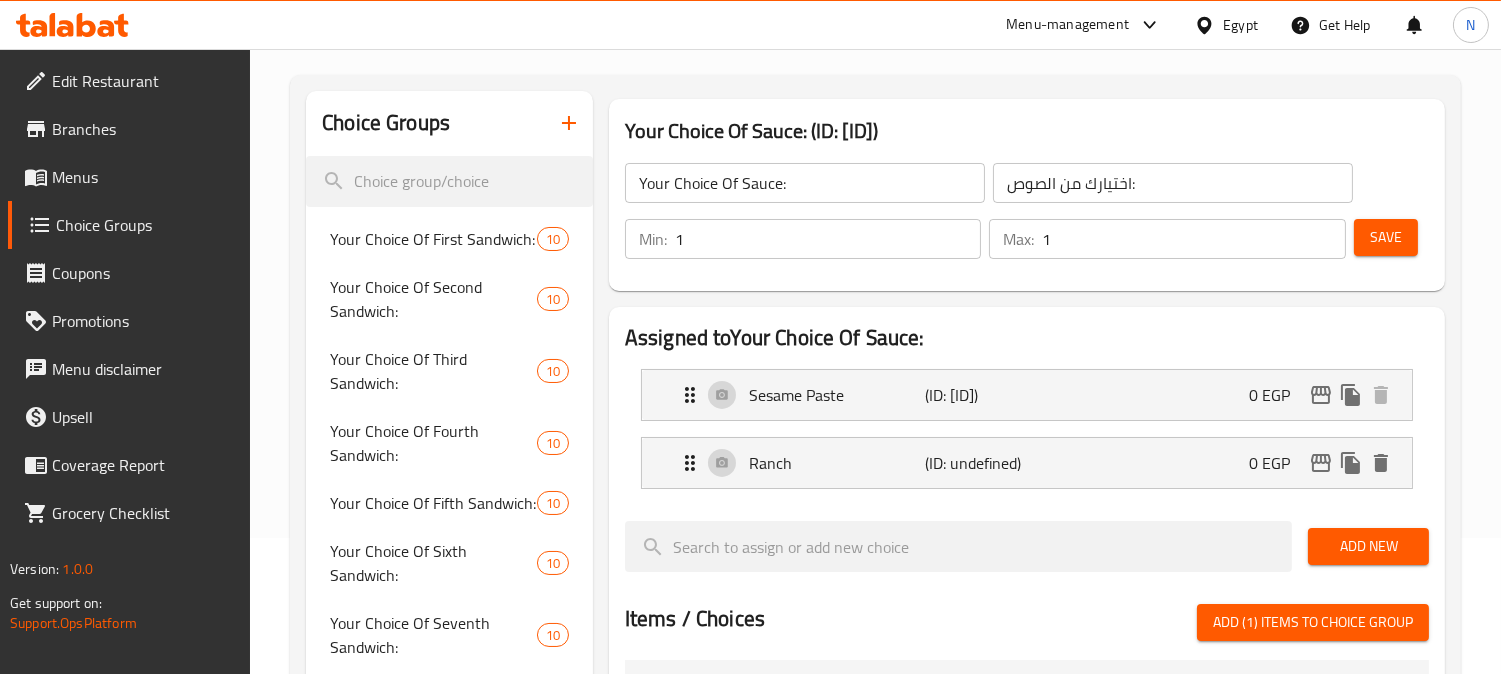 scroll, scrollTop: 123, scrollLeft: 0, axis: vertical 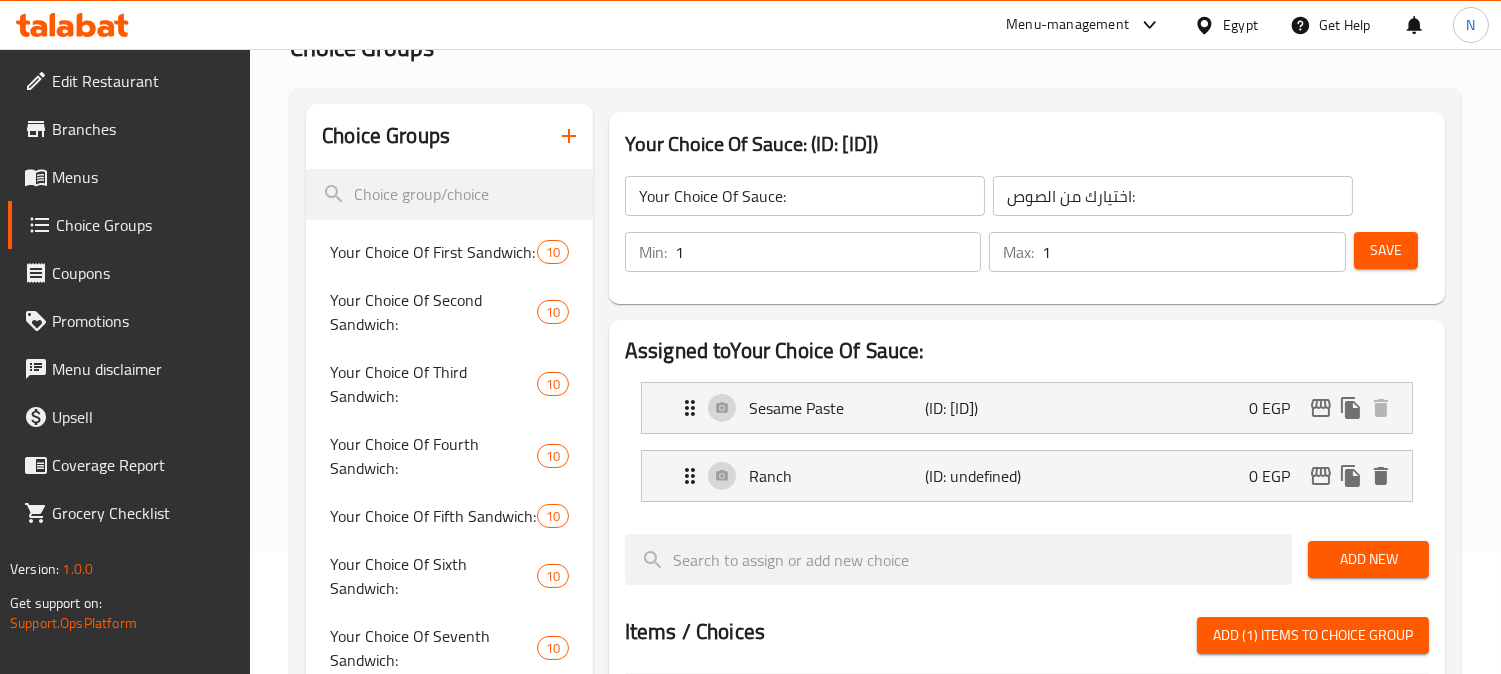 click on "Save" at bounding box center (1386, 250) 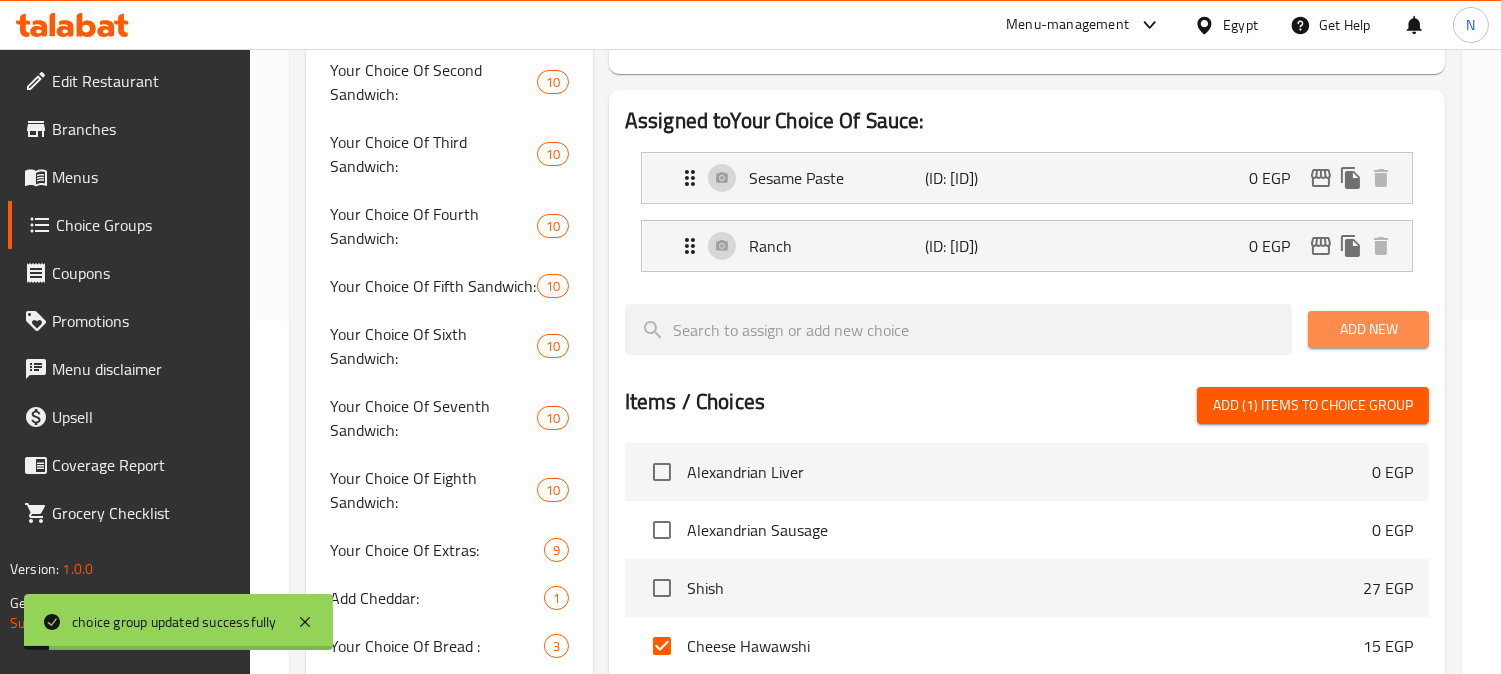 click on "Add New" at bounding box center [1368, 329] 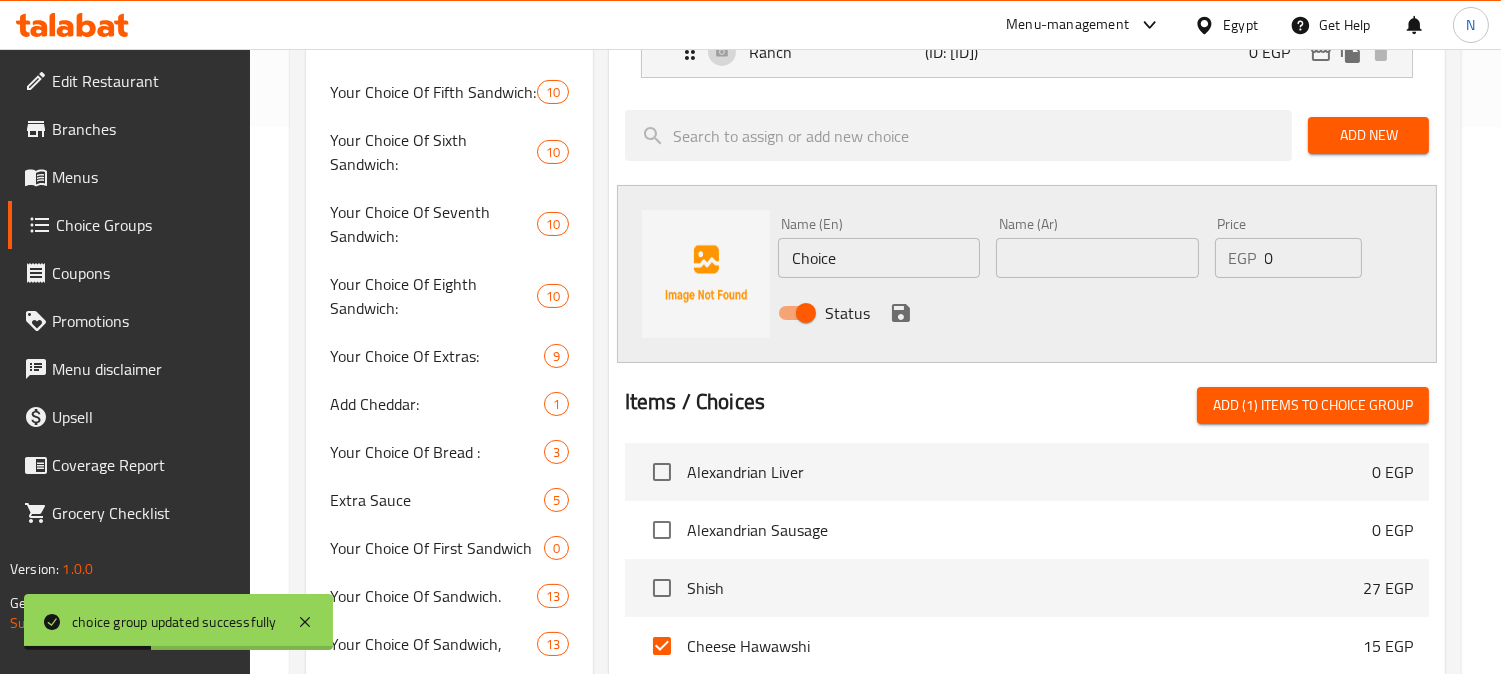 click on "Choice" at bounding box center (879, 258) 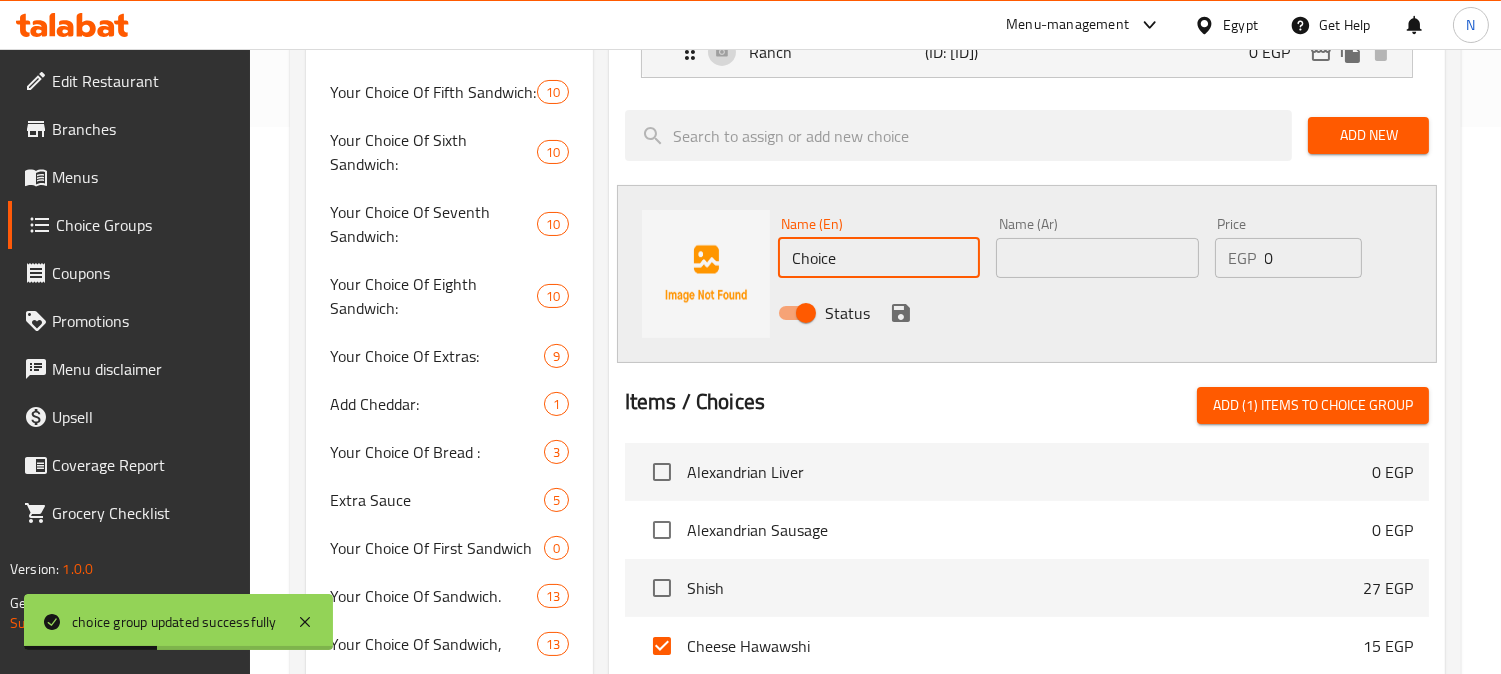 click on "Choice" at bounding box center [879, 258] 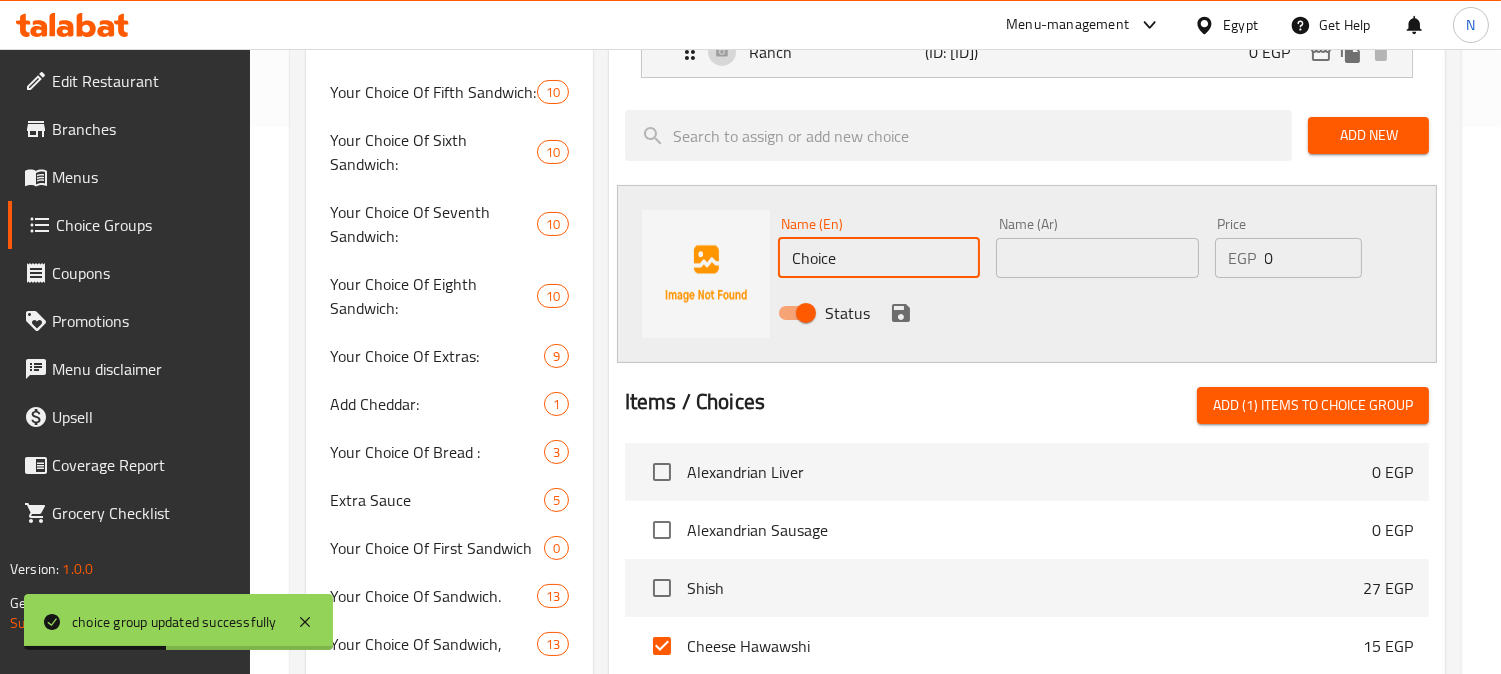 paste on "Barbecu" 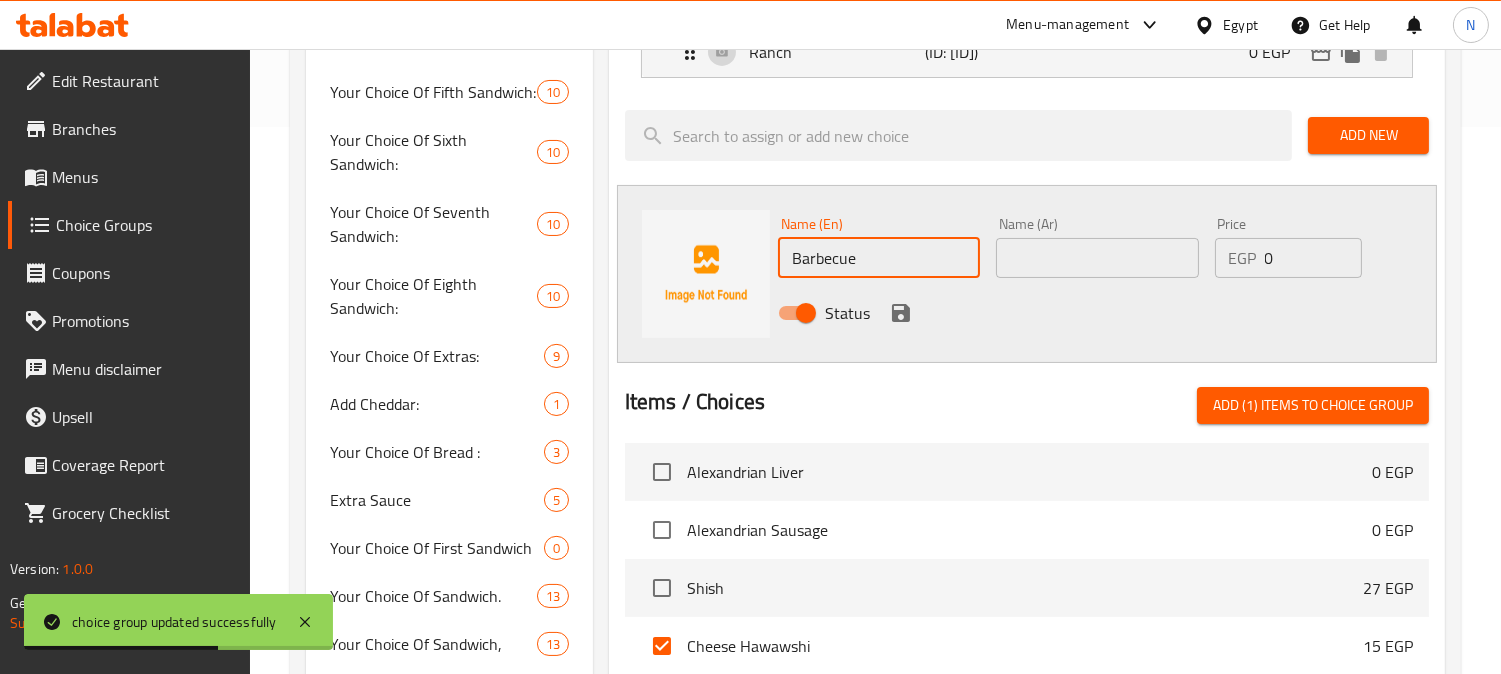 type on "Barbecue" 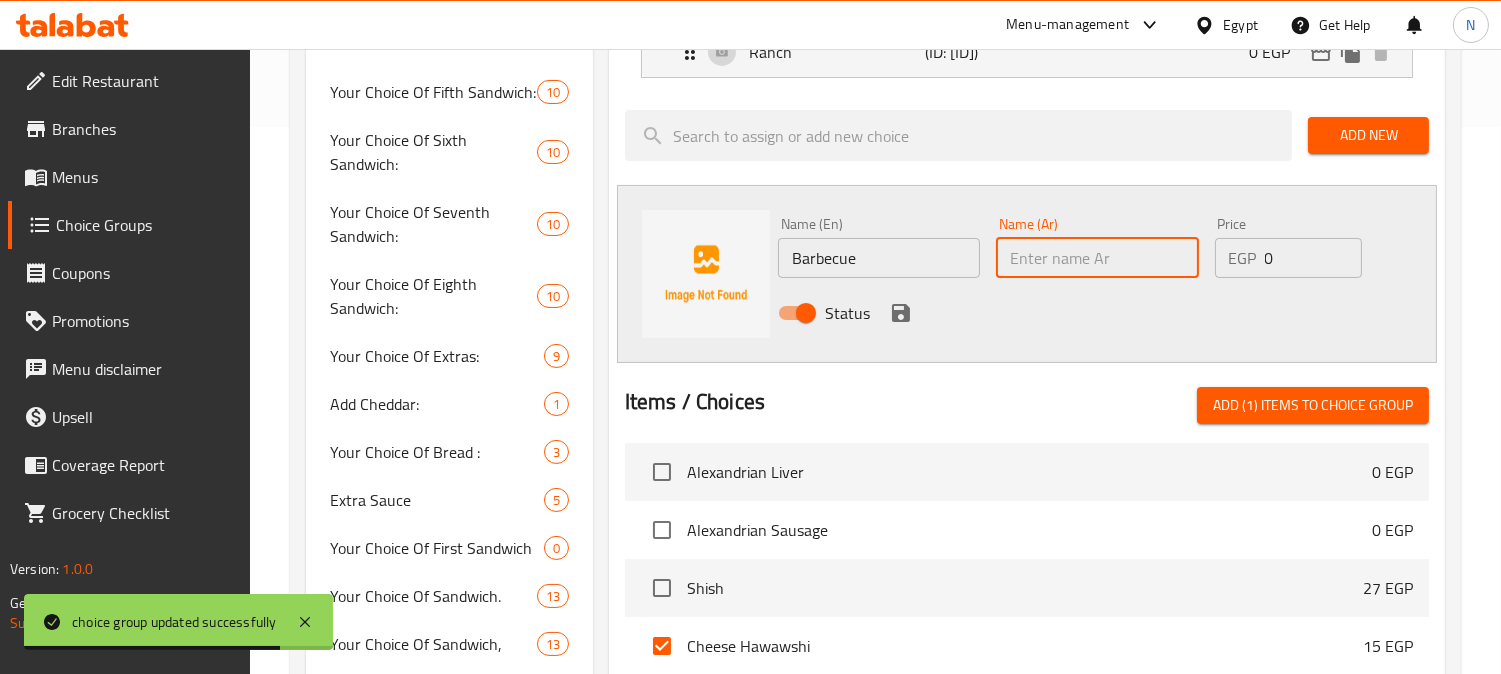 click at bounding box center (1097, 258) 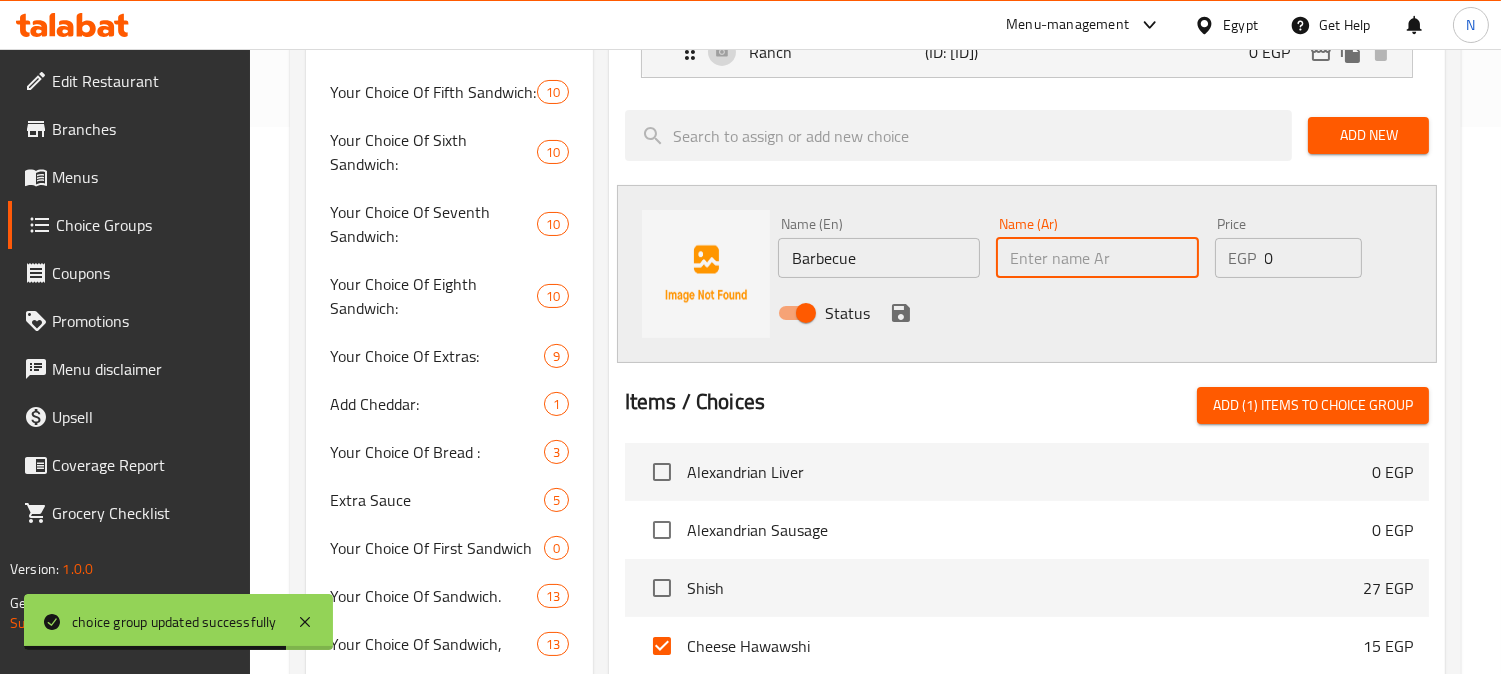 paste on "باربكيو" 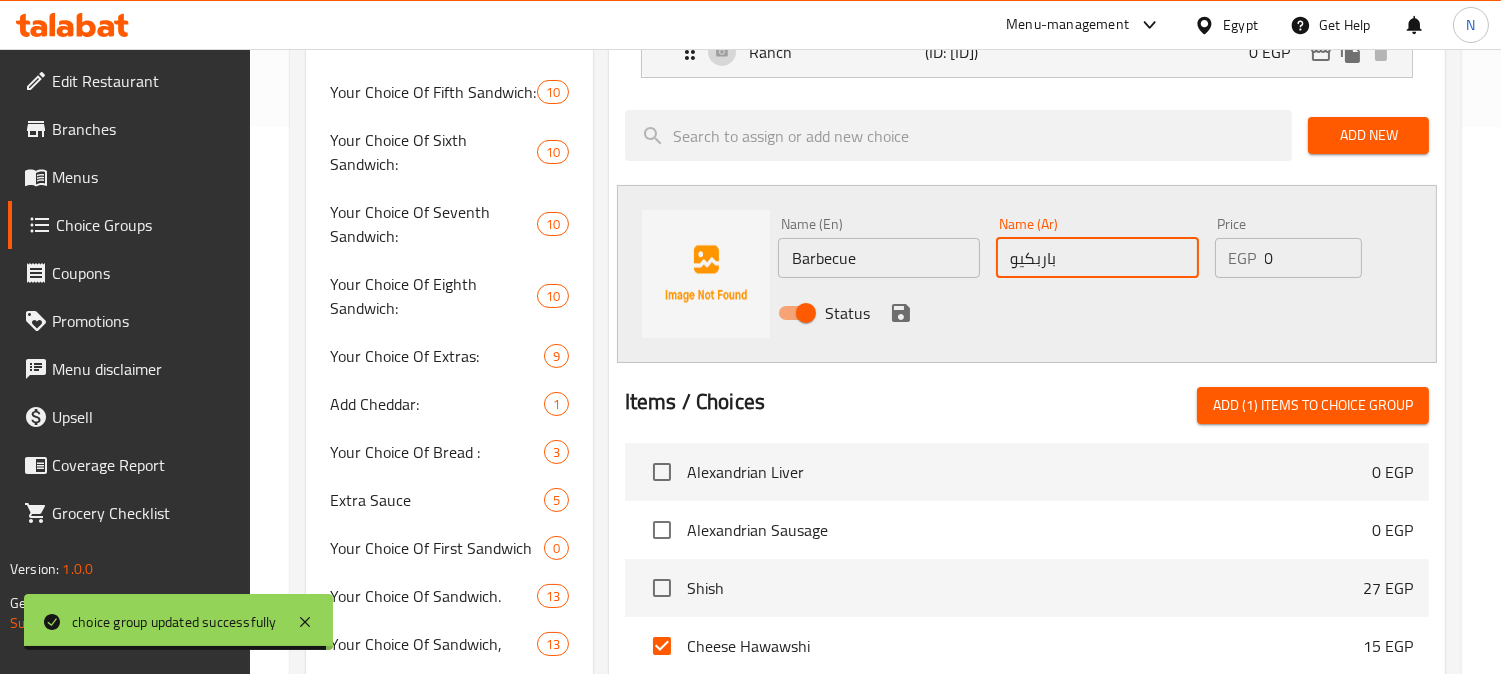type on "باربكيو" 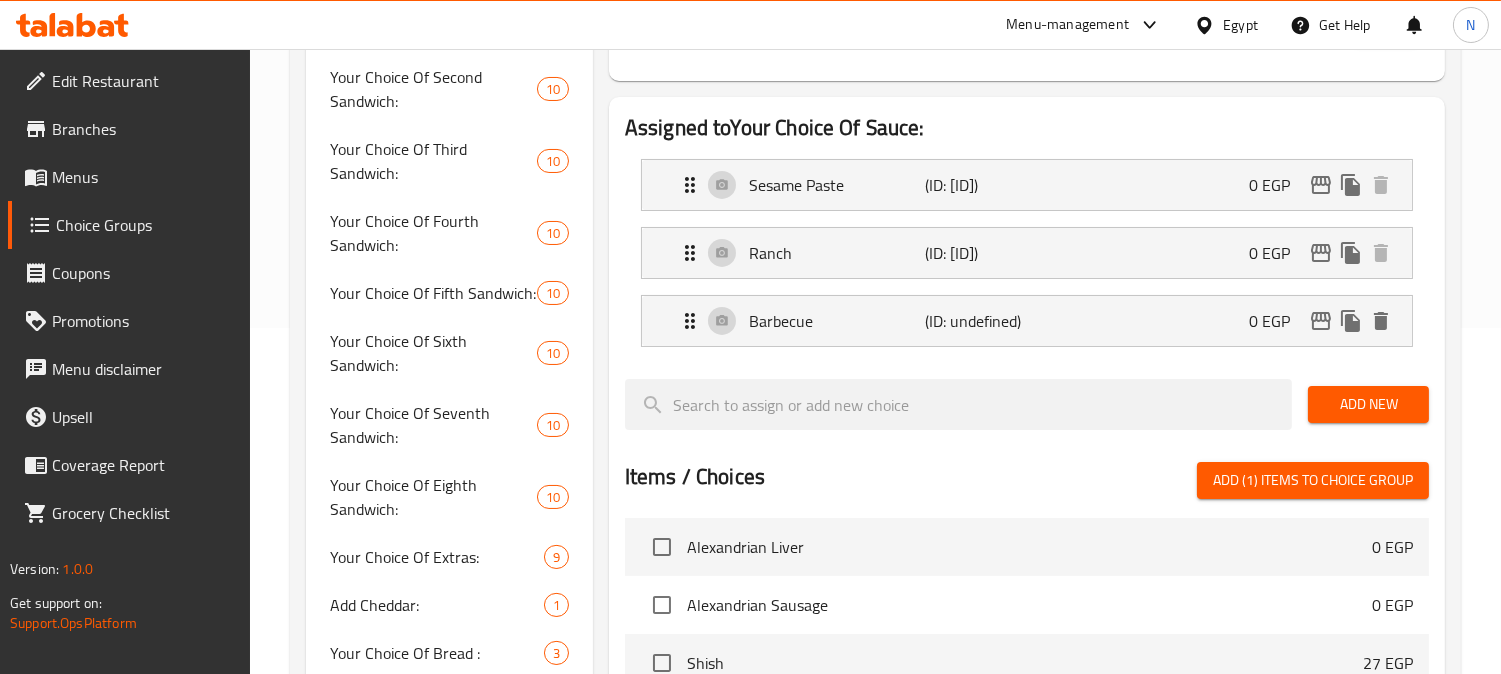 scroll, scrollTop: 311, scrollLeft: 0, axis: vertical 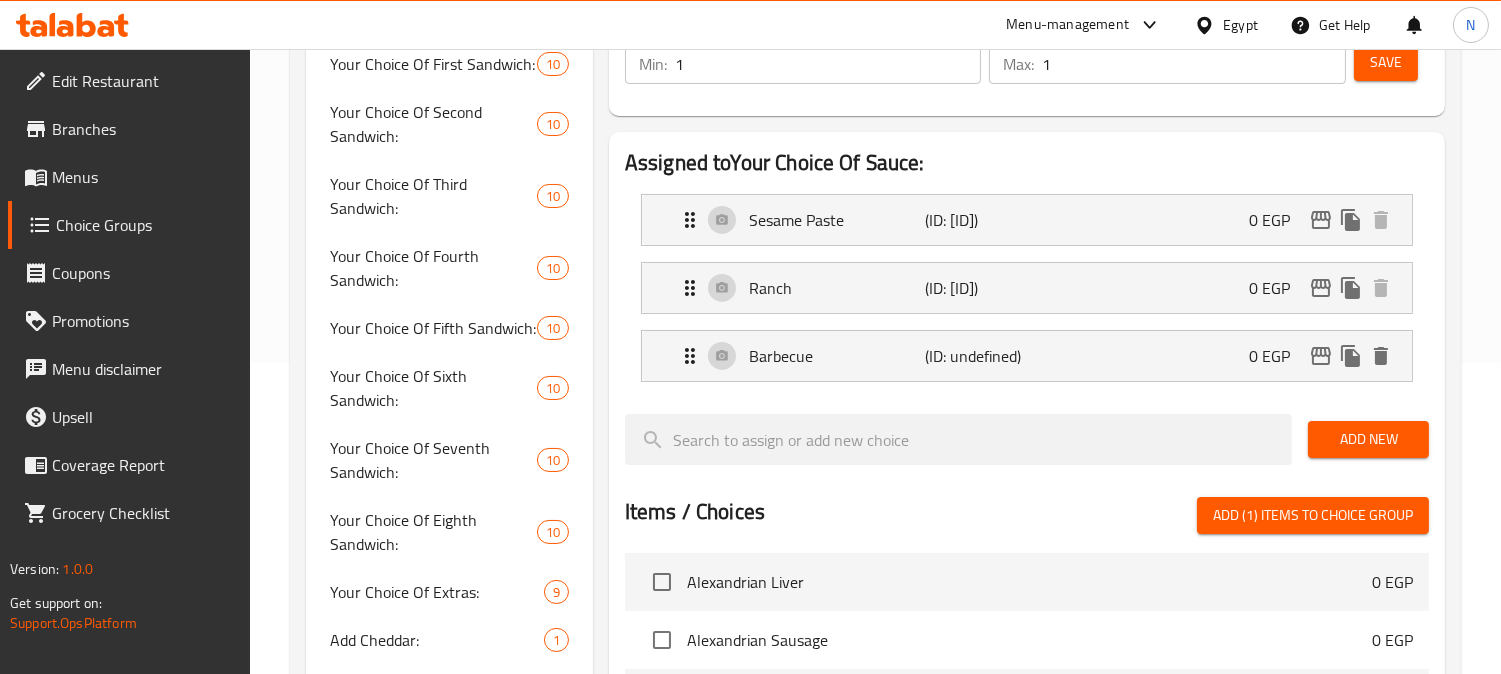 click on "Save" at bounding box center (1386, 62) 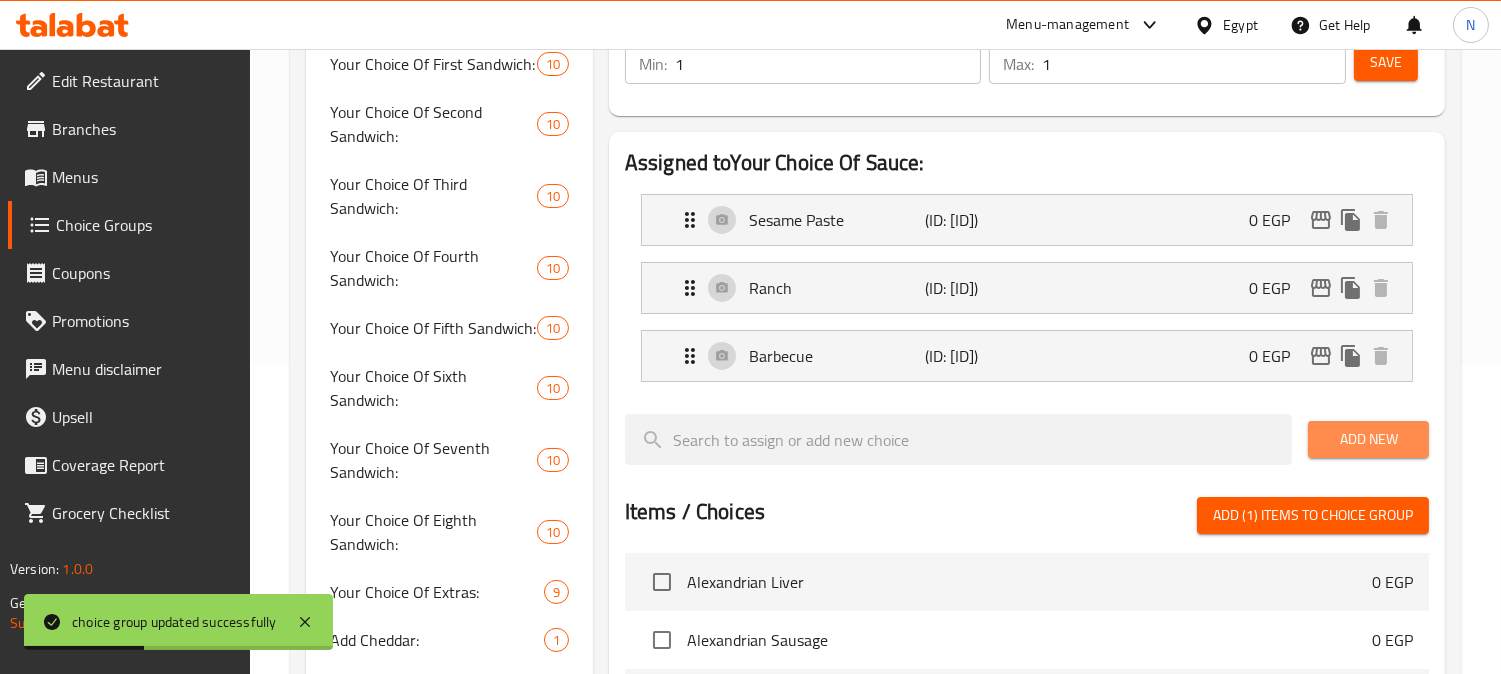 click on "Add New" at bounding box center [1368, 439] 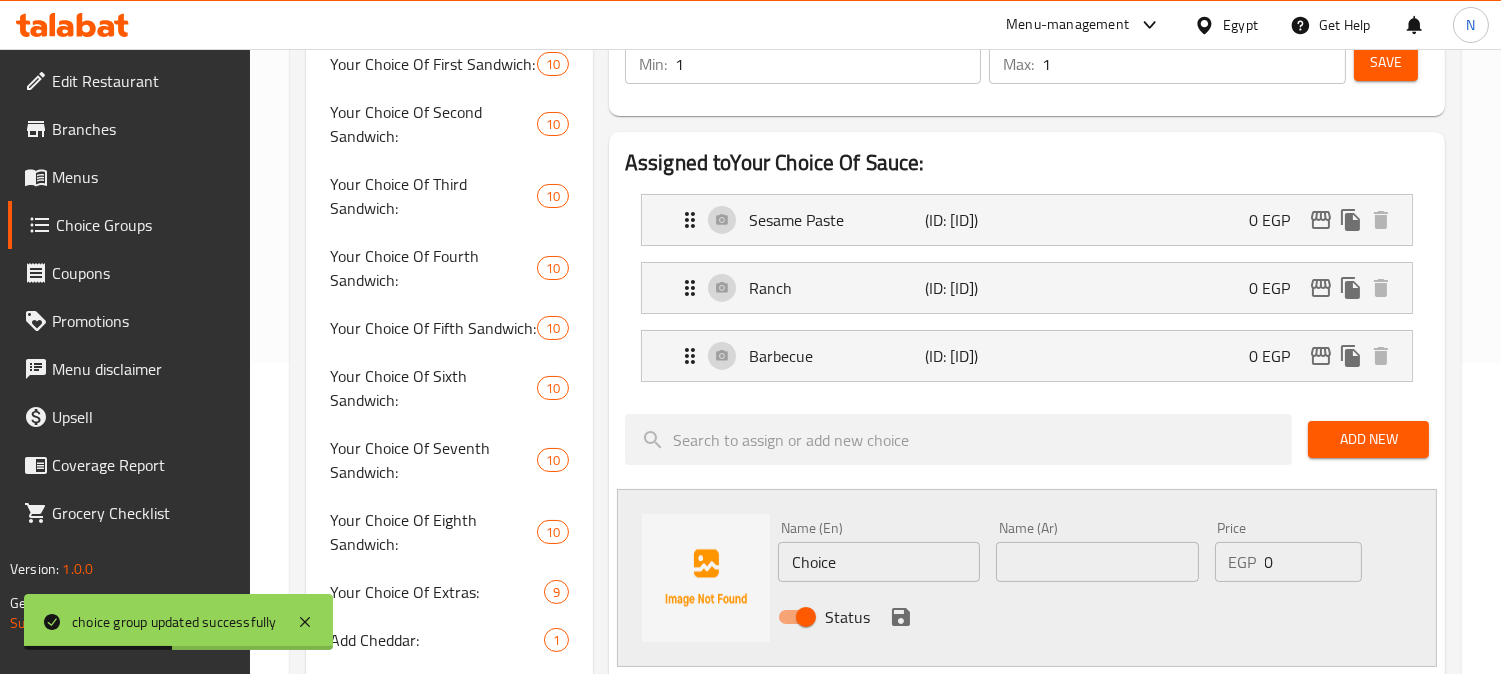 click on "Choice" at bounding box center (879, 562) 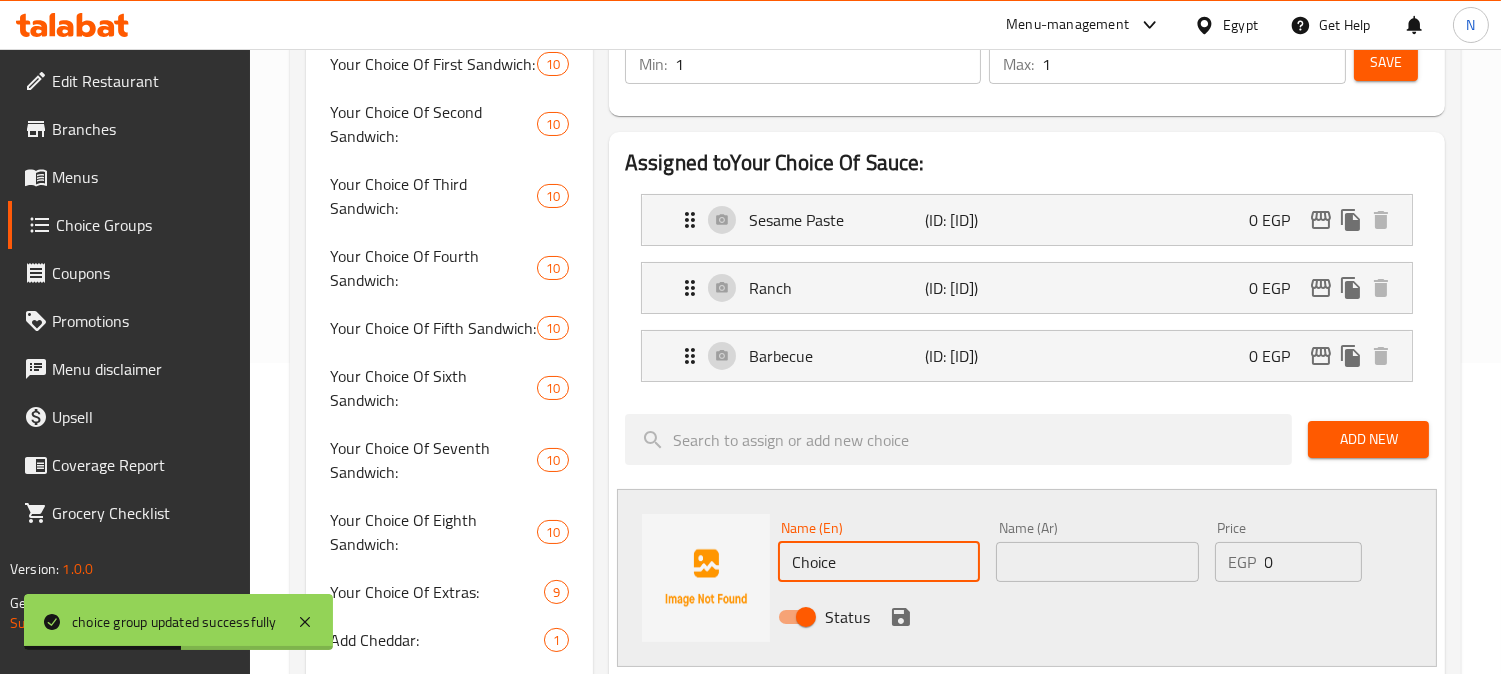 click on "Choice" at bounding box center [879, 562] 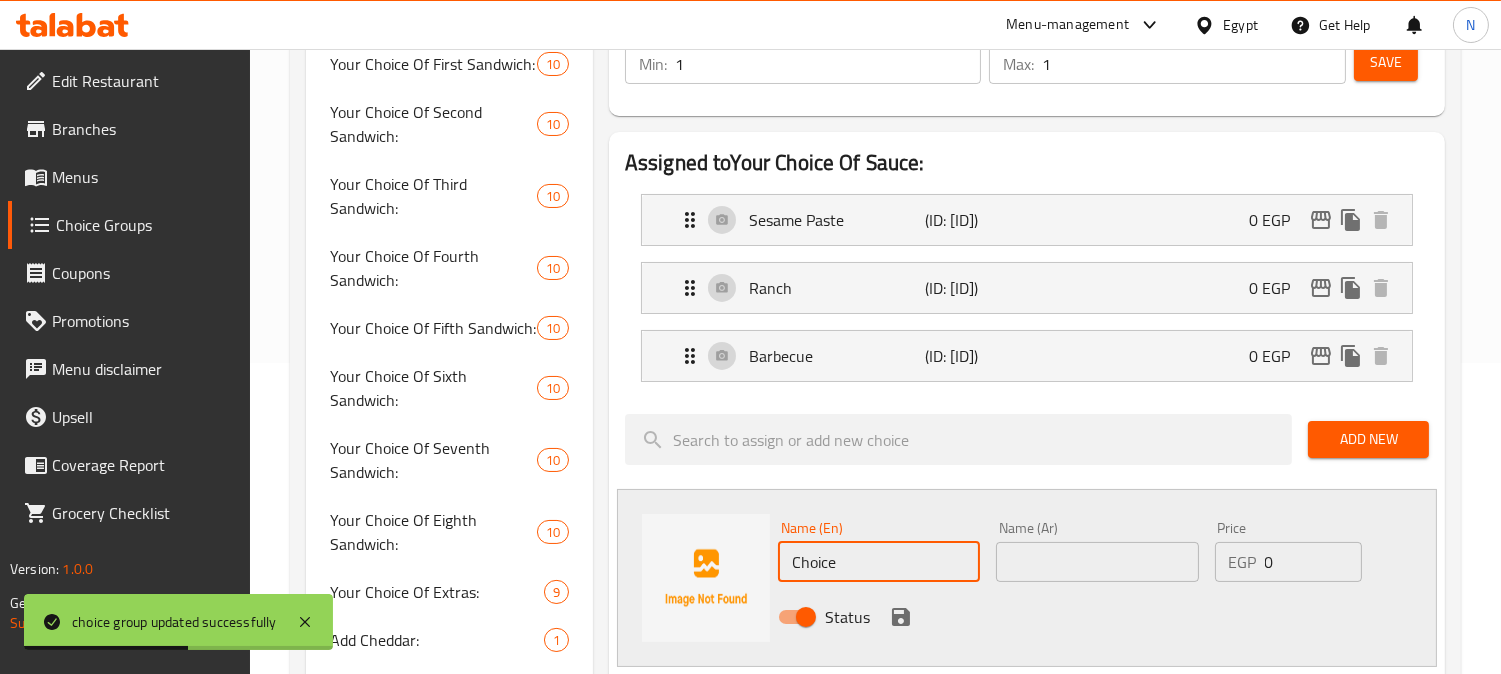 paste on "Texas" 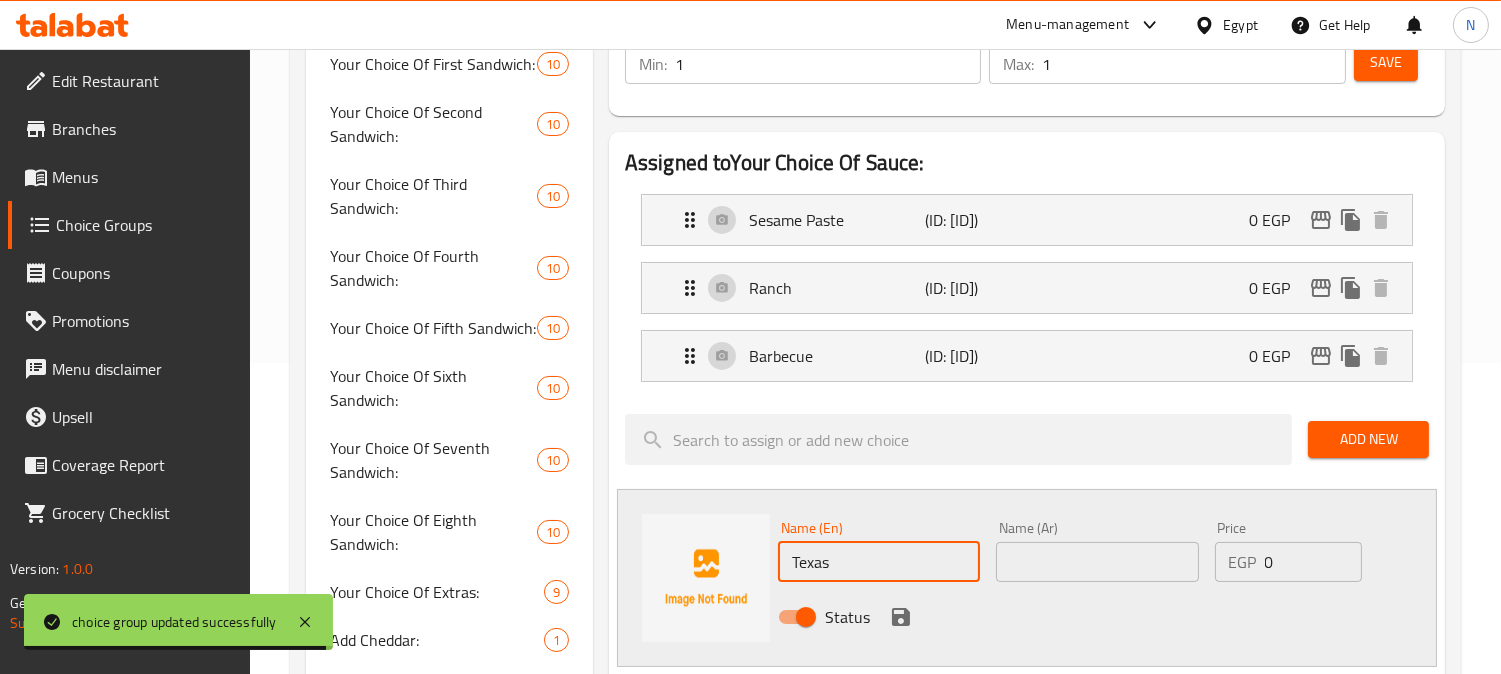type on "Texas" 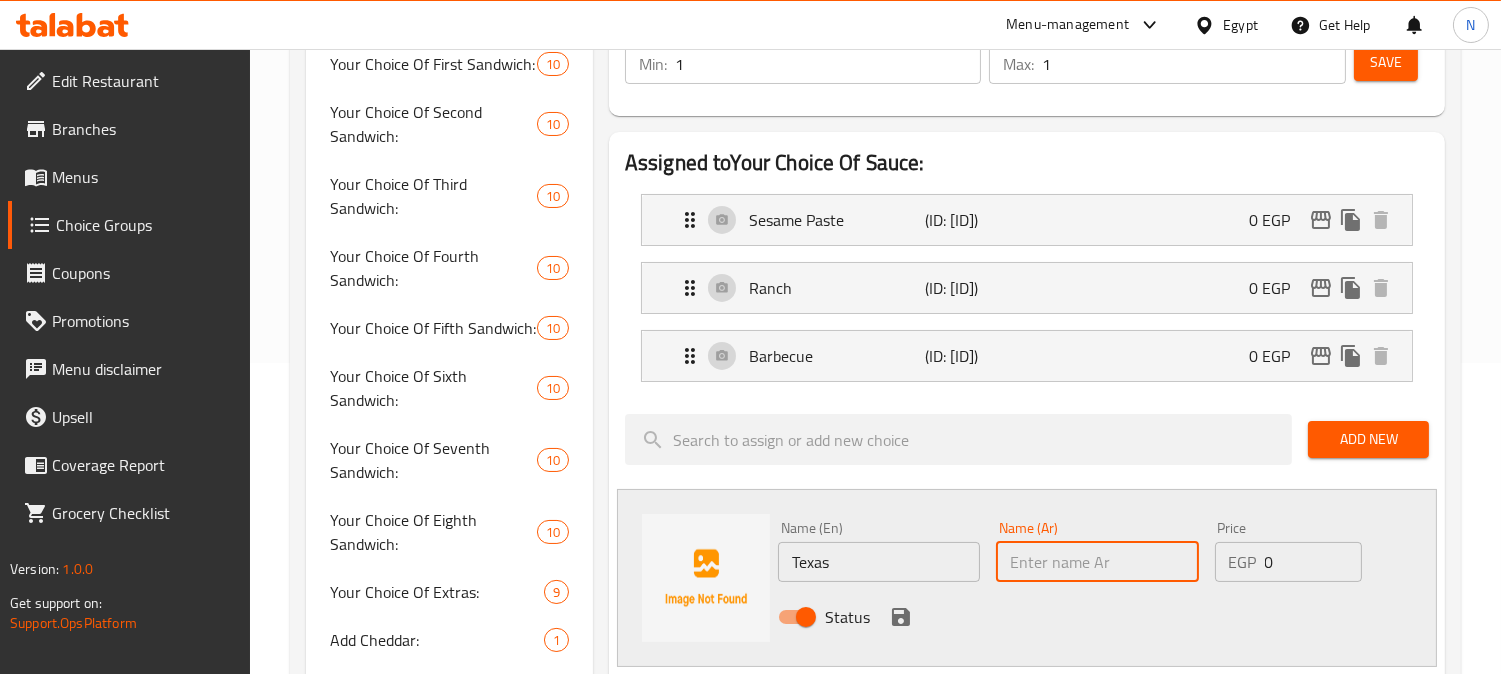 click at bounding box center (1097, 562) 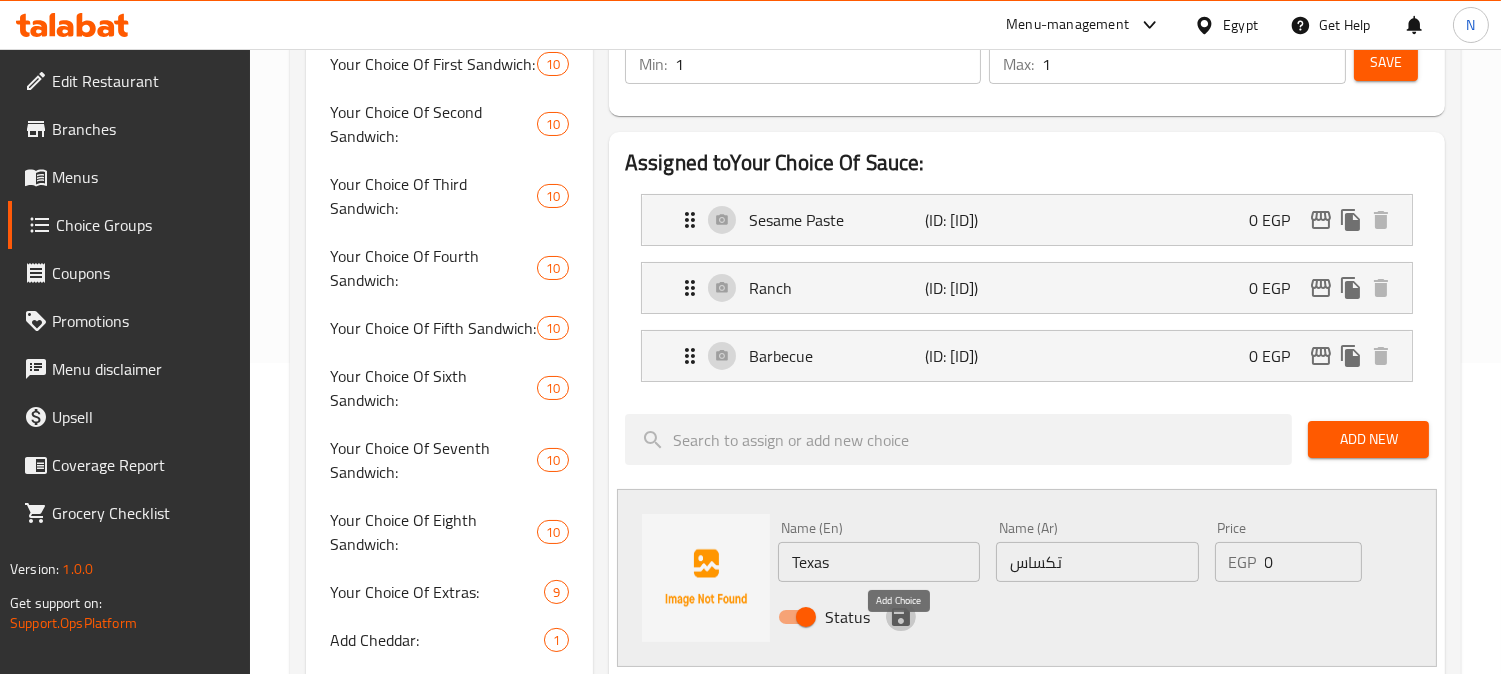 click 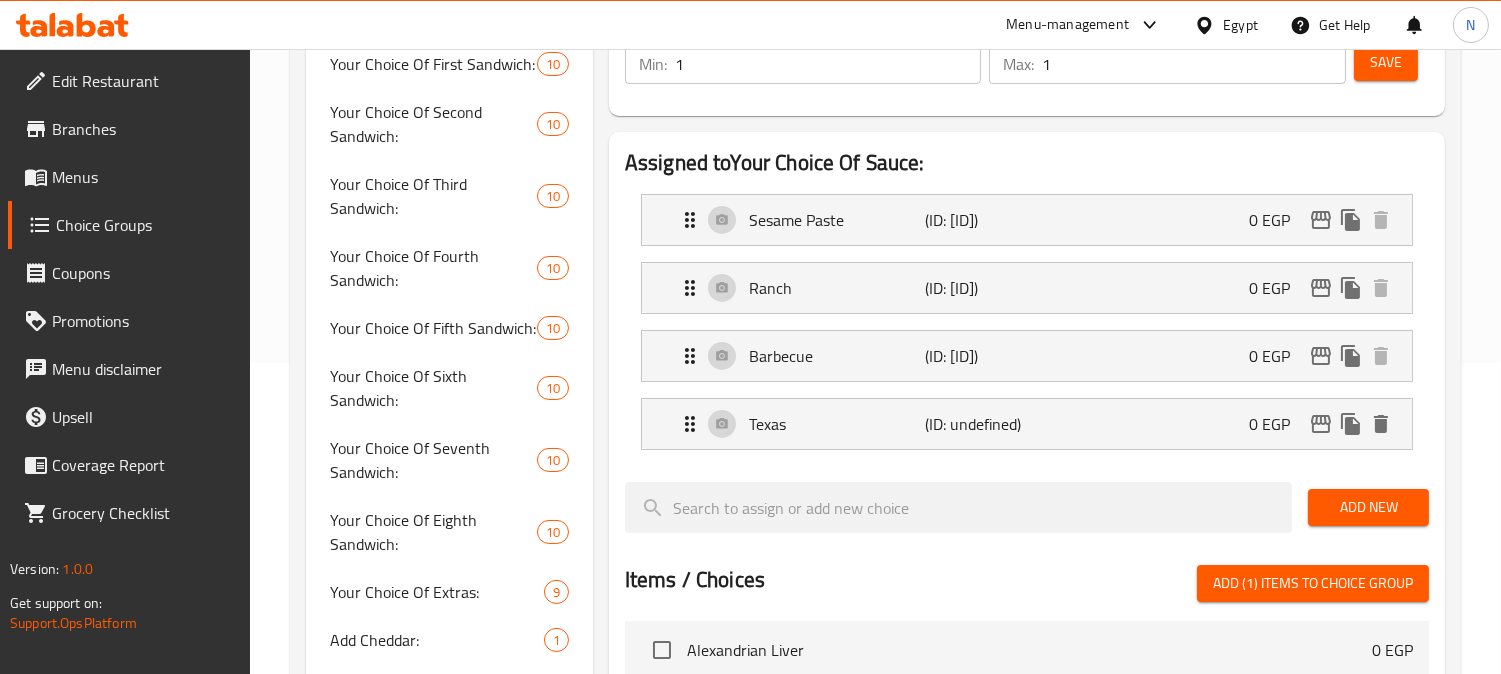 click on "Save" at bounding box center [1386, 62] 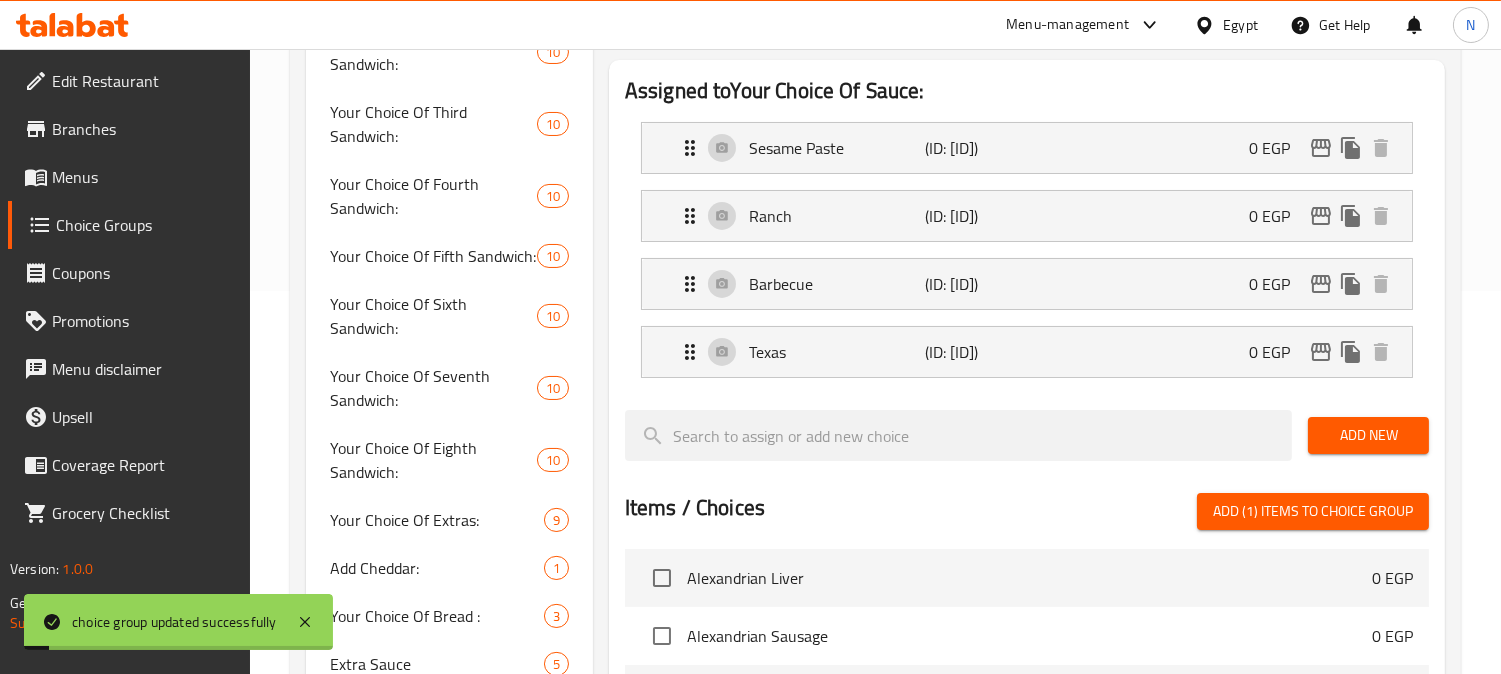 scroll, scrollTop: 422, scrollLeft: 0, axis: vertical 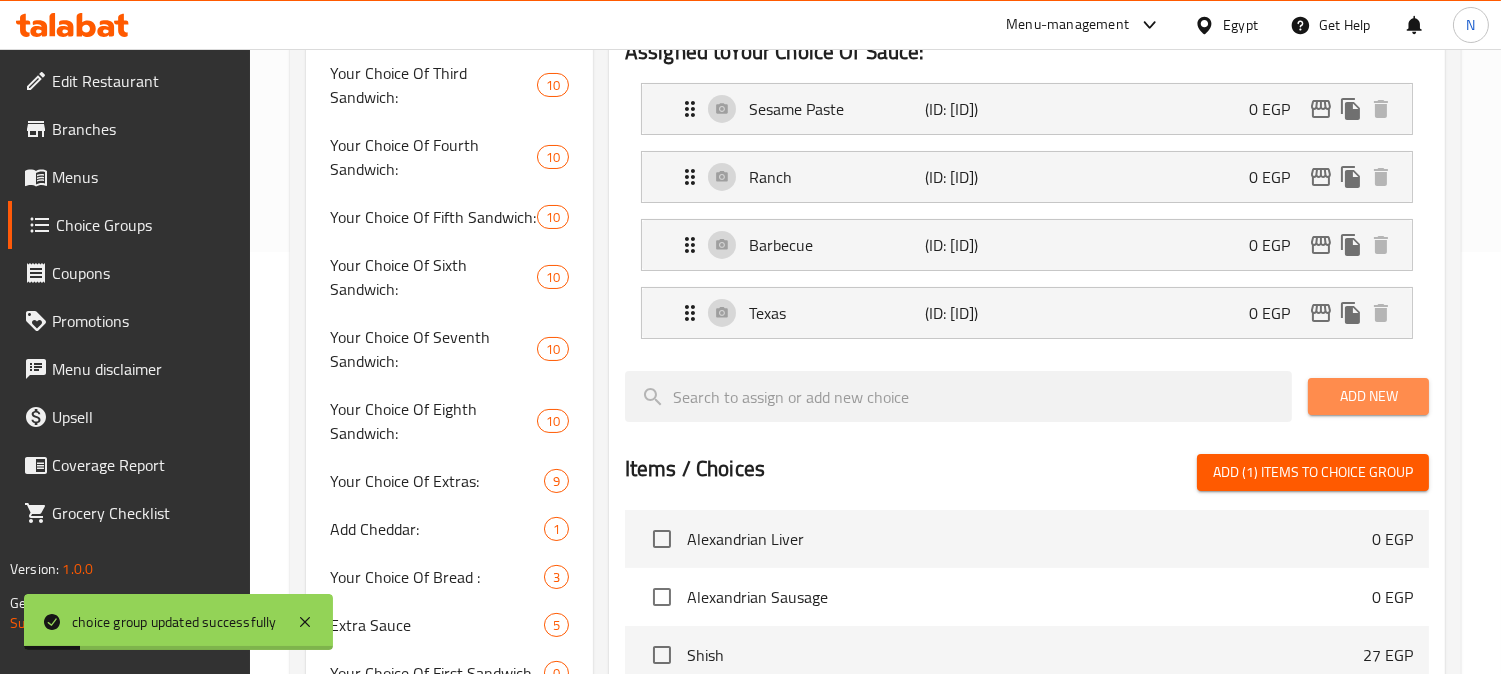 click on "Add New" at bounding box center (1368, 396) 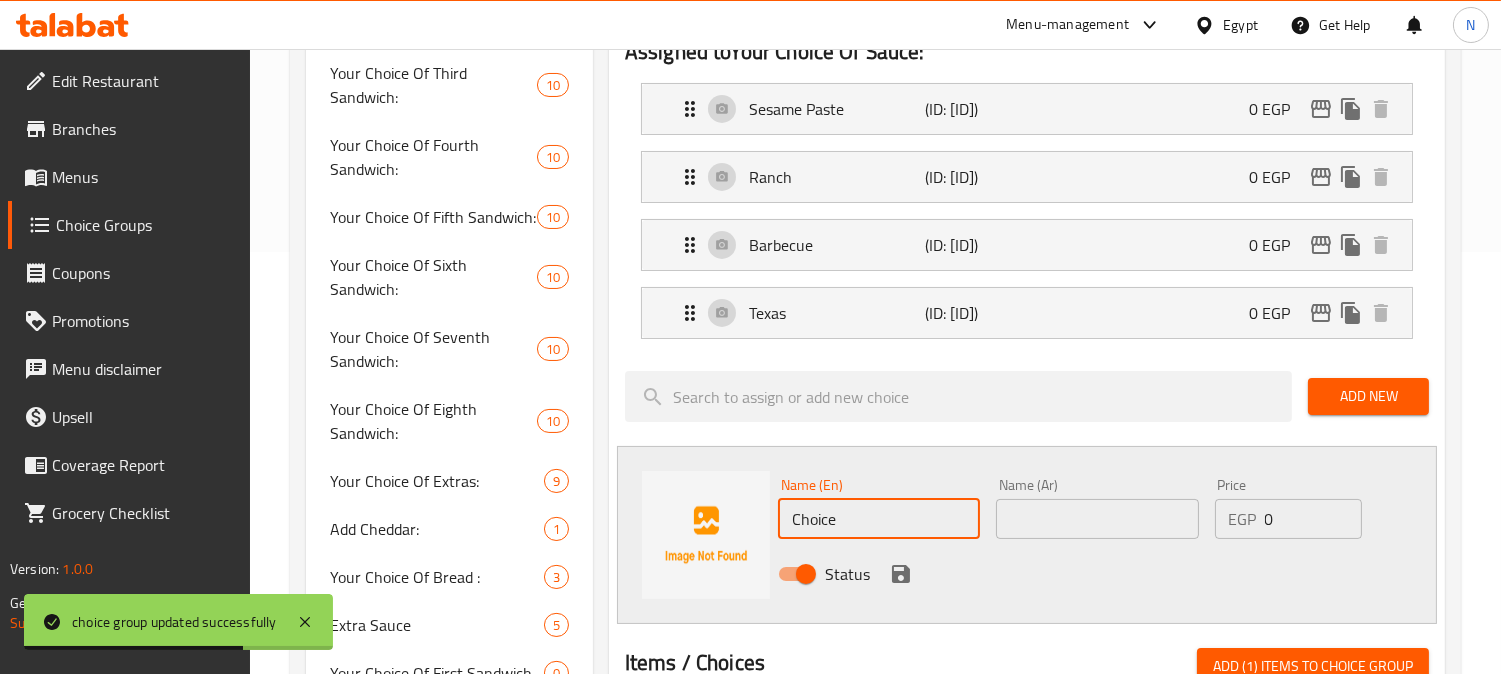 click on "Choice" at bounding box center (879, 519) 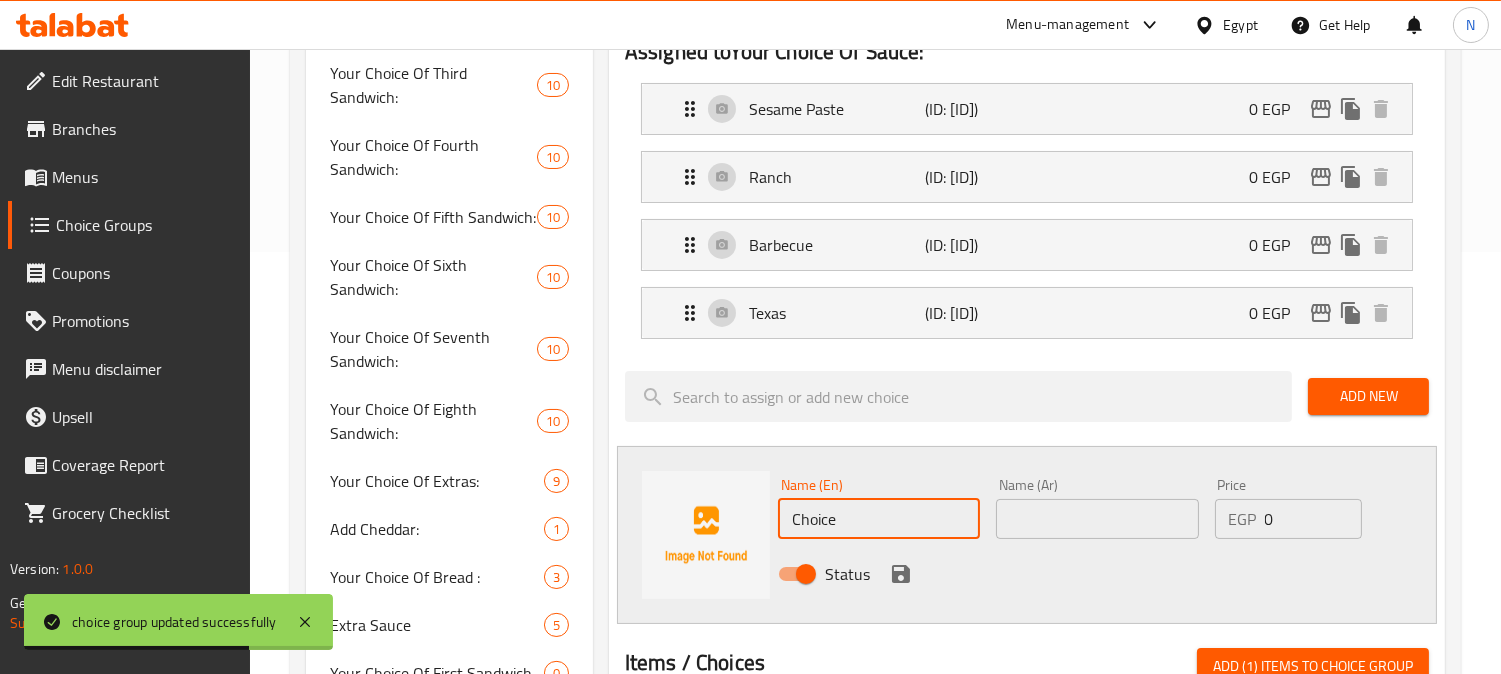 paste on "Sweet Chili" 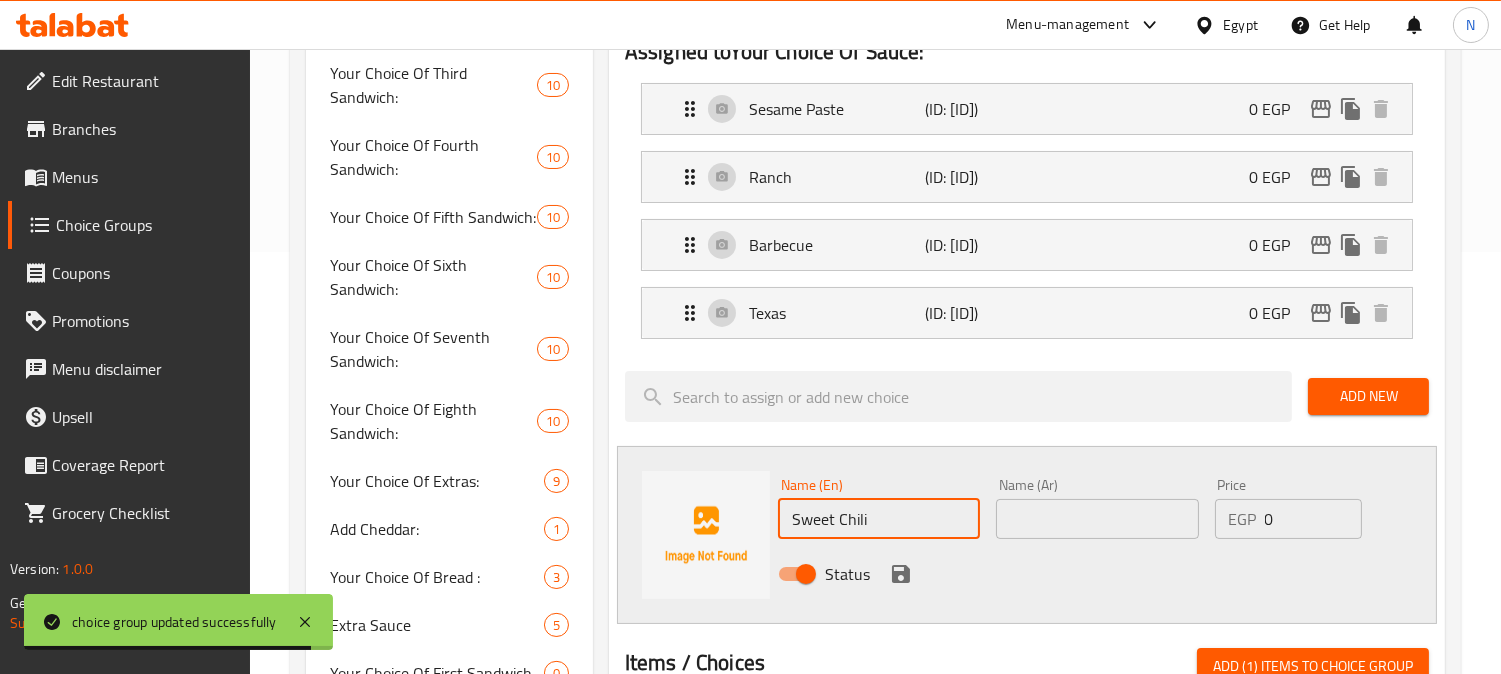type on "Sweet Chili" 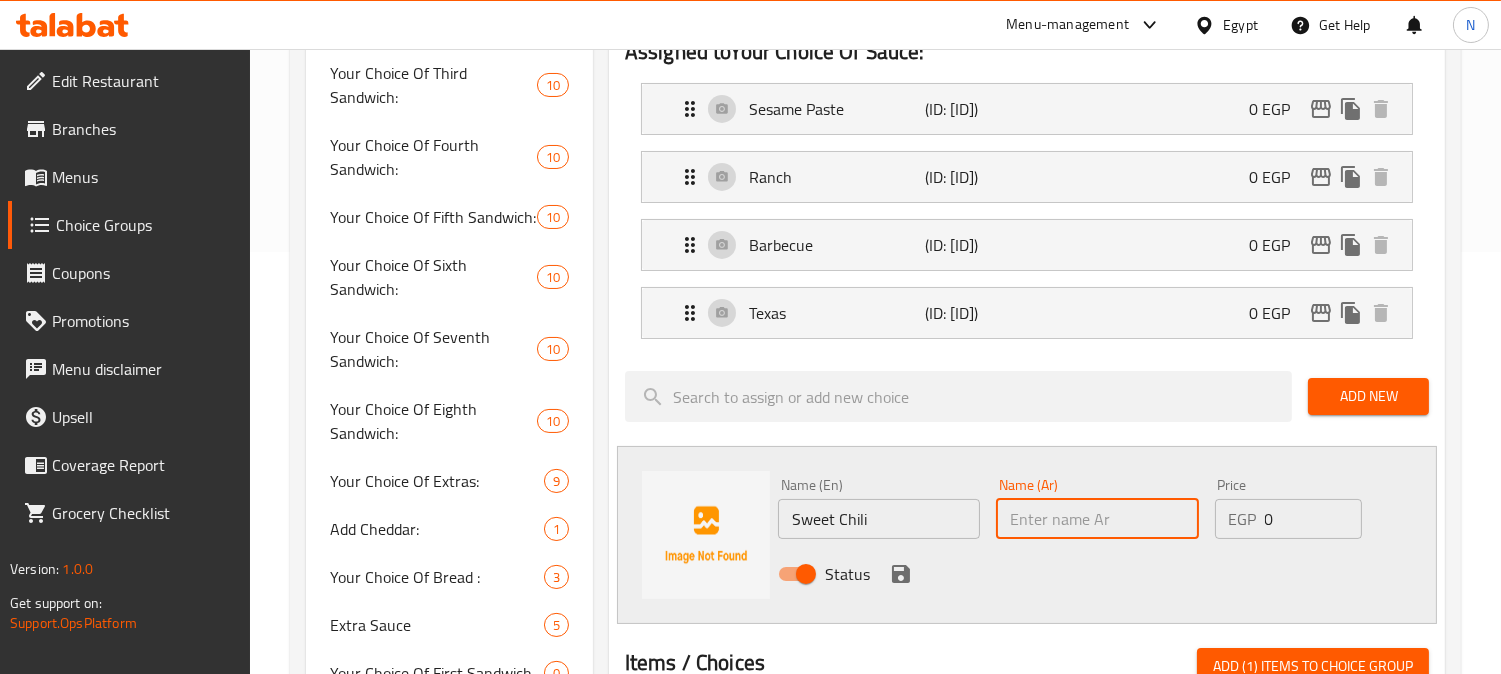 click at bounding box center (1097, 519) 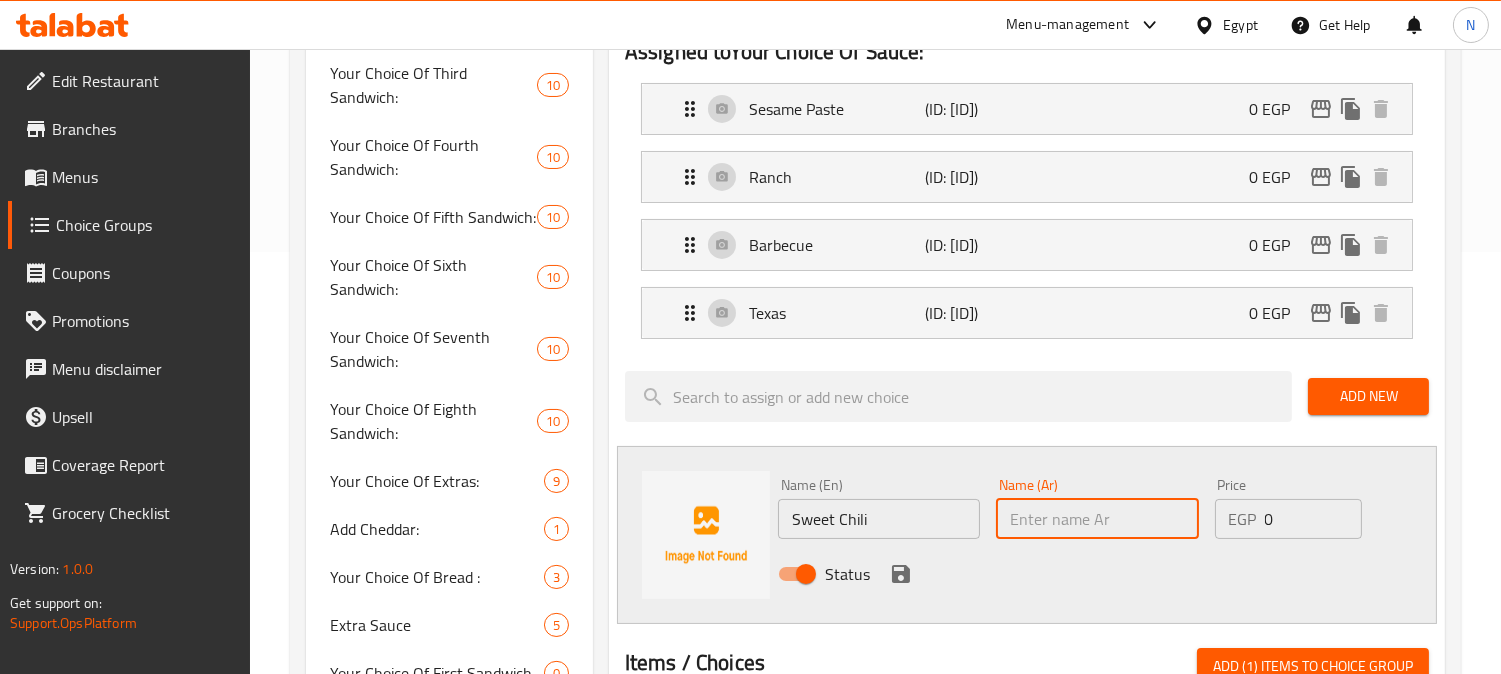 paste on "سويت شيلي" 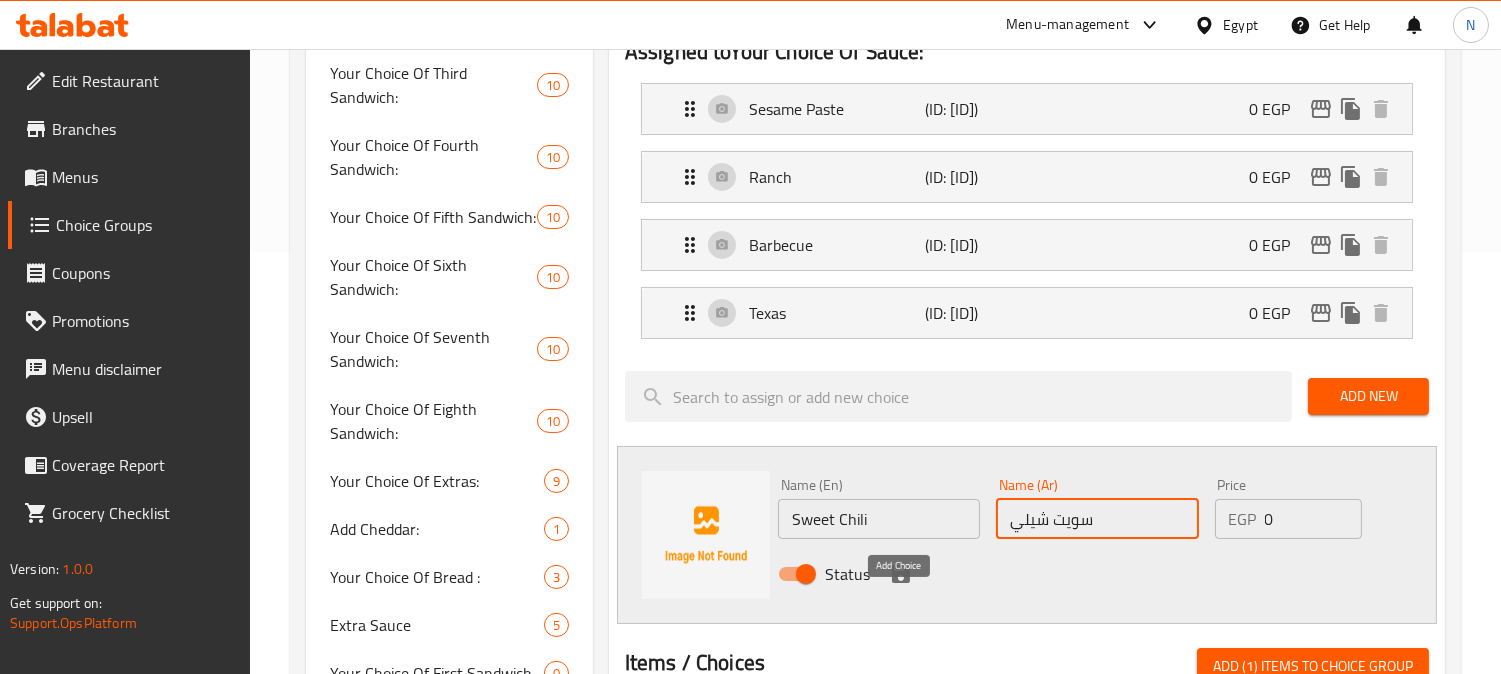 type on "سويت شيلي" 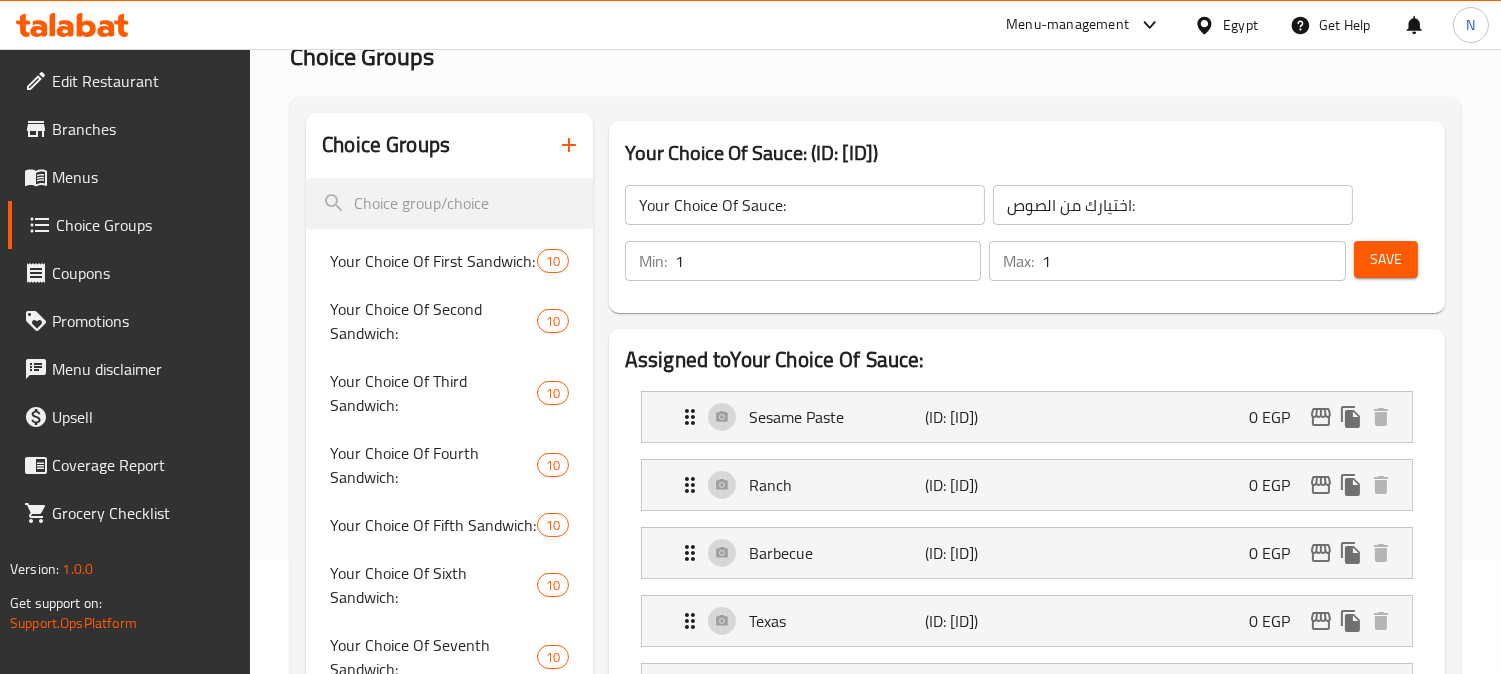 scroll, scrollTop: 88, scrollLeft: 0, axis: vertical 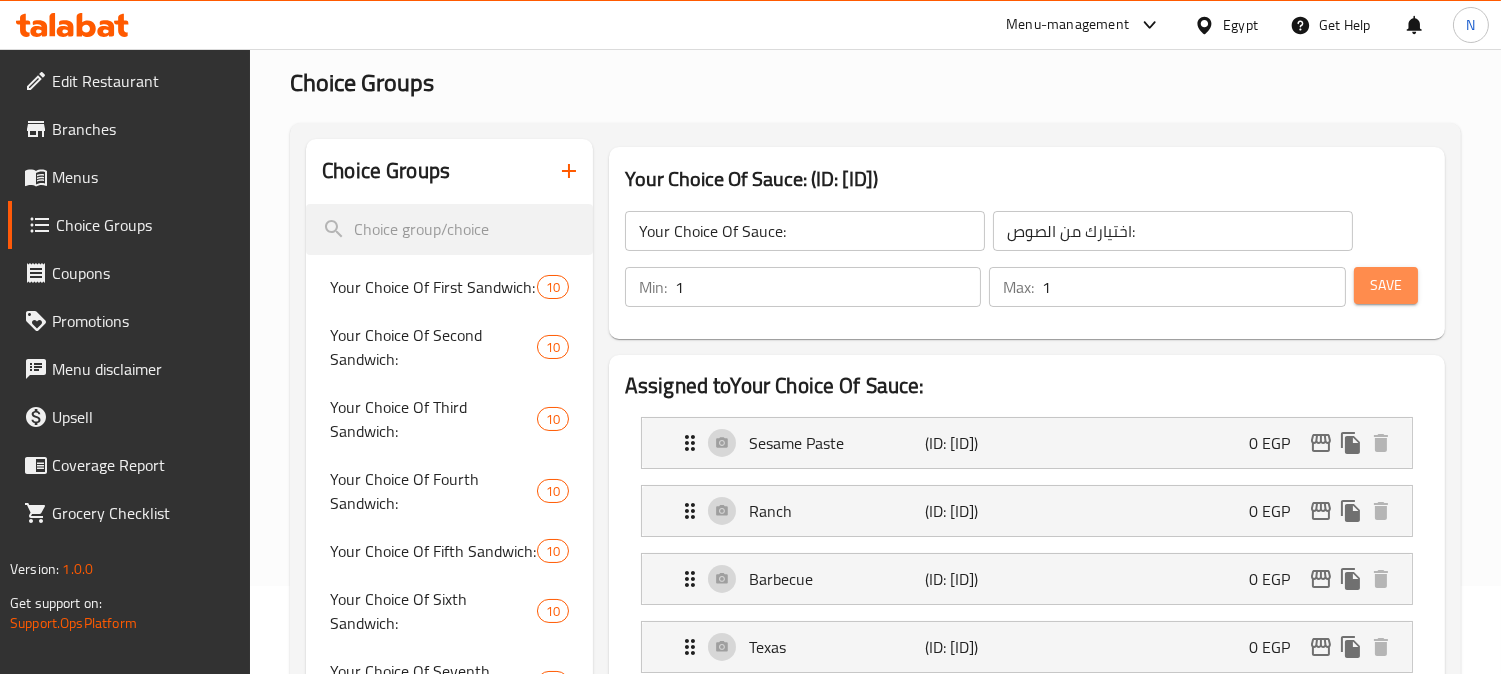 click on "Save" at bounding box center [1386, 285] 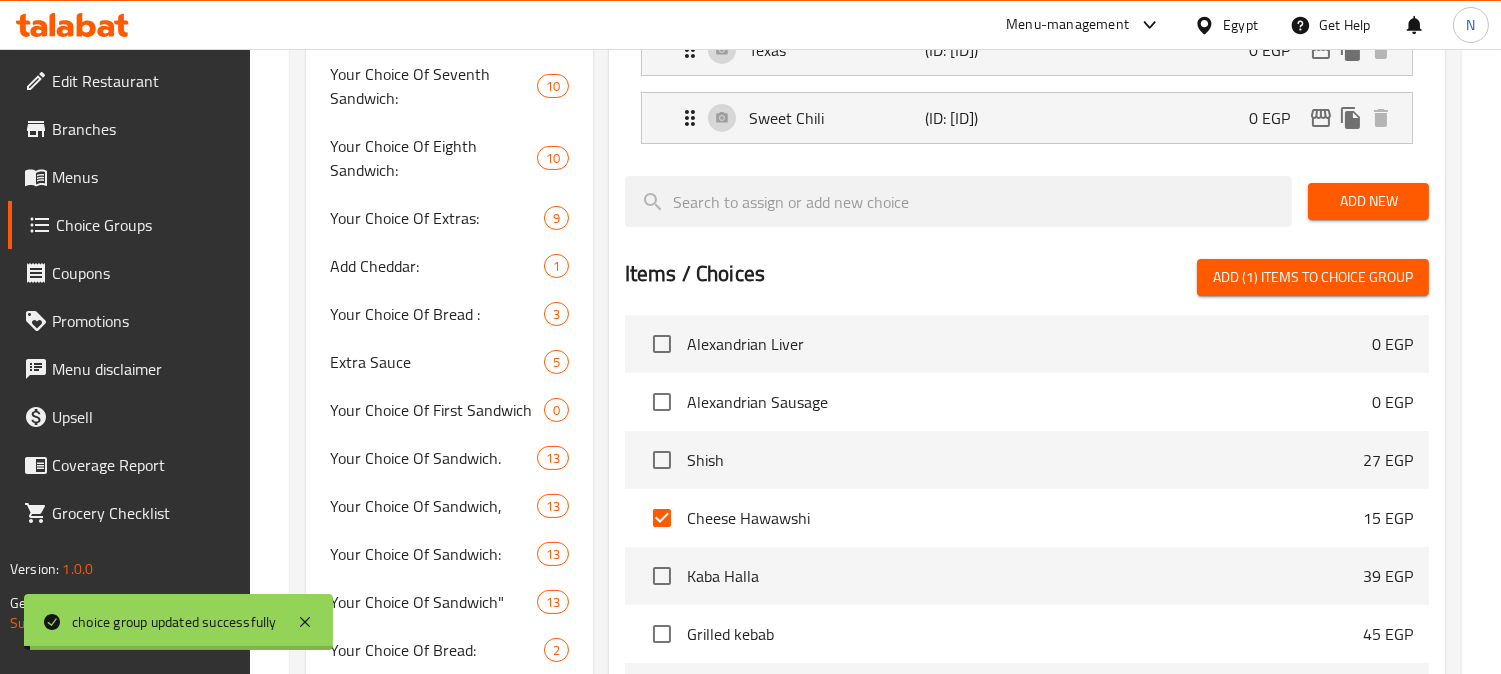 scroll, scrollTop: 755, scrollLeft: 0, axis: vertical 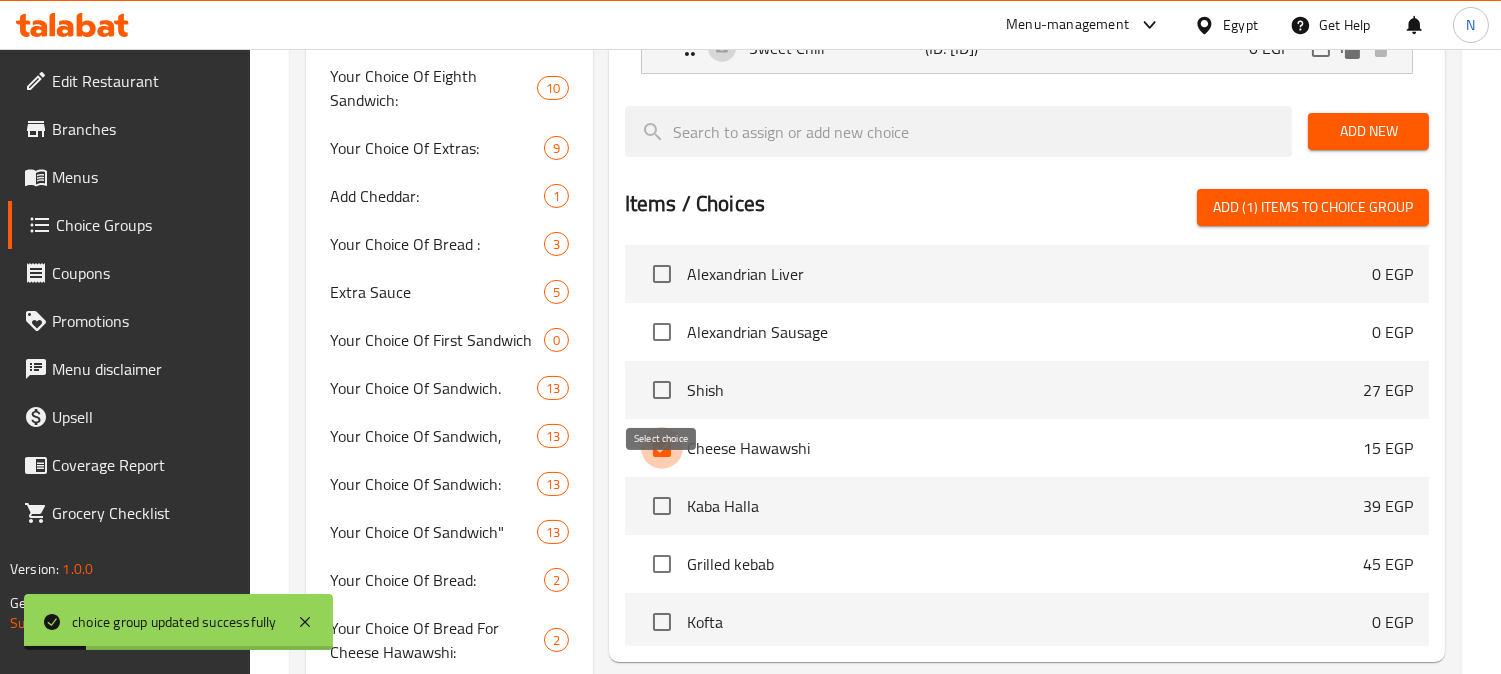 click at bounding box center (662, 448) 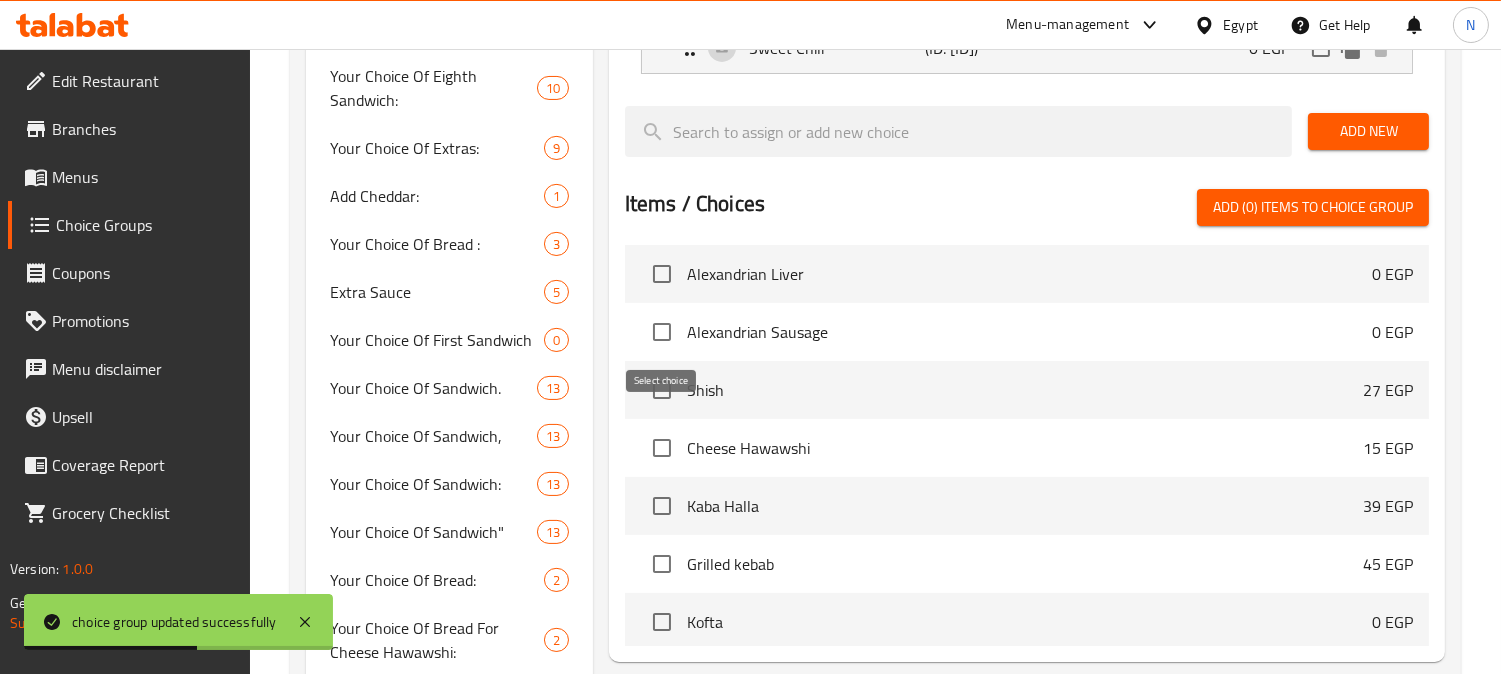 click at bounding box center [662, 390] 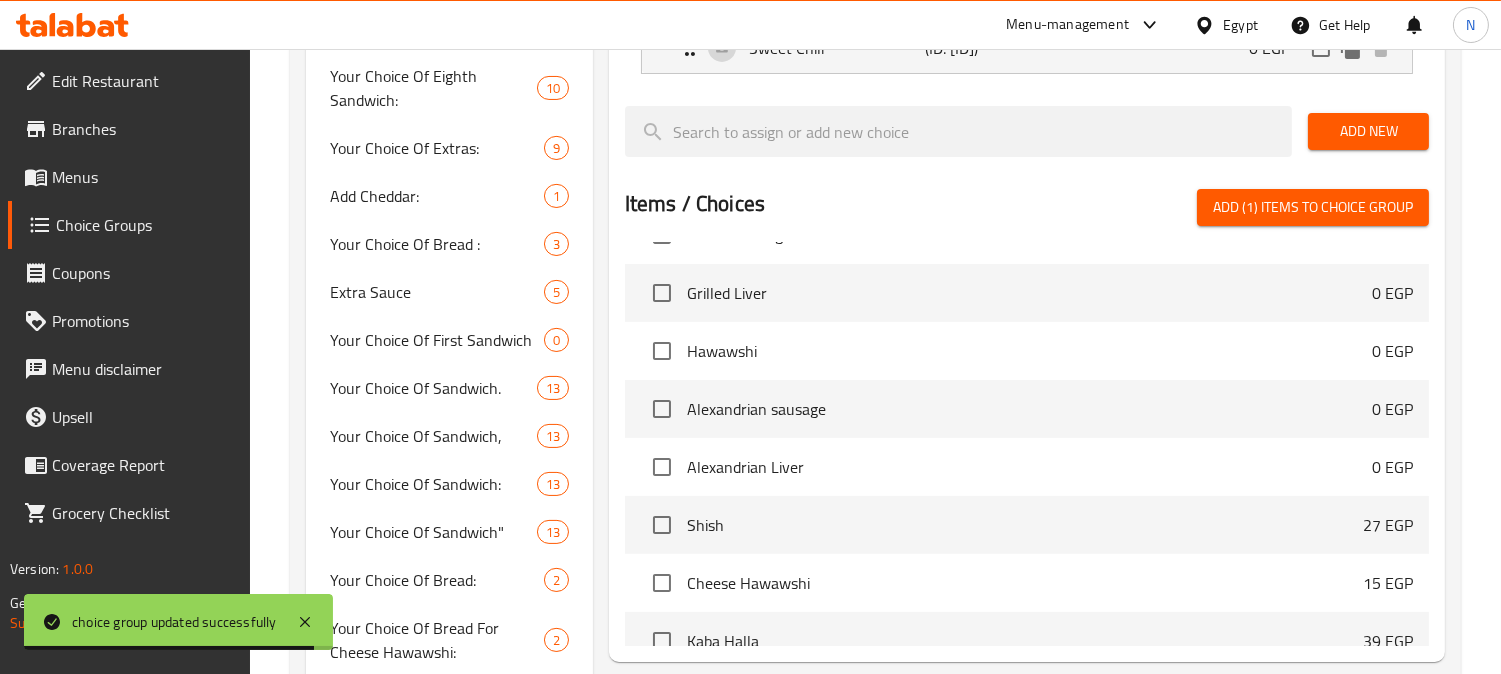 scroll, scrollTop: 4065, scrollLeft: 0, axis: vertical 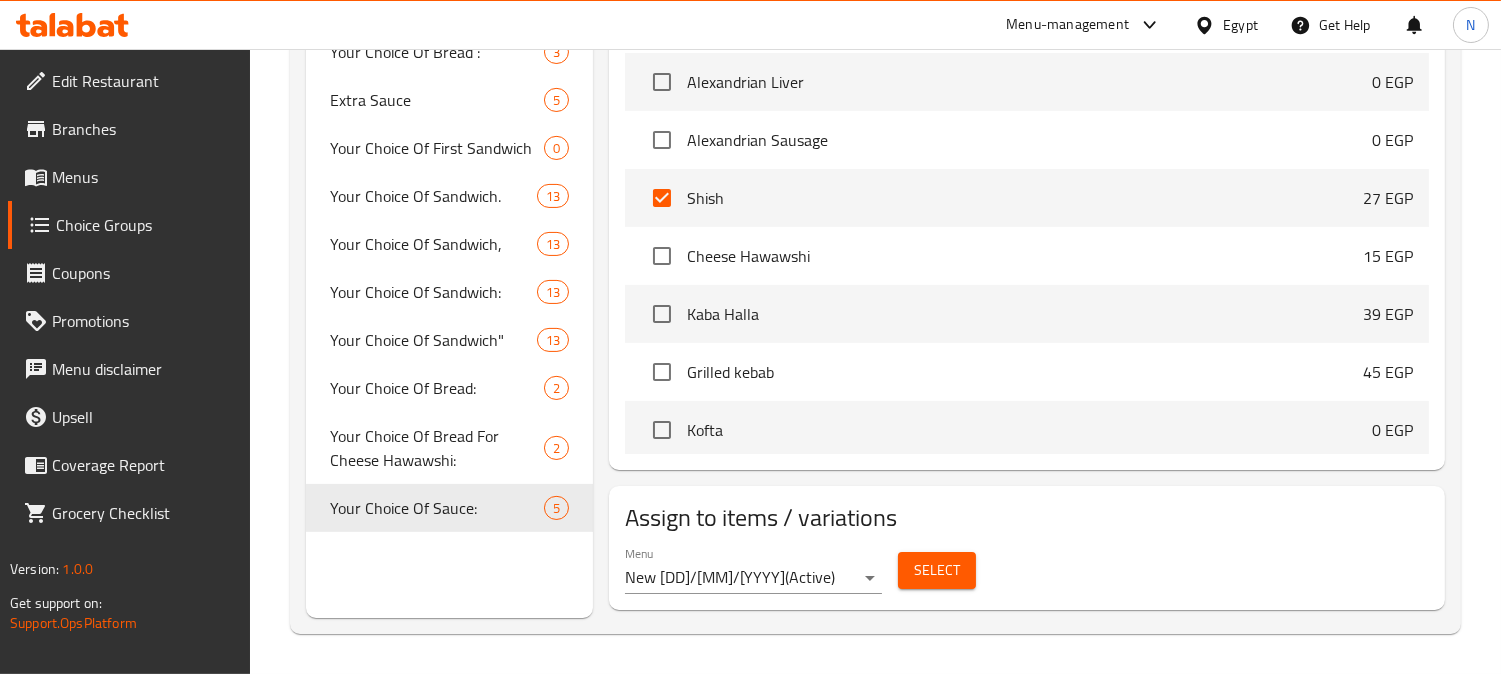 click on "Select" at bounding box center (937, 570) 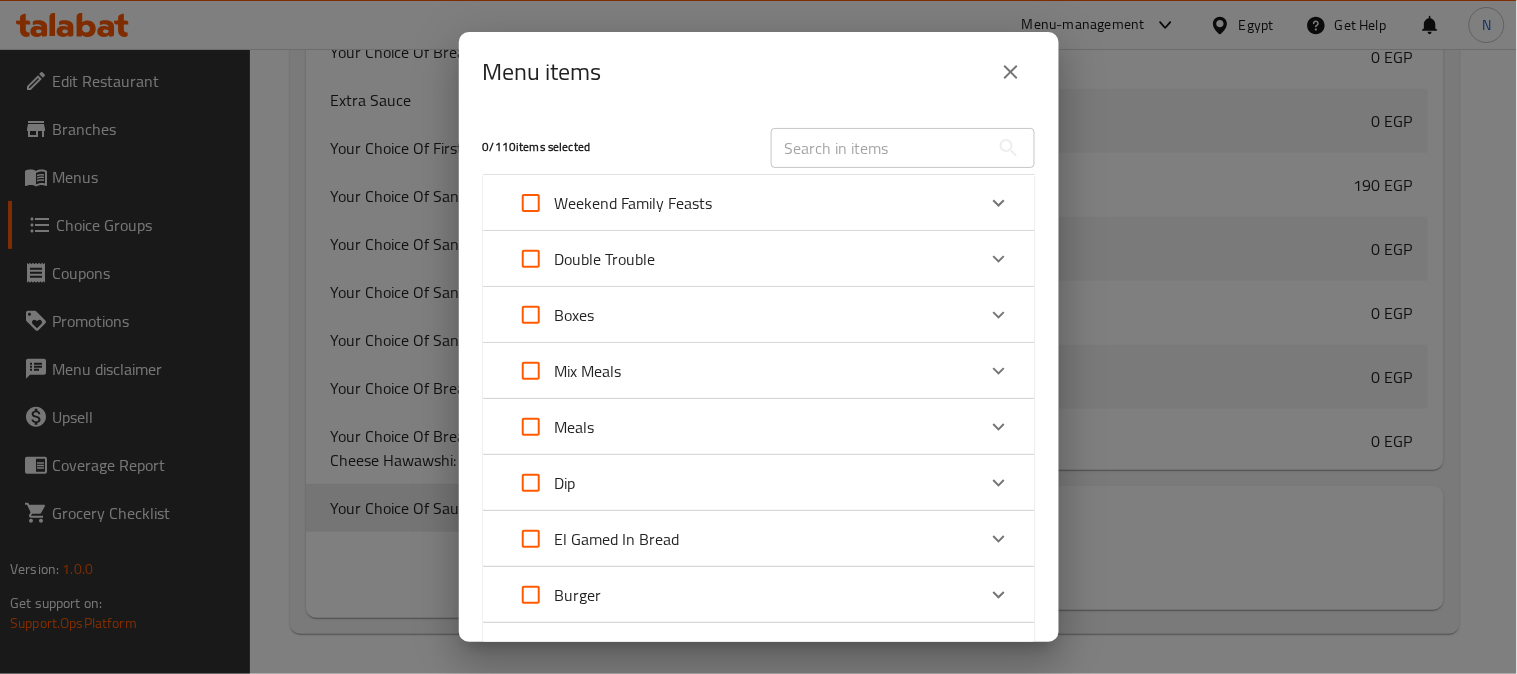 scroll, scrollTop: 4501, scrollLeft: 0, axis: vertical 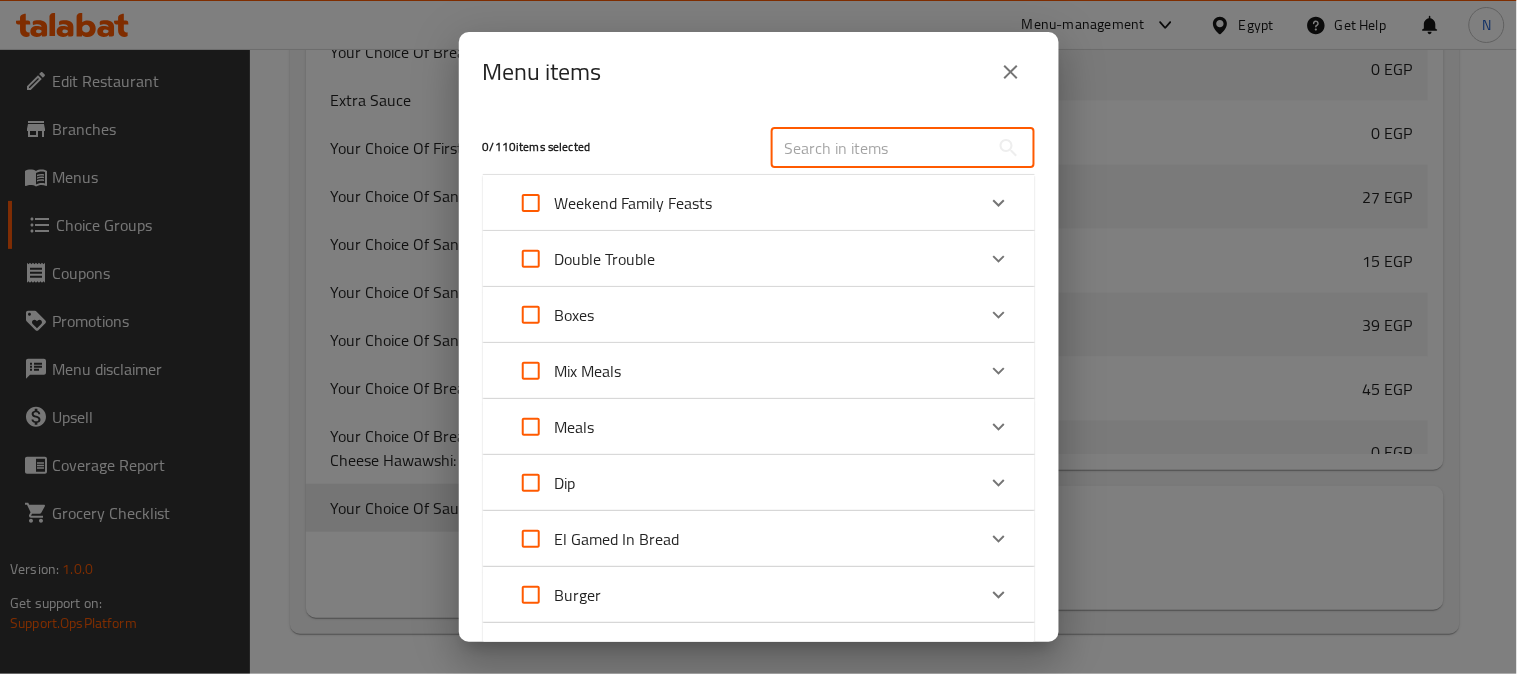 click at bounding box center (880, 148) 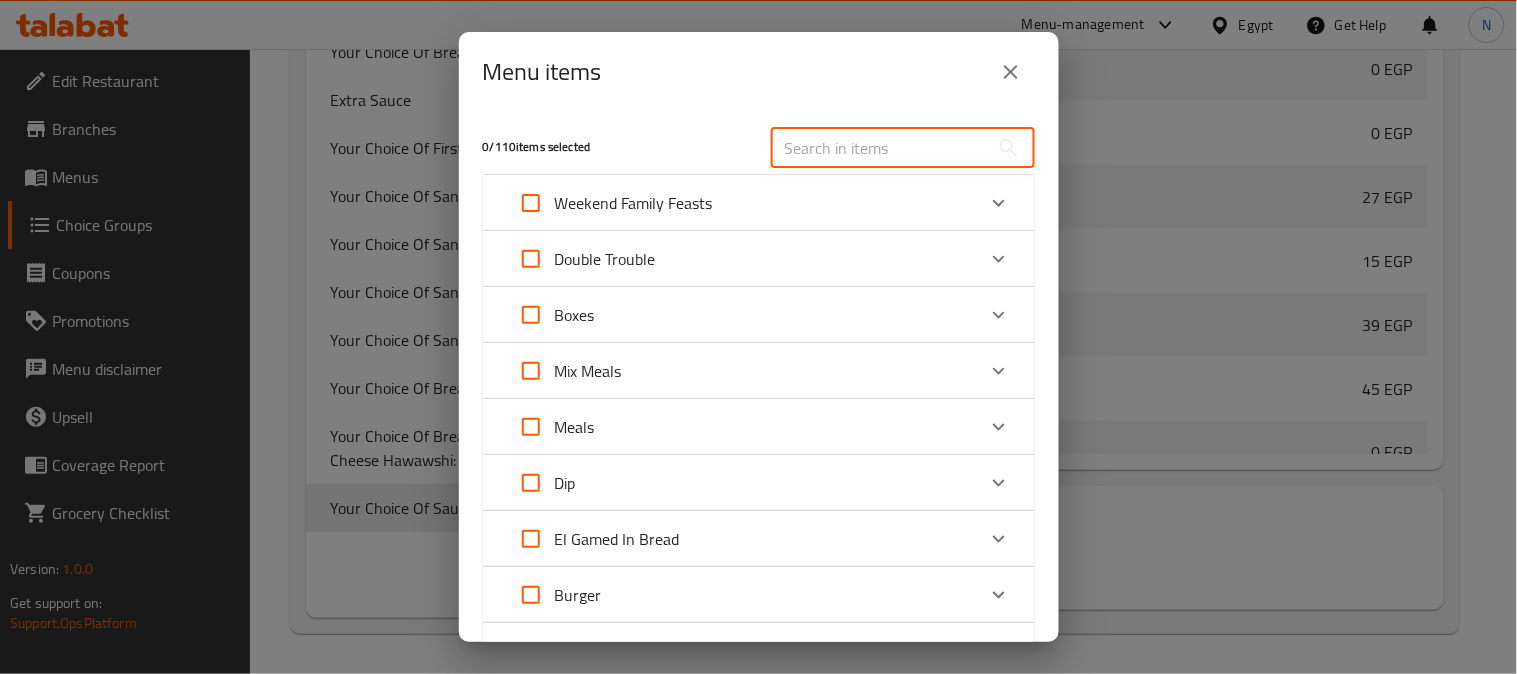 paste on "Shish" 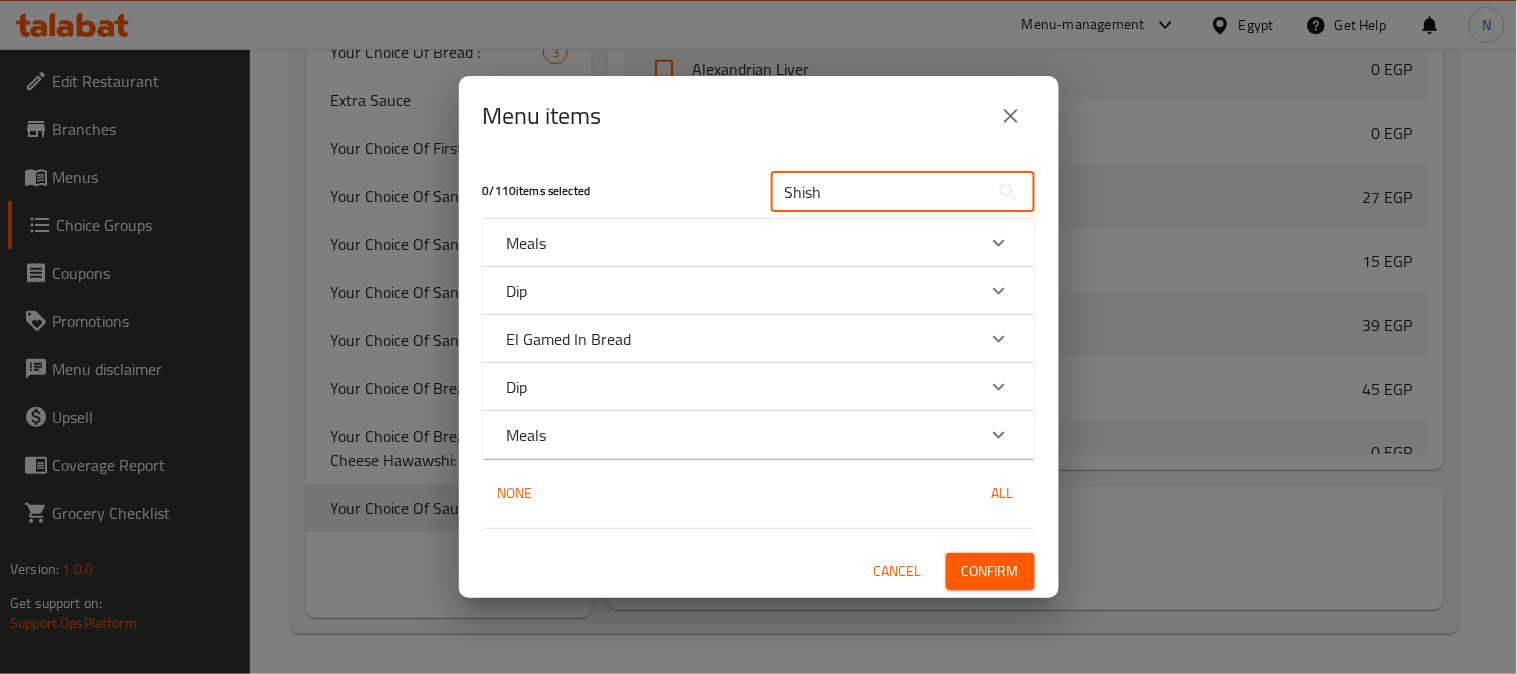 type on "Shish" 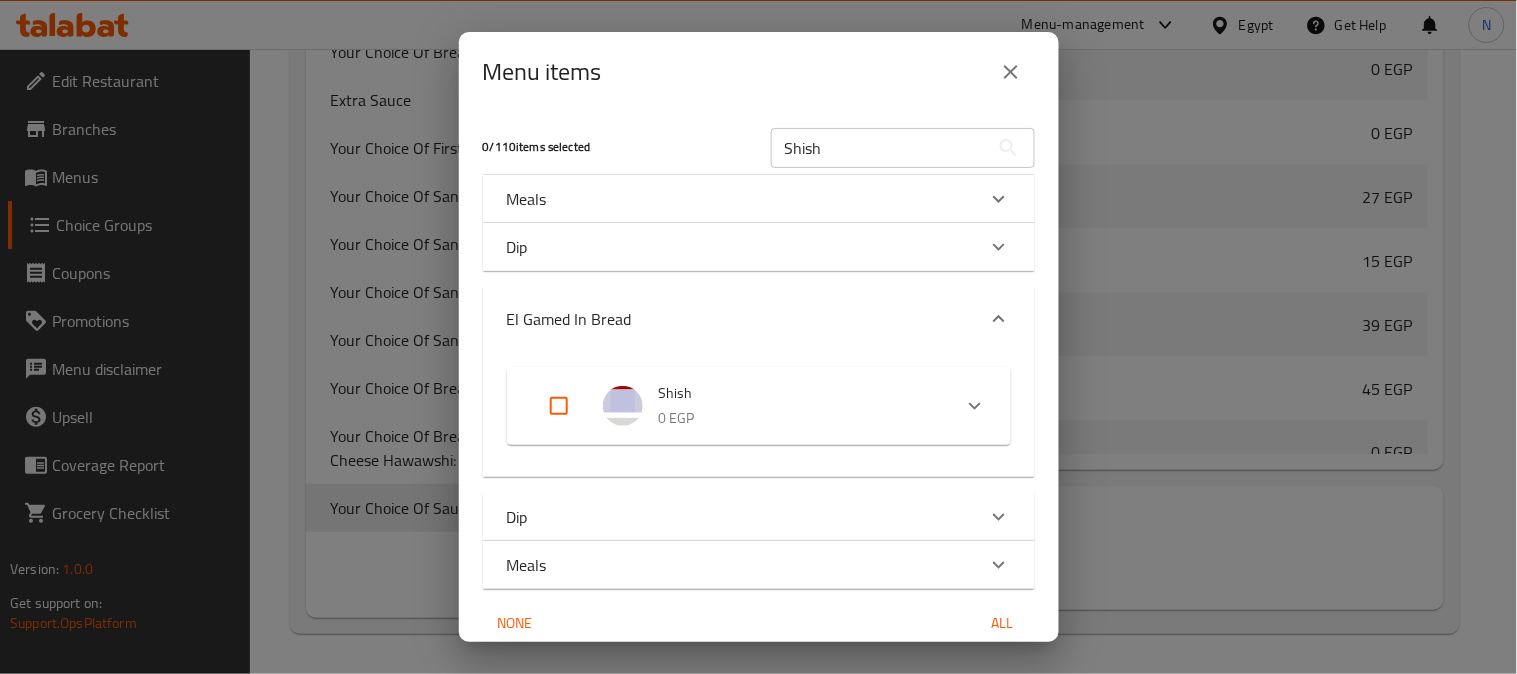 click at bounding box center (559, 406) 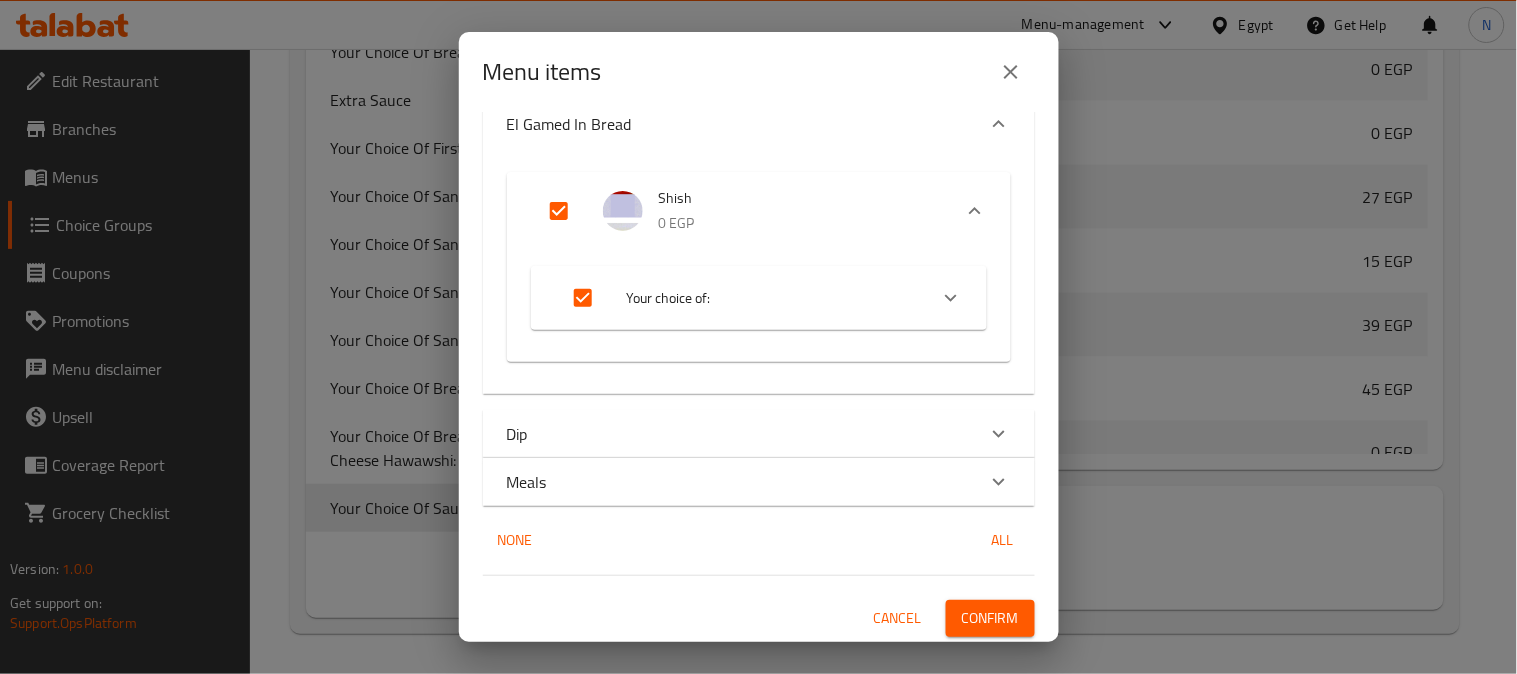 scroll, scrollTop: 197, scrollLeft: 0, axis: vertical 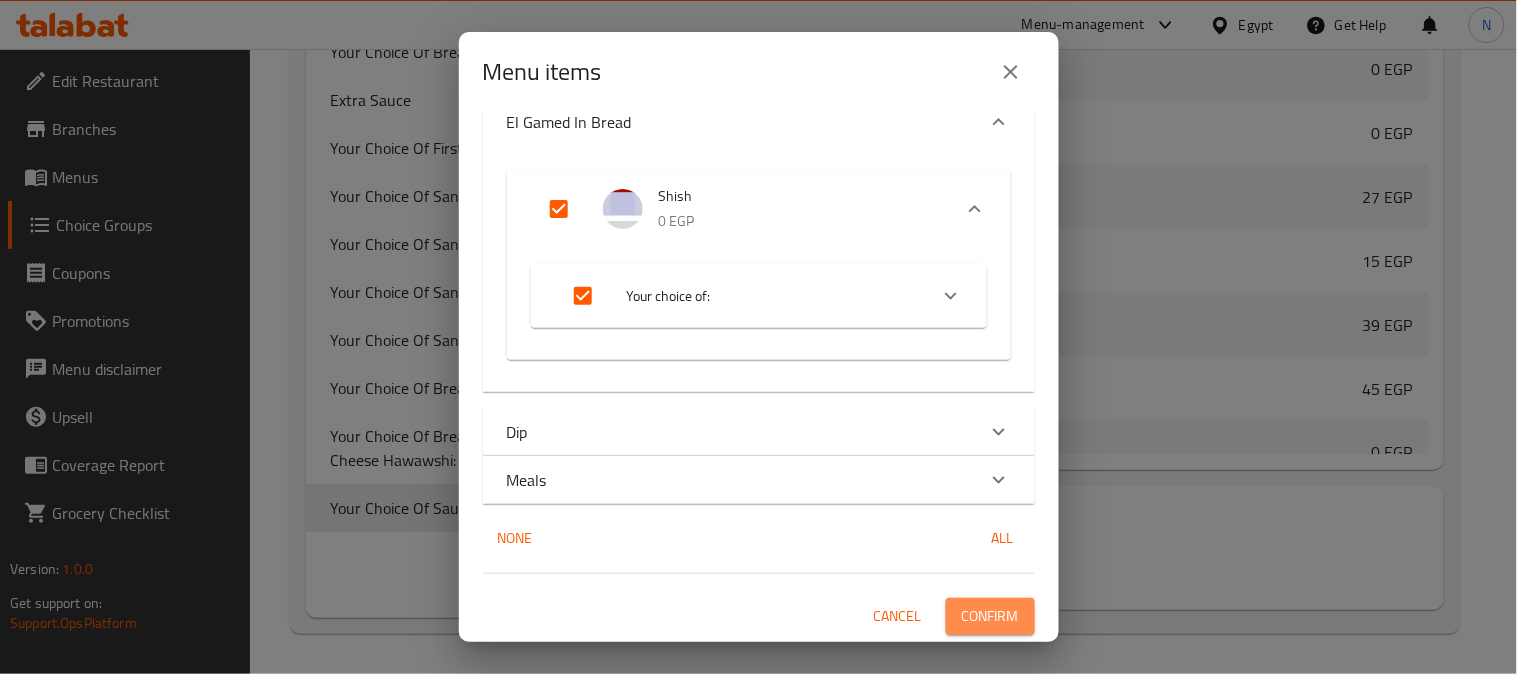 click on "Confirm" at bounding box center [990, 616] 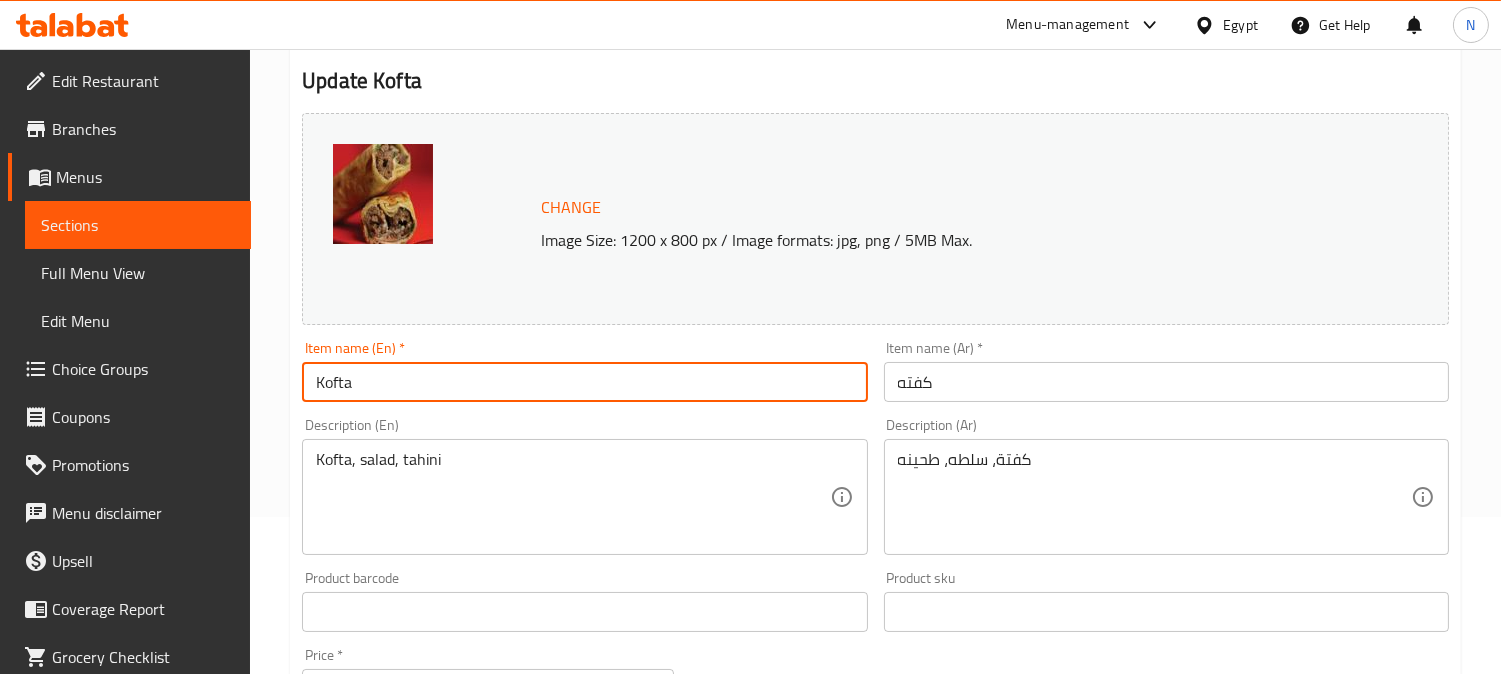 scroll, scrollTop: 222, scrollLeft: 0, axis: vertical 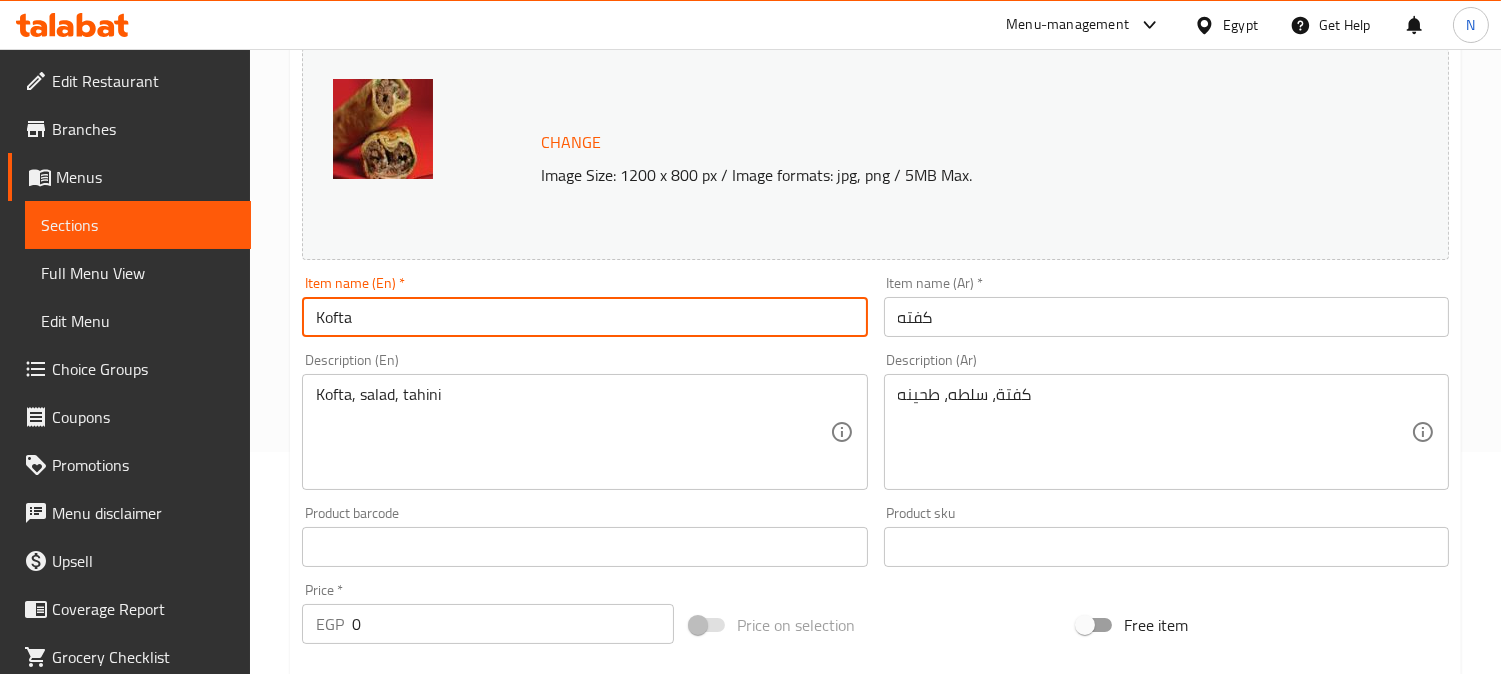 click on "كفتة، سلطه، طحينه" at bounding box center [1154, 432] 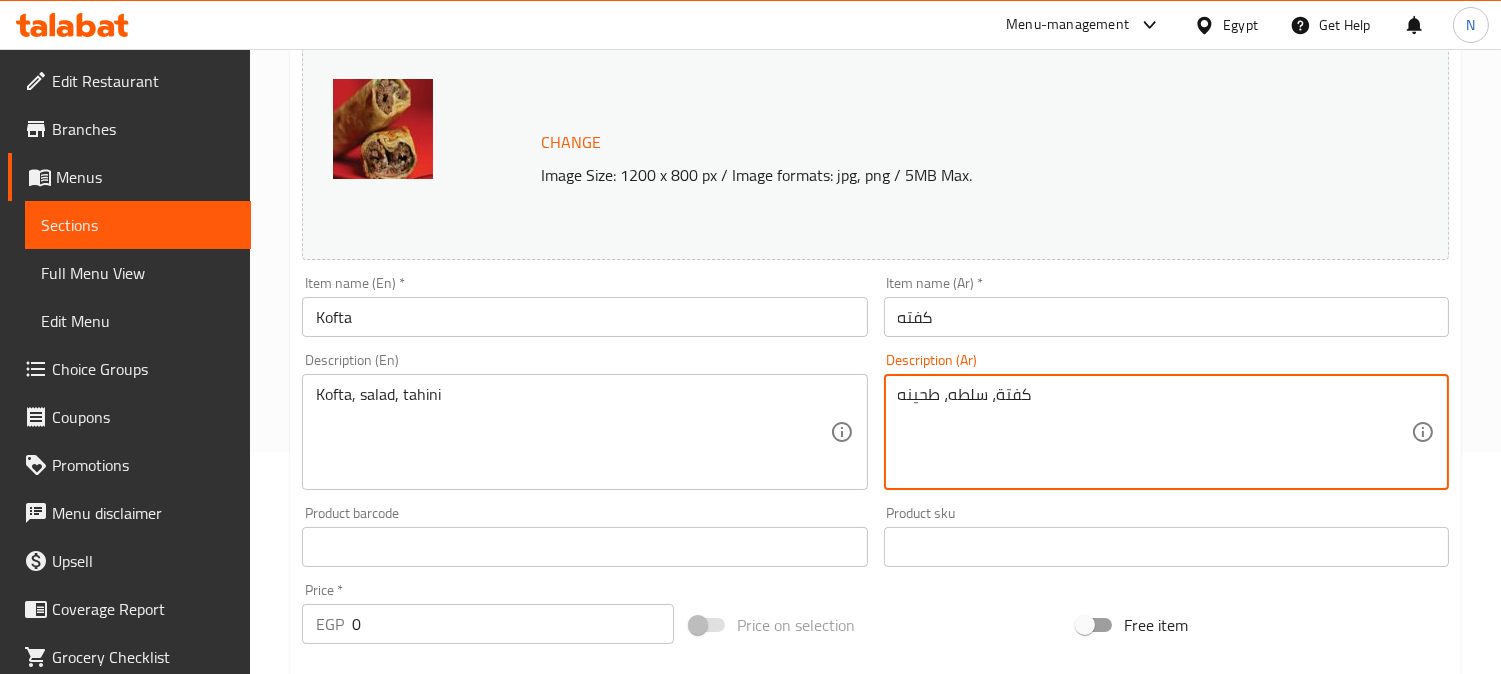 click on "كفتة، سلطه، طحينه" at bounding box center (1154, 432) 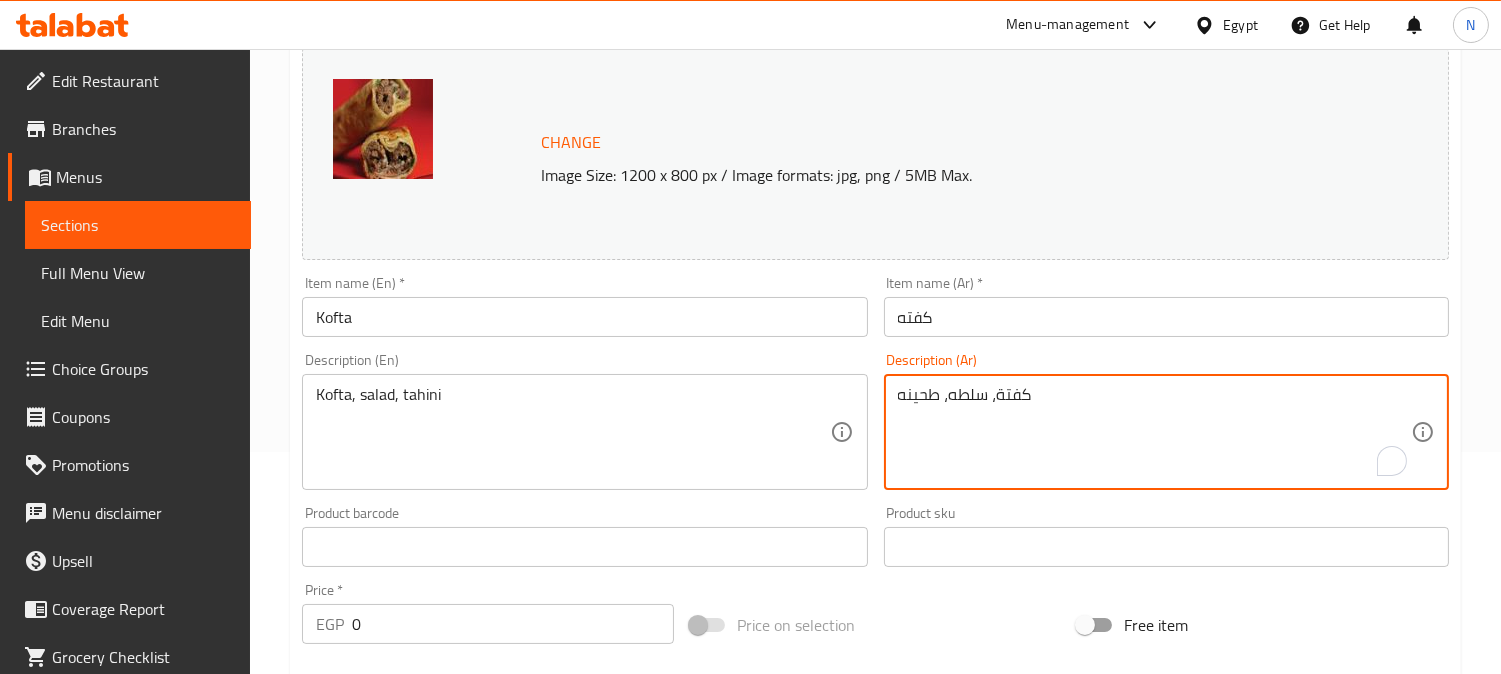 paste on "مشوية على الفحم مع طحينة و السلطة" 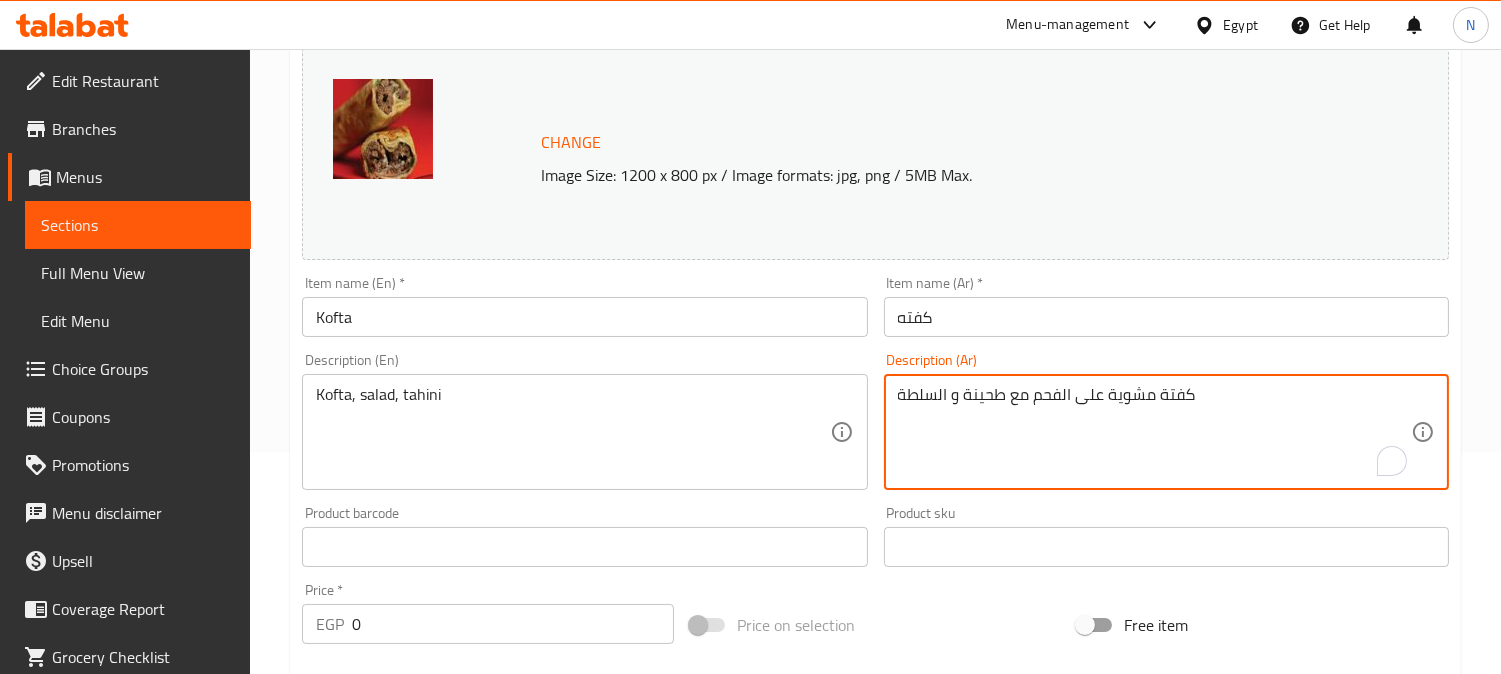 click on "كفتة مشوية على الفحم مع طحينة و السلطة" at bounding box center [1154, 432] 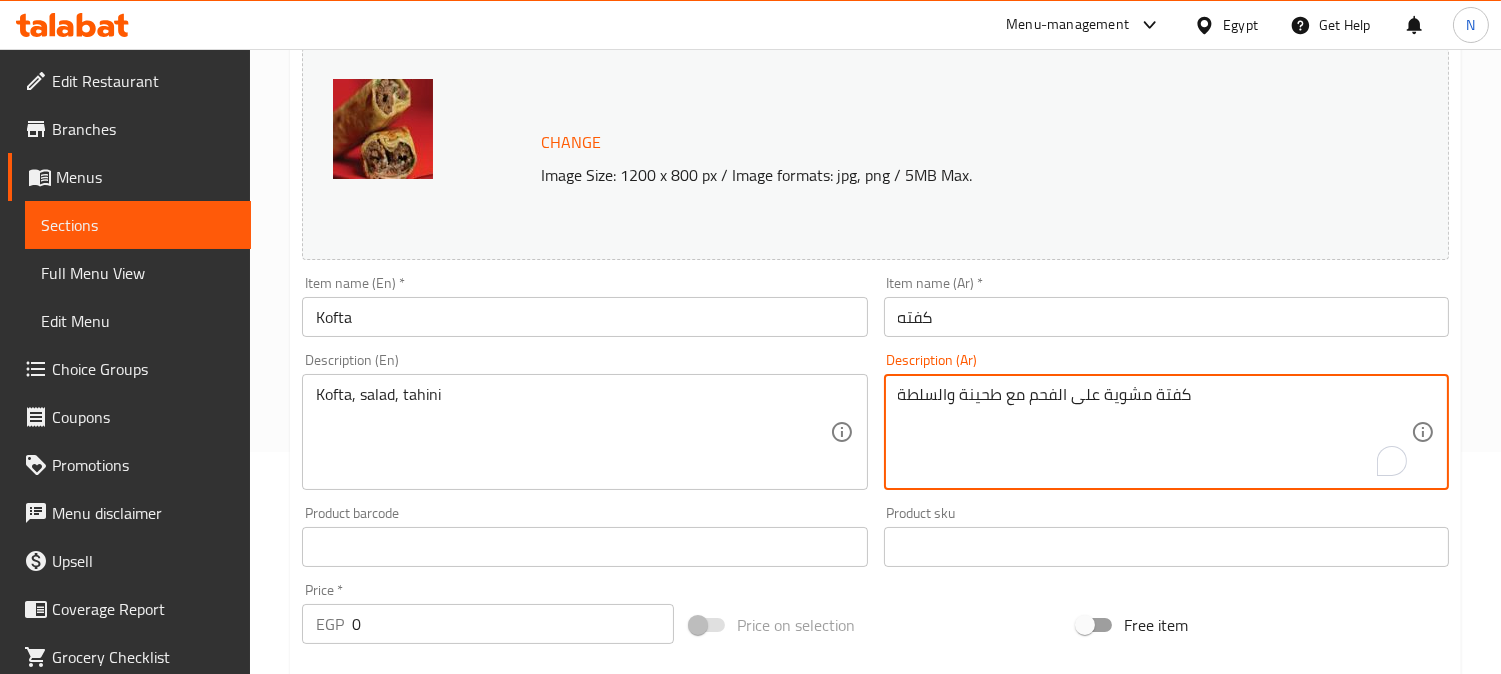 click on "كفتة مشوية على الفحم مع طحينة والسلطة" at bounding box center [1154, 432] 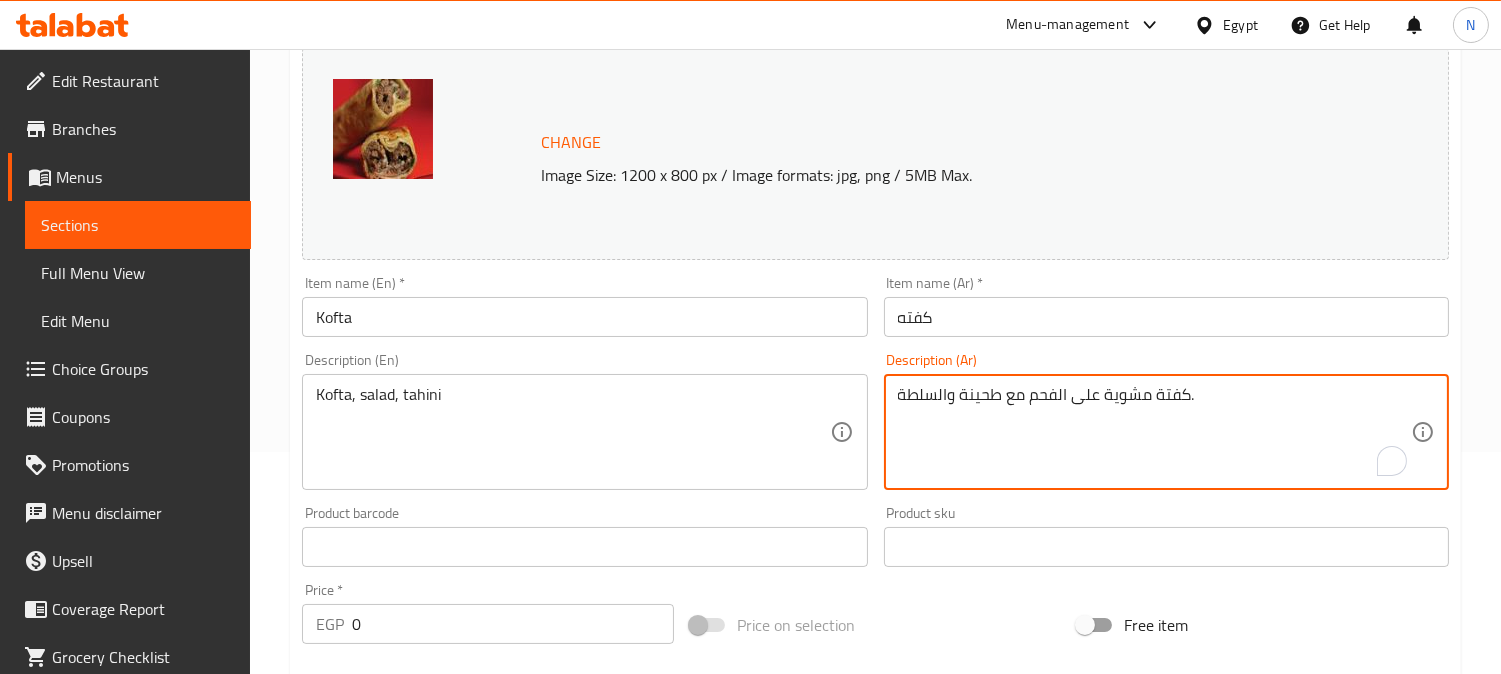 click on "كفتة مشوية على الفحم مع طحينة والسلطة." at bounding box center (1154, 432) 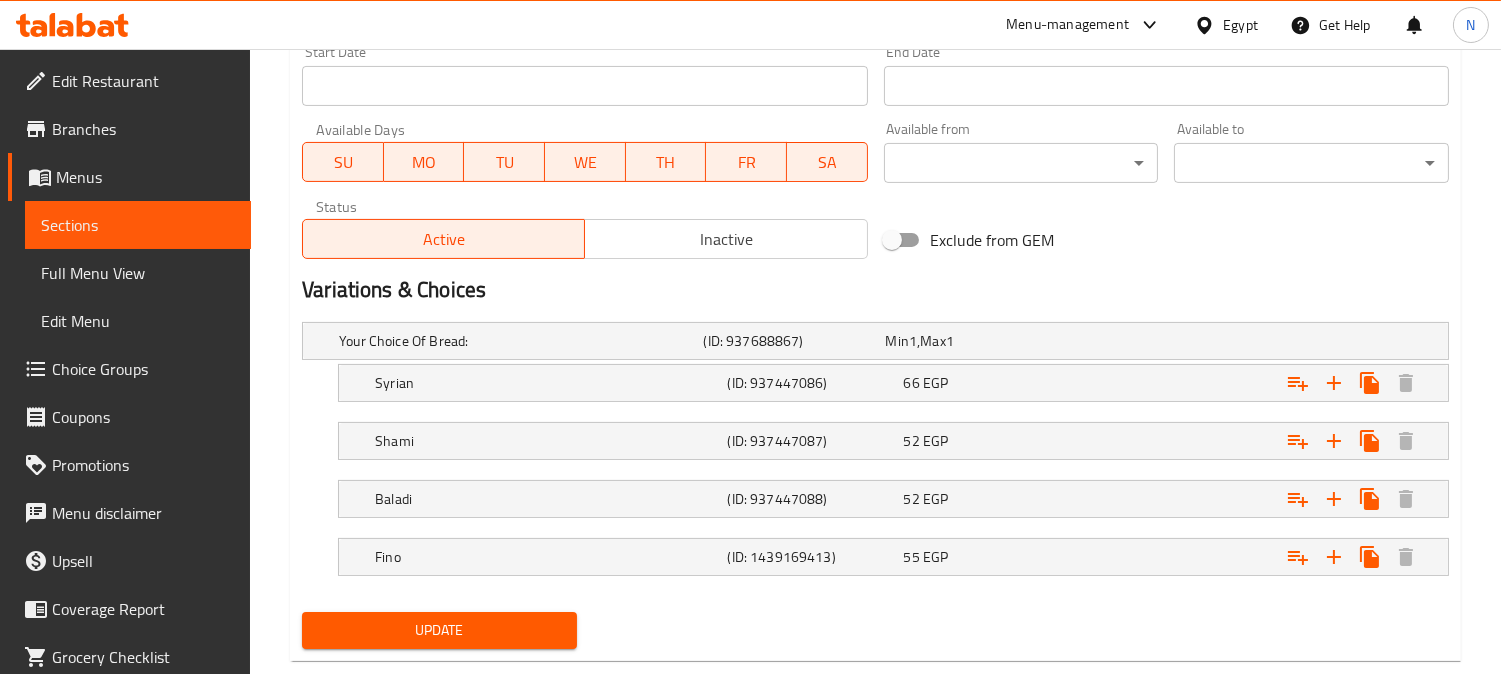 scroll, scrollTop: 888, scrollLeft: 0, axis: vertical 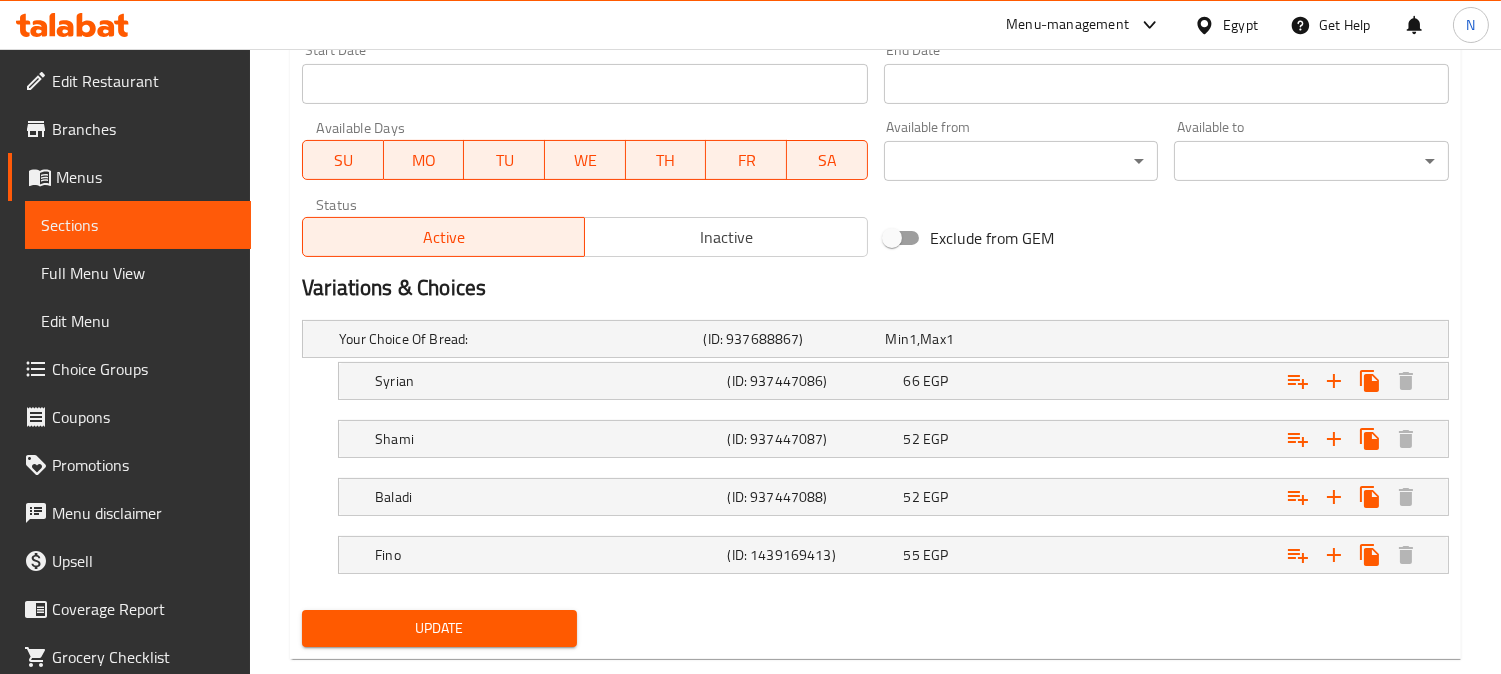 type on "كفتة مشوية على الفحم مع طحينة والسلطة." 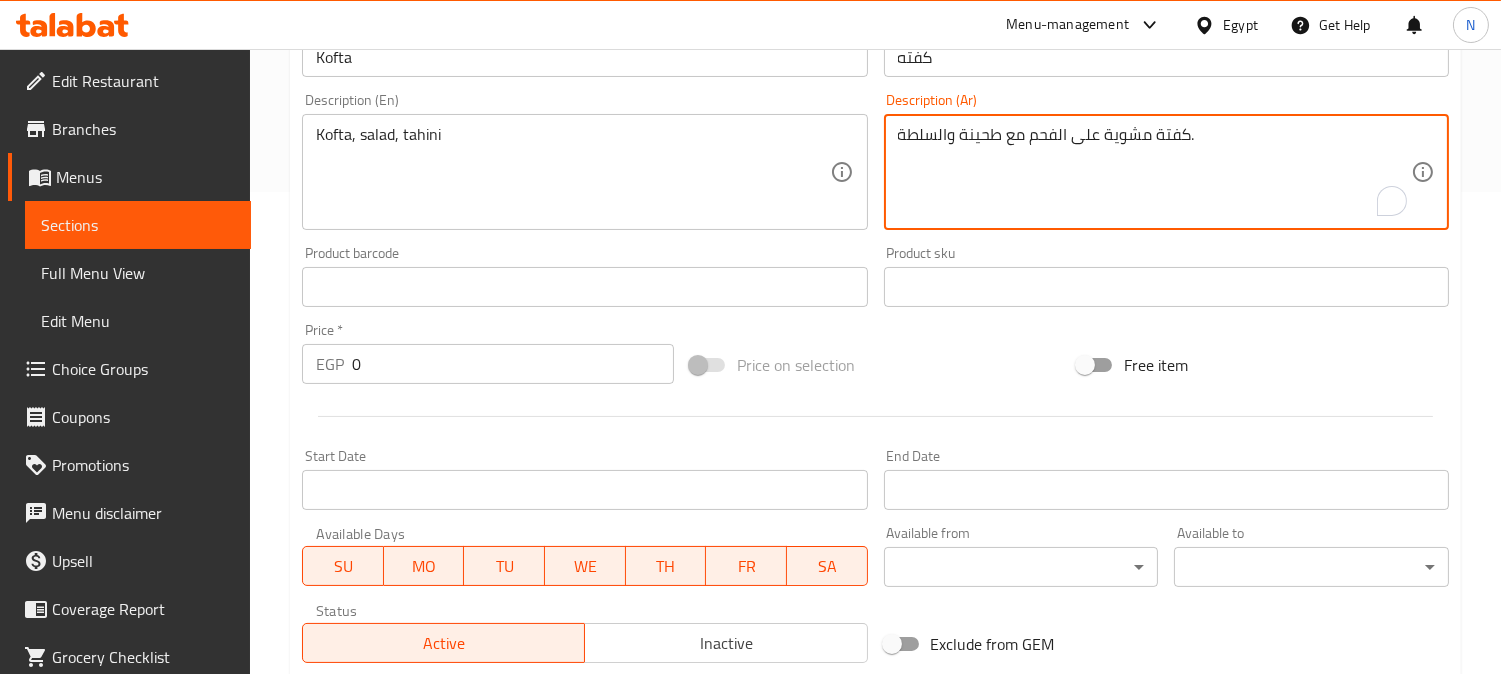 scroll, scrollTop: 333, scrollLeft: 0, axis: vertical 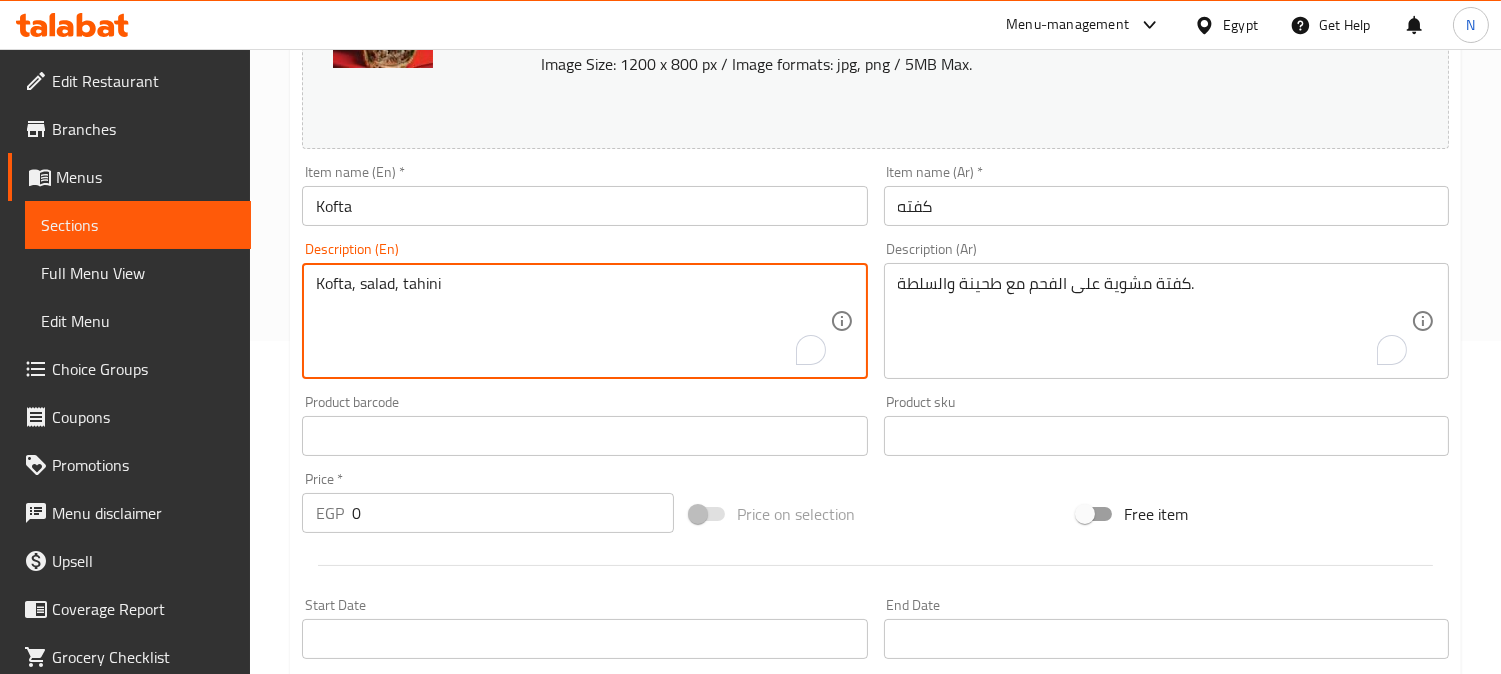 click on "Kofta, salad, tahini" at bounding box center [572, 321] 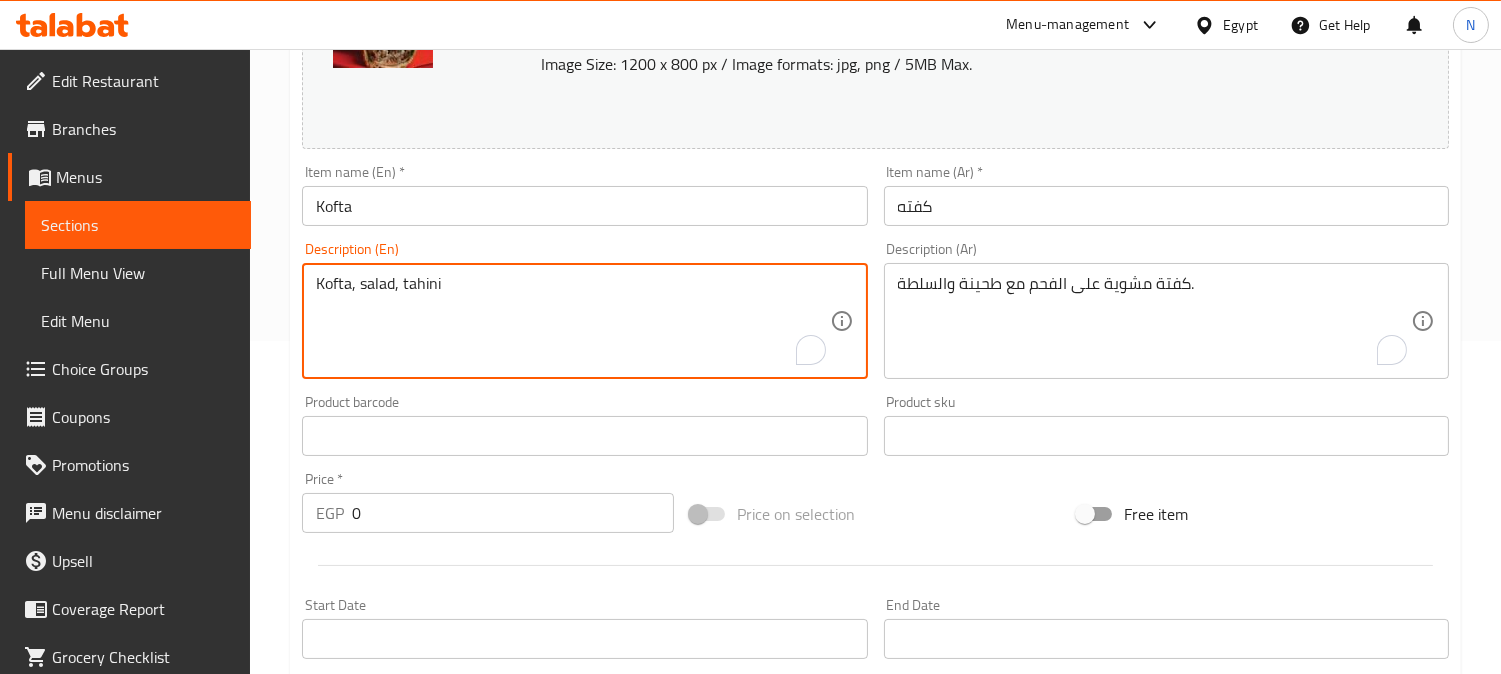 click on "Kofta, salad, tahini" at bounding box center (572, 321) 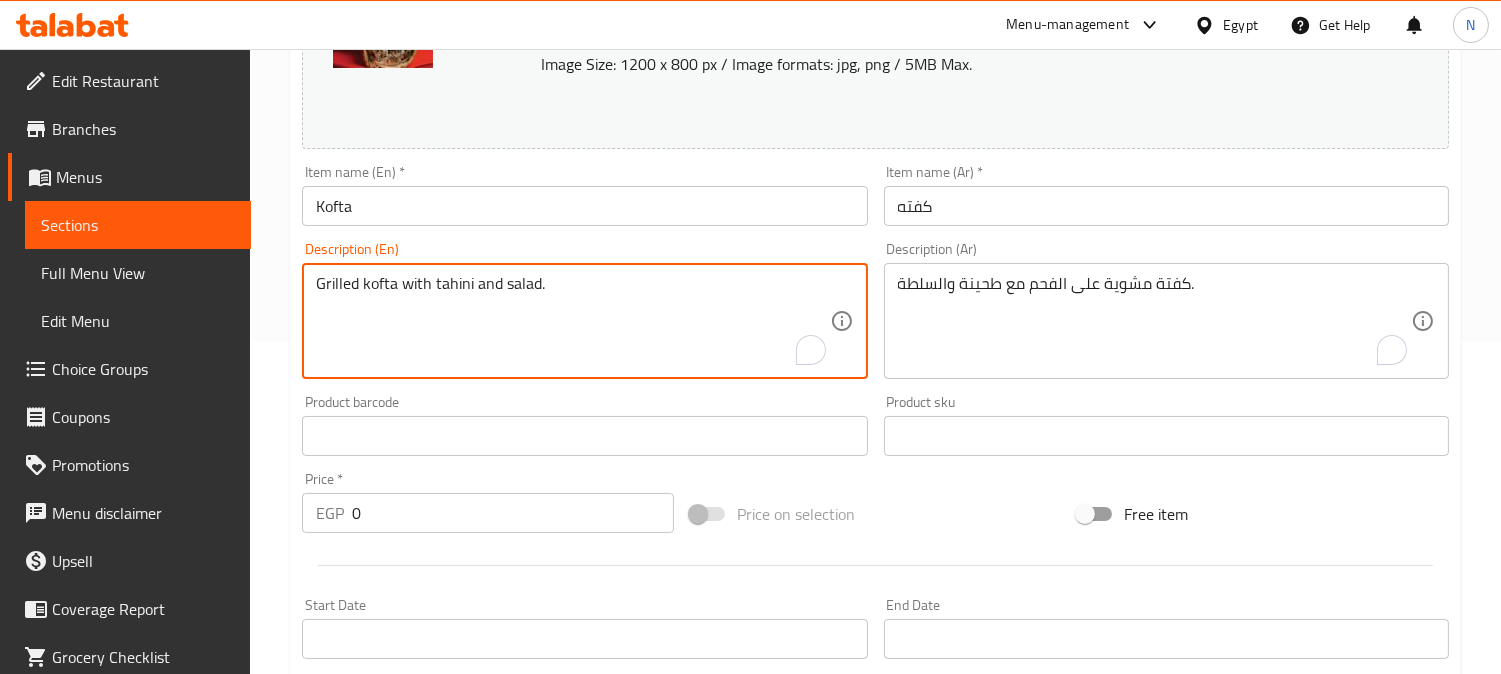 click on "Grilled kofta with tahini and salad." at bounding box center (572, 321) 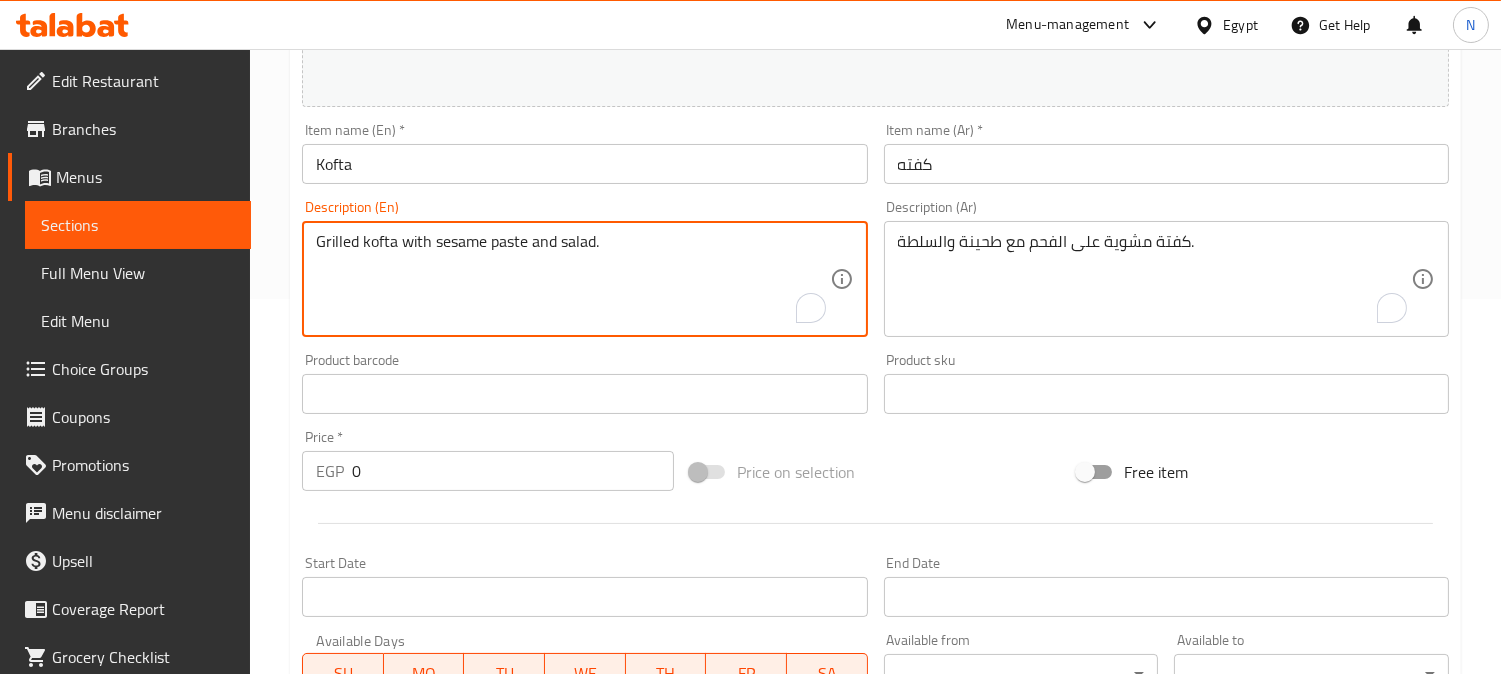 scroll, scrollTop: 373, scrollLeft: 0, axis: vertical 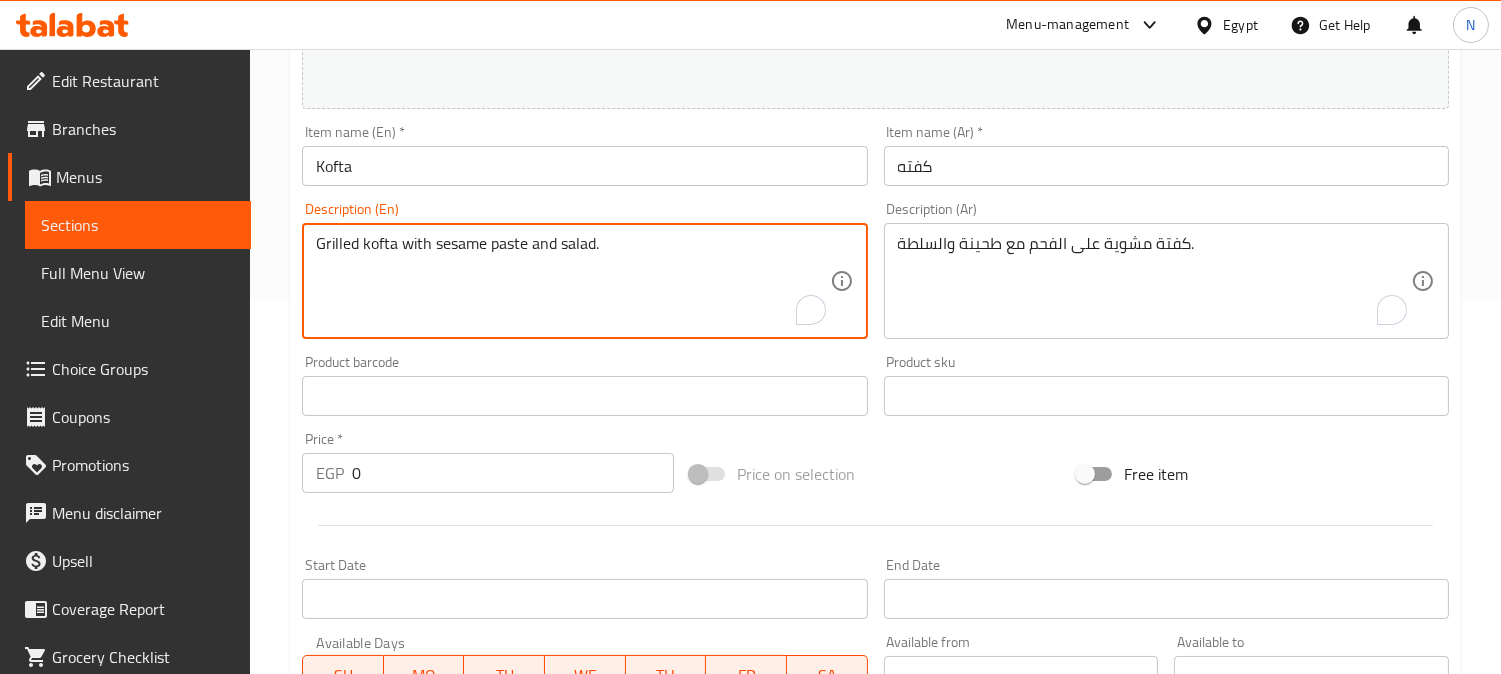 drag, startPoint x: 524, startPoint y: 242, endPoint x: 432, endPoint y: 244, distance: 92.021736 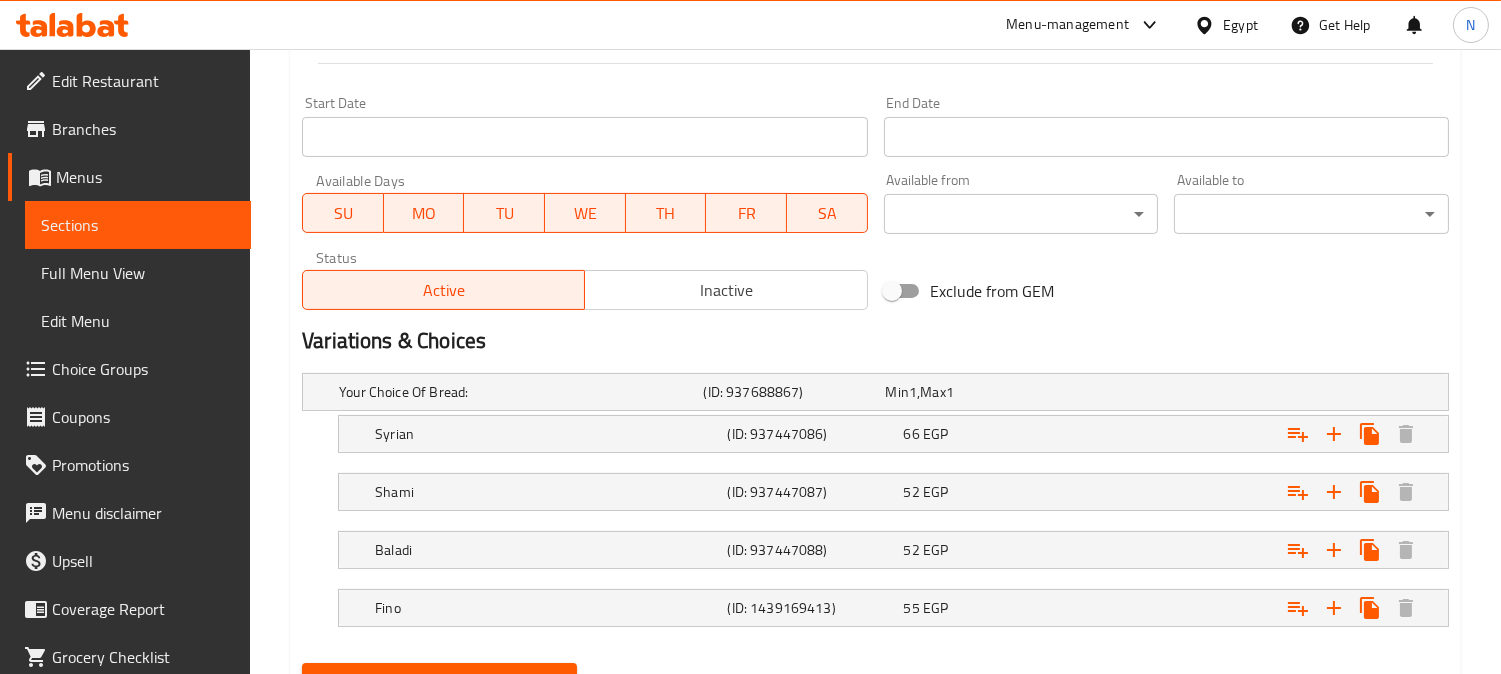 scroll, scrollTop: 928, scrollLeft: 0, axis: vertical 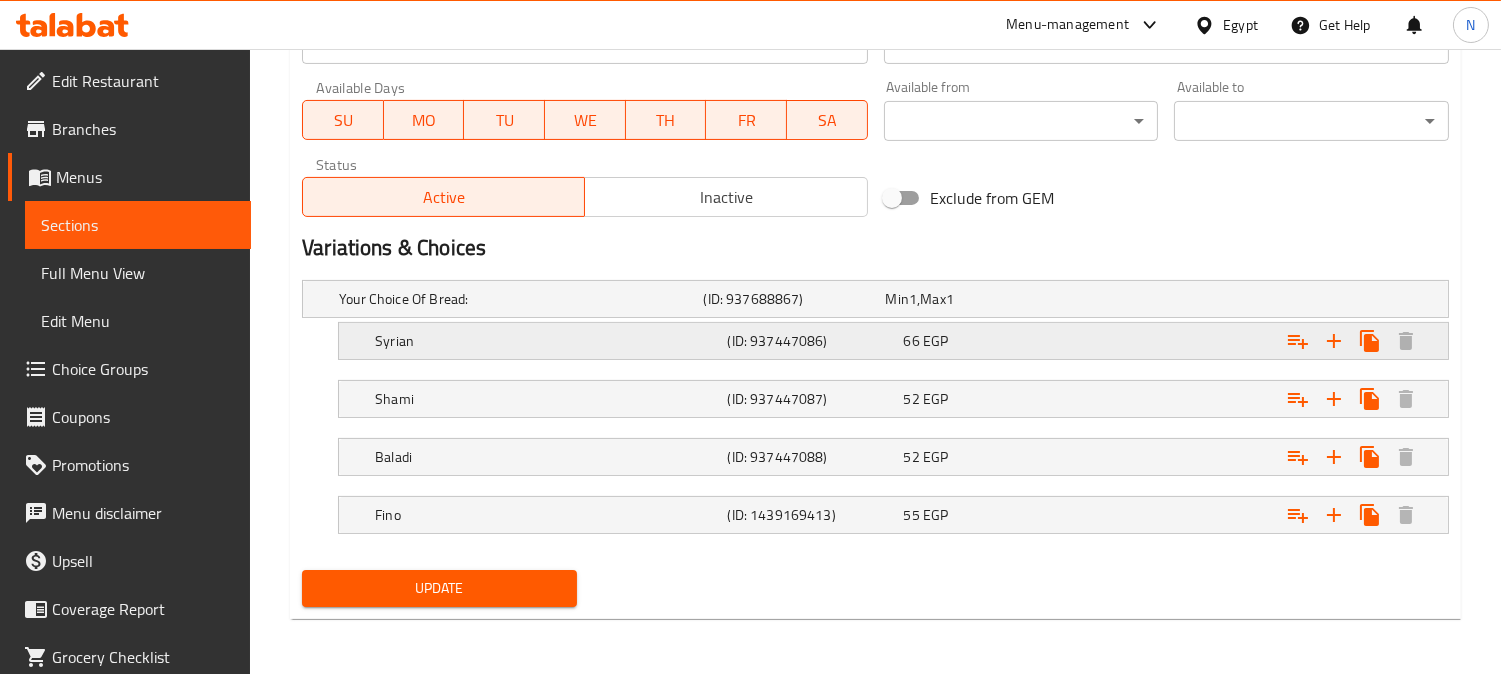 click on "Syrian" at bounding box center [517, 299] 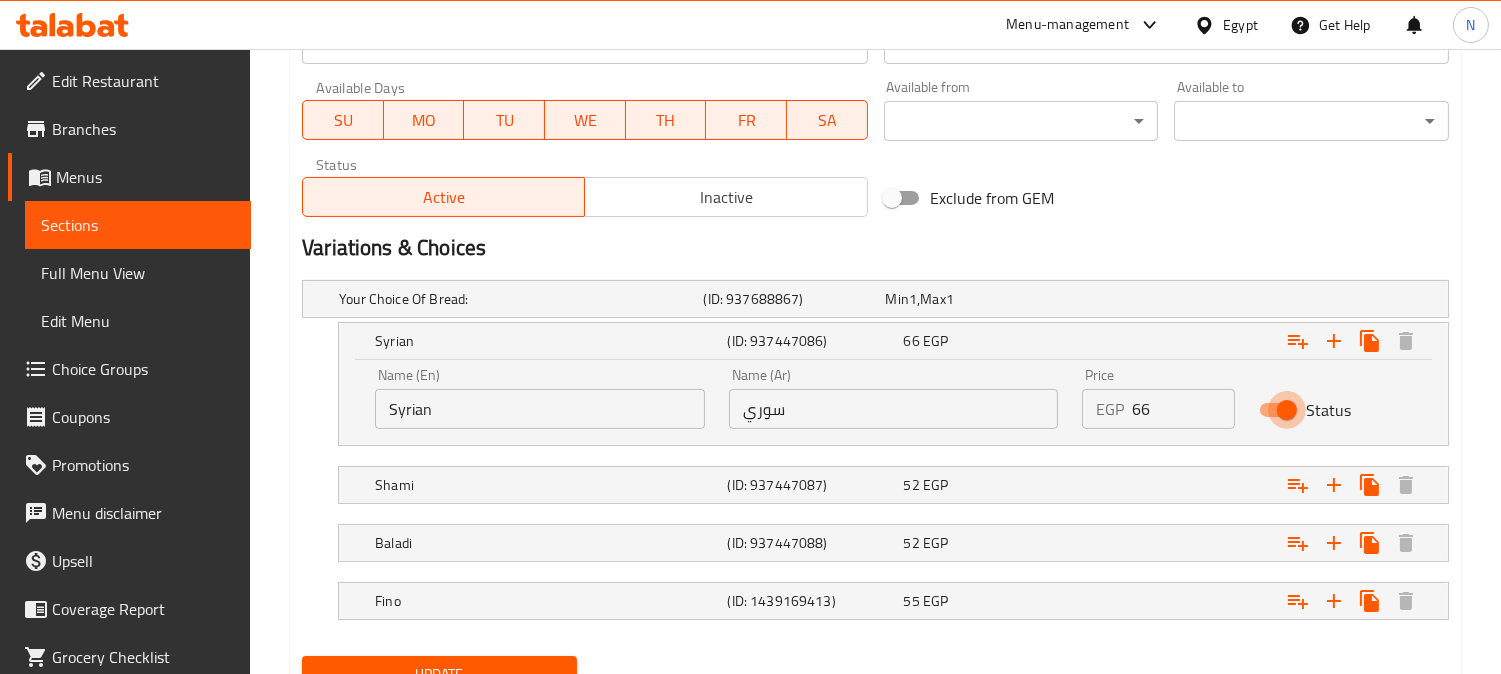 click on "Status" at bounding box center (1287, 410) 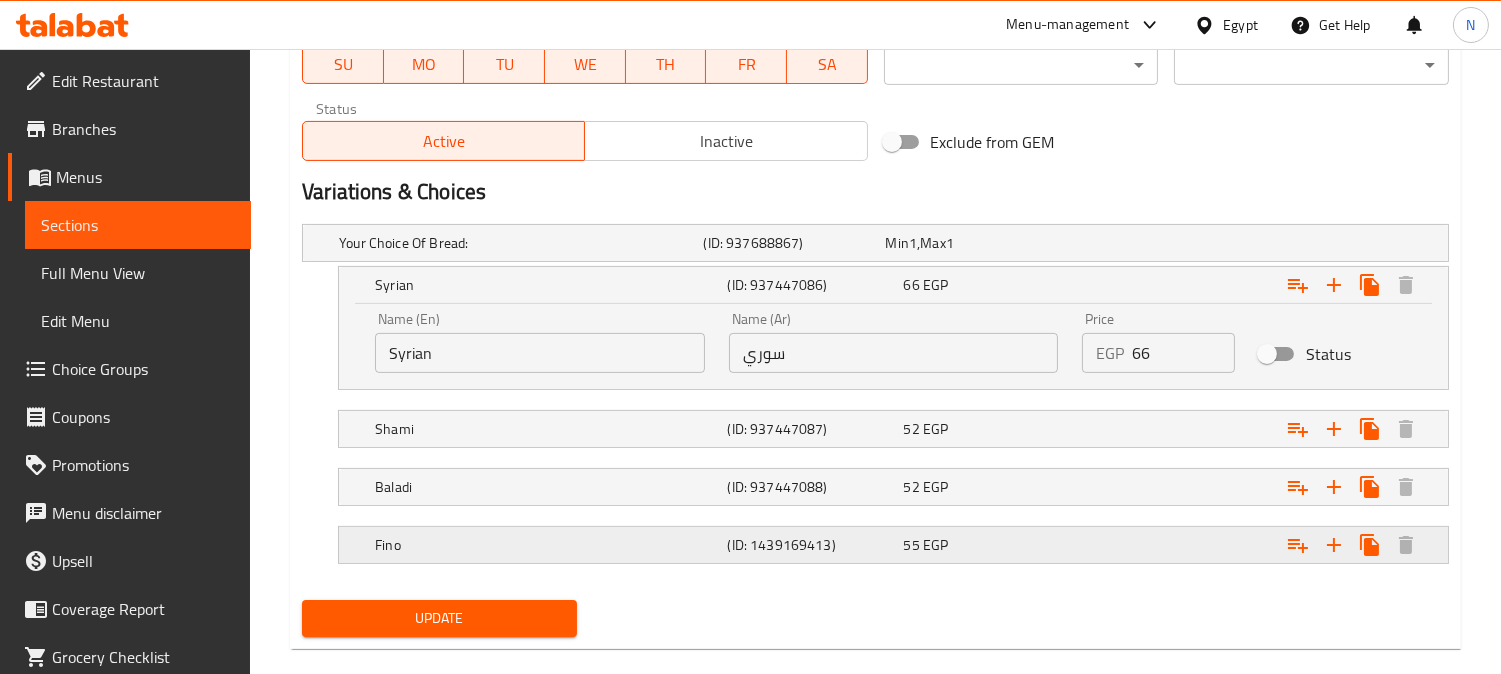 scroll, scrollTop: 1014, scrollLeft: 0, axis: vertical 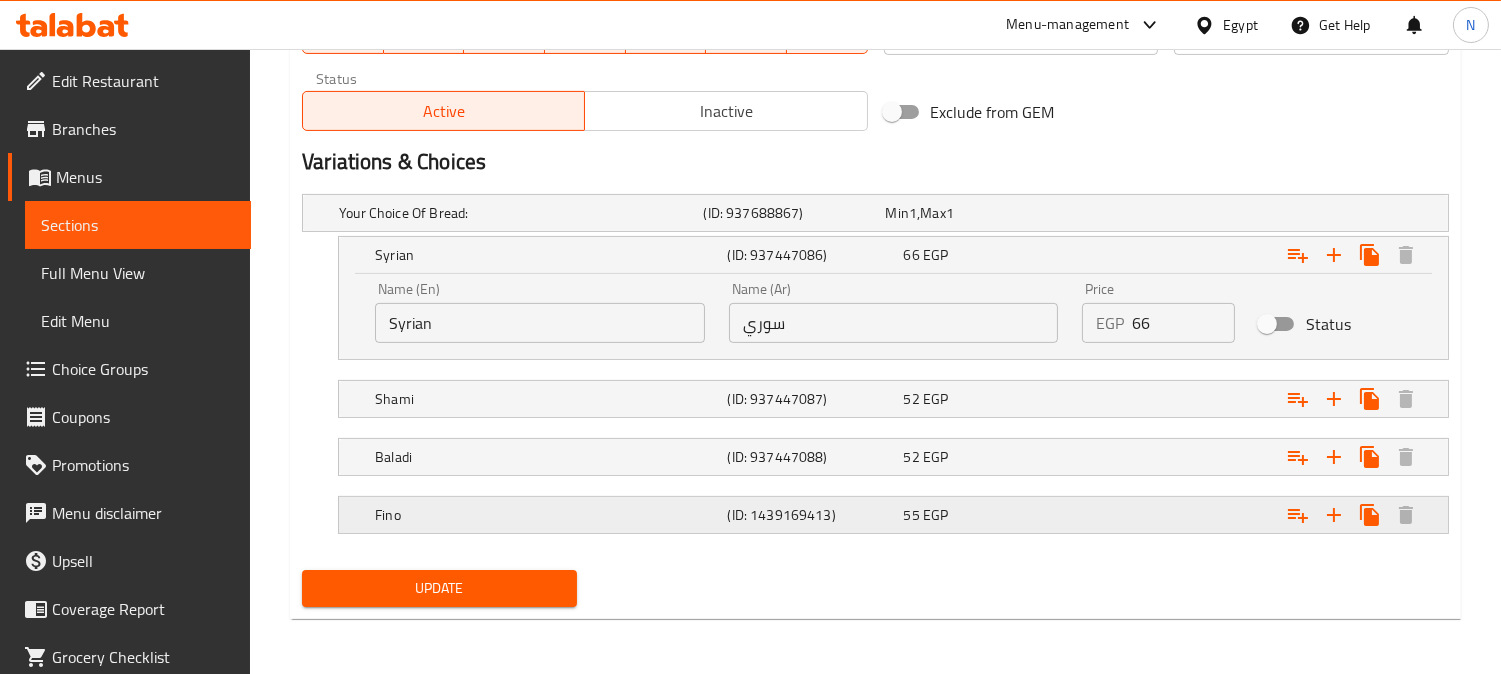 click at bounding box center (1246, 213) 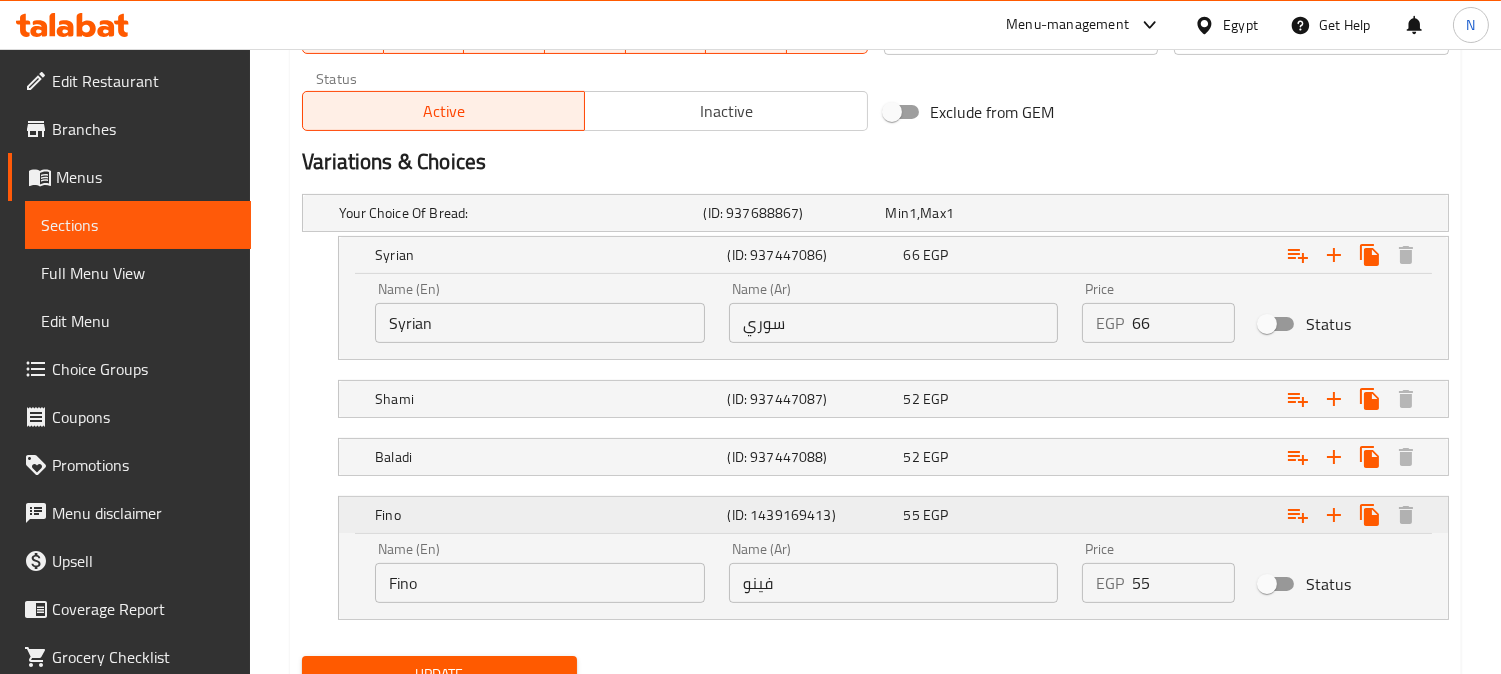 scroll, scrollTop: 1100, scrollLeft: 0, axis: vertical 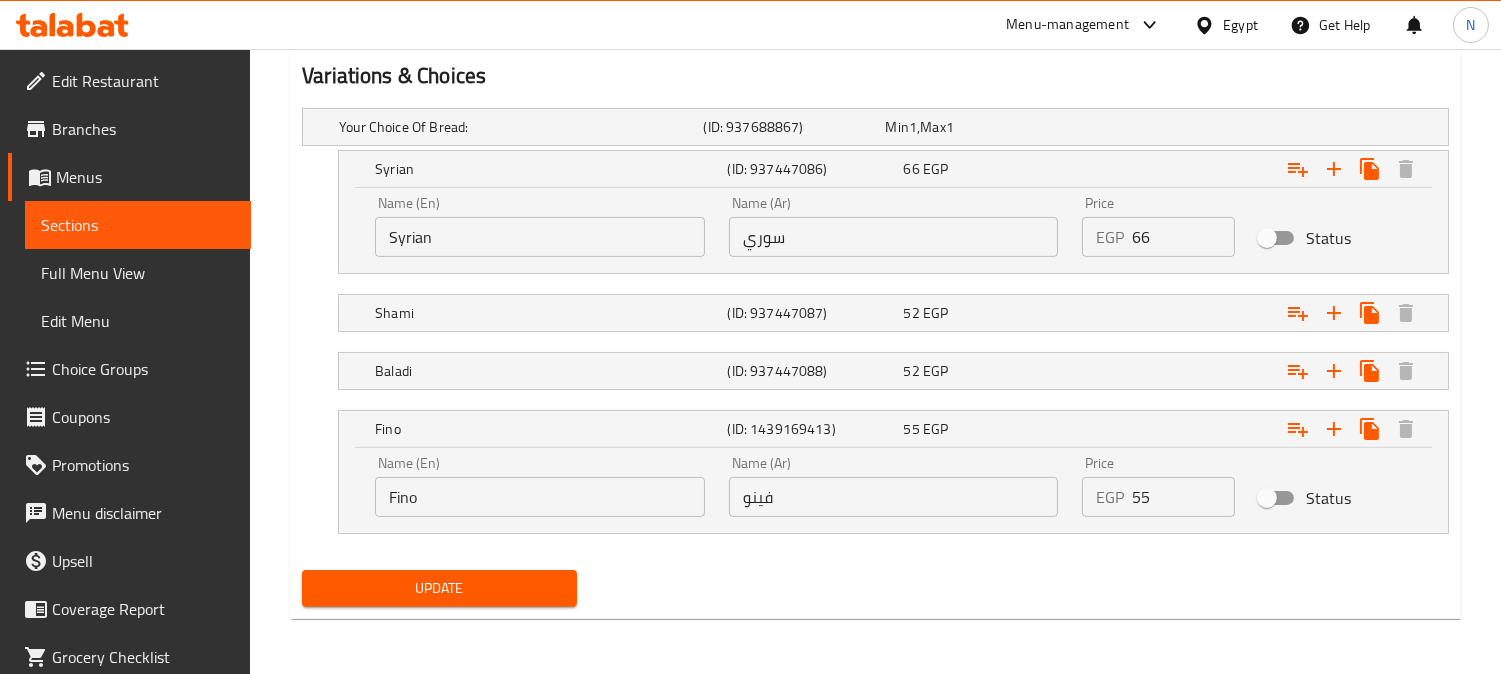click on "Update" at bounding box center [439, 588] 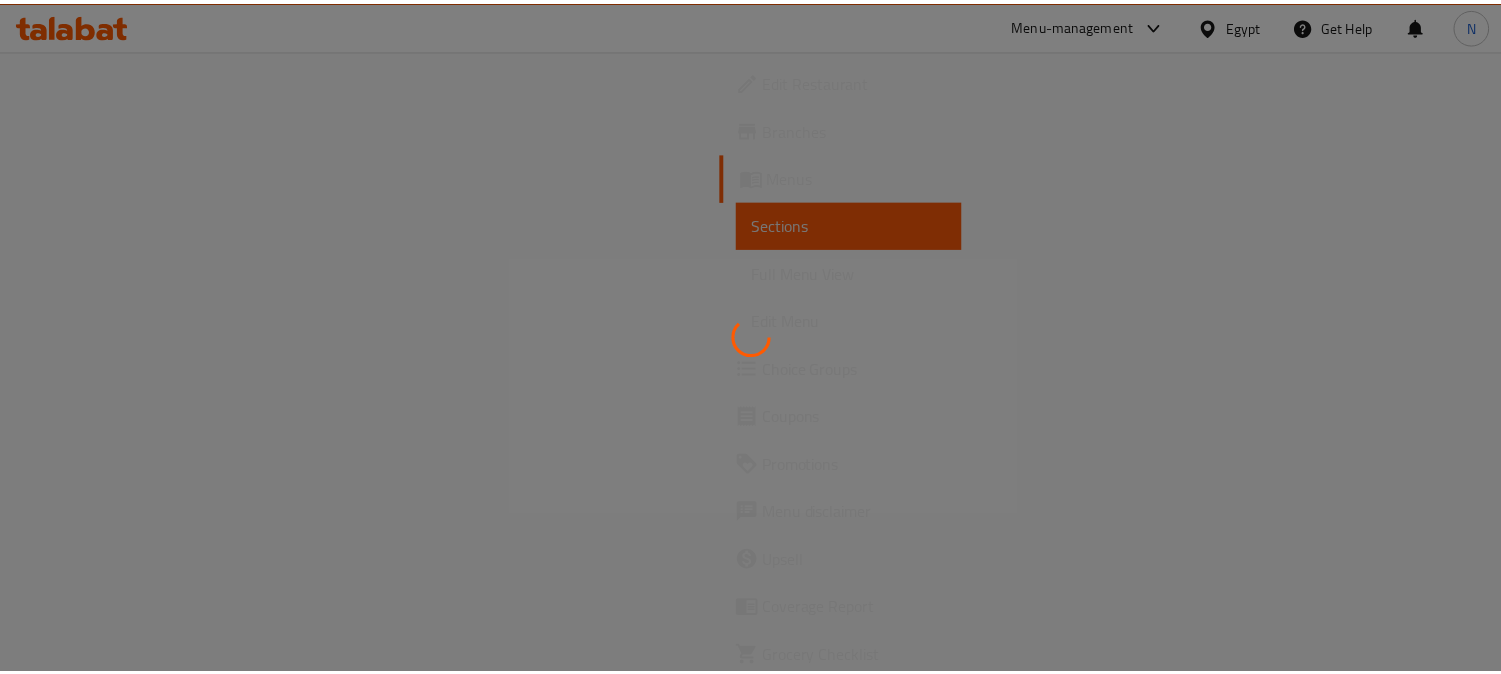 scroll, scrollTop: 0, scrollLeft: 0, axis: both 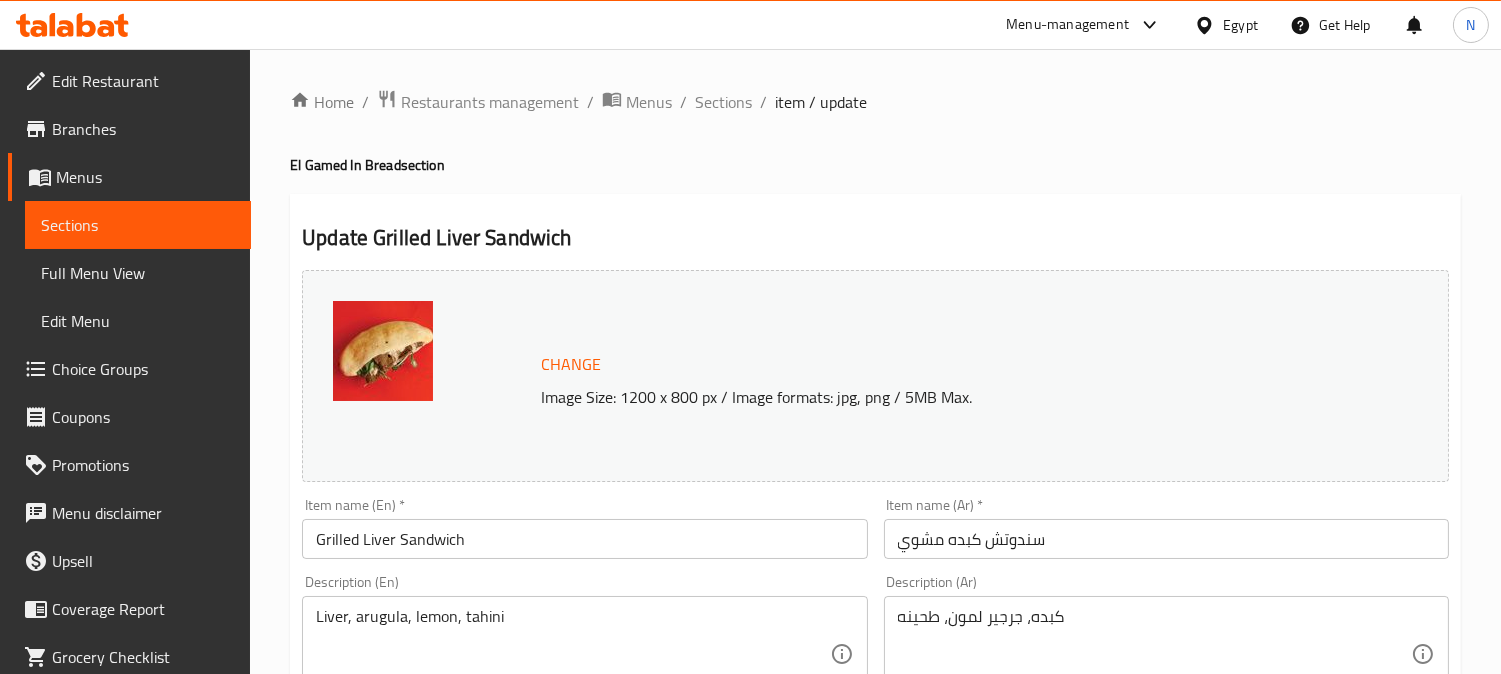 click on "سندوتش كبده مشوي" at bounding box center [1166, 539] 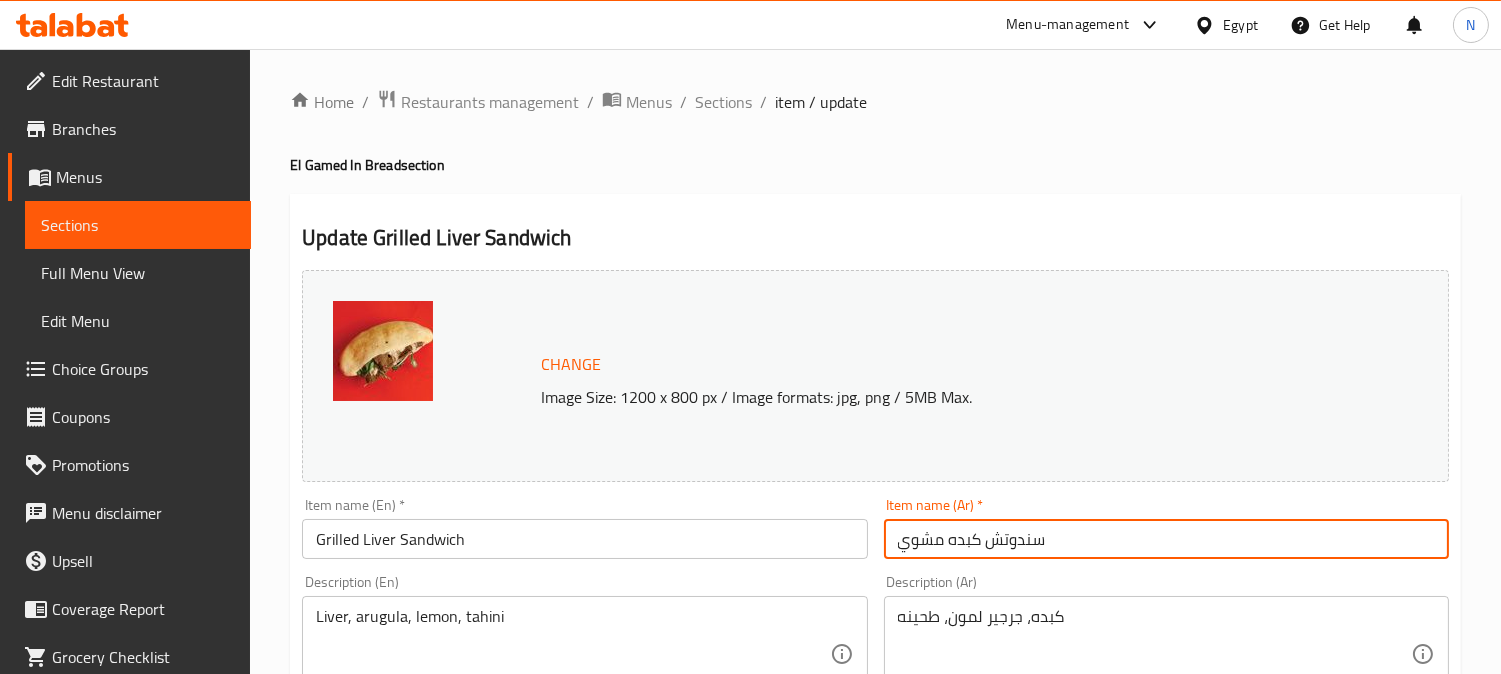 click on "سندوتش كبده مشوي" at bounding box center [1166, 539] 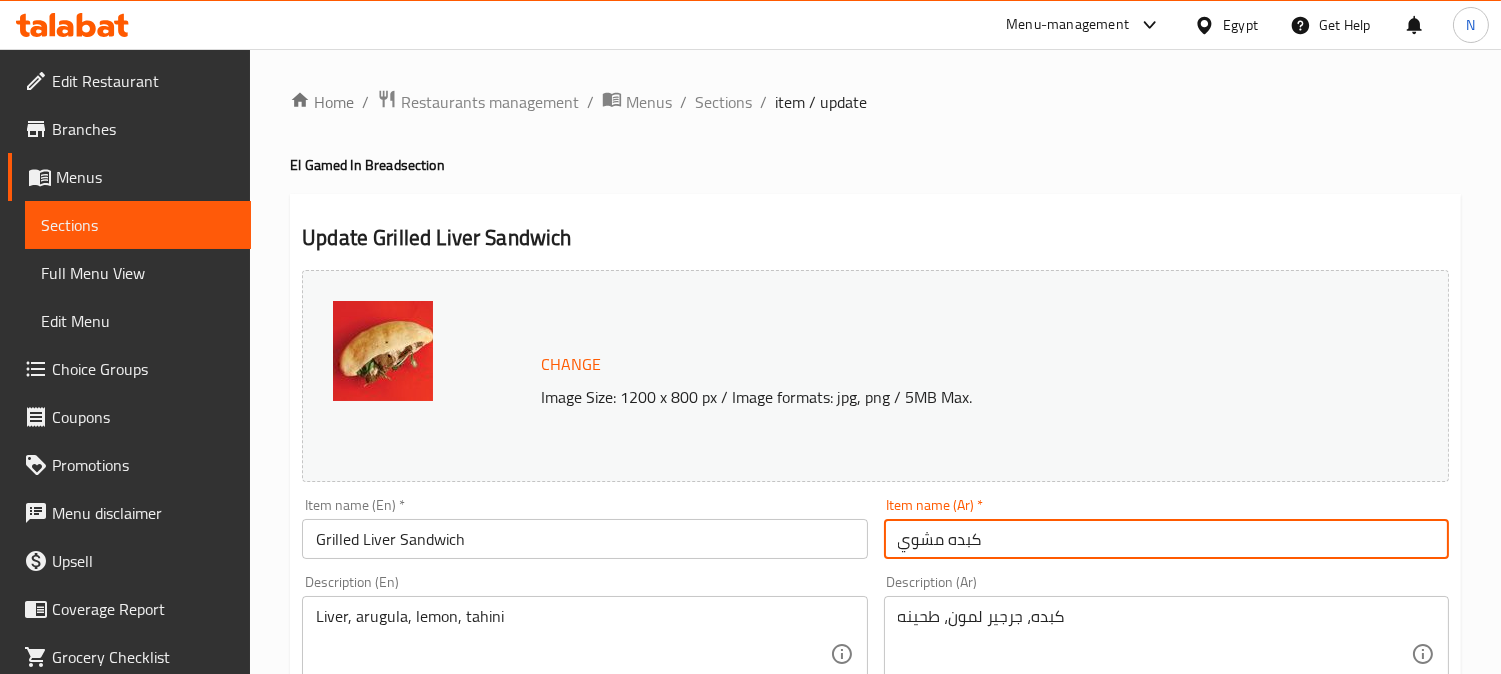 type on "كبده مشوي" 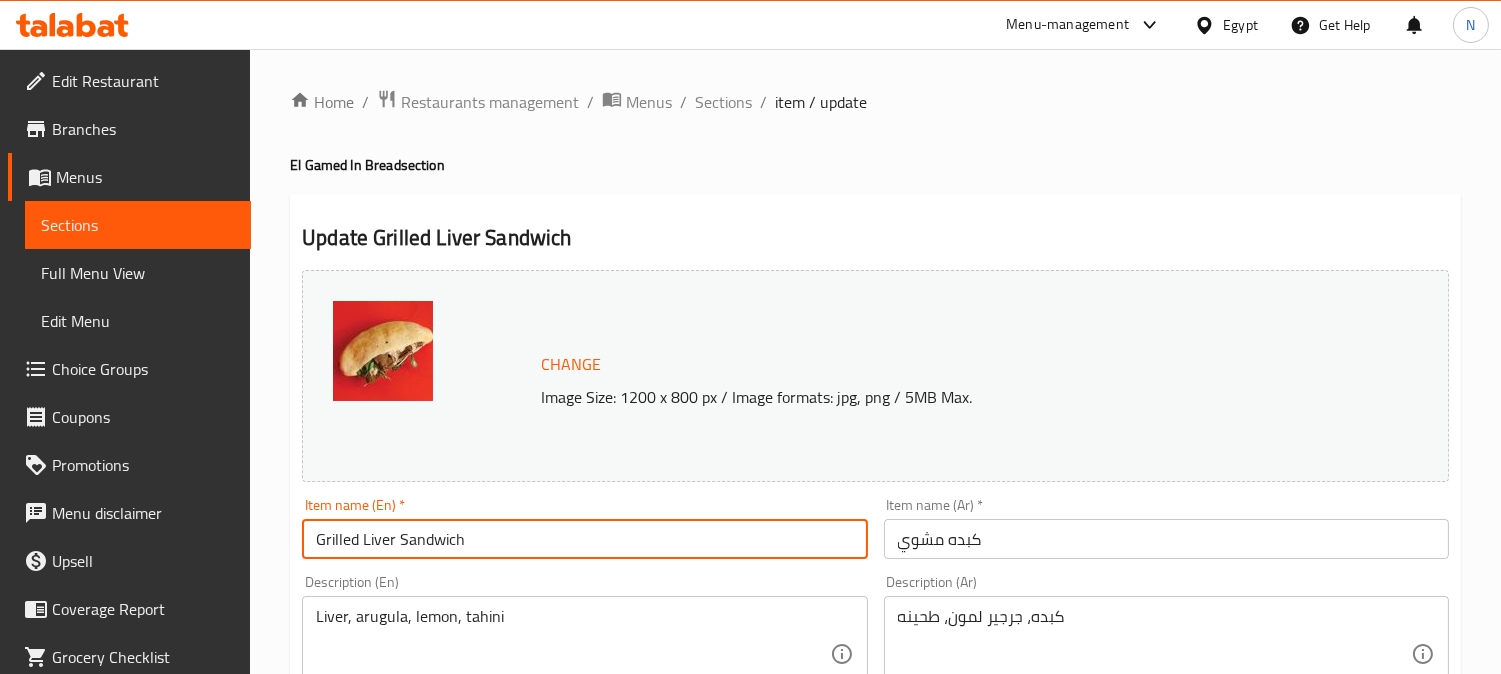 click on "Grilled Liver Sandwich" at bounding box center [584, 539] 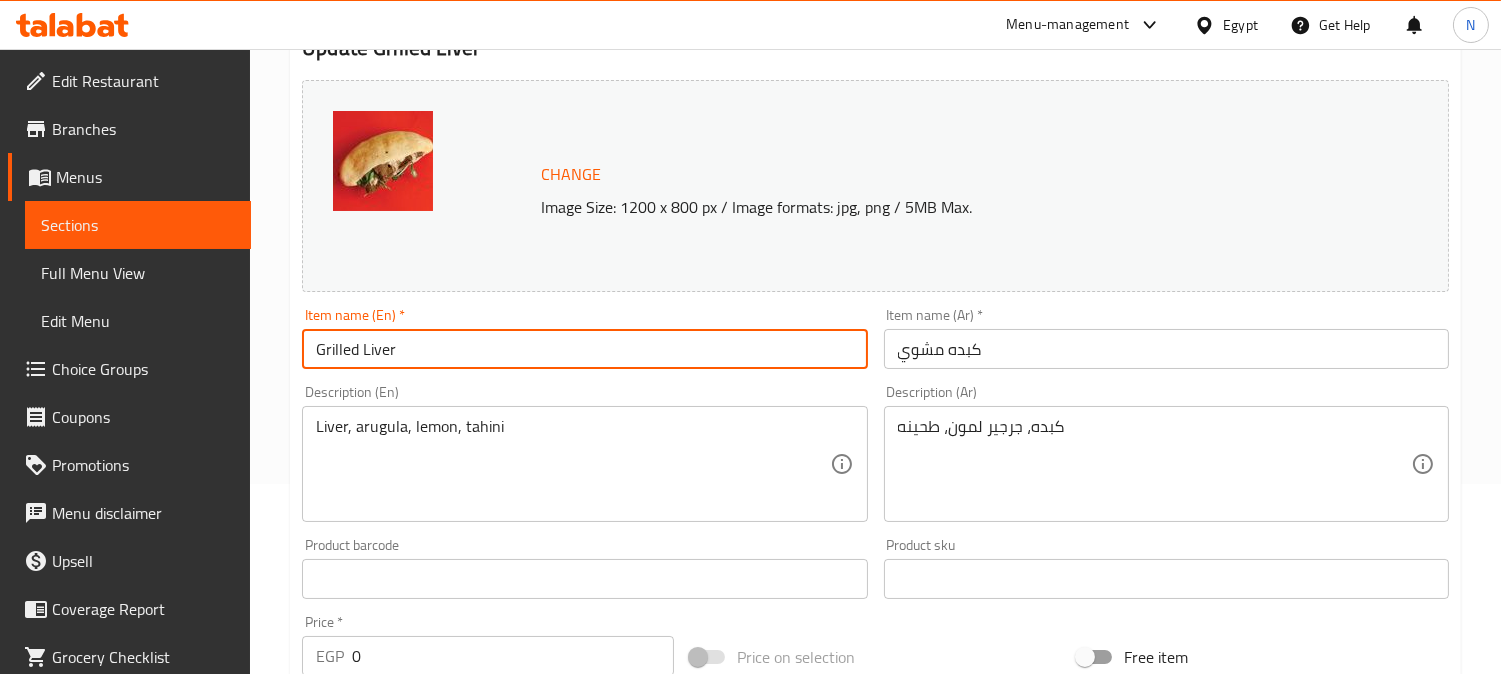scroll, scrollTop: 222, scrollLeft: 0, axis: vertical 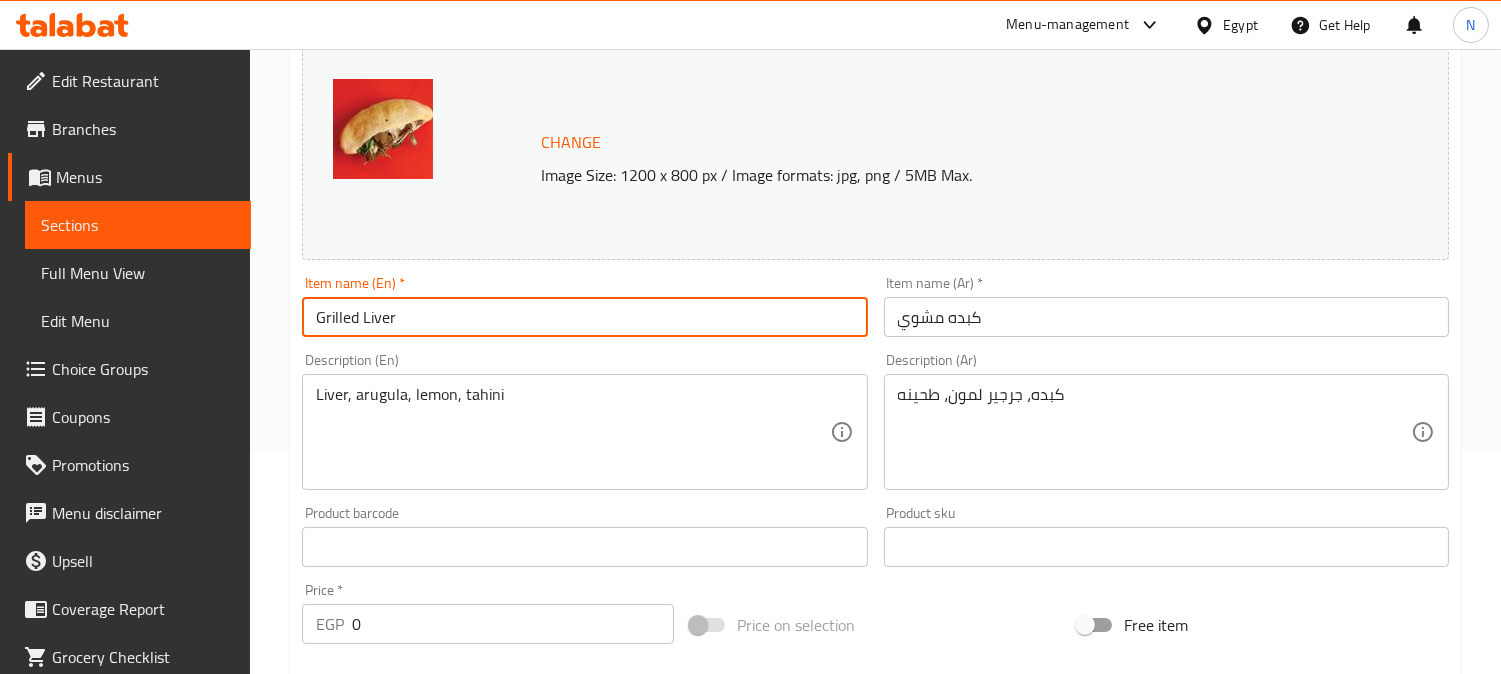type on "Grilled Liver" 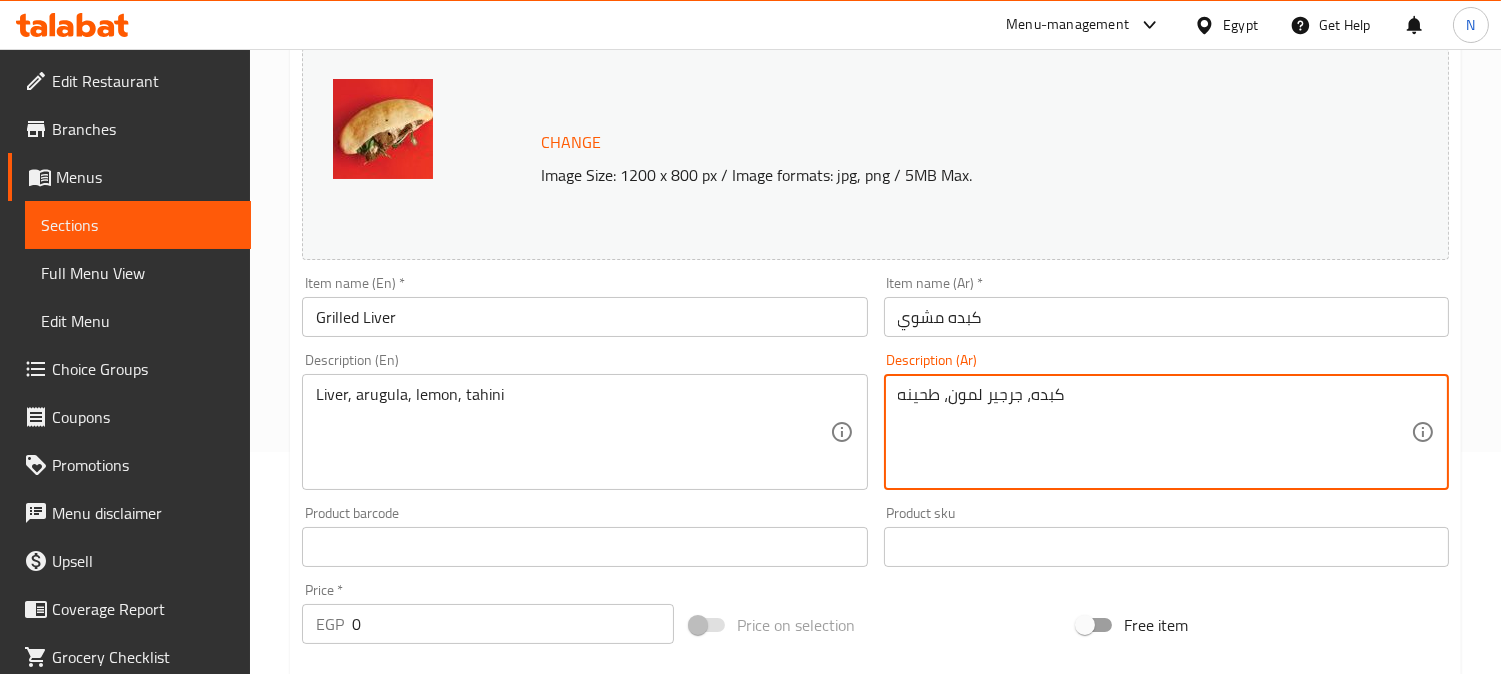 click on "كبده، جرجير لمون، طحينه" at bounding box center [1154, 432] 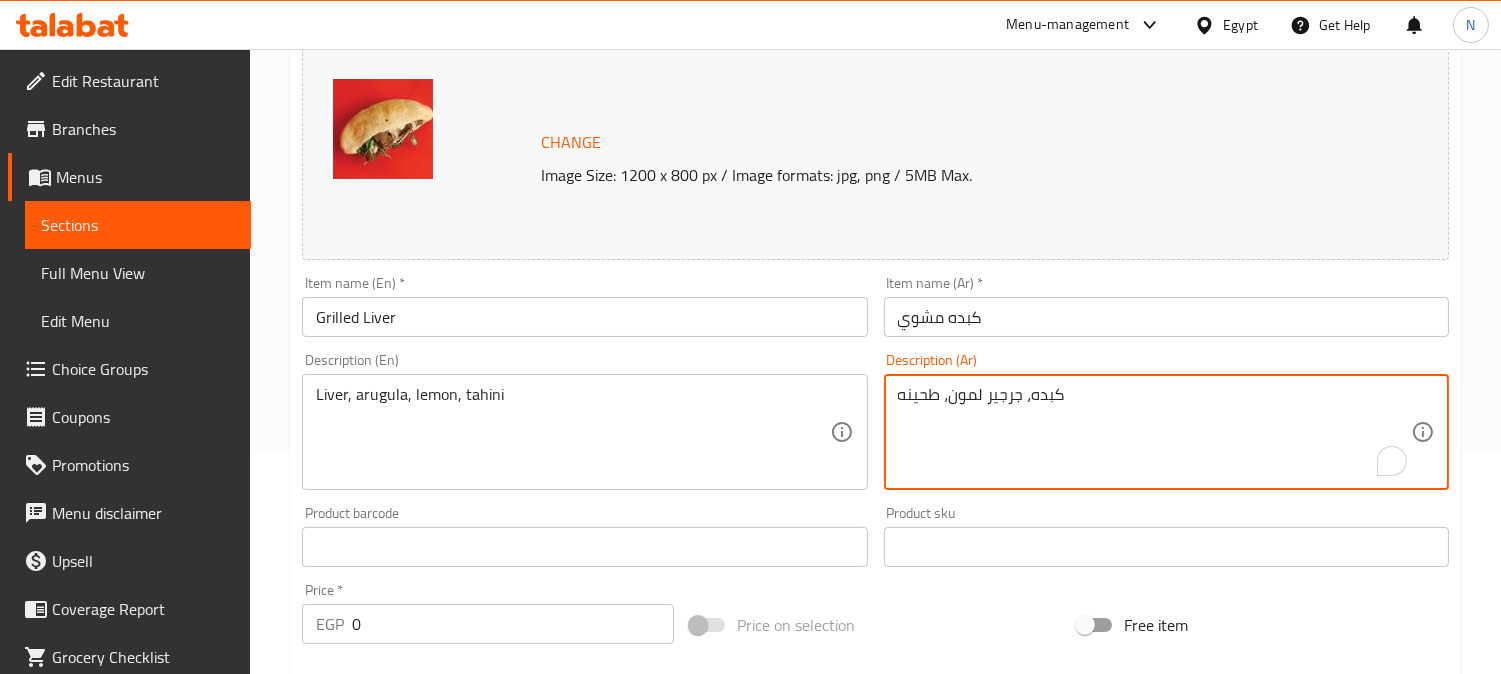 paste on "ة على الفحم" 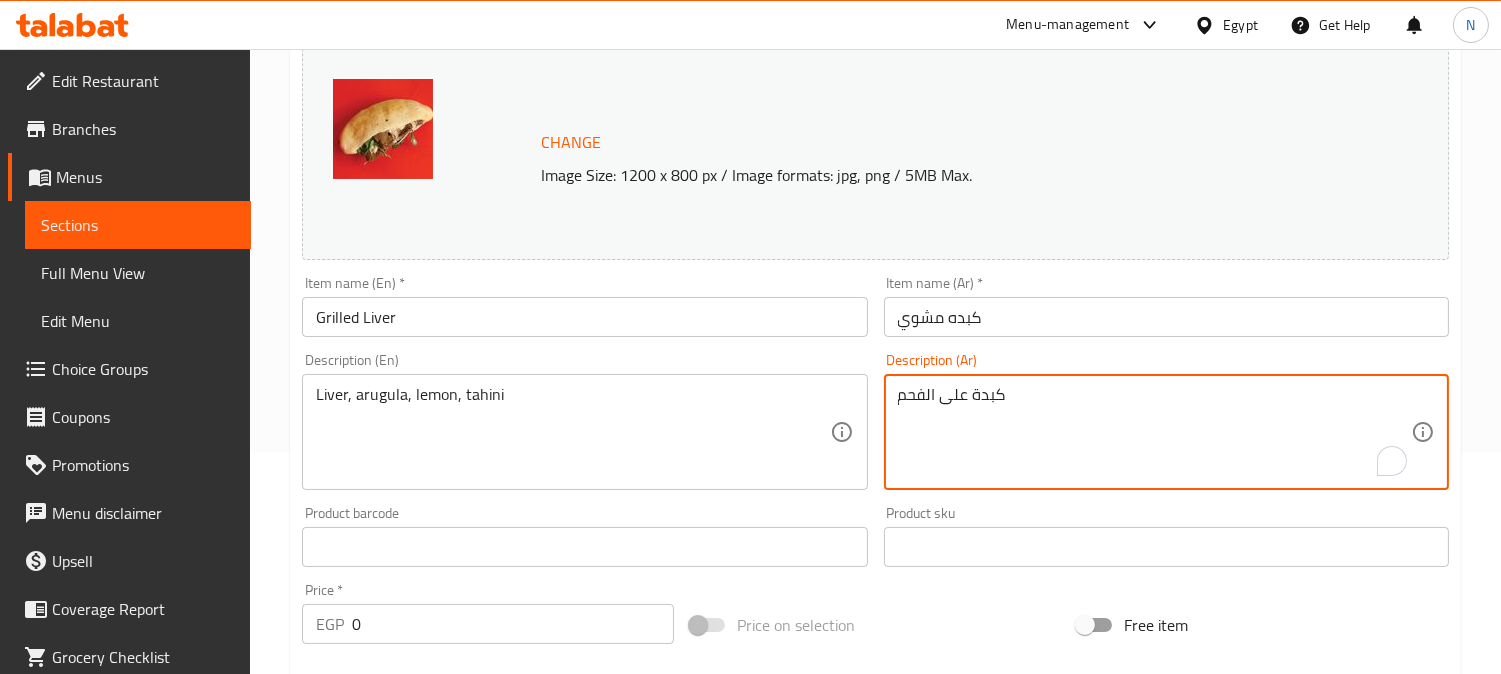 paste on "بالخلطة مع الطحينة + ليمون" 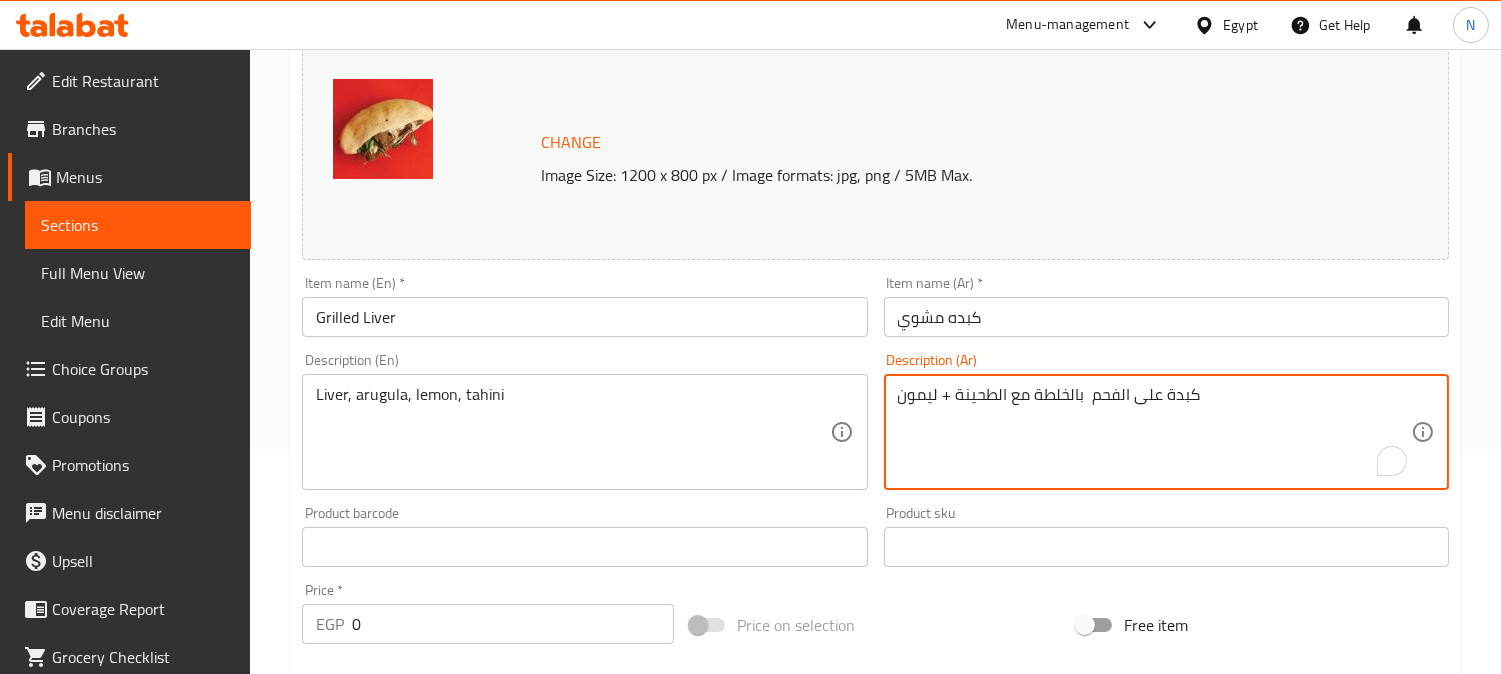 click on "كبدة على الفحم  بالخلطة مع الطحينة + ليمون" at bounding box center [1154, 432] 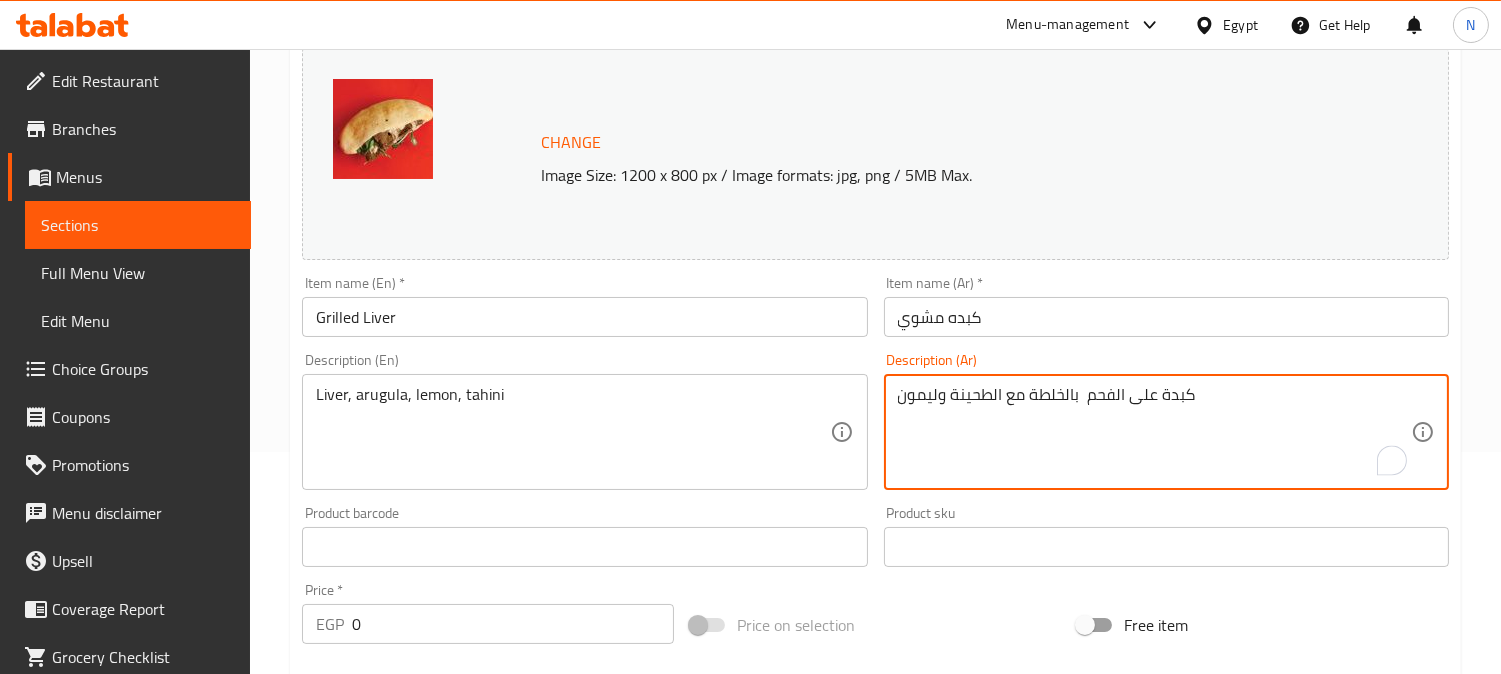 click on "كبدة على الفحم  بالخلطة مع الطحينة وليمون" at bounding box center [1154, 432] 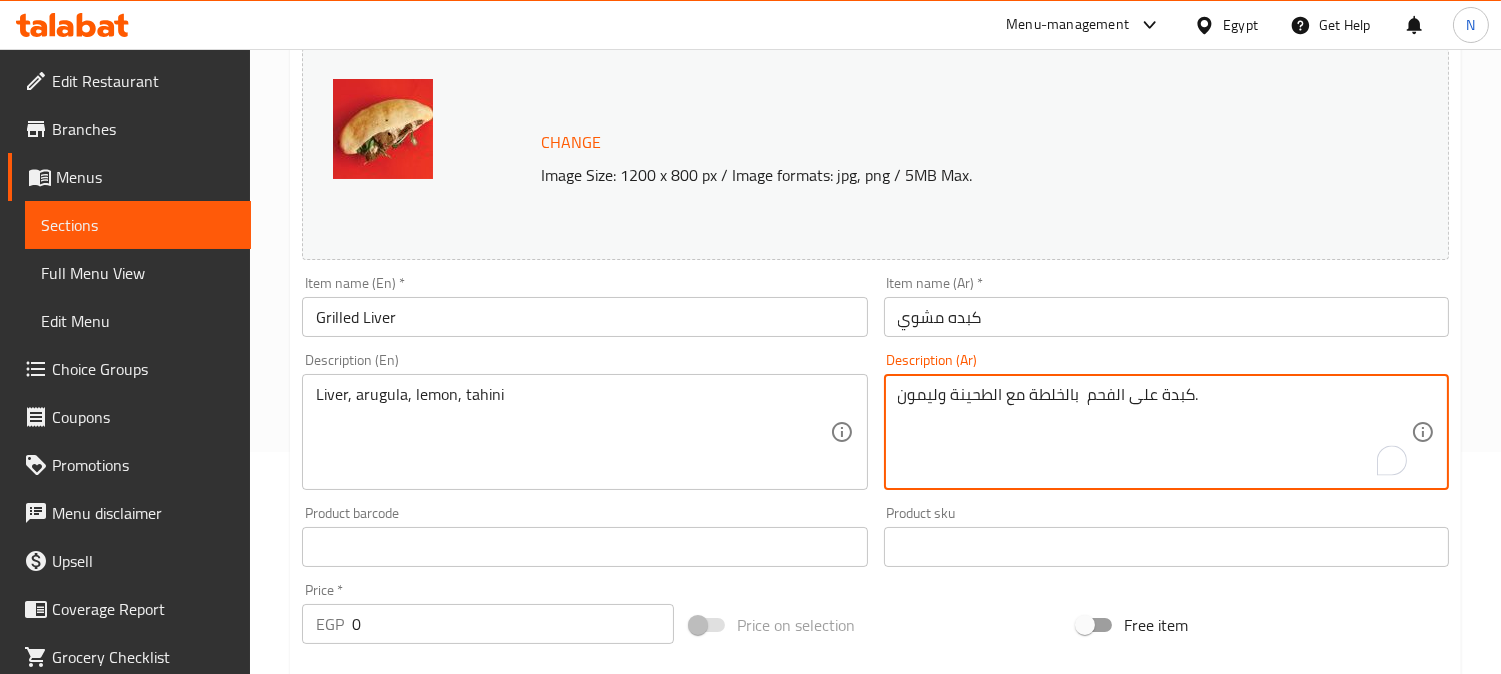 click on "كبدة على الفحم  بالخلطة مع الطحينة وليمون." at bounding box center (1154, 432) 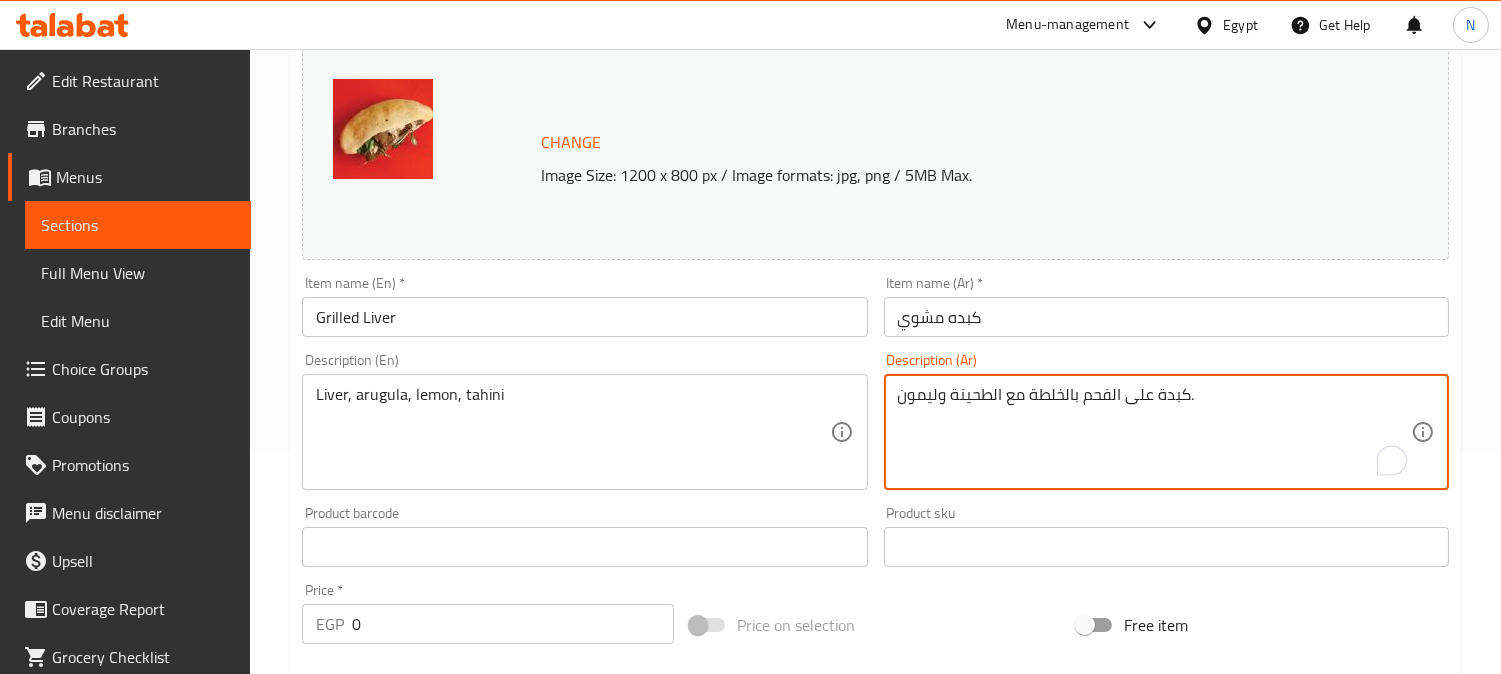 click on "كبدة على الفحم بالخلطة مع الطحينة وليمون." at bounding box center [1154, 432] 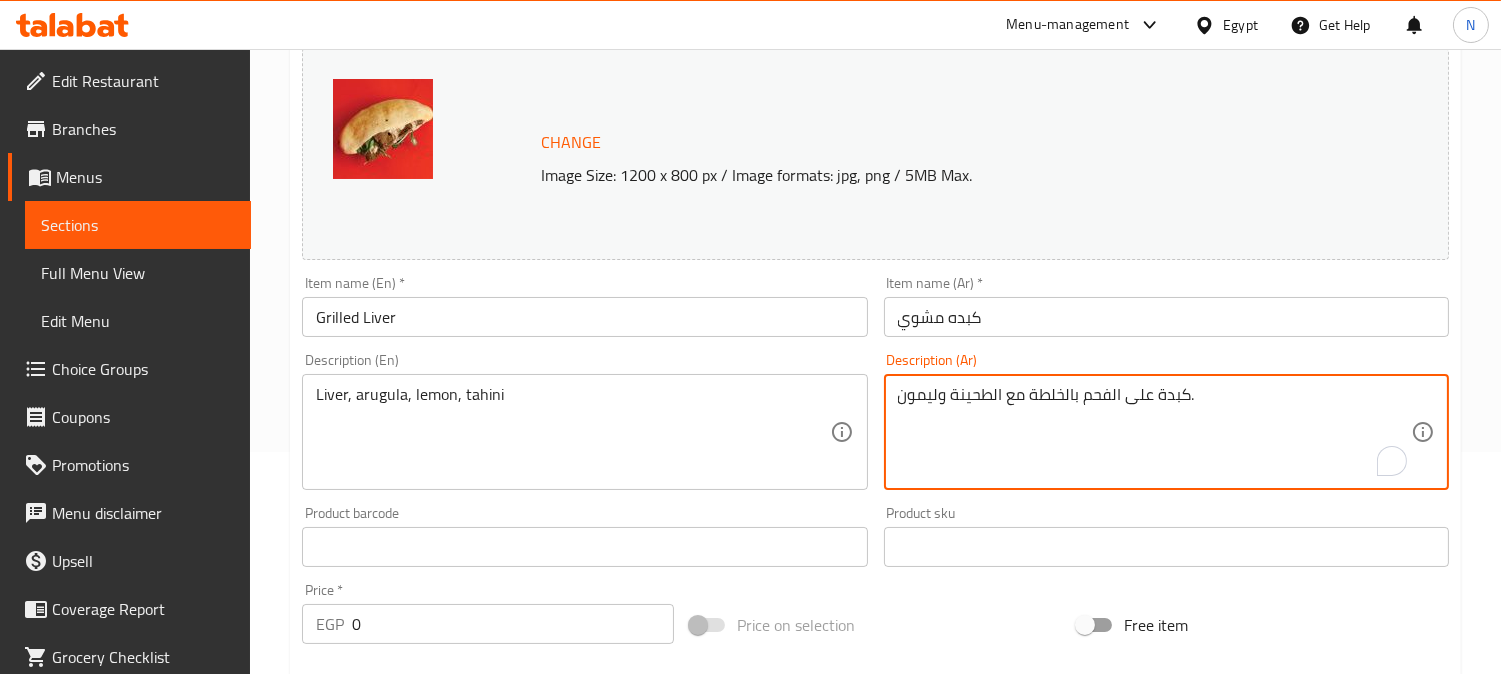 type on "كبدة على الفحم بالخلطة مع الطحينة وليمون." 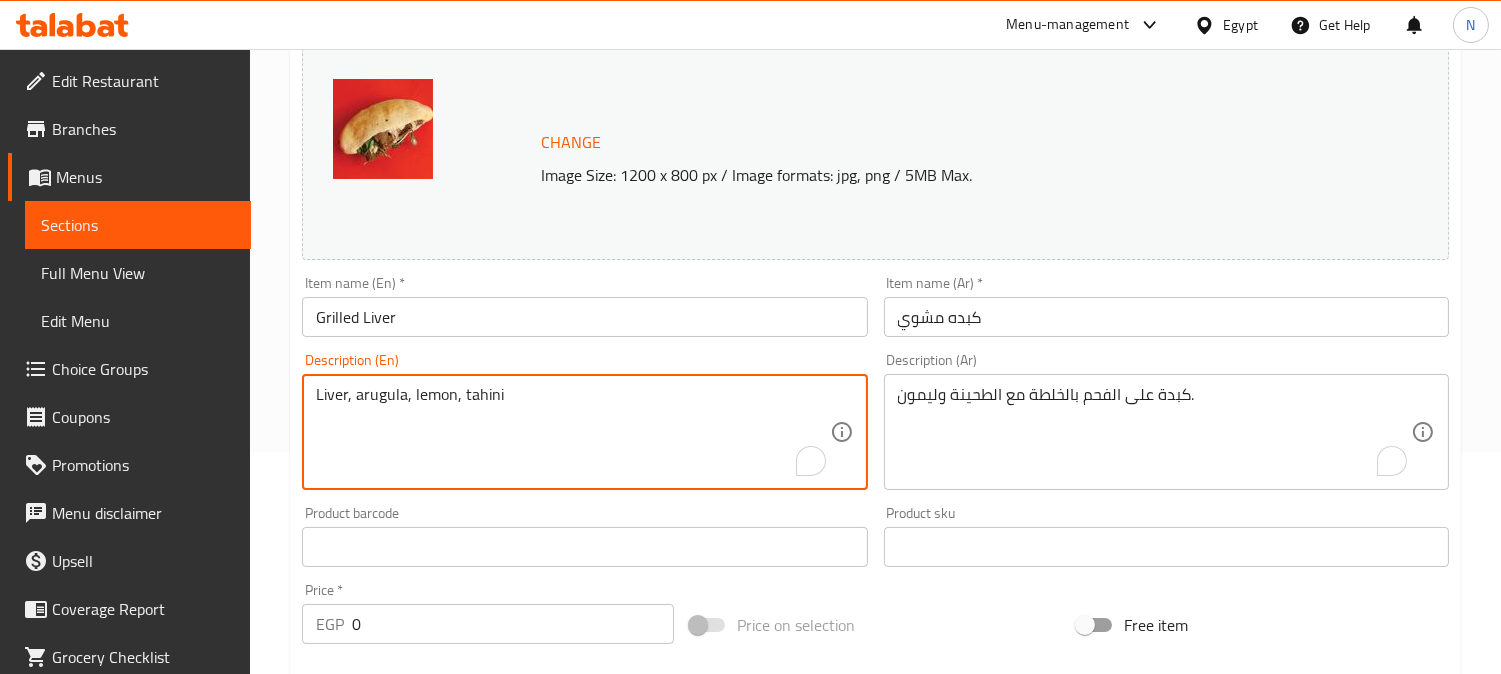 click on "Liver, arugula, lemon, tahini" at bounding box center (572, 432) 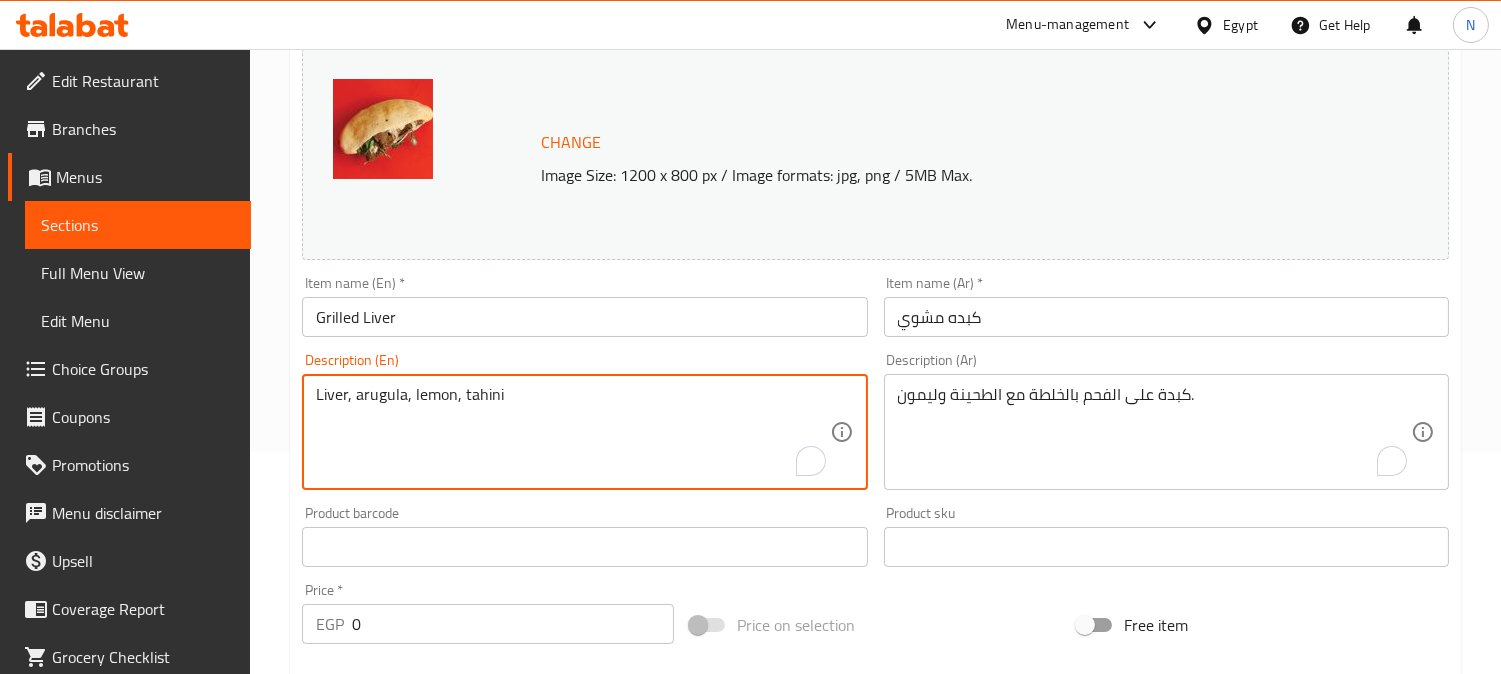 click on "Liver, arugula, lemon, tahini" at bounding box center (572, 432) 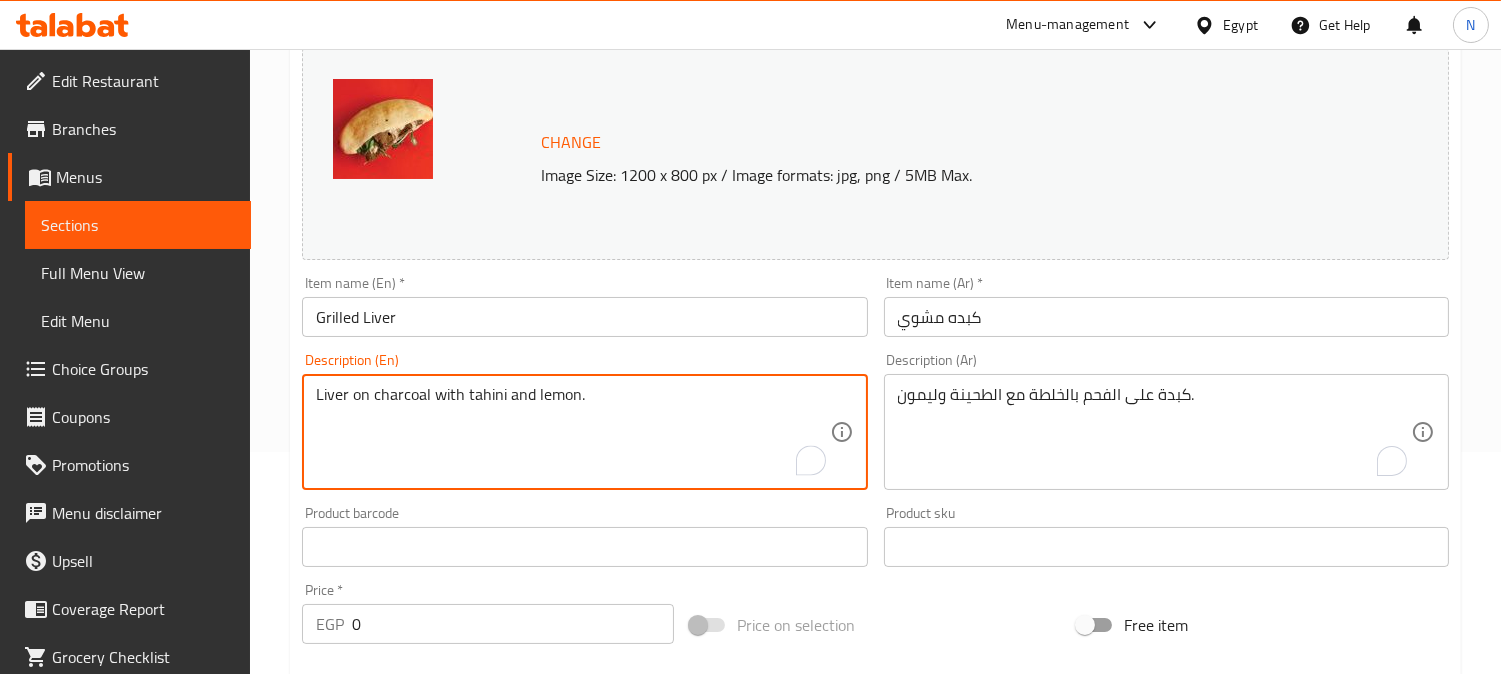 click on "Liver on charcoal with tahini and lemon." at bounding box center [572, 432] 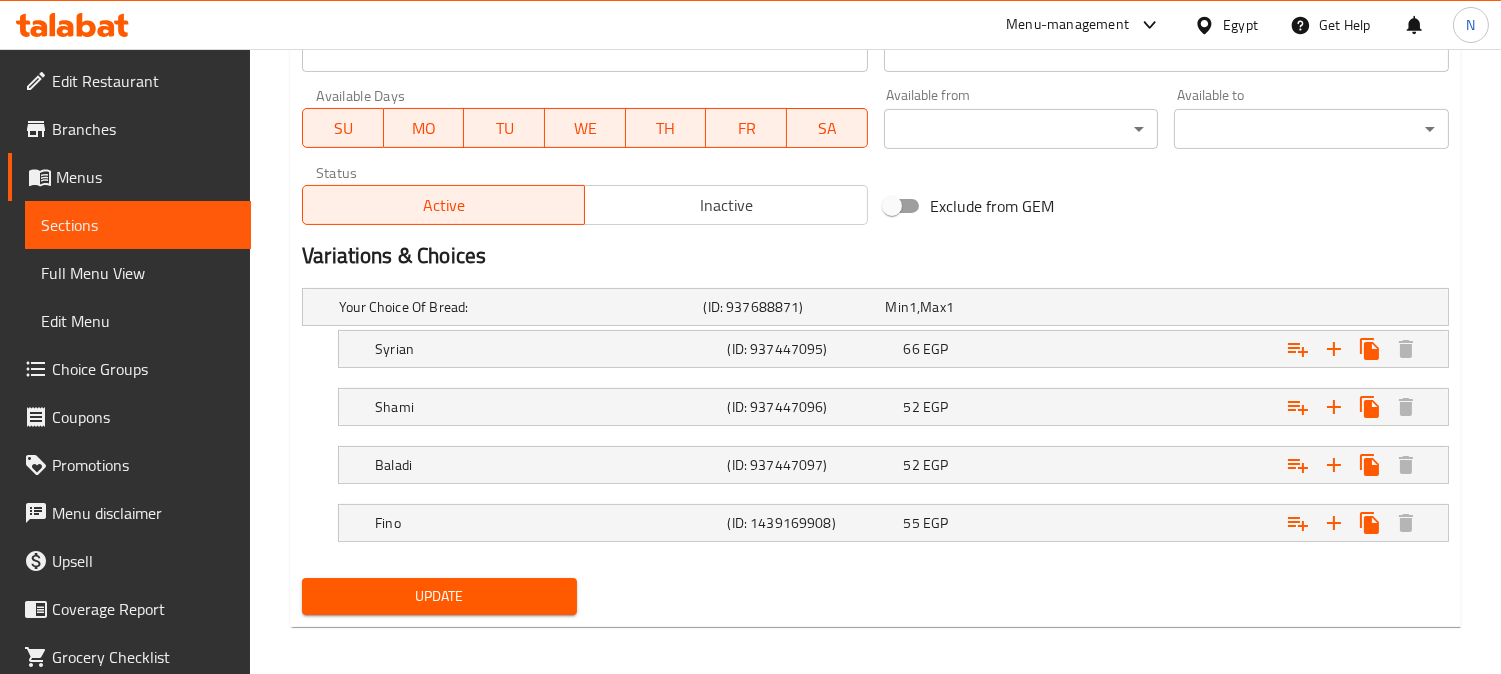 scroll, scrollTop: 928, scrollLeft: 0, axis: vertical 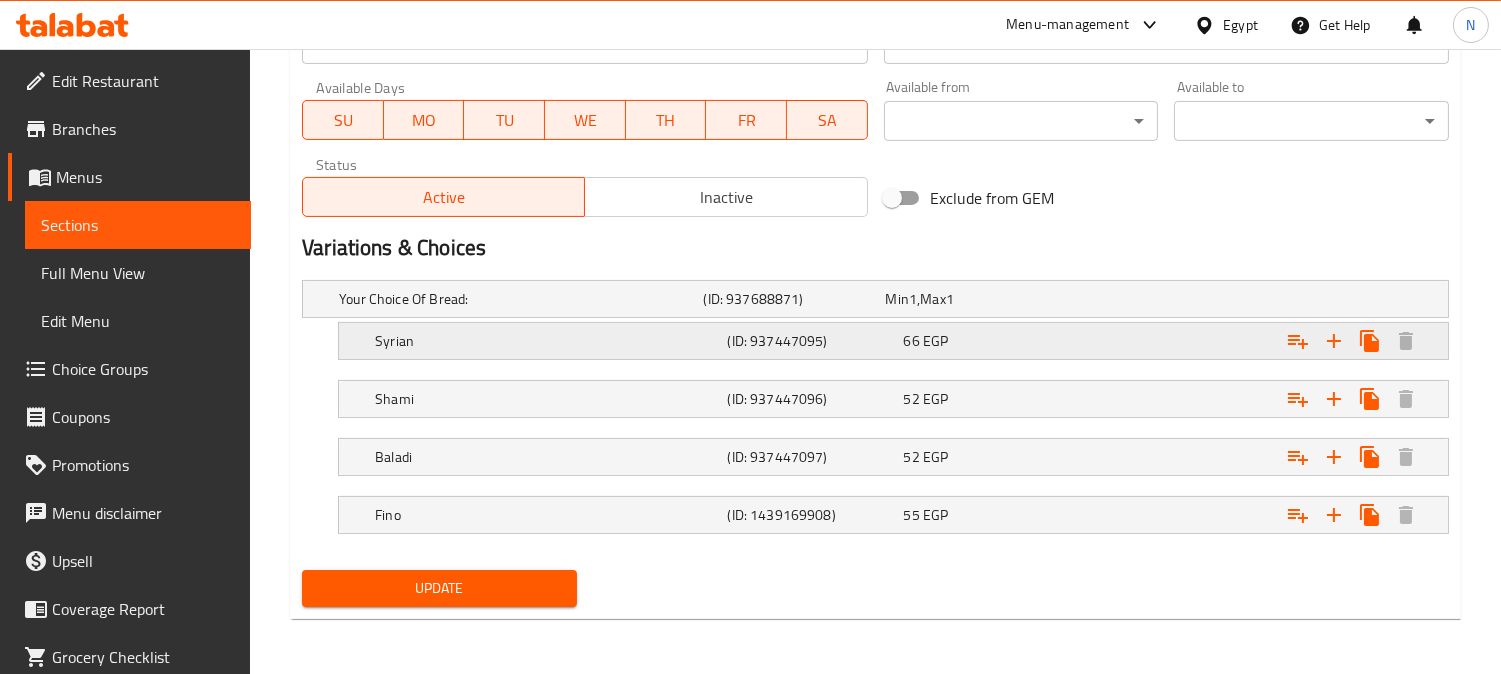 type on "Liver on charcoal with sesame paste and lemon." 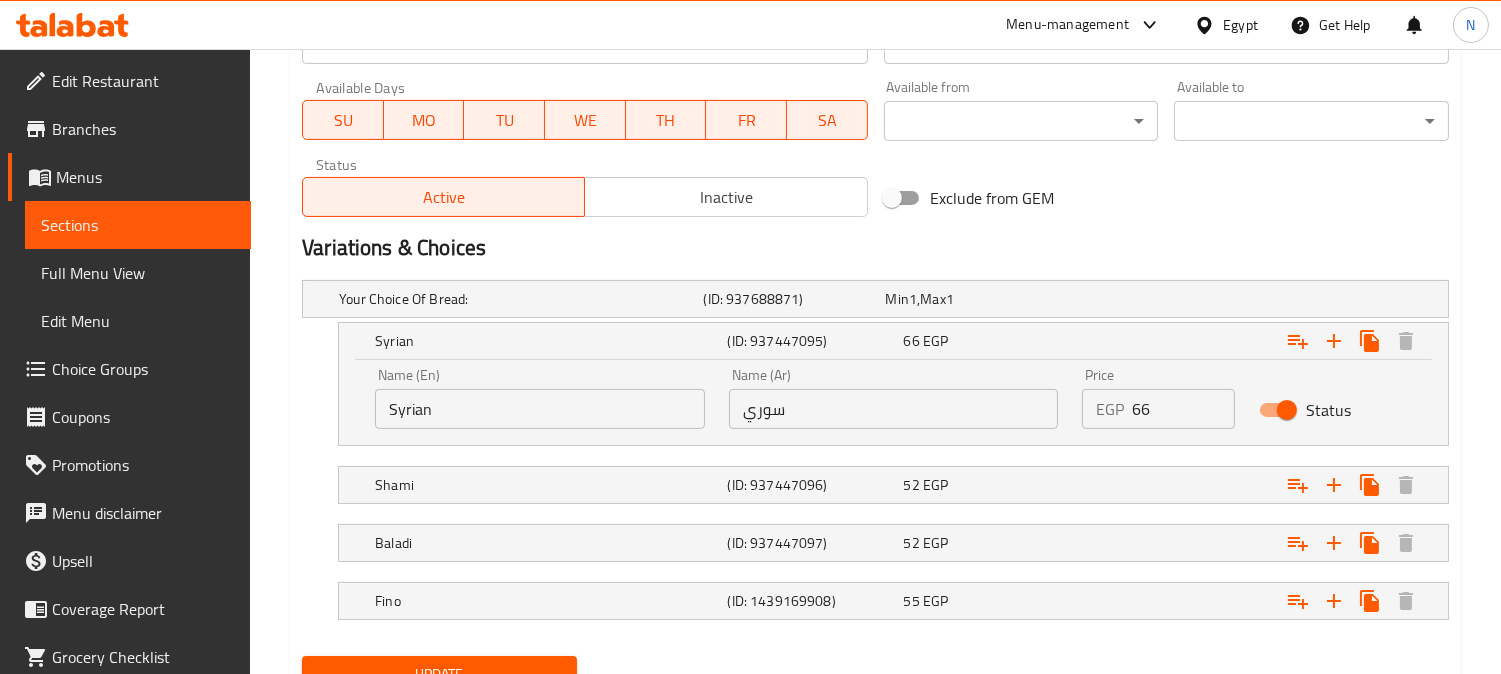 click on "Status" at bounding box center [1287, 410] 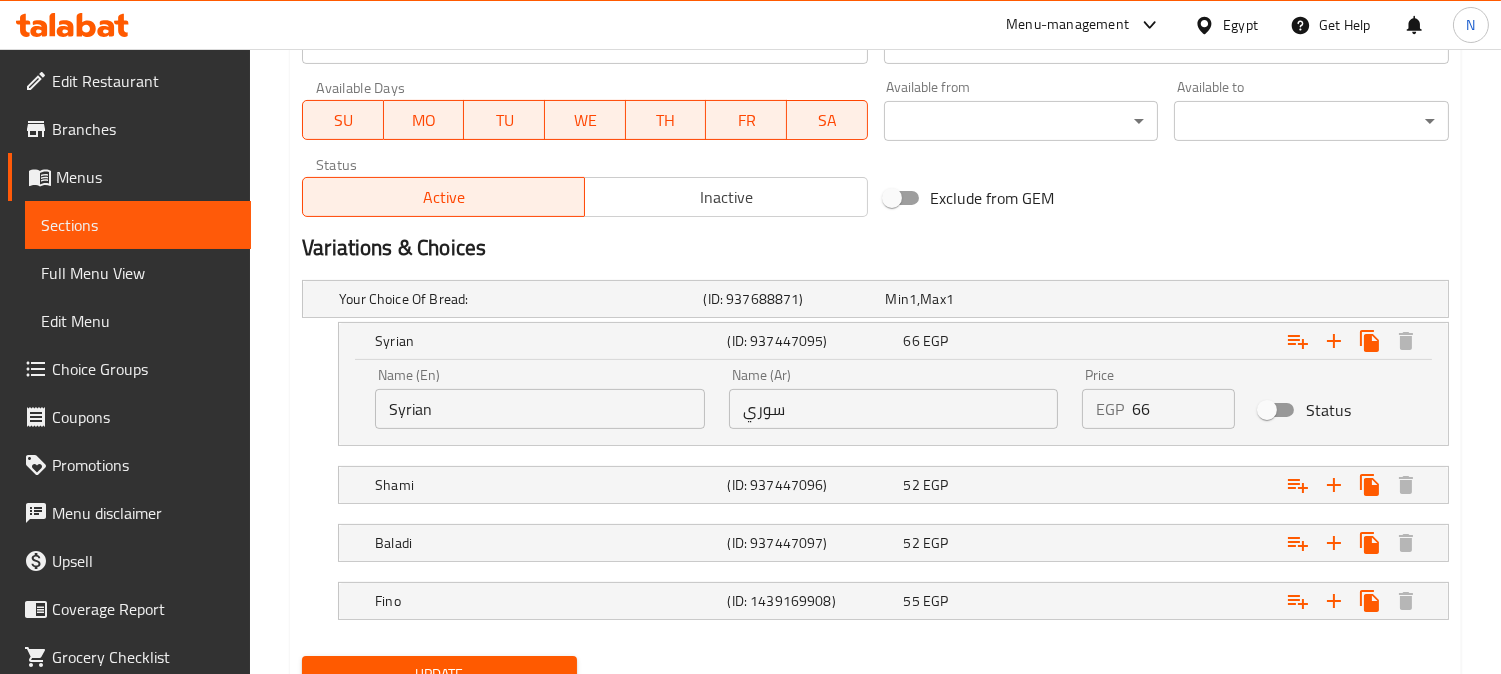 scroll, scrollTop: 1014, scrollLeft: 0, axis: vertical 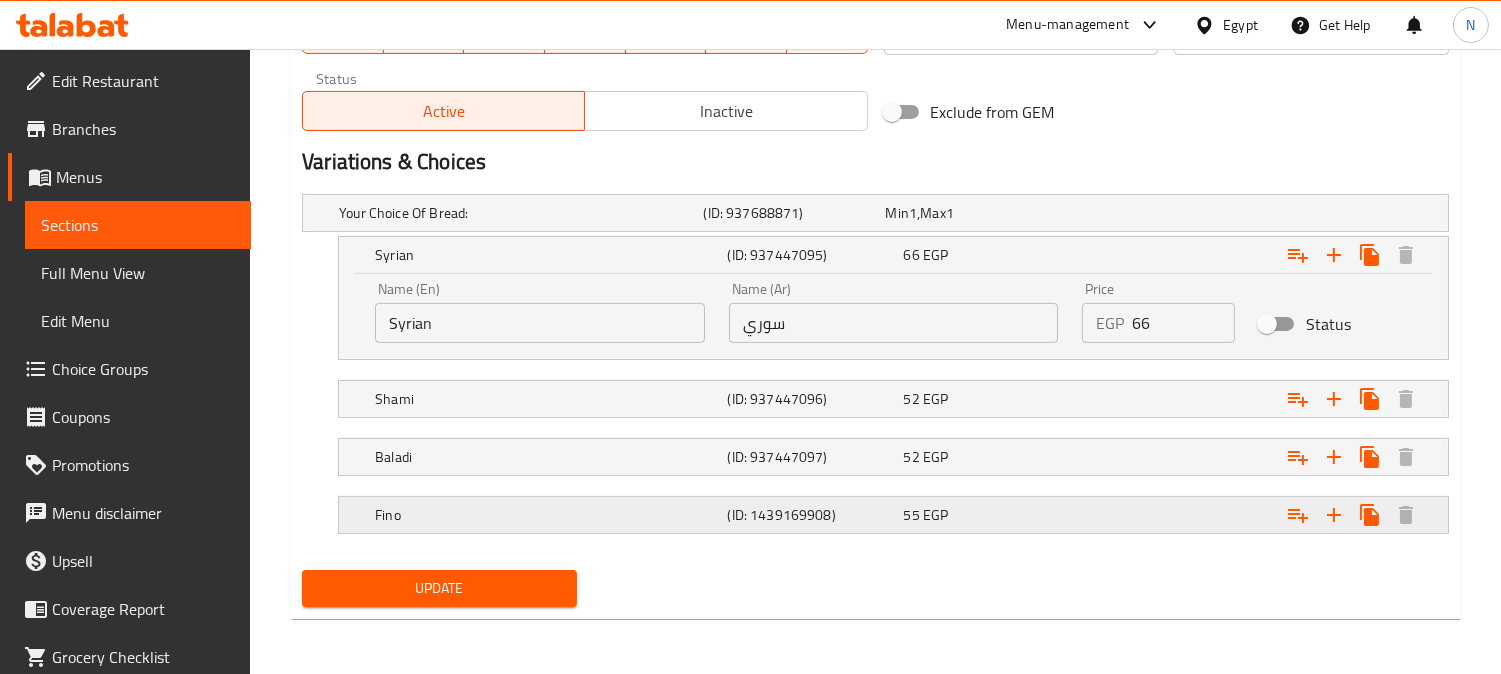 click on "55   EGP" at bounding box center [973, 213] 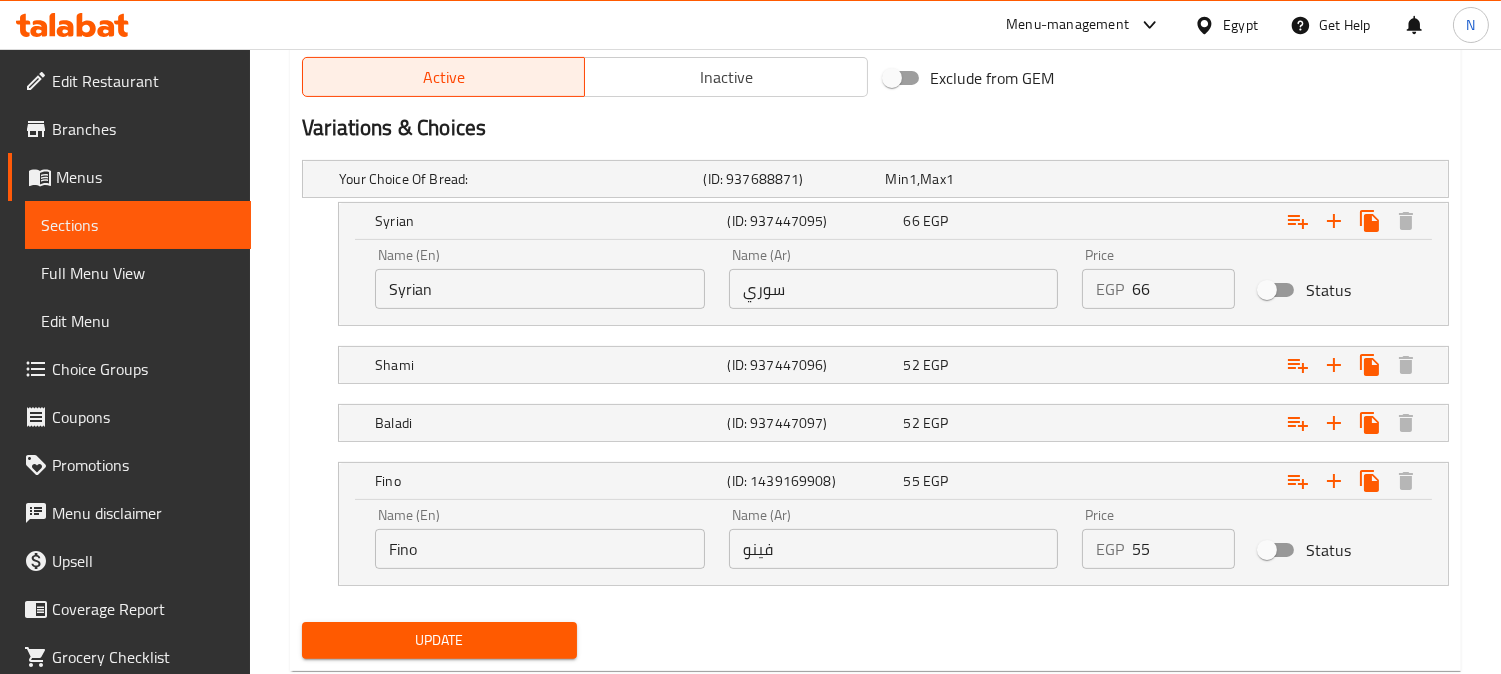 scroll, scrollTop: 1100, scrollLeft: 0, axis: vertical 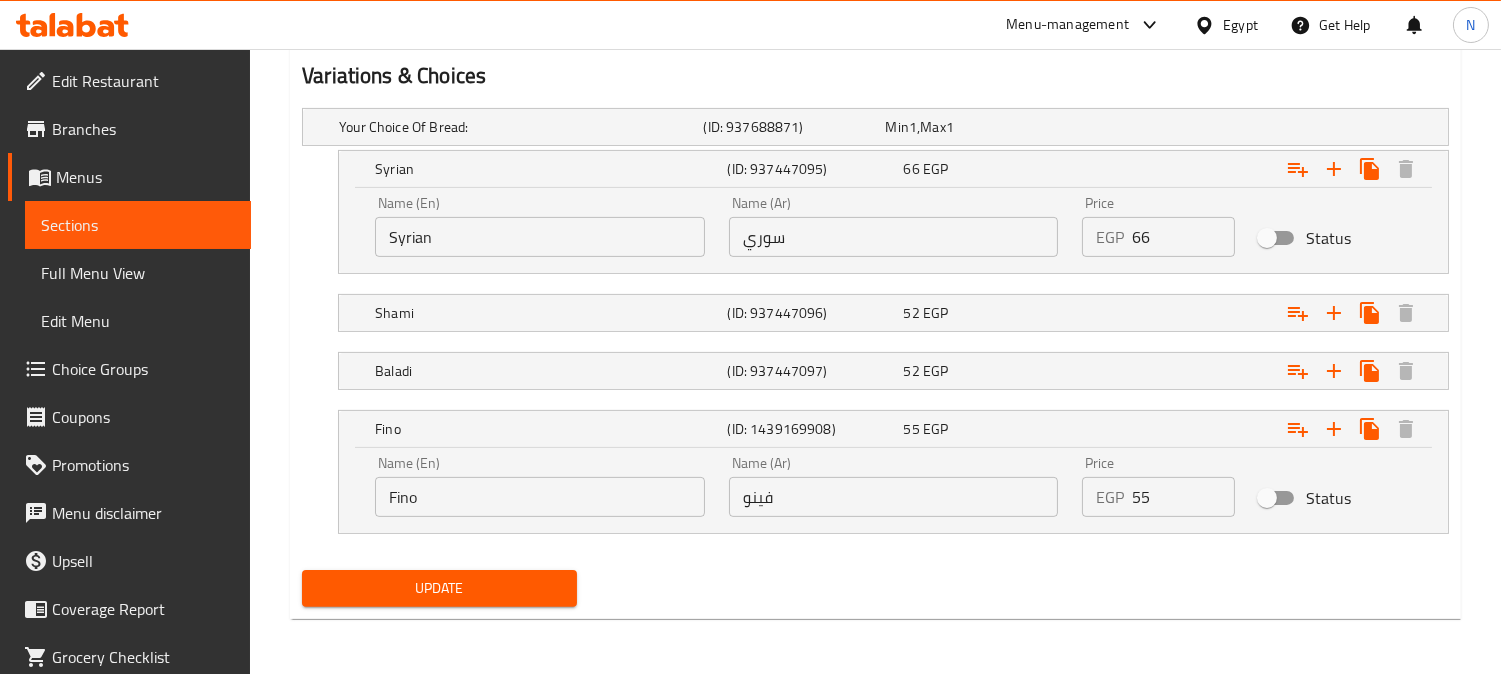 click on "Update" at bounding box center [439, 588] 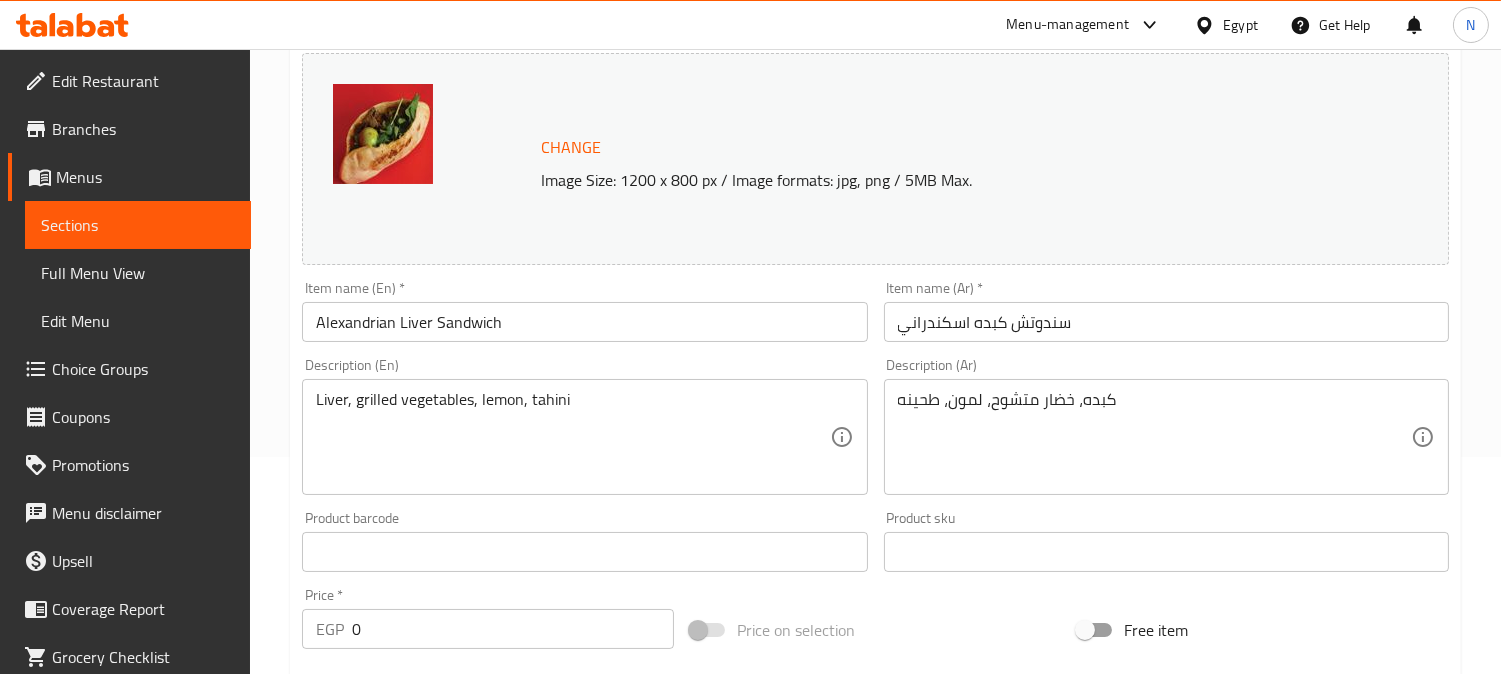 scroll, scrollTop: 222, scrollLeft: 0, axis: vertical 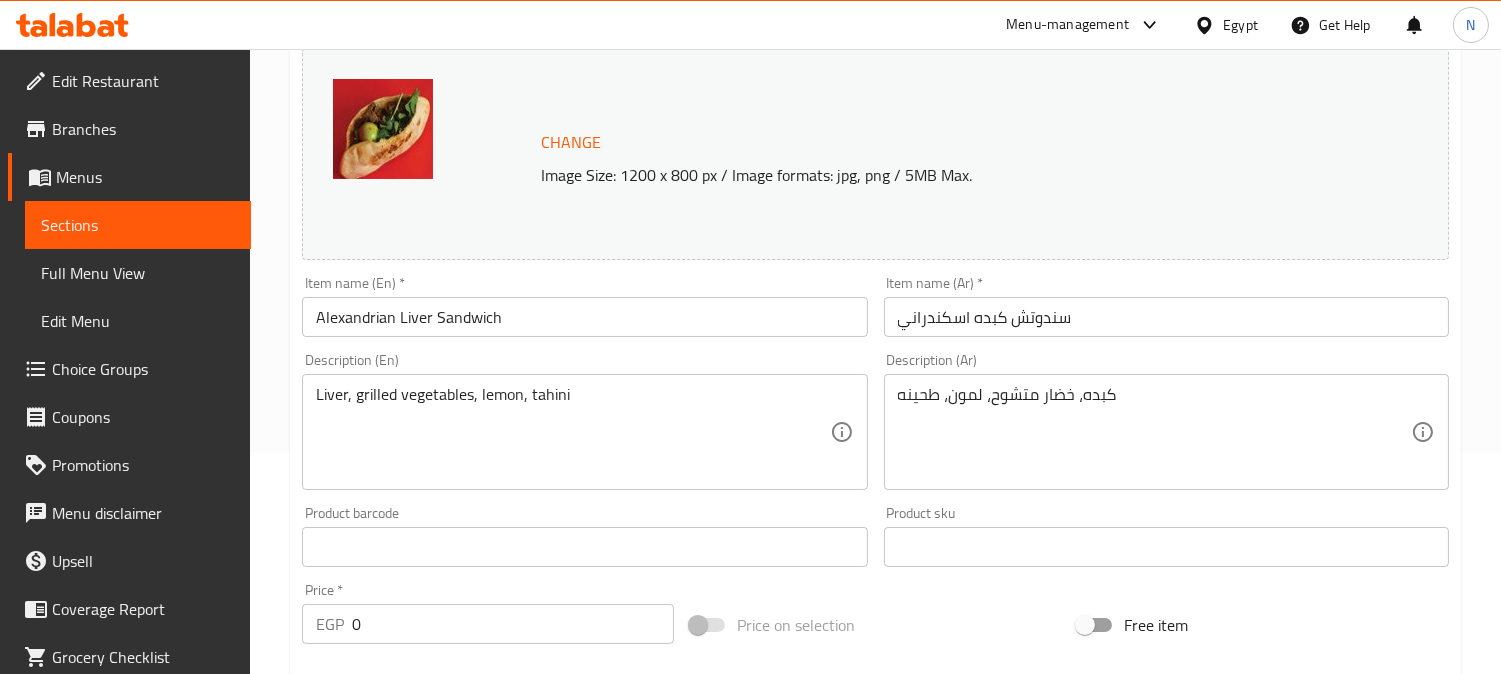 click on "سندوتش كبده اسكندراني" at bounding box center [1166, 317] 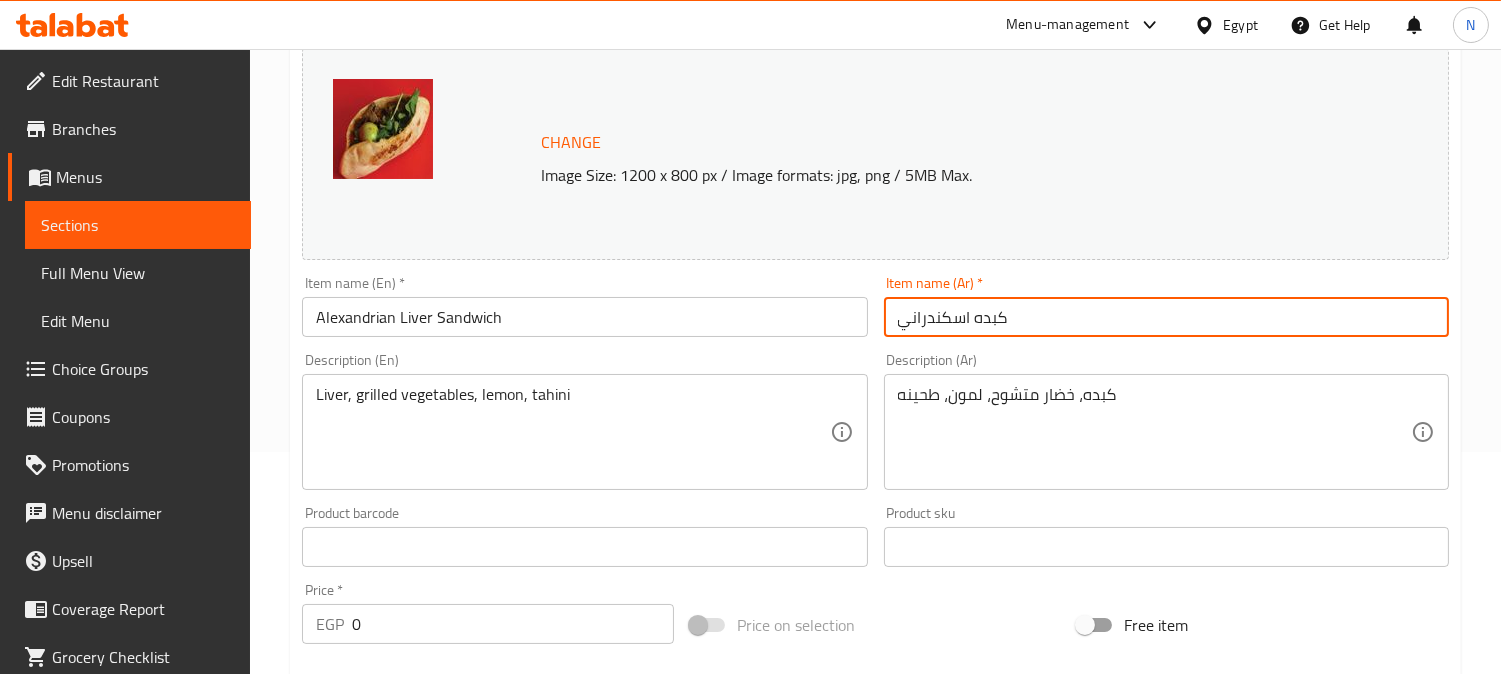 type on "كبده اسكندراني" 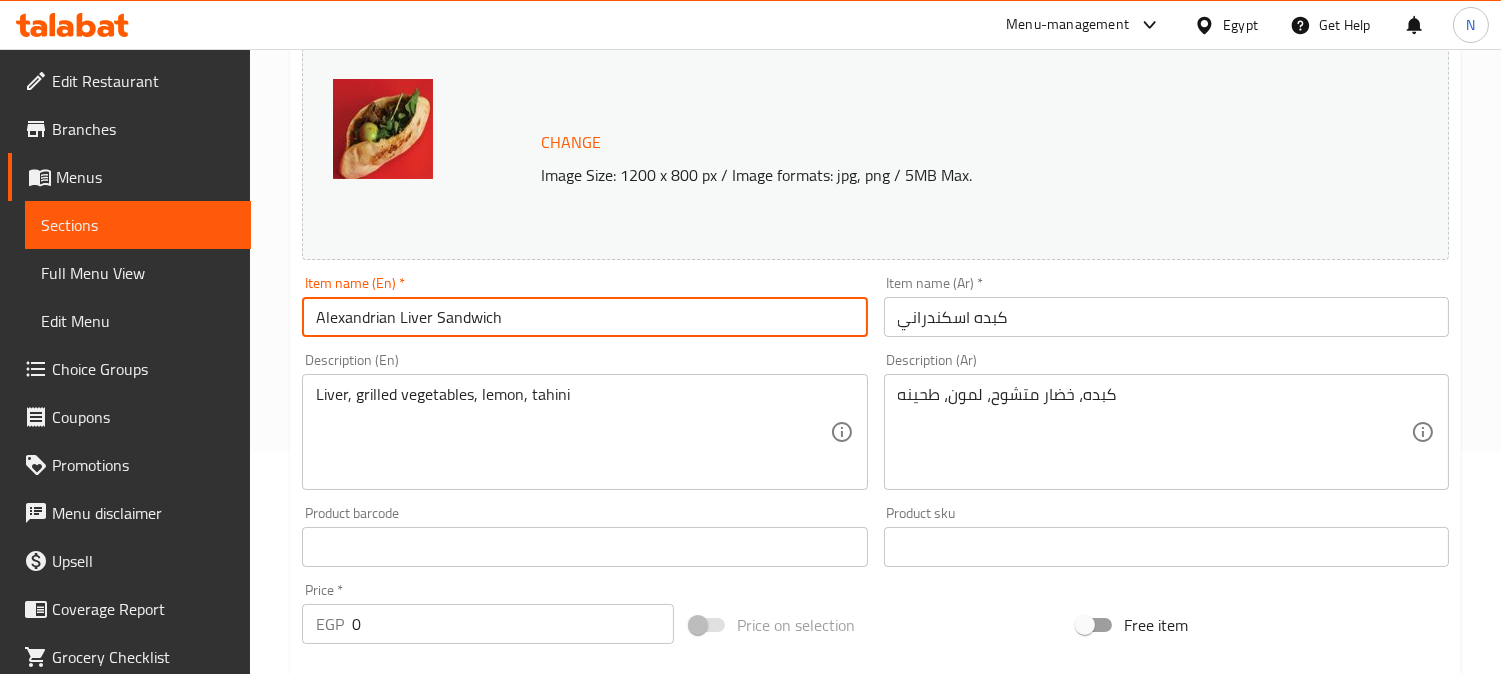 click on "Alexandrian Liver Sandwich" at bounding box center [584, 317] 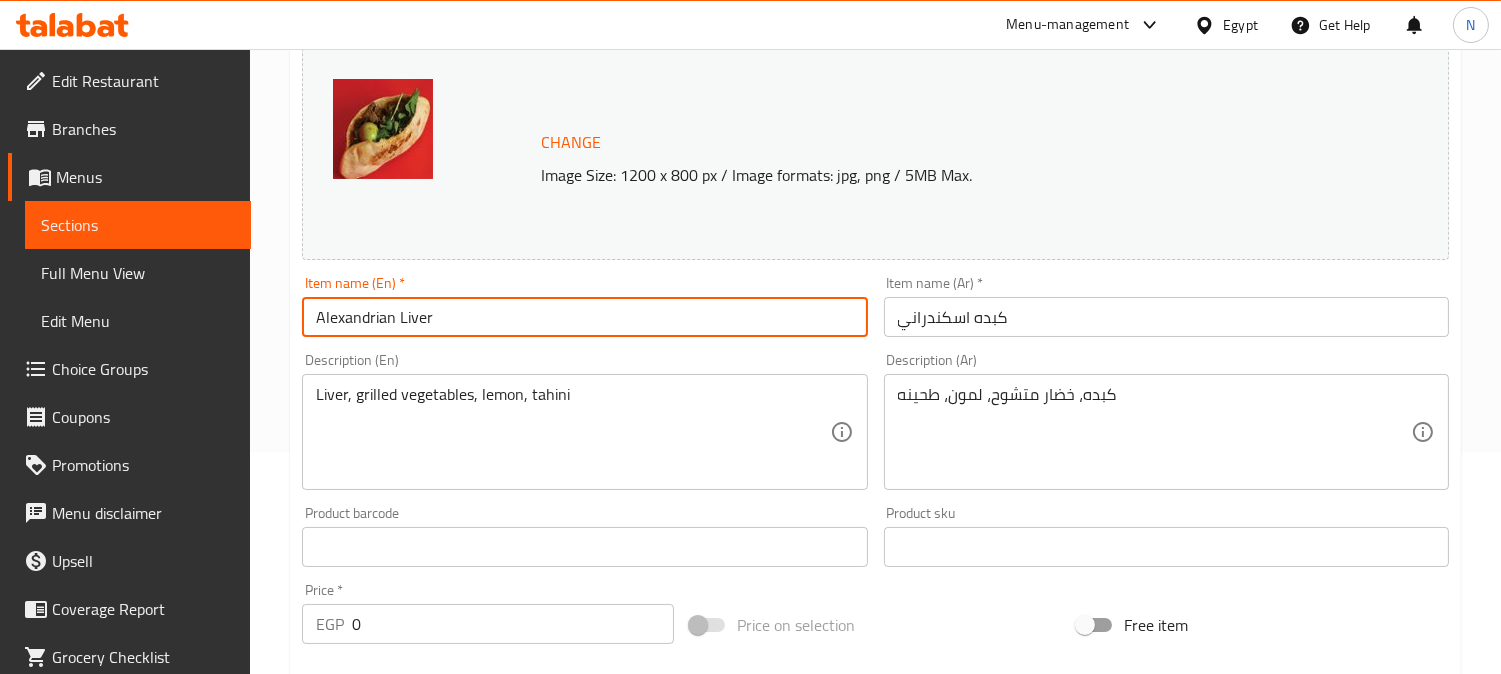 type on "Alexandrian Liver" 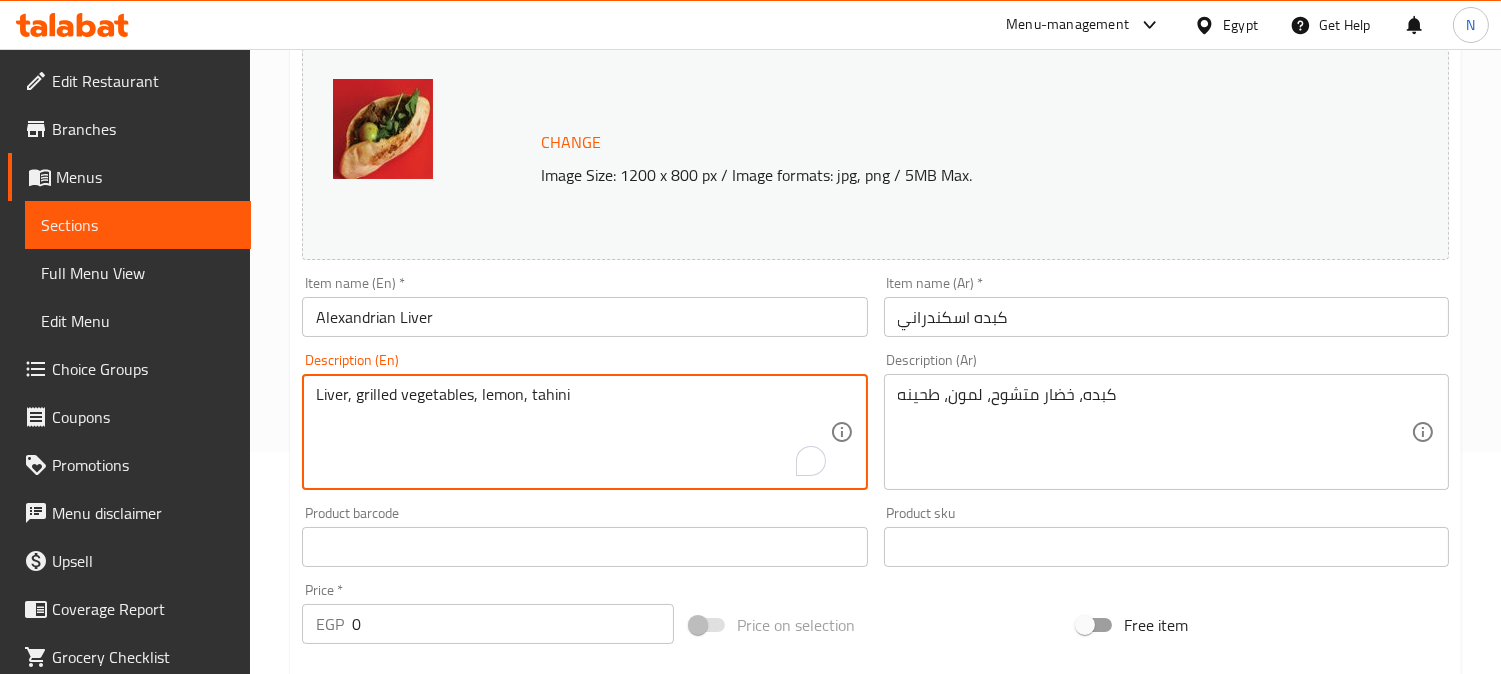 click on "كبده، خضار متشوح، لمون، طحينه" at bounding box center [1154, 432] 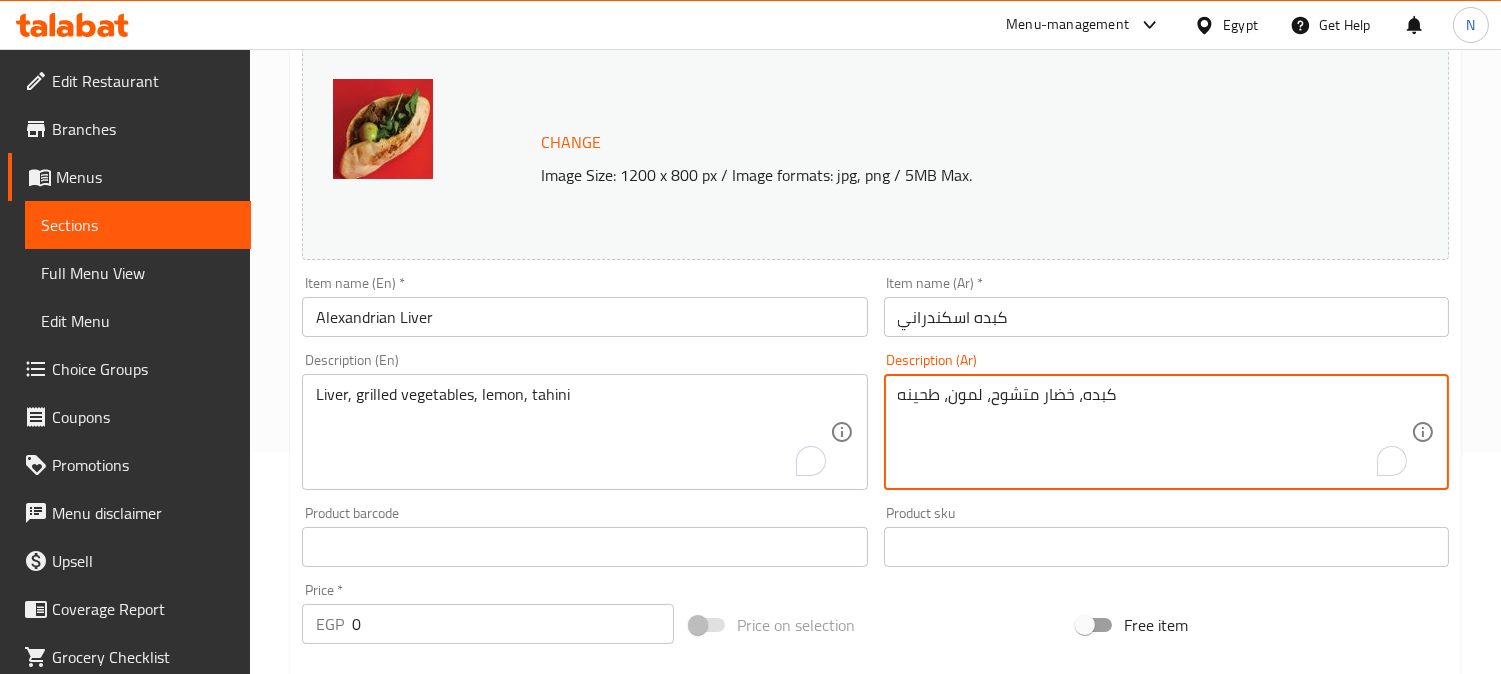 click on "كبده، خضار متشوح، لمون، طحينه" at bounding box center [1154, 432] 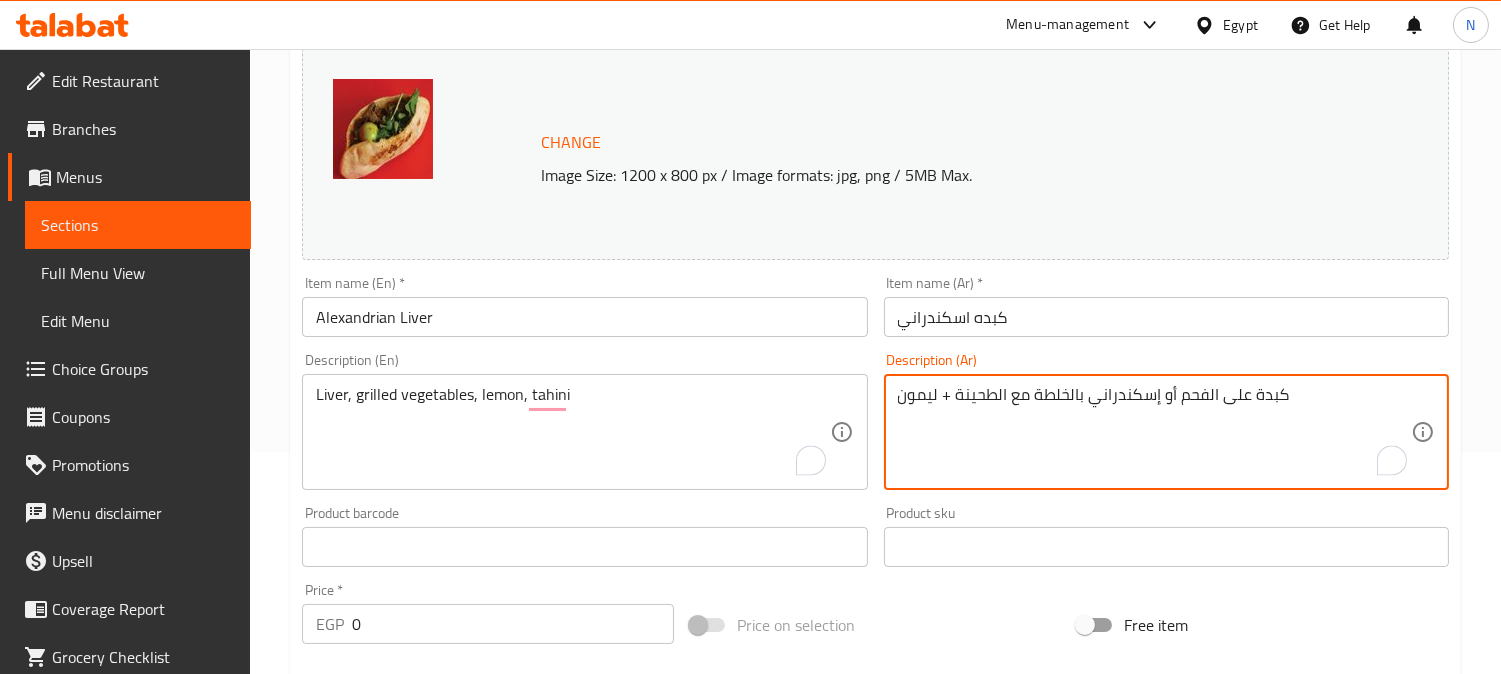 drag, startPoint x: 1246, startPoint y: 397, endPoint x: 1157, endPoint y: 403, distance: 89.20202 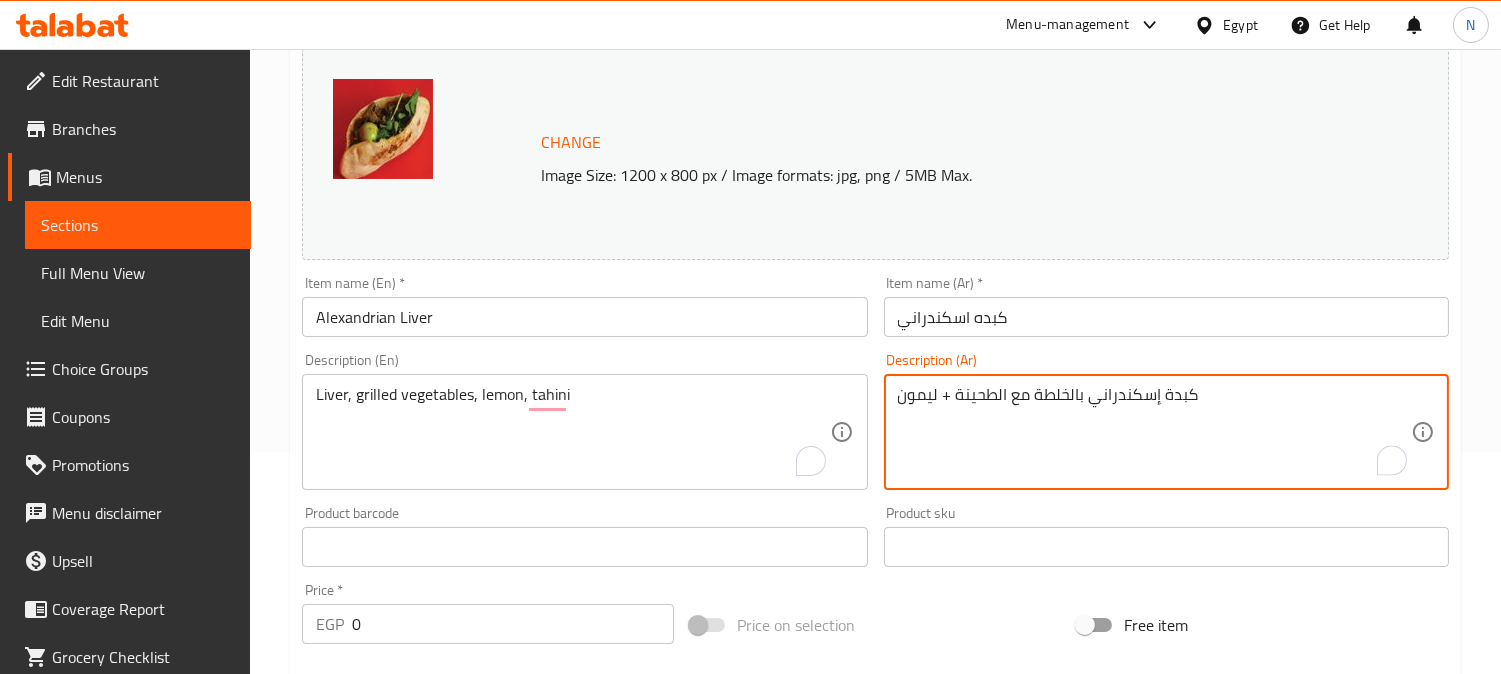 drag, startPoint x: 946, startPoint y: 395, endPoint x: 936, endPoint y: 400, distance: 11.18034 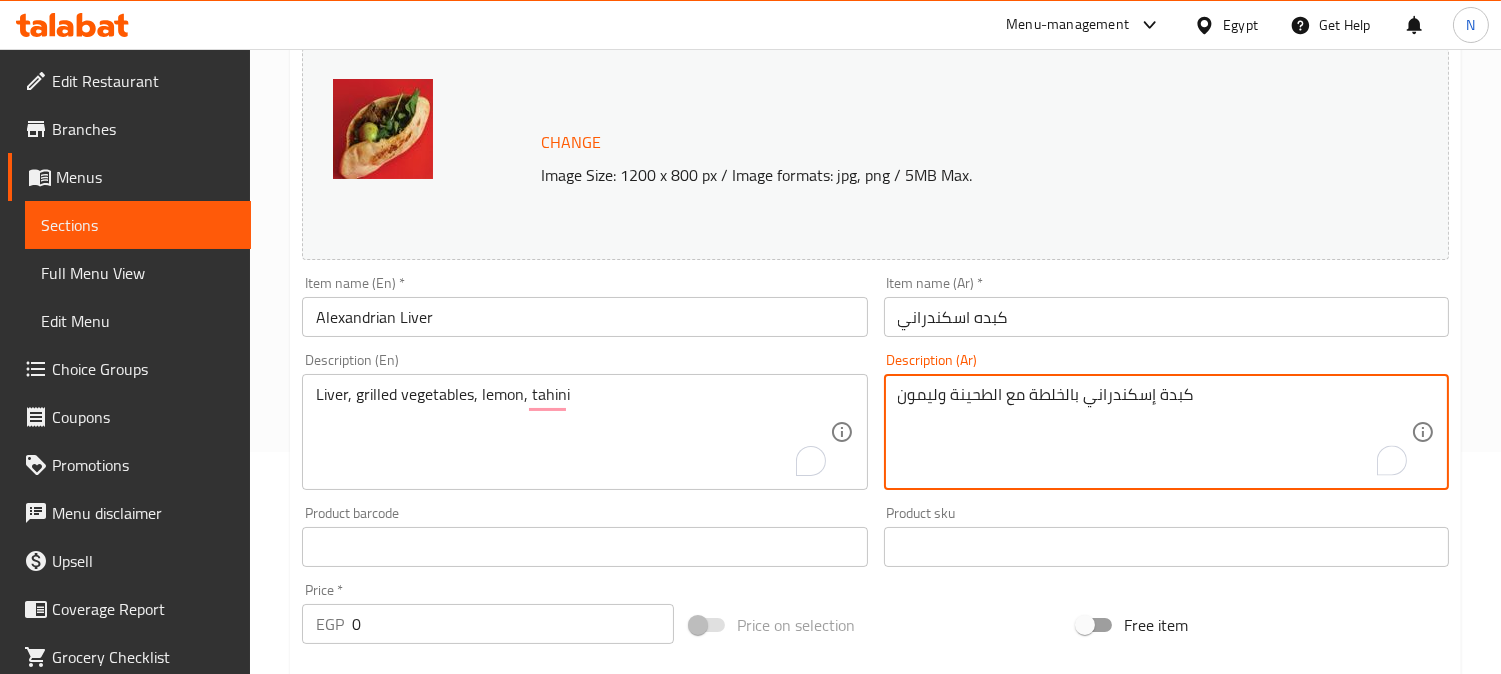 click on "كبدة إسكندراني بالخلطة مع الطحينة وليمون" at bounding box center [1154, 432] 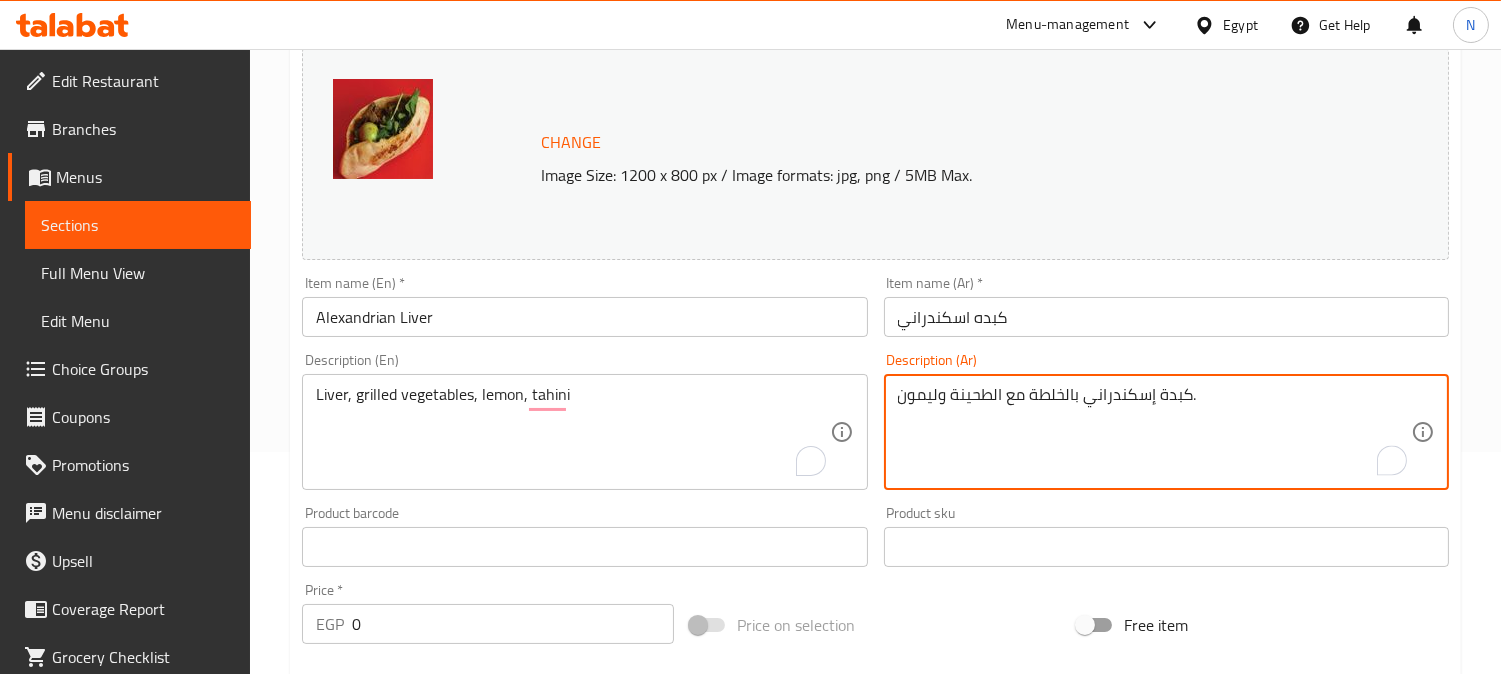 click on "كبدة إسكندراني بالخلطة مع الطحينة وليمون." at bounding box center (1154, 432) 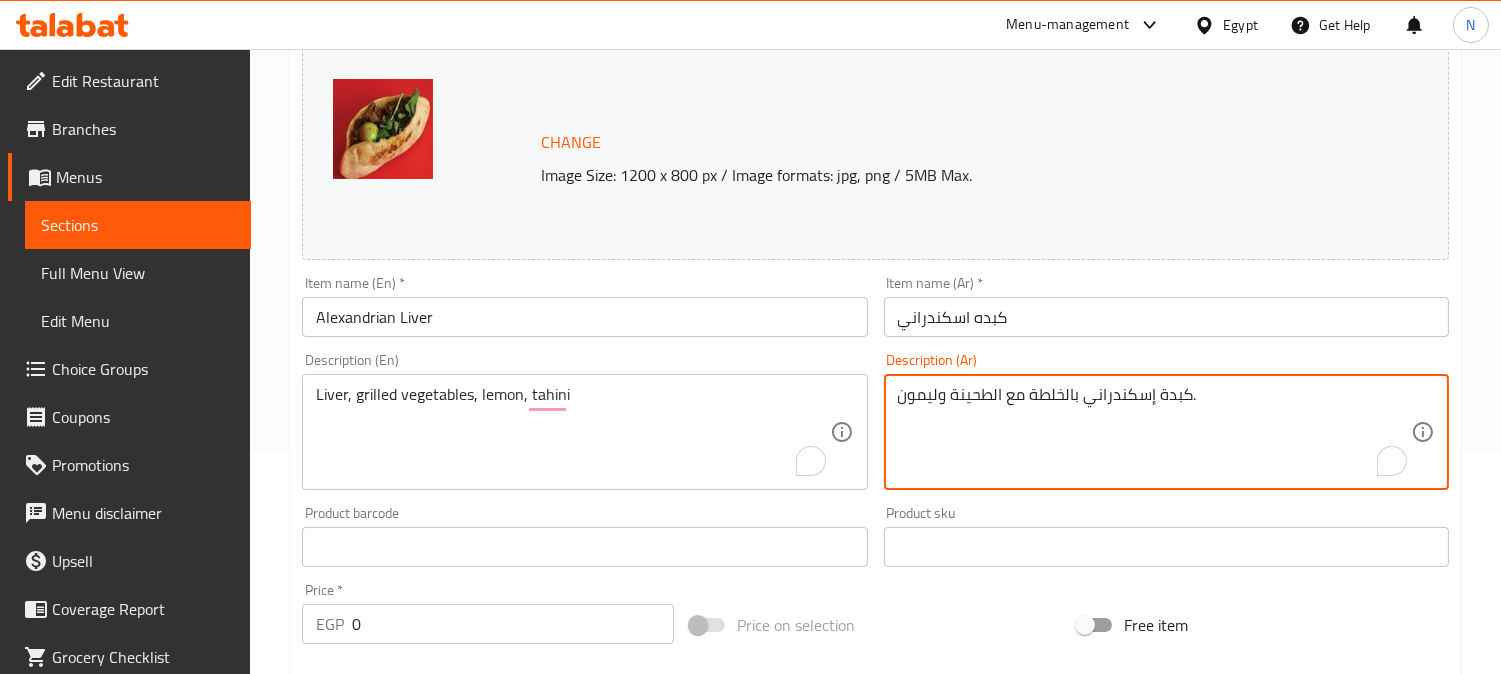 type on "كبدة إسكندراني بالخلطة مع الطحينة وليمون." 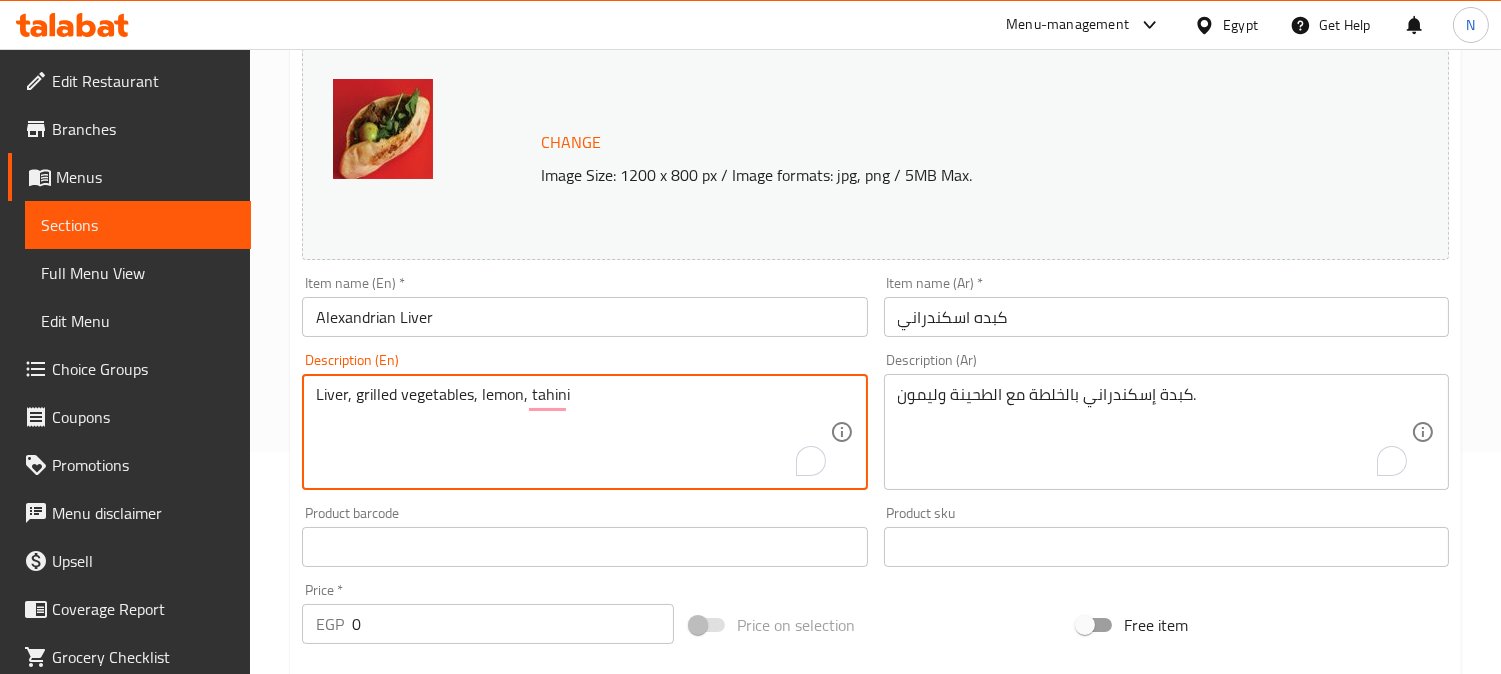 click on "Liver, grilled vegetables, lemon, tahini" at bounding box center [572, 432] 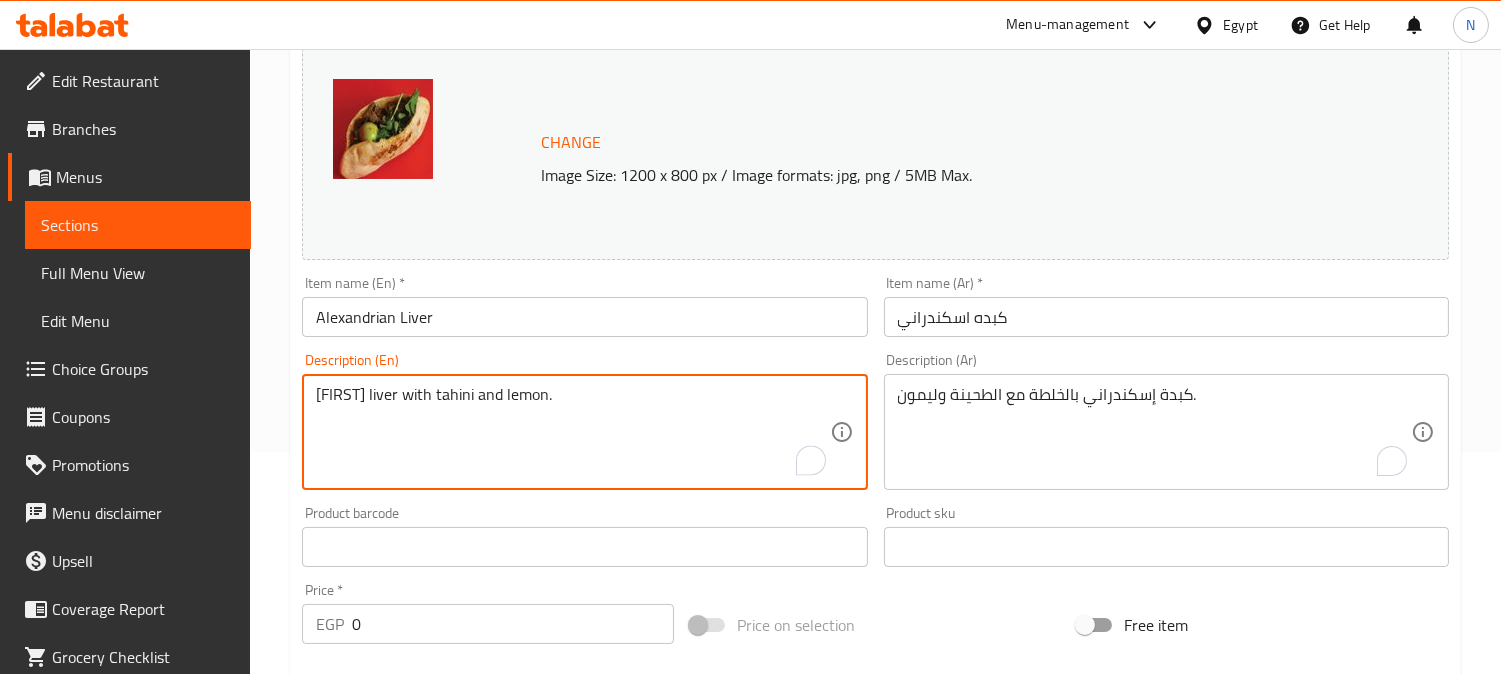 click on "Alexandrian liver with tahini and lemon." at bounding box center [572, 432] 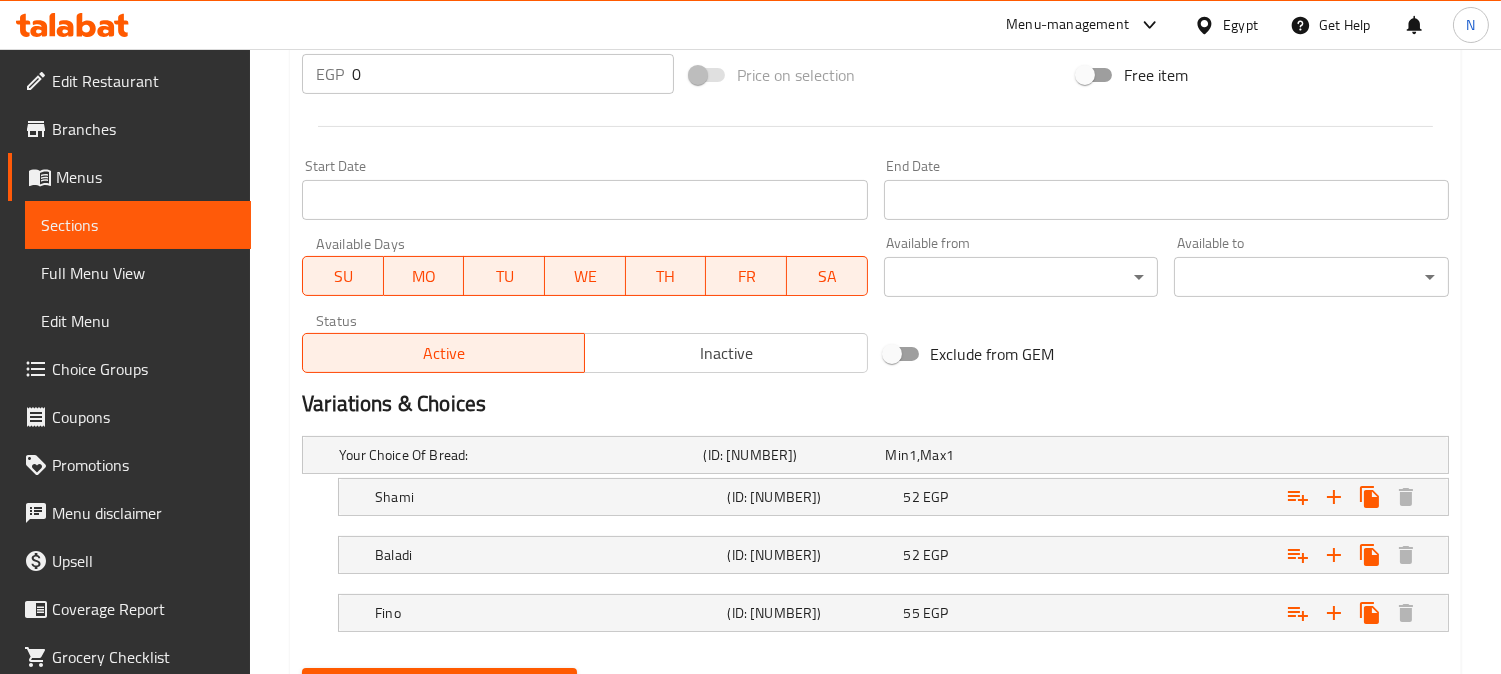 scroll, scrollTop: 777, scrollLeft: 0, axis: vertical 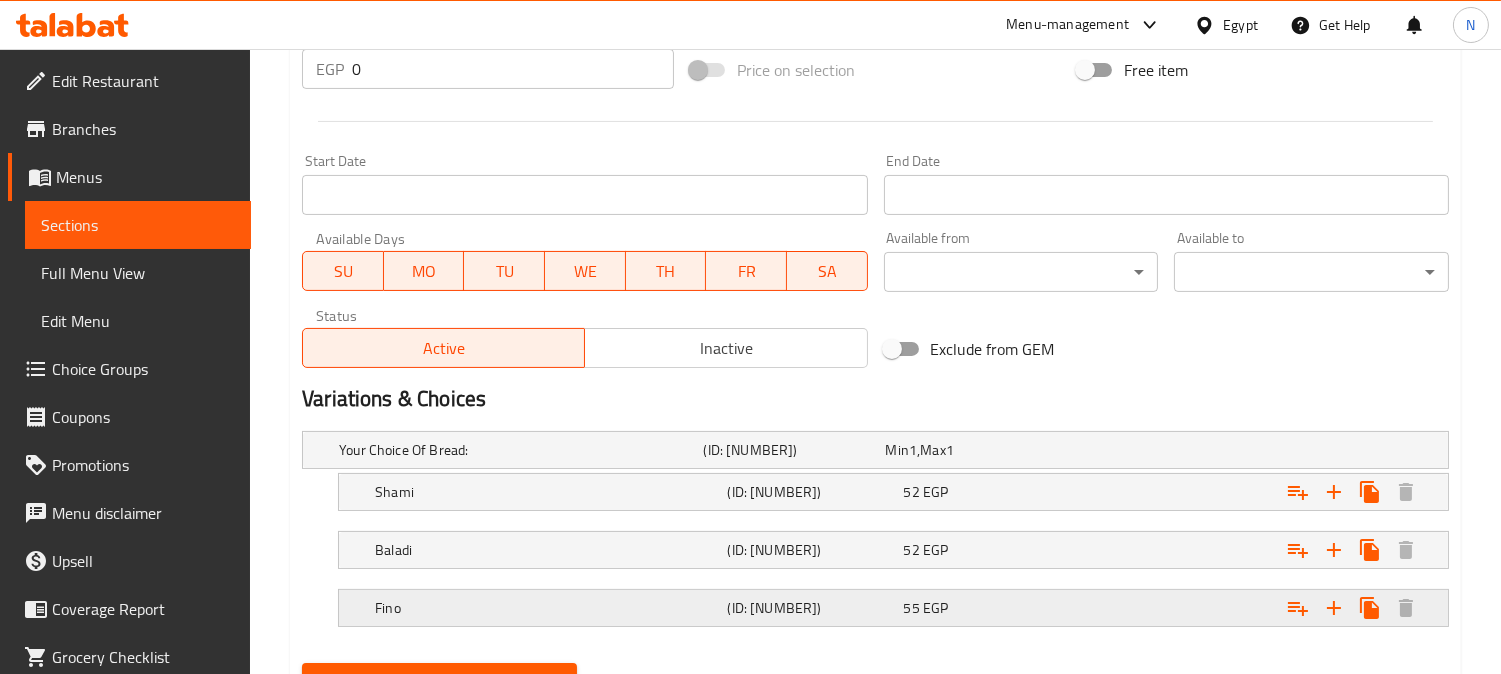 click on "55   EGP" at bounding box center [973, 450] 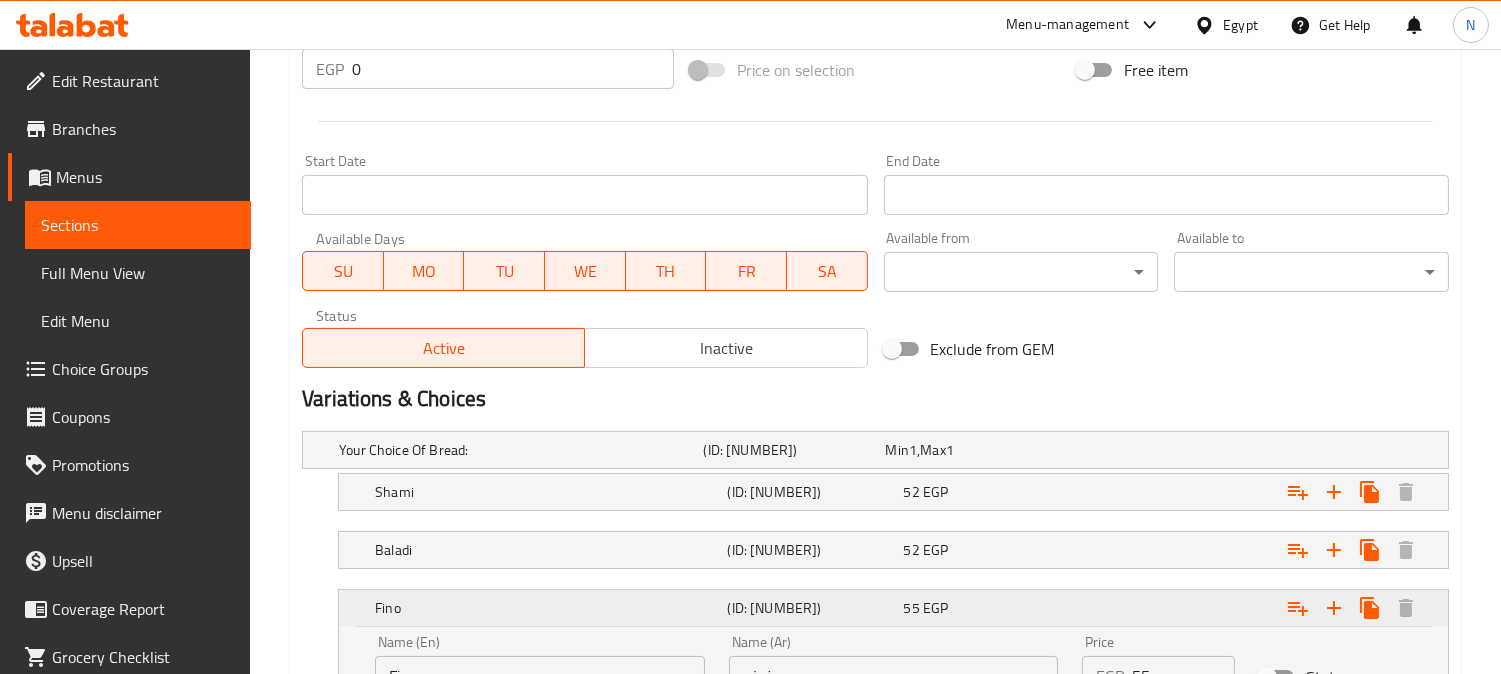 scroll, scrollTop: 956, scrollLeft: 0, axis: vertical 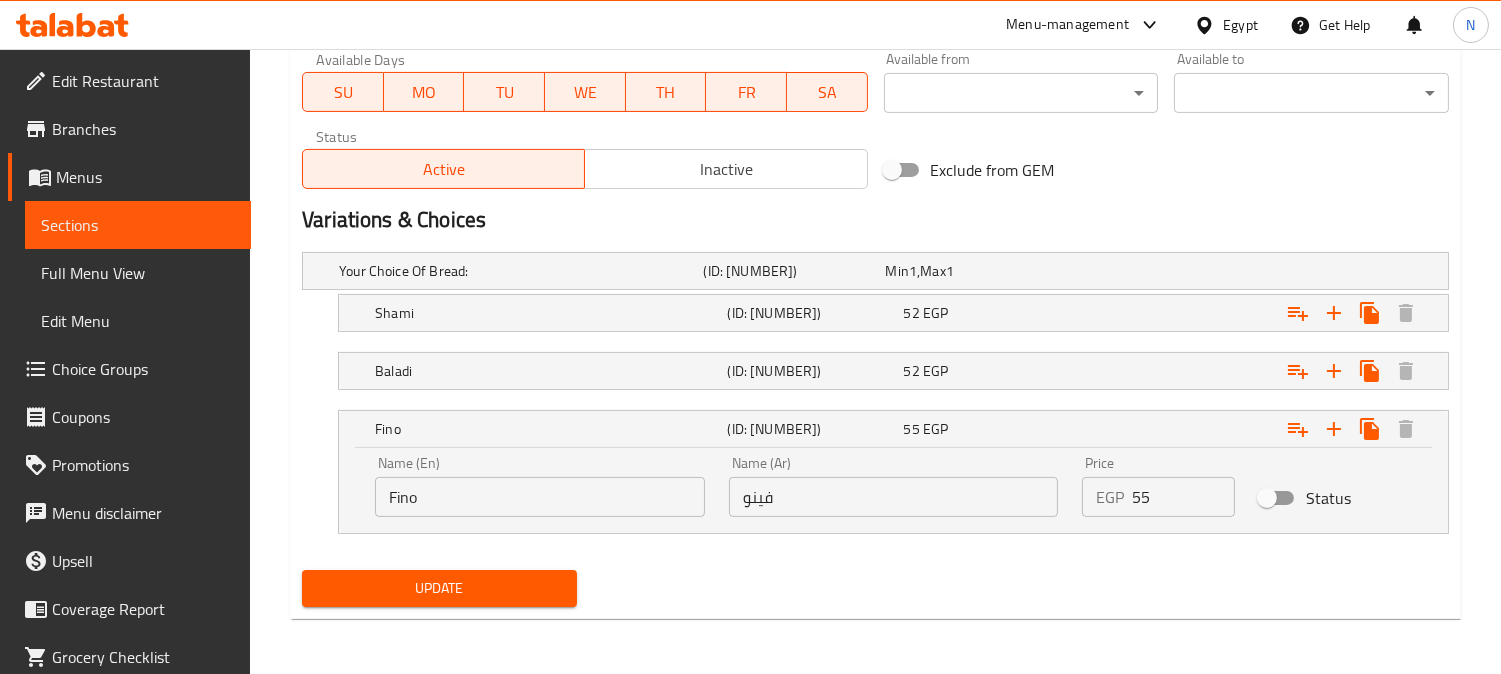 click on "Update" at bounding box center [439, 588] 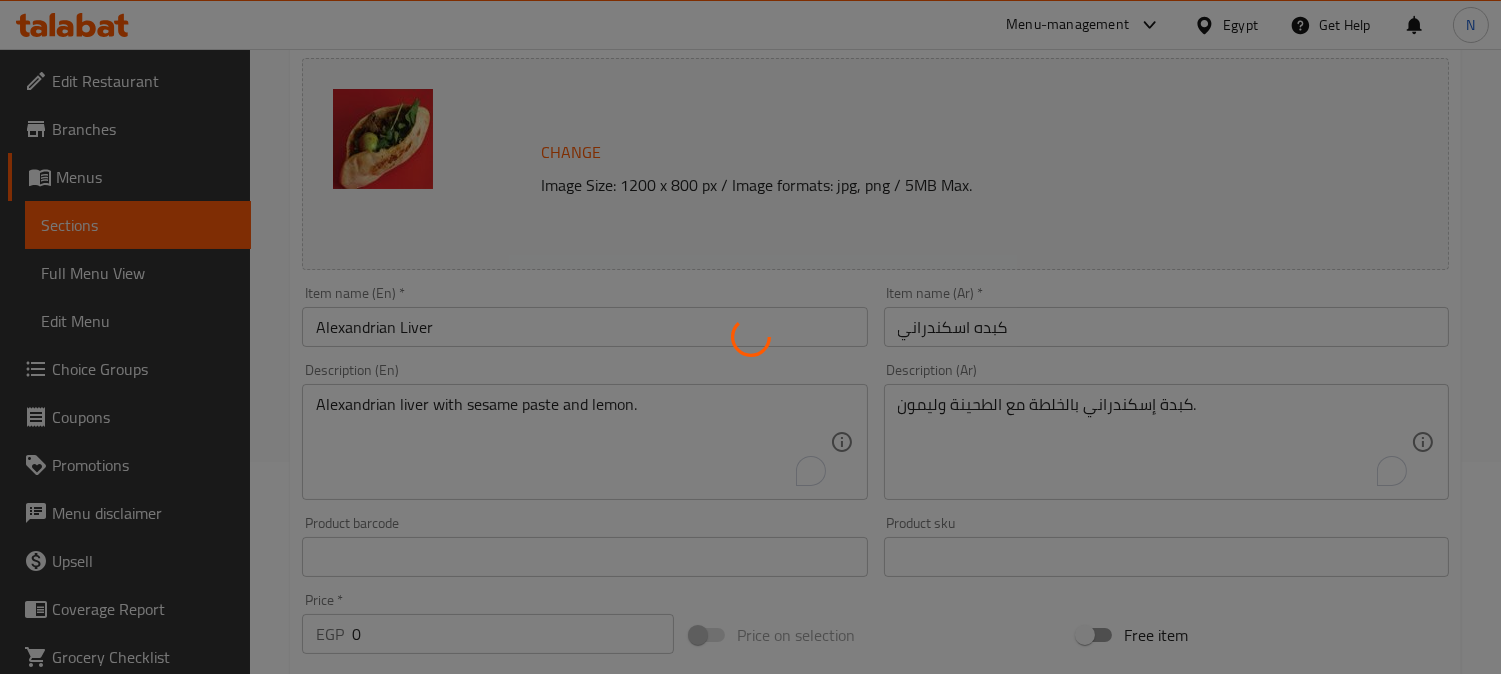 scroll, scrollTop: 0, scrollLeft: 0, axis: both 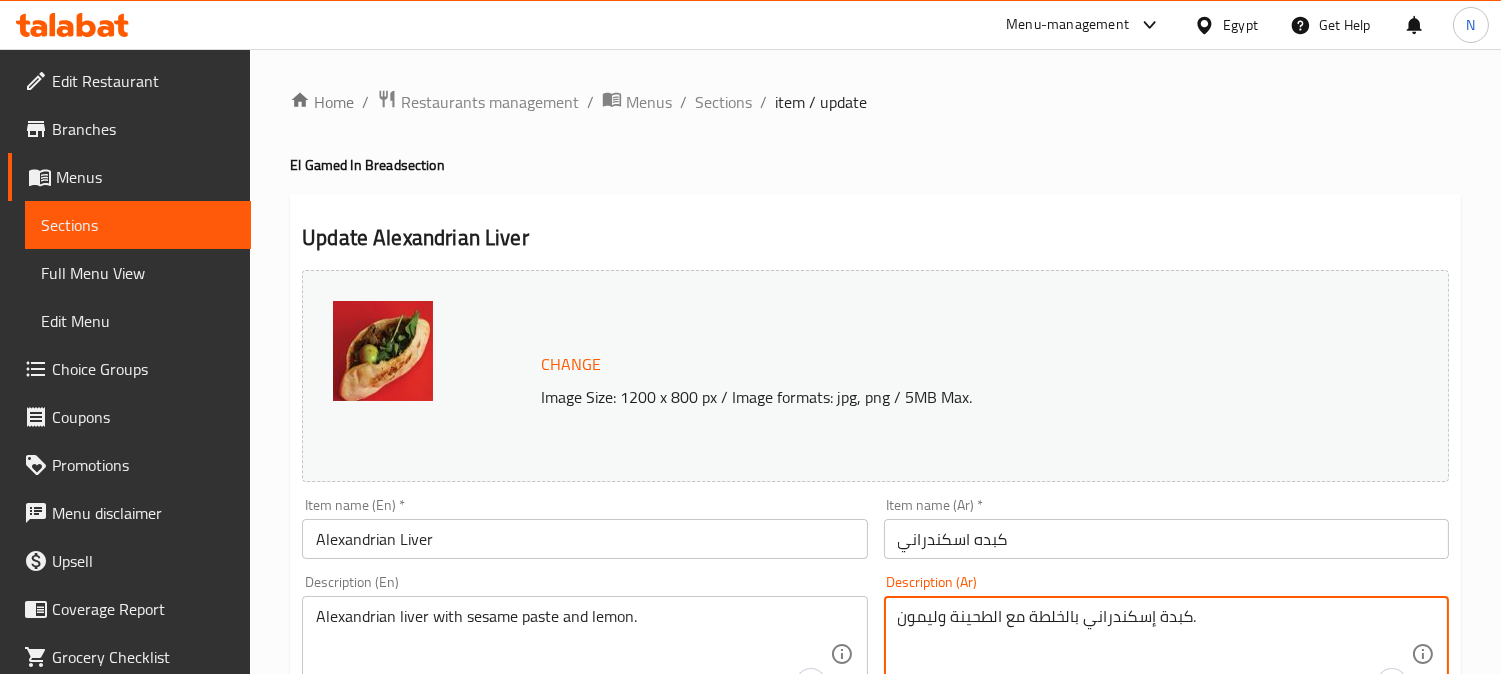 click on "كبدة إسكندراني بالخلطة مع الطحينة وليمون." at bounding box center (1154, 654) 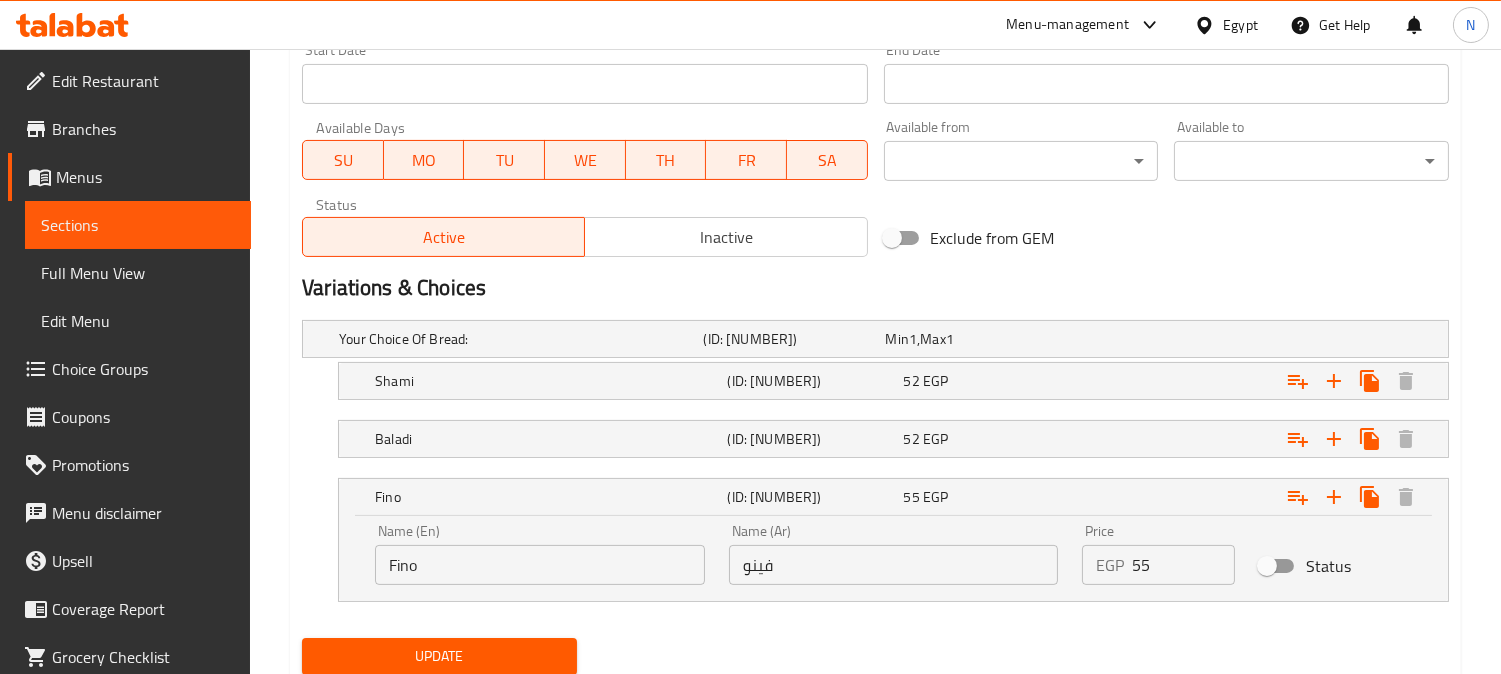 scroll, scrollTop: 956, scrollLeft: 0, axis: vertical 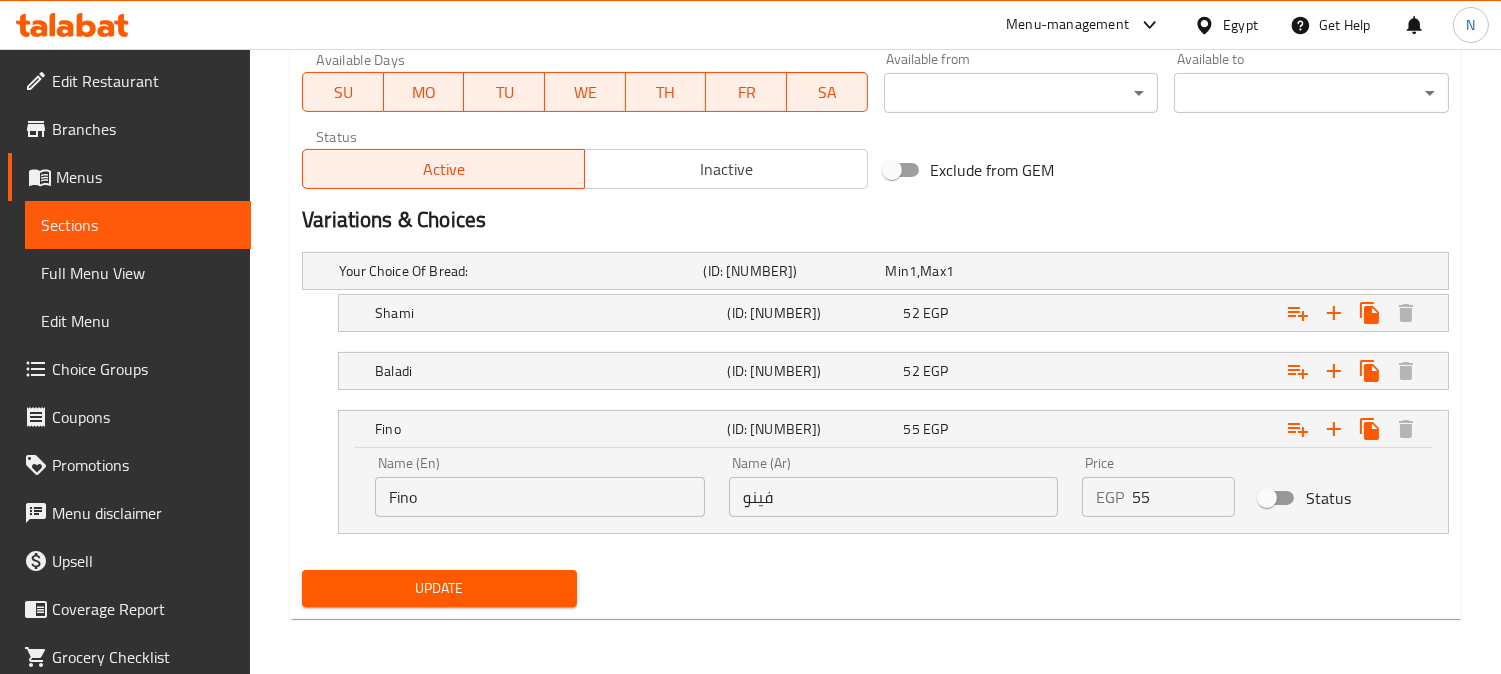 type on "Alexandrian liver with khalta, sesame paste and lemon." 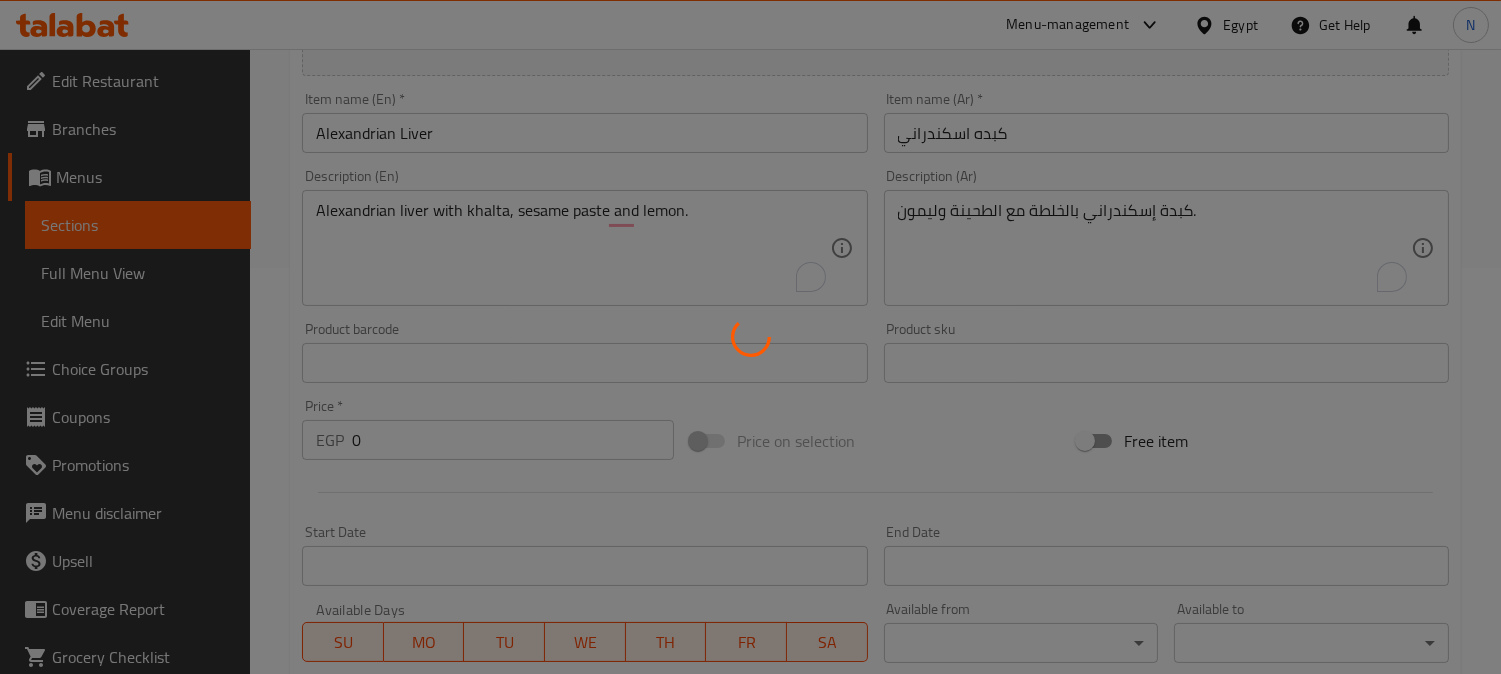 scroll, scrollTop: 401, scrollLeft: 0, axis: vertical 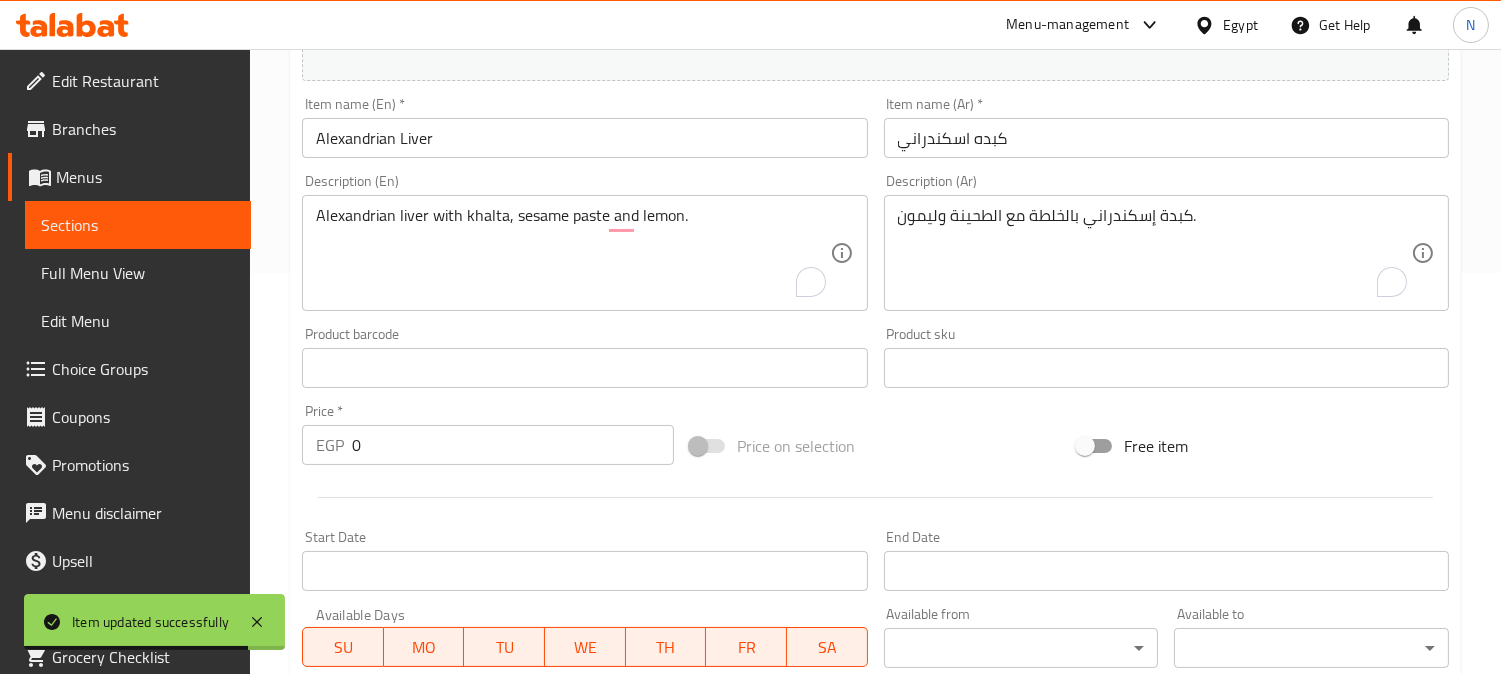click on "Alexandrian Liver" at bounding box center (584, 138) 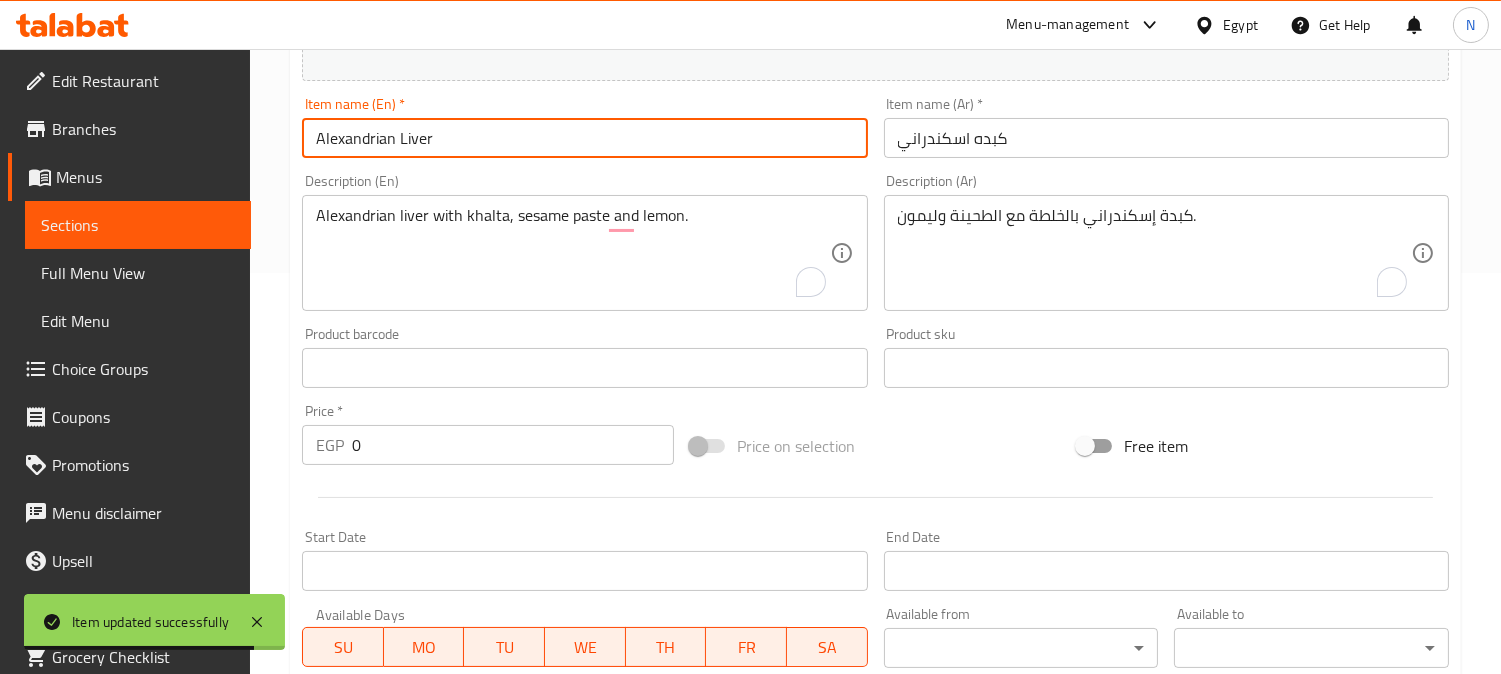 click on "Alexandrian Liver" at bounding box center [584, 138] 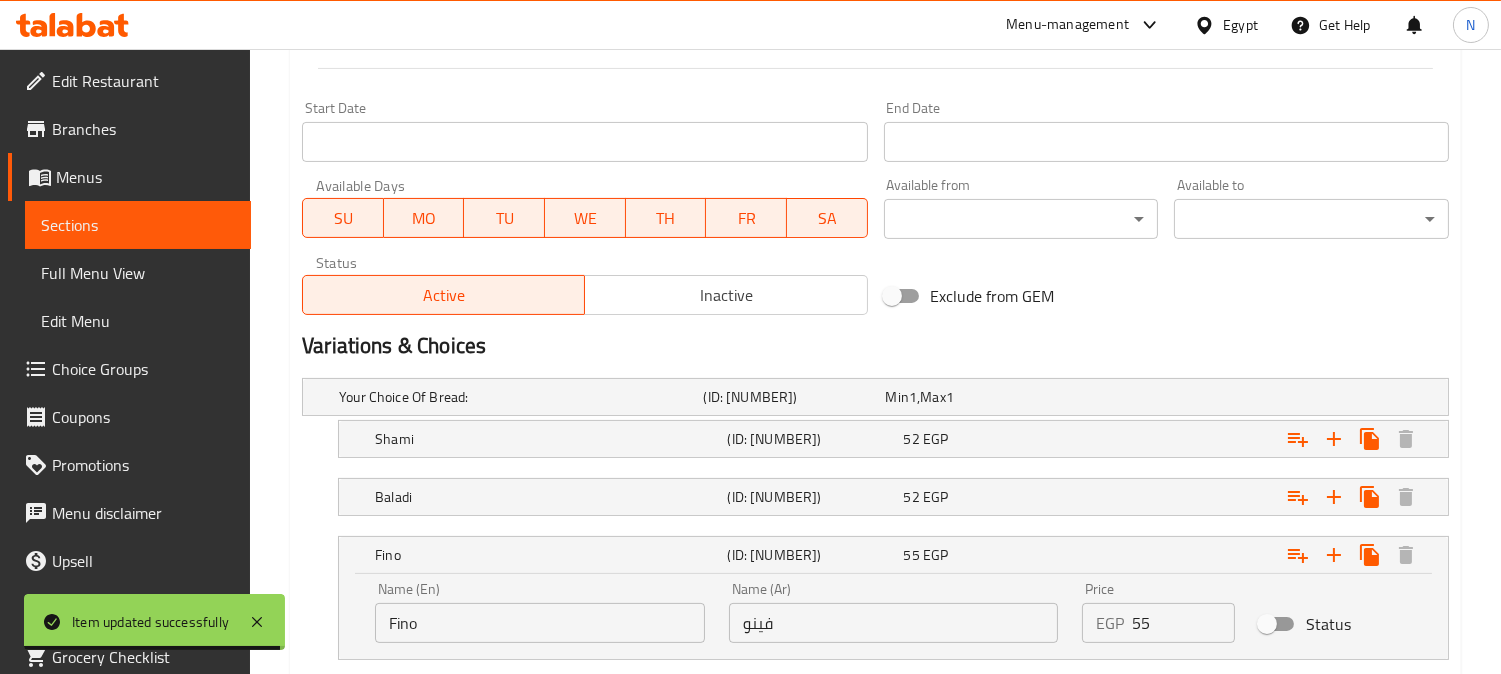 scroll, scrollTop: 956, scrollLeft: 0, axis: vertical 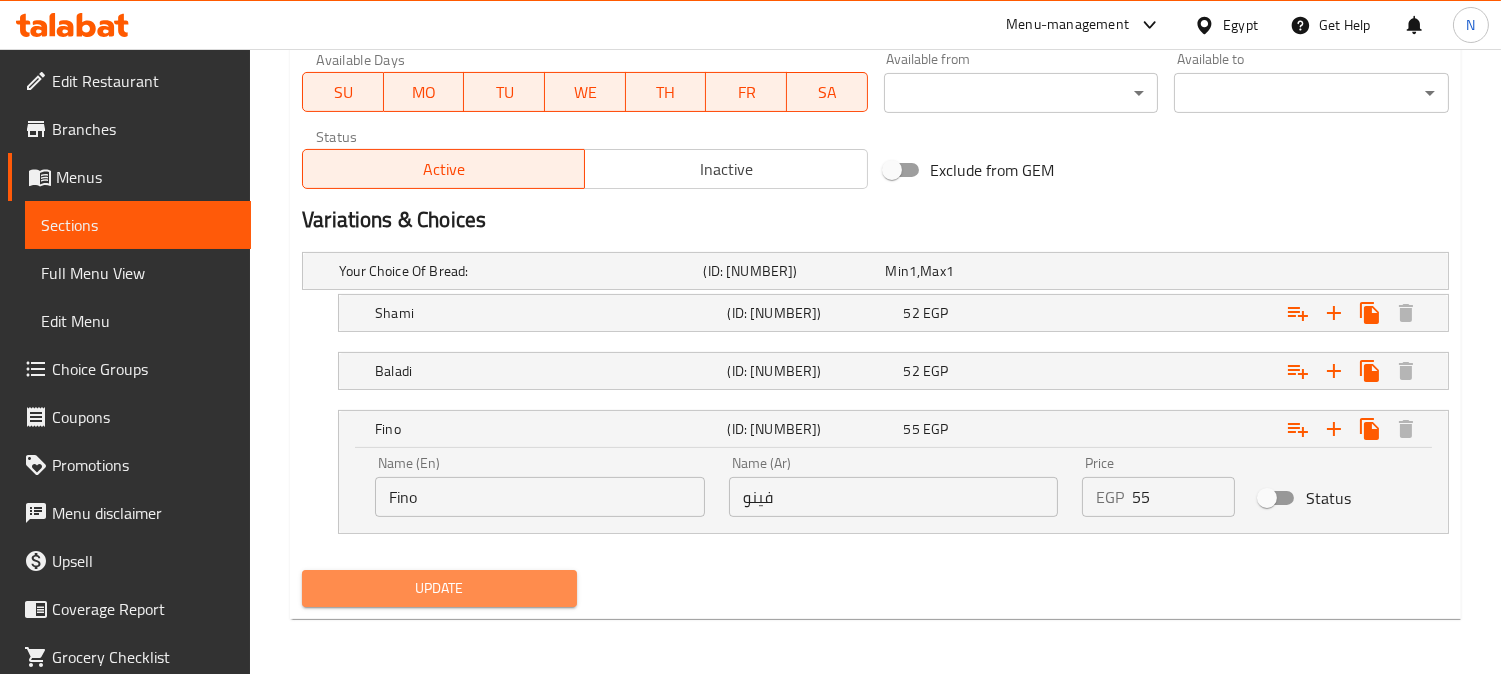 click on "Update" at bounding box center (439, 588) 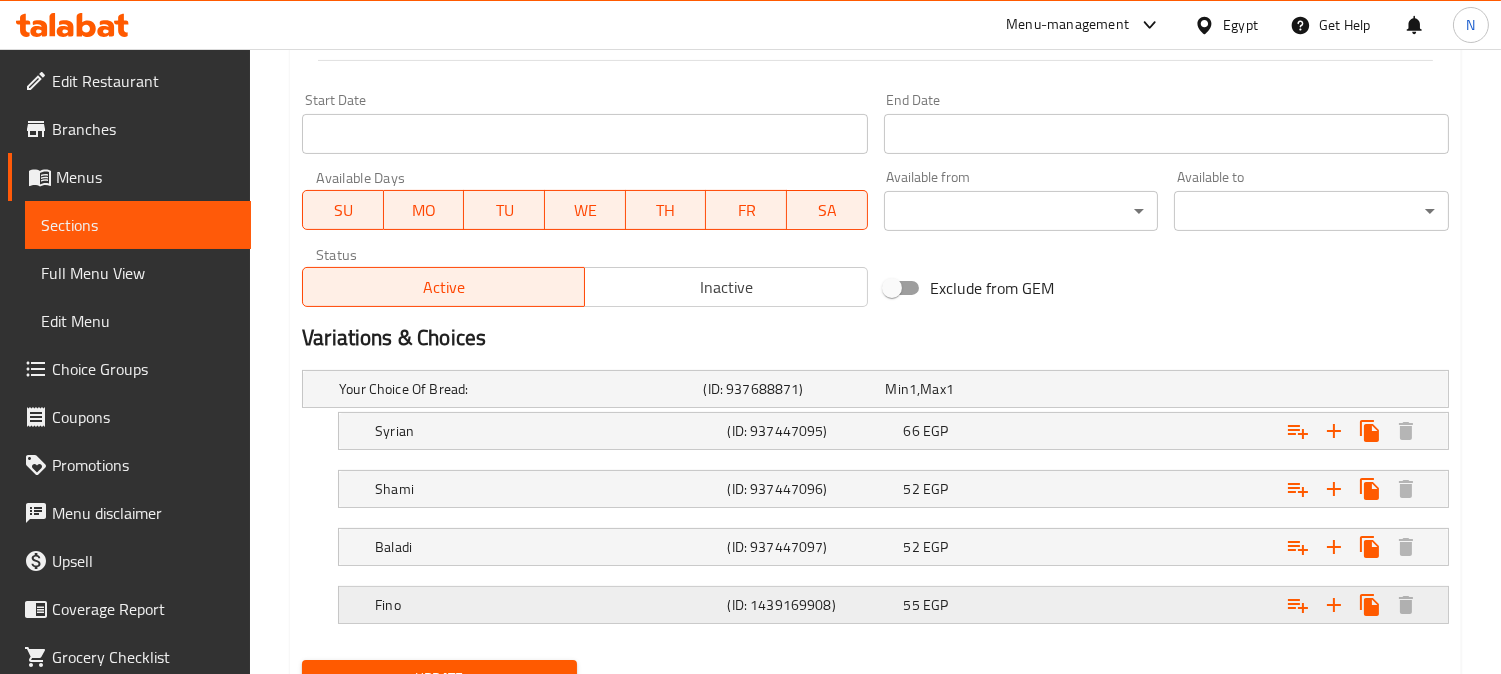 scroll, scrollTop: 928, scrollLeft: 0, axis: vertical 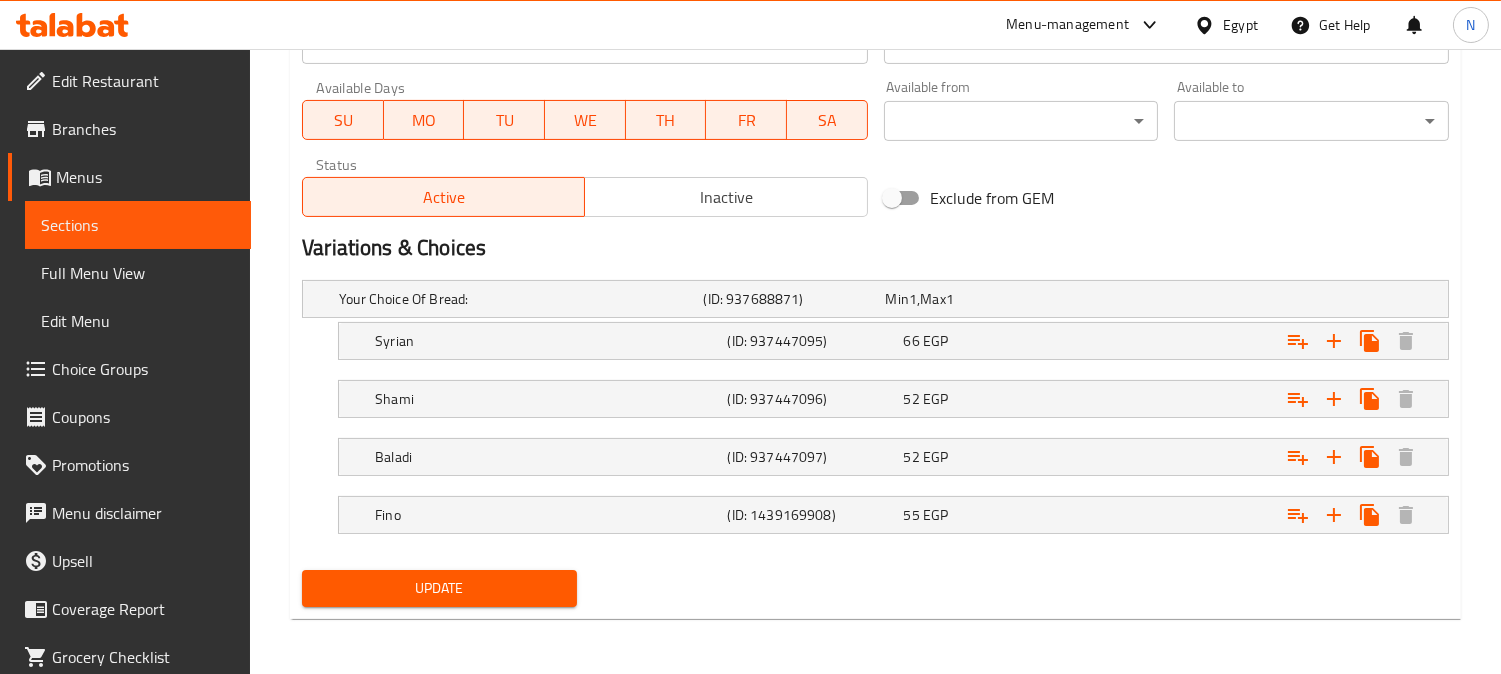 type on "Liver on charcoal with khalta, sesame paste and lemon." 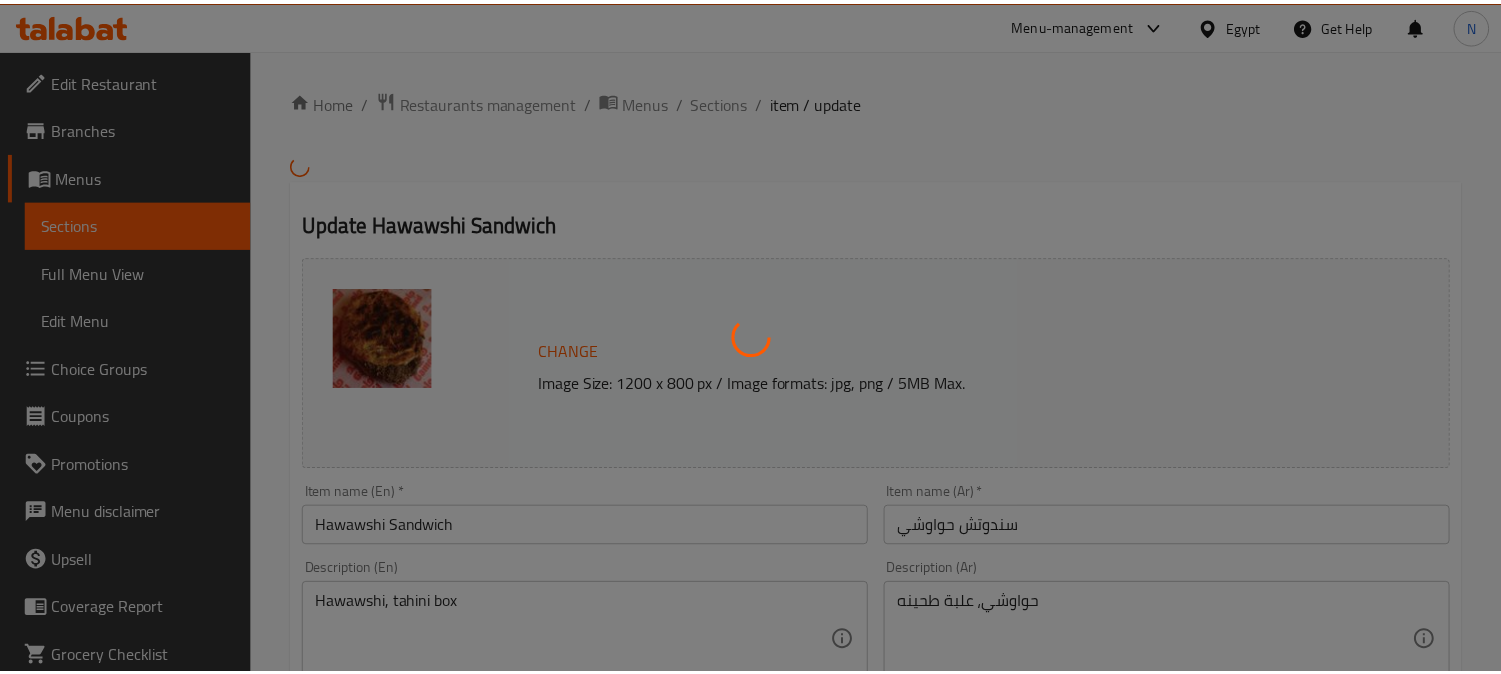 scroll, scrollTop: 0, scrollLeft: 0, axis: both 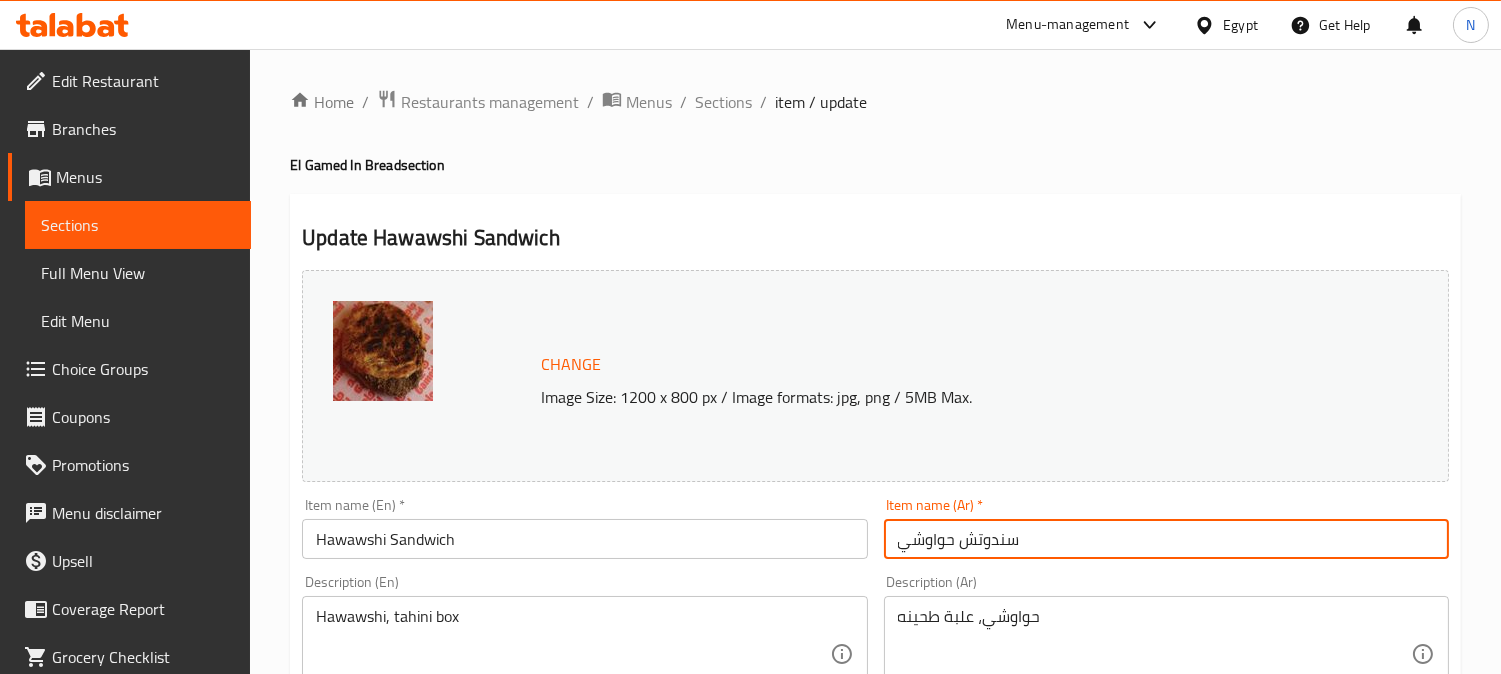 click on "سندوتش حواوشي" at bounding box center [1166, 539] 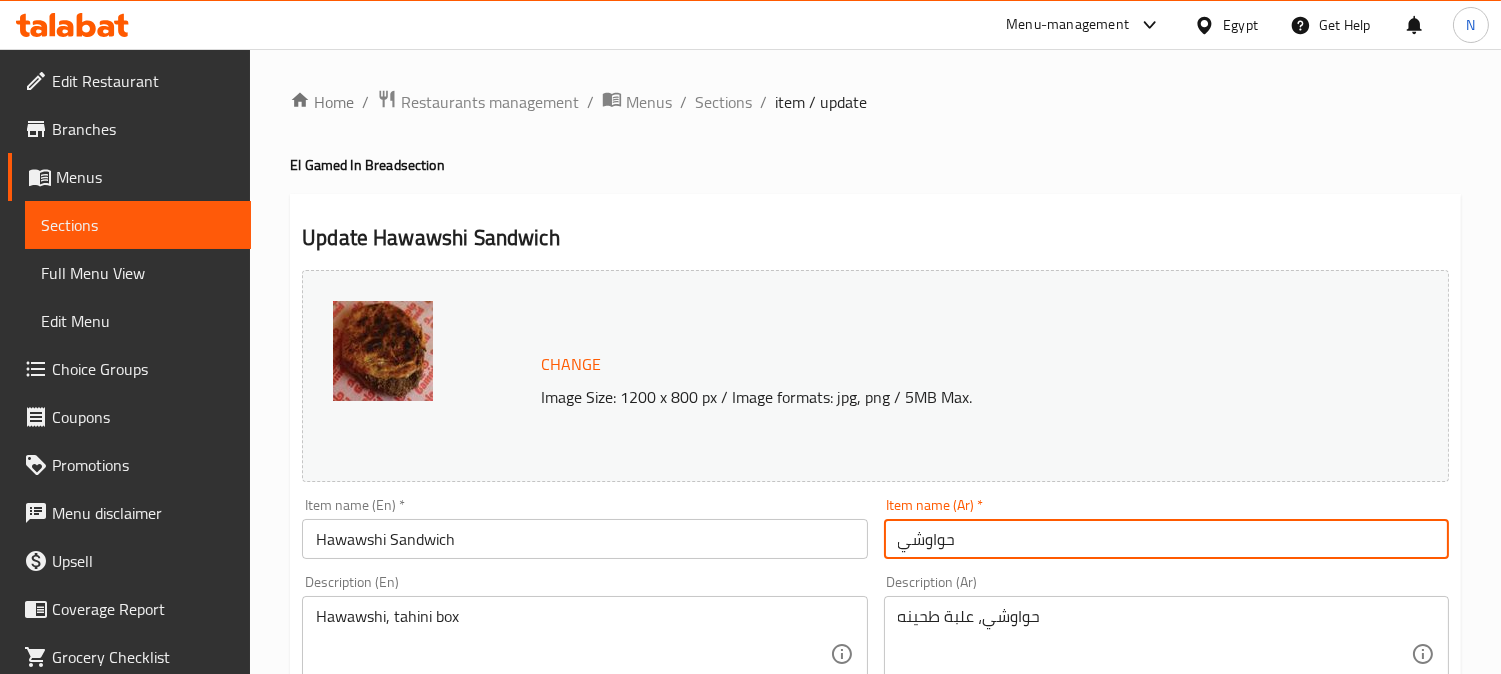 type on "حواوشي" 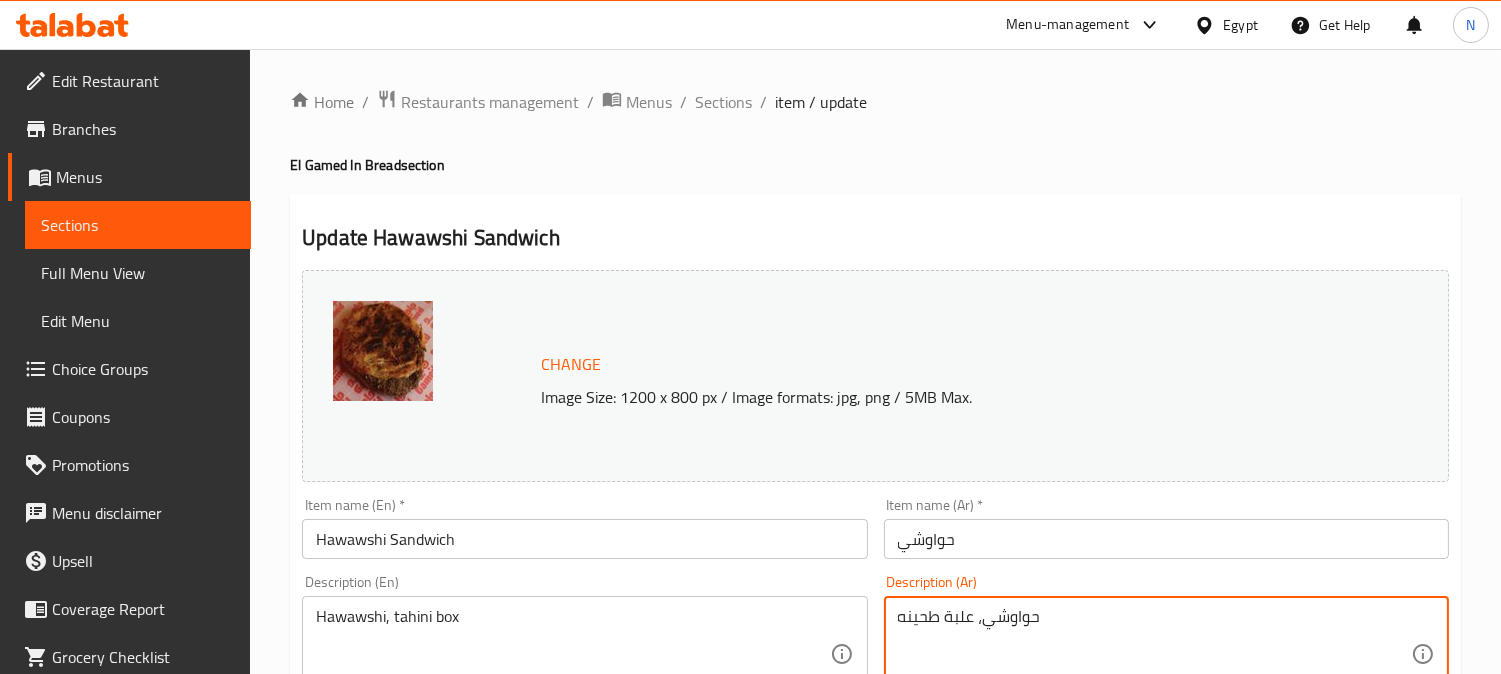 click on "حواوشي، علبة طحينه" at bounding box center (1154, 654) 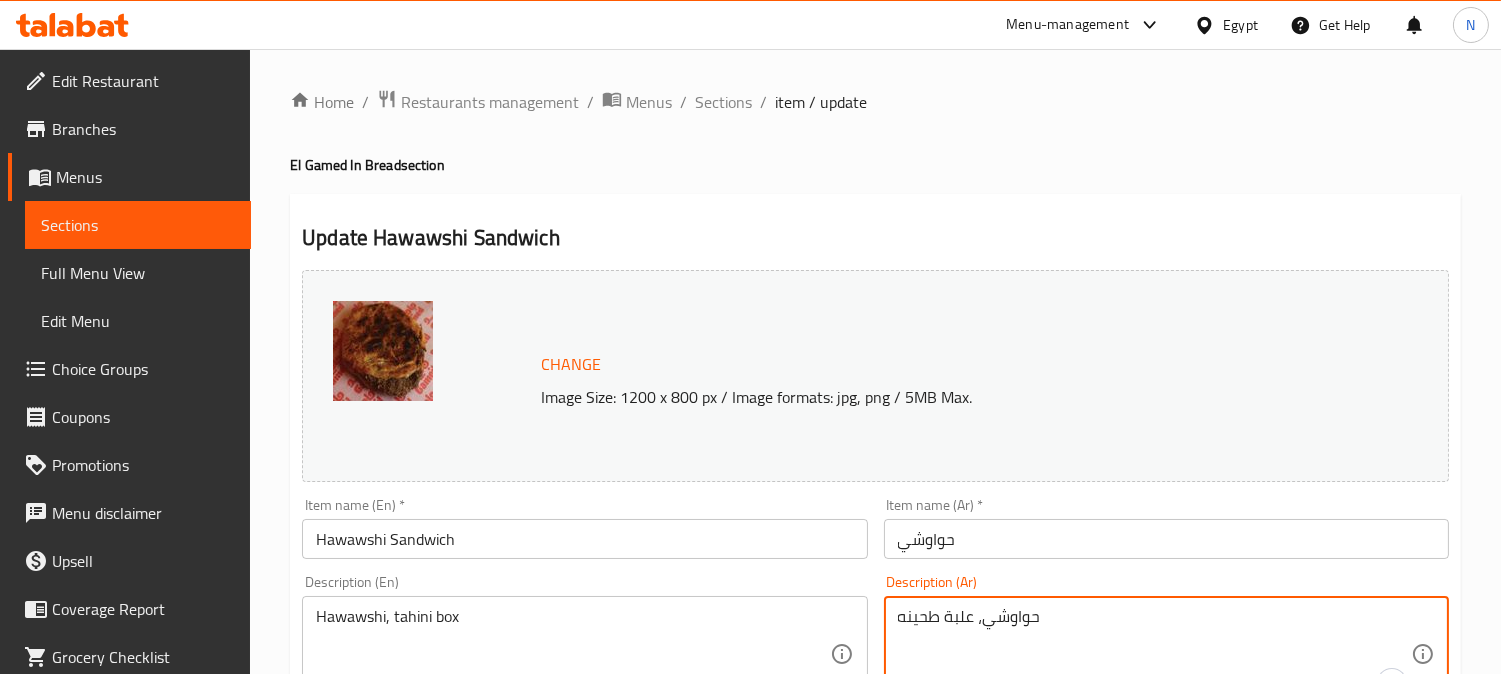 paste on "إسكندراني مشوي على الفحم + طحينة" 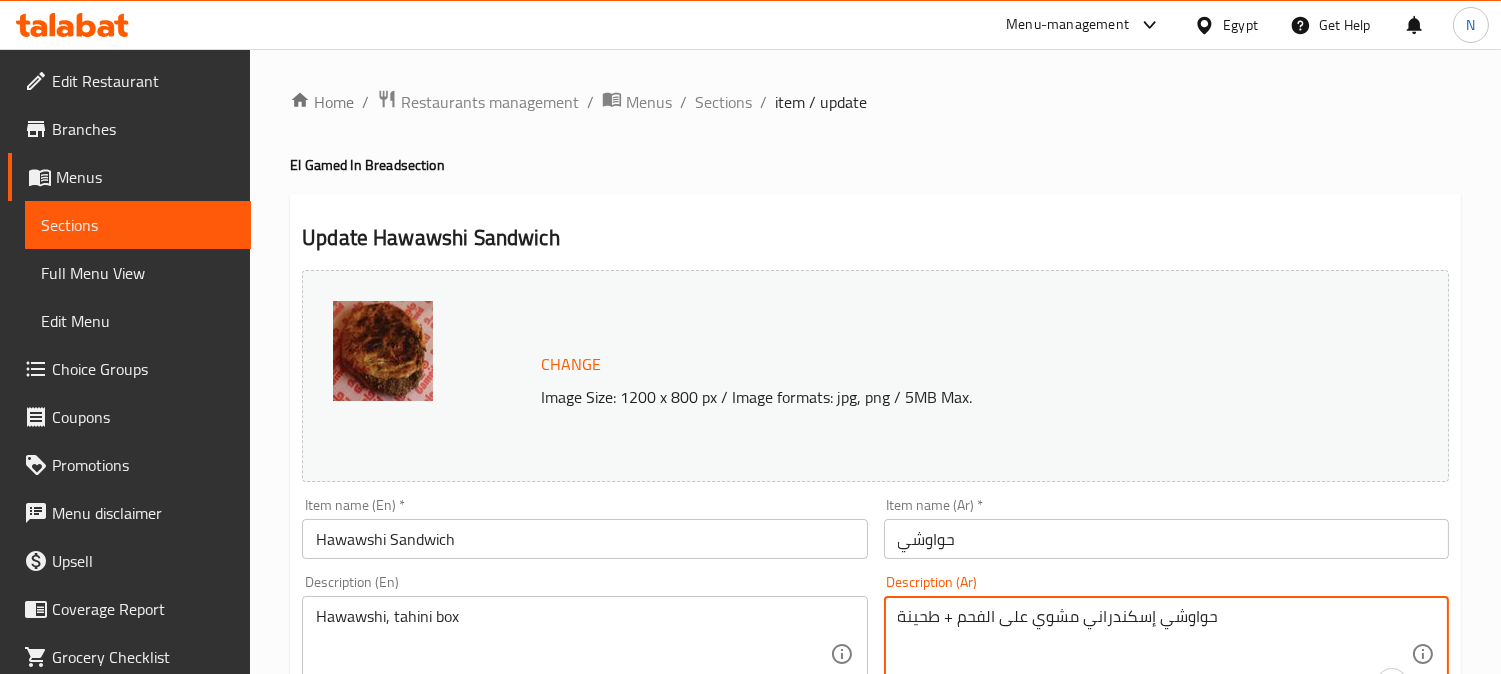 drag, startPoint x: 950, startPoint y: 622, endPoint x: 938, endPoint y: 625, distance: 12.369317 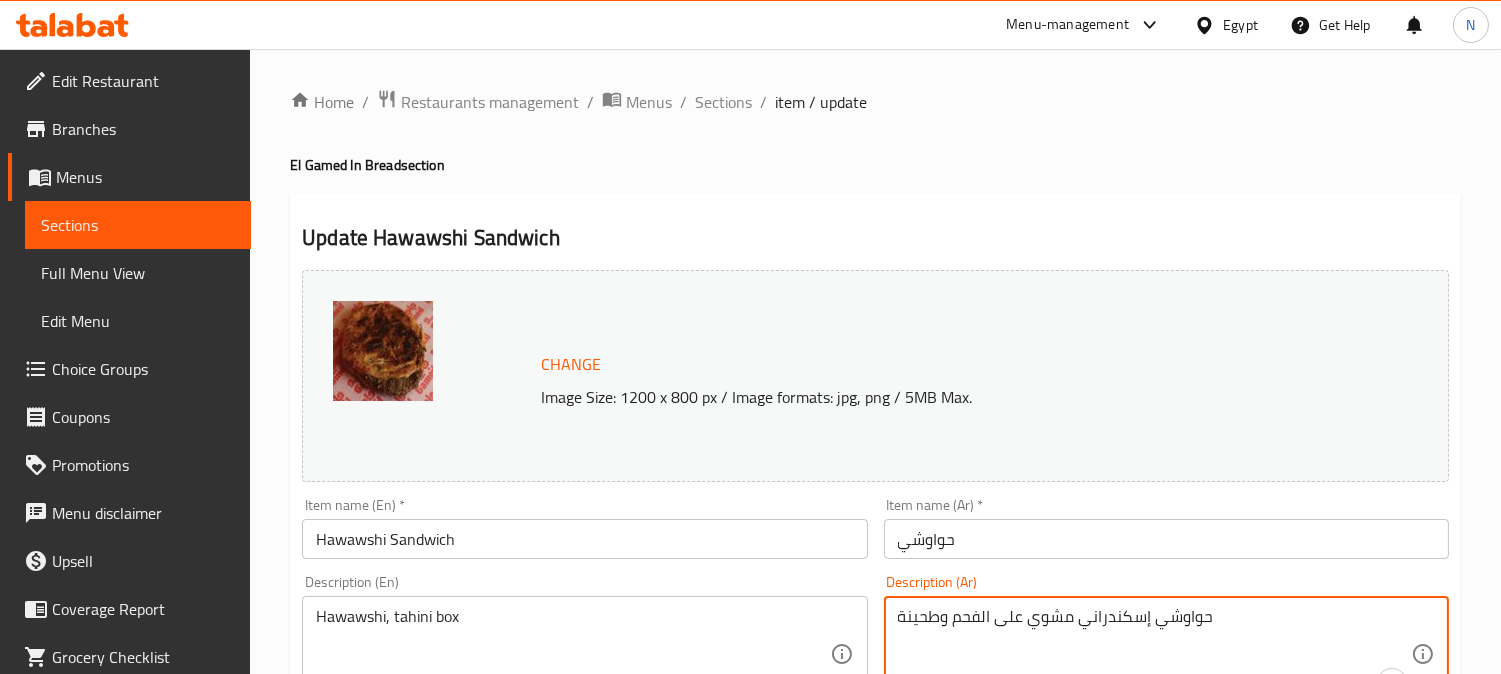 click on "حواوشي إسكندراني مشوي على الفحم وطحينة" at bounding box center [1154, 654] 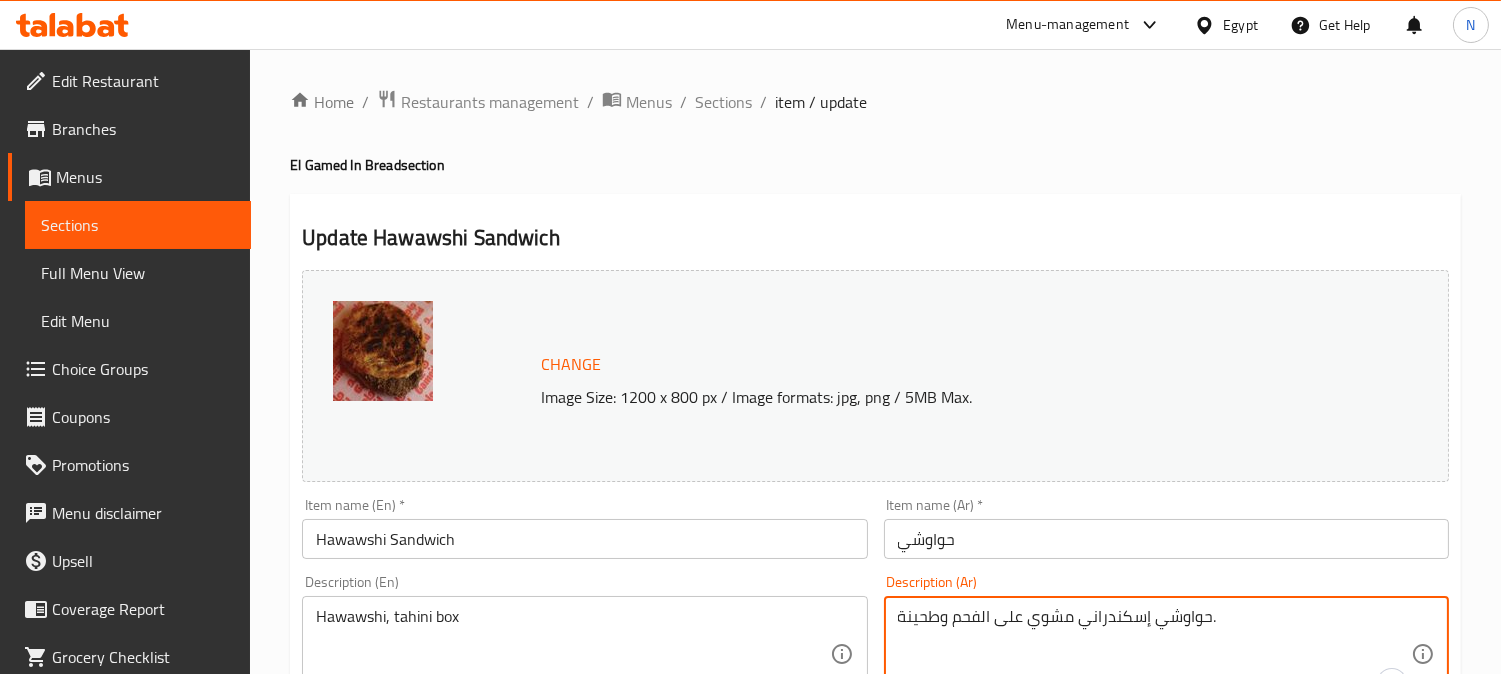 click on "حواوشي إسكندراني مشوي على الفحم وطحينة." at bounding box center (1154, 654) 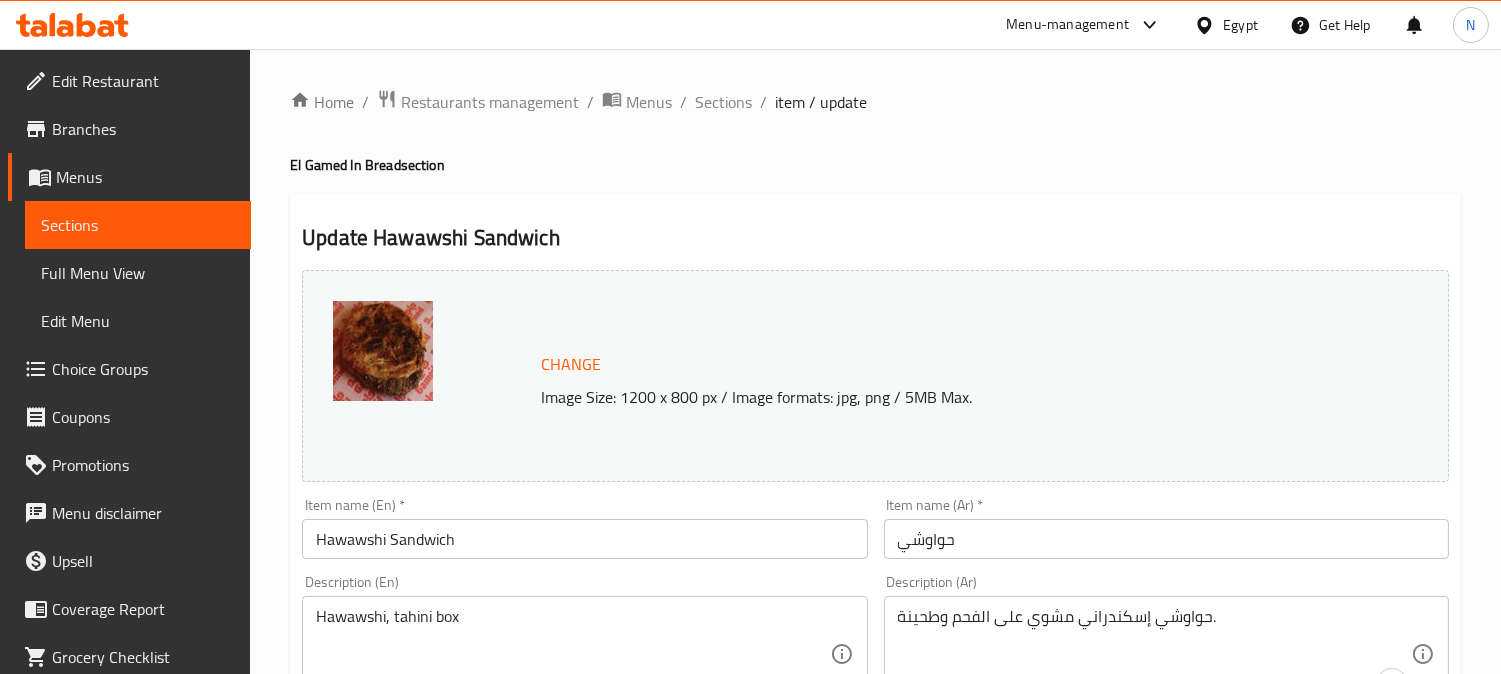 click on "Hawawshi, tahini box" at bounding box center (572, 654) 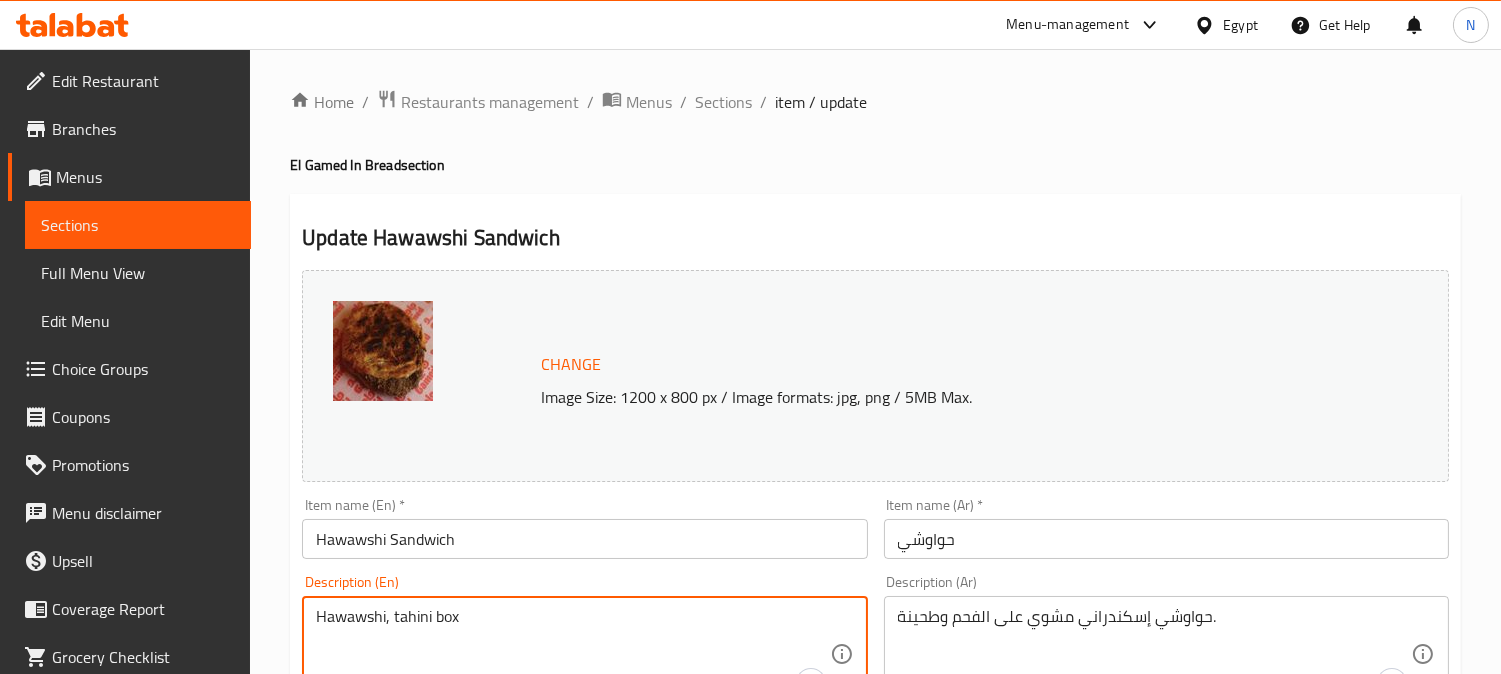 click on "Hawawshi, tahini box" at bounding box center [572, 654] 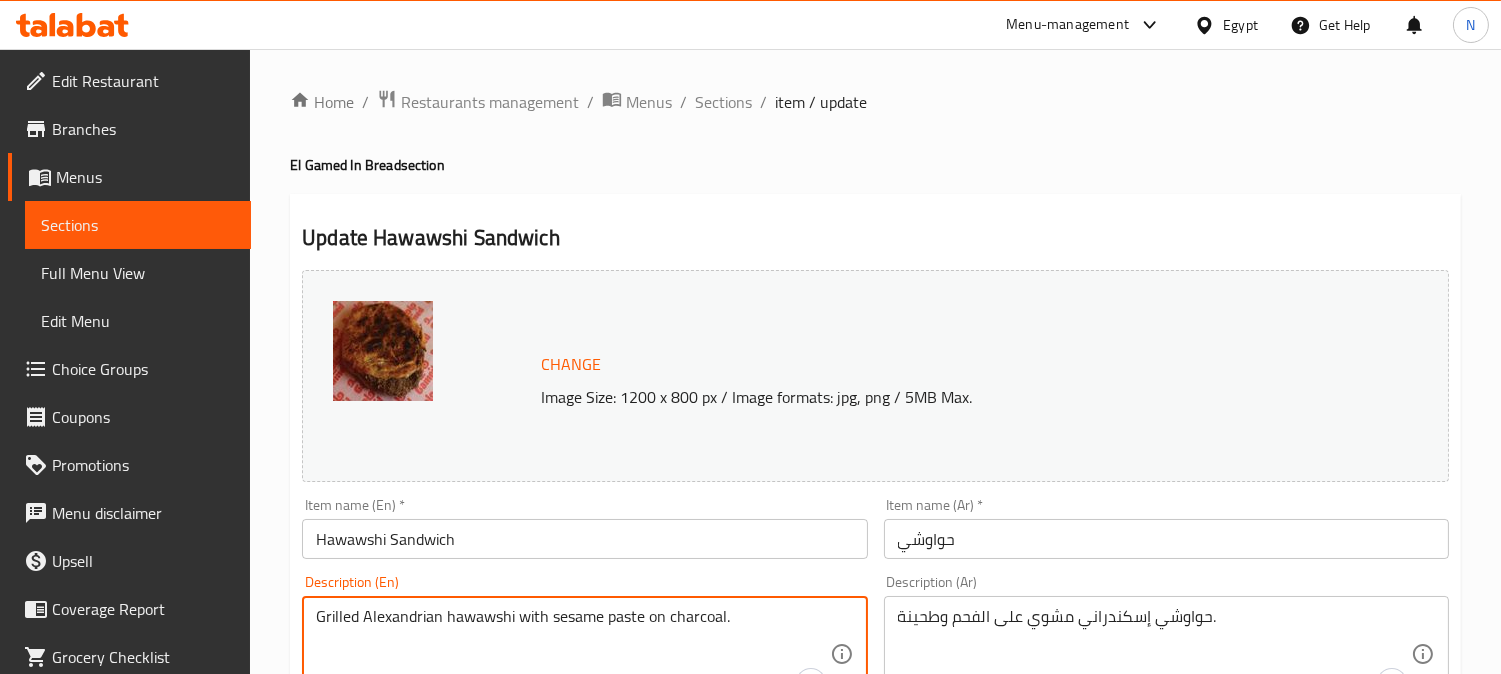 type on "Grilled Alexandrian hawawshi with sesame paste on charcoal." 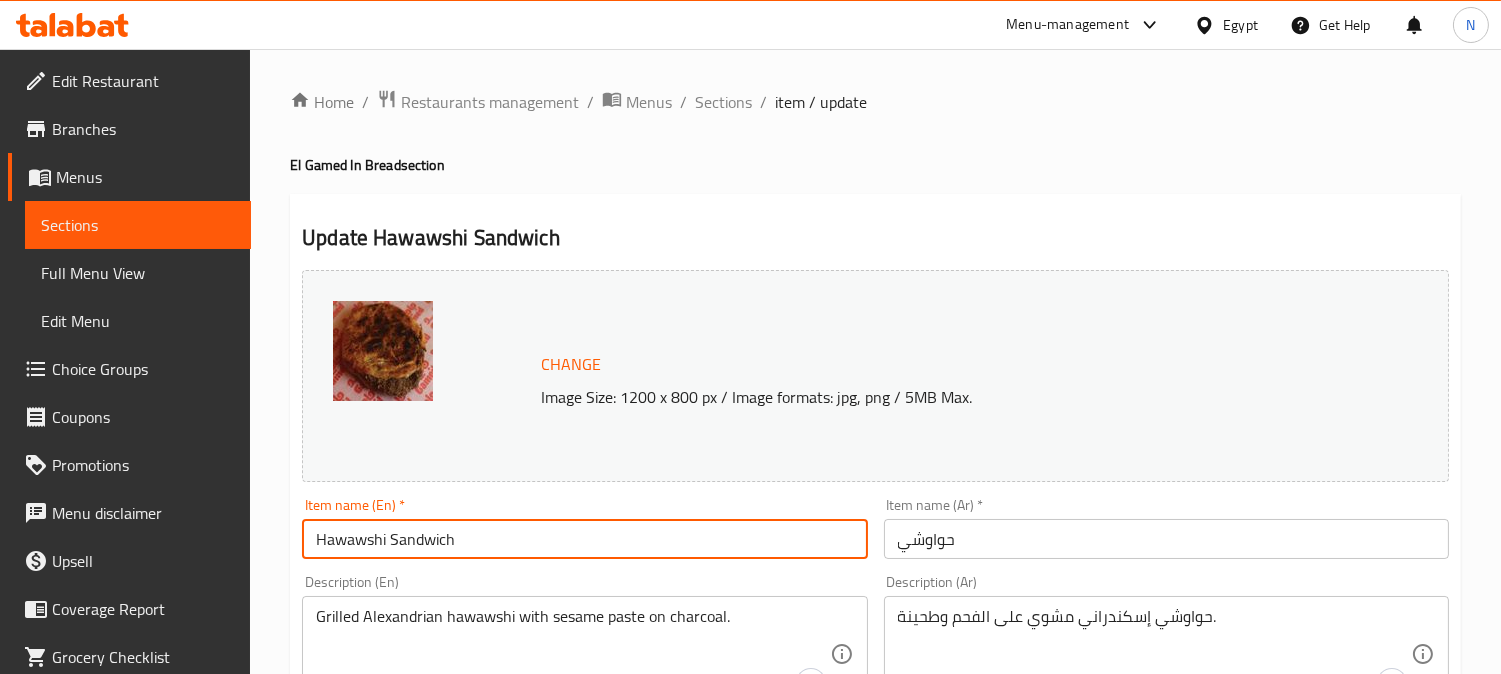 click on "Hawawshi Sandwich" at bounding box center (584, 539) 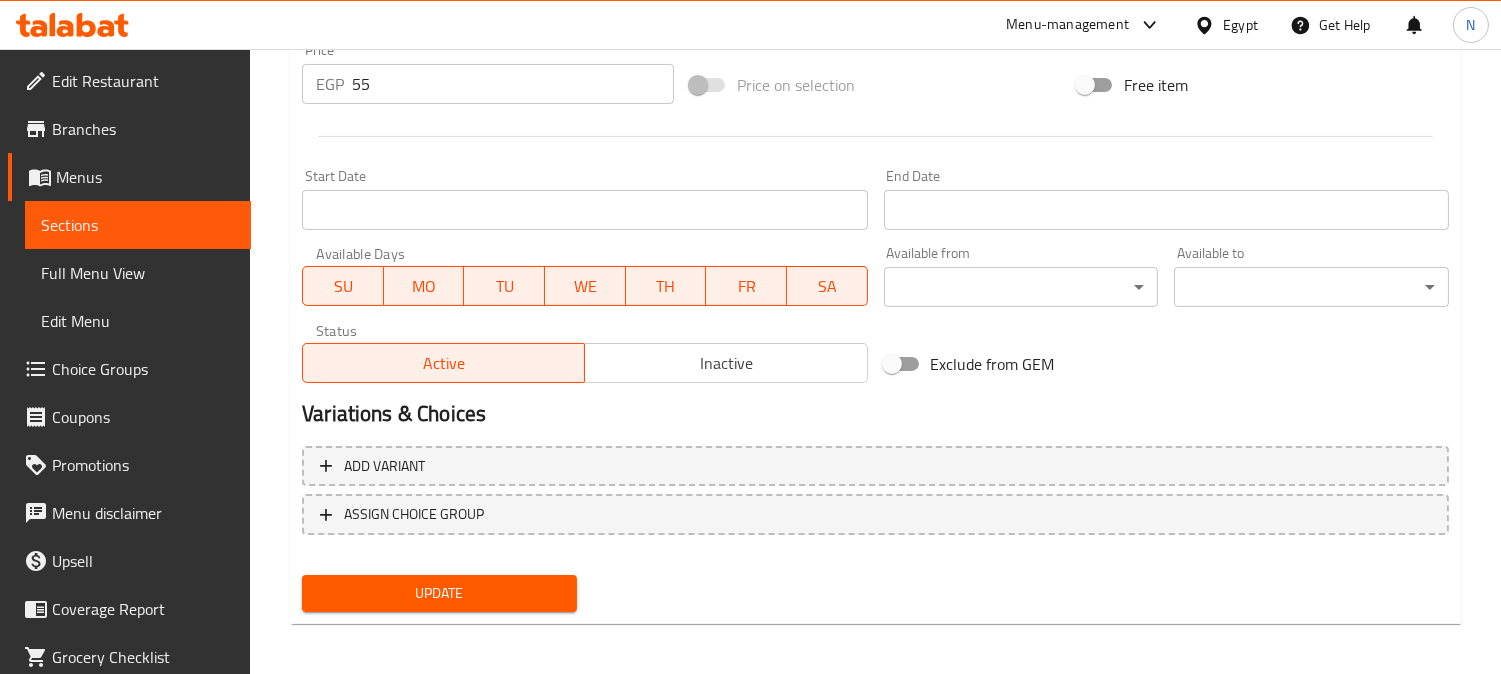 scroll, scrollTop: 764, scrollLeft: 0, axis: vertical 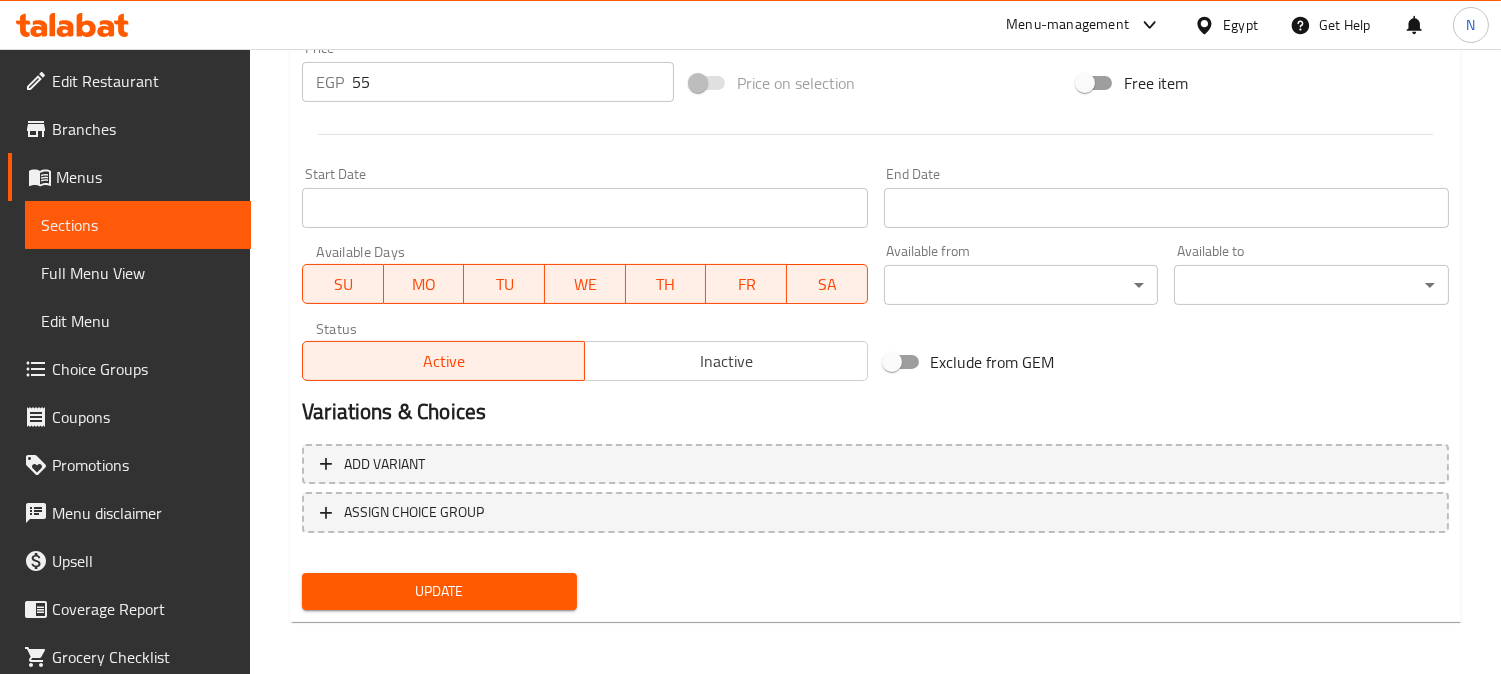 type on "Hawawshi" 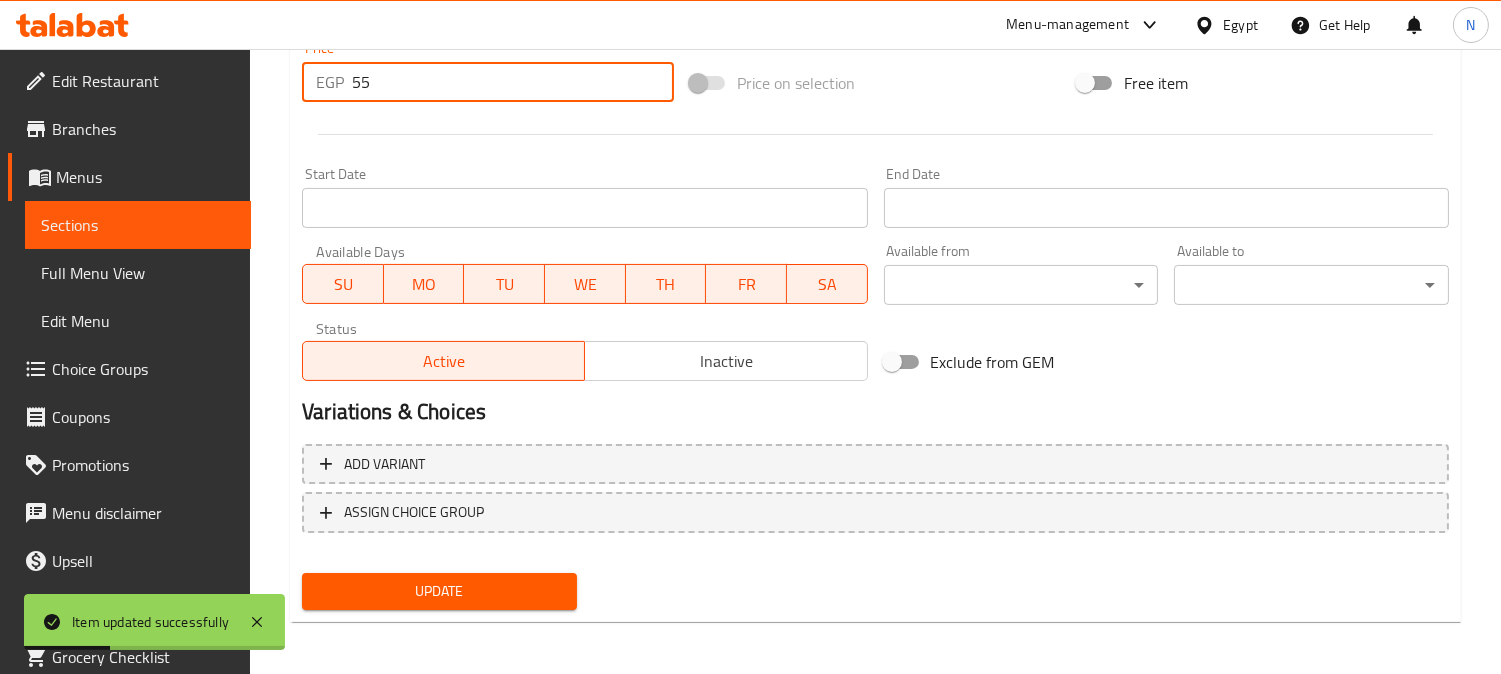 drag, startPoint x: 375, startPoint y: 86, endPoint x: 341, endPoint y: 91, distance: 34.36568 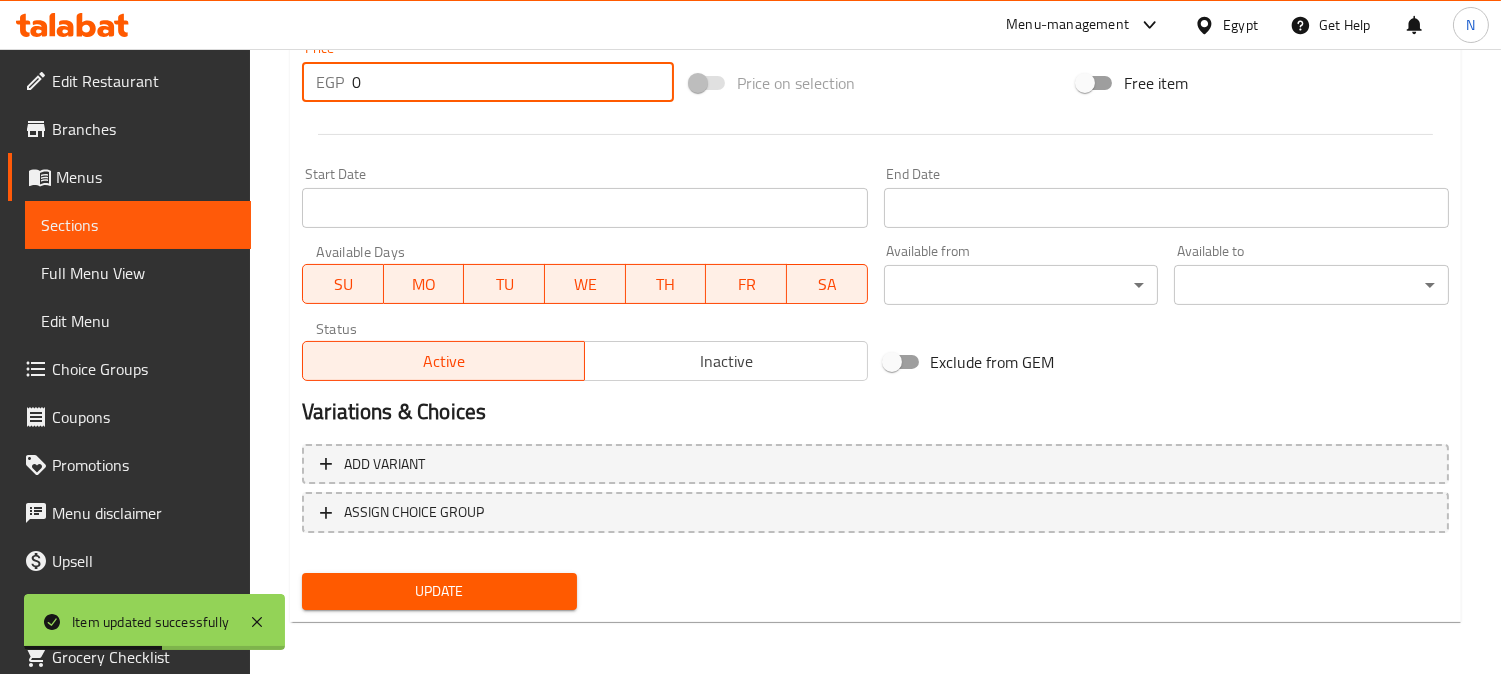 type on "0" 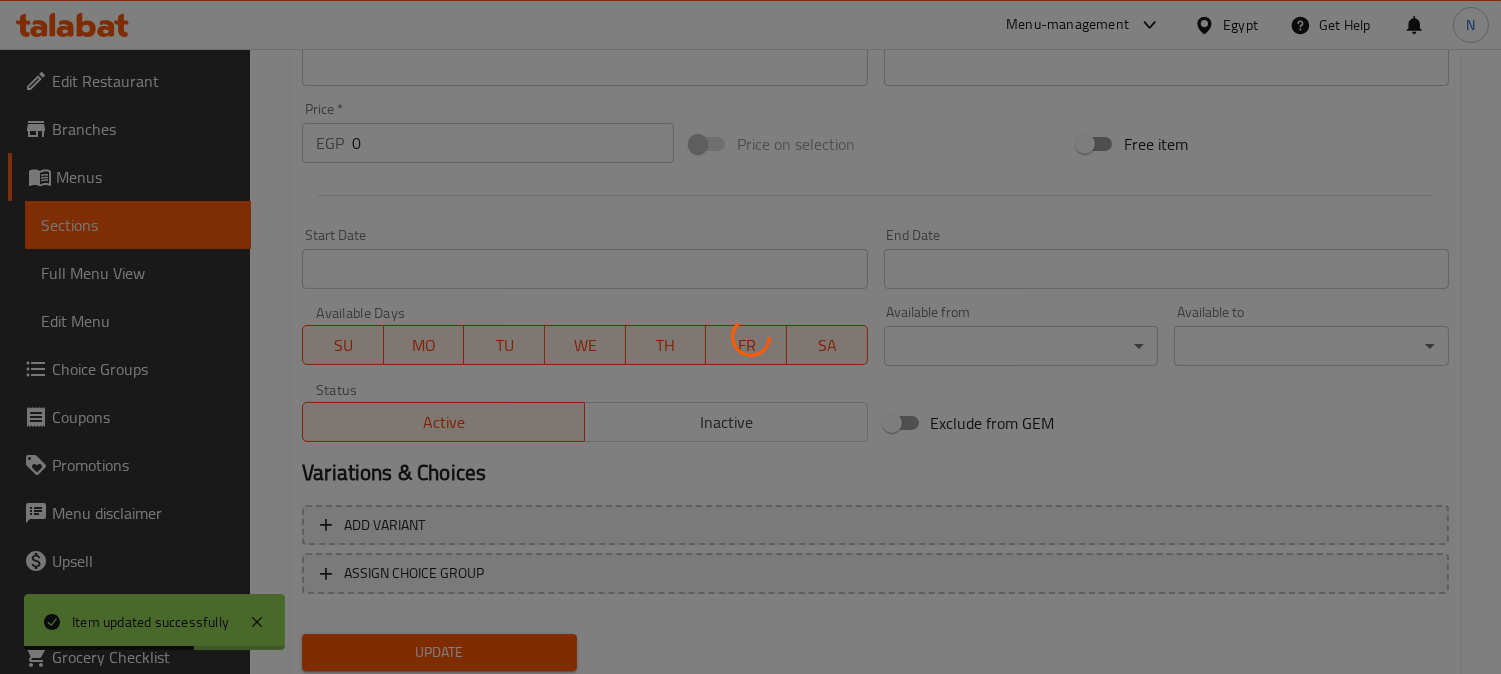 scroll, scrollTop: 542, scrollLeft: 0, axis: vertical 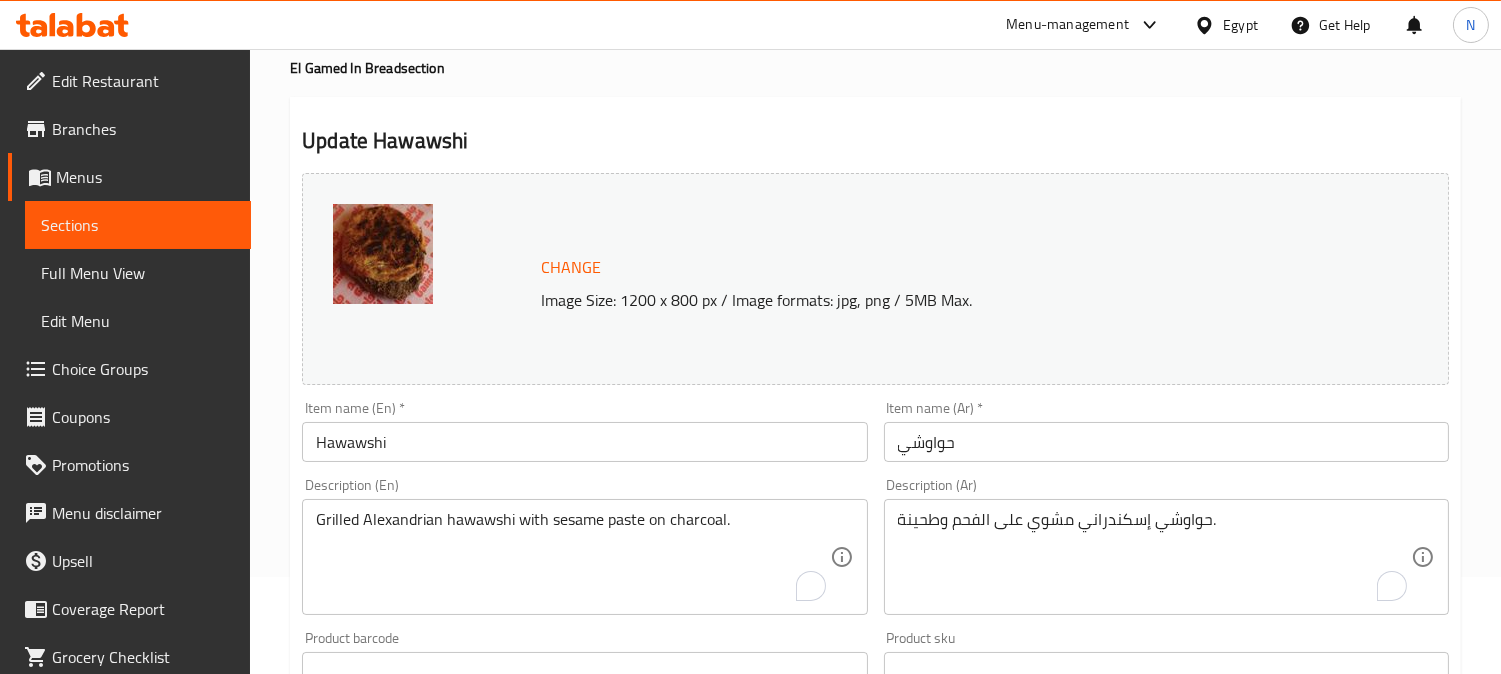 click on "Hawawshi" at bounding box center [584, 442] 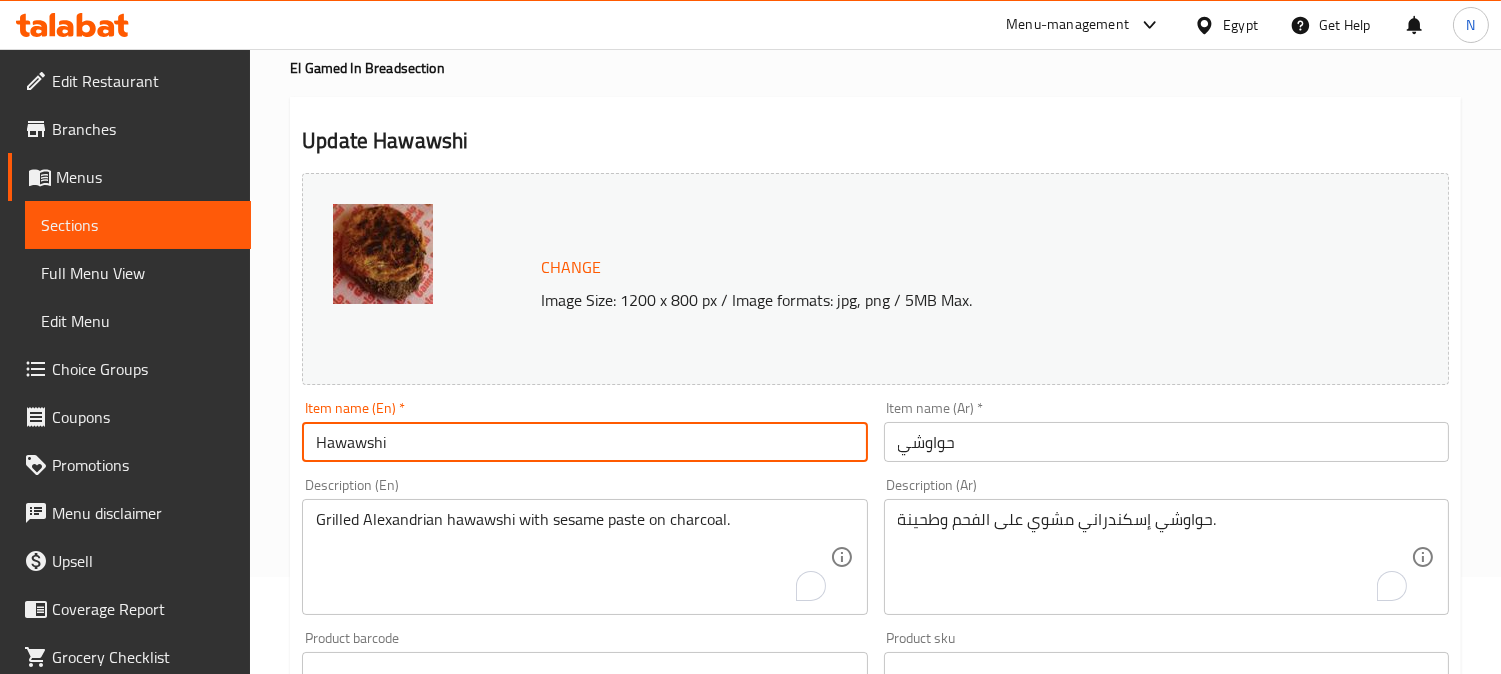 click on "Hawawshi" at bounding box center [584, 442] 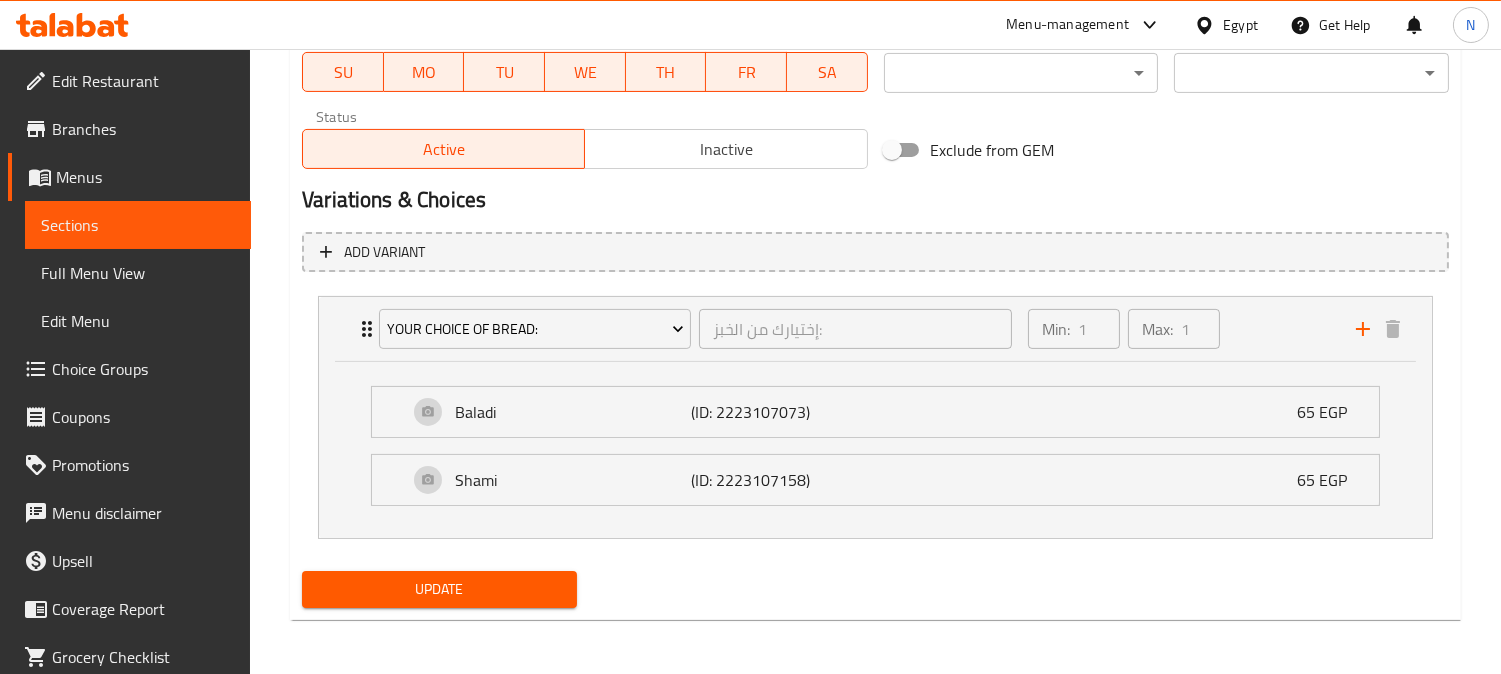 scroll, scrollTop: 976, scrollLeft: 0, axis: vertical 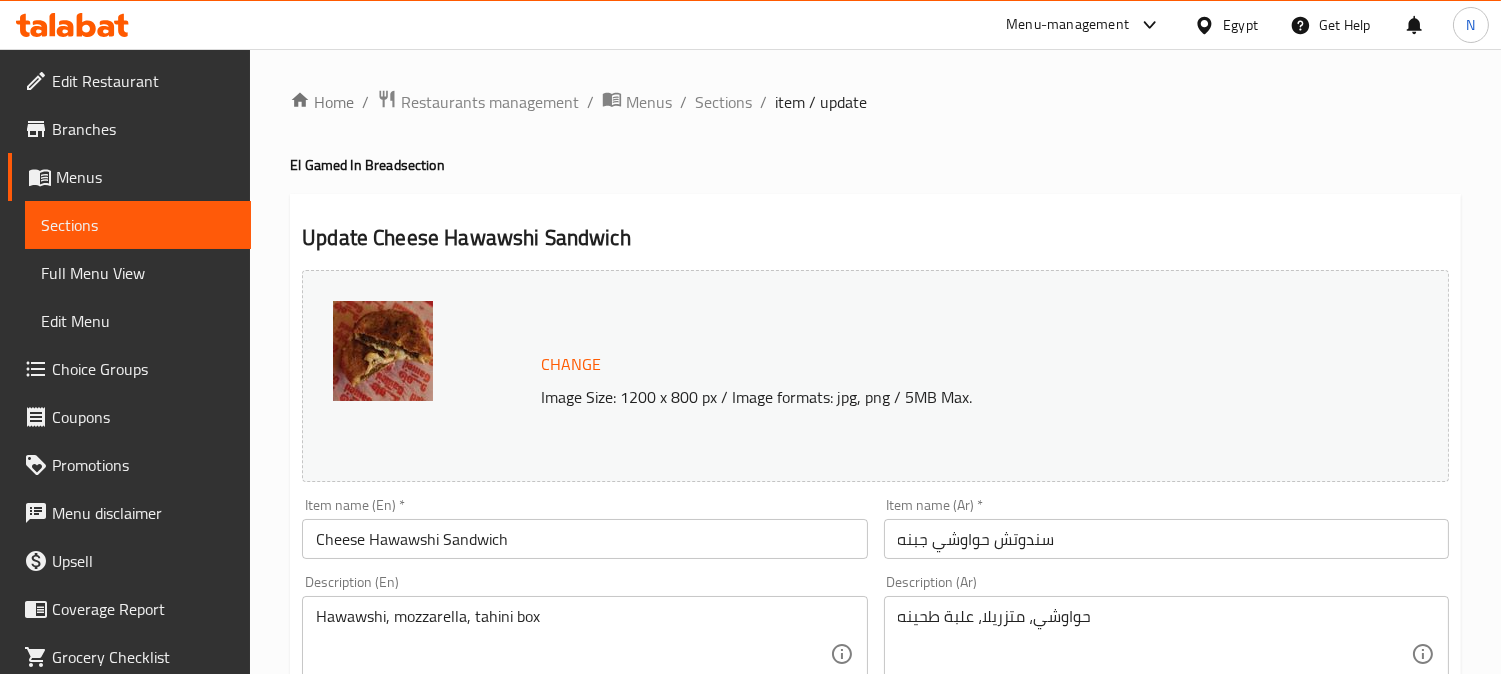 click on "سندوتش حواوشي جبنه" at bounding box center [1166, 539] 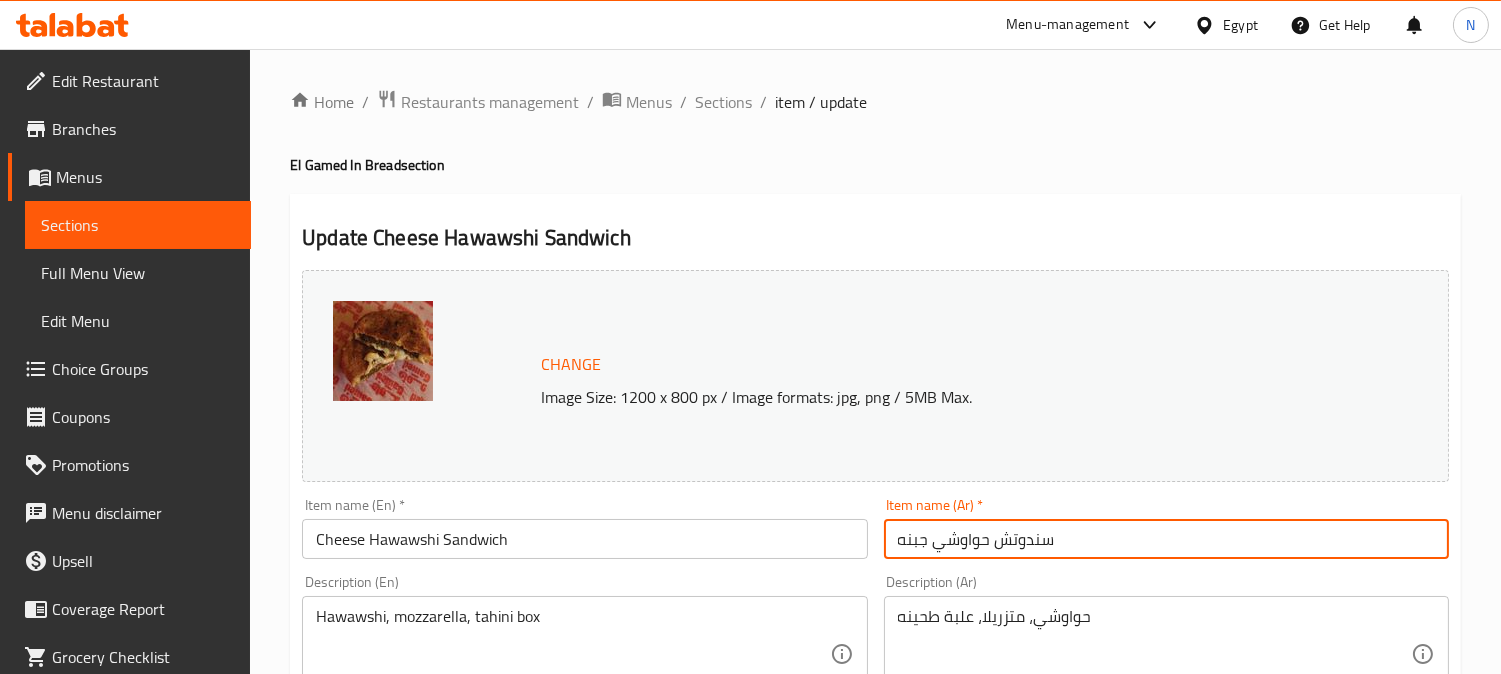 click on "سندوتش حواوشي جبنه" at bounding box center (1166, 539) 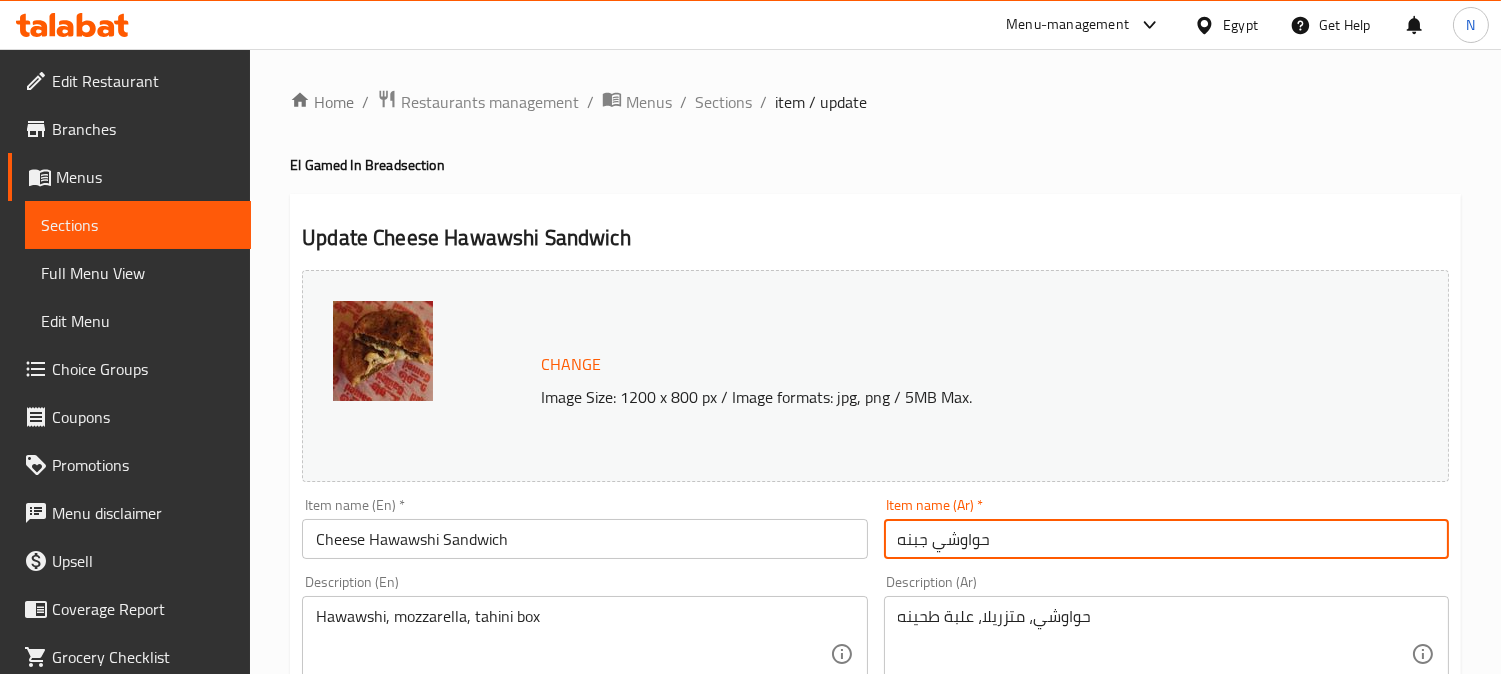 type on "حواوشي جبنه" 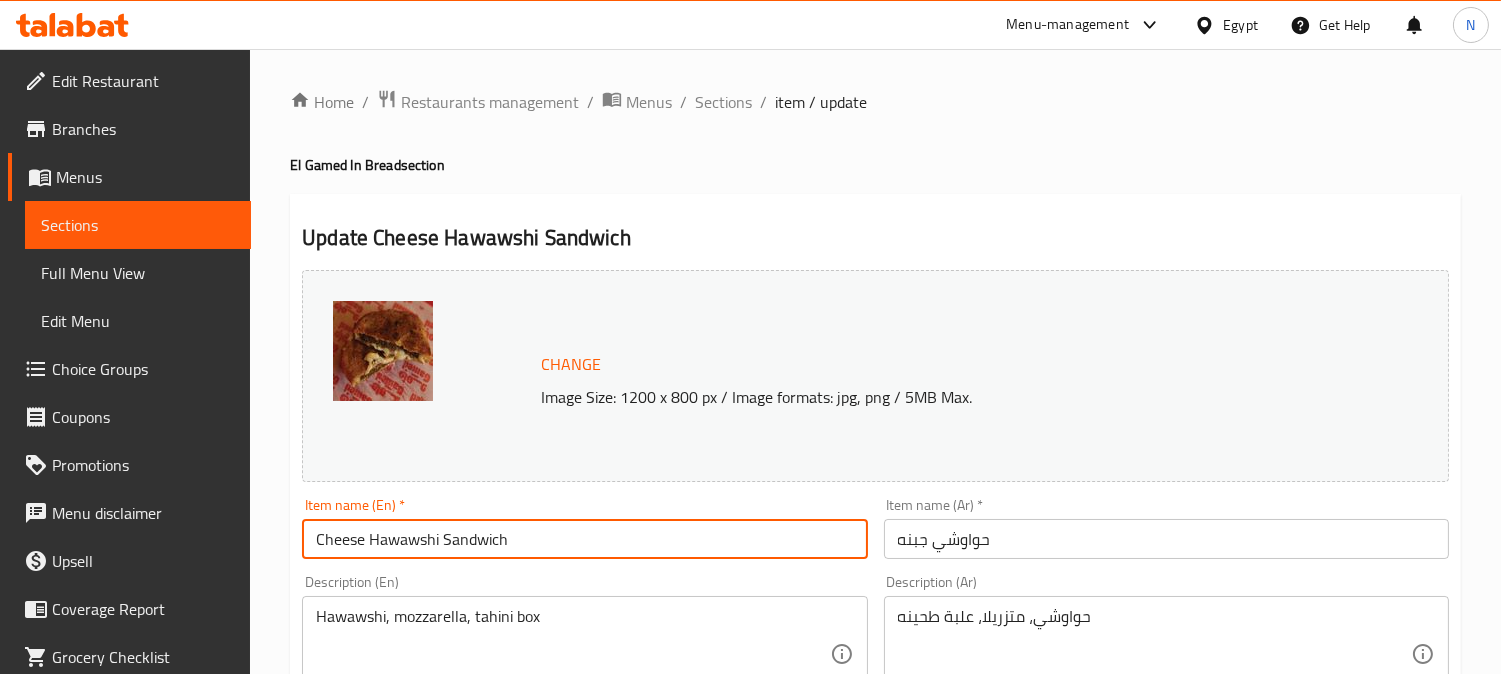 drag, startPoint x: 438, startPoint y: 546, endPoint x: 551, endPoint y: 544, distance: 113.0177 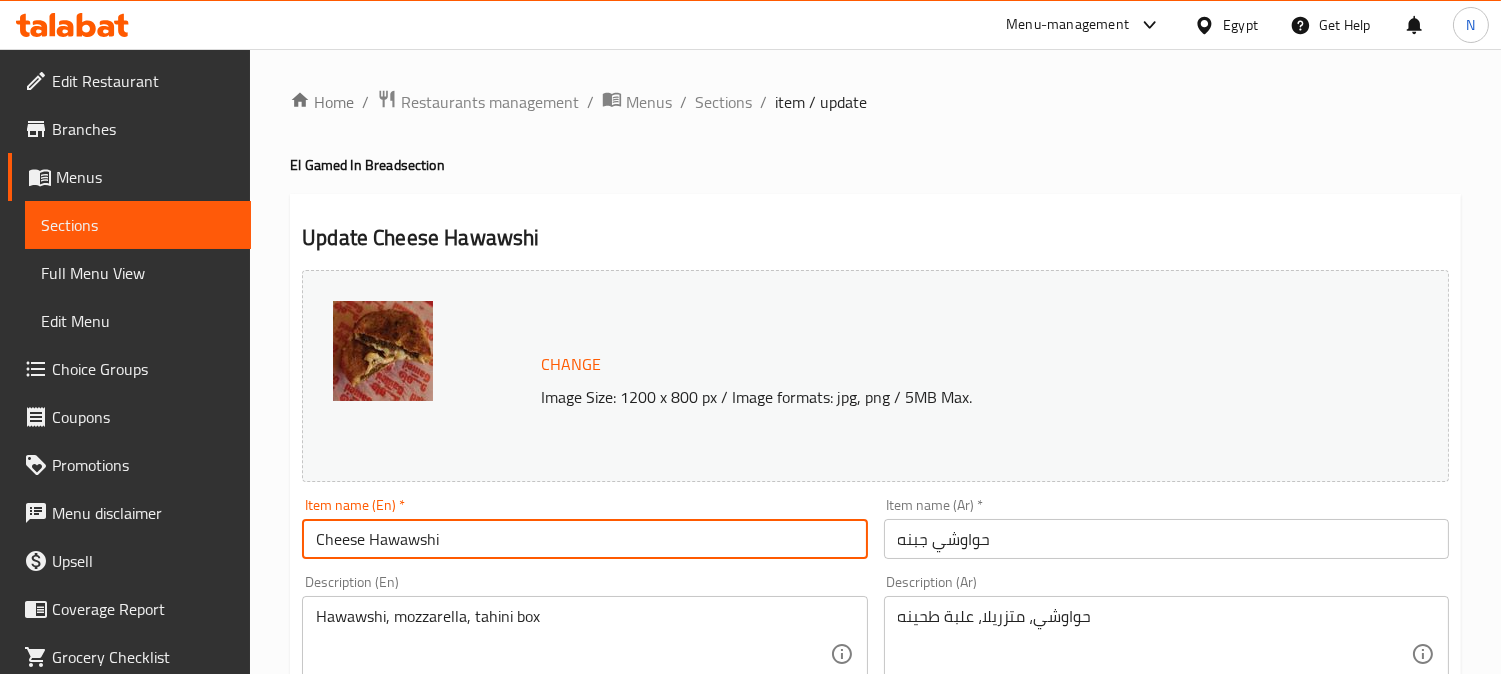 type on "Cheese Hawawshi" 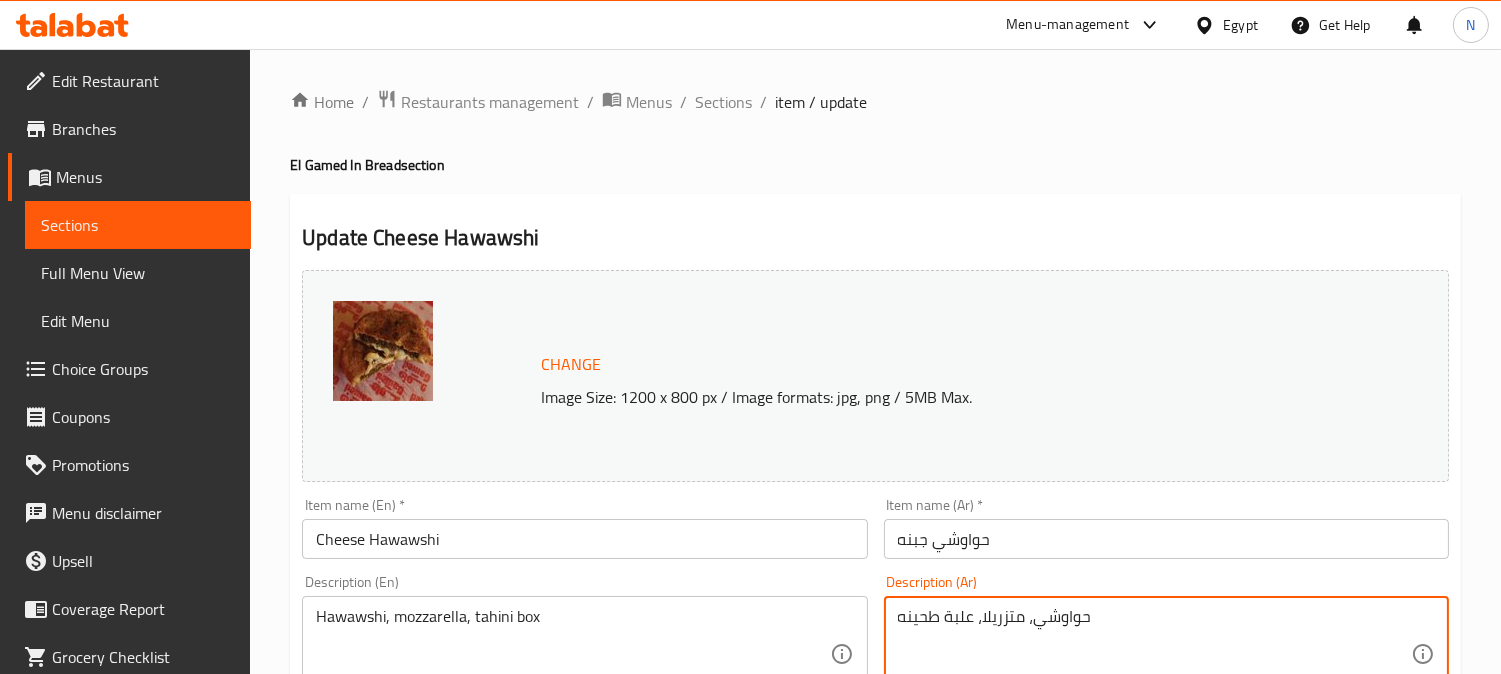 click on "حواوشي، متزريلا، علبة طحينه" at bounding box center [1154, 654] 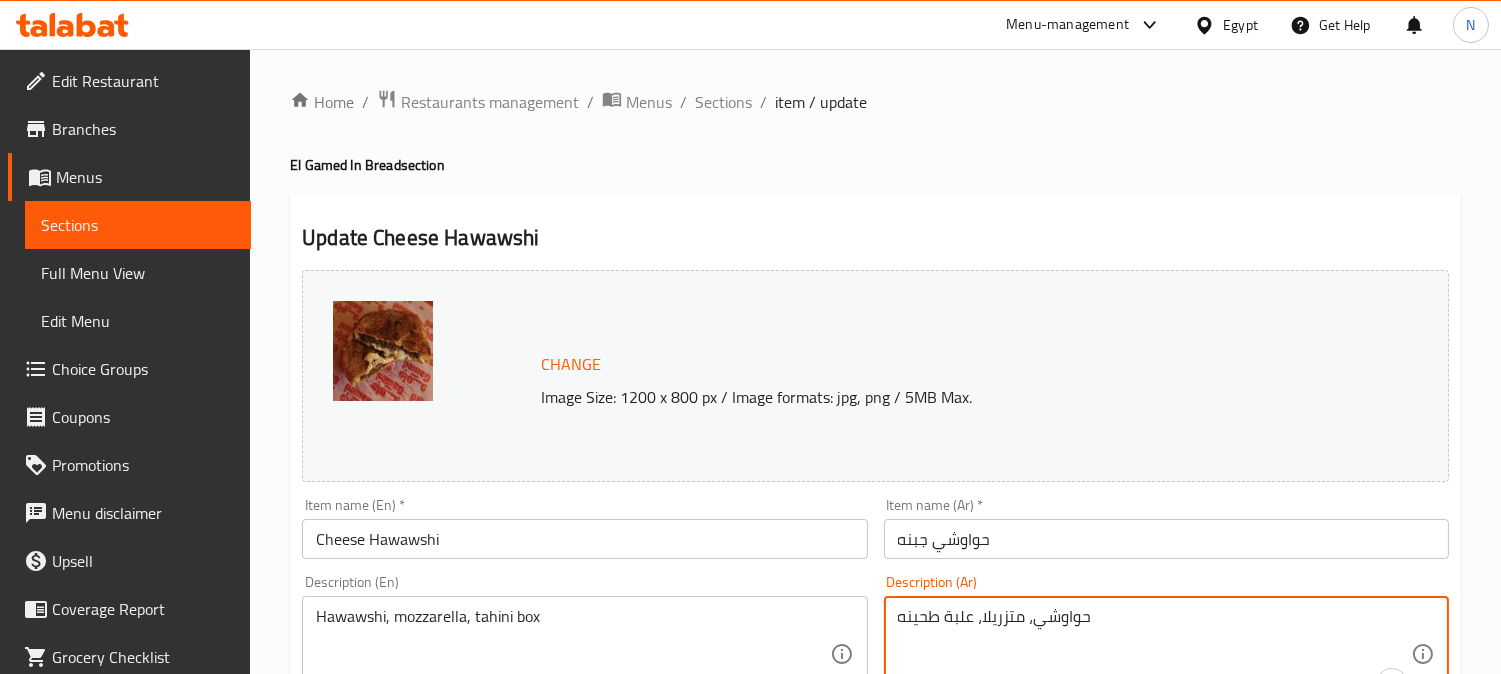 paste on "إسكندراني مشوي على الفحم مع جبنة + طحينة" 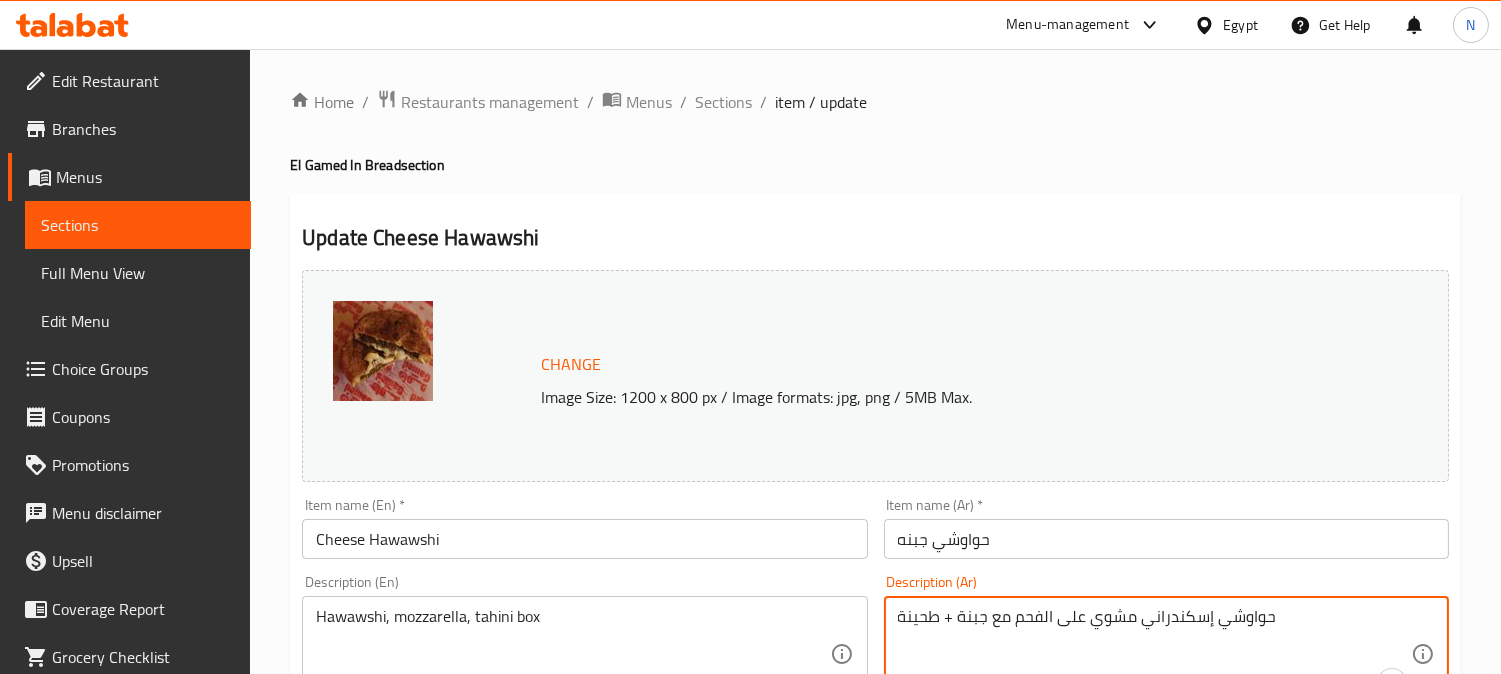 drag, startPoint x: 953, startPoint y: 625, endPoint x: 940, endPoint y: 624, distance: 13.038404 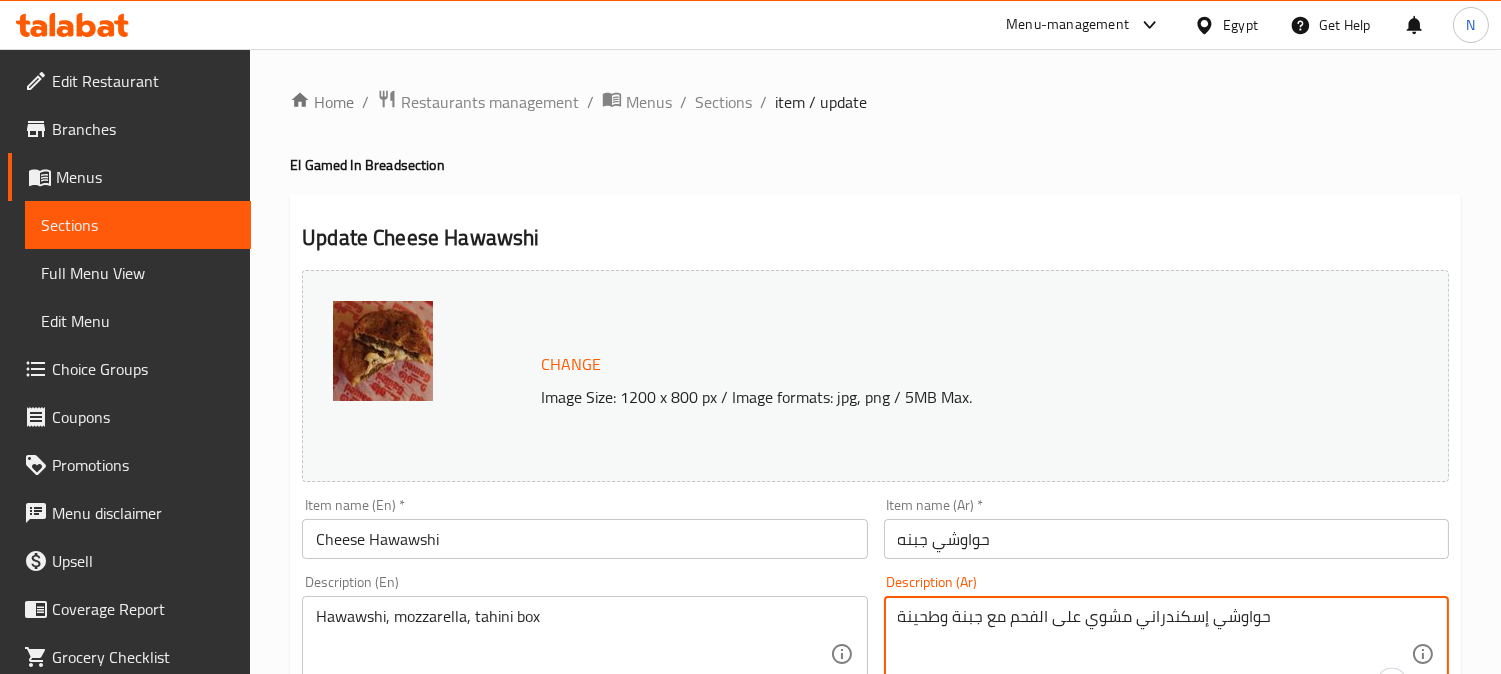 click on "حواوشي إسكندراني مشوي على الفحم مع جبنة وطحينة" at bounding box center [1154, 654] 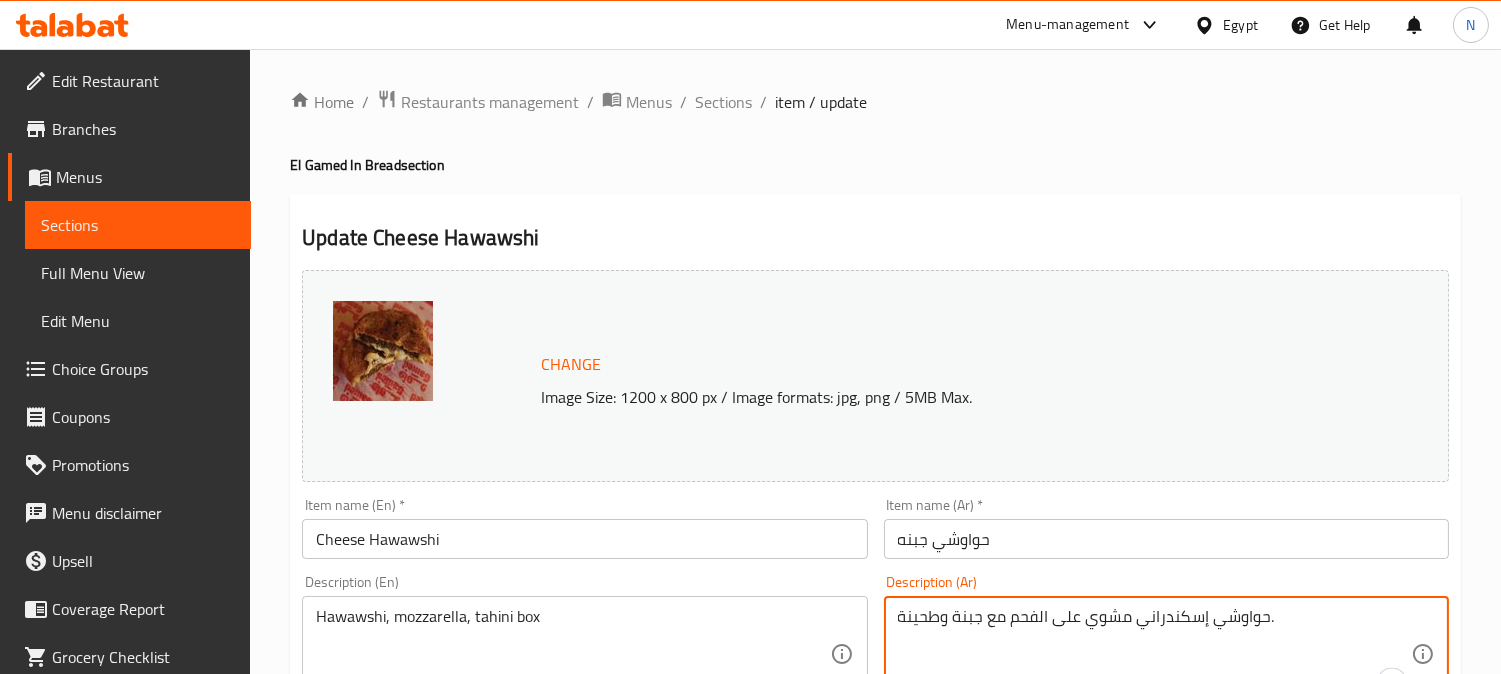click on "حواوشي إسكندراني مشوي على الفحم مع جبنة وطحينة." at bounding box center [1154, 654] 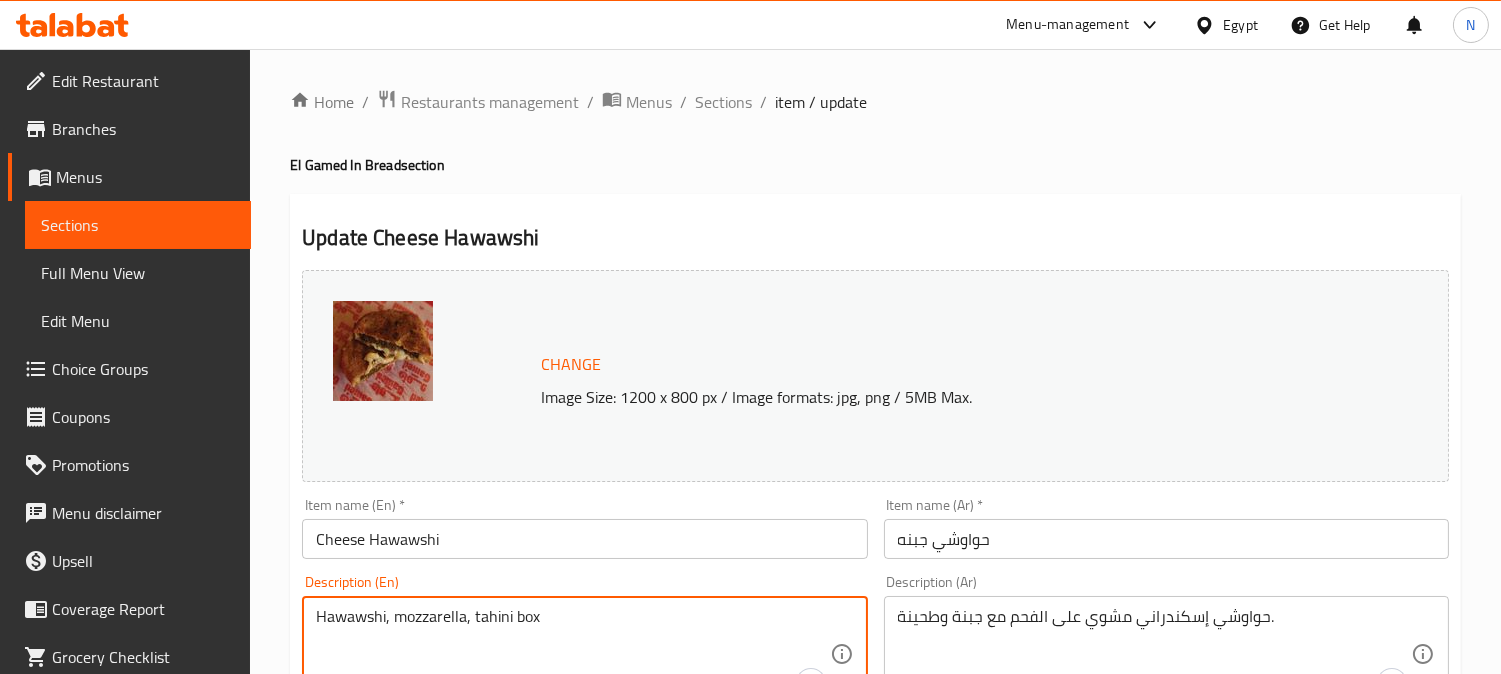 click on "Hawawshi, mozzarella, tahini box" at bounding box center (572, 654) 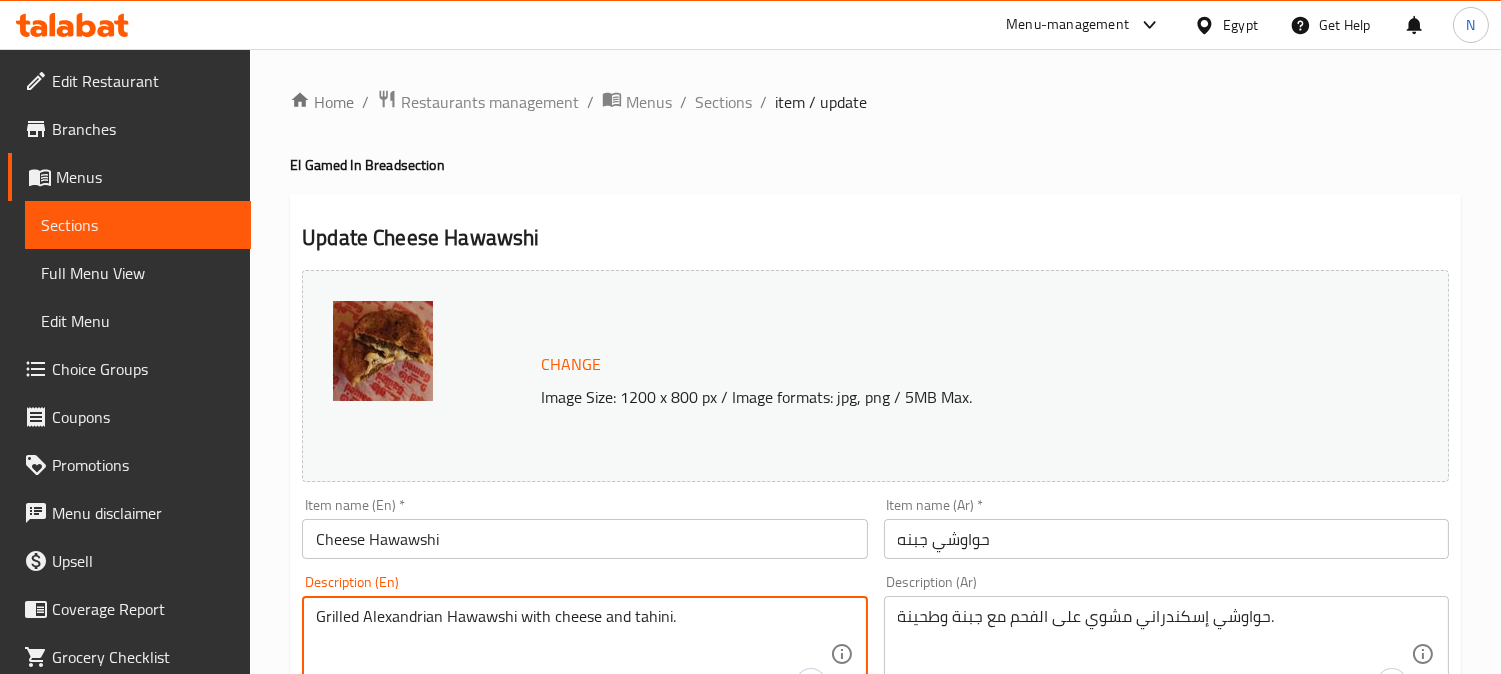click on "Grilled Alexandrian Hawawshi with cheese and tahini." at bounding box center (572, 654) 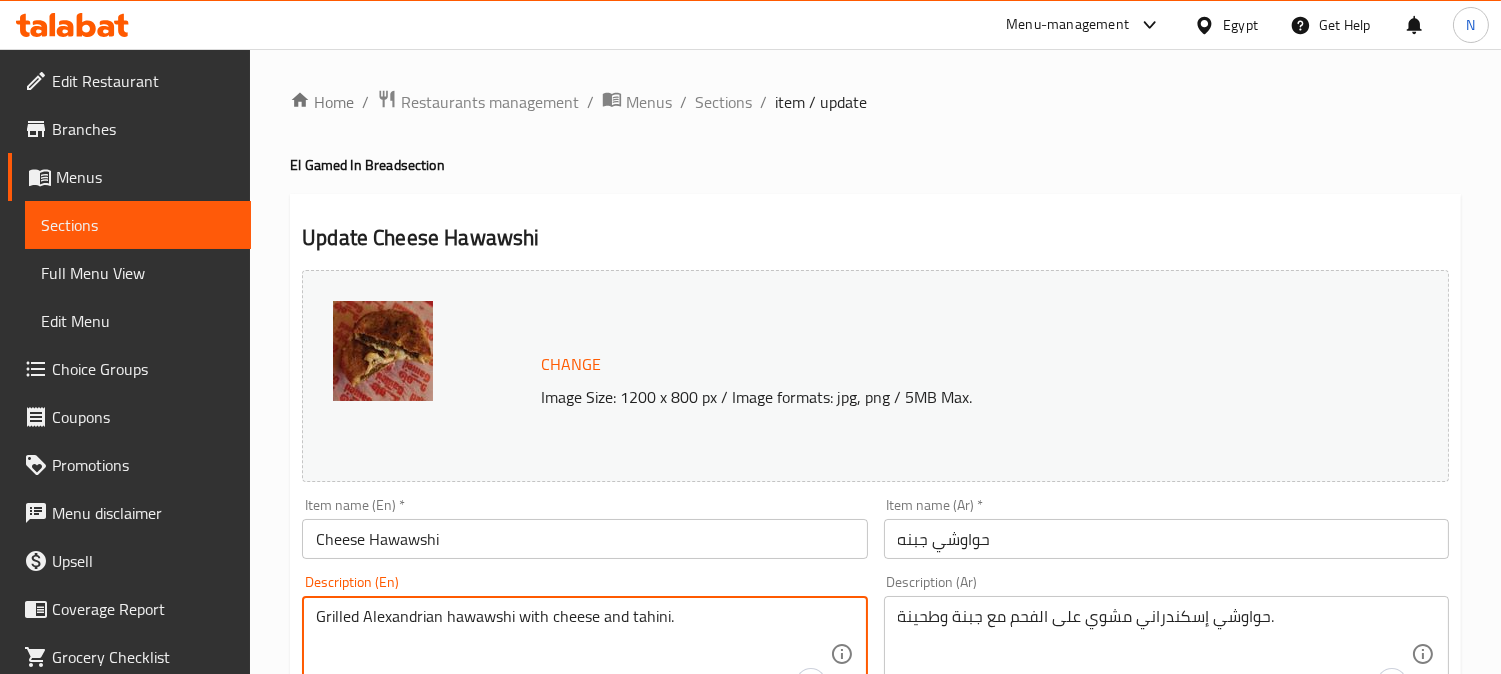 click on "Grilled Alexandrian hawawshi with cheese and tahini." at bounding box center (572, 654) 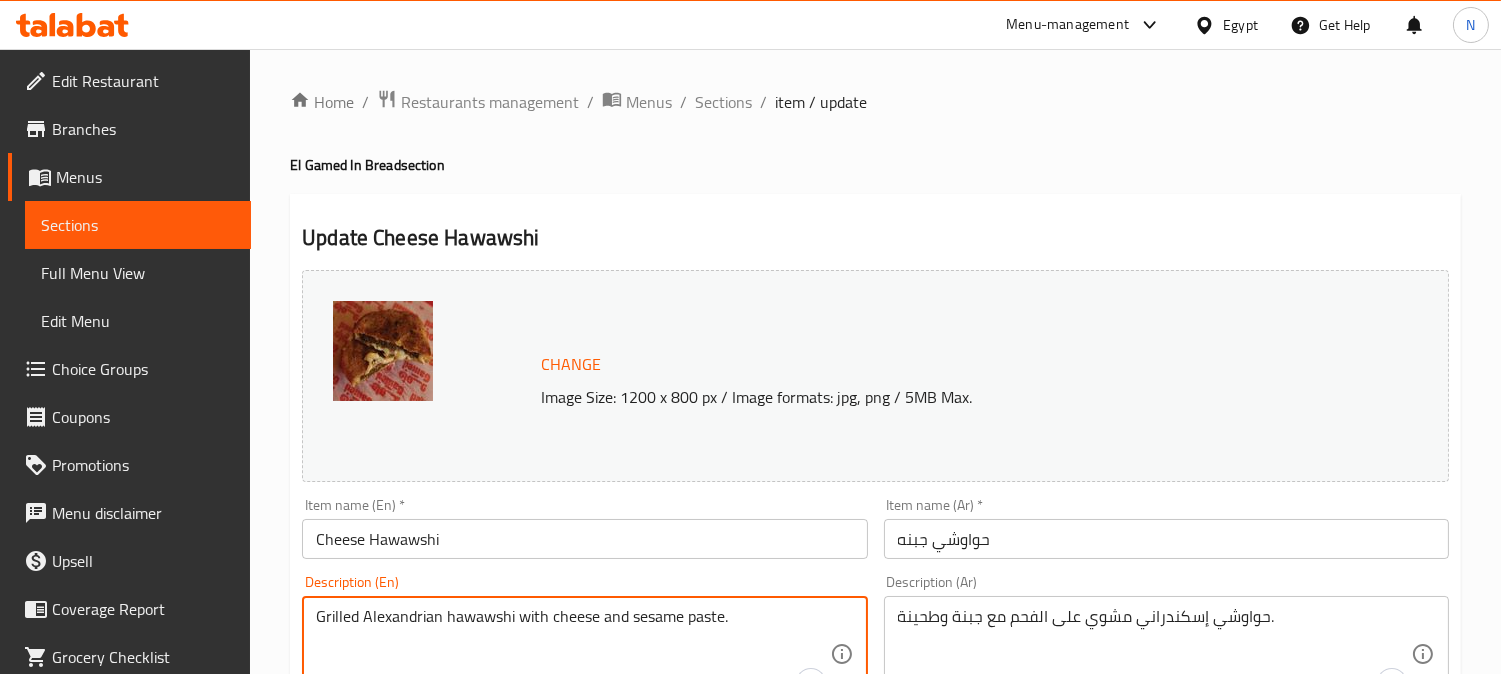 click on "Grilled Alexandrian hawawshi with cheese and sesame paste." at bounding box center [572, 654] 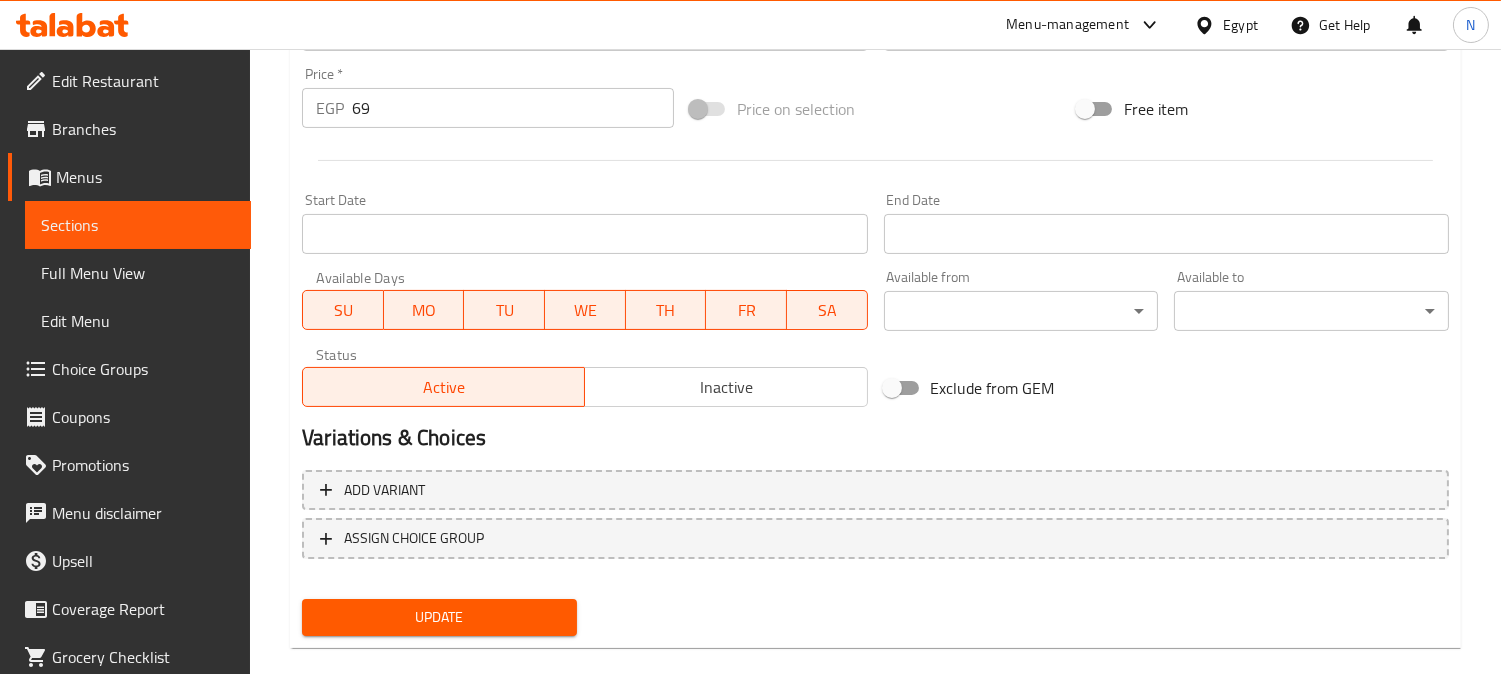 scroll, scrollTop: 764, scrollLeft: 0, axis: vertical 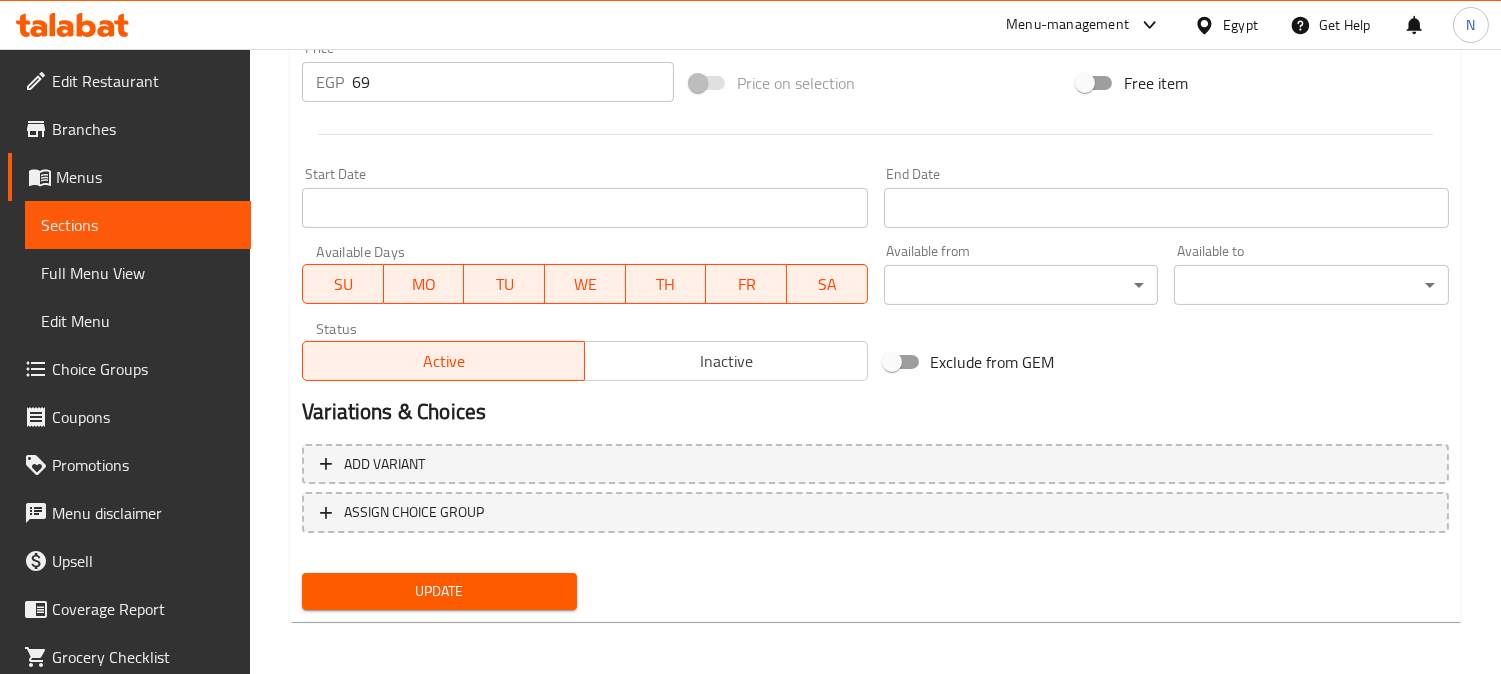 type on "Grilled Alexandrian hawawshi on charcoal with cheese and sesame paste." 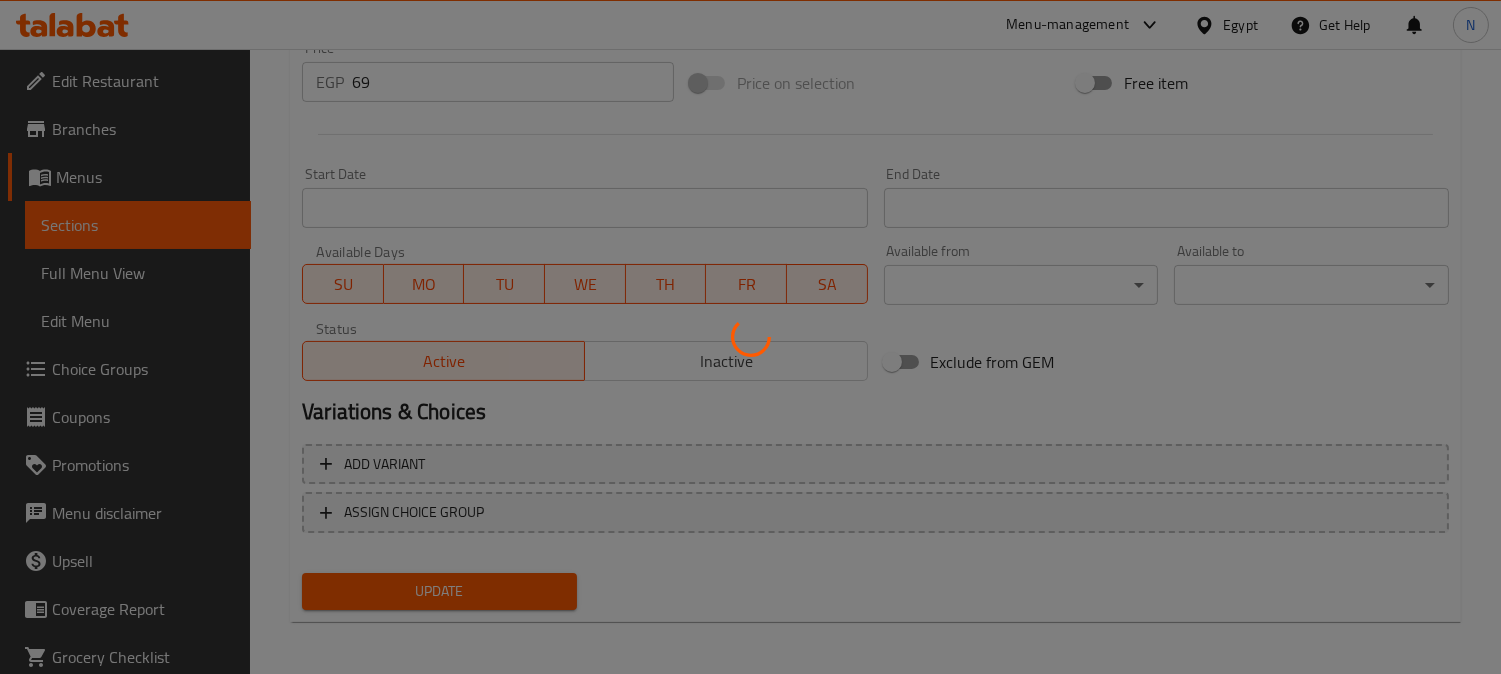 scroll, scrollTop: 542, scrollLeft: 0, axis: vertical 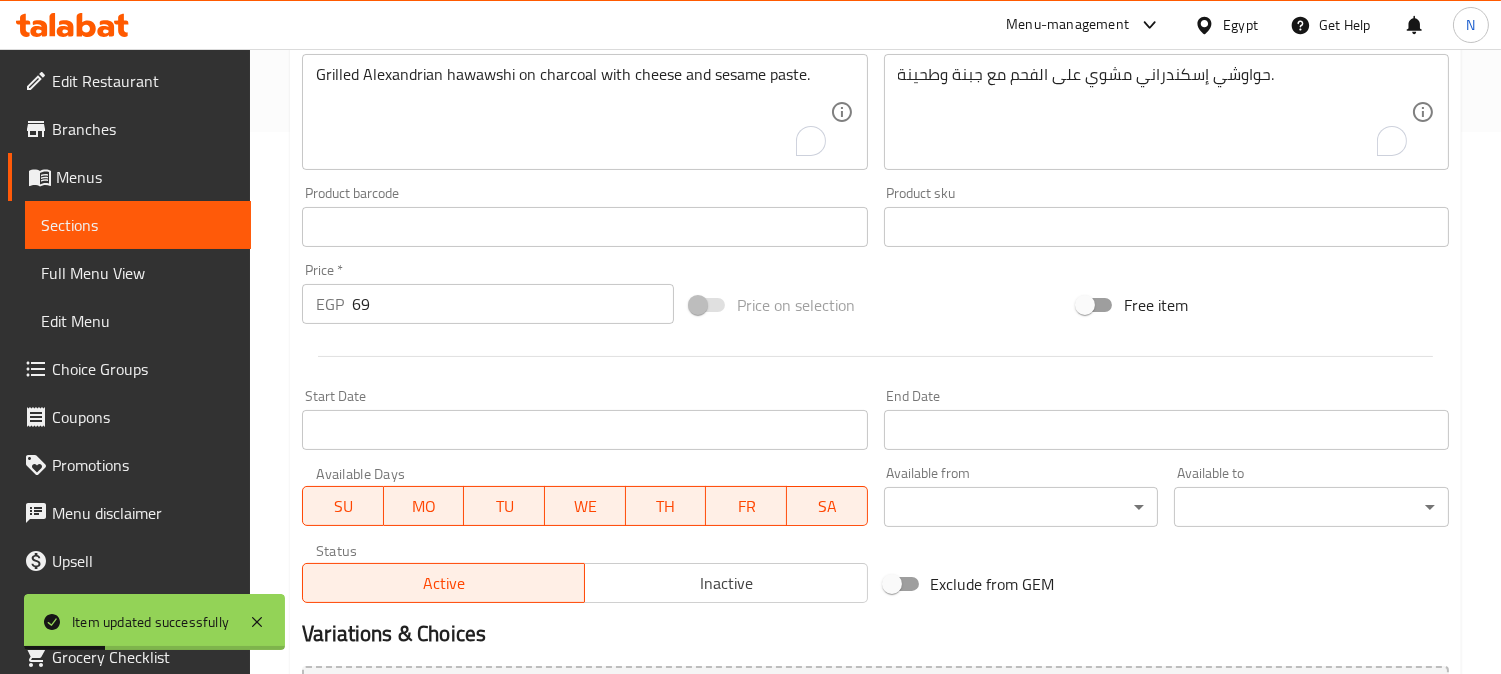 click on "EGP 69 Price  *" at bounding box center [488, 304] 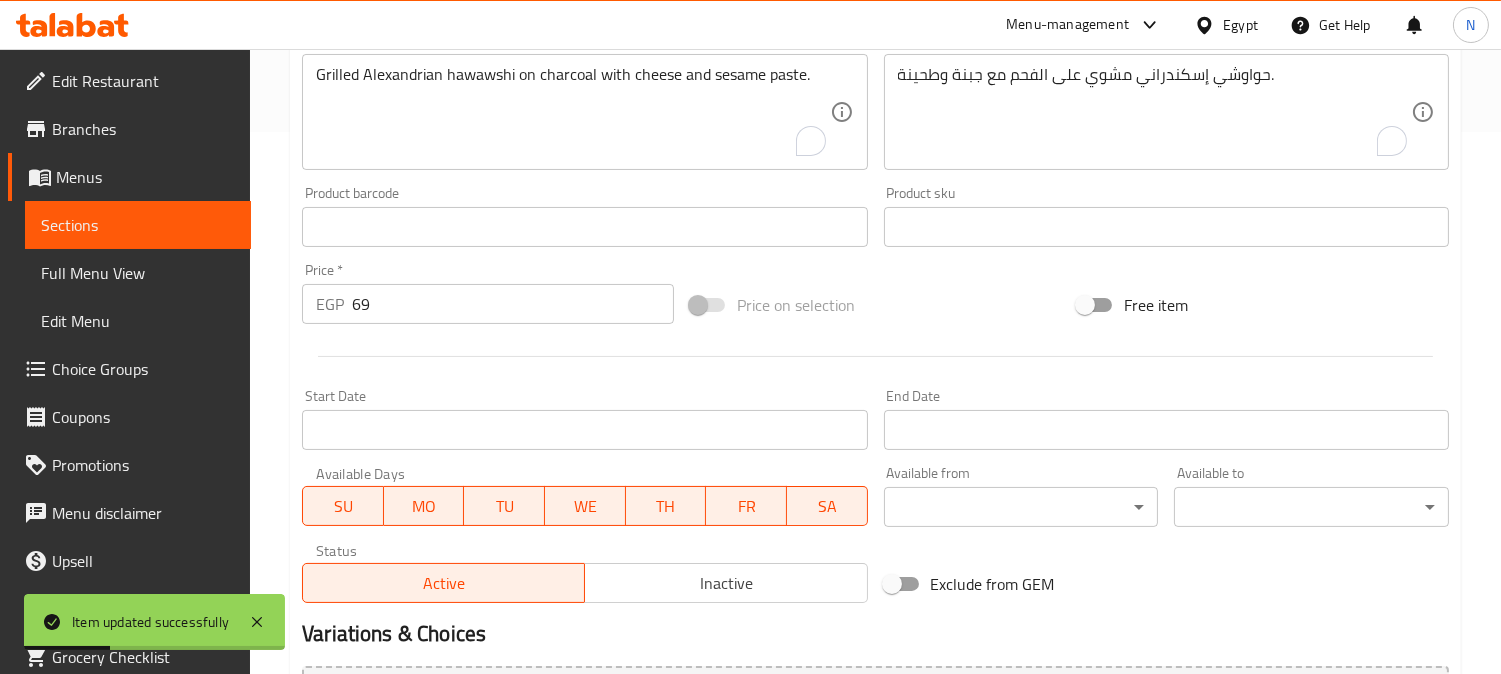 click on "EGP 69 Price  *" at bounding box center (488, 304) 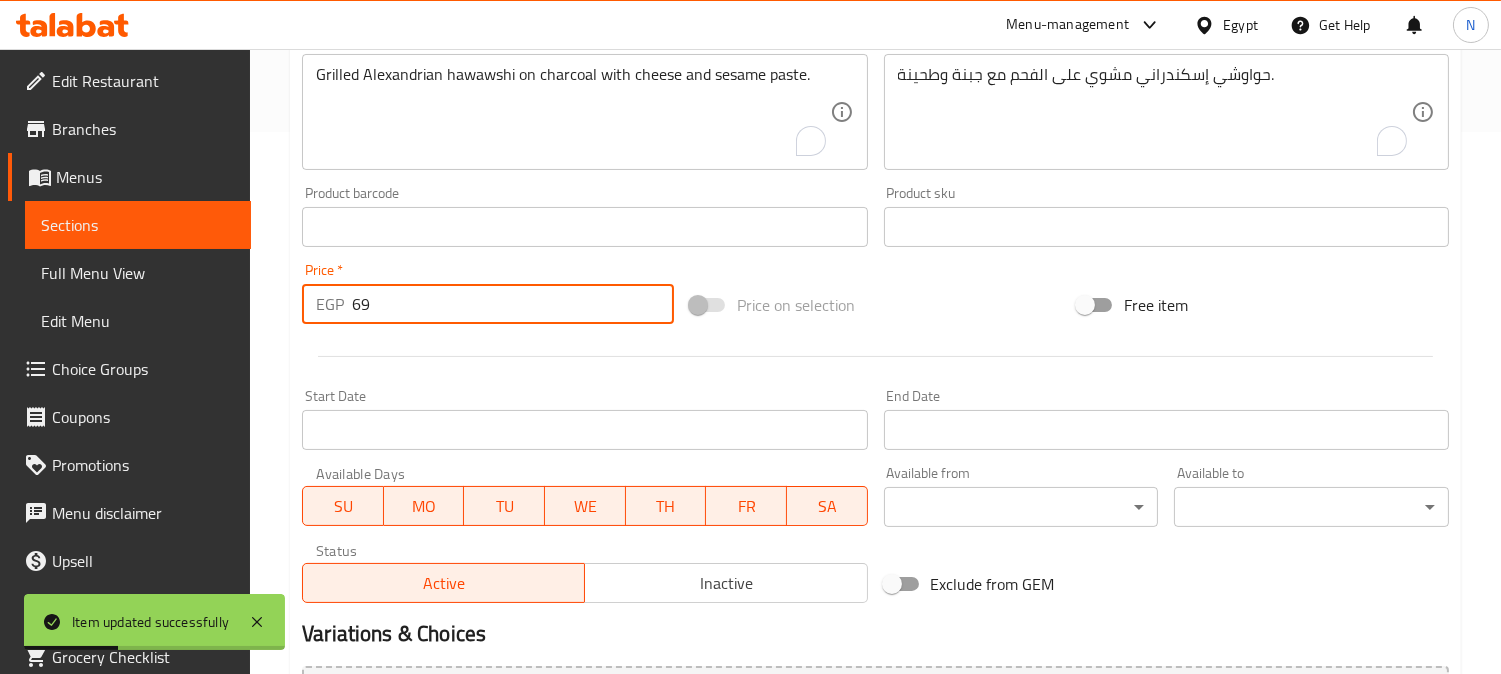 click on "EGP 69 Price  *" at bounding box center (488, 304) 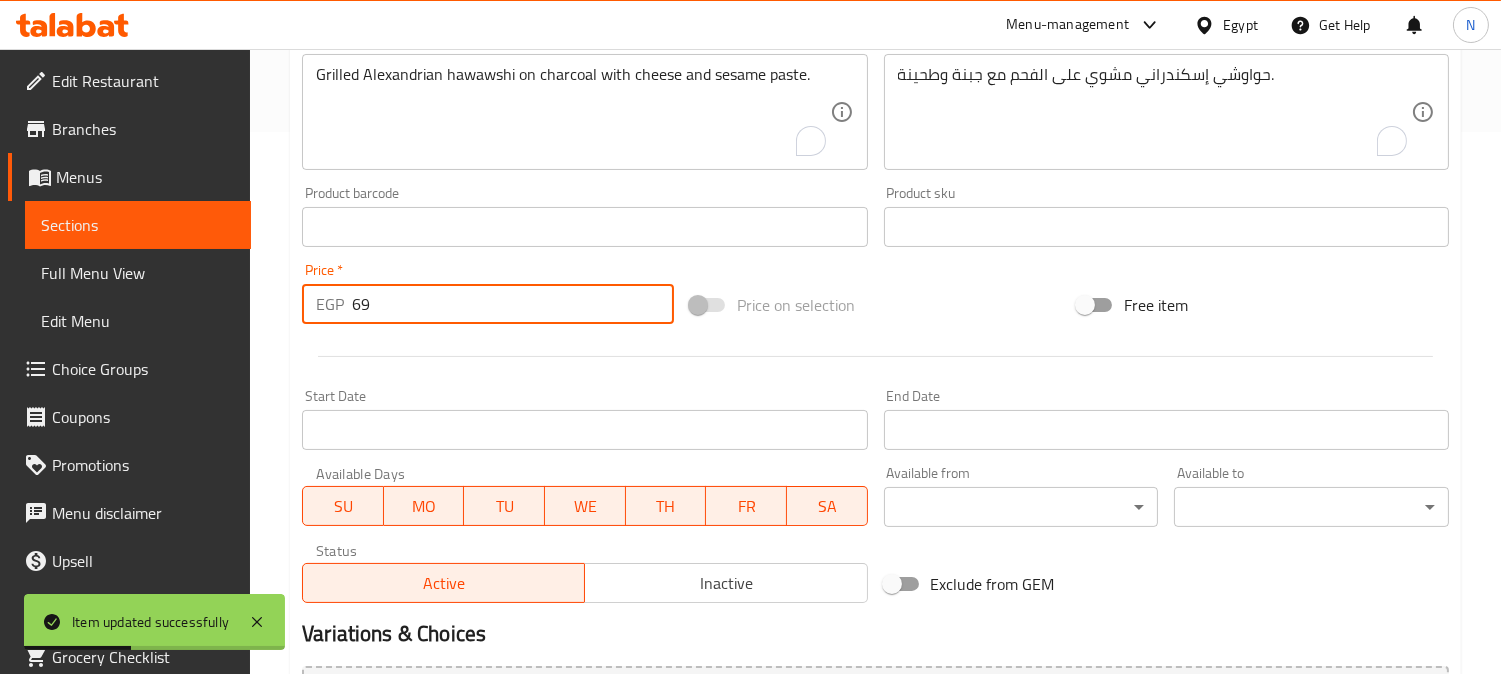 click on "69" at bounding box center [513, 304] 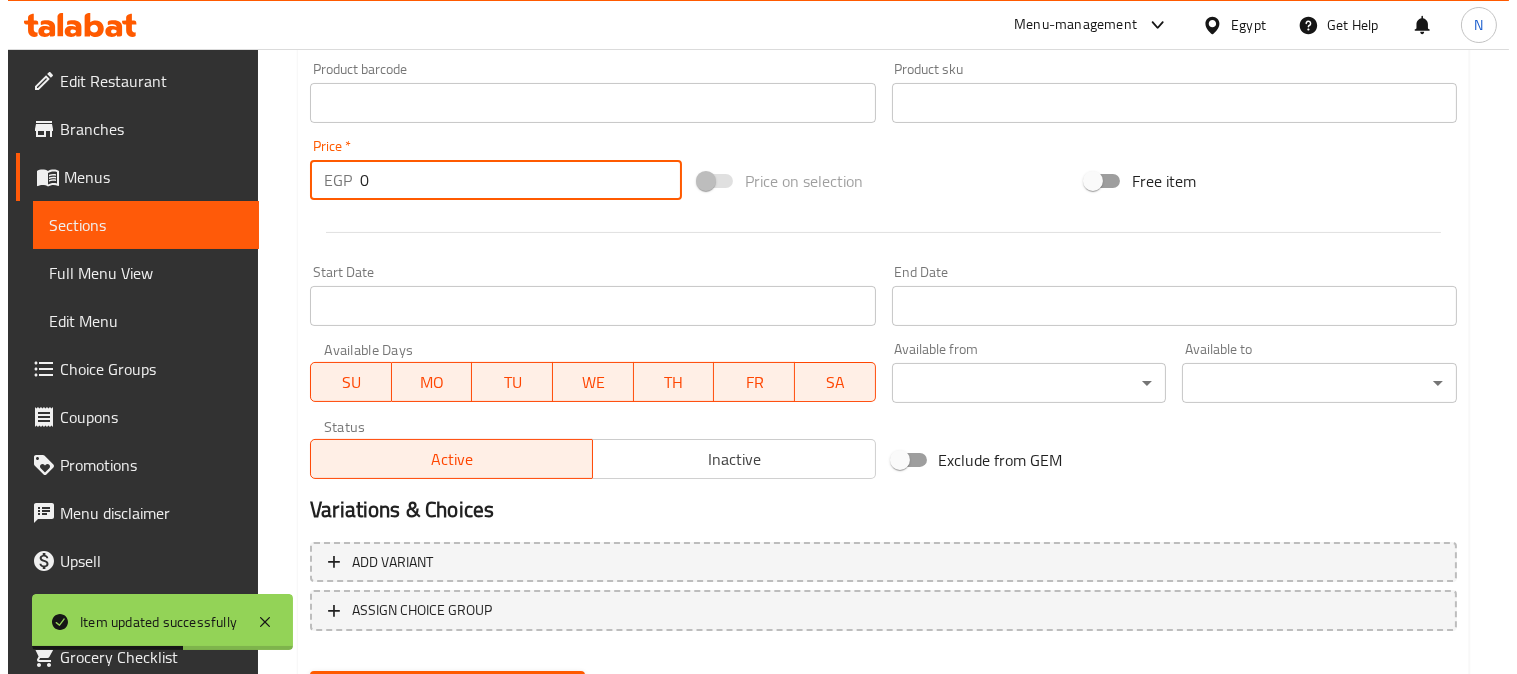 scroll, scrollTop: 764, scrollLeft: 0, axis: vertical 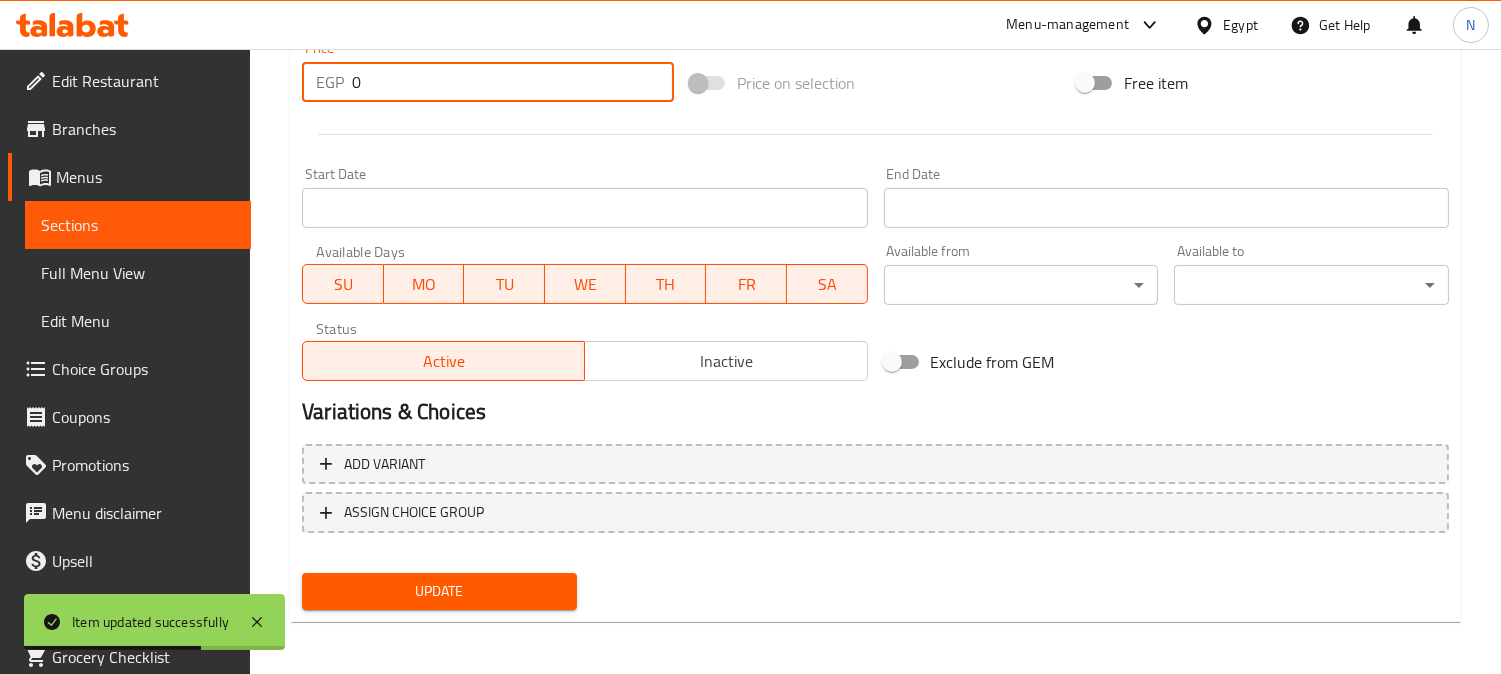 type on "0" 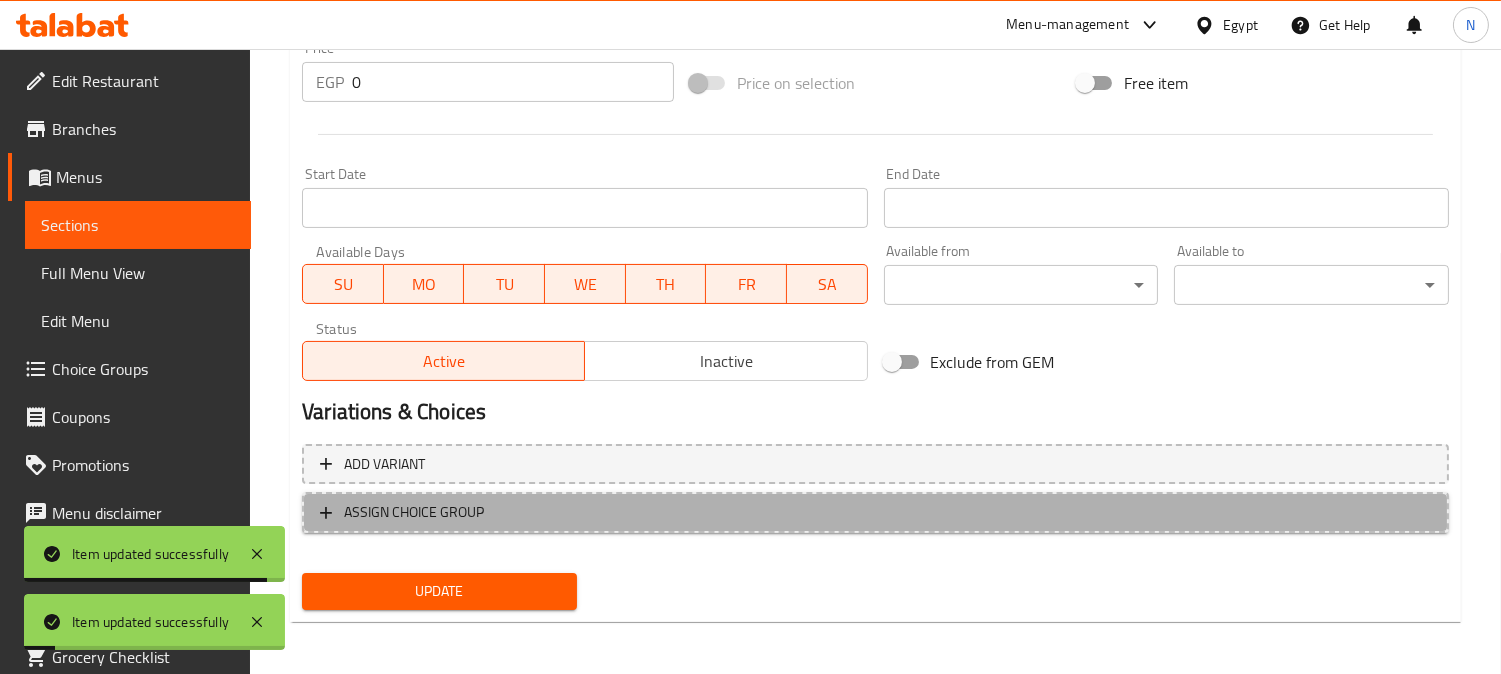 click on "ASSIGN CHOICE GROUP" at bounding box center [875, 512] 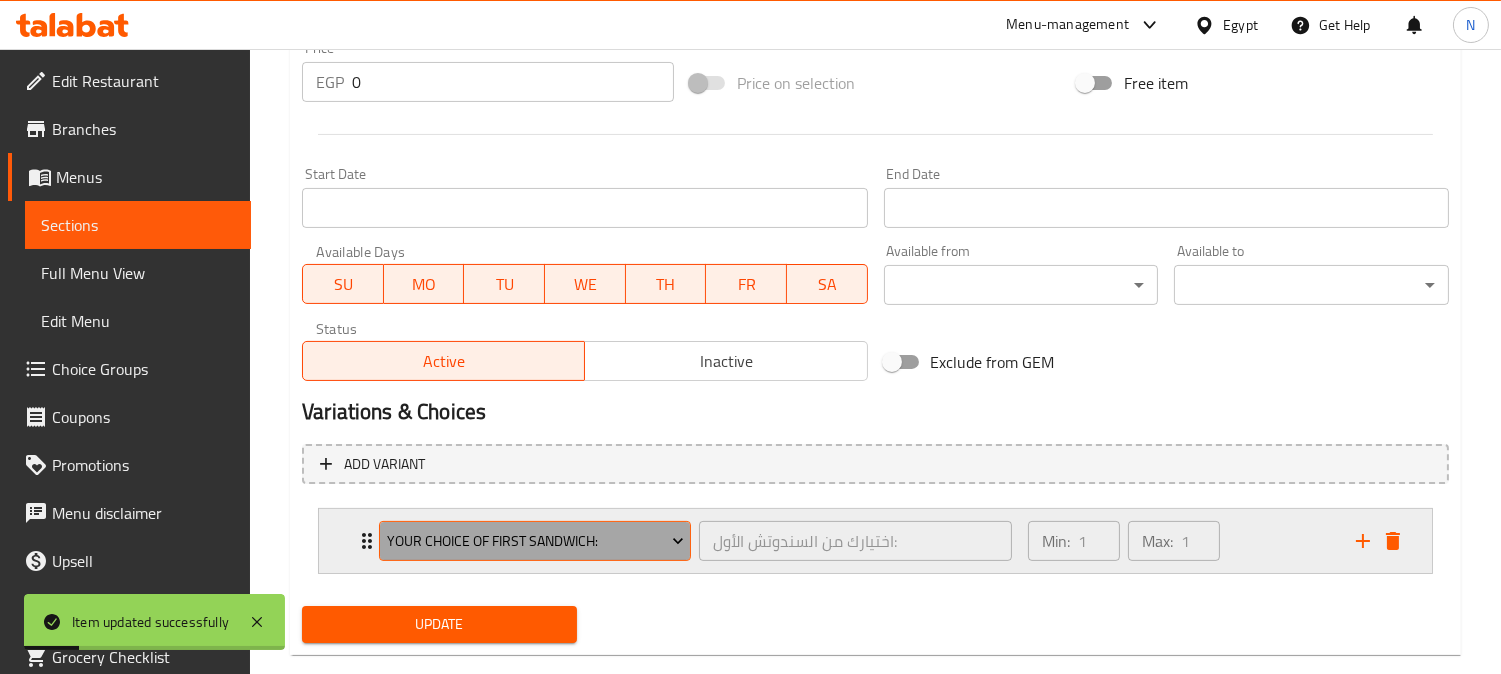 click on "Your Choice Of First Sandwich:" at bounding box center (535, 541) 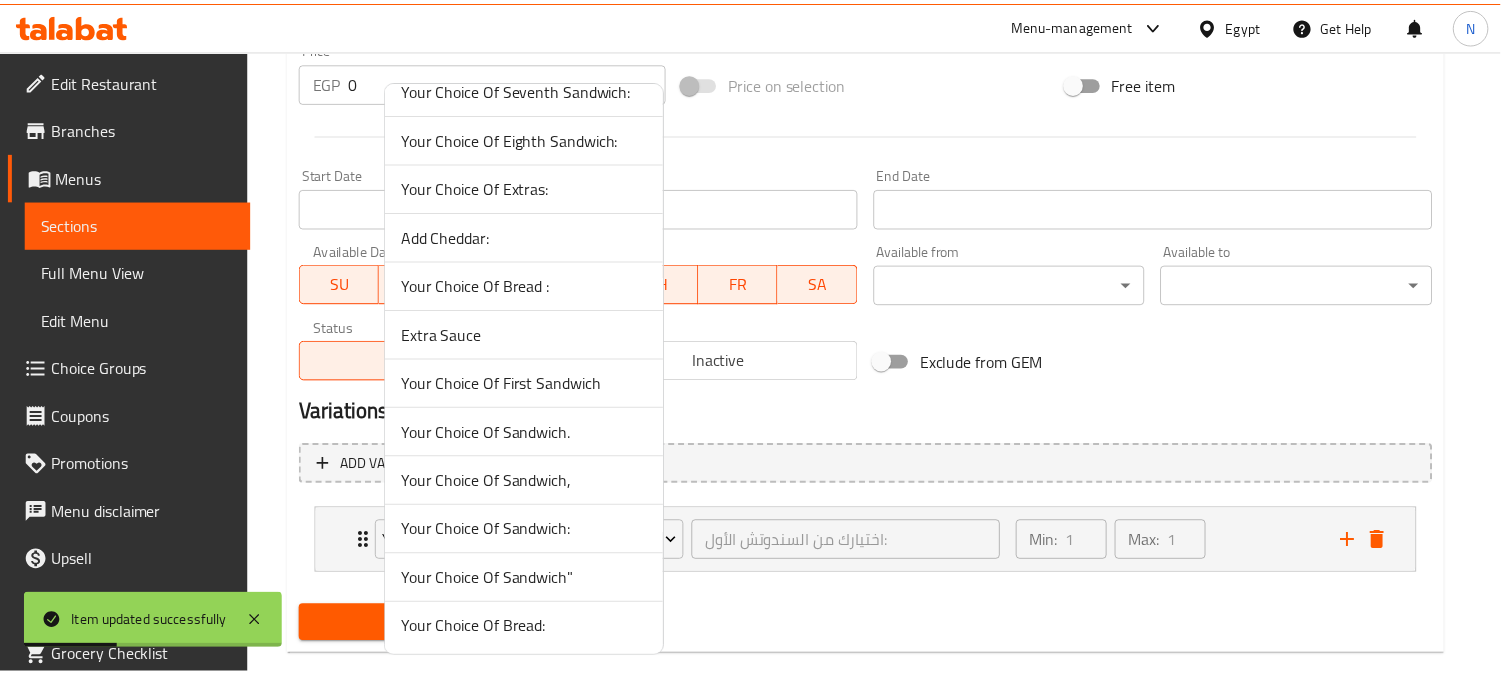 scroll, scrollTop: 321, scrollLeft: 0, axis: vertical 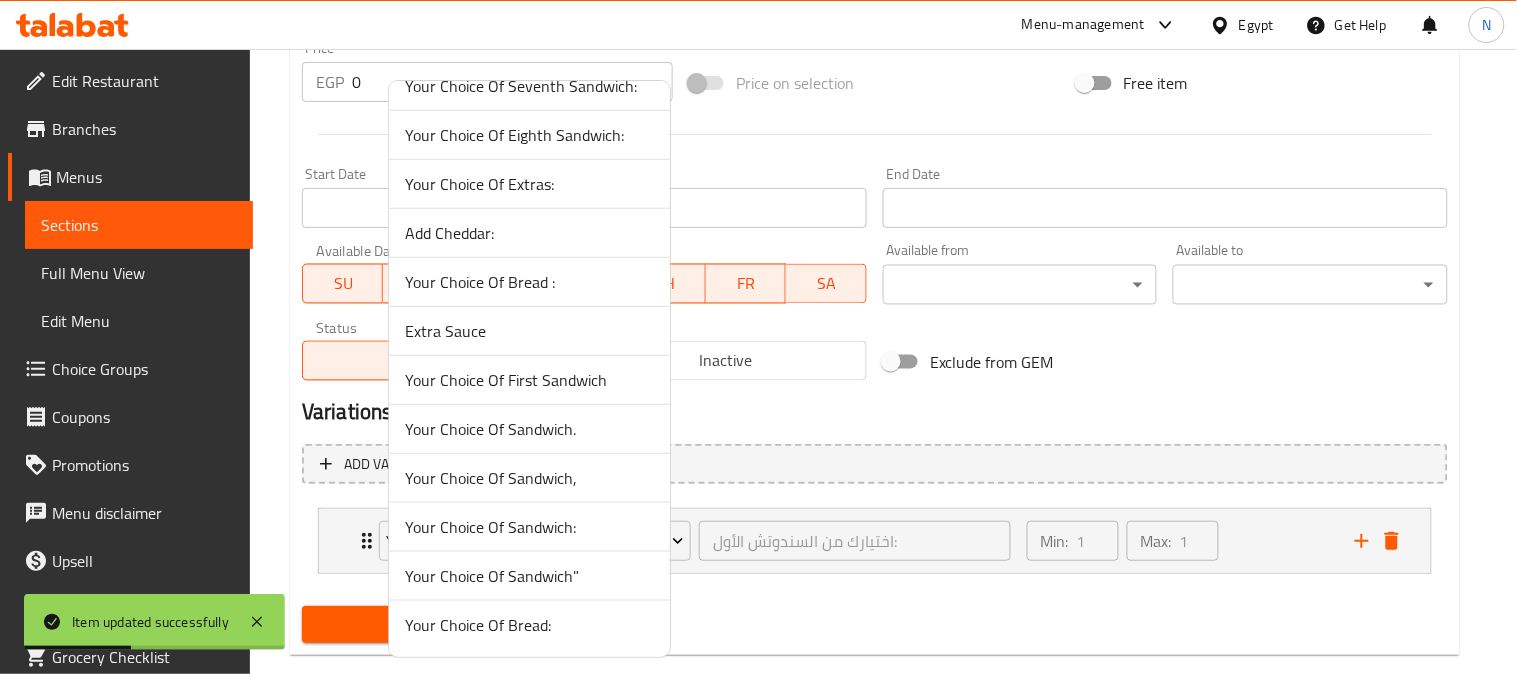 click on "Your Choice Of Bread :" at bounding box center (529, 282) 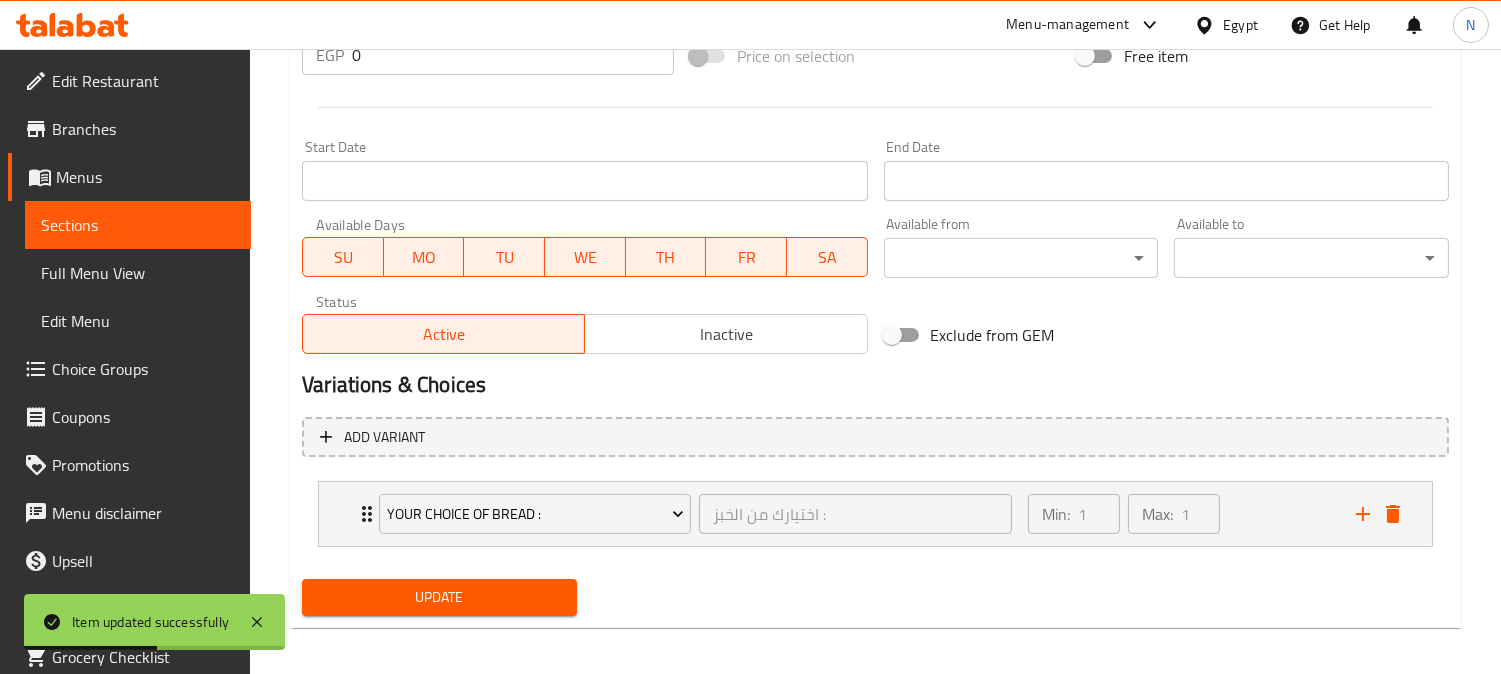 scroll, scrollTop: 798, scrollLeft: 0, axis: vertical 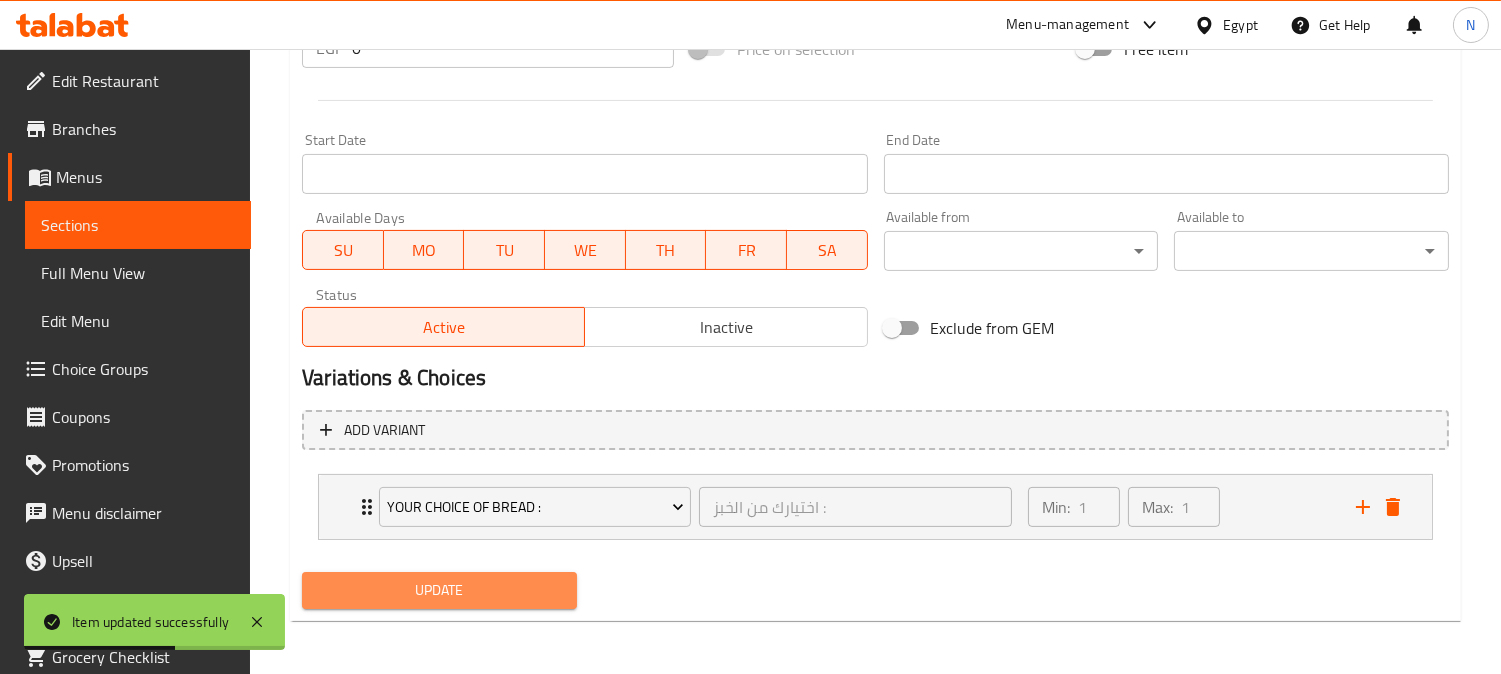 click on "Update" at bounding box center [439, 590] 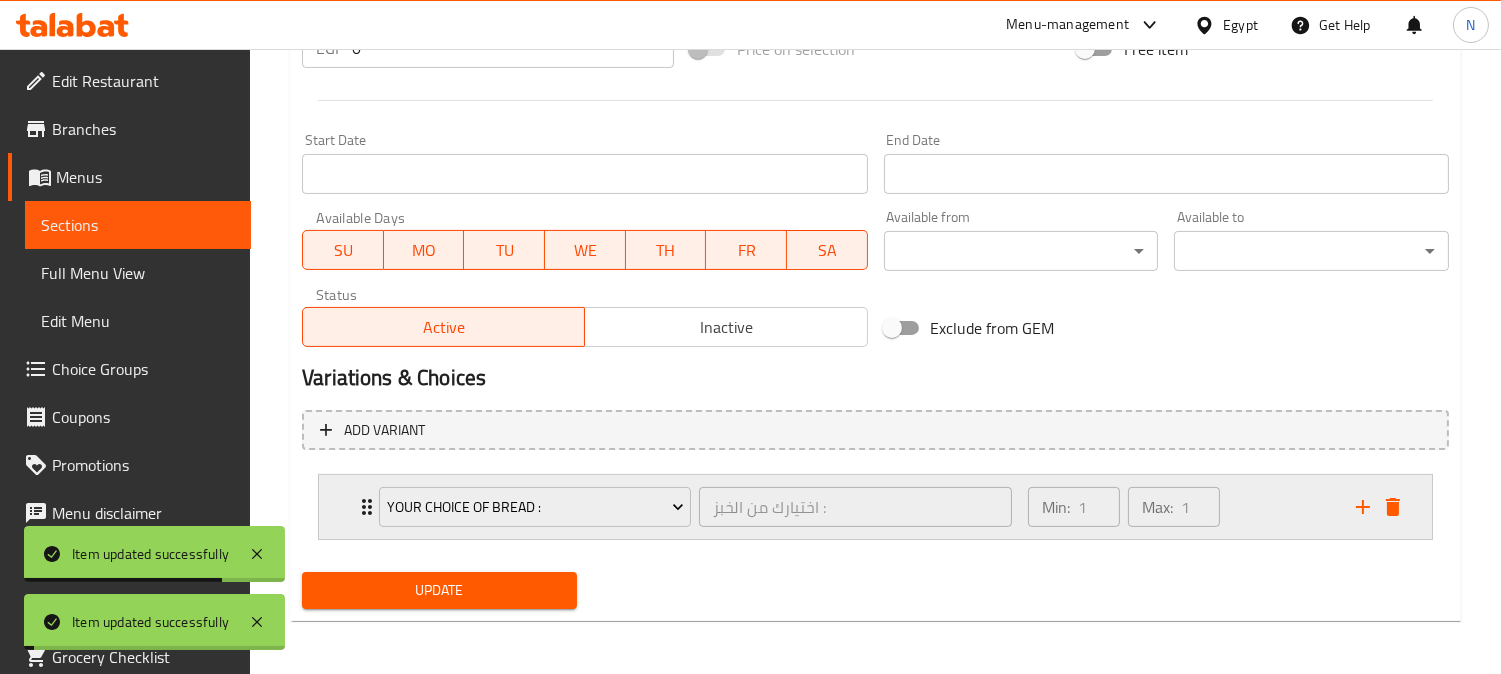 click on "Min: 1 ​ Max: 1 ​" at bounding box center (1180, 507) 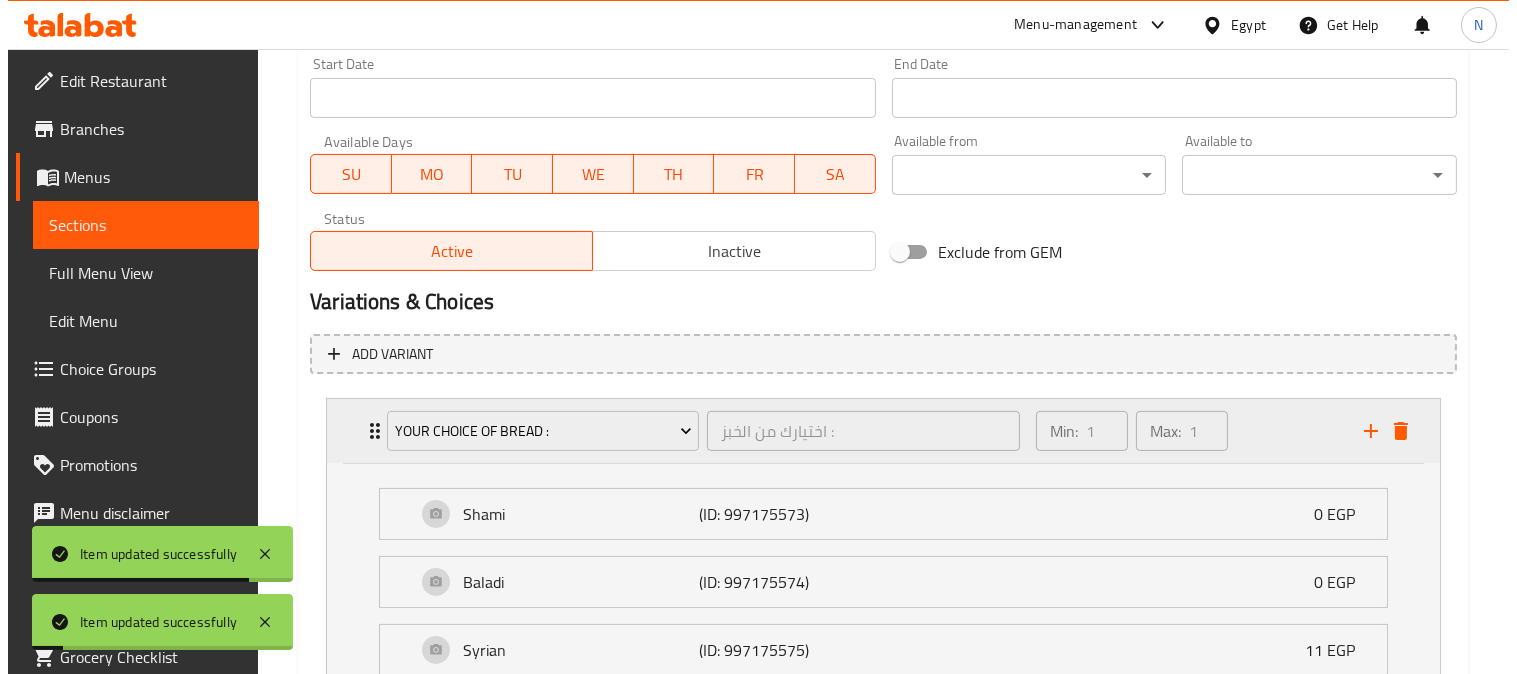 scroll, scrollTop: 1044, scrollLeft: 0, axis: vertical 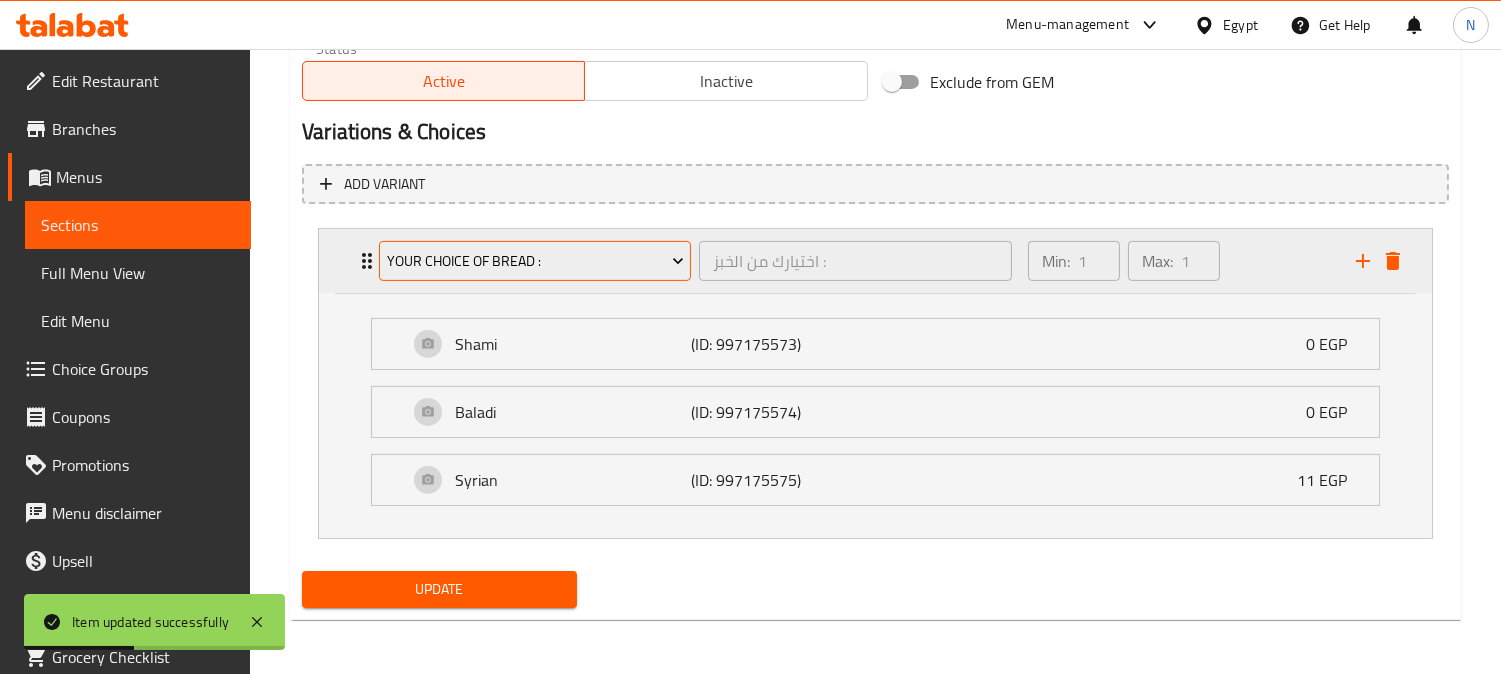 click on "Your Choice Of Bread :" at bounding box center [535, 261] 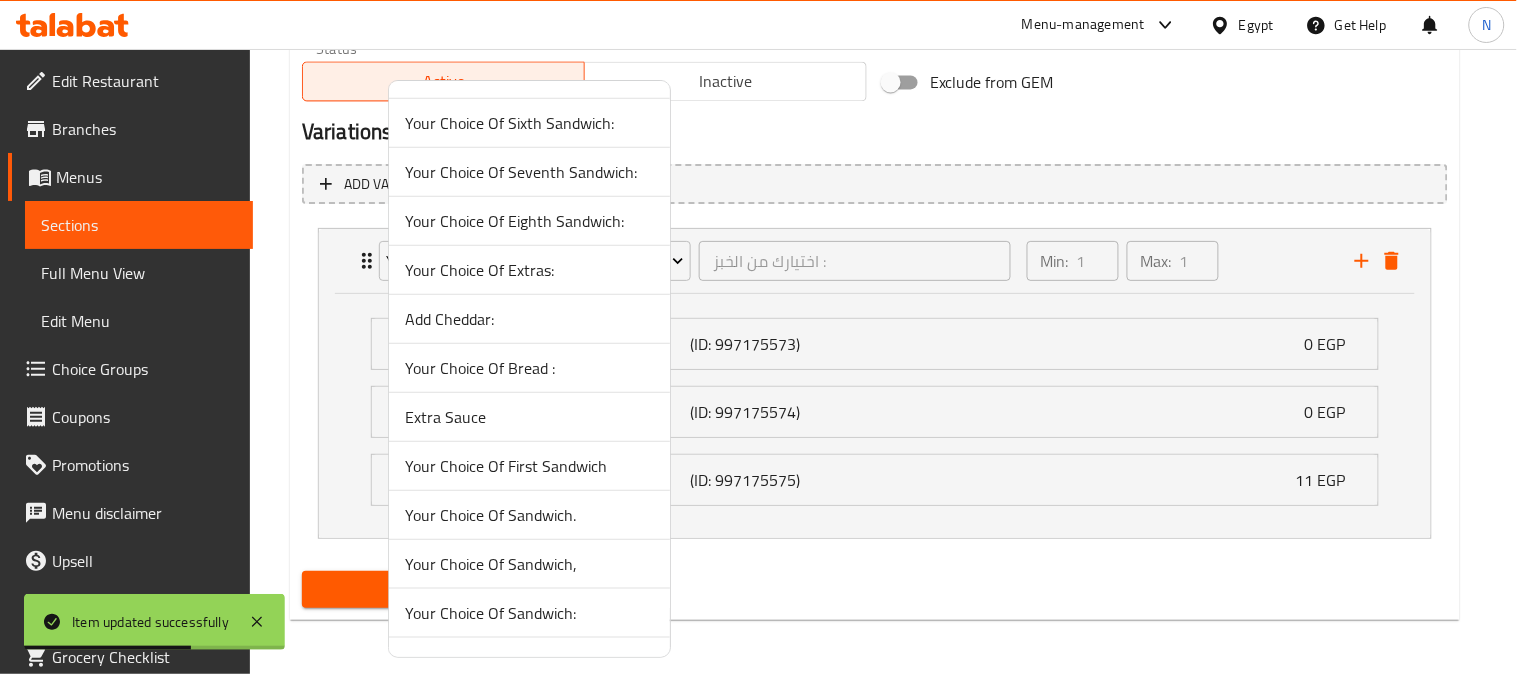 scroll, scrollTop: 321, scrollLeft: 0, axis: vertical 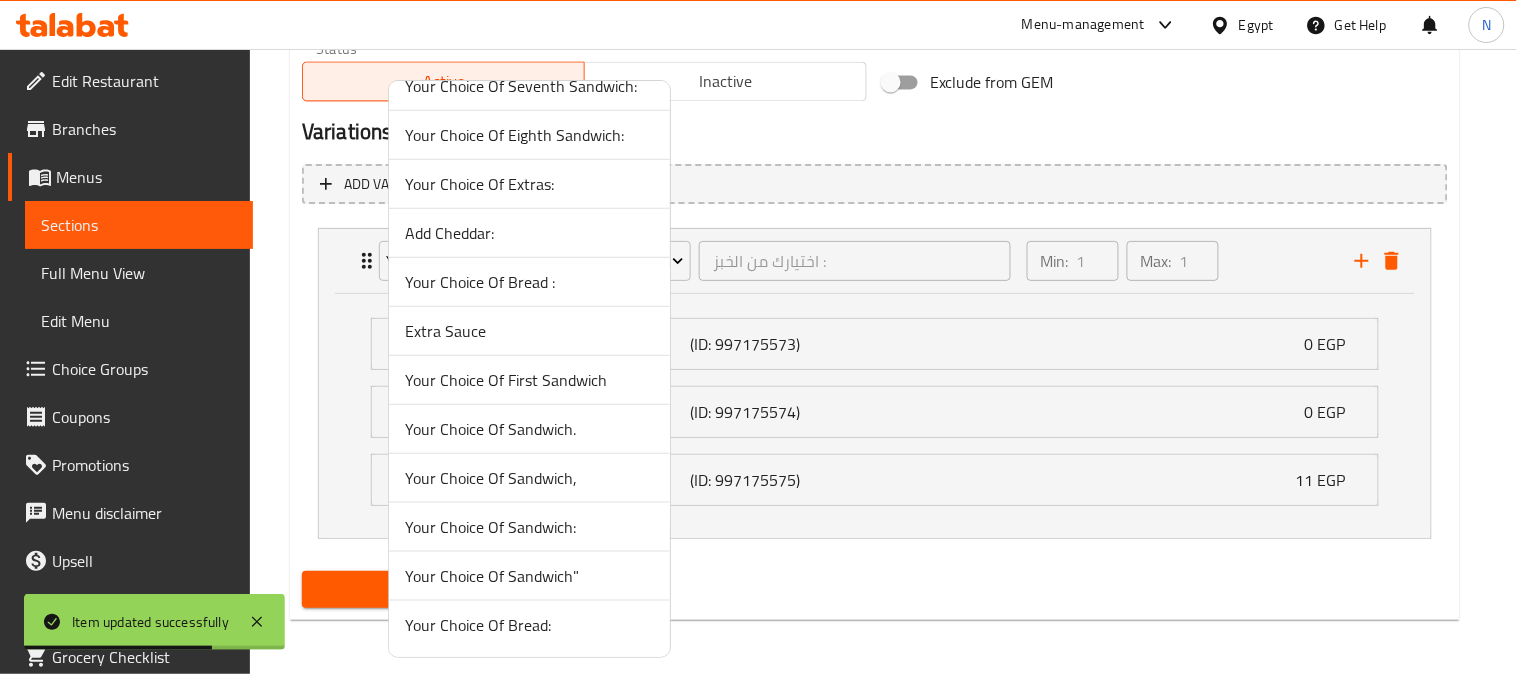 click on "Your Choice Of Bread :" at bounding box center (529, 282) 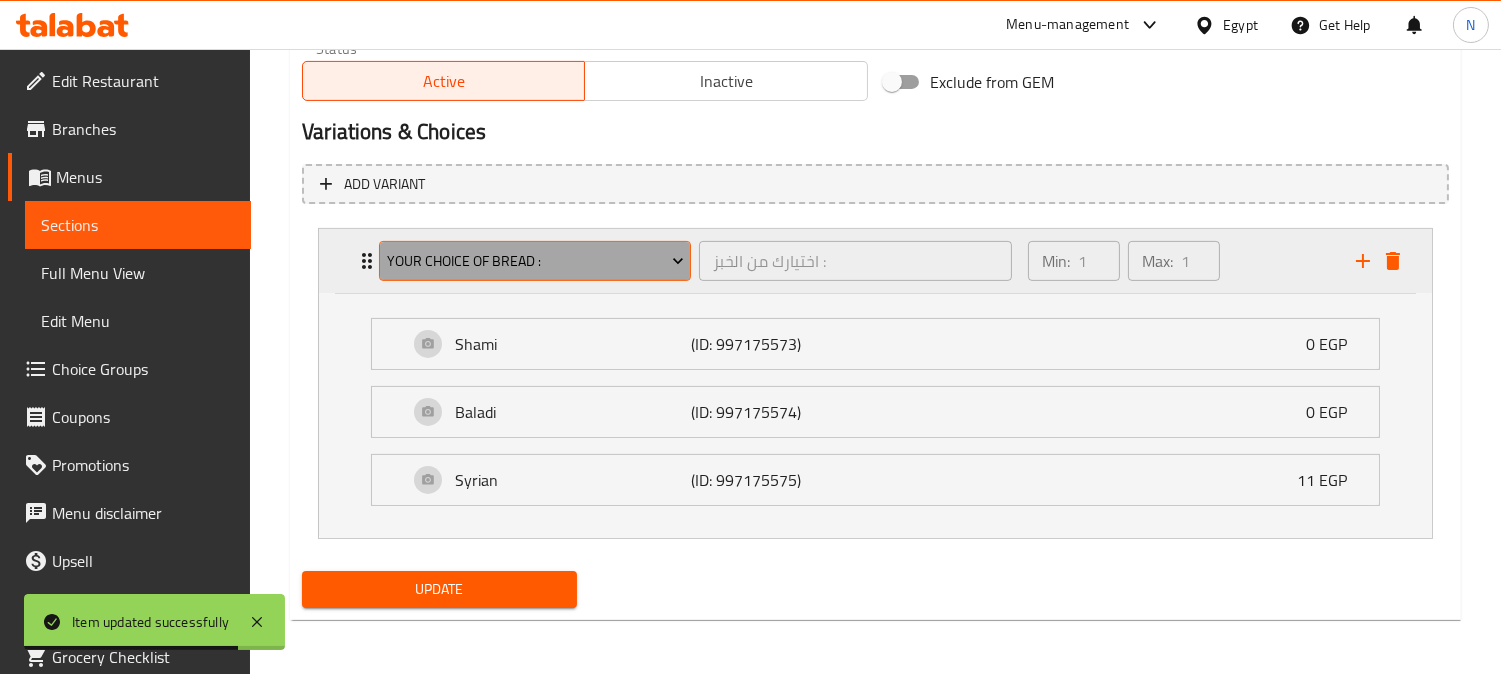 click on "Your Choice Of Bread :" at bounding box center (535, 261) 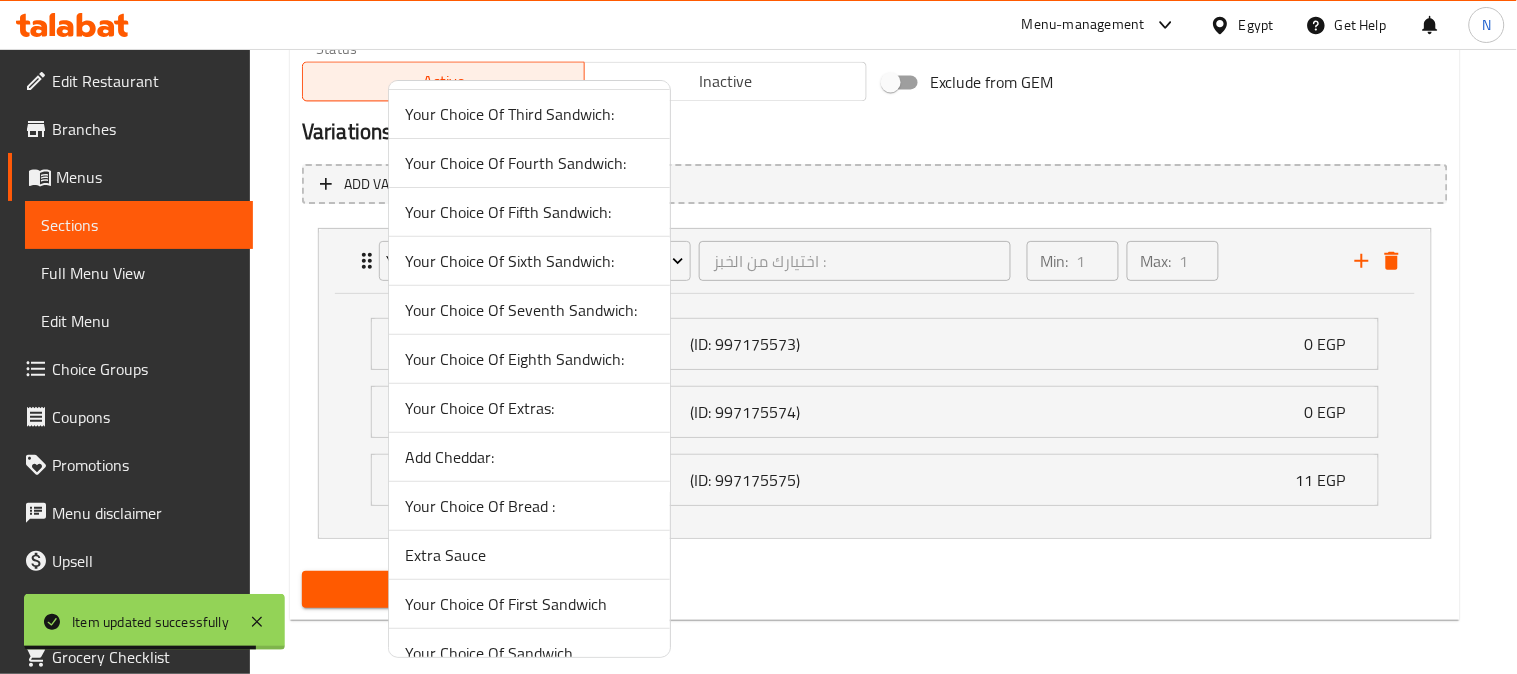scroll, scrollTop: 321, scrollLeft: 0, axis: vertical 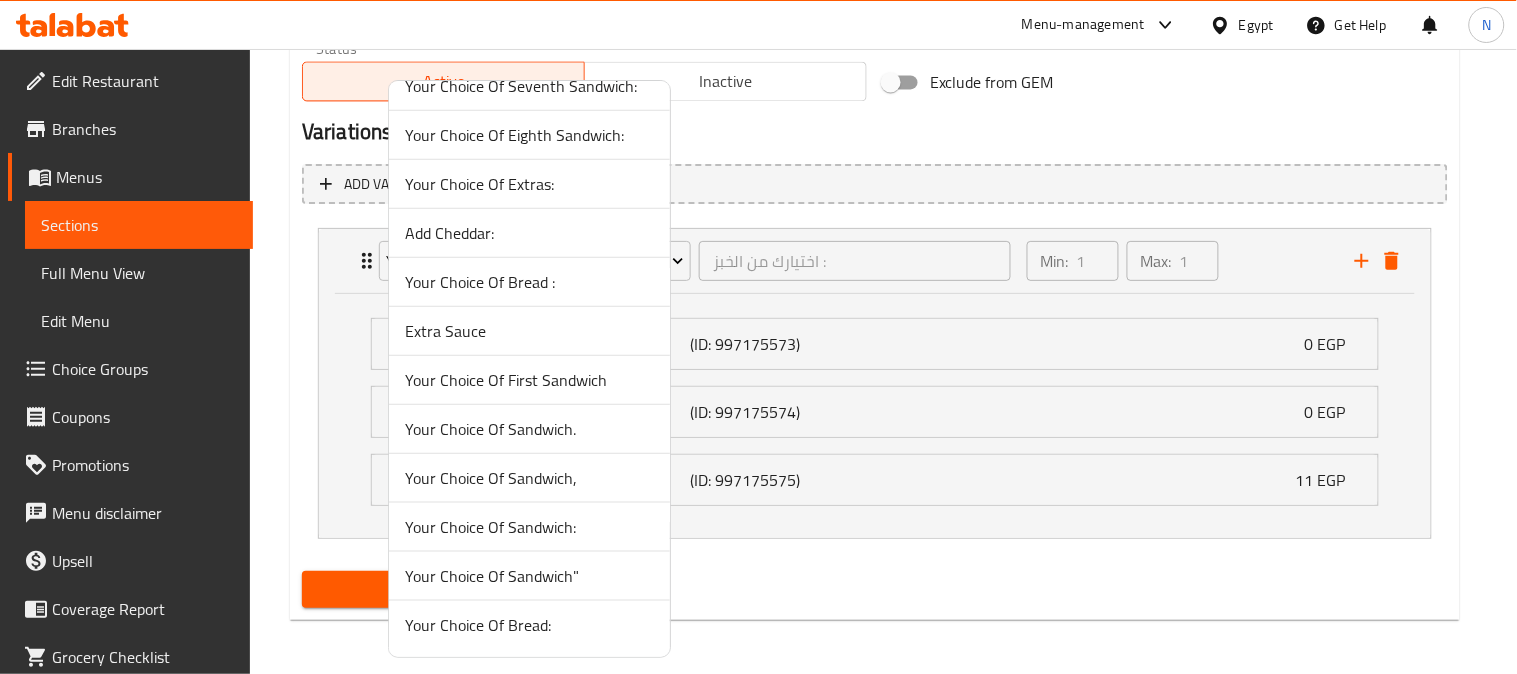 click on "Your Choice Of Bread:" at bounding box center (529, 625) 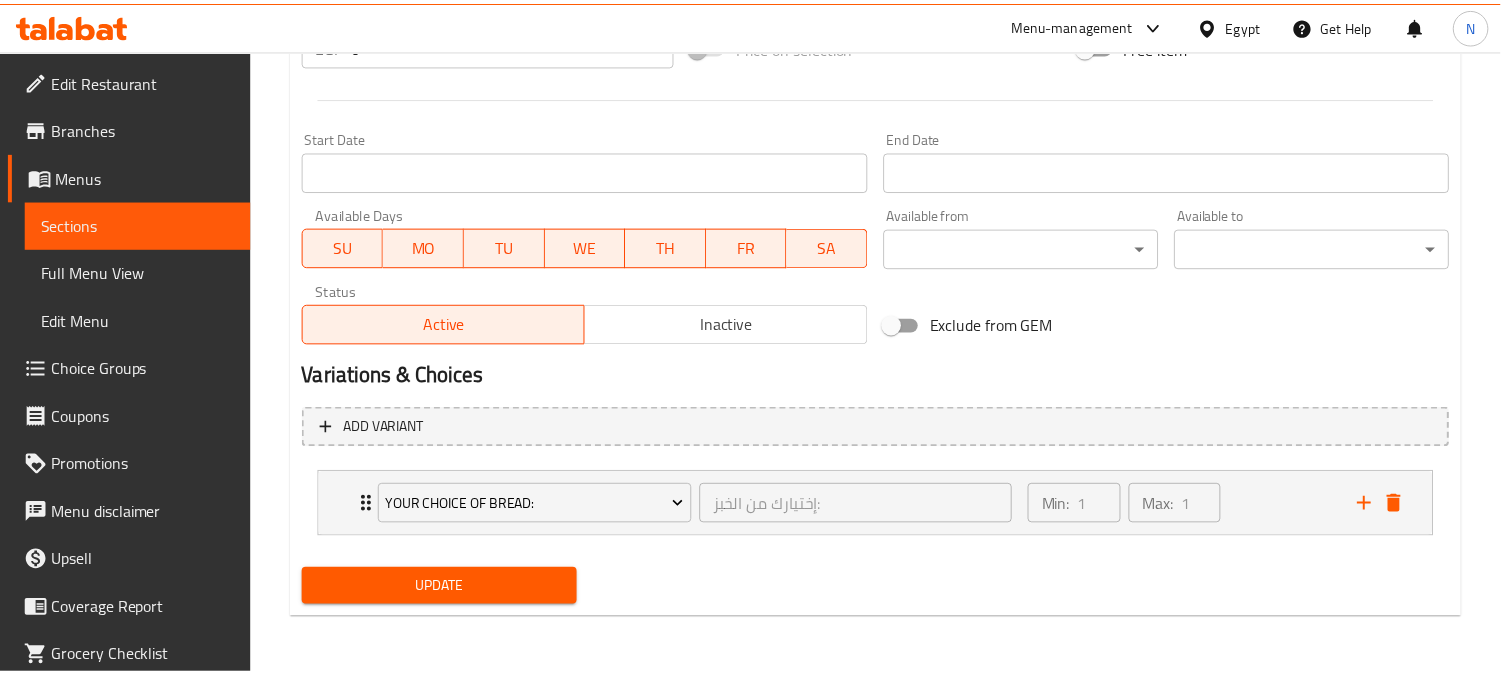 scroll, scrollTop: 798, scrollLeft: 0, axis: vertical 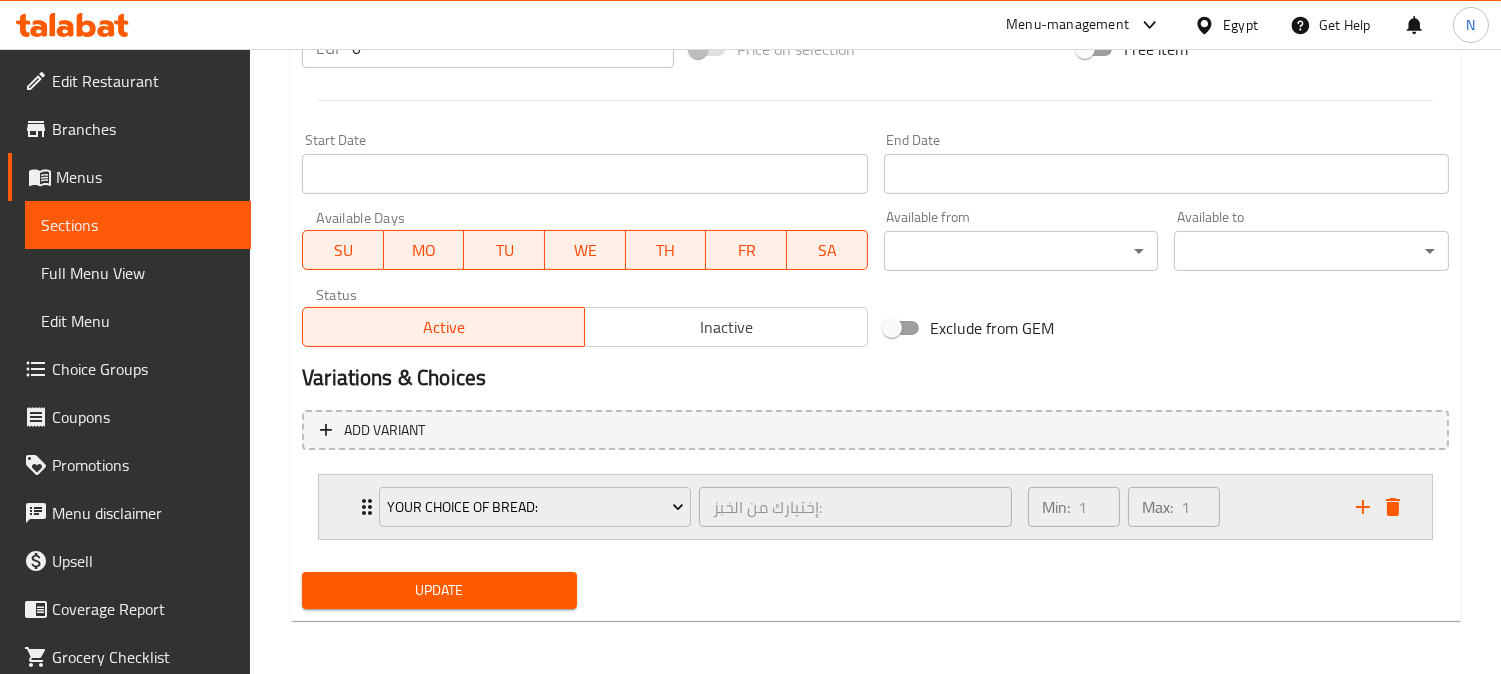 click on "Min: 1 ​ Max: 1 ​" at bounding box center [1180, 507] 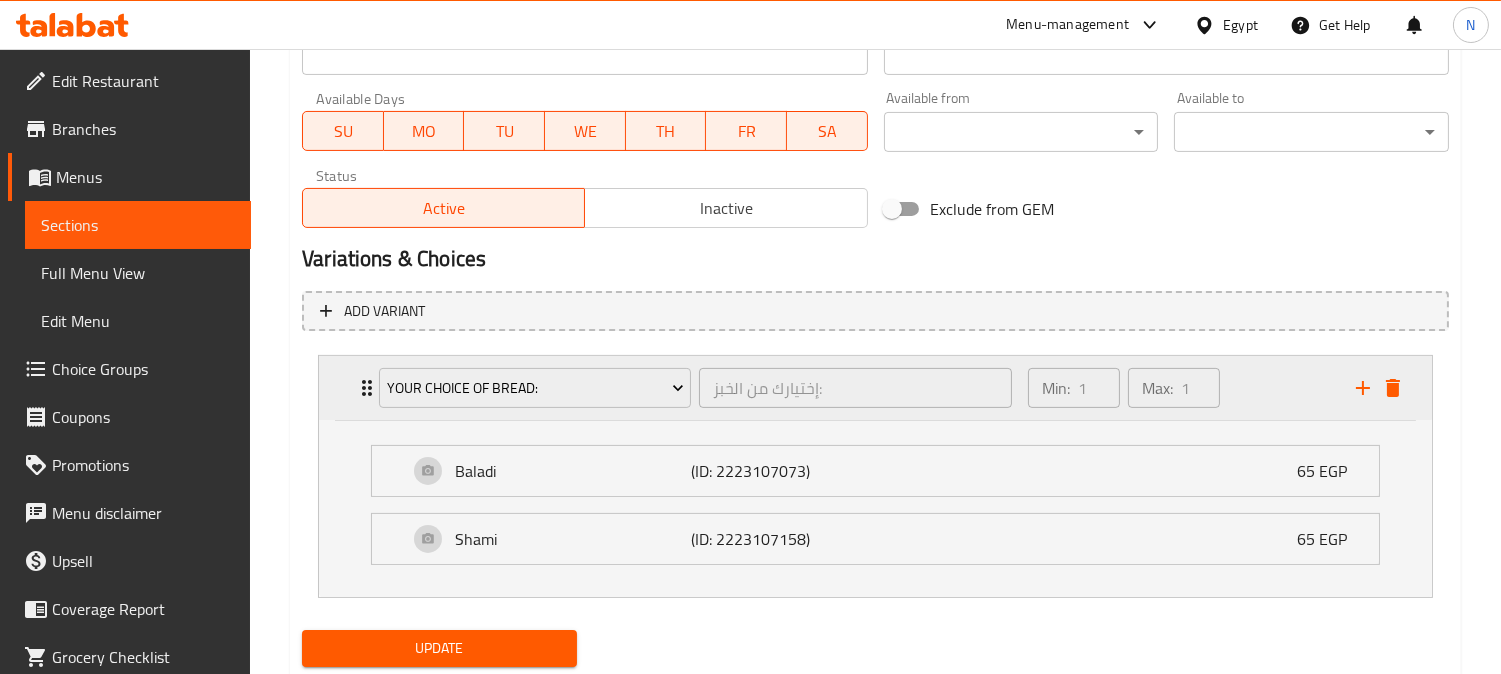 scroll, scrollTop: 976, scrollLeft: 0, axis: vertical 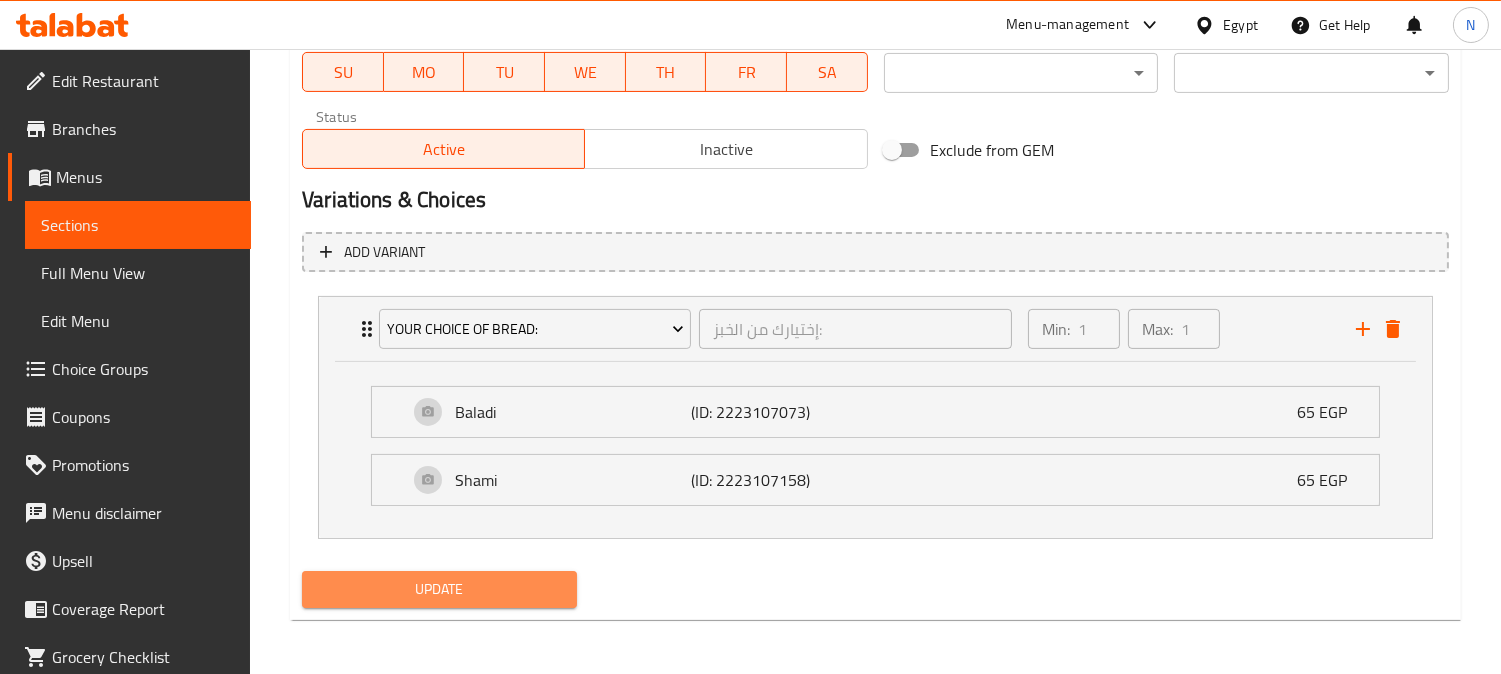 click on "Update" at bounding box center [439, 589] 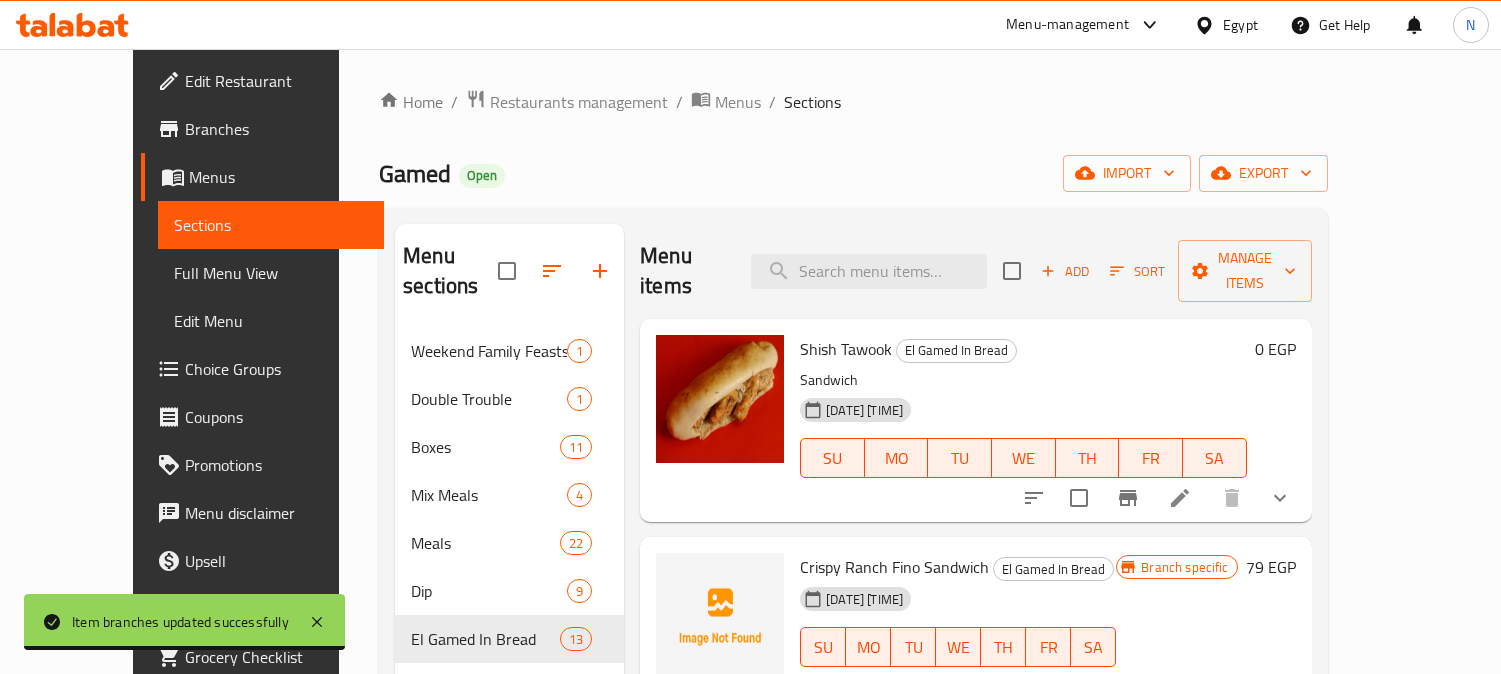 scroll, scrollTop: 310, scrollLeft: 0, axis: vertical 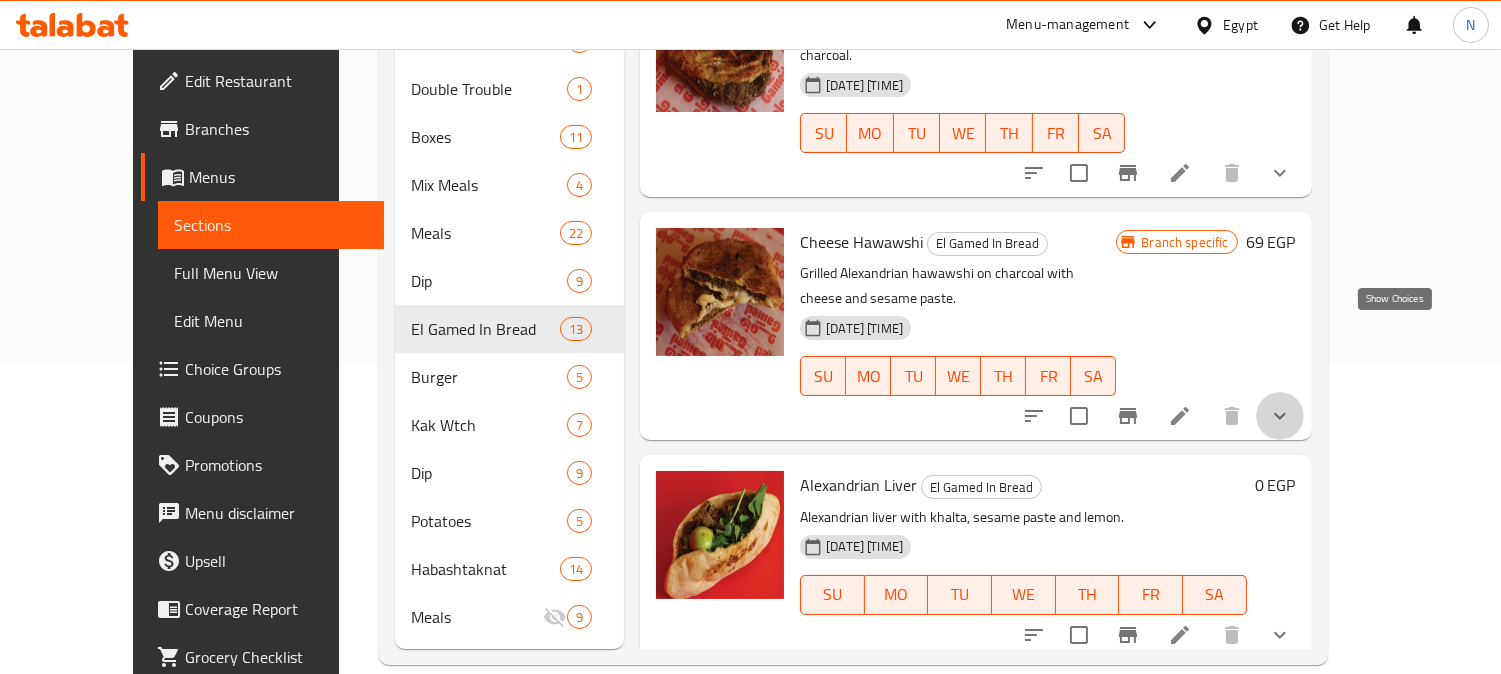 click 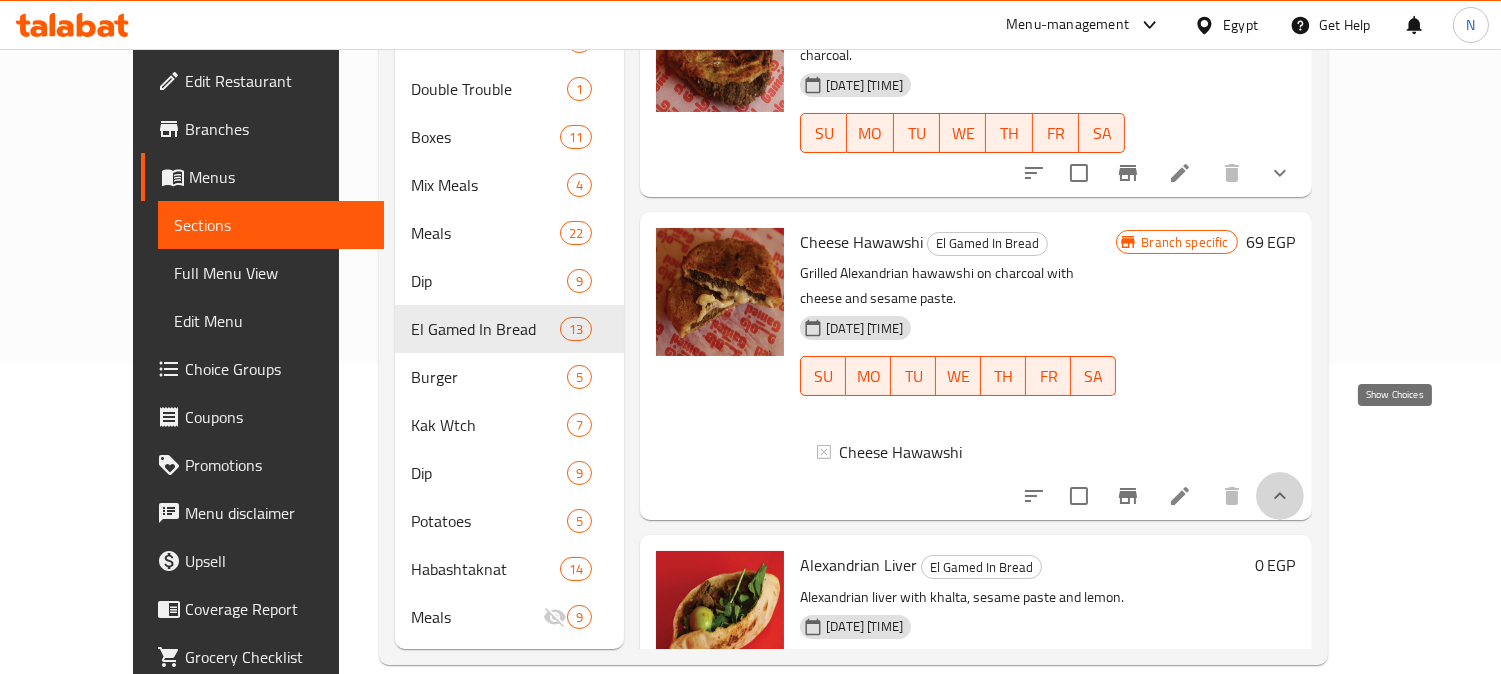 click 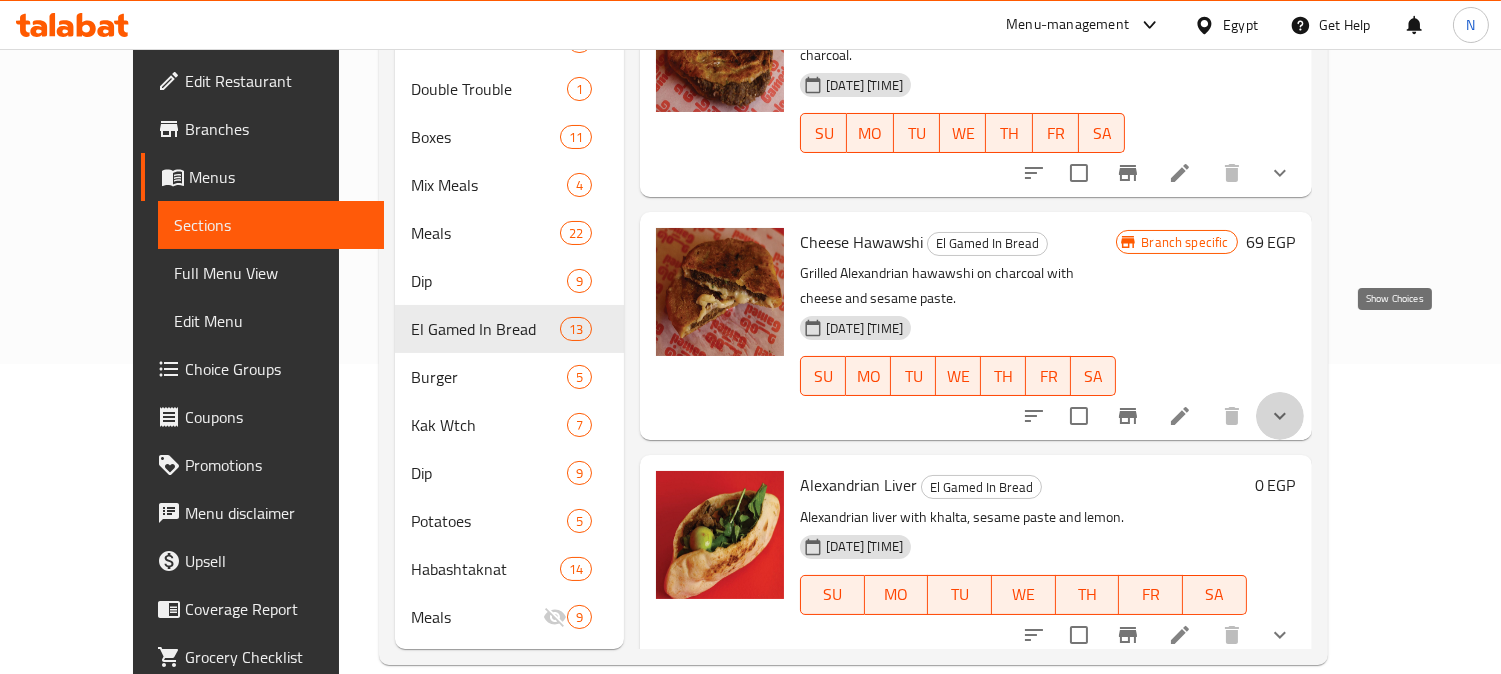 click 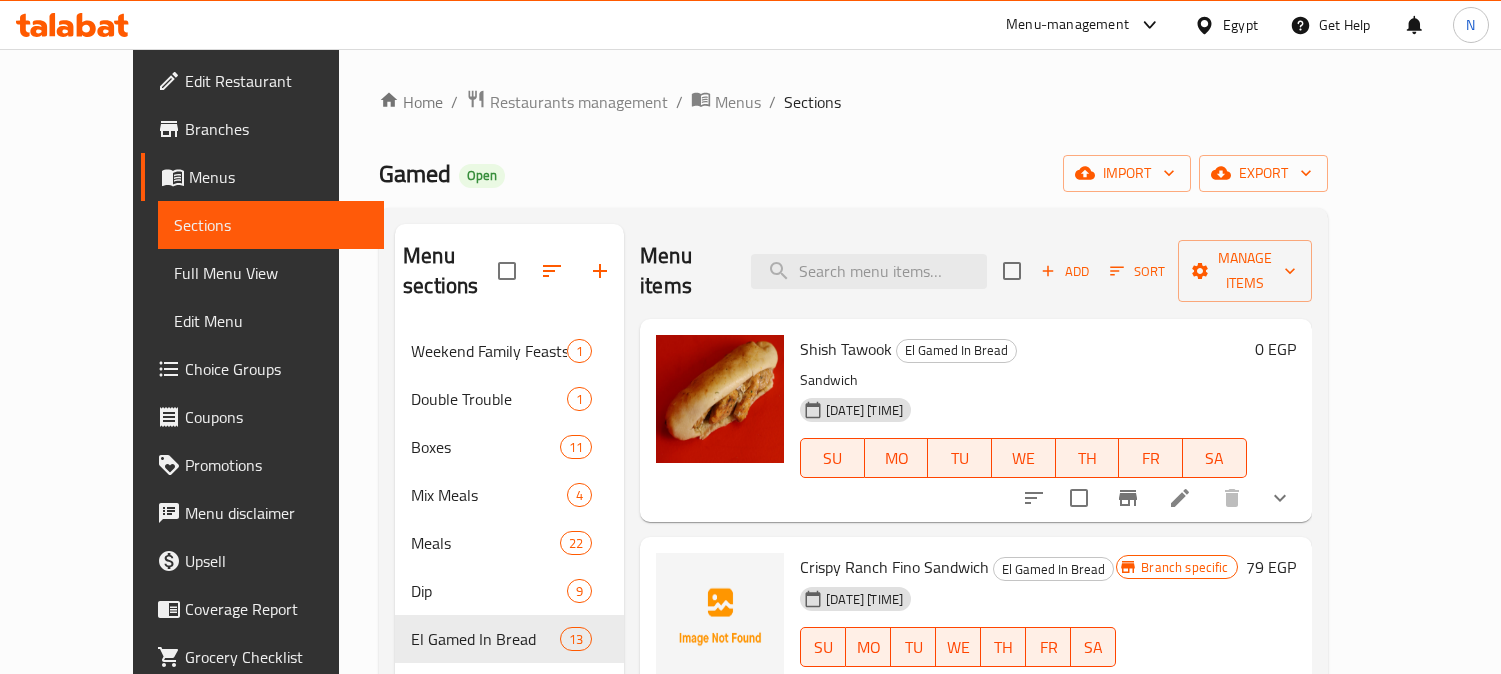 scroll, scrollTop: 310, scrollLeft: 0, axis: vertical 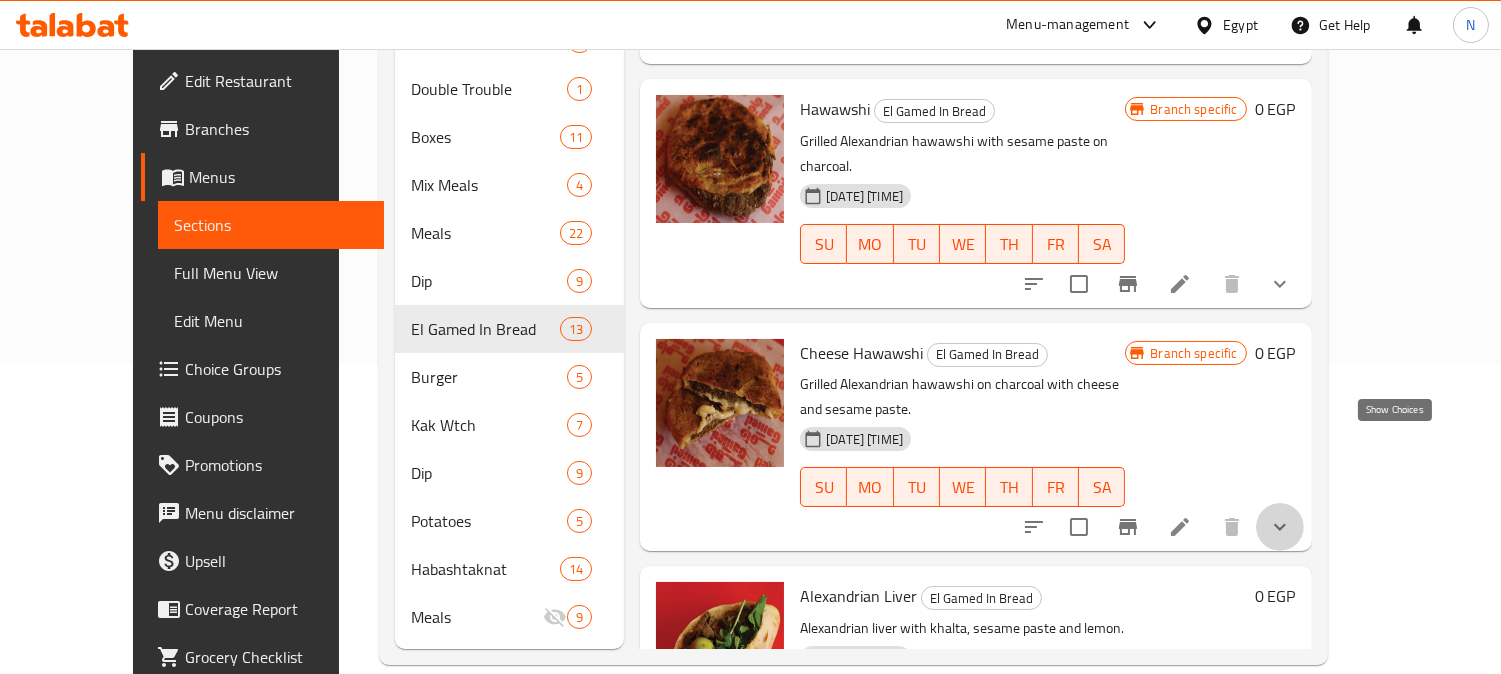 click 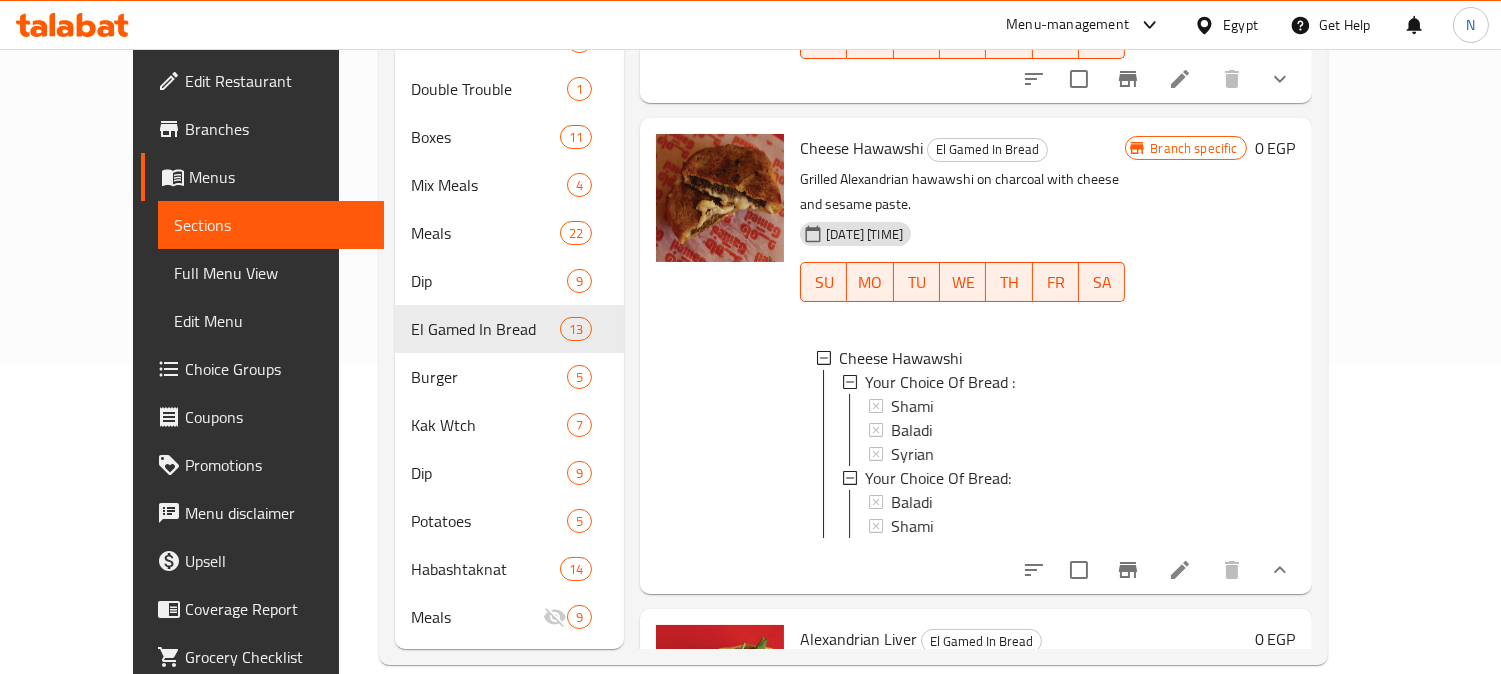 scroll, scrollTop: 777, scrollLeft: 0, axis: vertical 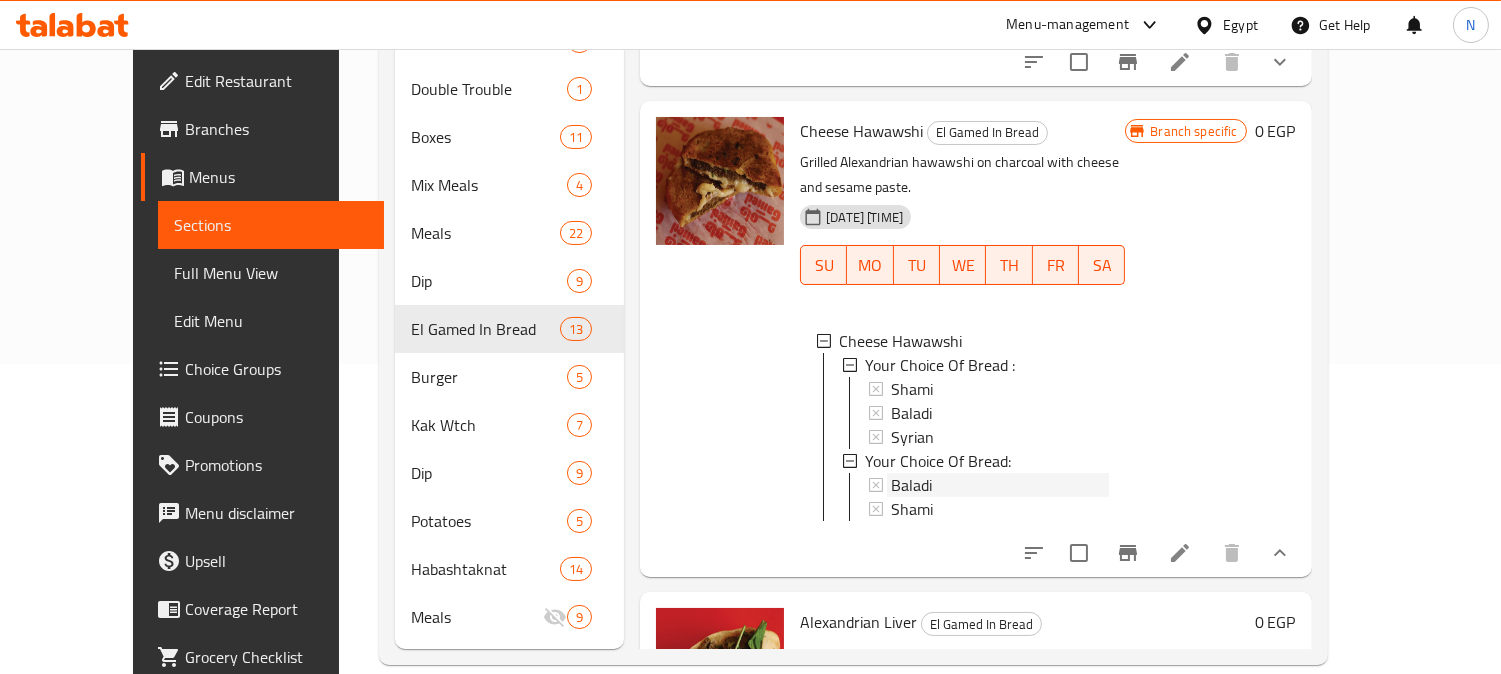 click on "Baladi" at bounding box center [1000, 485] 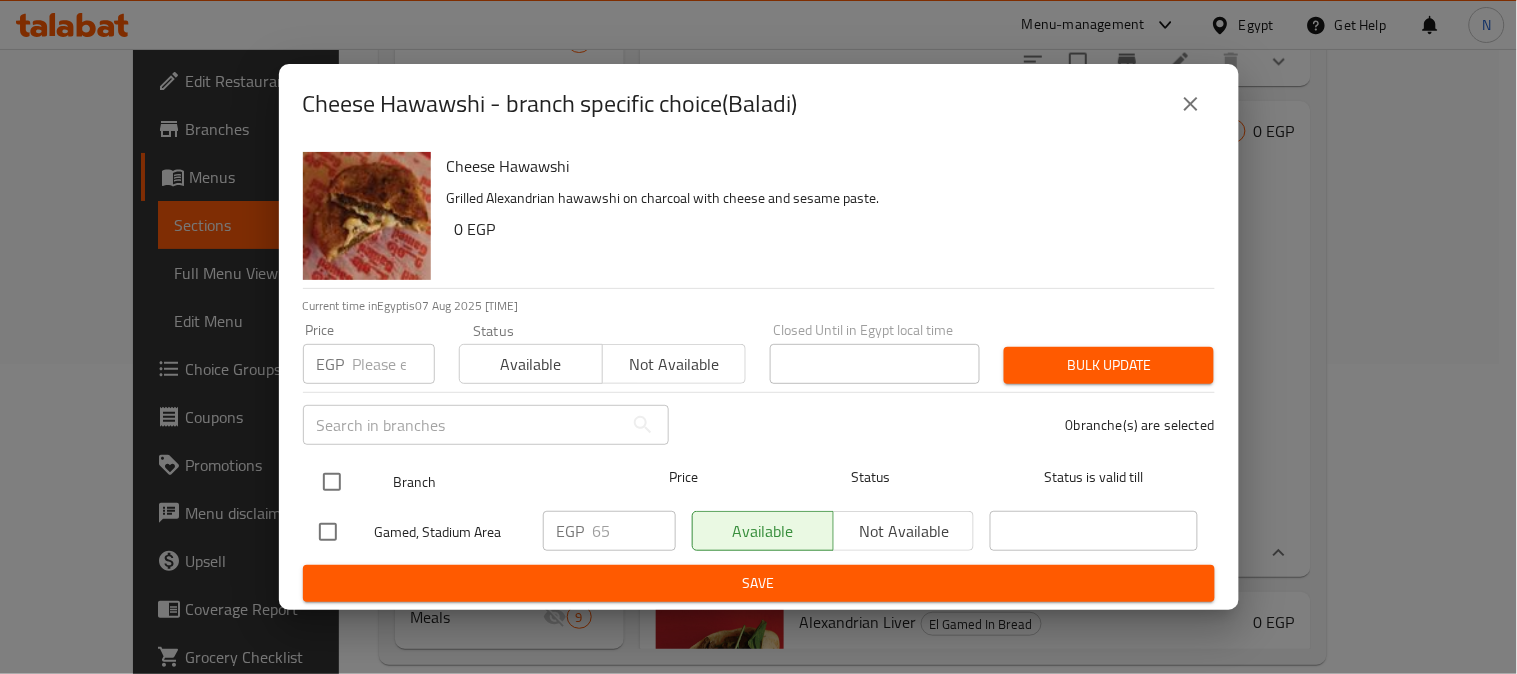 click at bounding box center [332, 482] 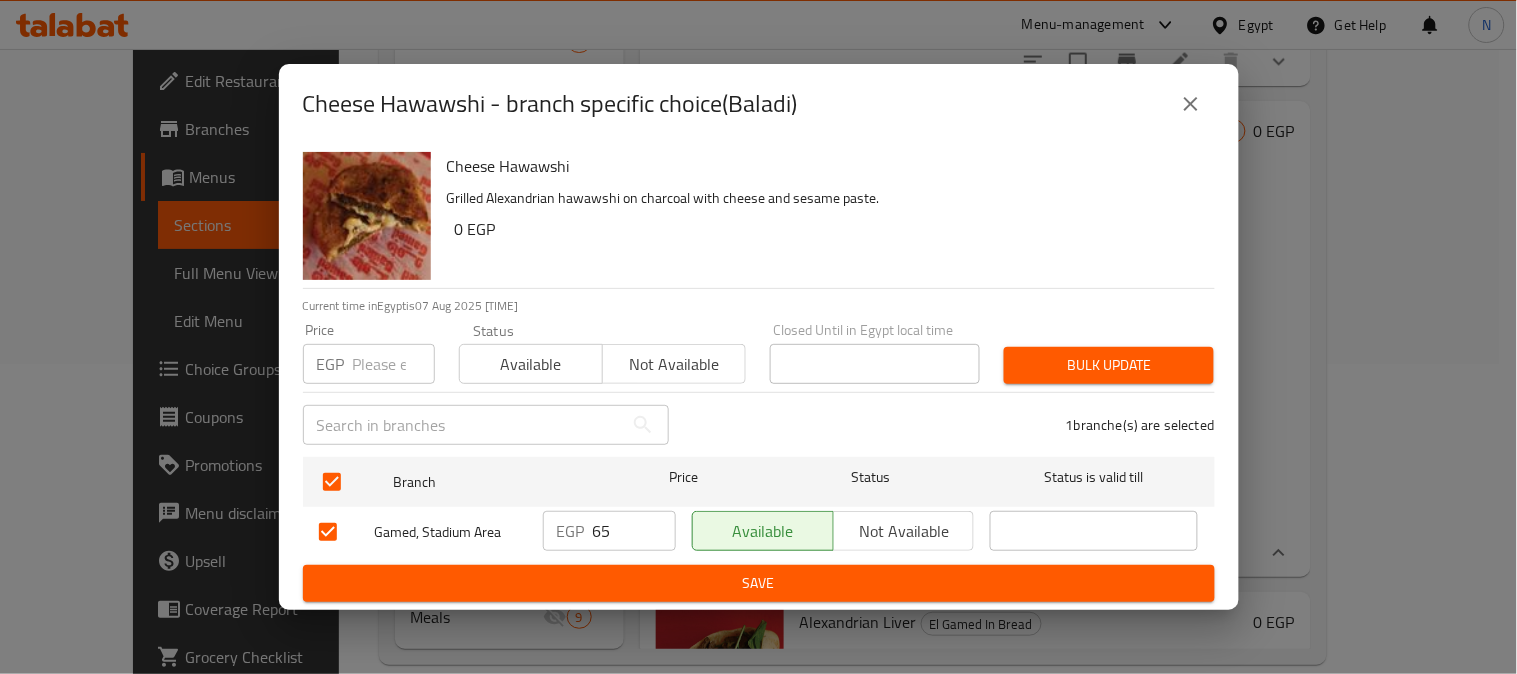 click on "65" at bounding box center [634, 531] 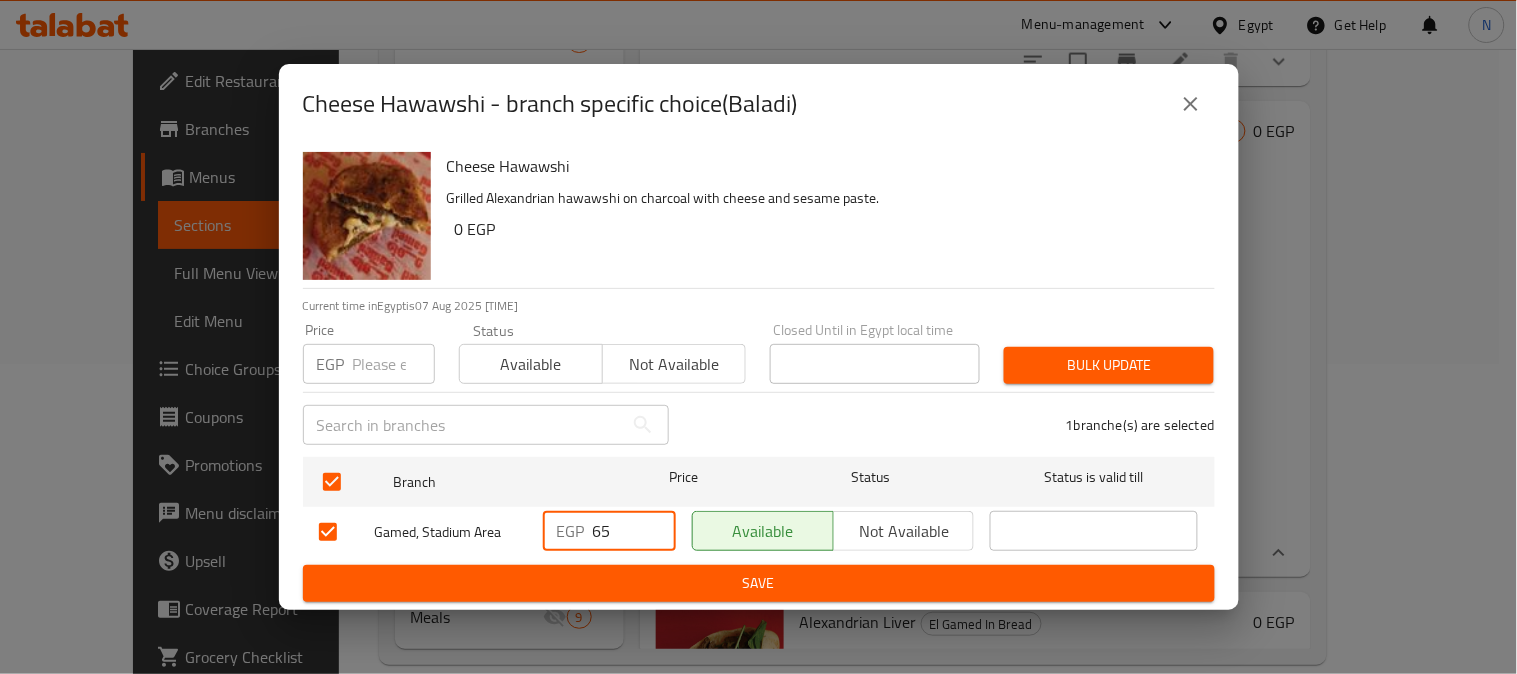 click on "65" at bounding box center (634, 531) 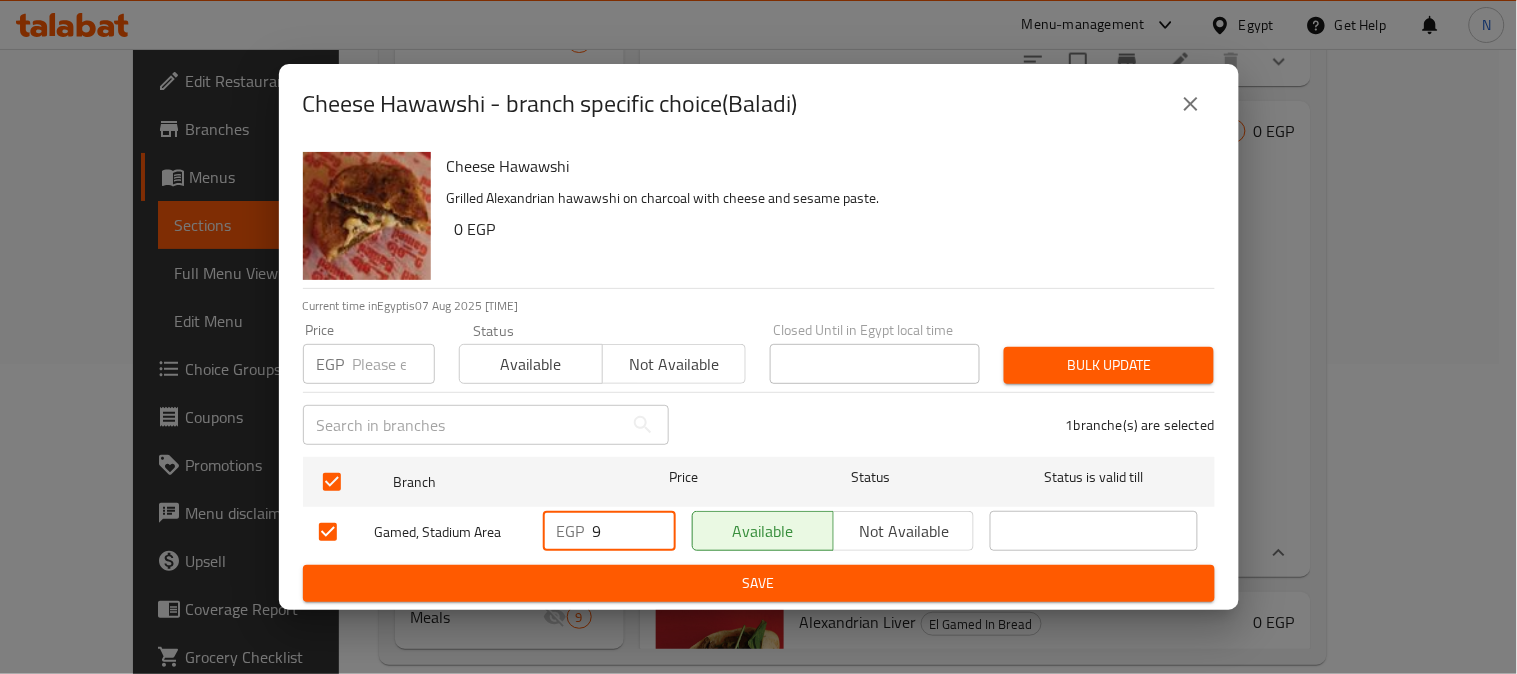 drag, startPoint x: 595, startPoint y: 536, endPoint x: 636, endPoint y: 535, distance: 41.01219 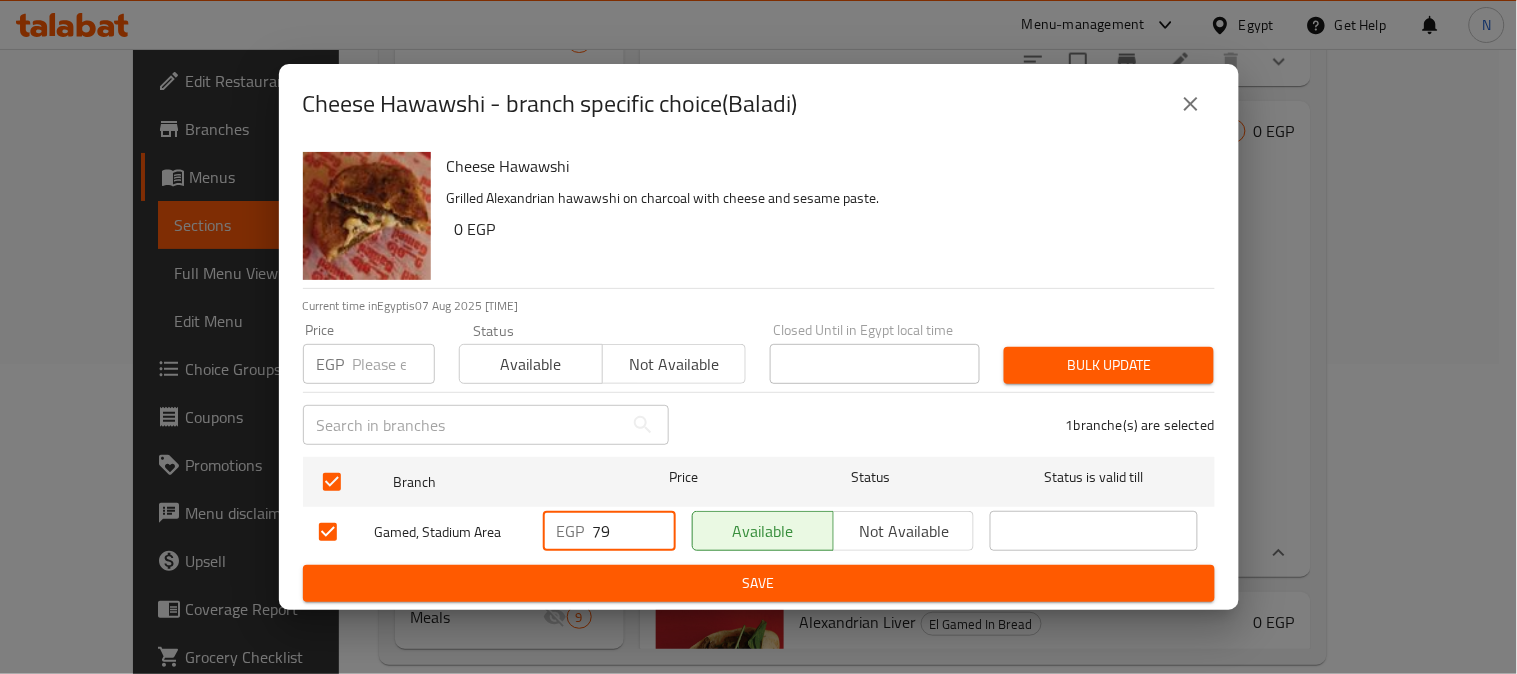 type on "79" 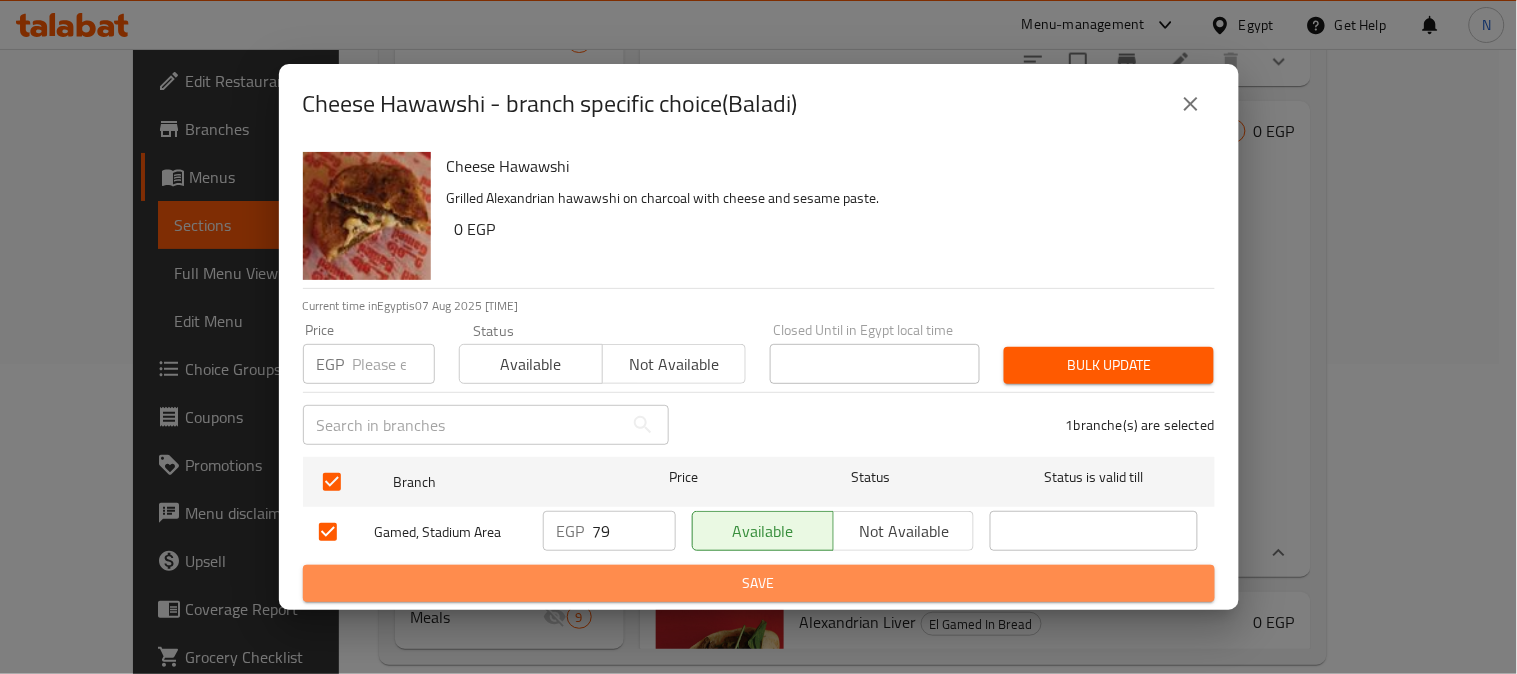 click on "Save" at bounding box center (759, 583) 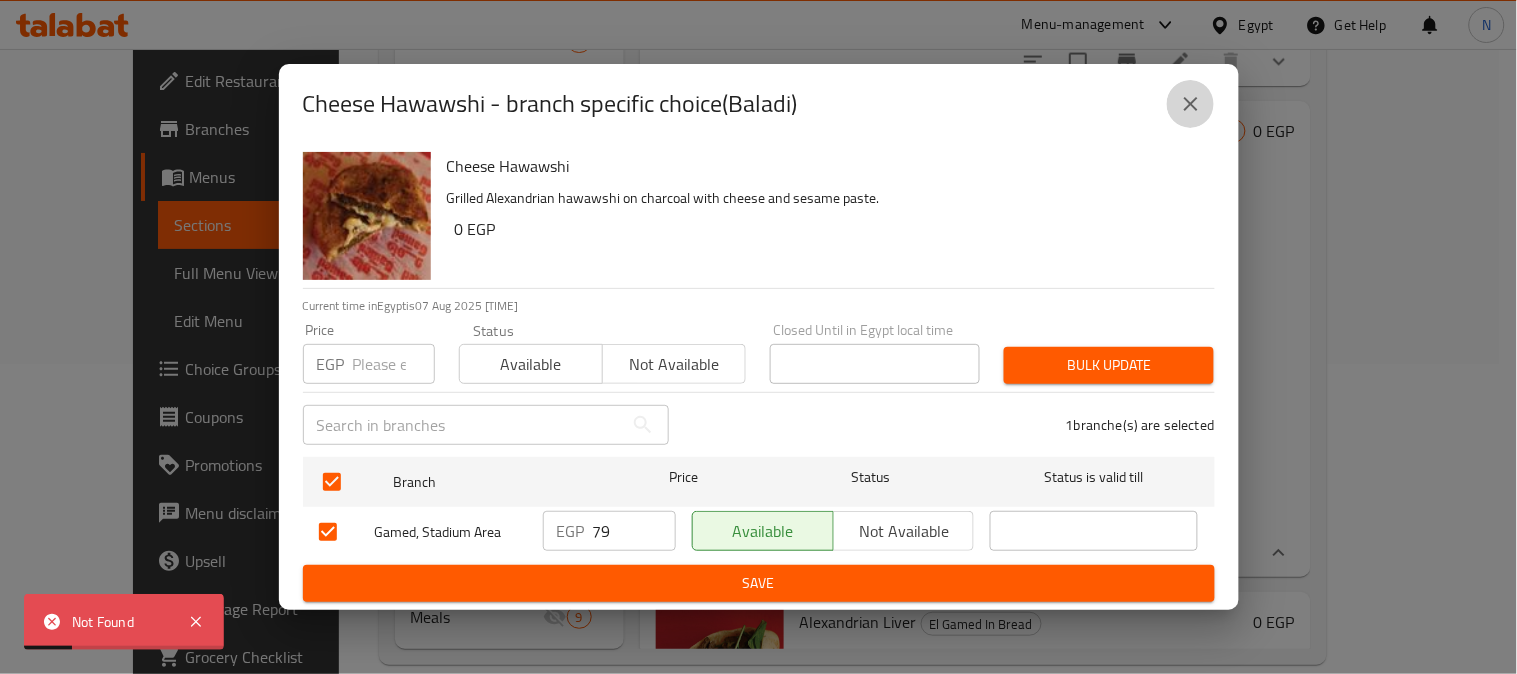 click at bounding box center (1191, 104) 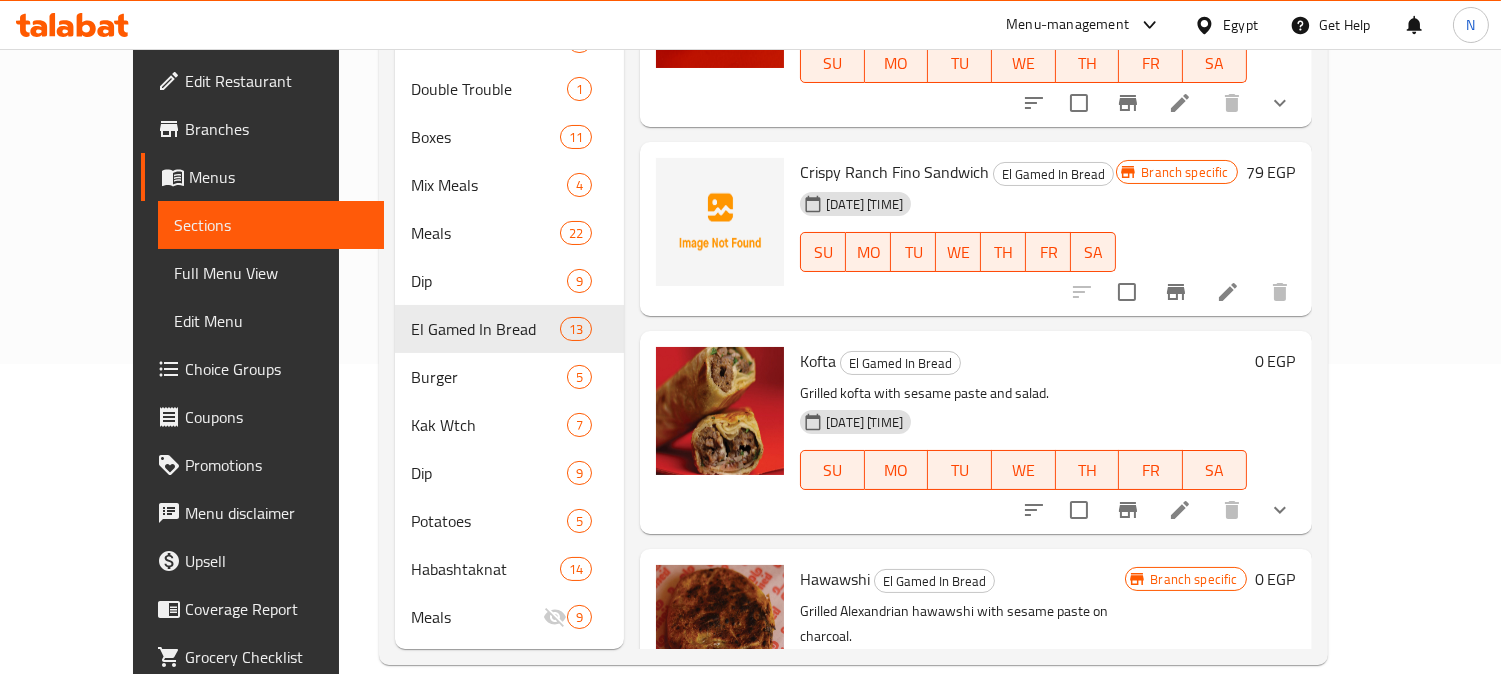 scroll, scrollTop: 0, scrollLeft: 0, axis: both 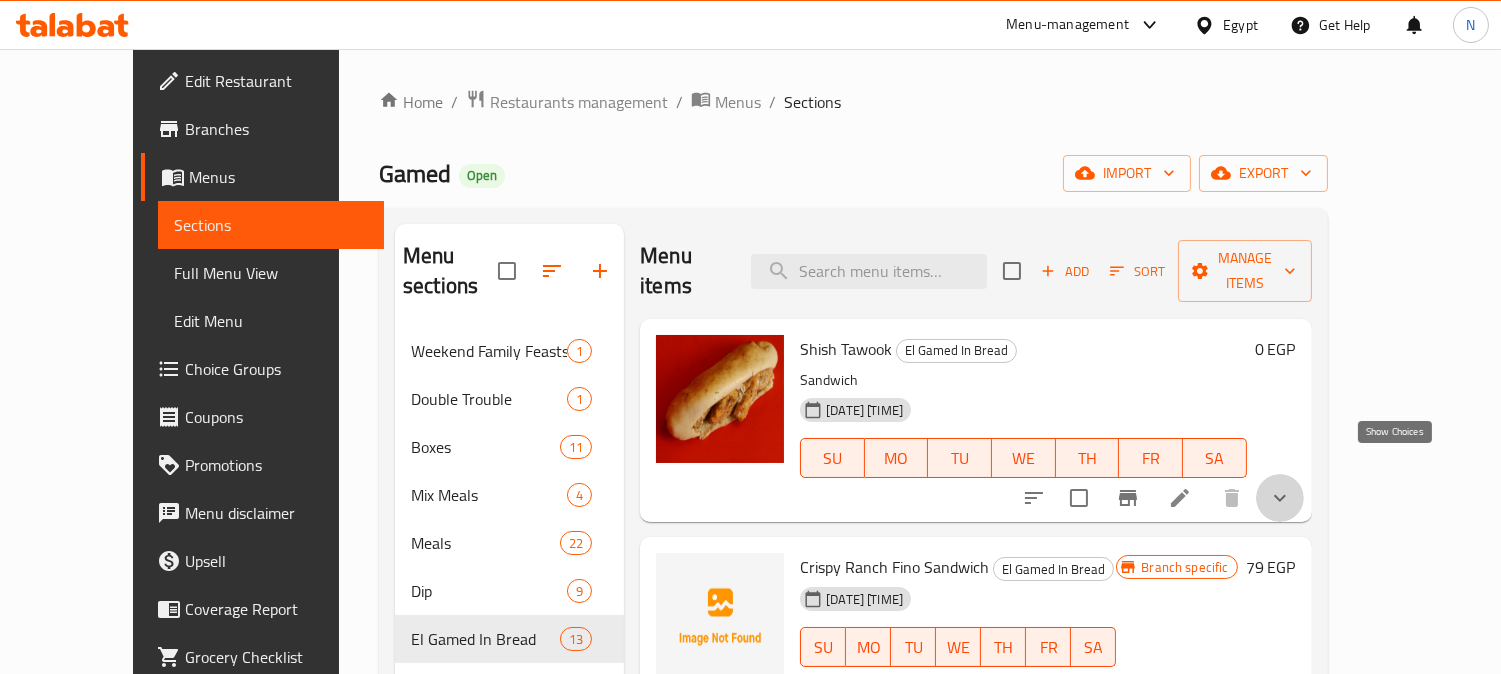 click 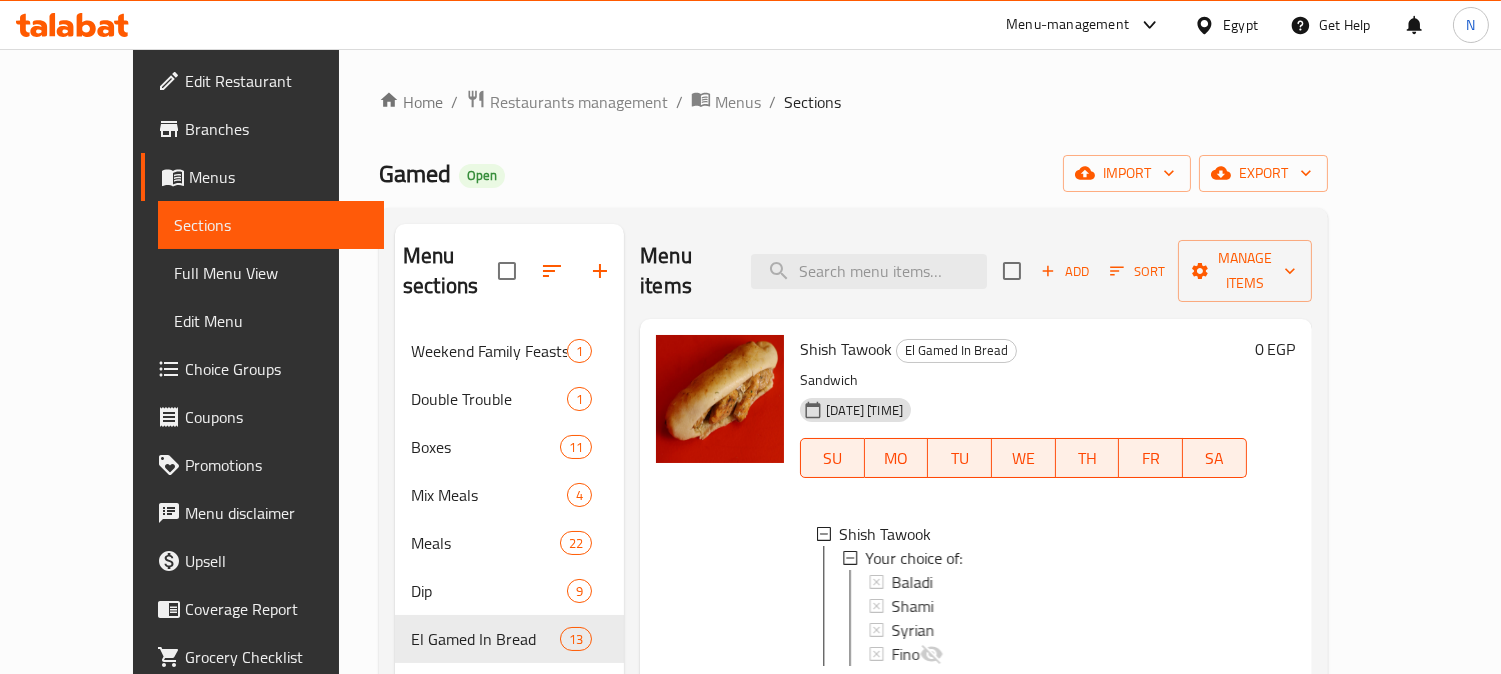 scroll, scrollTop: 2, scrollLeft: 0, axis: vertical 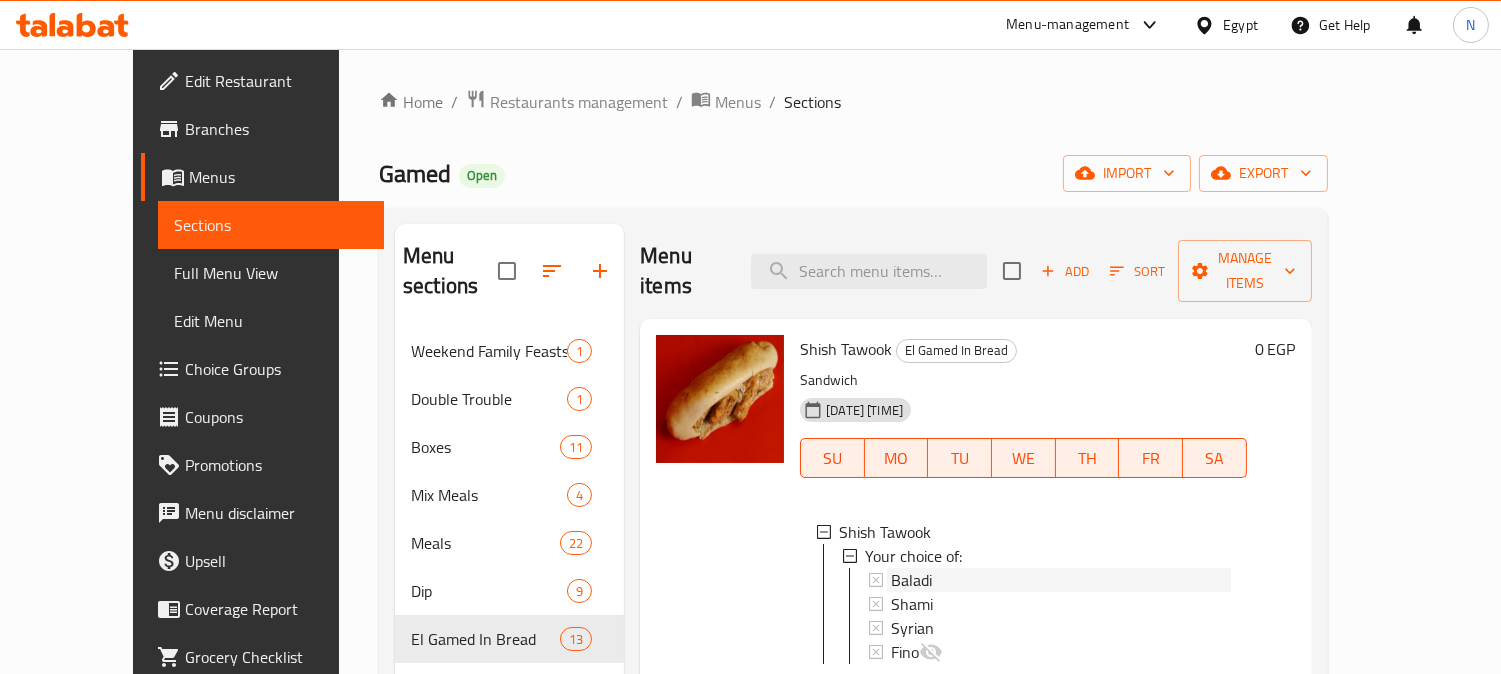 click on "Baladi" at bounding box center [1060, 580] 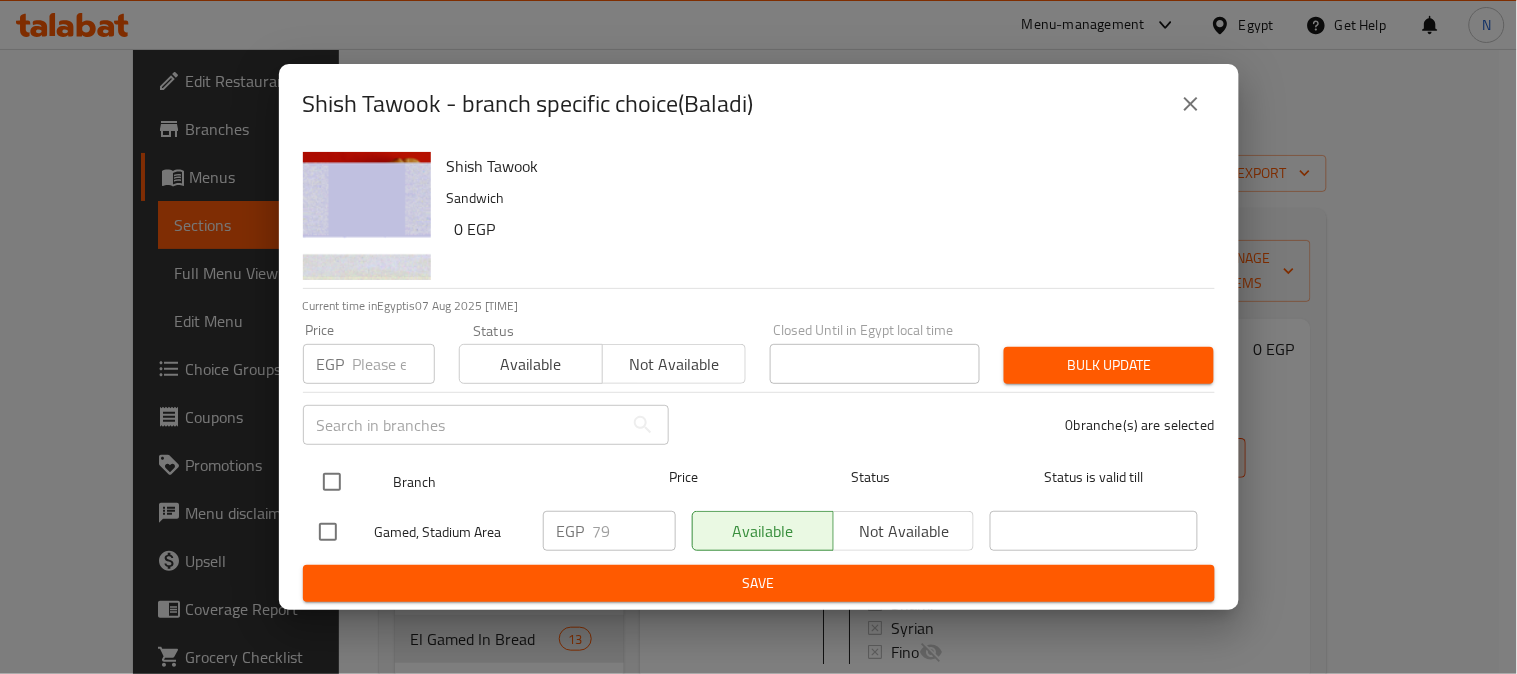 click at bounding box center [332, 482] 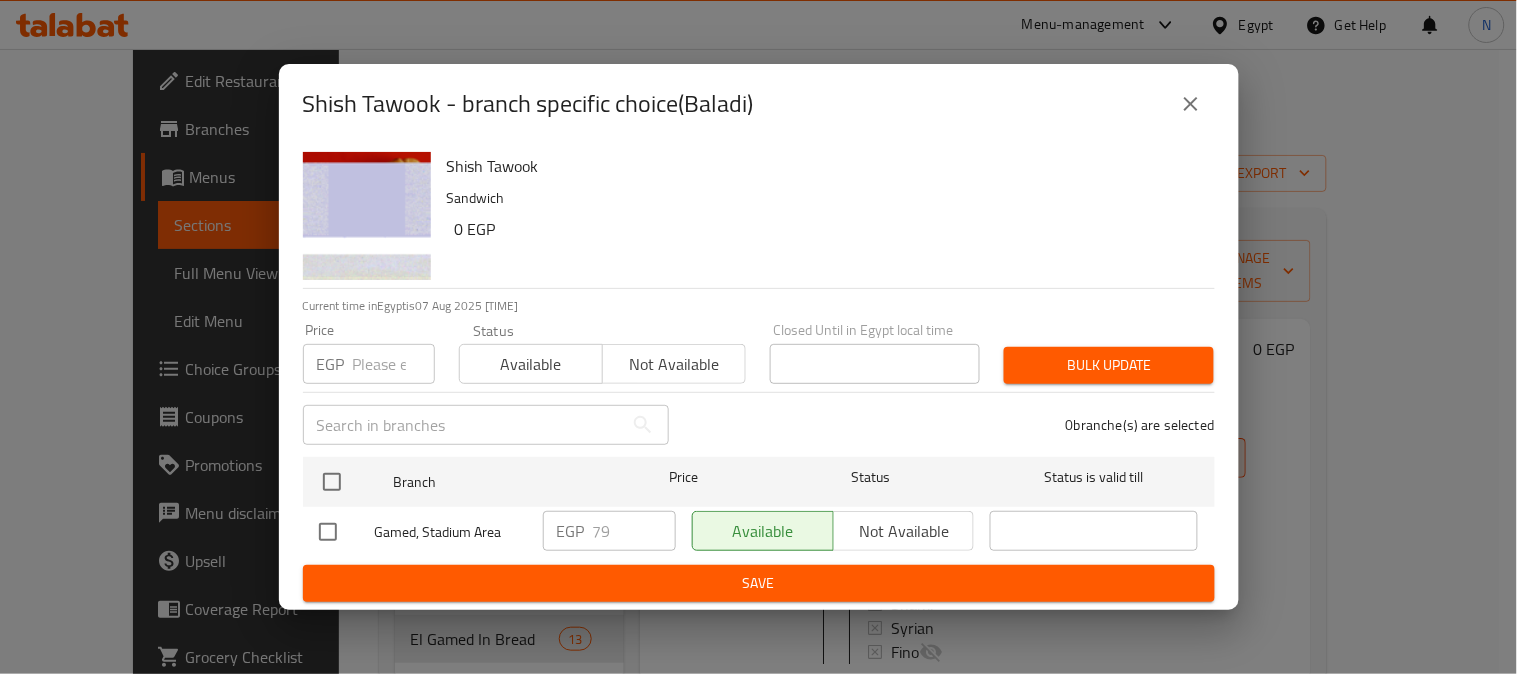 checkbox on "true" 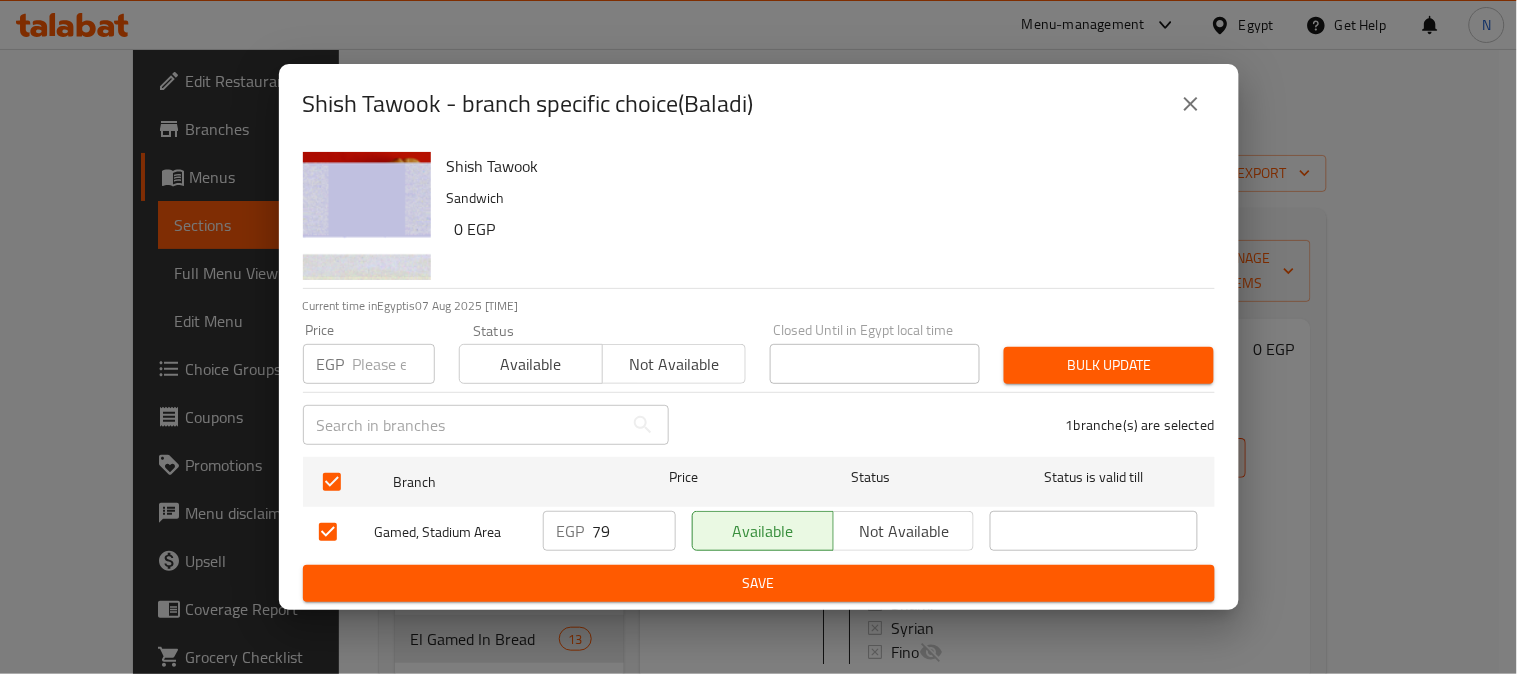 click on "79" at bounding box center (634, 531) 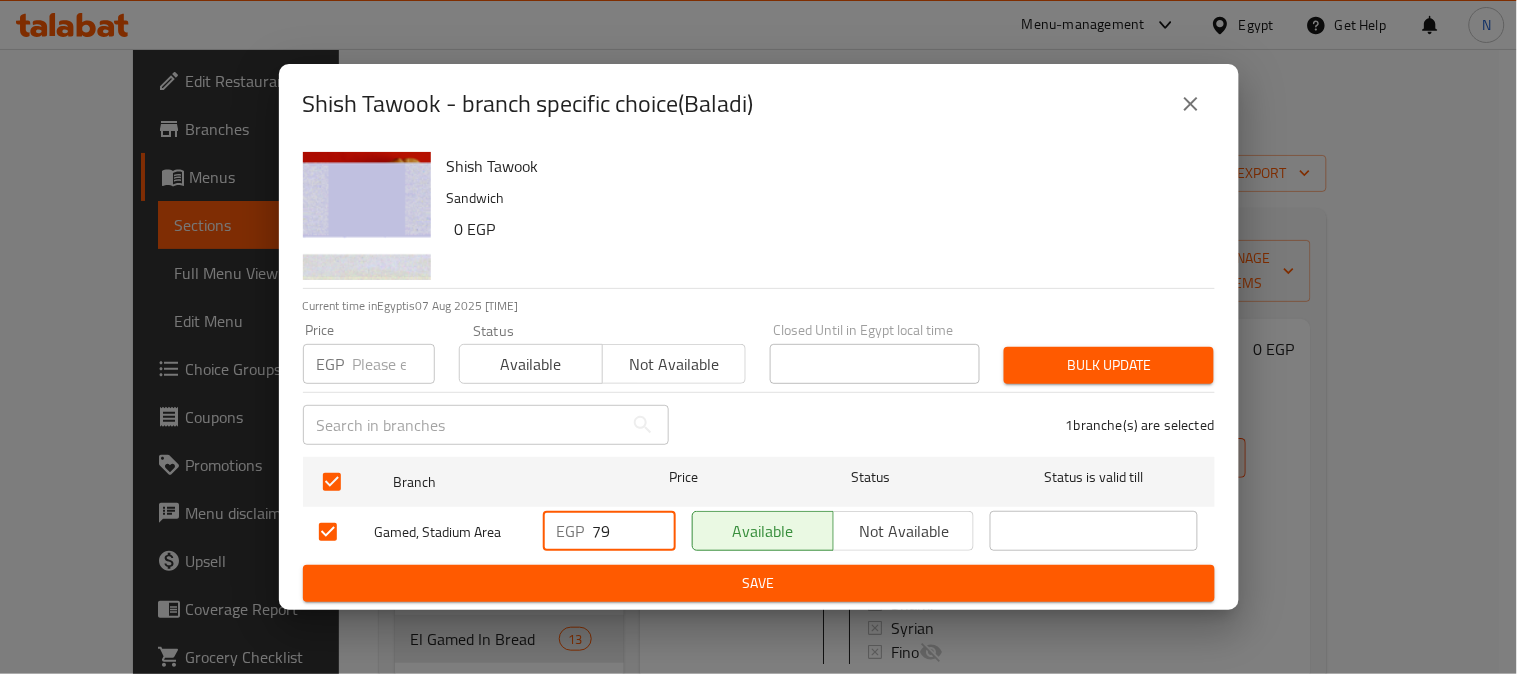 click on "79" at bounding box center (634, 531) 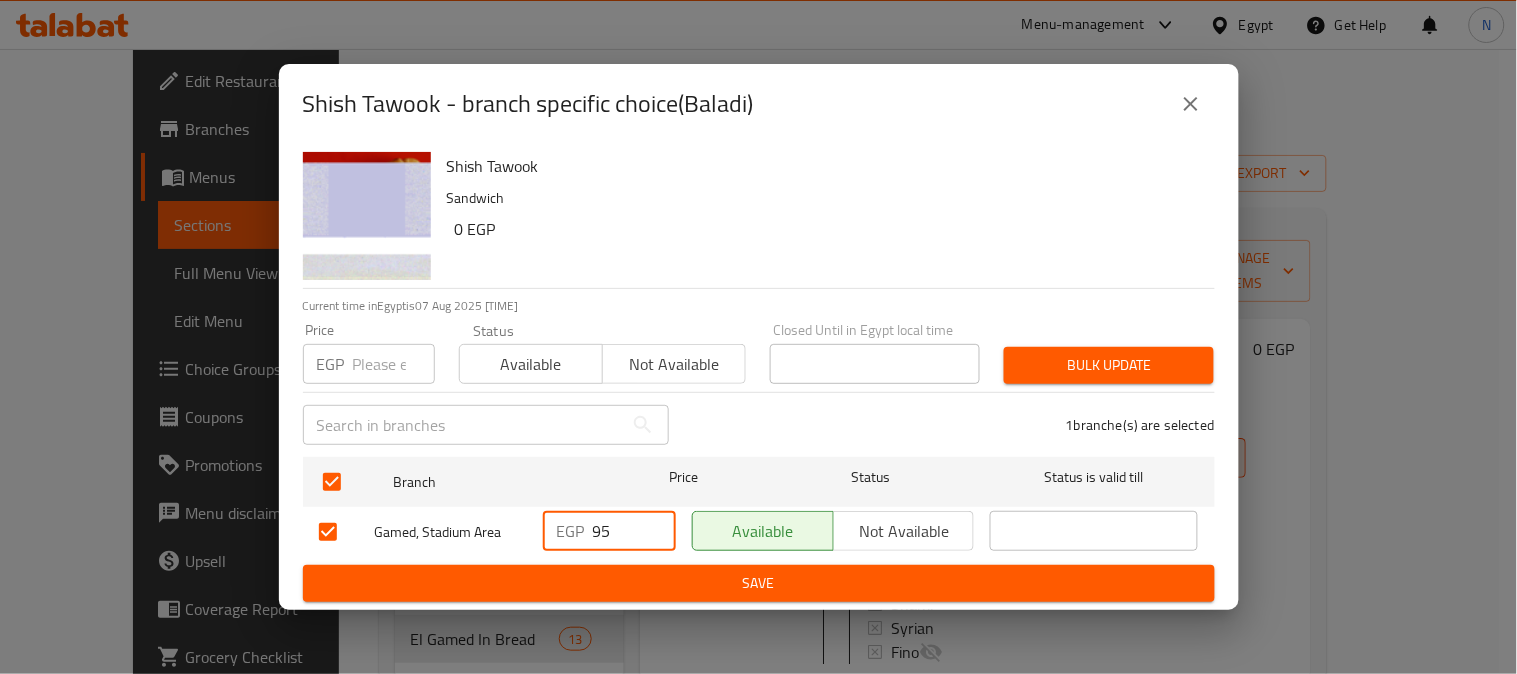type on "95" 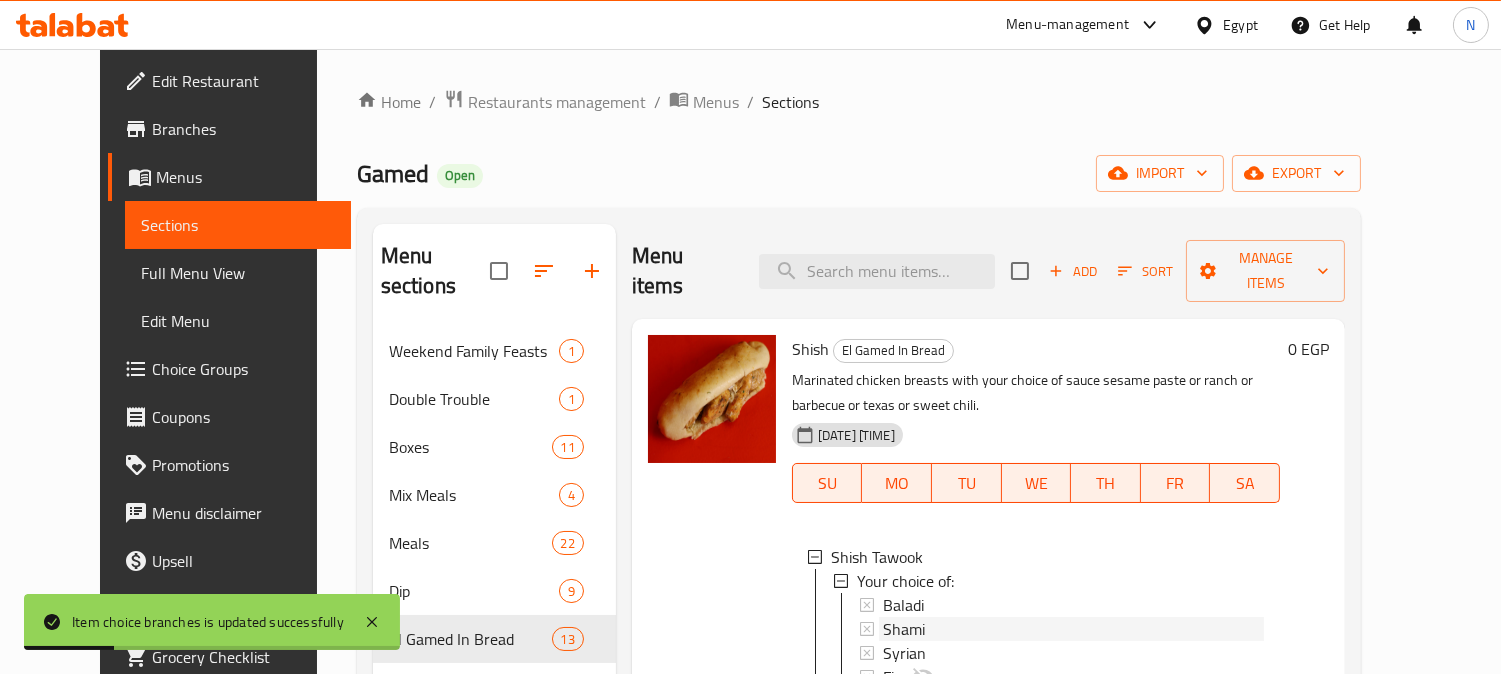 click on "Shami" at bounding box center (904, 629) 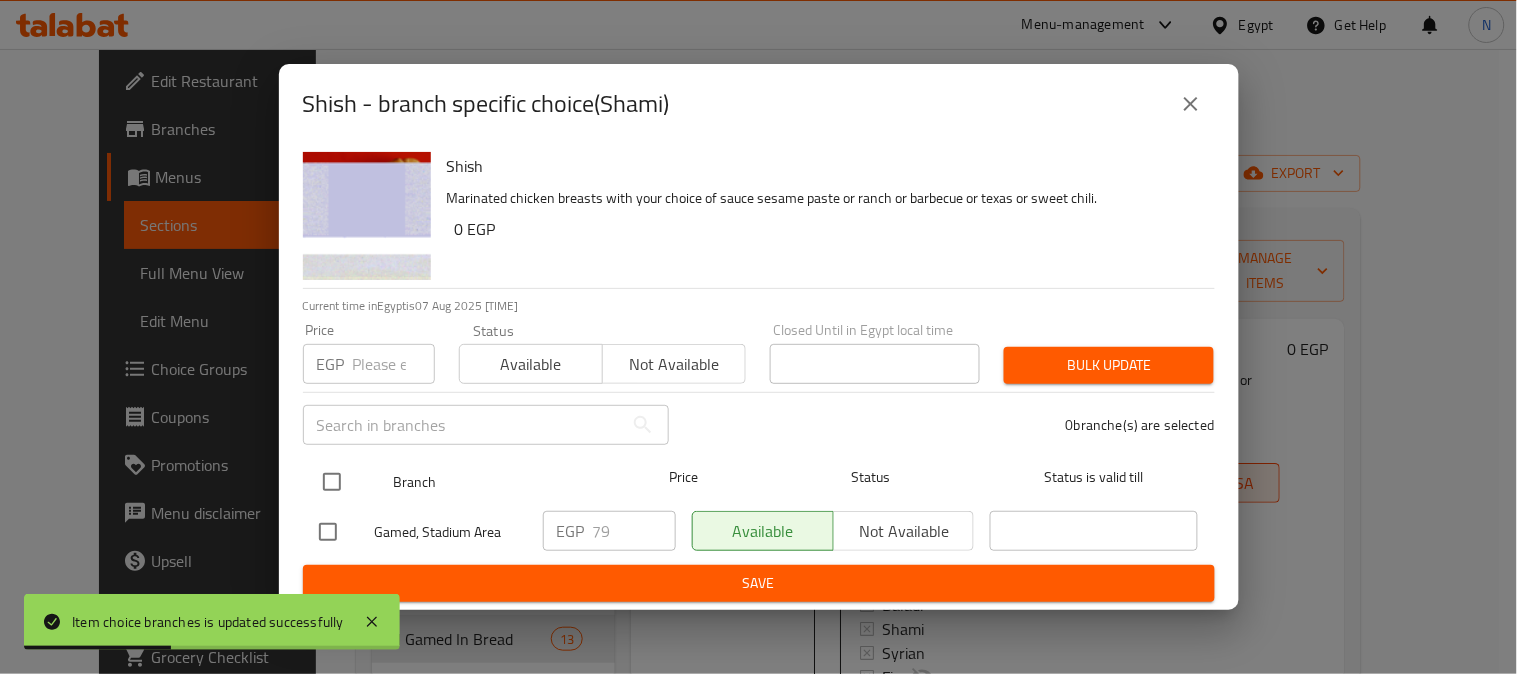 click at bounding box center [332, 482] 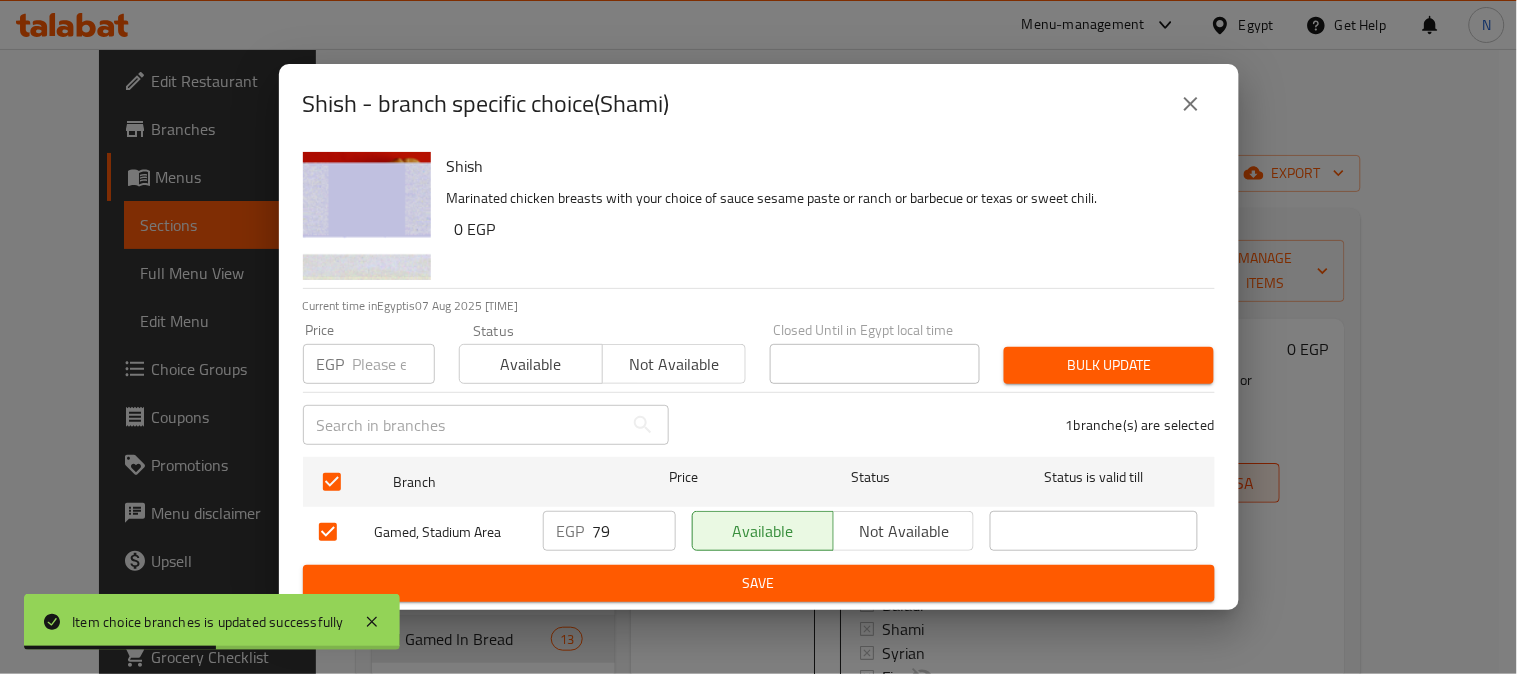 click on "79" at bounding box center [634, 531] 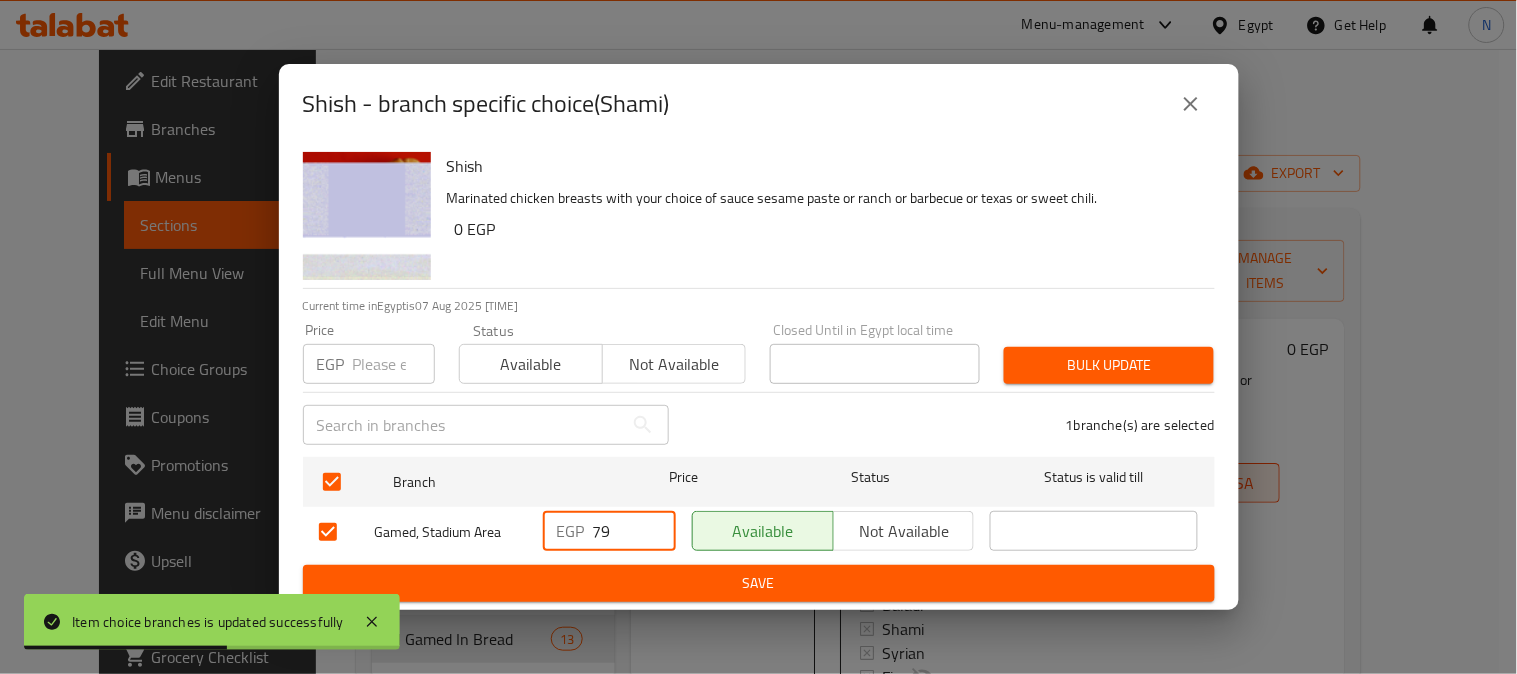 click on "79" at bounding box center (634, 531) 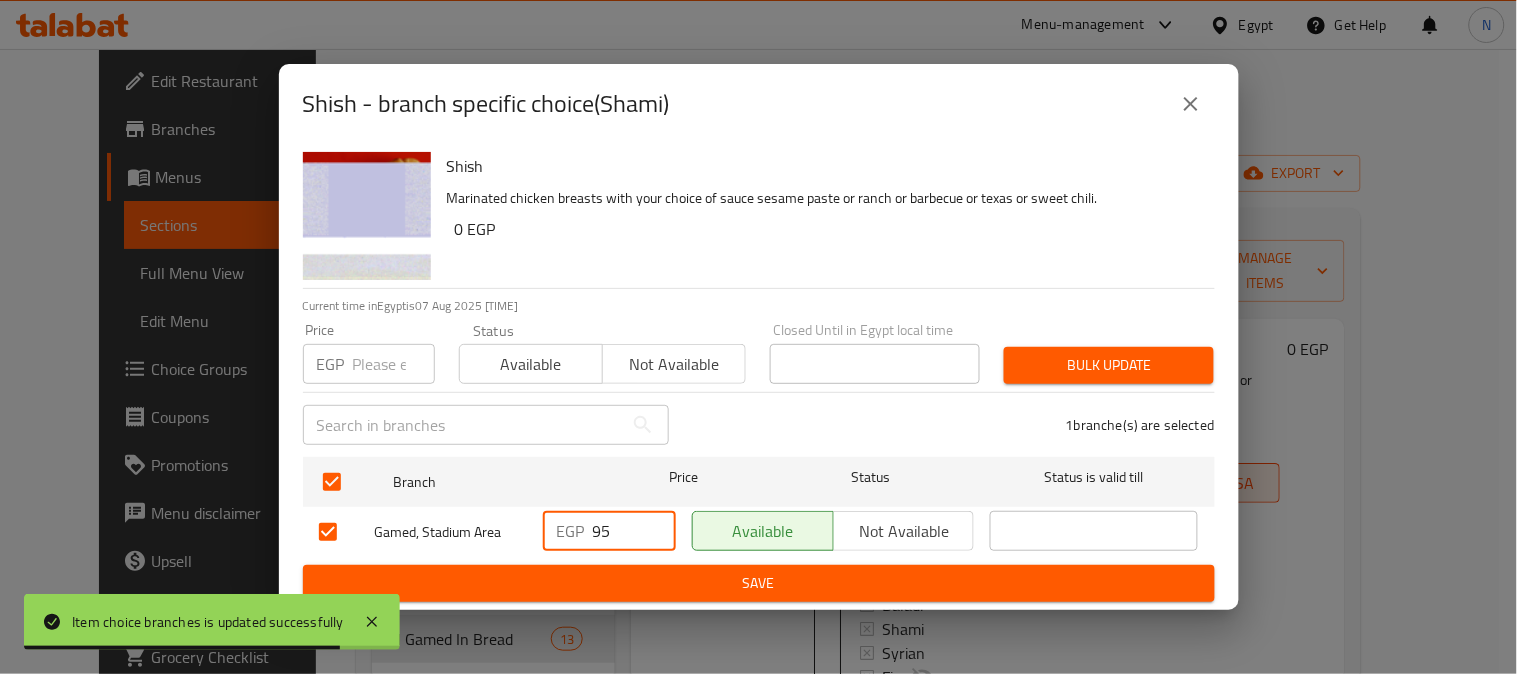 type on "95" 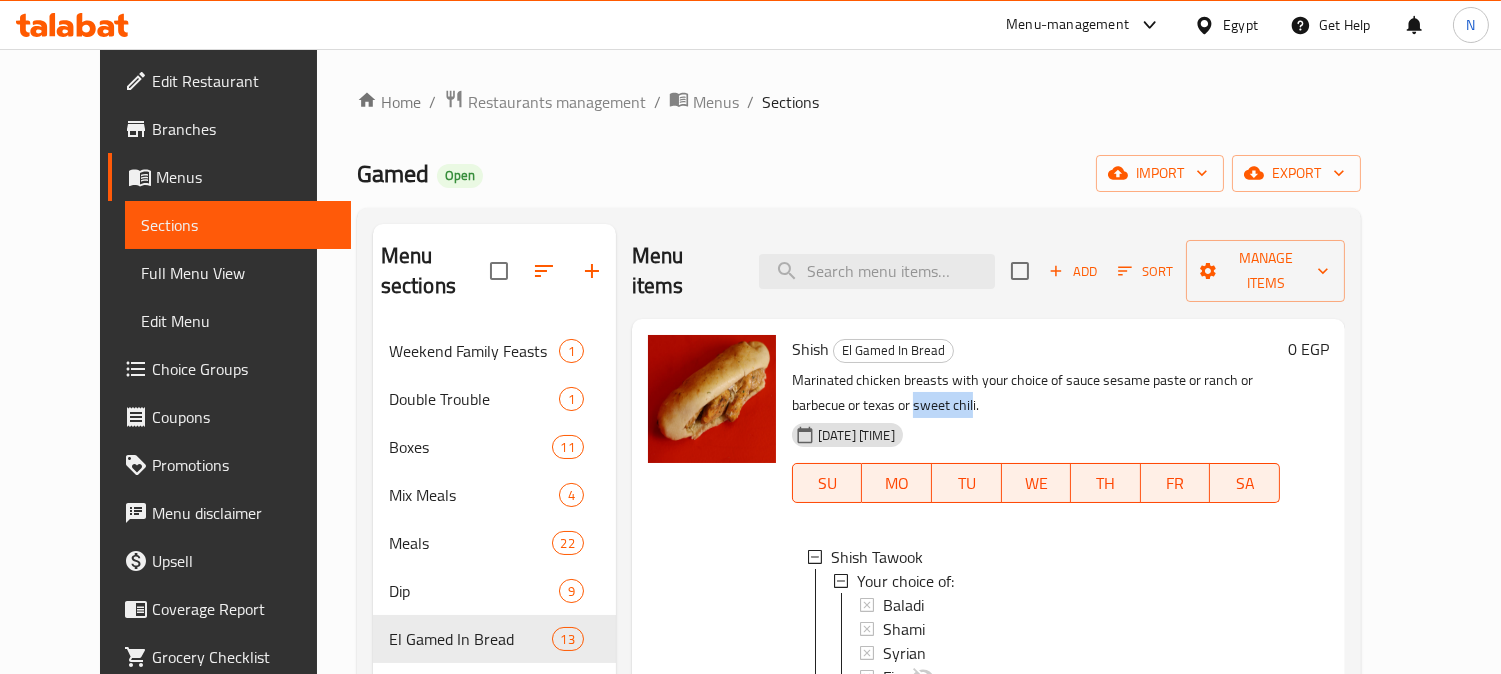 drag, startPoint x: 826, startPoint y: 371, endPoint x: 770, endPoint y: 381, distance: 56.88585 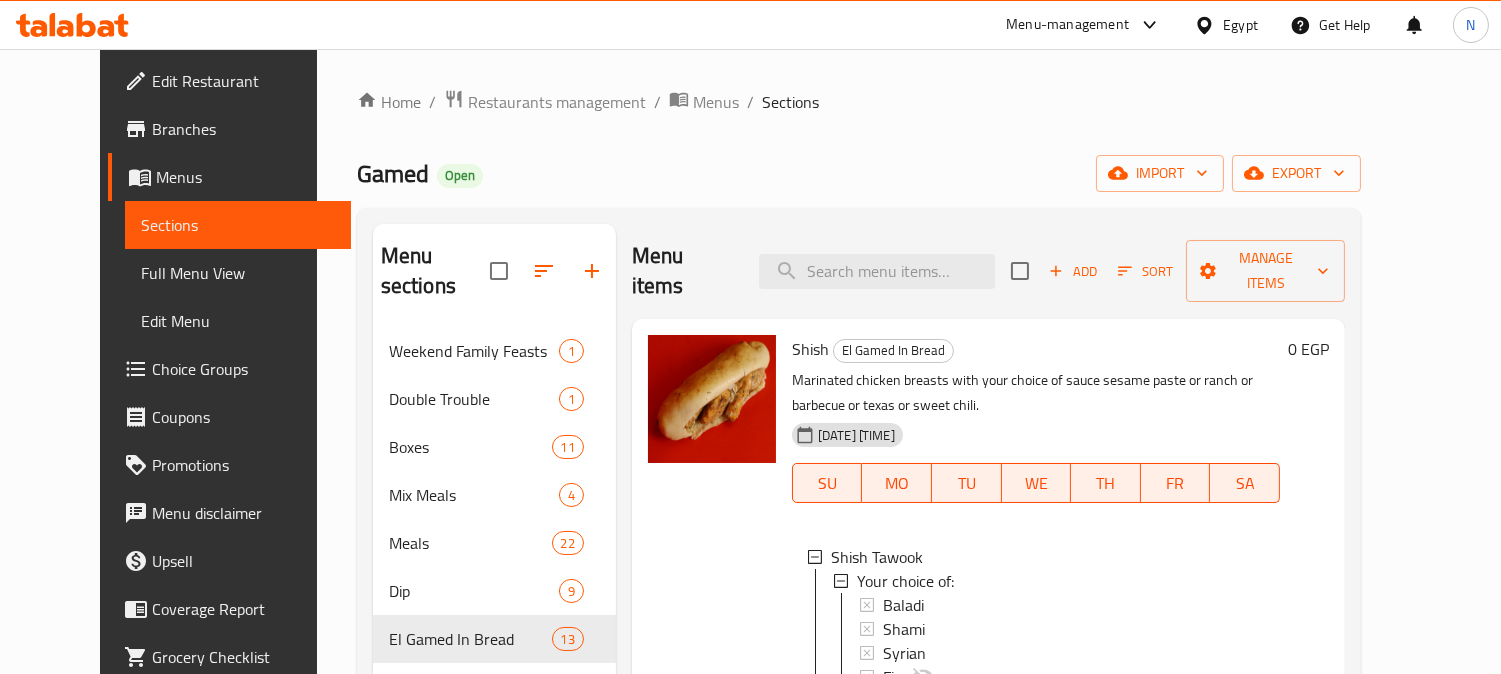 click on "Marinated chicken breasts with your choice of sauce sesame paste or ranch or barbecue or texas or sweet chili." at bounding box center [1036, 393] 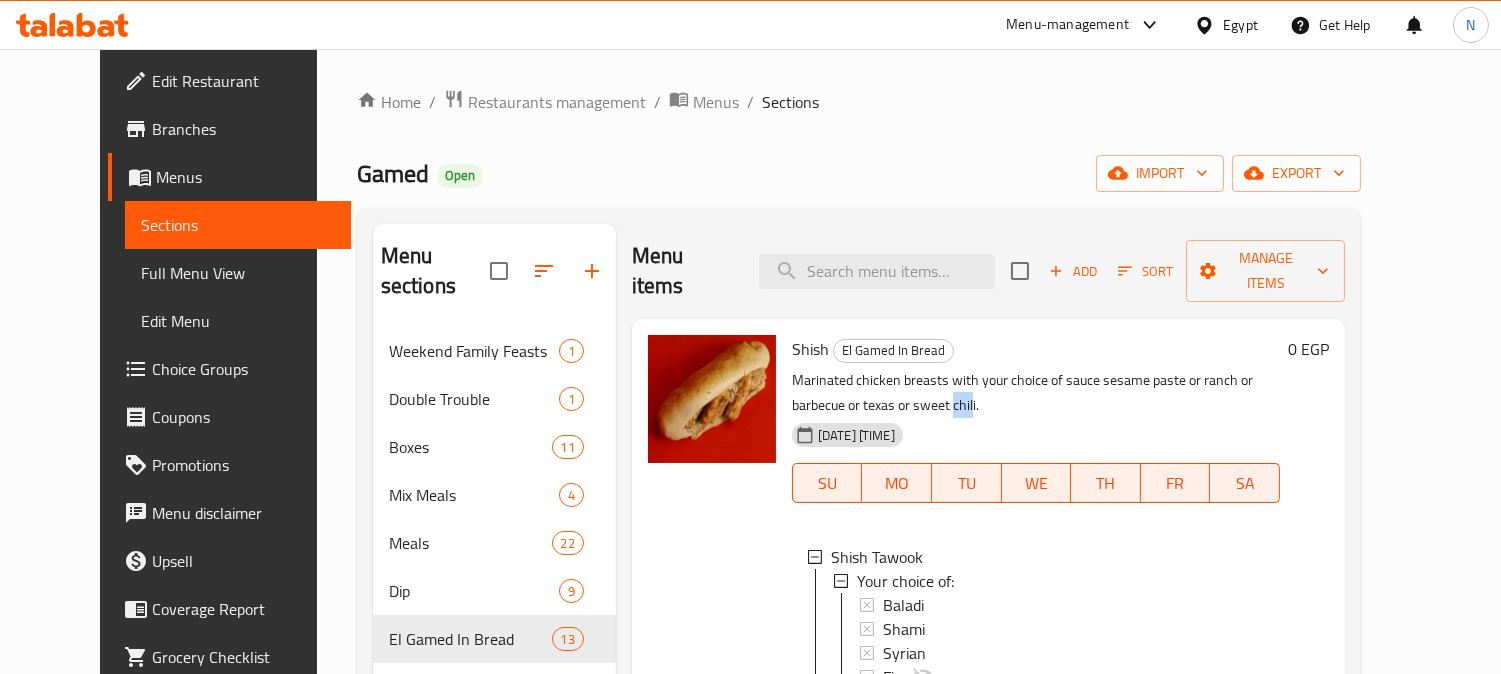drag, startPoint x: 826, startPoint y: 375, endPoint x: 805, endPoint y: 380, distance: 21.587032 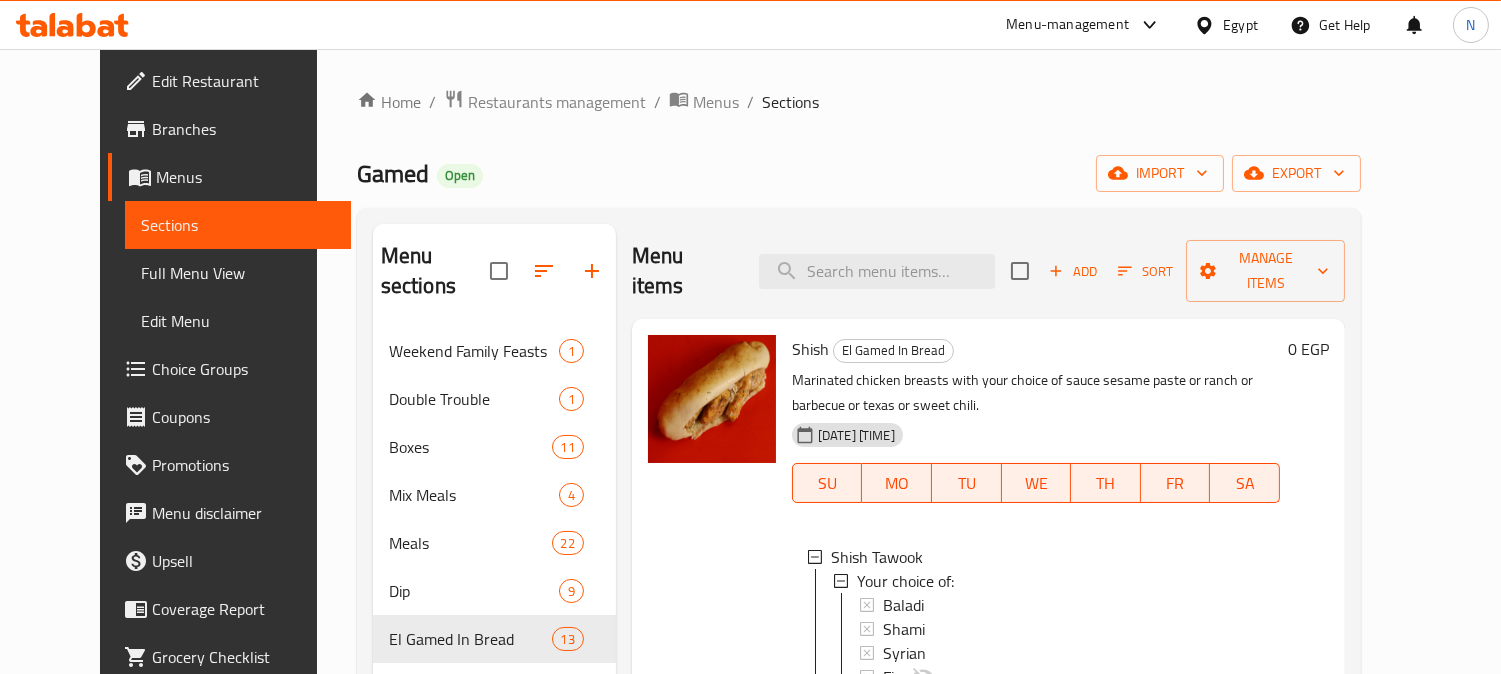 click on "Marinated chicken breasts with your choice of sauce sesame paste or ranch or barbecue or texas or sweet chili." at bounding box center [1036, 393] 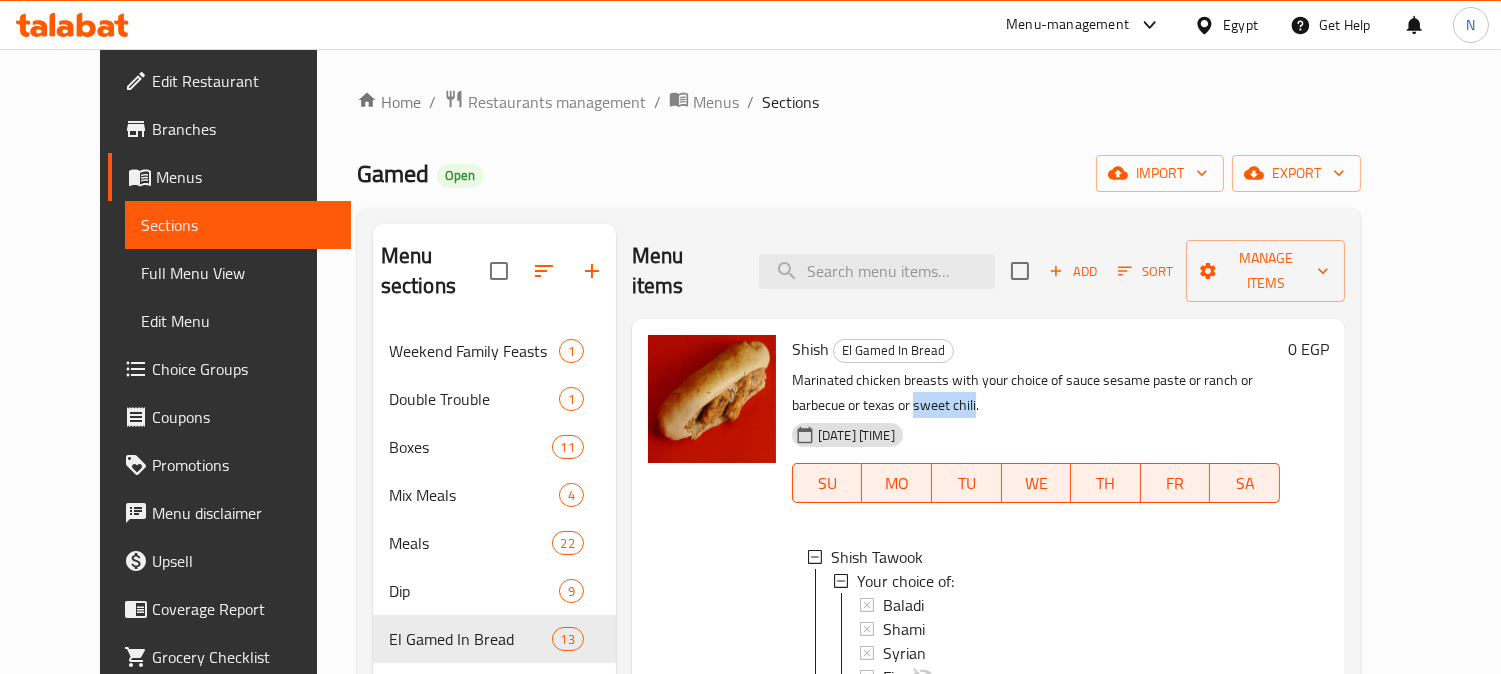 drag, startPoint x: 828, startPoint y: 376, endPoint x: 1090, endPoint y: 595, distance: 341.47473 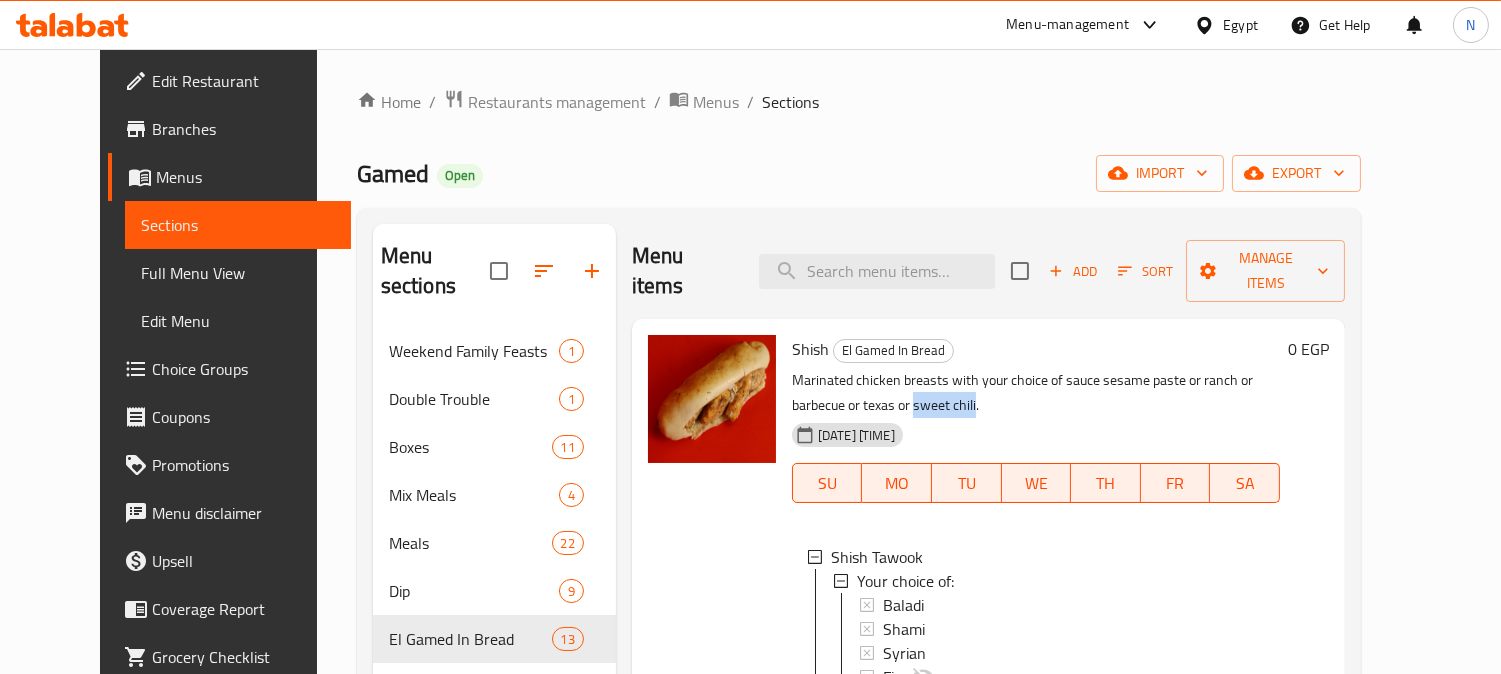 click on "Shish El Gamed In Bread Marinated chicken breasts with your choice of sauce sesame paste or ranch or barbecue or texas or sweet chili. [DATE] [TIME] SU MO TU WE TH FR SA Shish Tawook Your choice of: Baladi Shami Syrian Fino" at bounding box center (1036, 533) 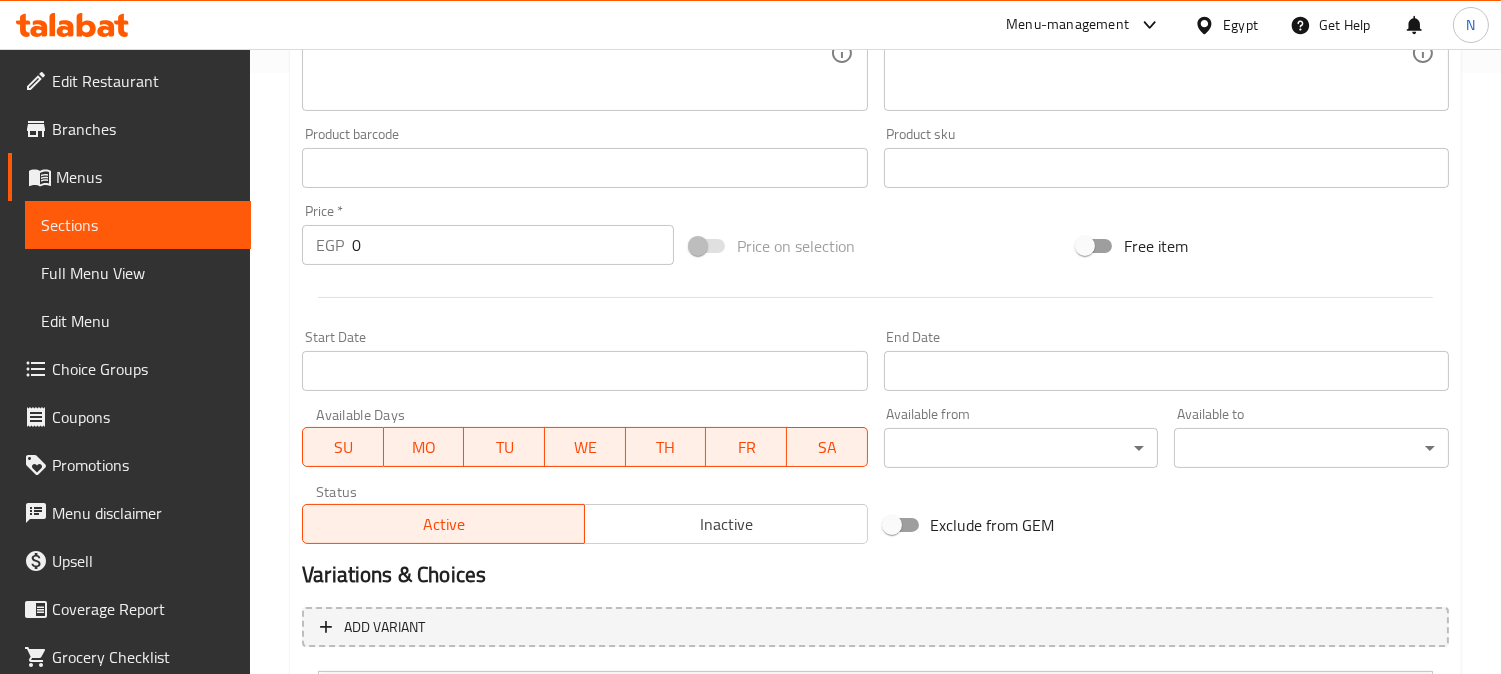 scroll, scrollTop: 436, scrollLeft: 0, axis: vertical 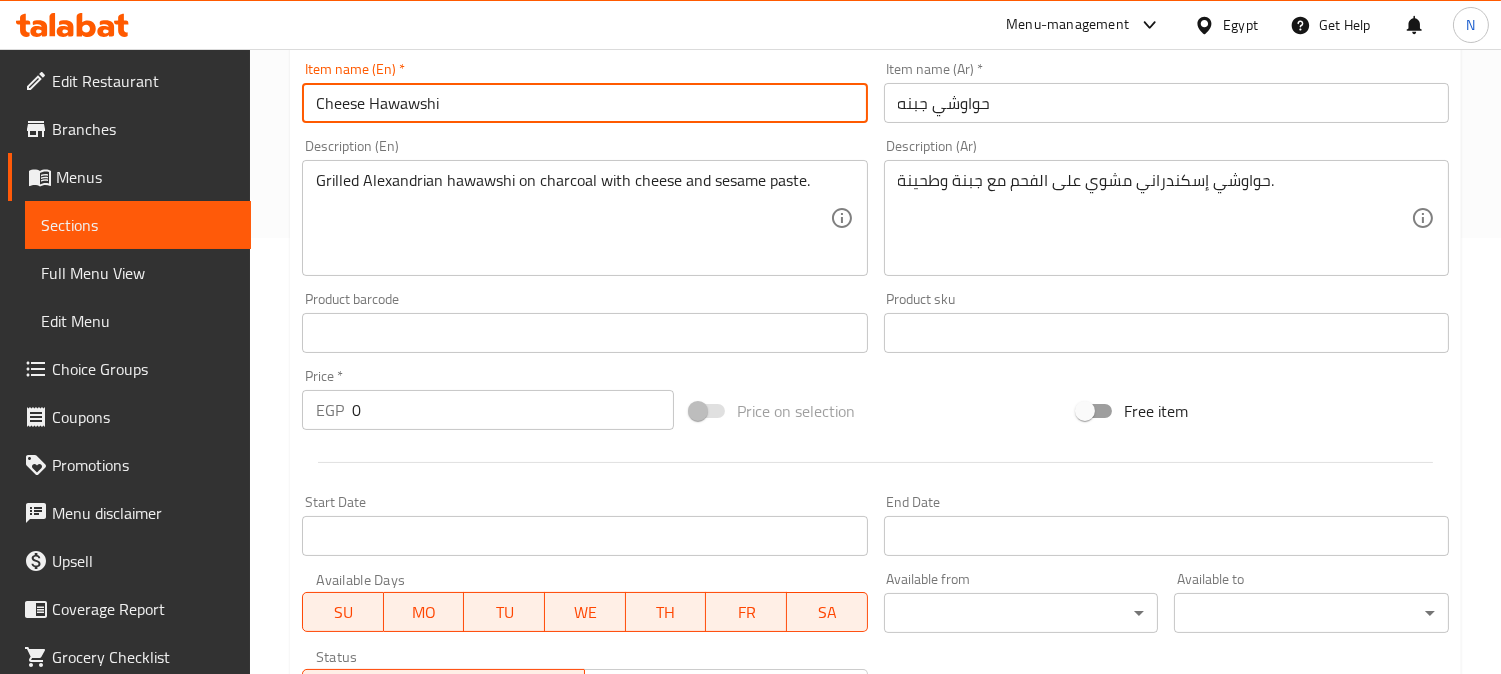 click on "Cheese Hawawshi" at bounding box center [584, 103] 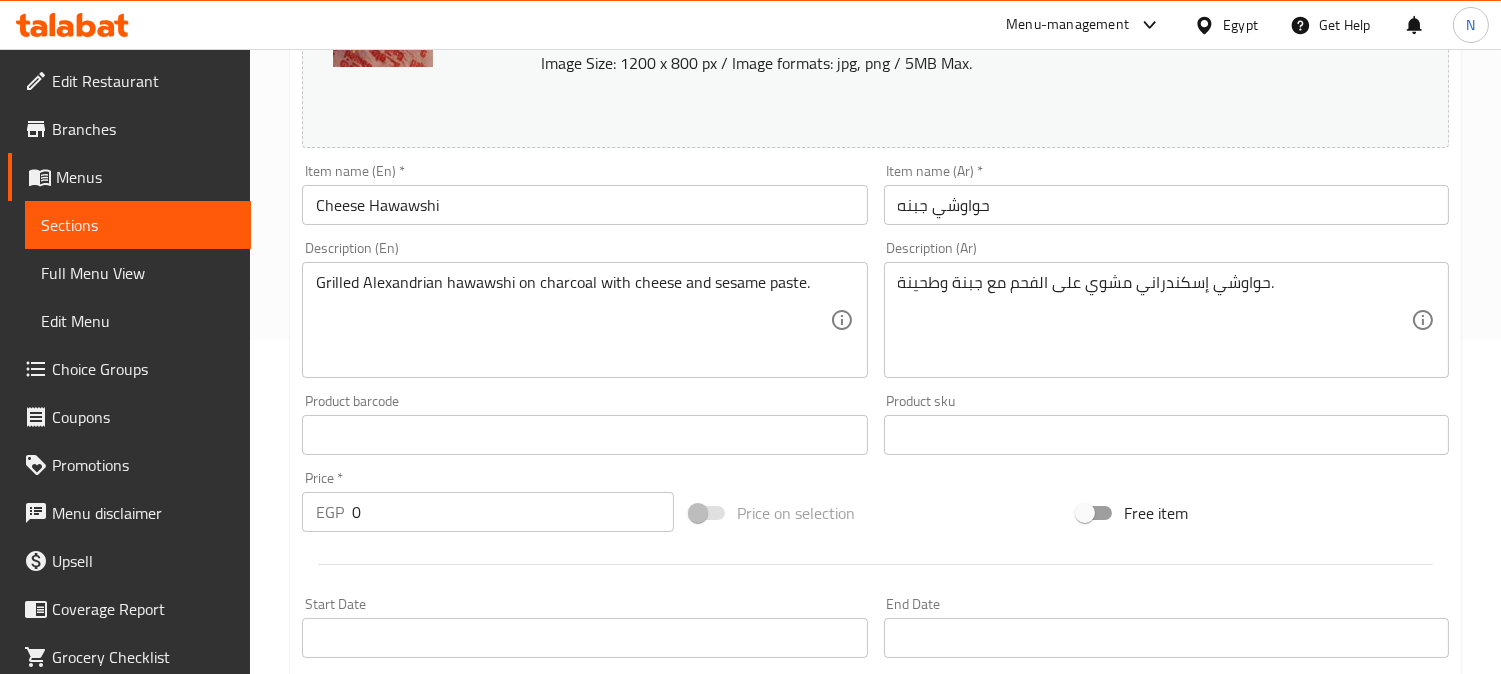 scroll, scrollTop: 325, scrollLeft: 0, axis: vertical 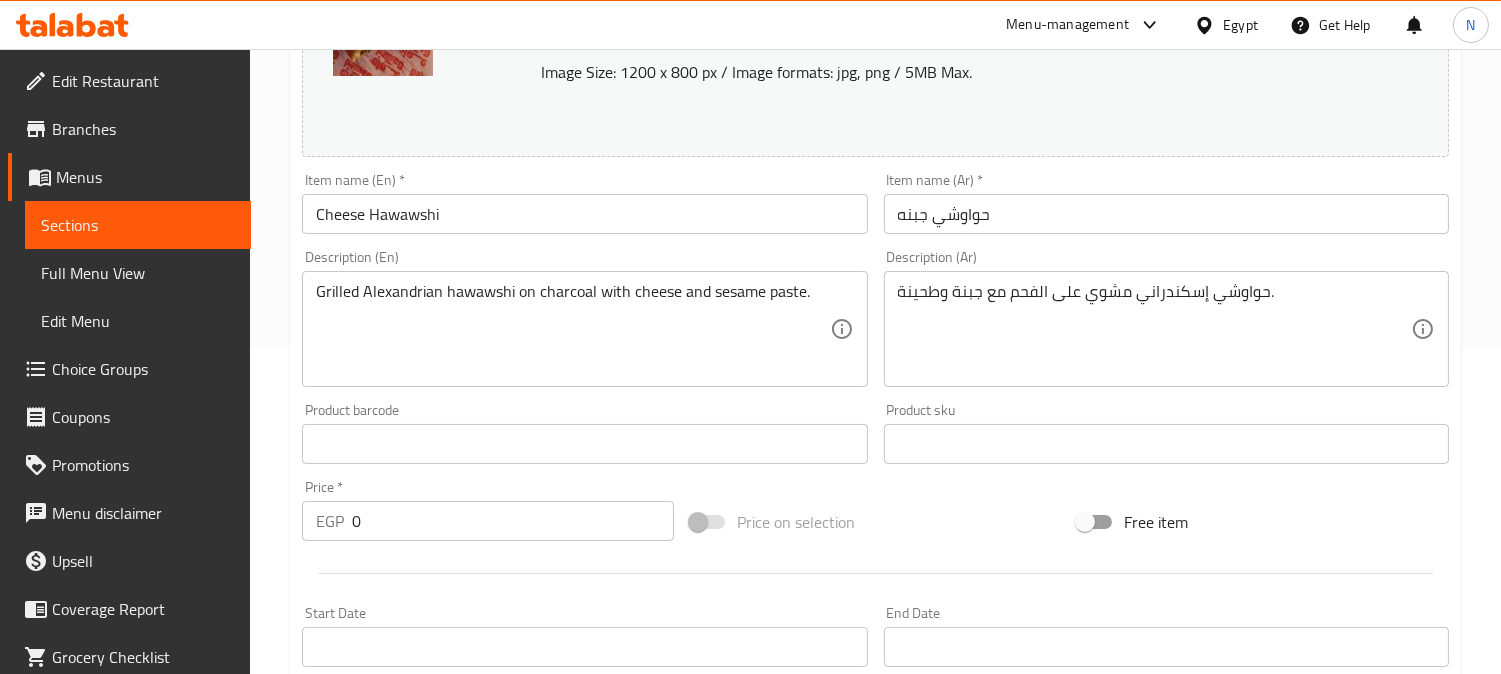 click on "Cheese Hawawshi" at bounding box center [584, 214] 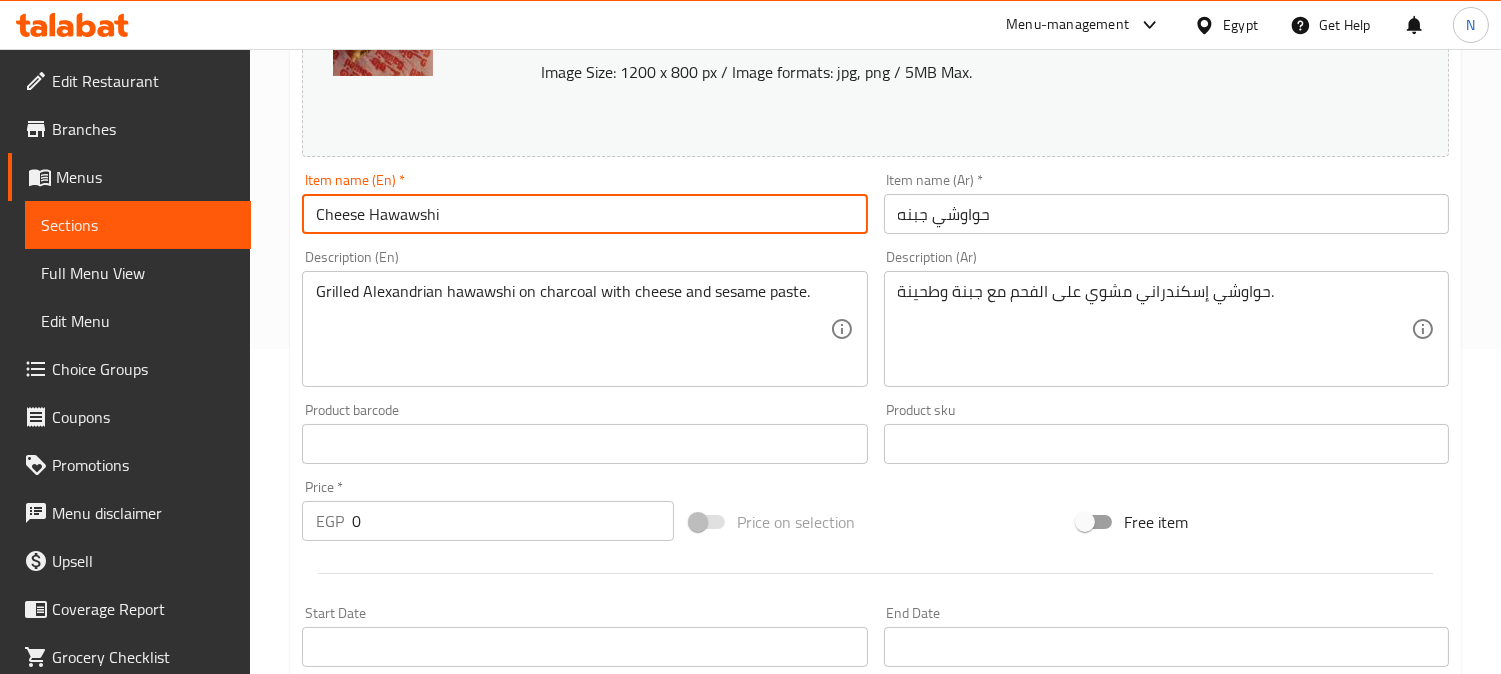 click on "Cheese Hawawshi" at bounding box center (584, 214) 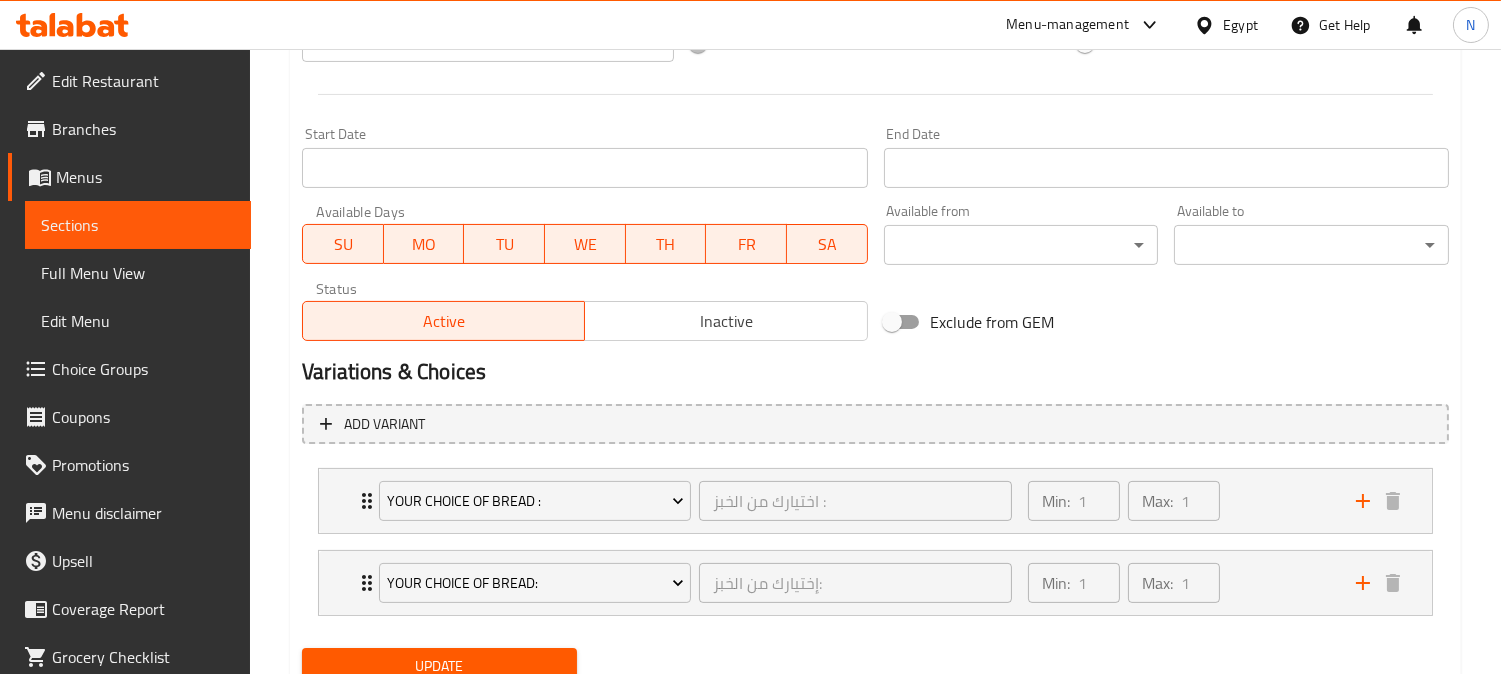 scroll, scrollTop: 881, scrollLeft: 0, axis: vertical 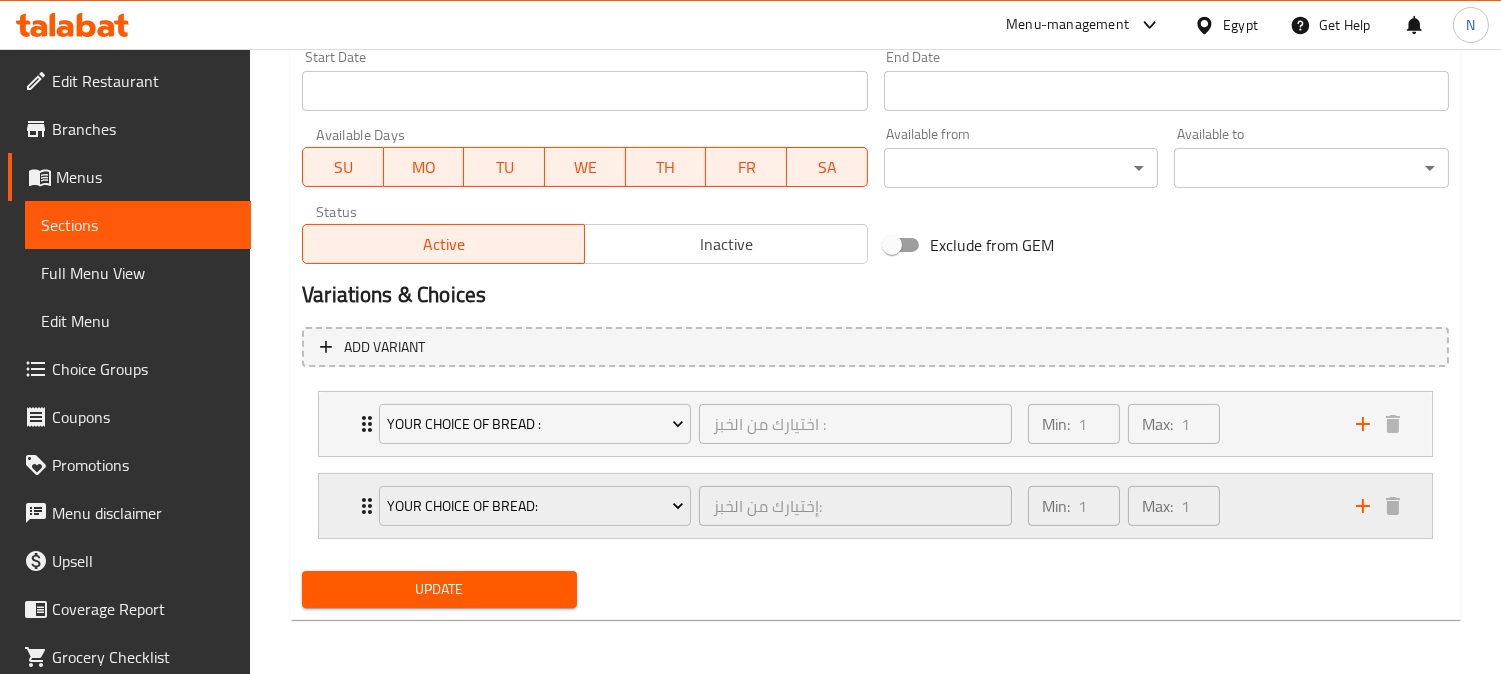 click on "Min: 1 ​ Max: 1 ​" at bounding box center [1180, 506] 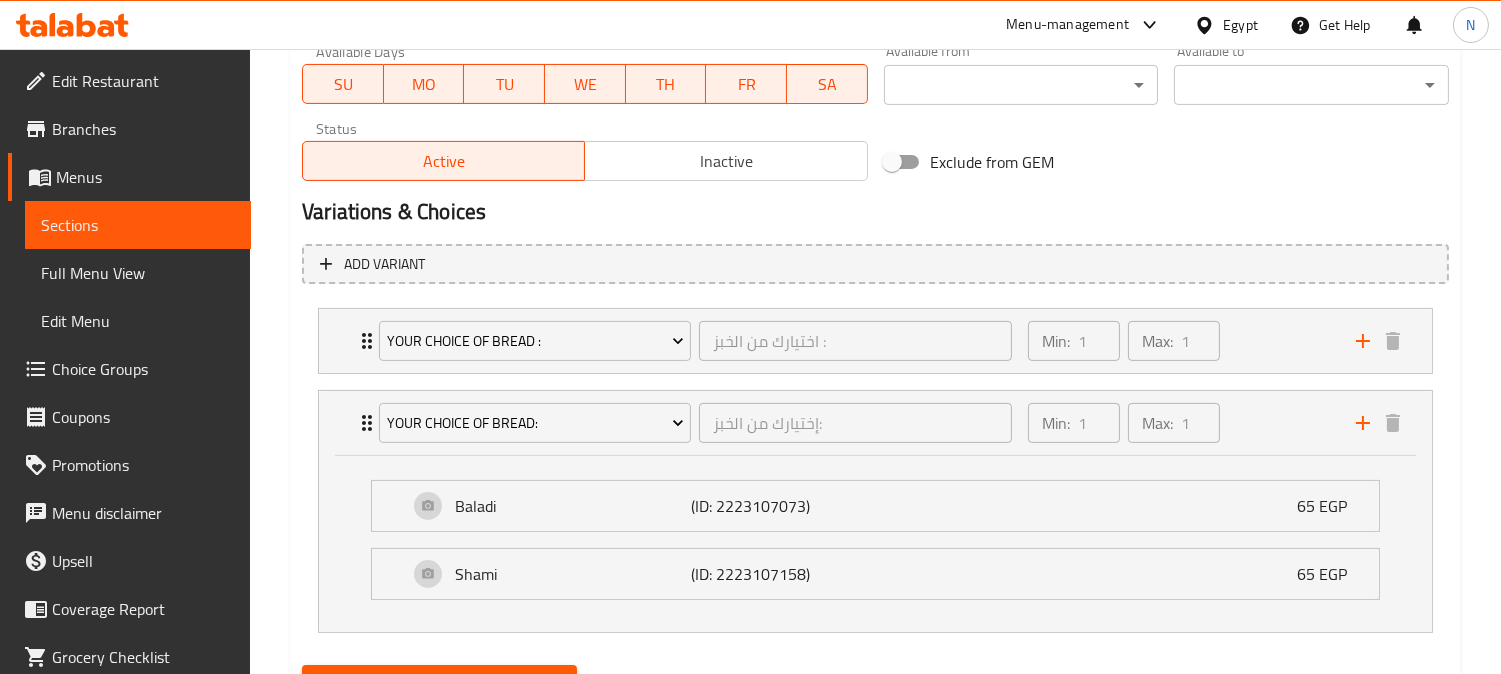scroll, scrollTop: 1058, scrollLeft: 0, axis: vertical 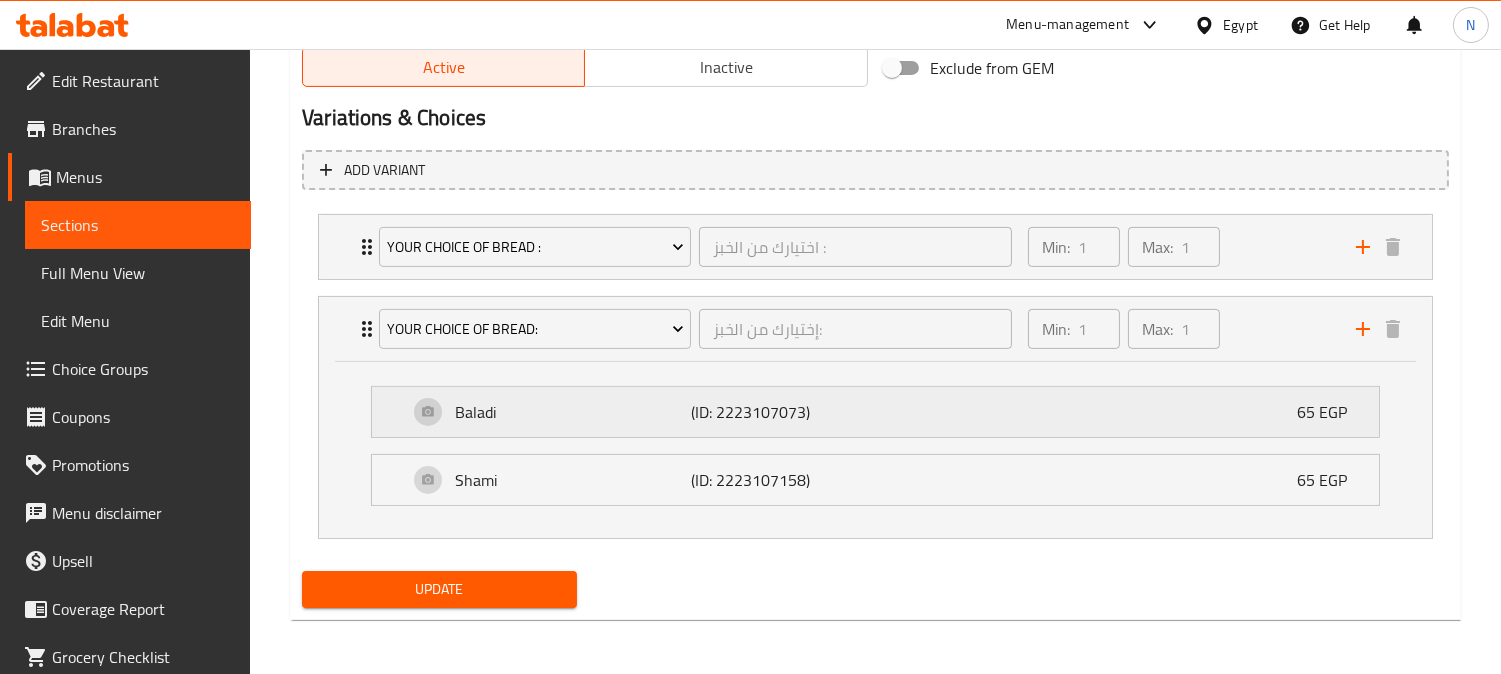 click on "Baladi (ID: 2223107073) 65 EGP" at bounding box center [881, 412] 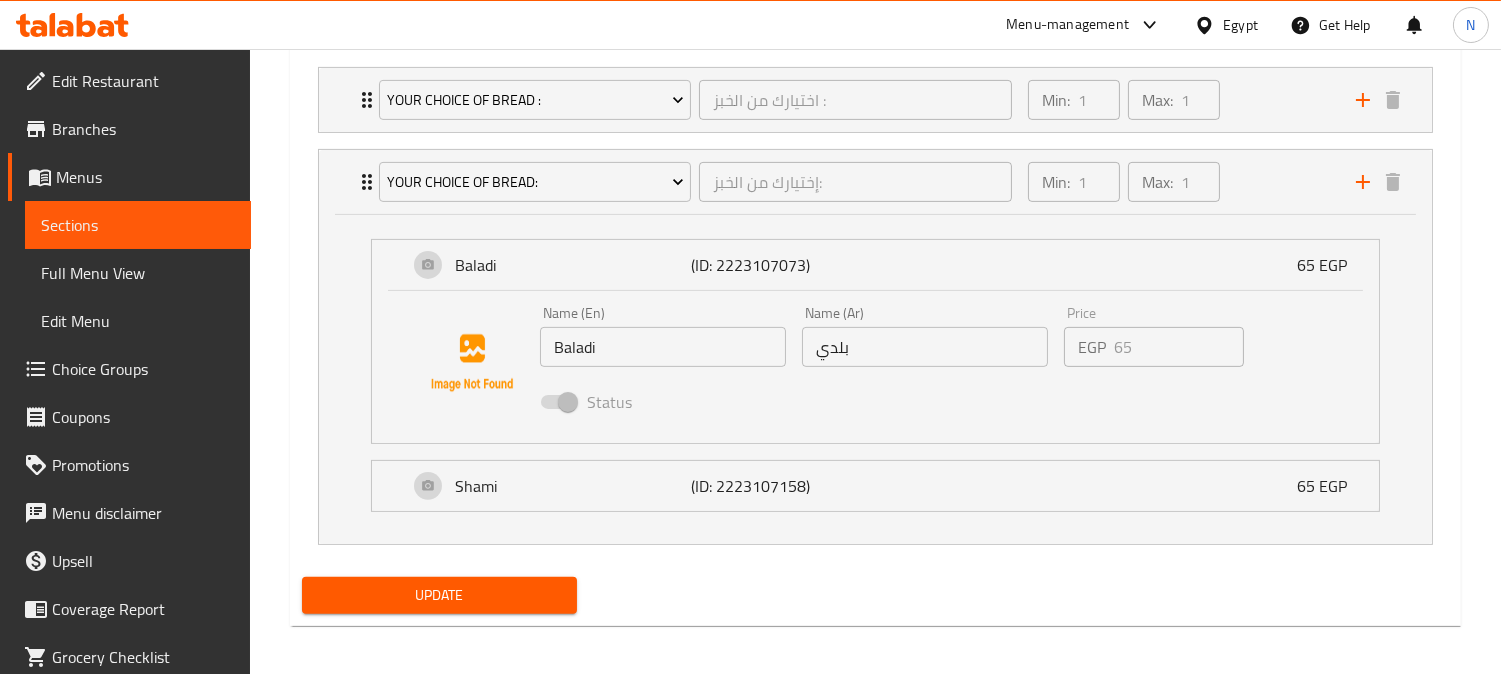 scroll, scrollTop: 1211, scrollLeft: 0, axis: vertical 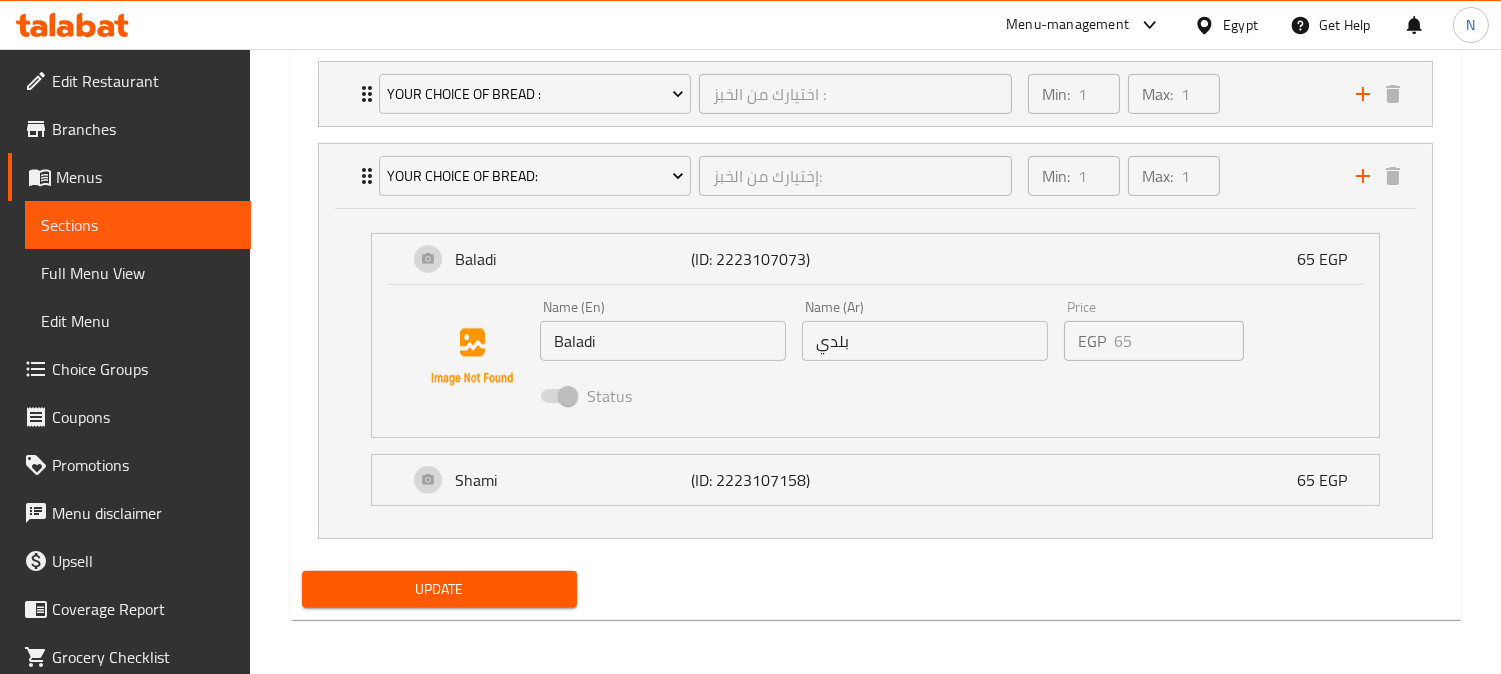 click on "Baladi" at bounding box center (663, 341) 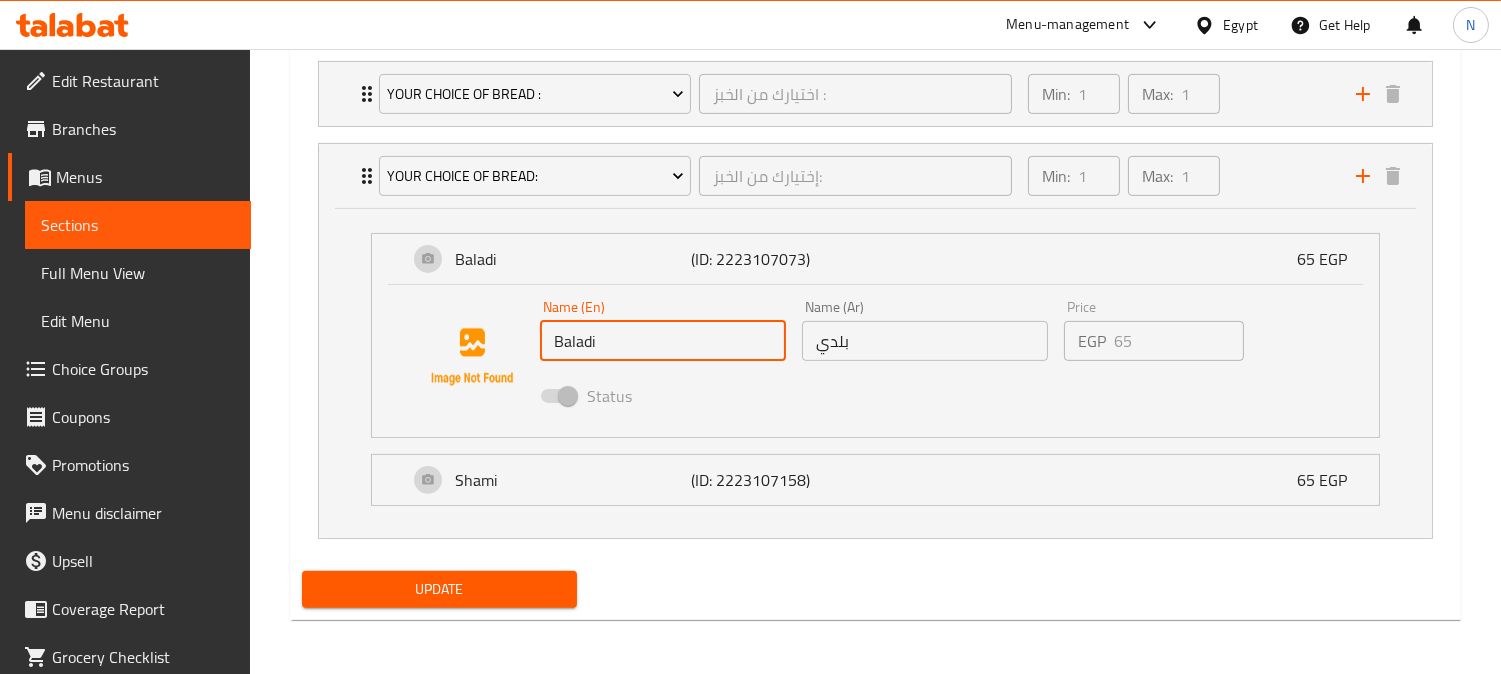click on "Baladi" at bounding box center [663, 341] 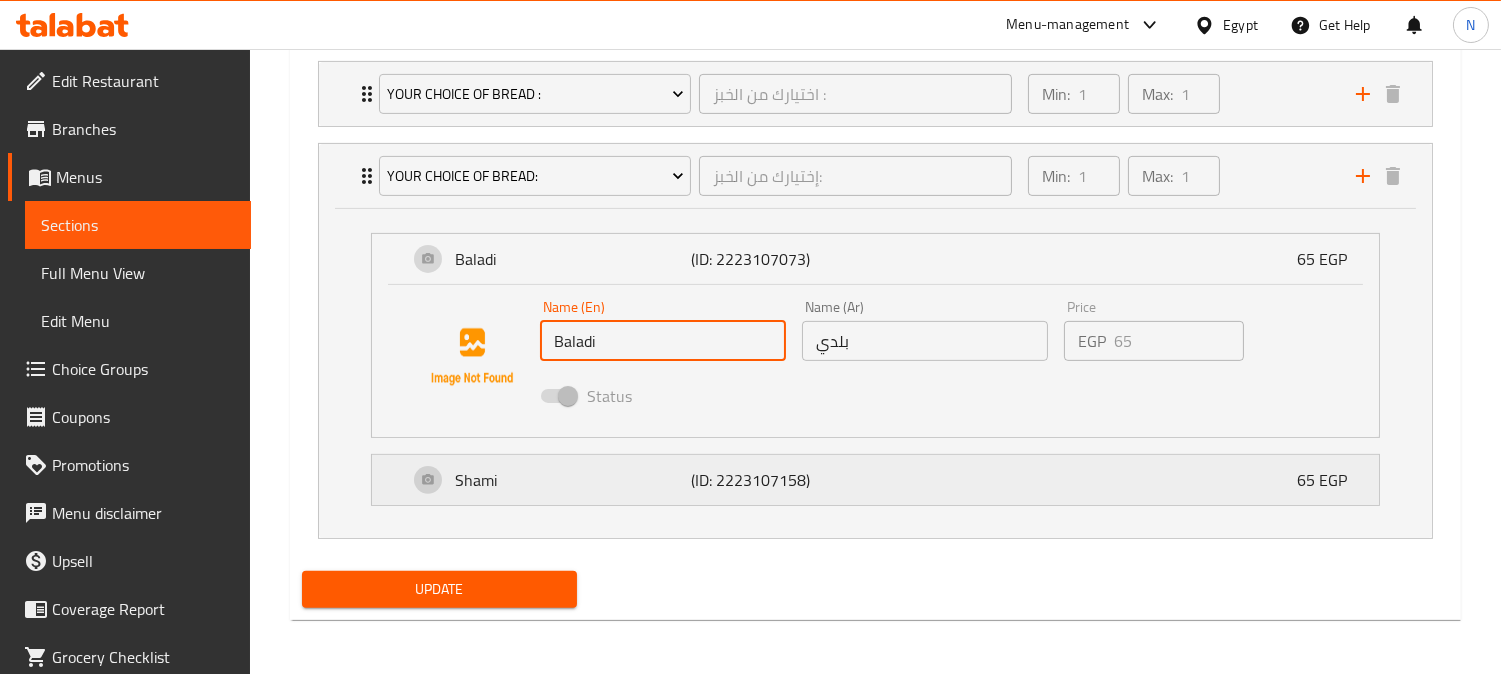 click on "Shami (ID: 2223107158) 65 EGP" at bounding box center [881, 480] 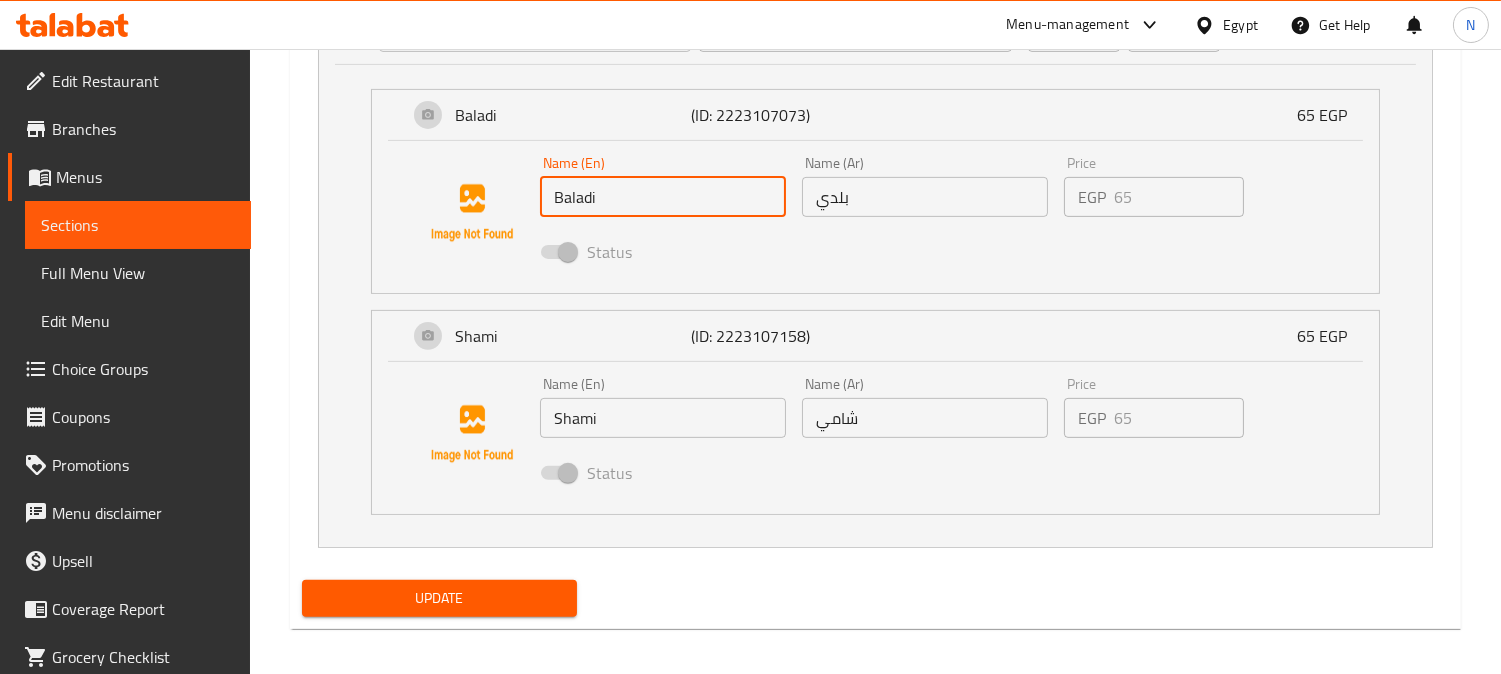 scroll, scrollTop: 1364, scrollLeft: 0, axis: vertical 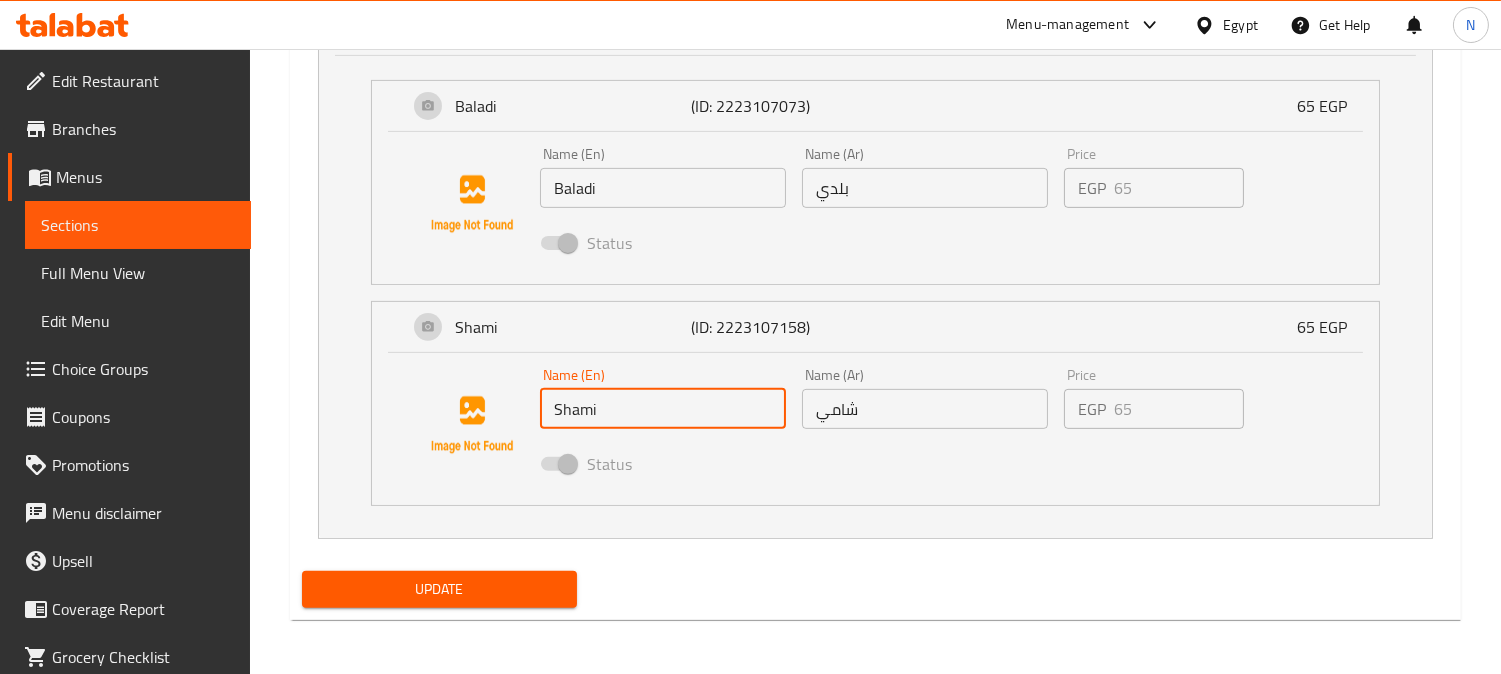 click on "Shami" at bounding box center (663, 409) 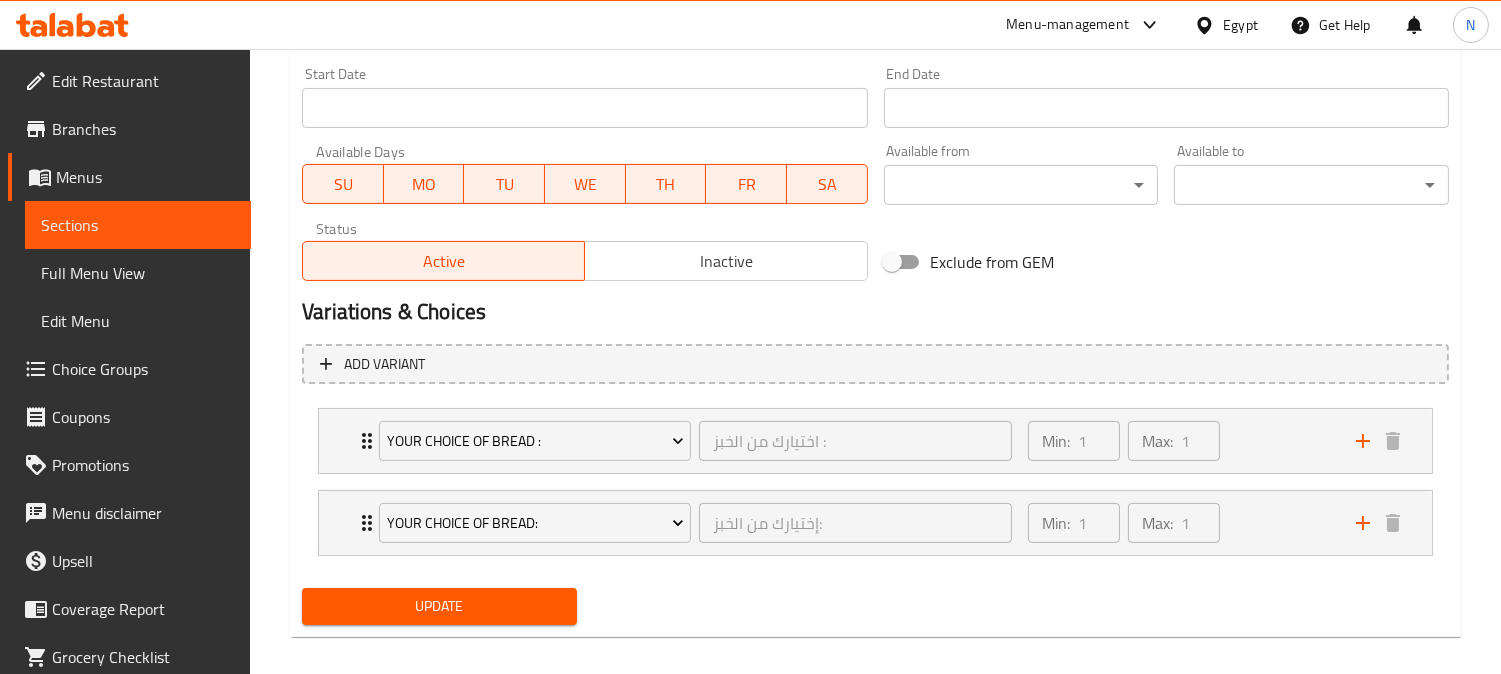 scroll, scrollTop: 881, scrollLeft: 0, axis: vertical 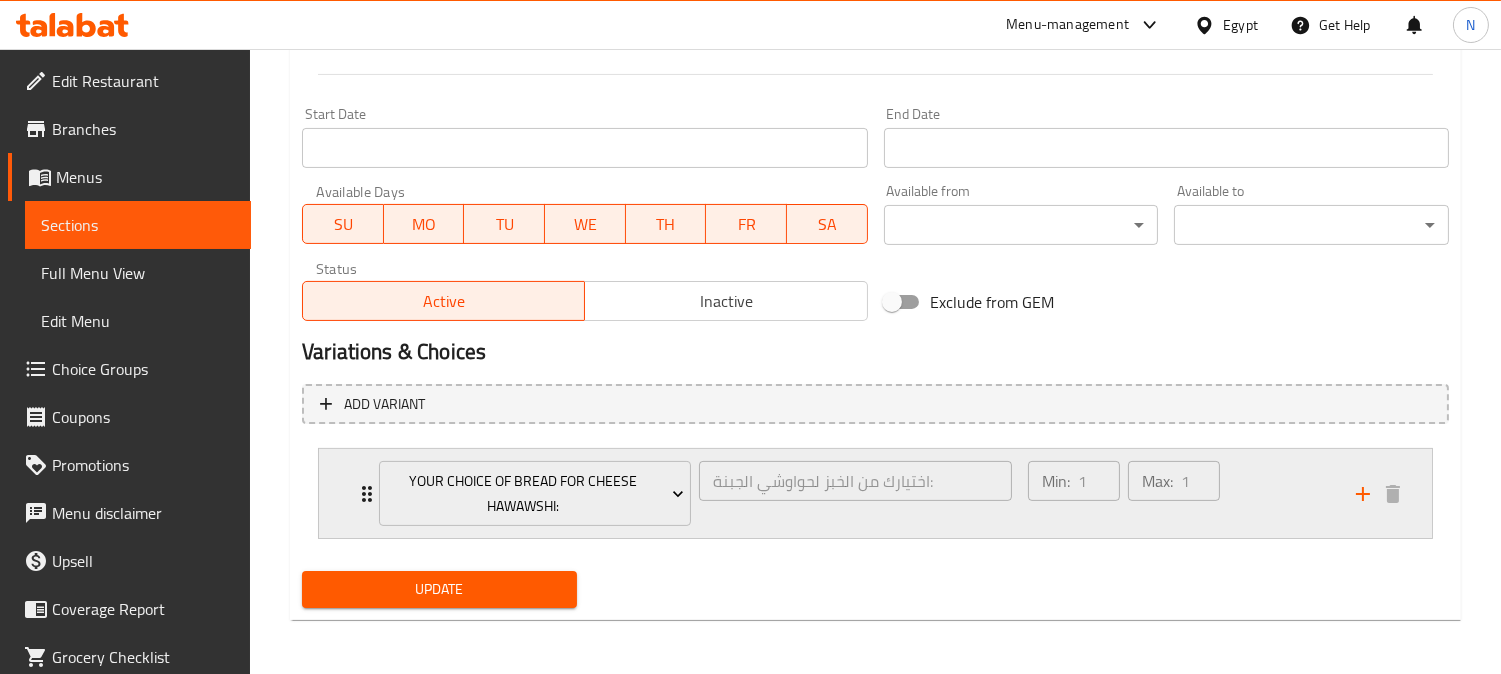 click on "Min: 1 ​ Max: 1 ​" at bounding box center (1180, 493) 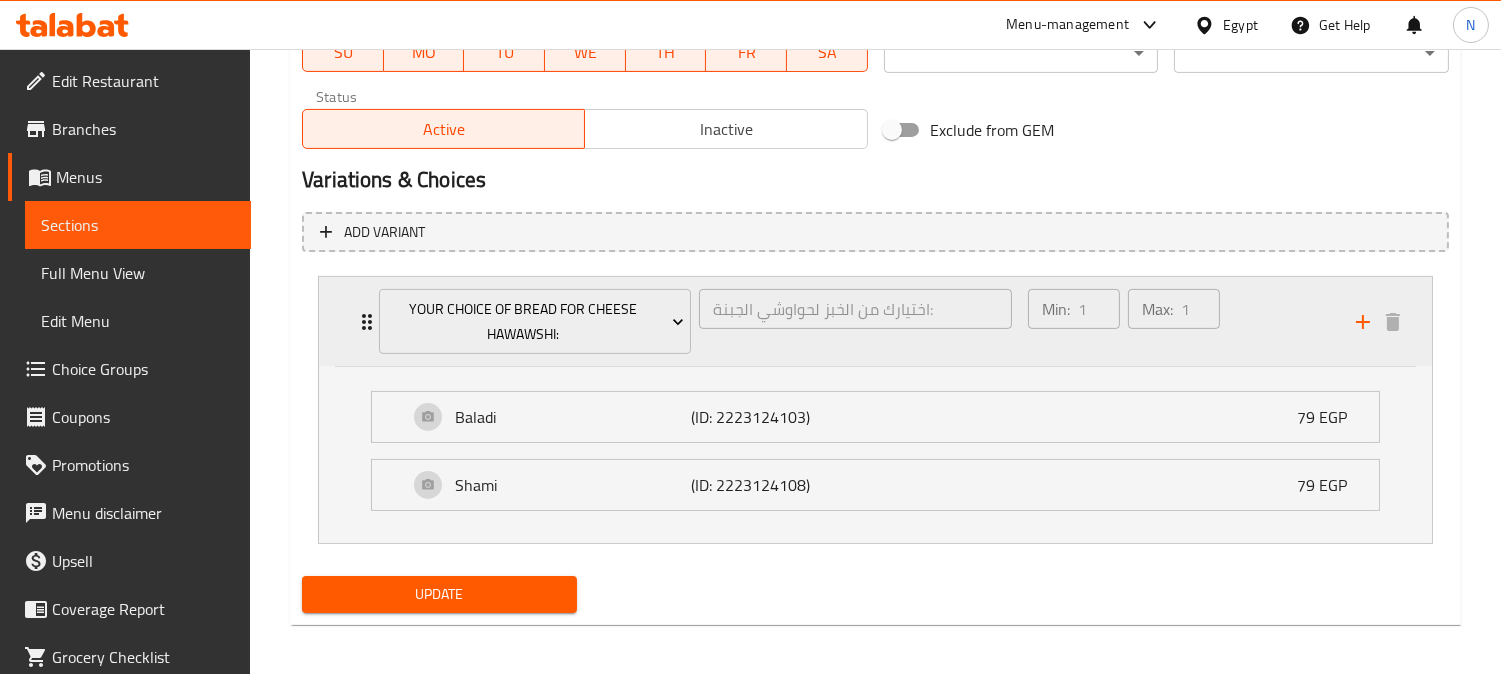 scroll, scrollTop: 1001, scrollLeft: 0, axis: vertical 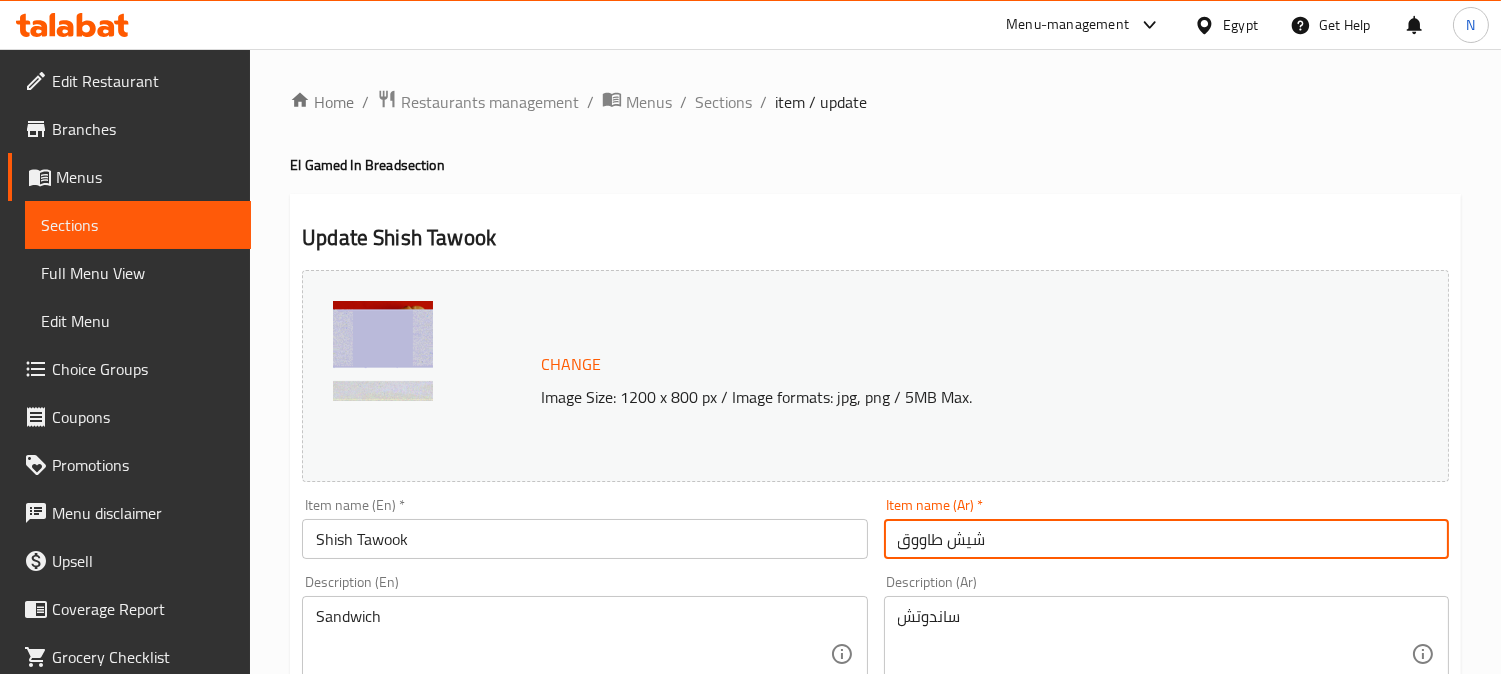 click on "شيش طاووق" at bounding box center [1166, 539] 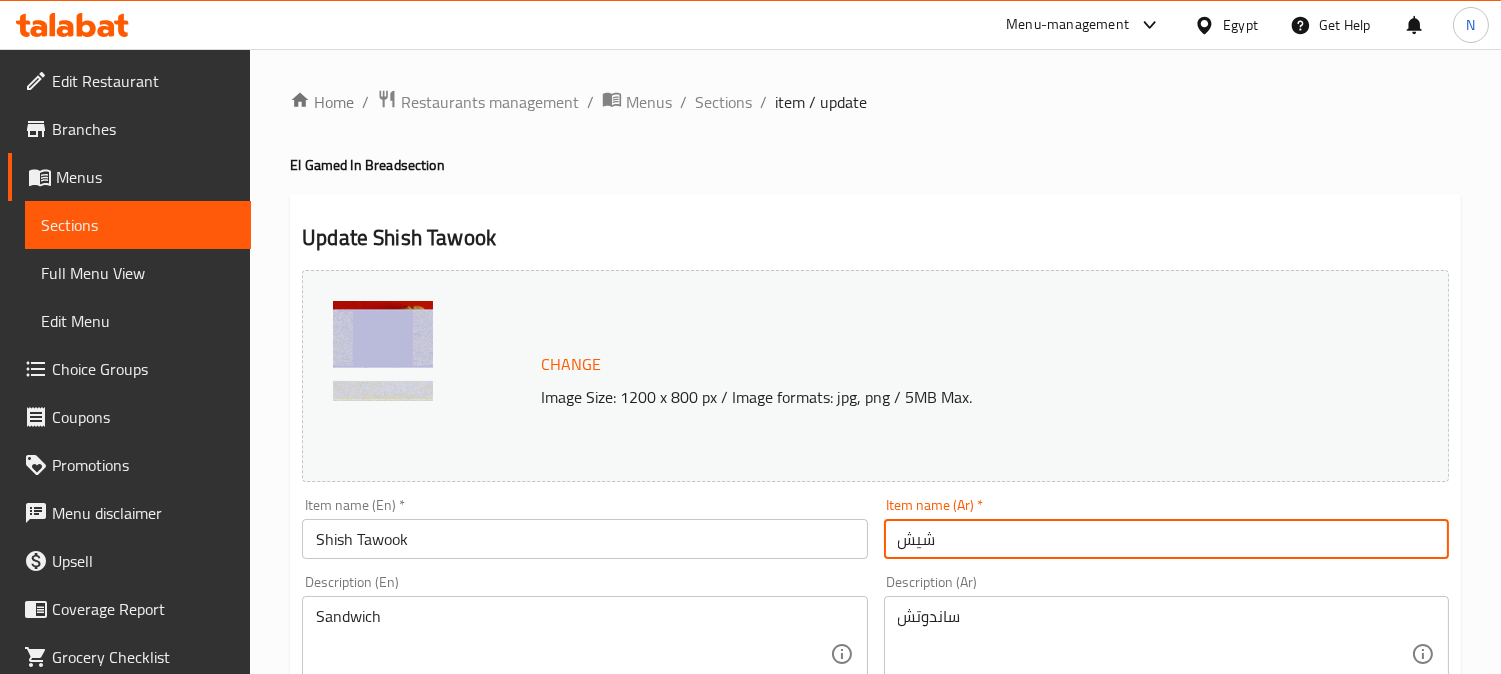 drag, startPoint x: 898, startPoint y: 541, endPoint x: 883, endPoint y: 546, distance: 15.811388 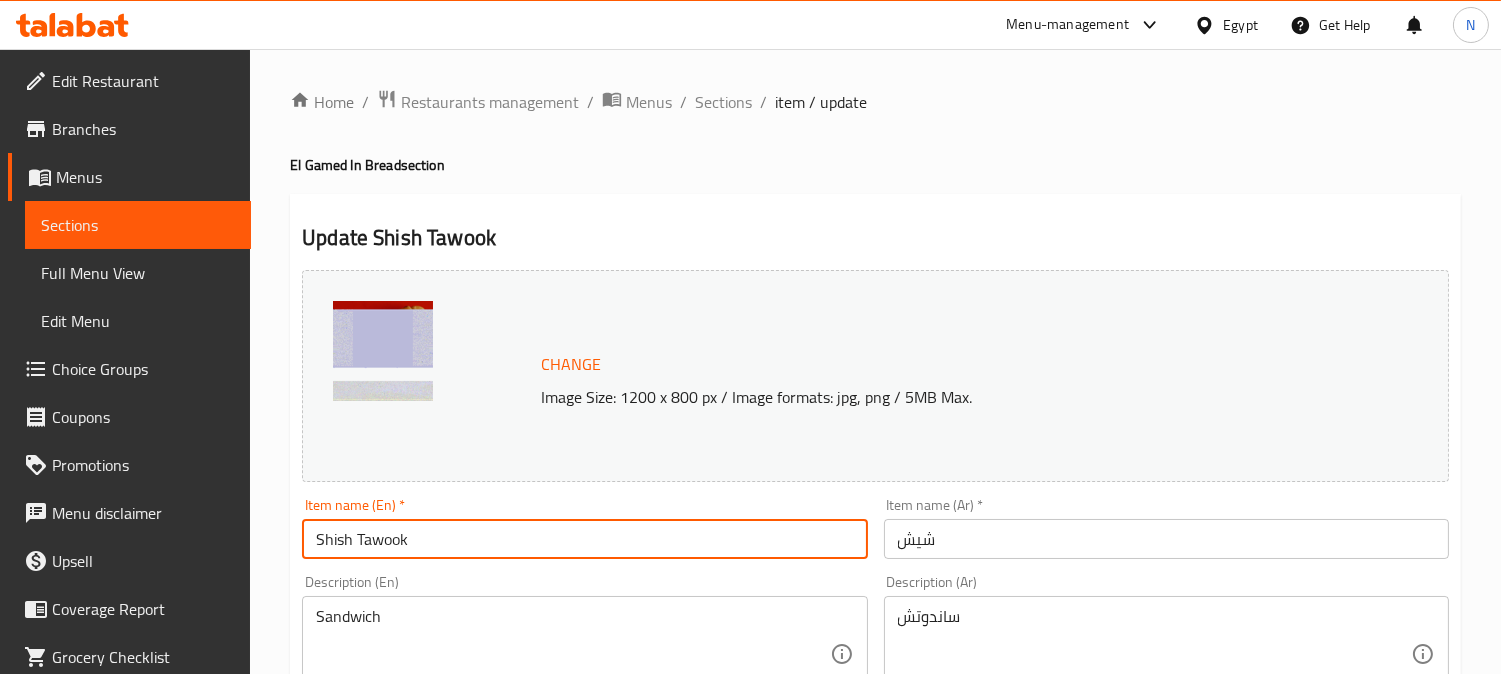 drag, startPoint x: 351, startPoint y: 547, endPoint x: 498, endPoint y: 541, distance: 147.12239 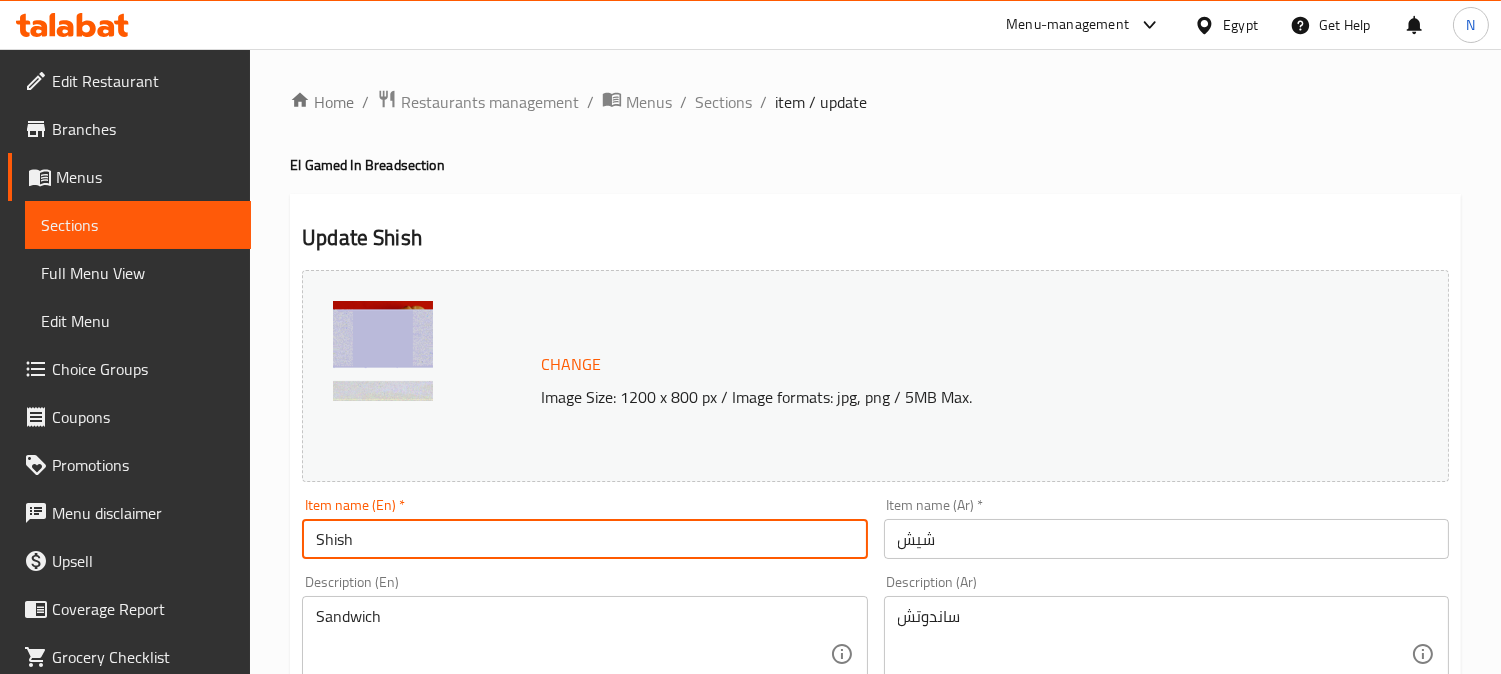 type on "Shish" 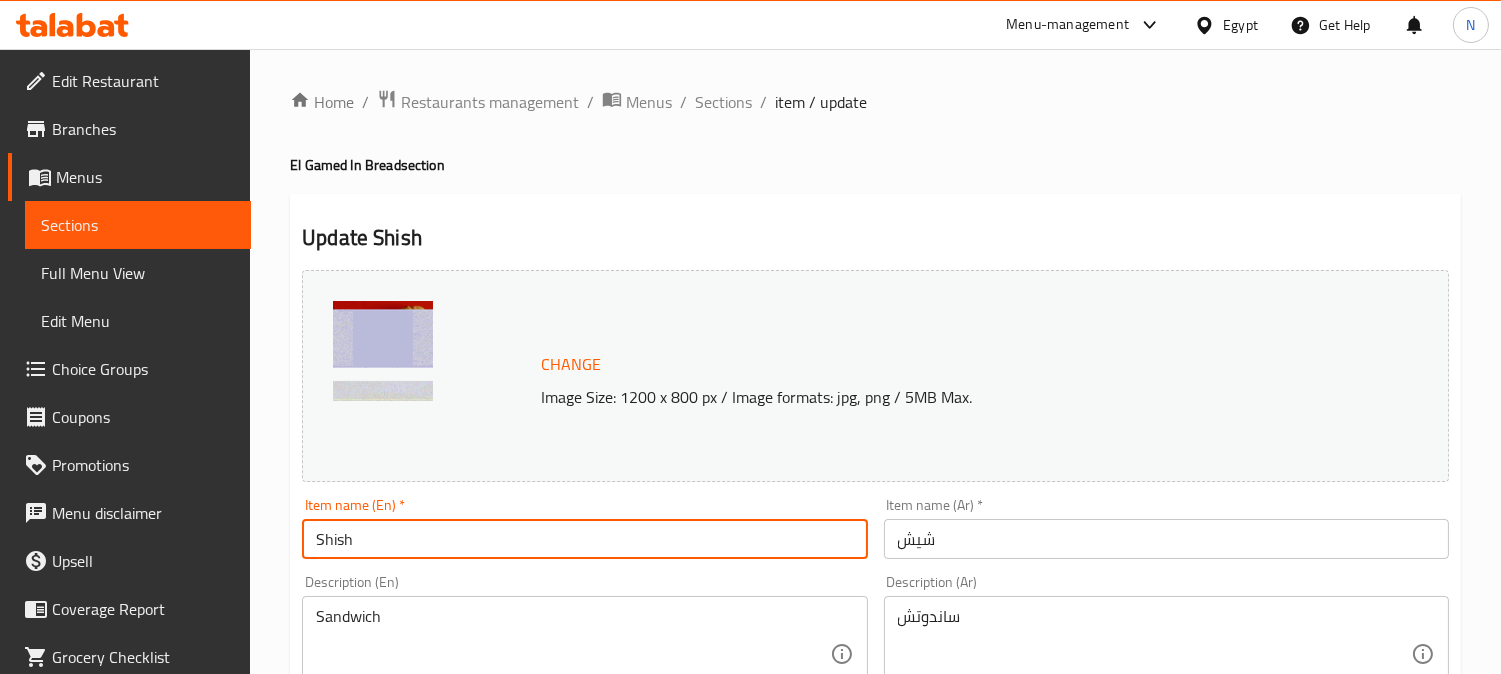 click on "ساندوتش" at bounding box center [1154, 654] 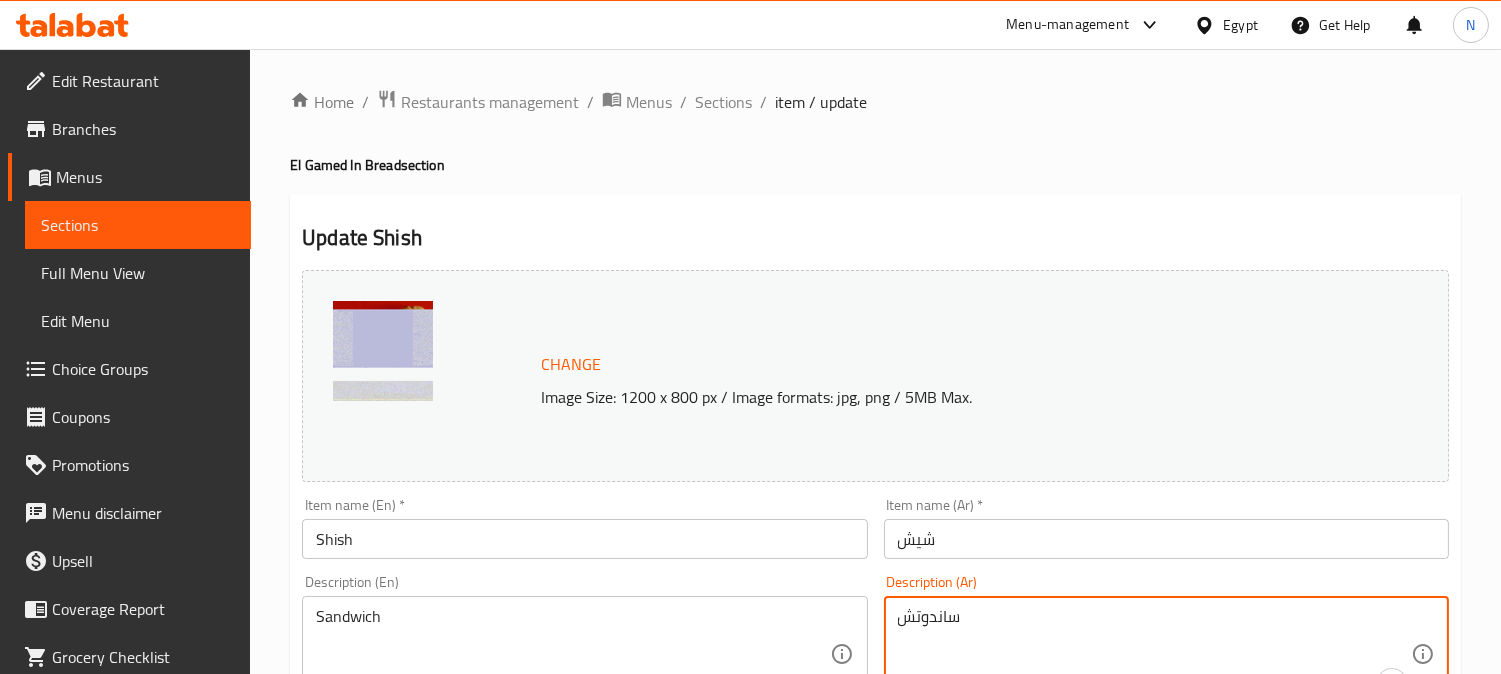 paste on "ور الدجاج المتبلة مع صوص من إختيارك
طحينة - رانش - باربكيو - تكساس - سويت شيلي (" 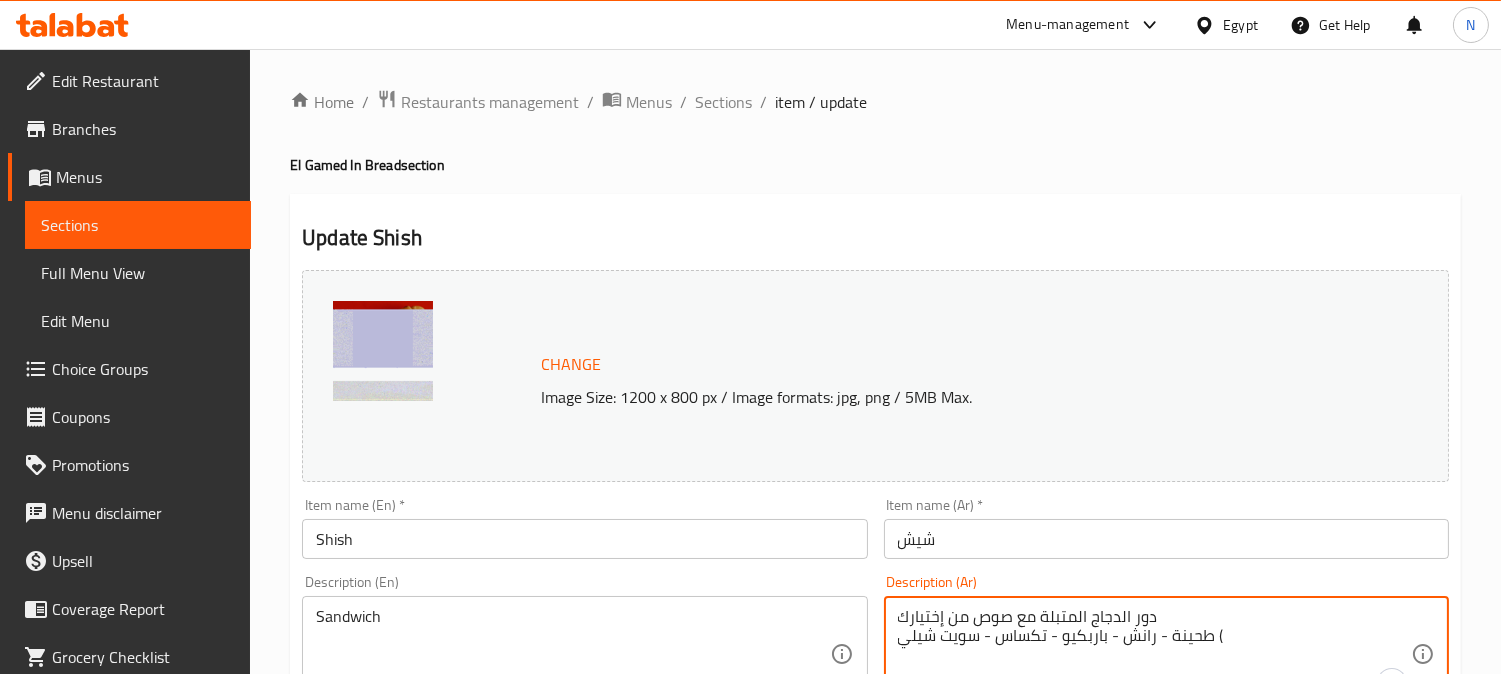 click on "دور الدجاج المتبلة مع صوص من إختيارك
طحينة - رانش - باربكيو - تكساس - سويت شيلي (" at bounding box center (1154, 654) 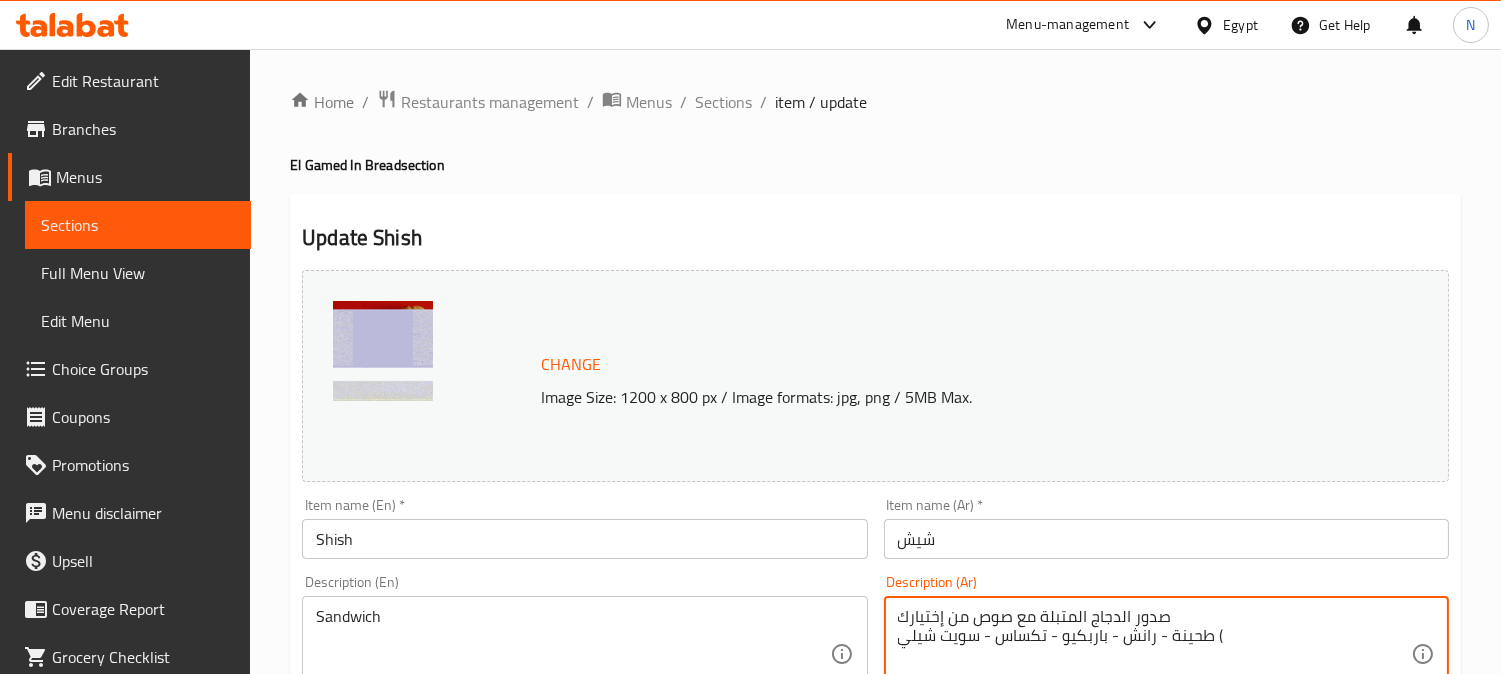 click on "صدور الدجاج المتبلة مع صوص من إختيارك
طحينة - رانش - باربكيو - تكساس - سويت شيلي (" at bounding box center [1154, 654] 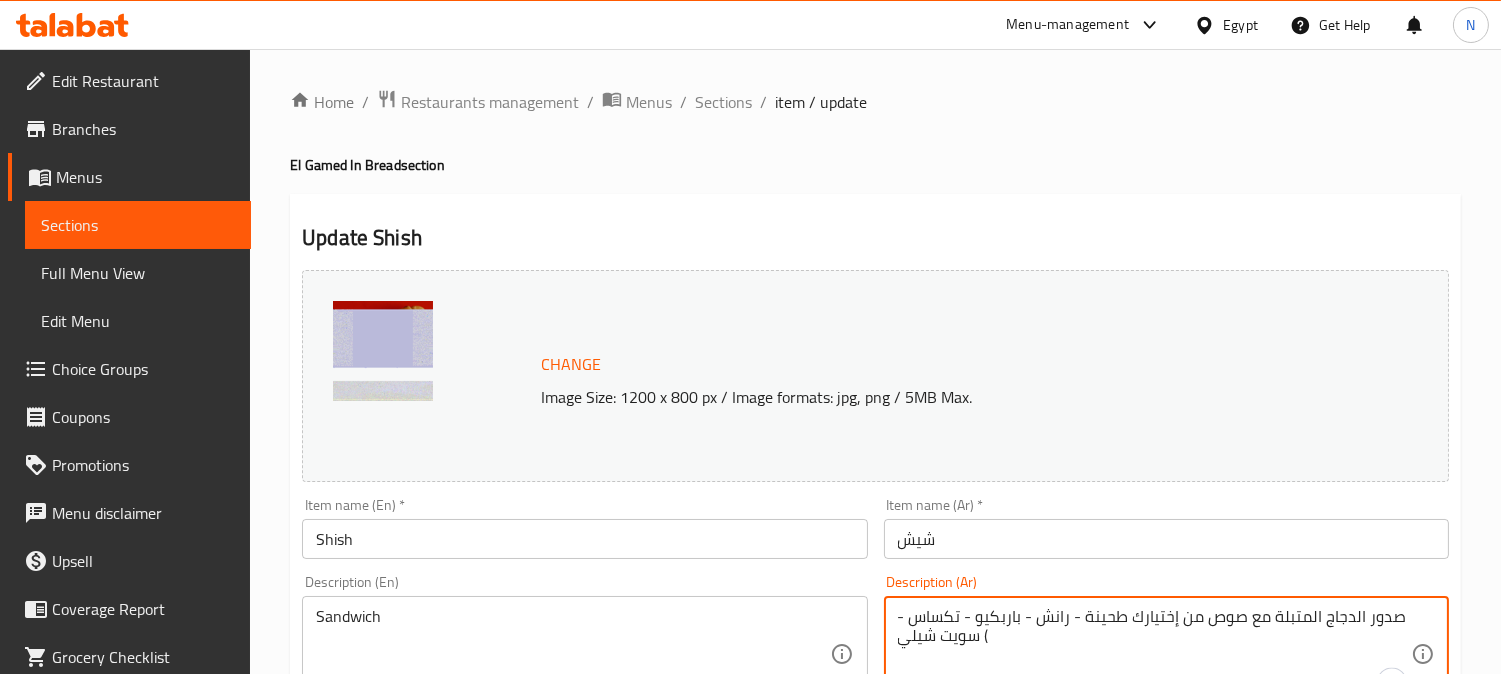 drag, startPoint x: 980, startPoint y: 635, endPoint x: 998, endPoint y: 635, distance: 18 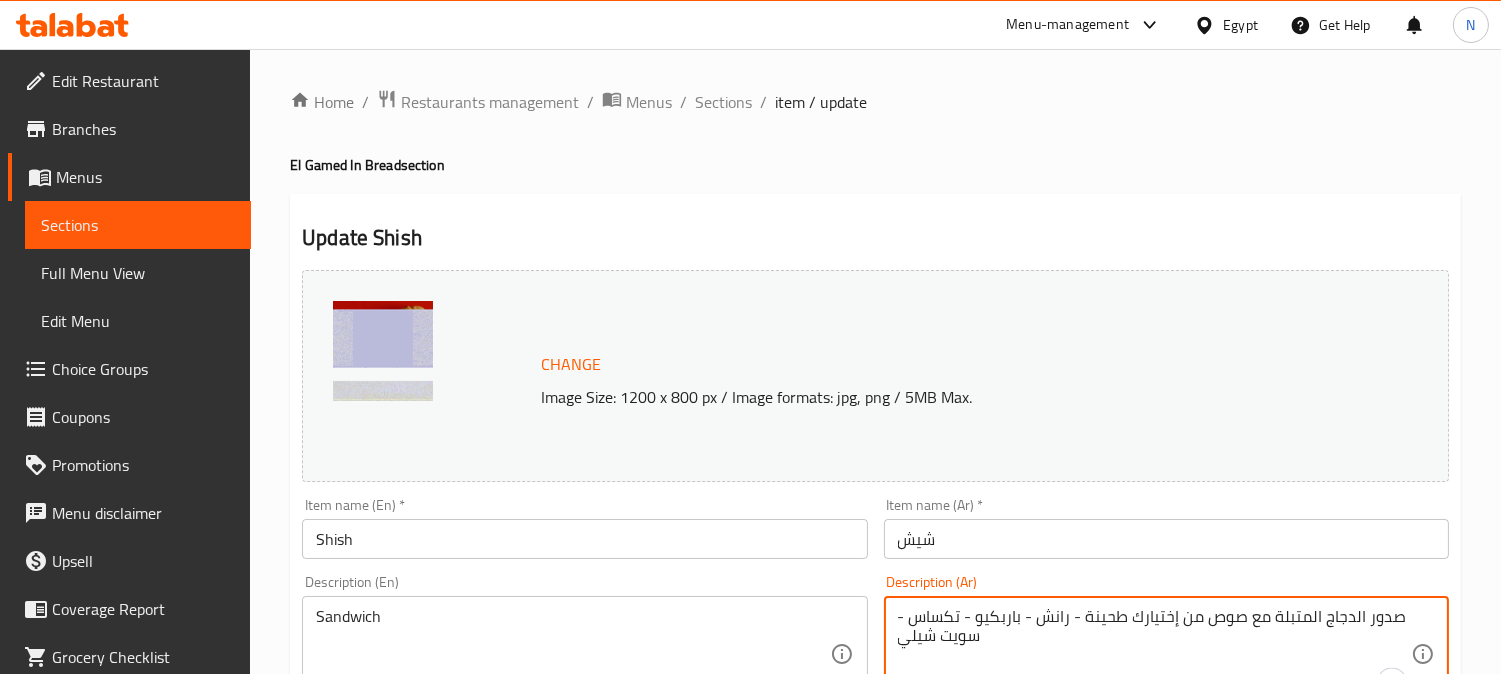 click on "صدور الدجاج المتبلة مع صوص من إختيارك طحينة - رانش - باربكيو - تكساس - سويت شيلي" at bounding box center [1154, 654] 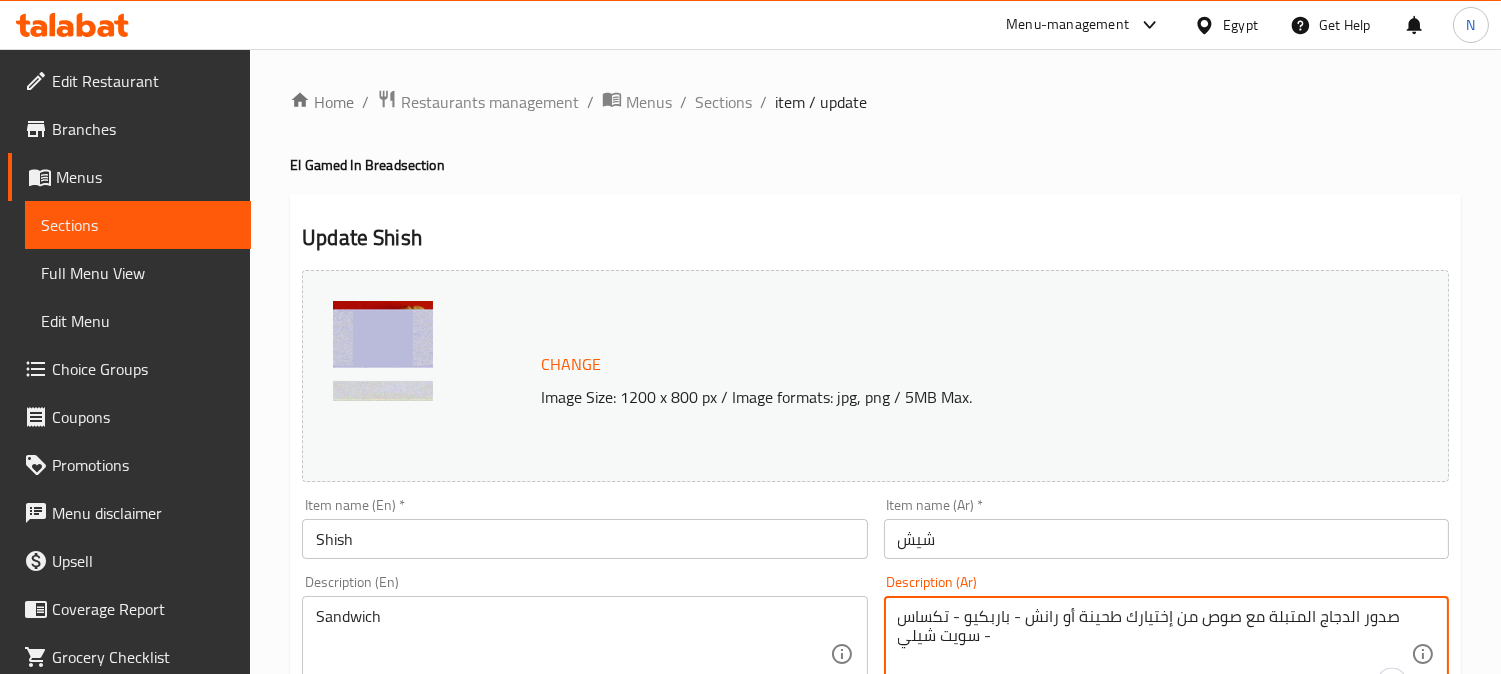 click on "صدور الدجاج المتبلة مع صوص من إختيارك طحينة أو رانش - باربكيو - تكساس - سويت شيلي" at bounding box center (1154, 654) 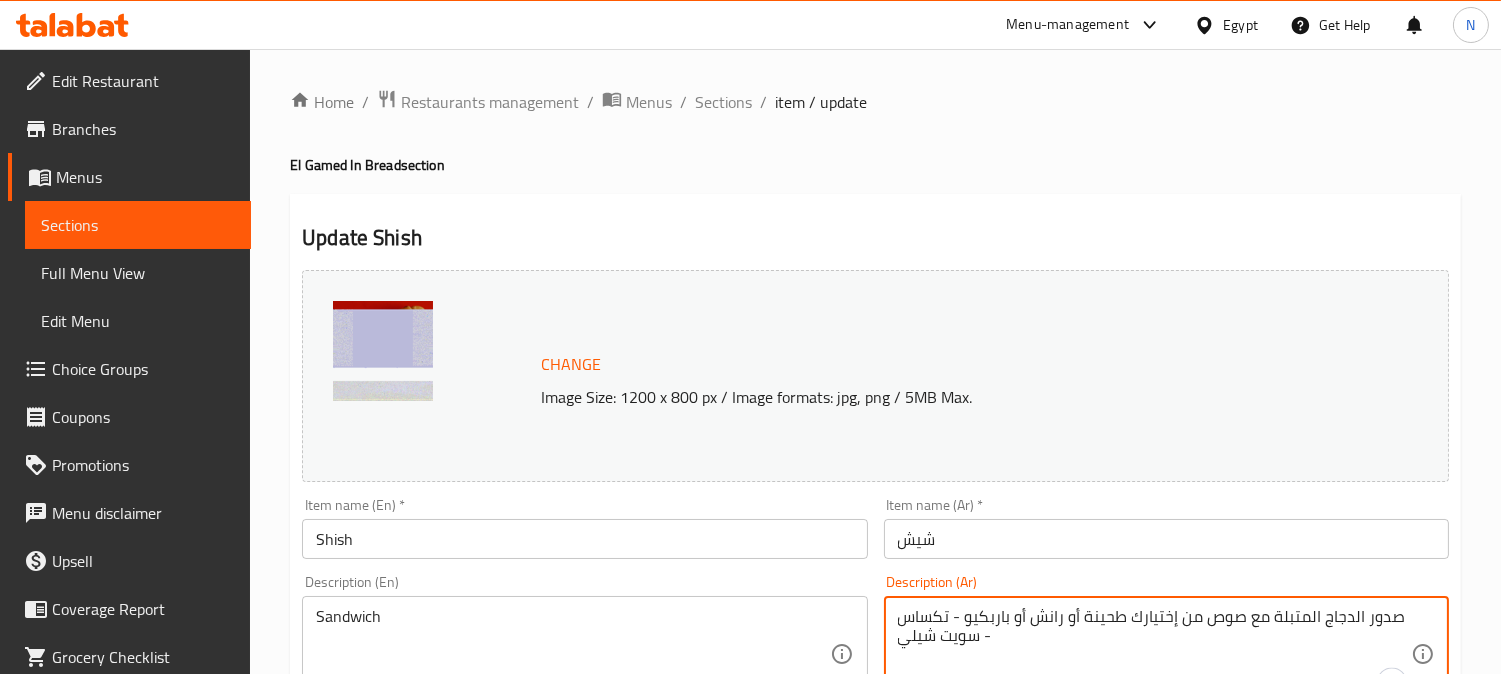 click on "صدور الدجاج المتبلة مع صوص من إختيارك طحينة أو رانش أو باربكيو - تكساس - سويت شيلي" at bounding box center (1154, 654) 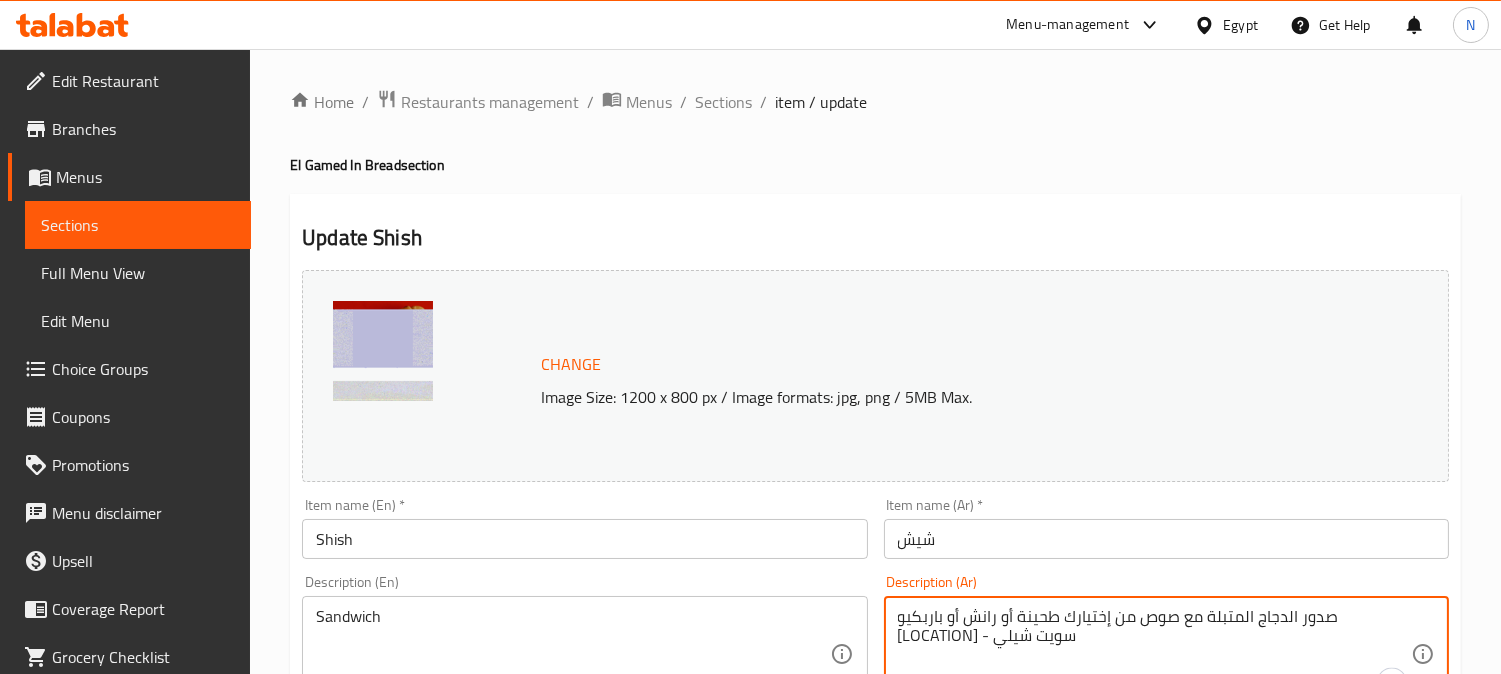 paste on "أو" 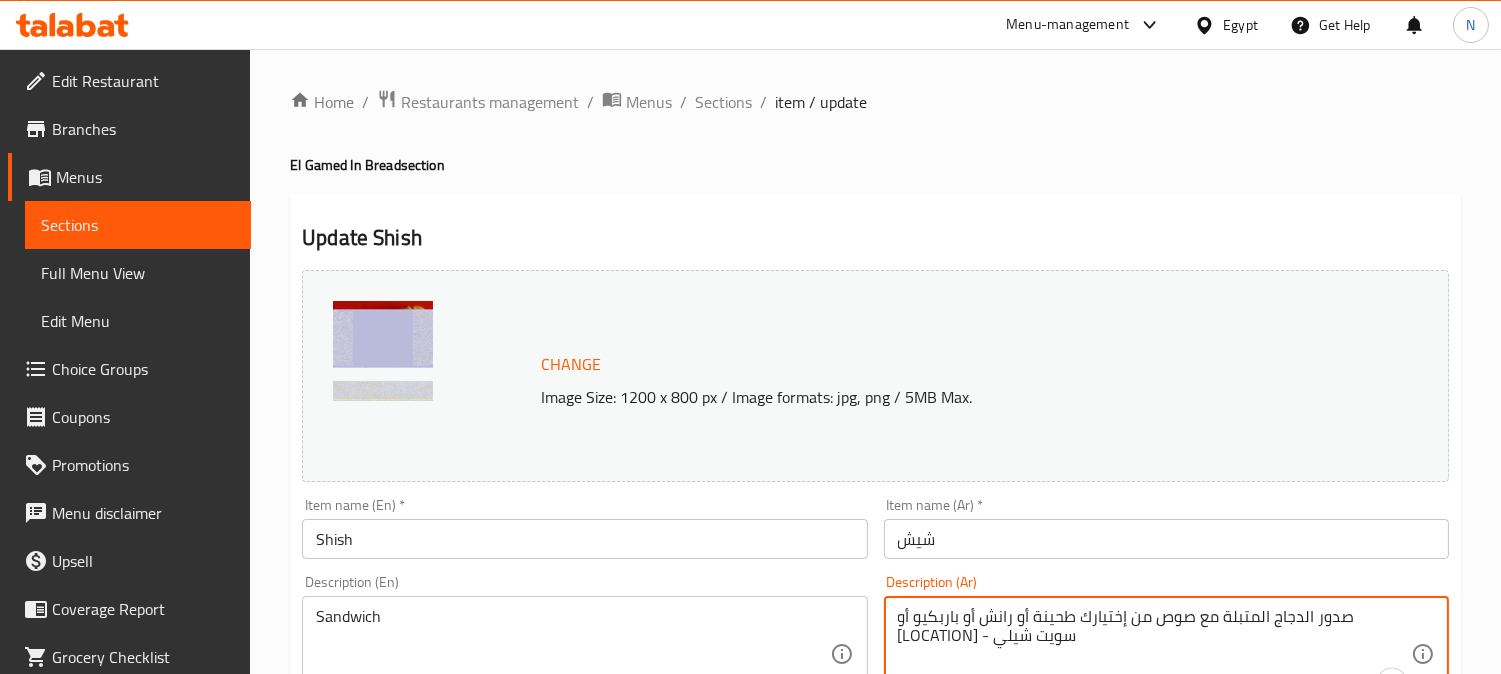 drag, startPoint x: 986, startPoint y: 641, endPoint x: 1004, endPoint y: 636, distance: 18.681541 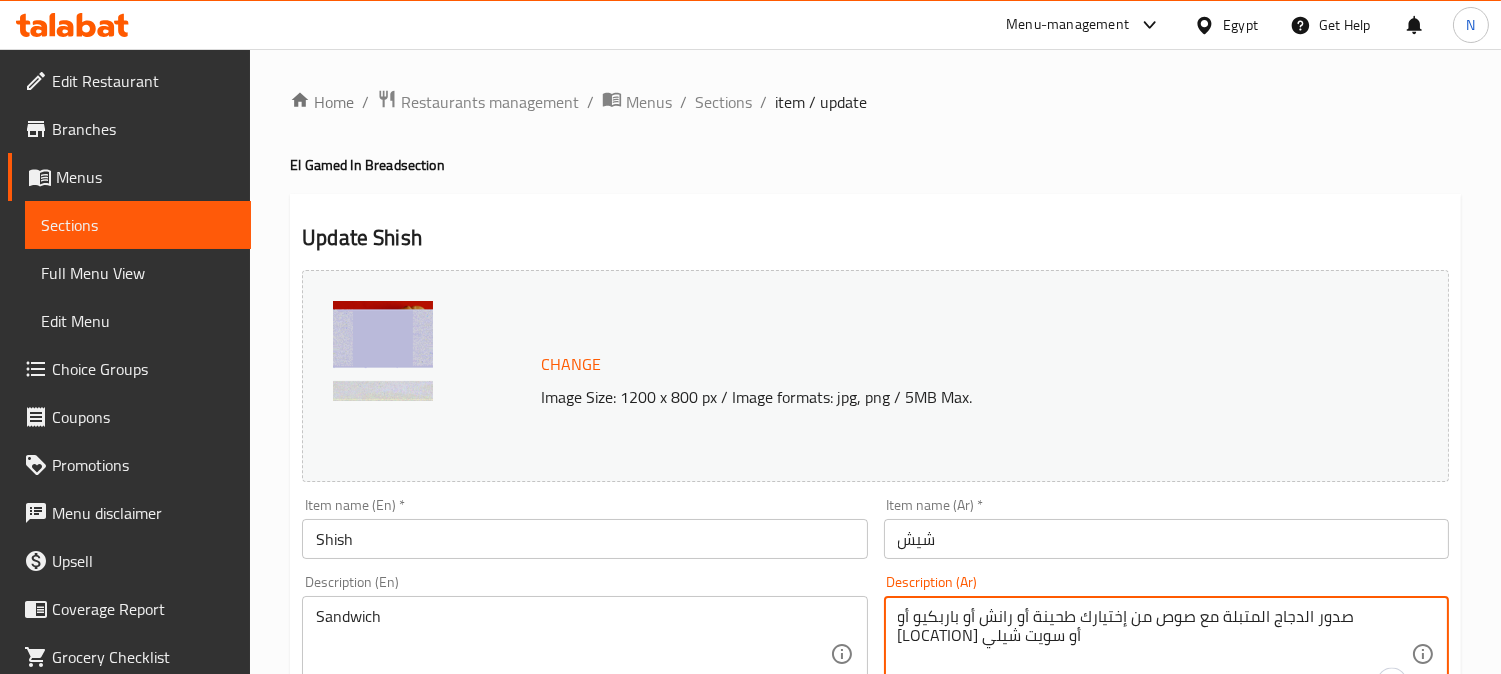 click on "صدور الدجاج المتبلة مع صوص من إختيارك طحينة أو رانش أو باربكيو أو  [LOCATION] أو سويت شيلي" at bounding box center (1154, 654) 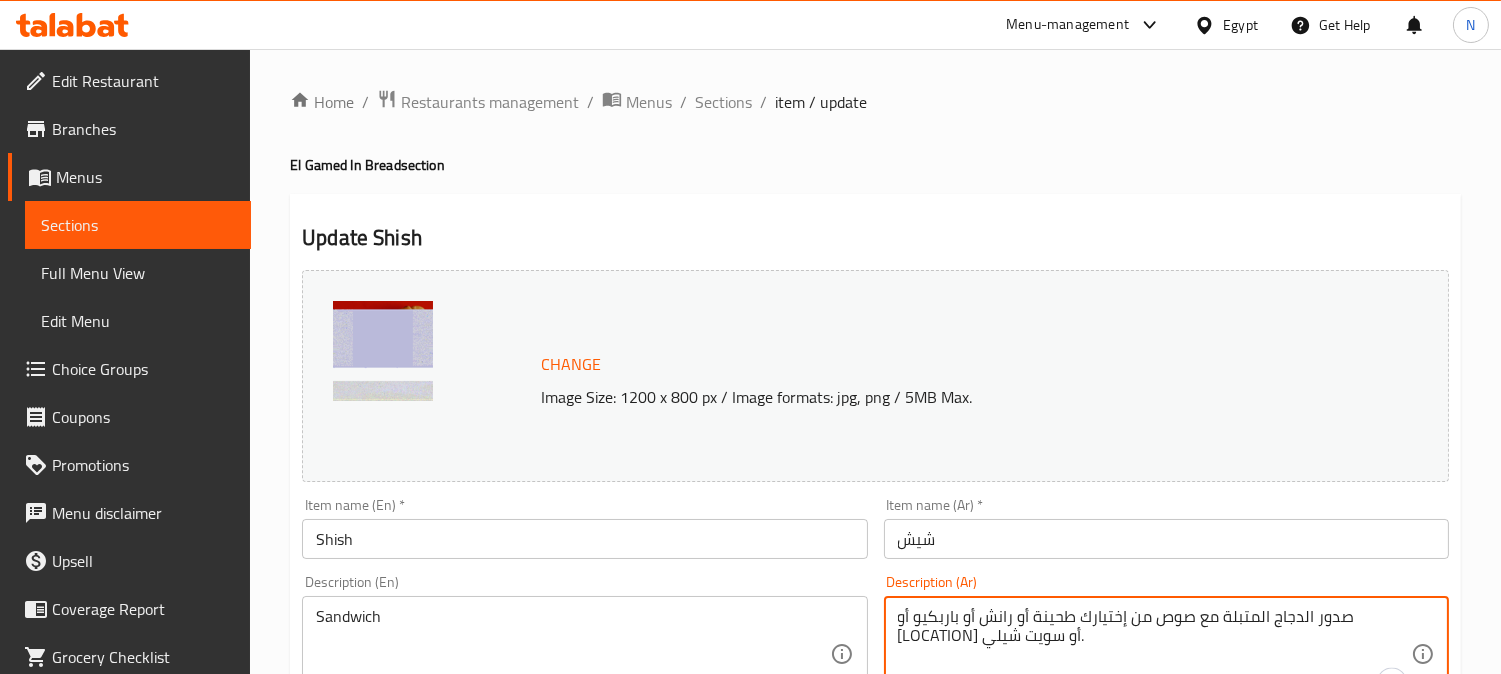 click on "صدور الدجاج المتبلة مع صوص من إختيارك طحينة أو رانش أو باربكيو أو  [LOCATION] أو سويت شيلي." at bounding box center (1154, 654) 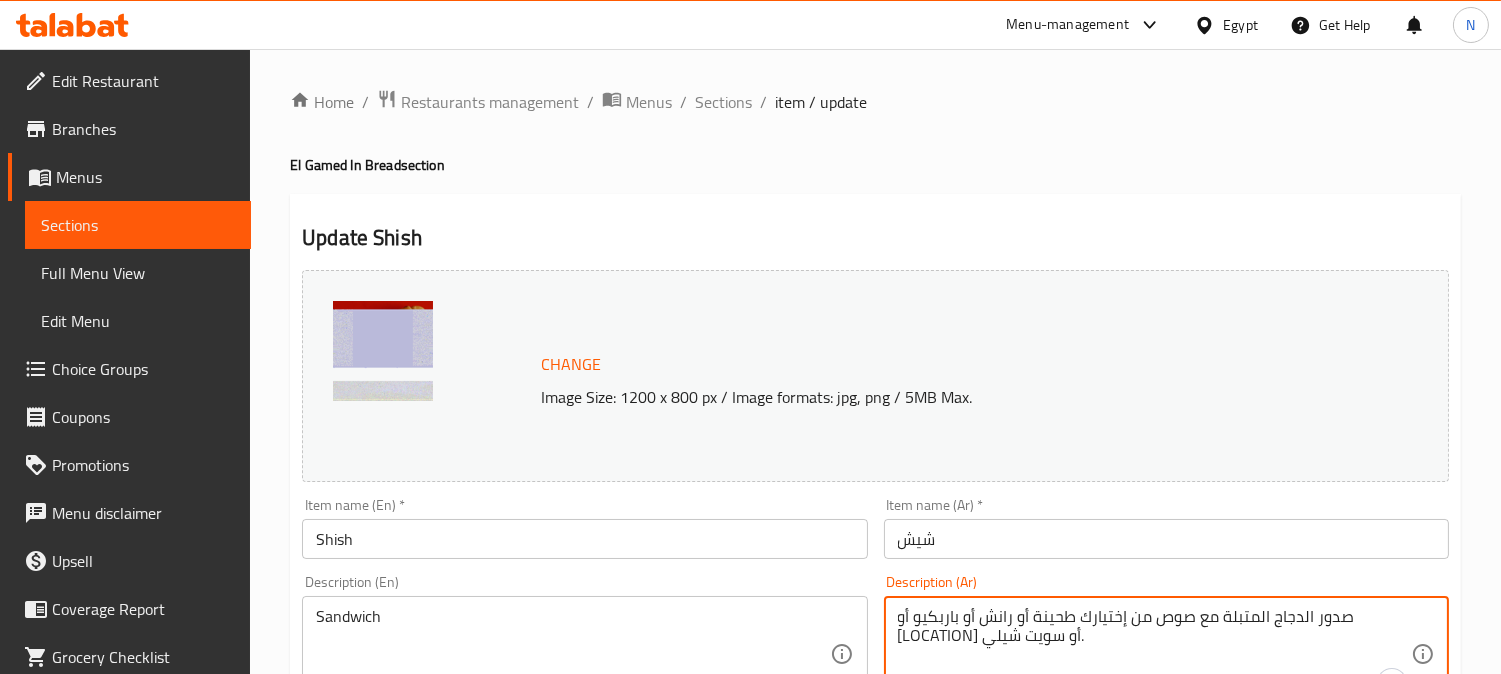 type on "صدور الدجاج المتبلة مع صوص من إختيارك طحينة أو رانش أو باربكيو أو  [LOCATION] أو سويت شيلي." 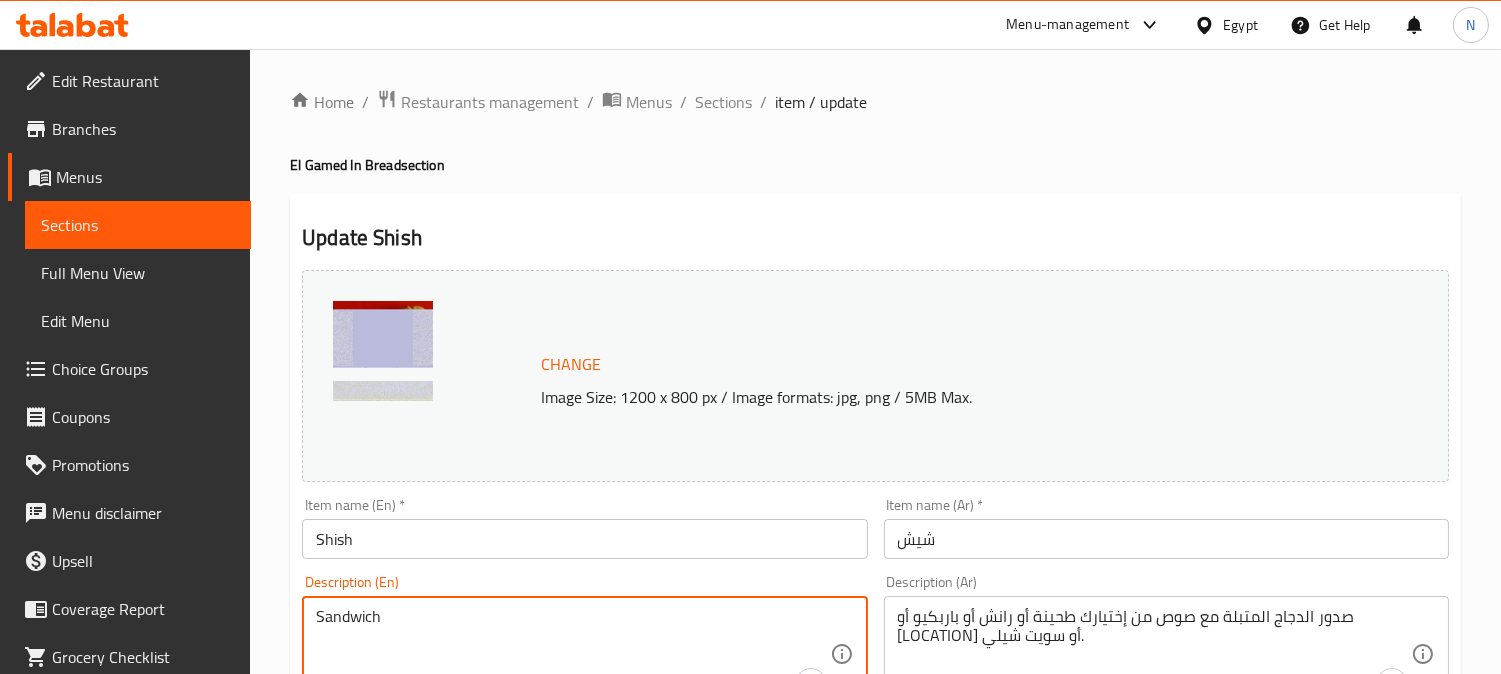 click on "Sandwich" at bounding box center (572, 654) 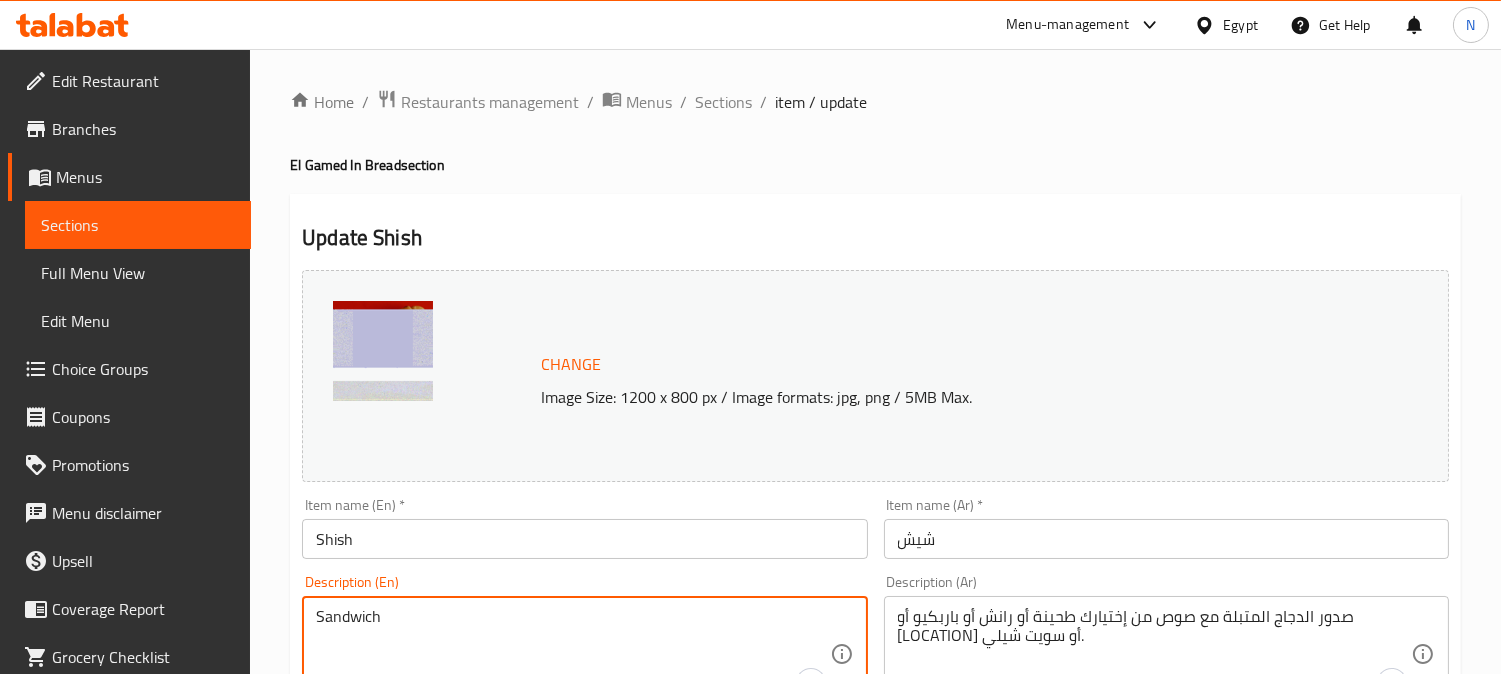 click on "Sandwich" at bounding box center (572, 654) 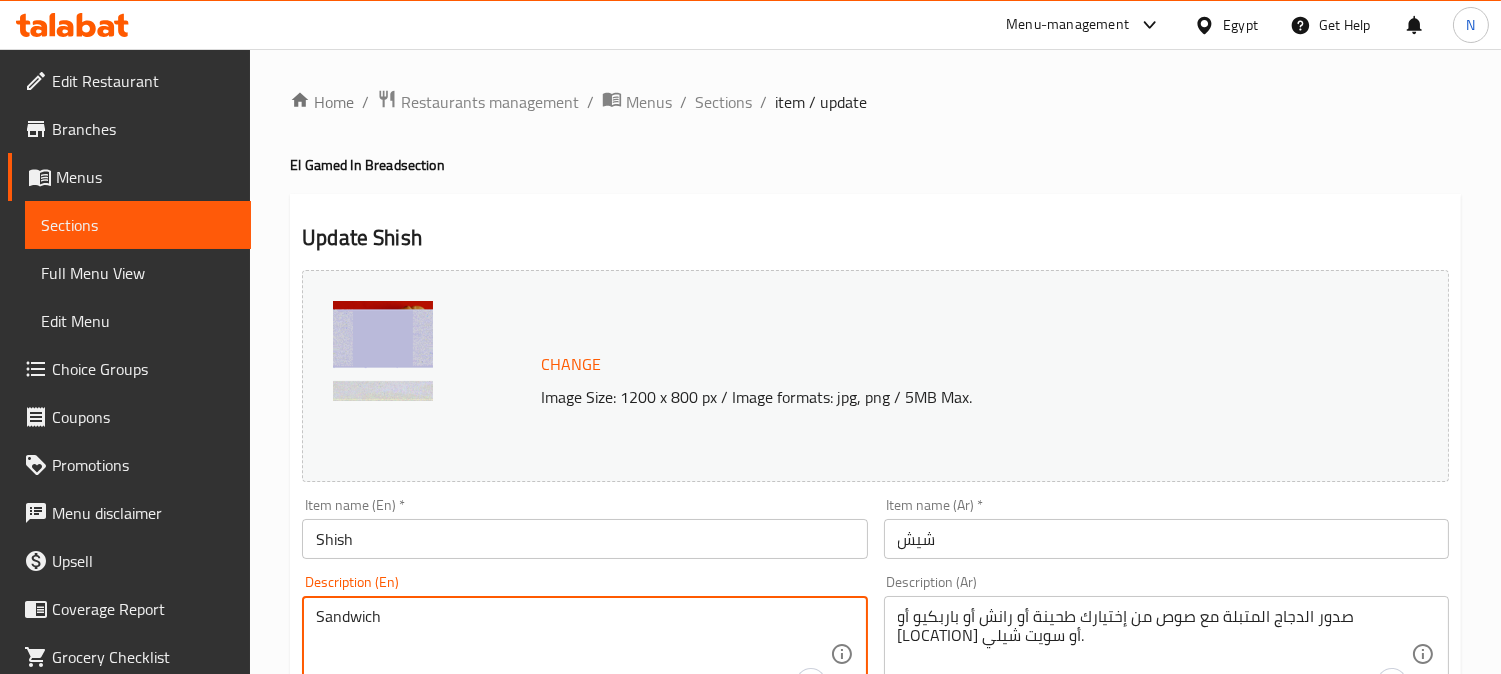 paste on "Marinated chicken breasts with your choice of sauce: tahini, ranch, barbecue, Texas, or sweet chili." 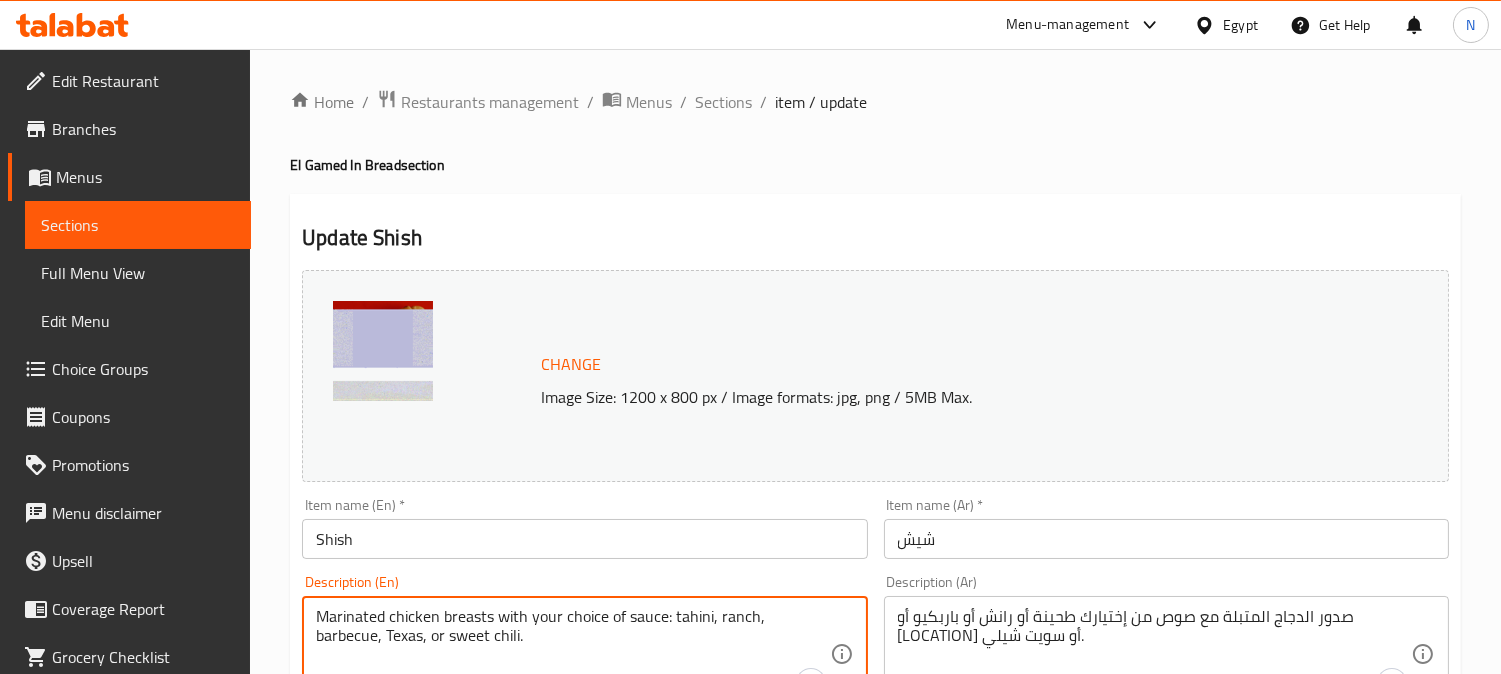 scroll, scrollTop: 111, scrollLeft: 0, axis: vertical 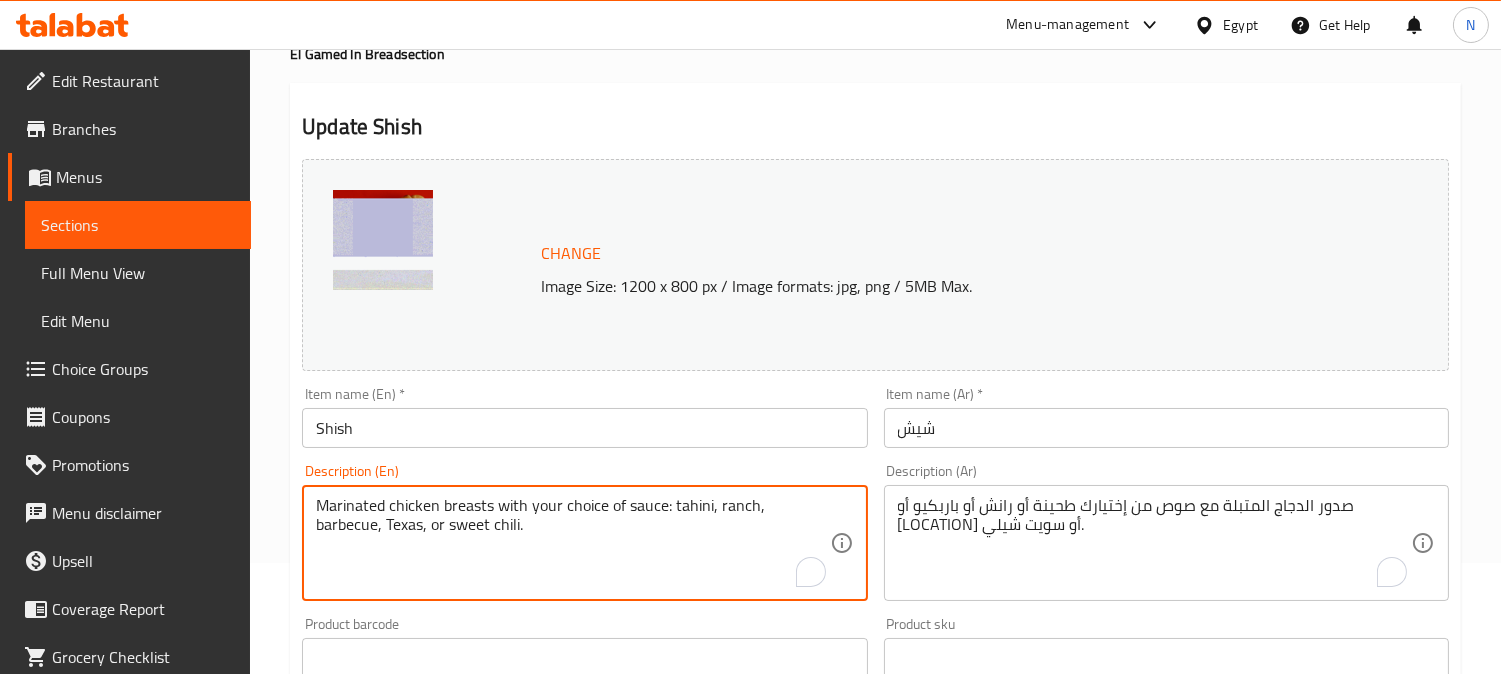 click on "Marinated chicken breasts with your choice of sauce: tahini, ranch, barbecue, Texas, or sweet chili." at bounding box center (572, 543) 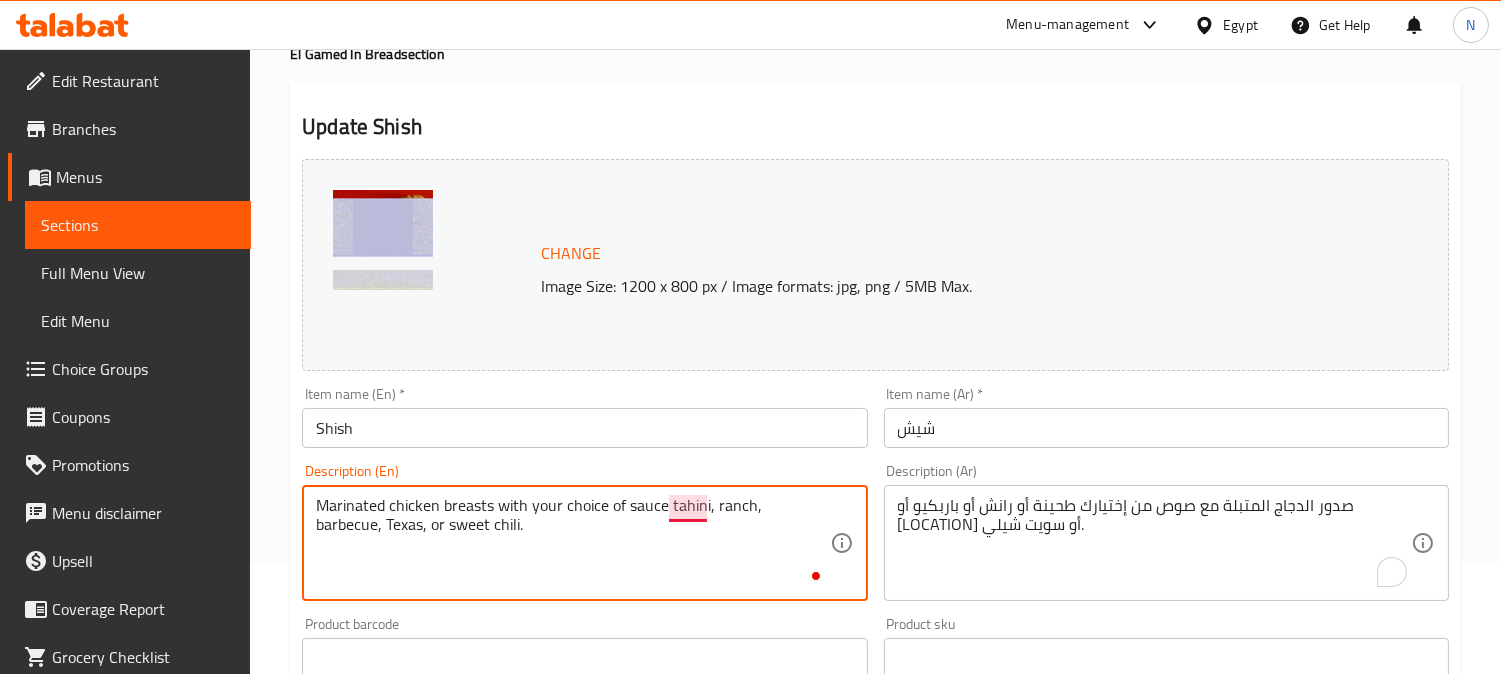 click on "Marinated chicken breasts with your choice of sauce tahini, ranch, barbecue, Texas, or sweet chili." at bounding box center [572, 543] 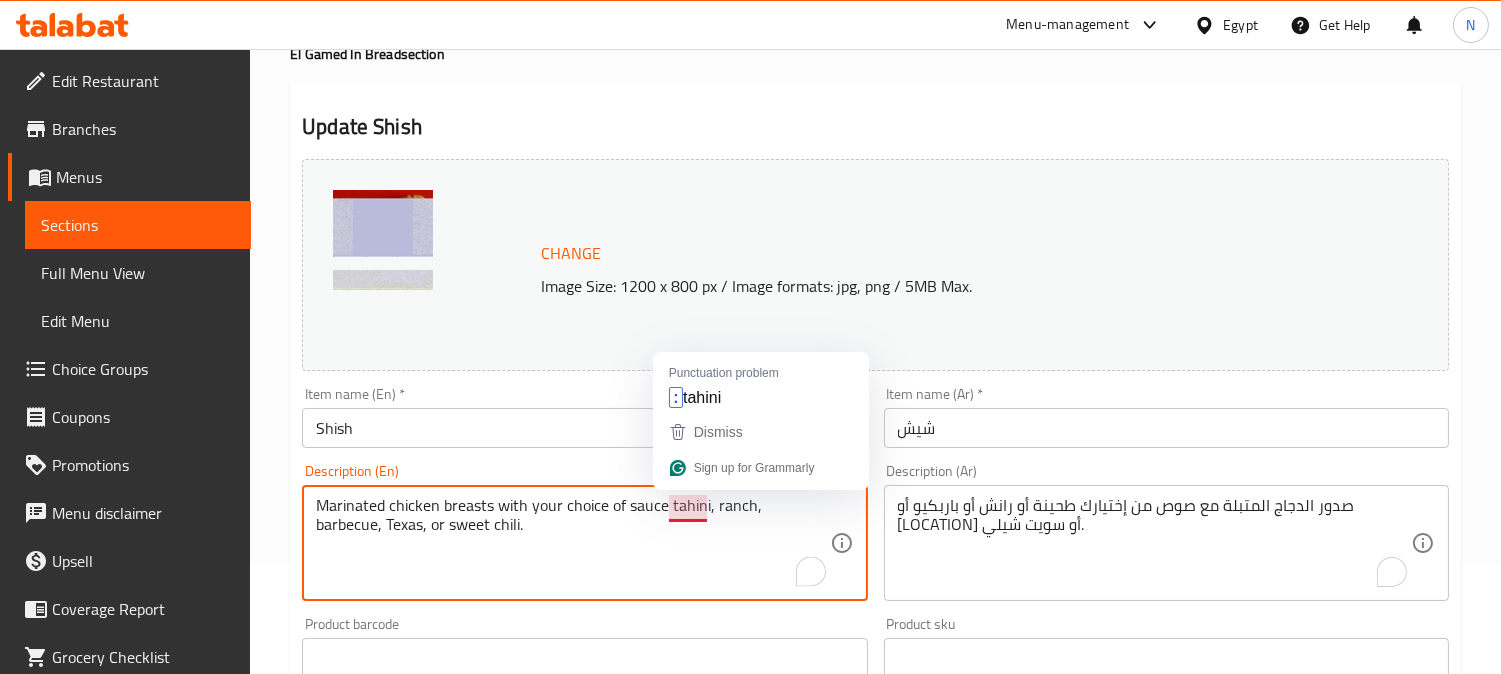 click on "Marinated chicken breasts with your choice of sauce tahini, ranch, barbecue, Texas, or sweet chili." at bounding box center (572, 543) 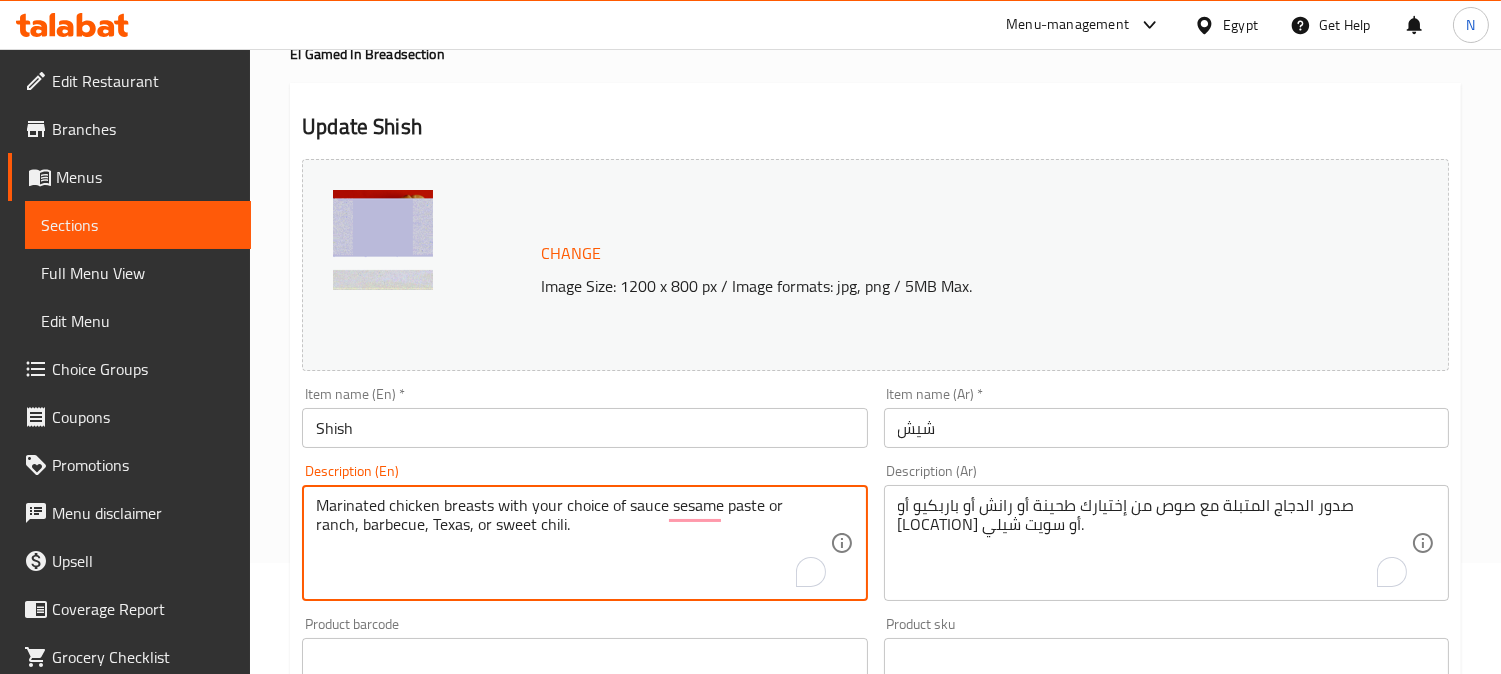 click on "Marinated chicken breasts with your choice of sauce sesame paste or ranch, barbecue, Texas, or sweet chili." at bounding box center [572, 543] 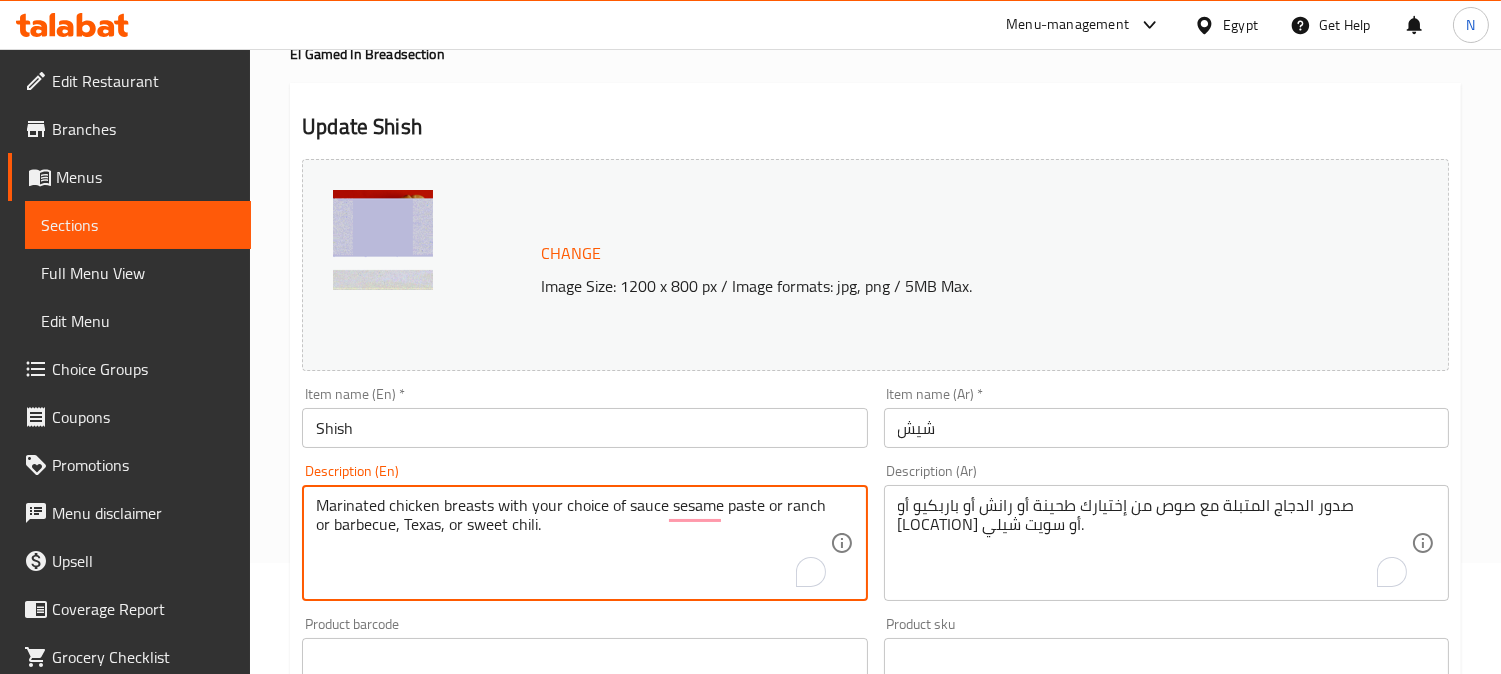 click on "Marinated chicken breasts with your choice of sauce sesame paste or ranch or barbecue, Texas, or sweet chili." at bounding box center (572, 543) 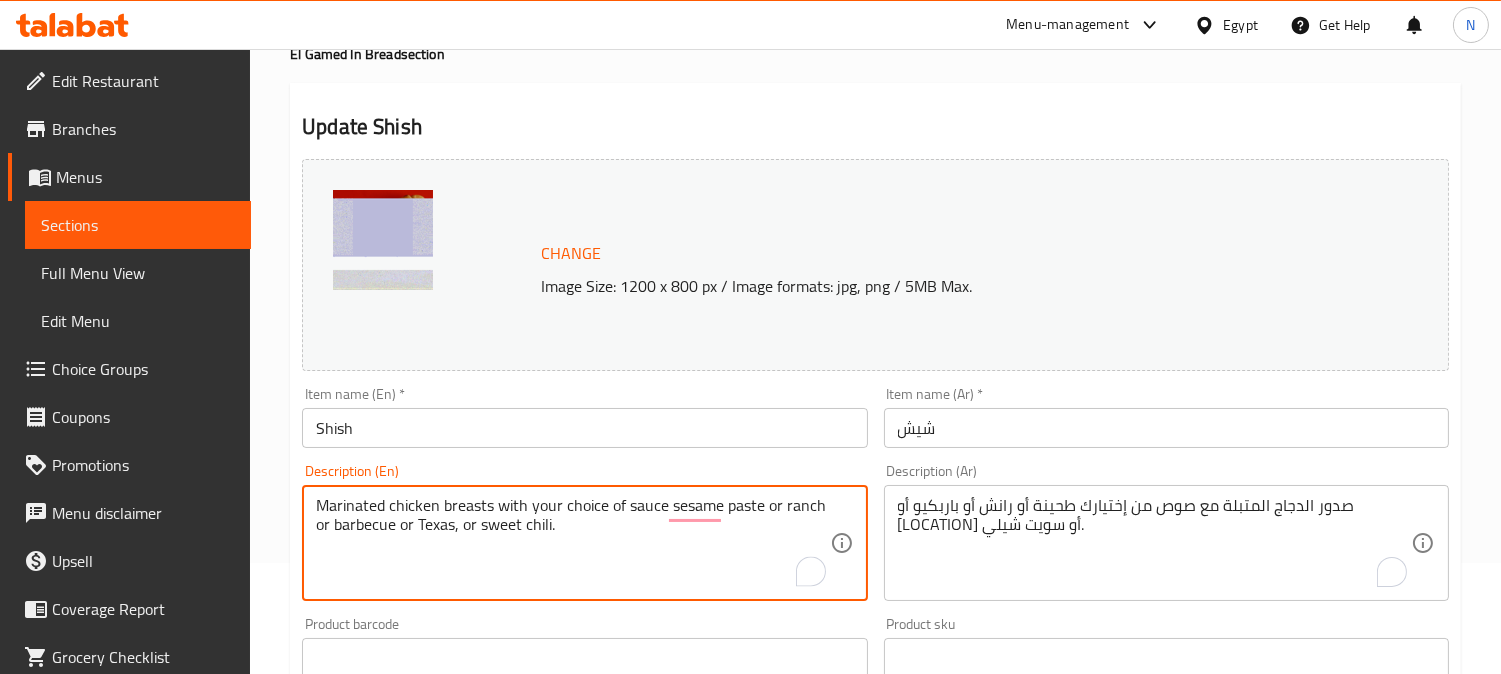 drag, startPoint x: 422, startPoint y: 524, endPoint x: 416, endPoint y: 534, distance: 11.661903 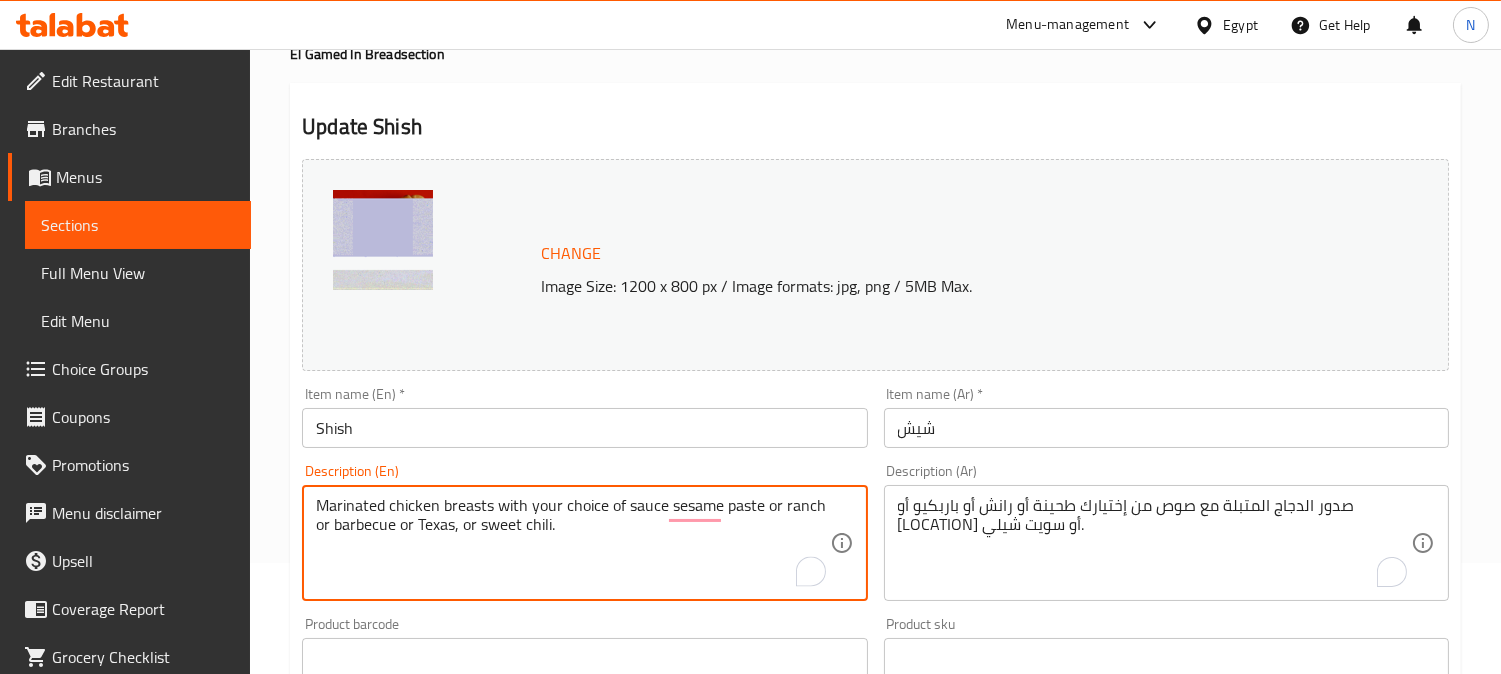 click on "Marinated chicken breasts with your choice of sauce sesame paste or ranch or barbecue or Texas, or sweet chili." at bounding box center [572, 543] 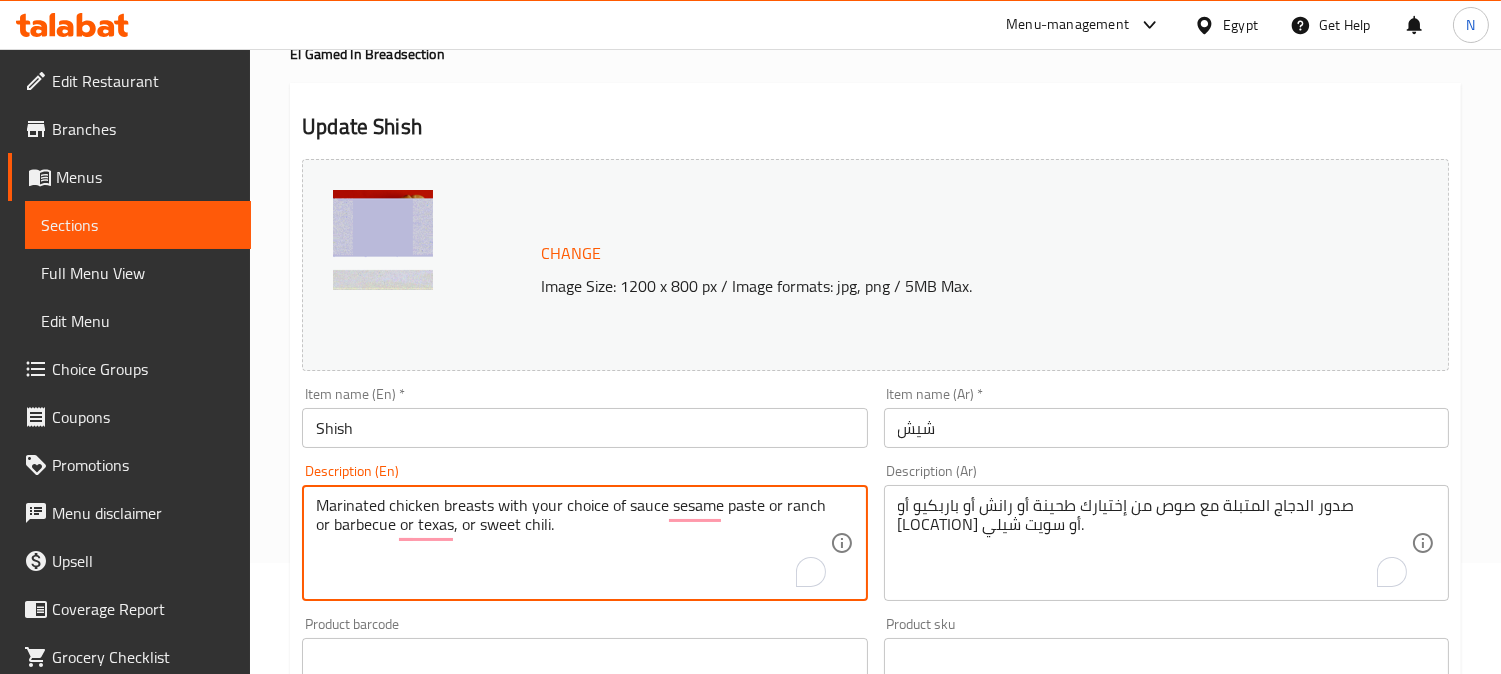 click on "Marinated chicken breasts with your choice of sauce sesame paste or ranch or barbecue or texas, or sweet chili." at bounding box center [572, 543] 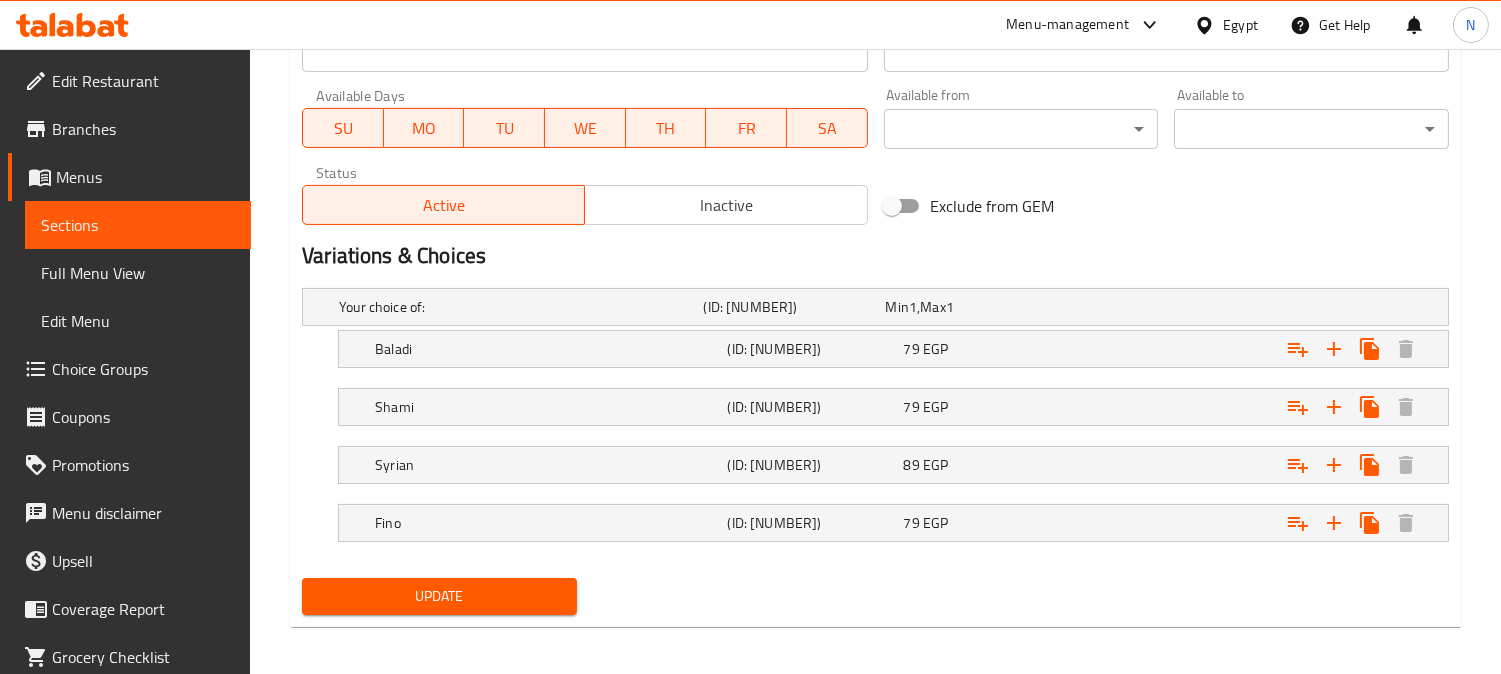 scroll, scrollTop: 928, scrollLeft: 0, axis: vertical 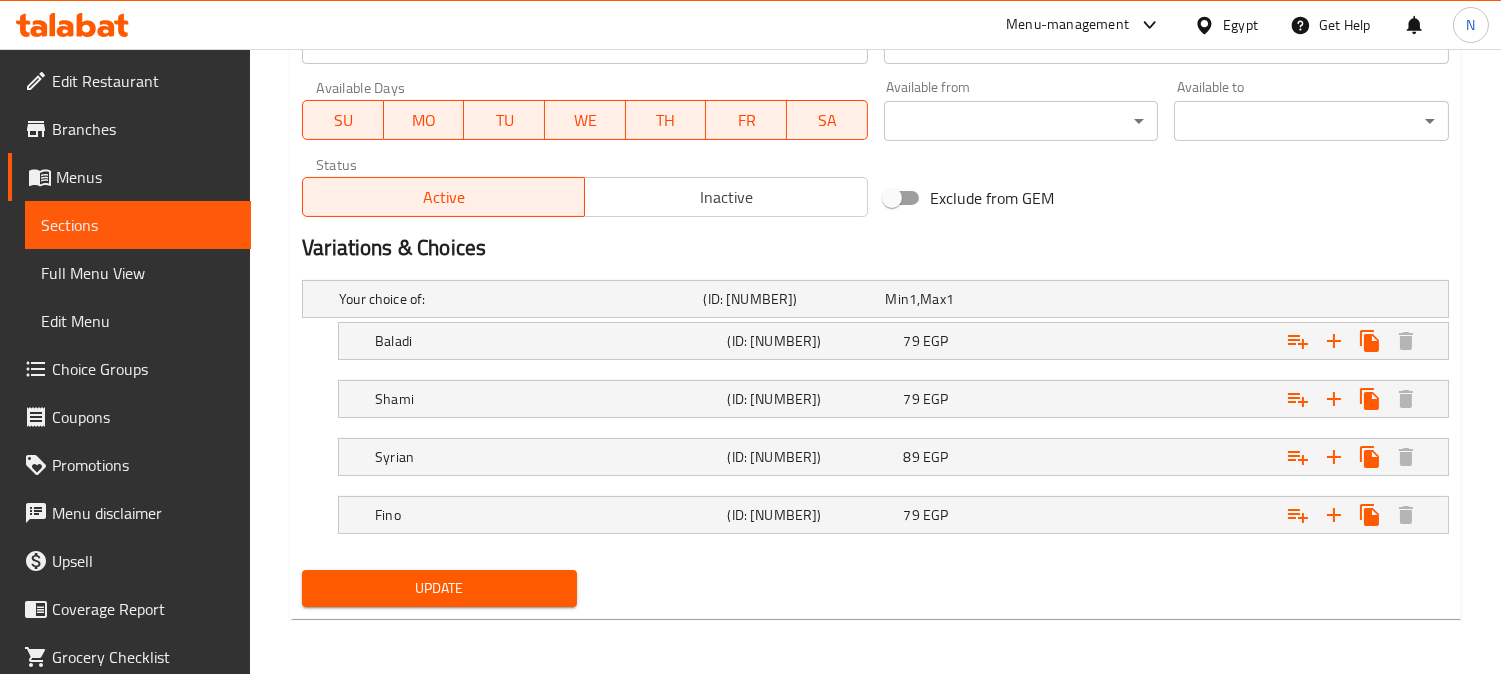 type on "Marinated chicken breasts with your choice of sauce sesame paste or ranch or barbecue or texas or sweet chili." 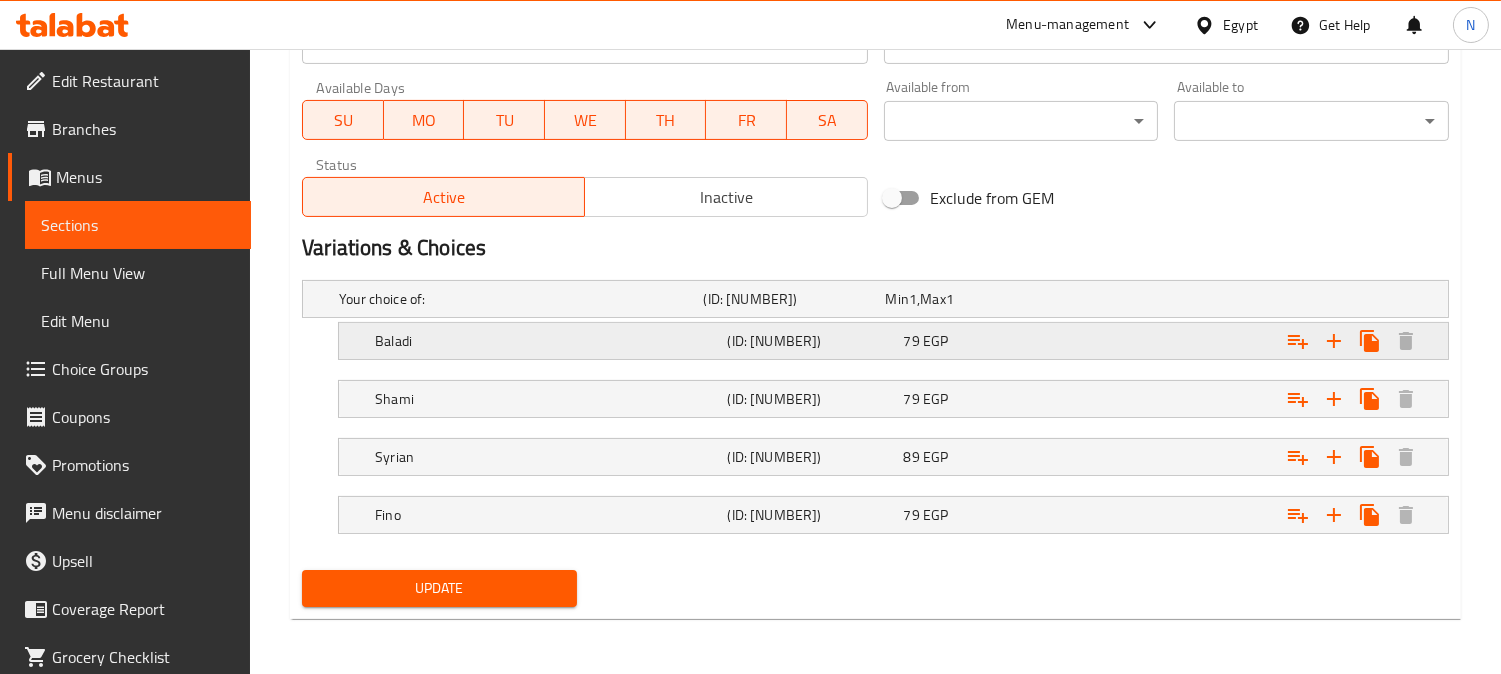 click on "Baladi" at bounding box center [517, 299] 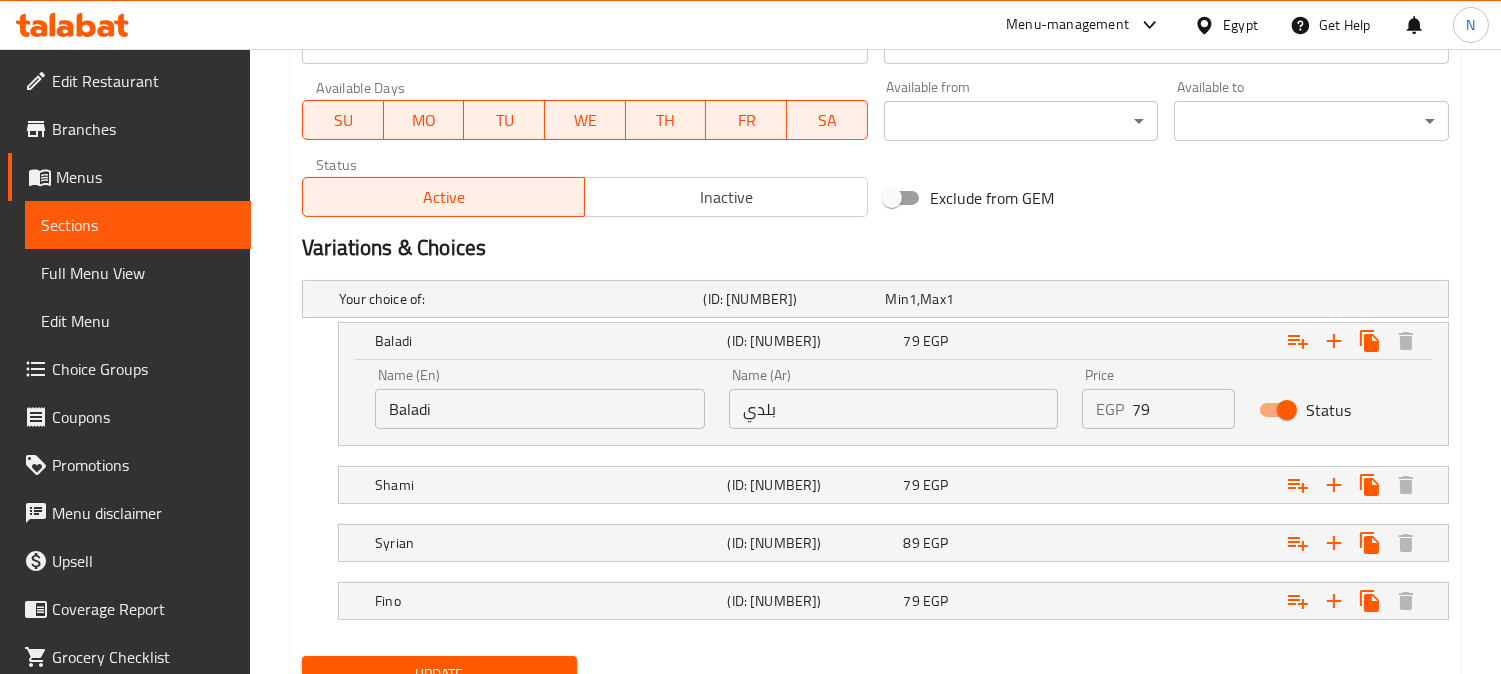 click on "Status" at bounding box center (1287, 410) 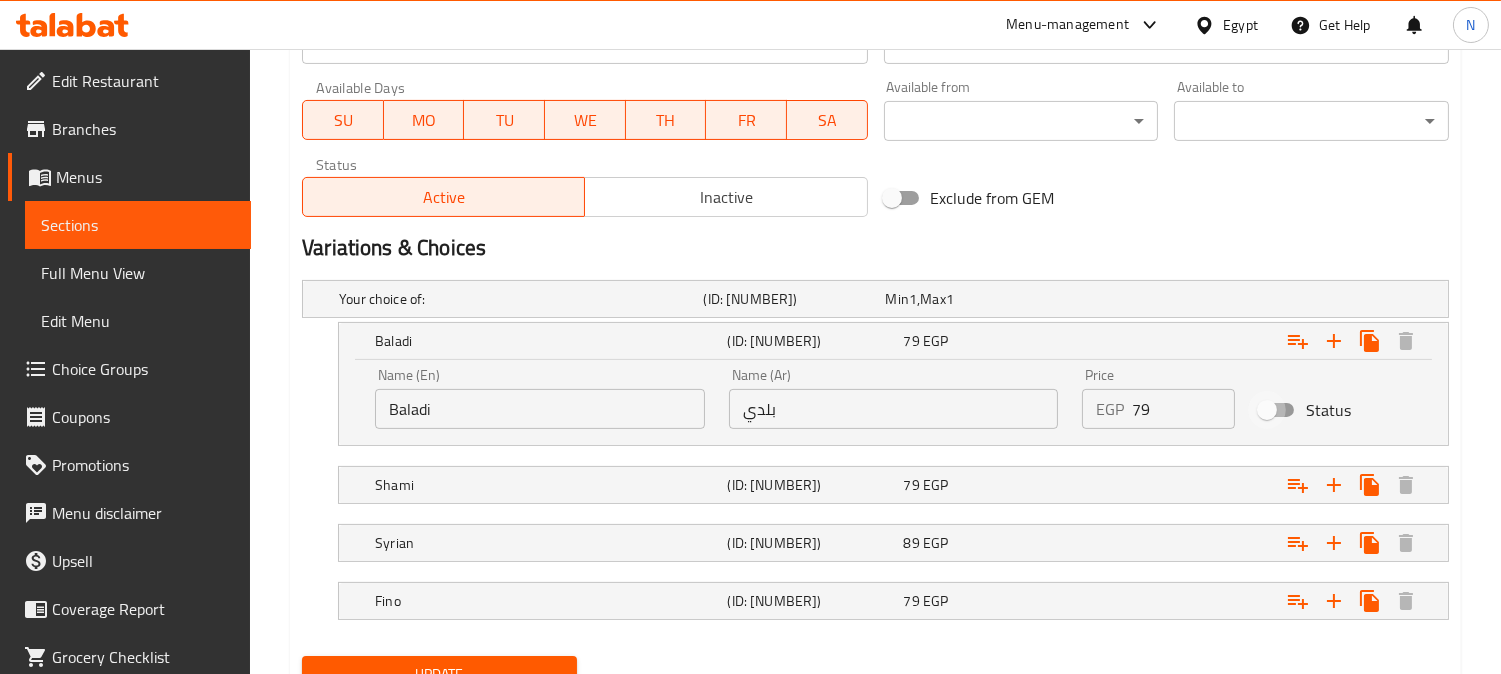 click on "Status" at bounding box center [1267, 410] 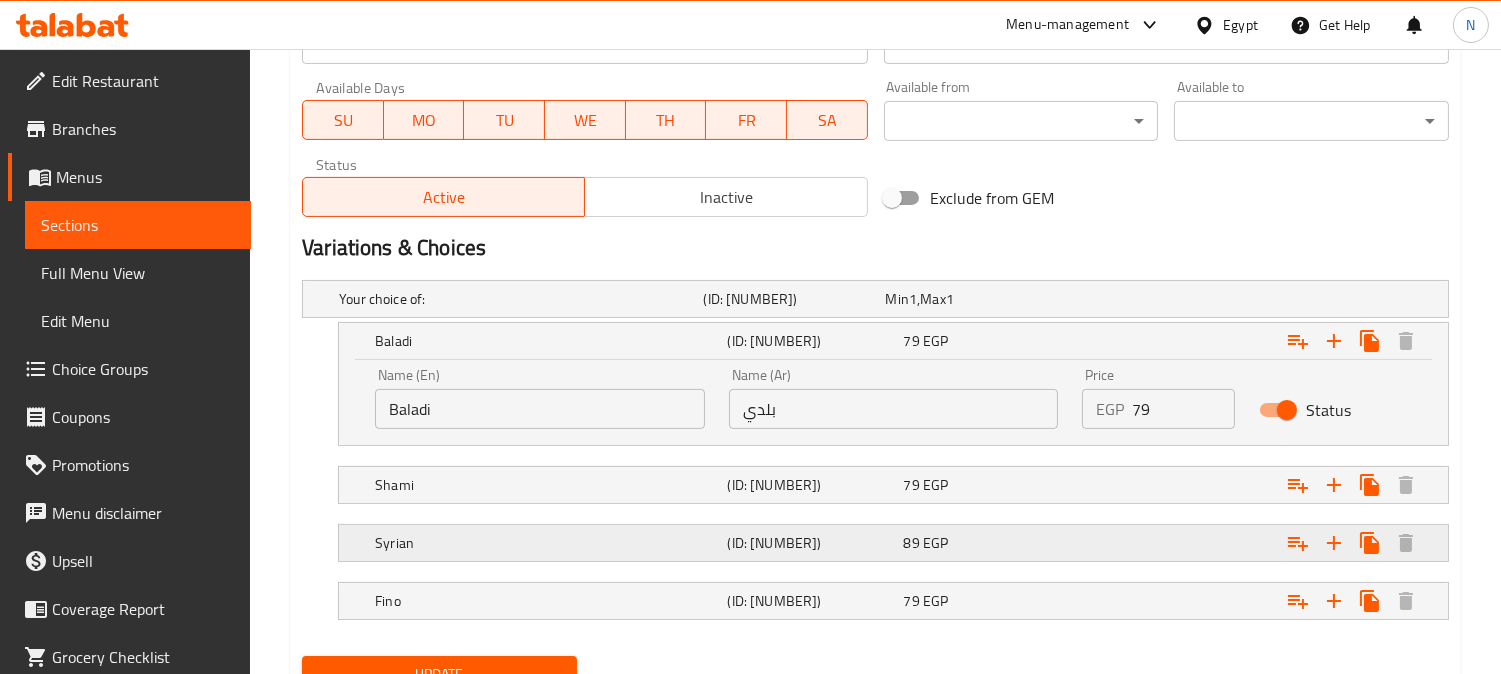 click at bounding box center (1246, 299) 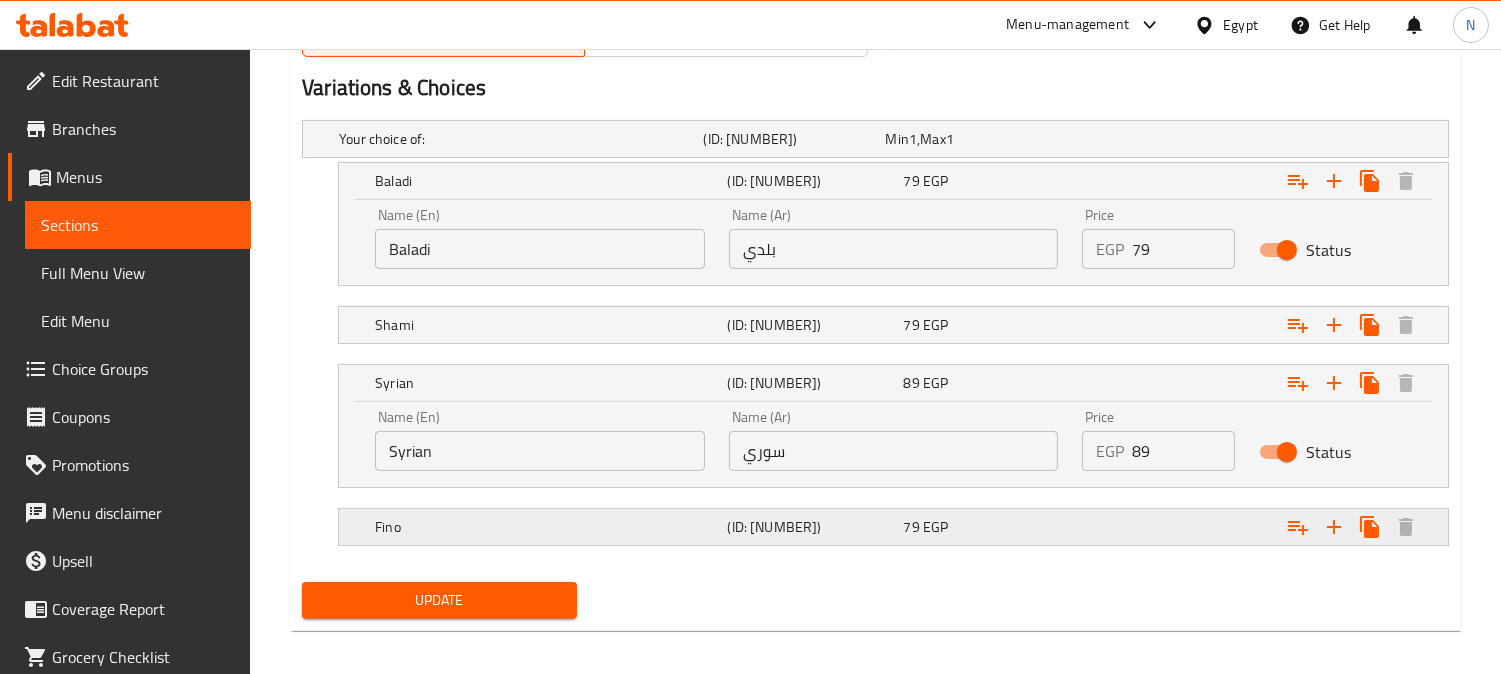 scroll, scrollTop: 1100, scrollLeft: 0, axis: vertical 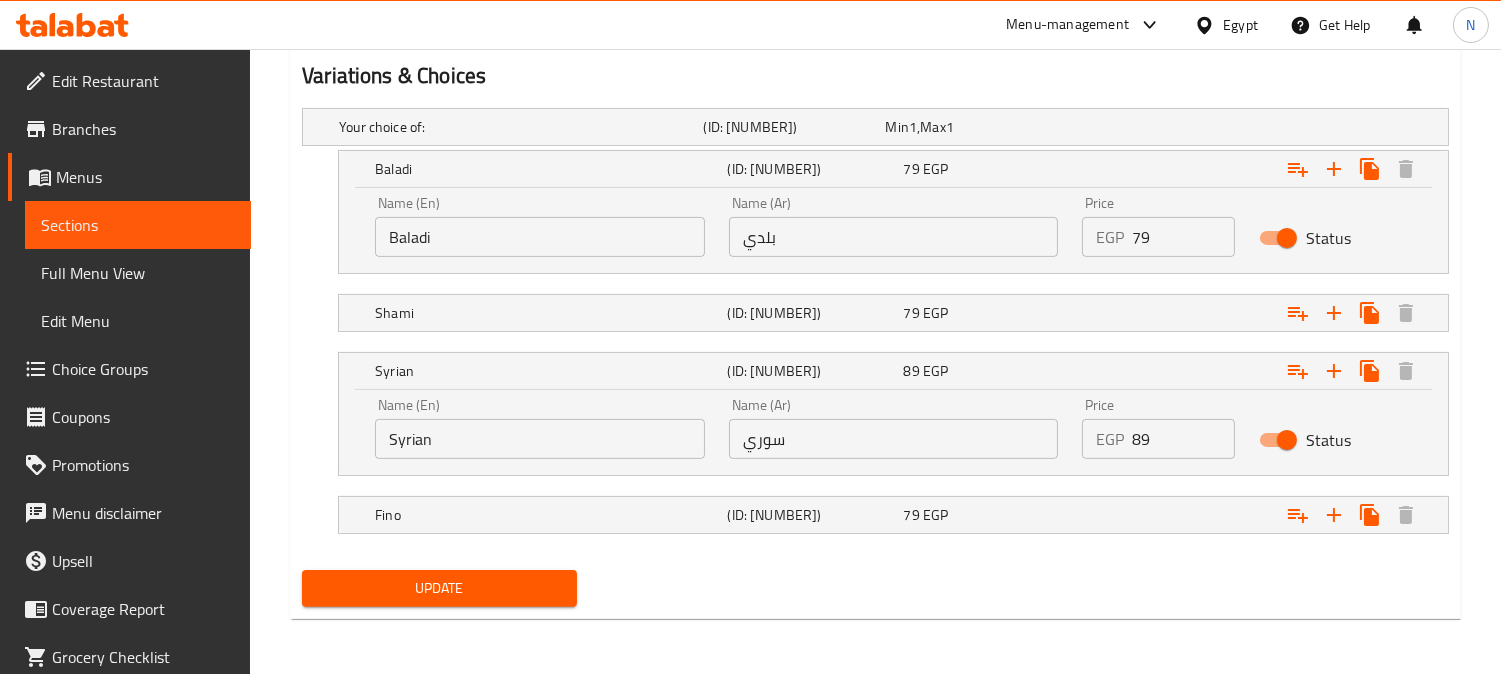 click on "Status" at bounding box center (1287, 440) 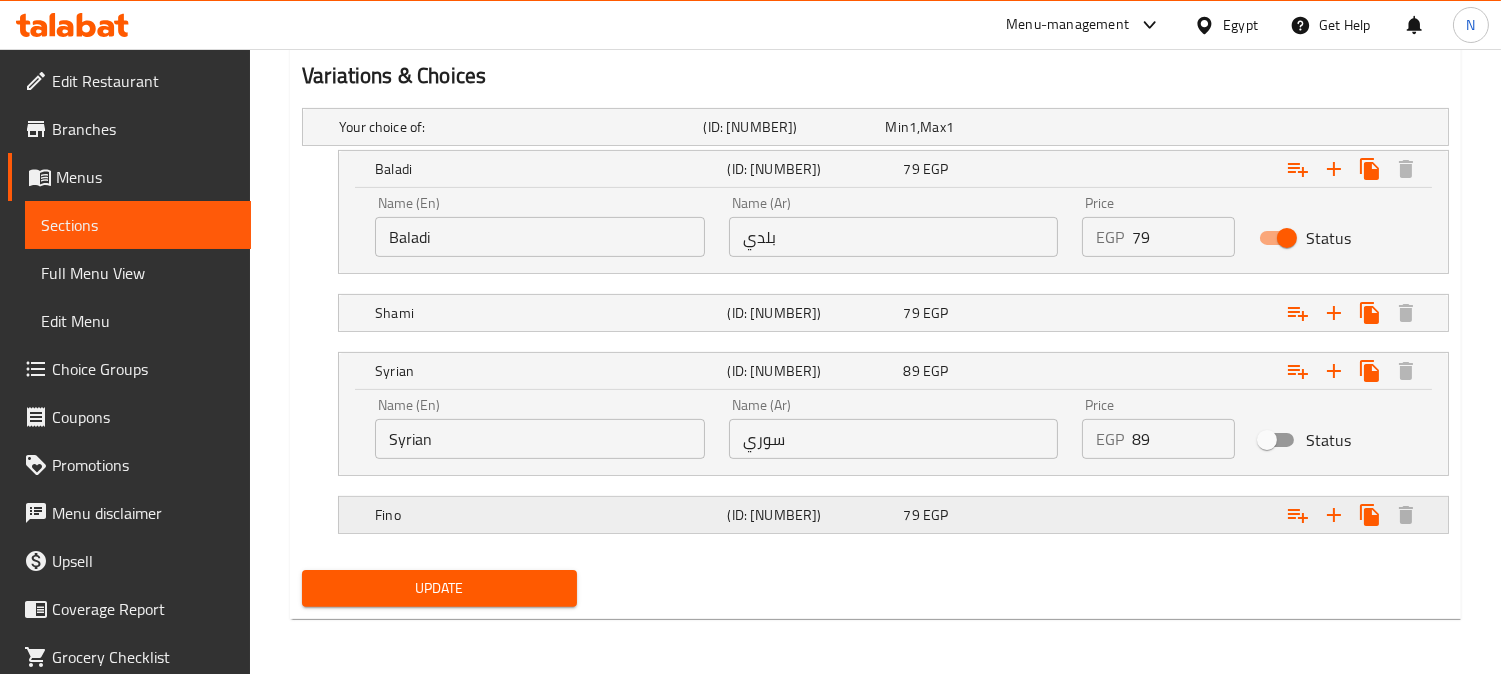 click at bounding box center [1246, 127] 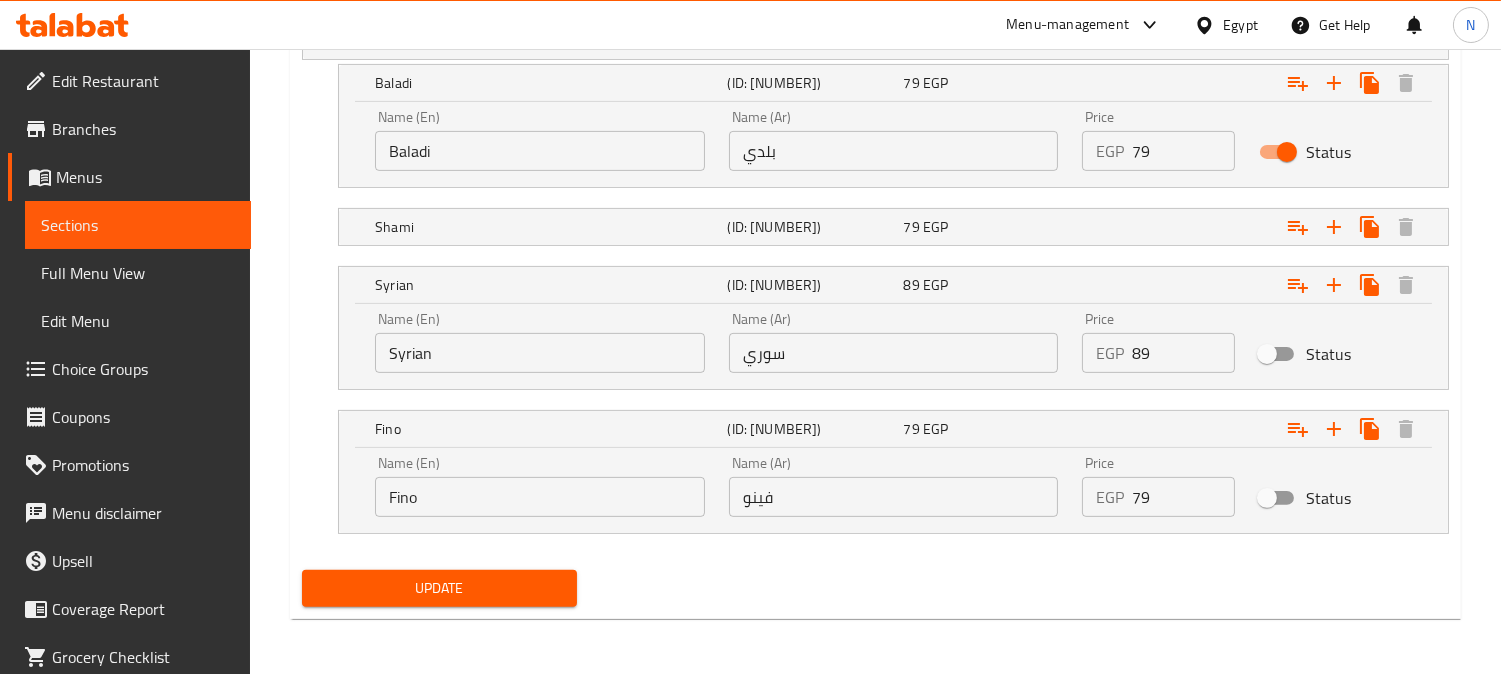 click on "Update" at bounding box center [439, 588] 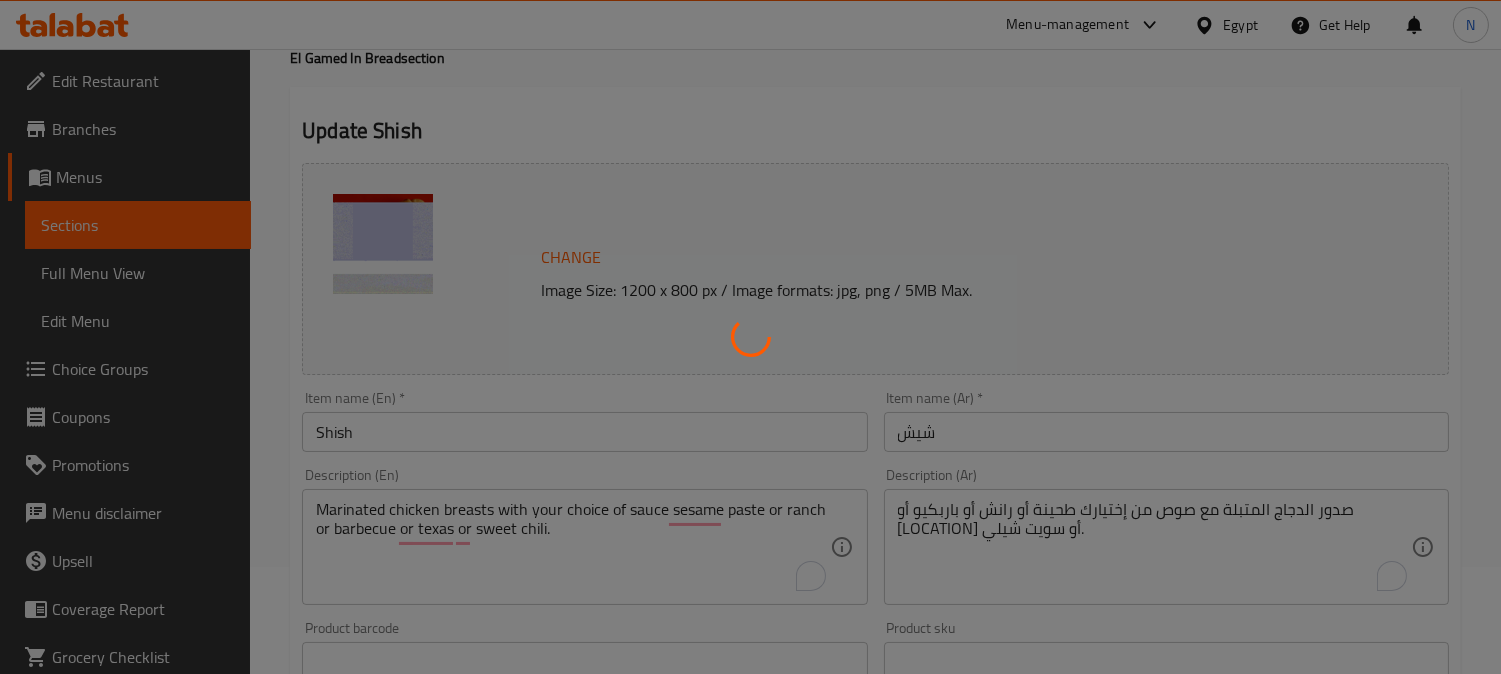 scroll, scrollTop: 75, scrollLeft: 0, axis: vertical 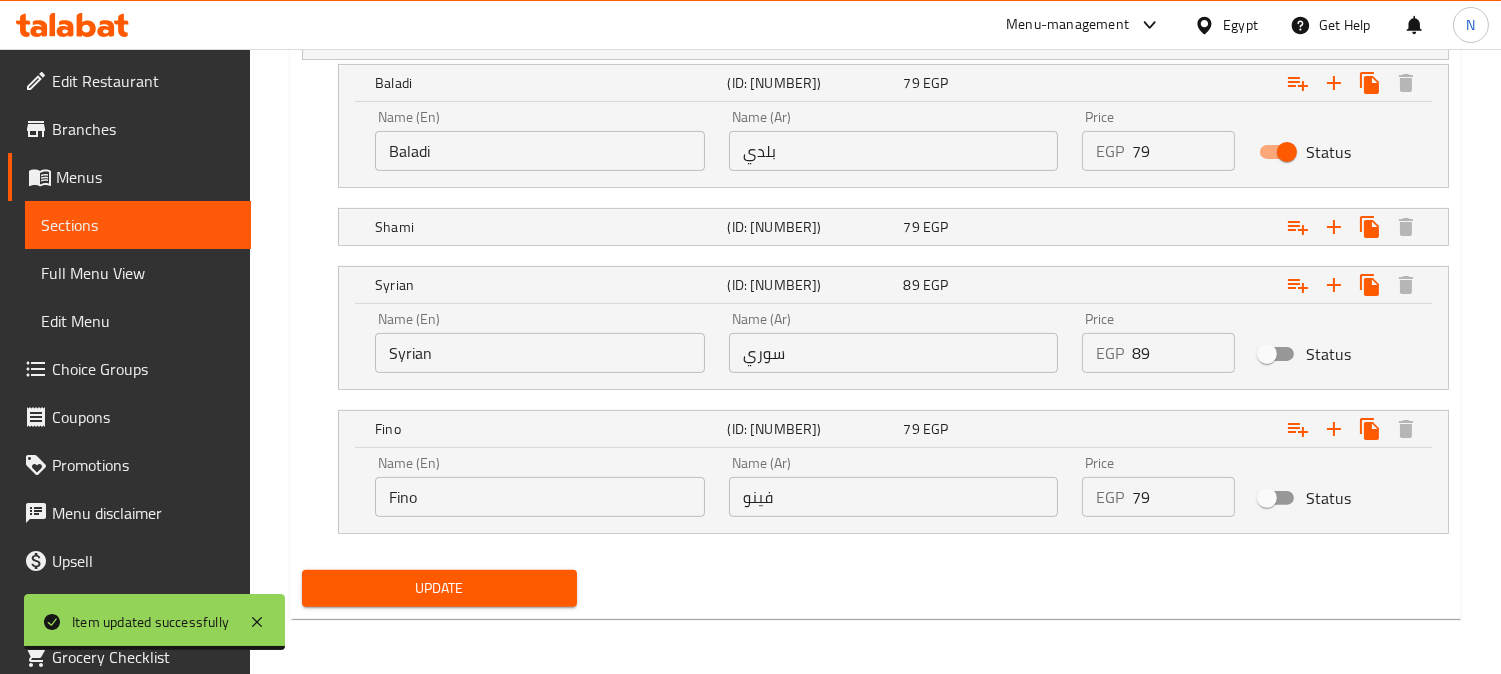 type on "صدور الدجاج المتبلة مع صوص من إختيارك طحينة أو رانش أو باربكيو أو تكساس أو سويت شيلي." 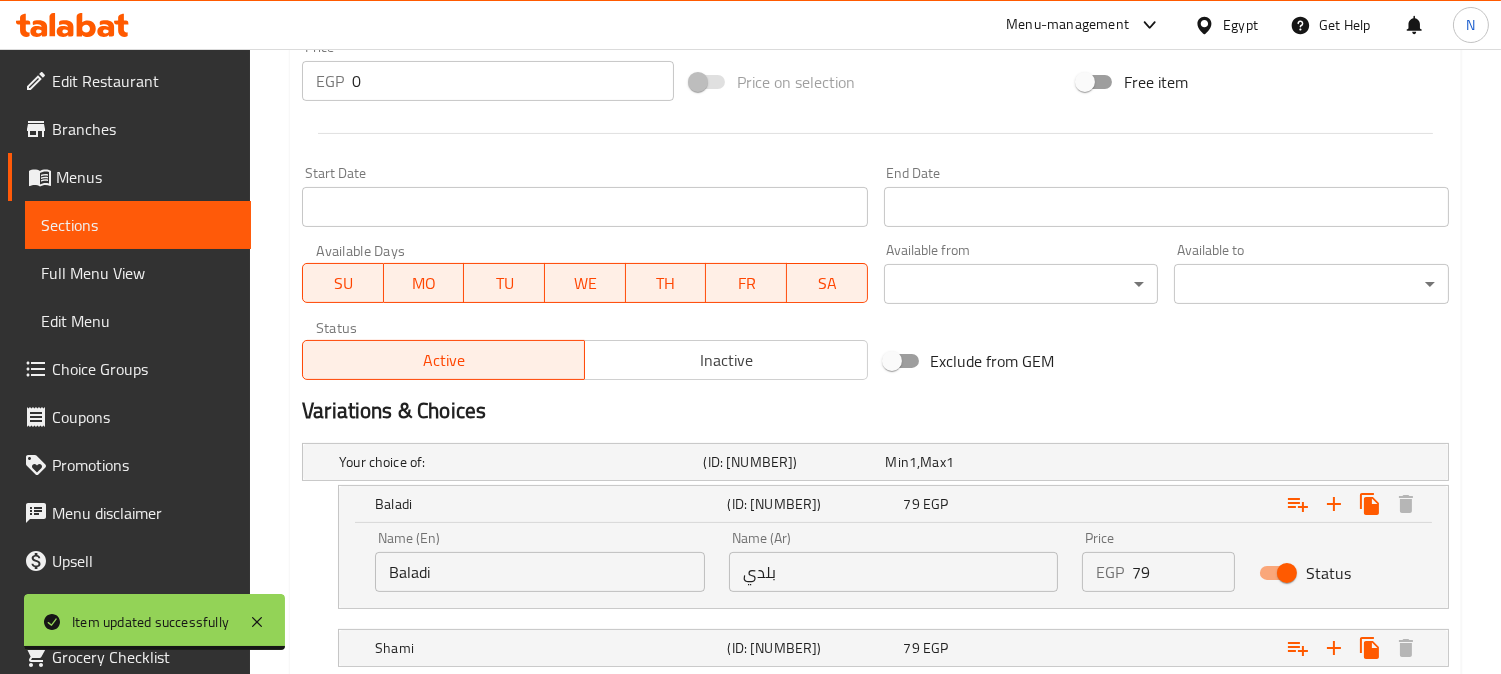 scroll, scrollTop: 408, scrollLeft: 0, axis: vertical 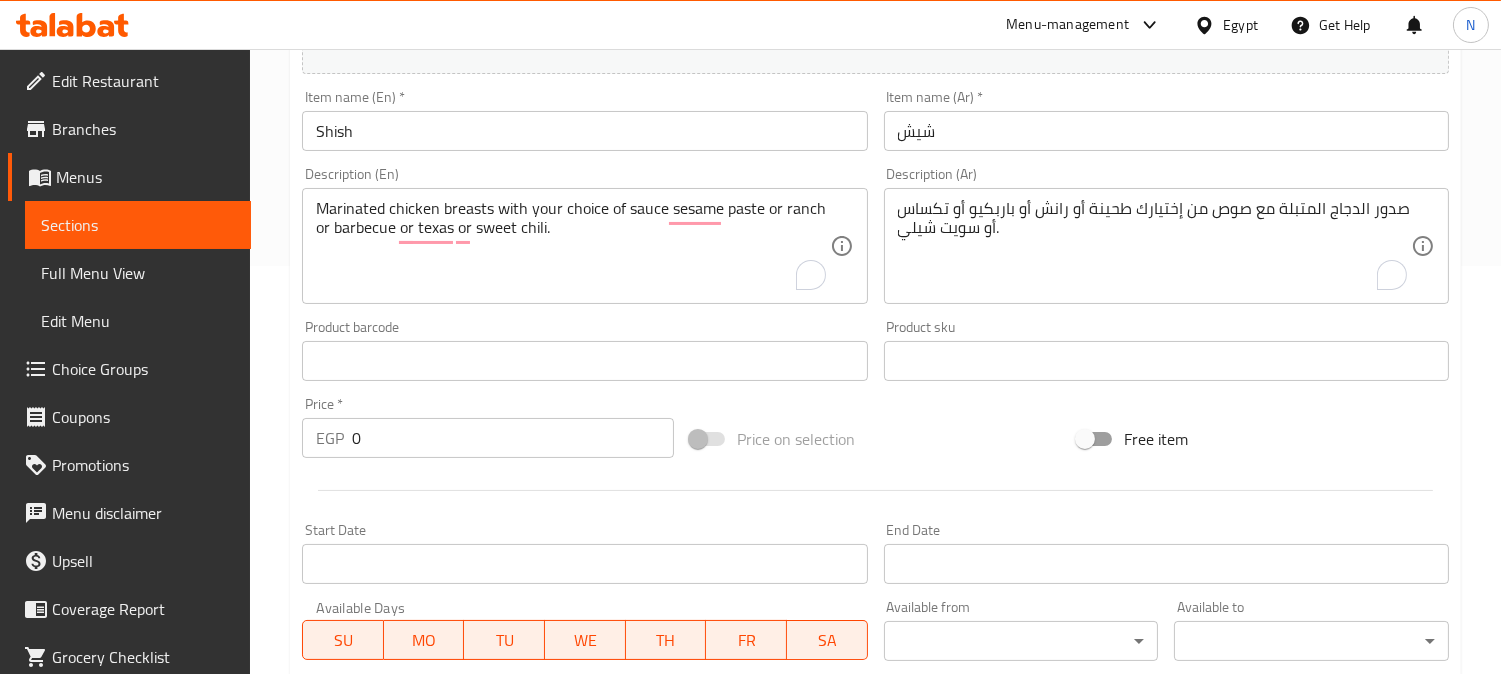 click on "Marinated chicken breasts with your choice of sauce sesame paste or ranch or barbecue or texas or sweet chili." at bounding box center (572, 246) 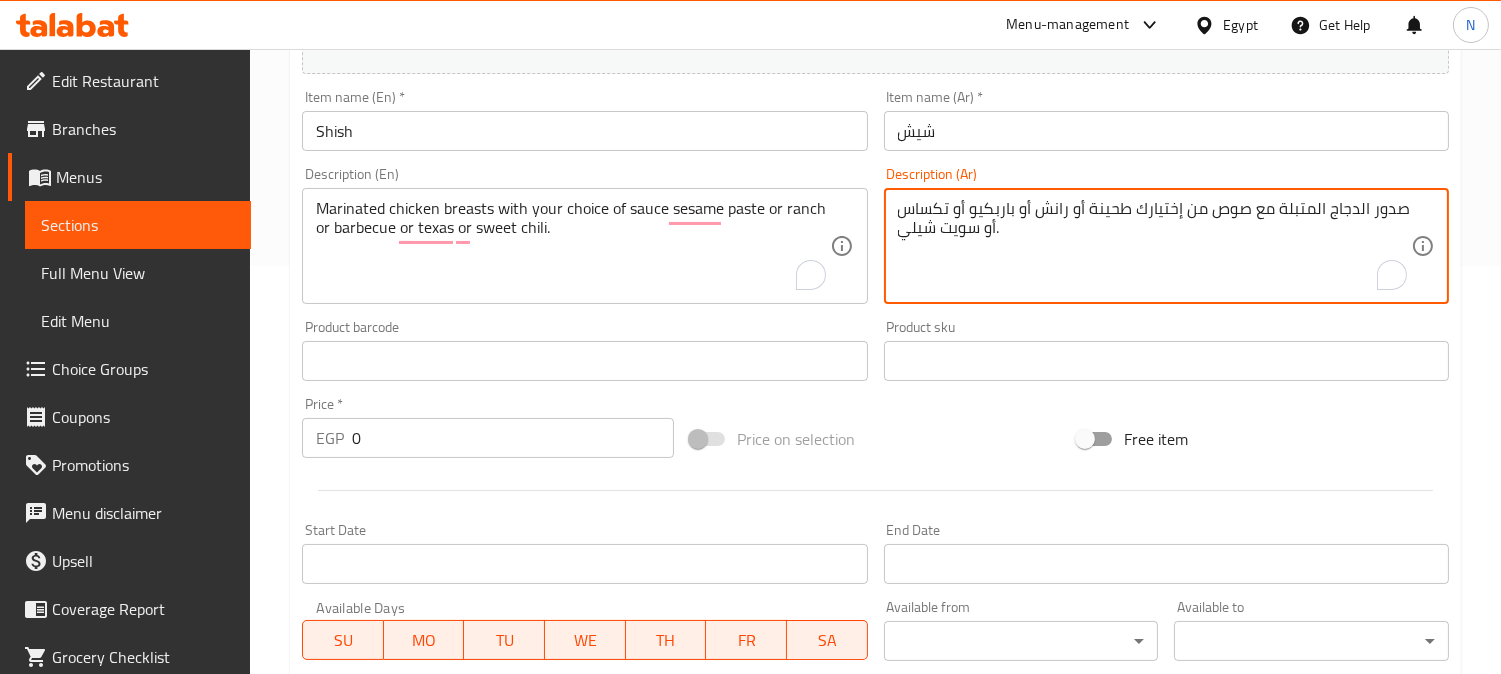 click on "صدور الدجاج المتبلة مع صوص من إختيارك طحينة أو رانش أو باربكيو أو تكساس أو سويت شيلي." at bounding box center (1154, 246) 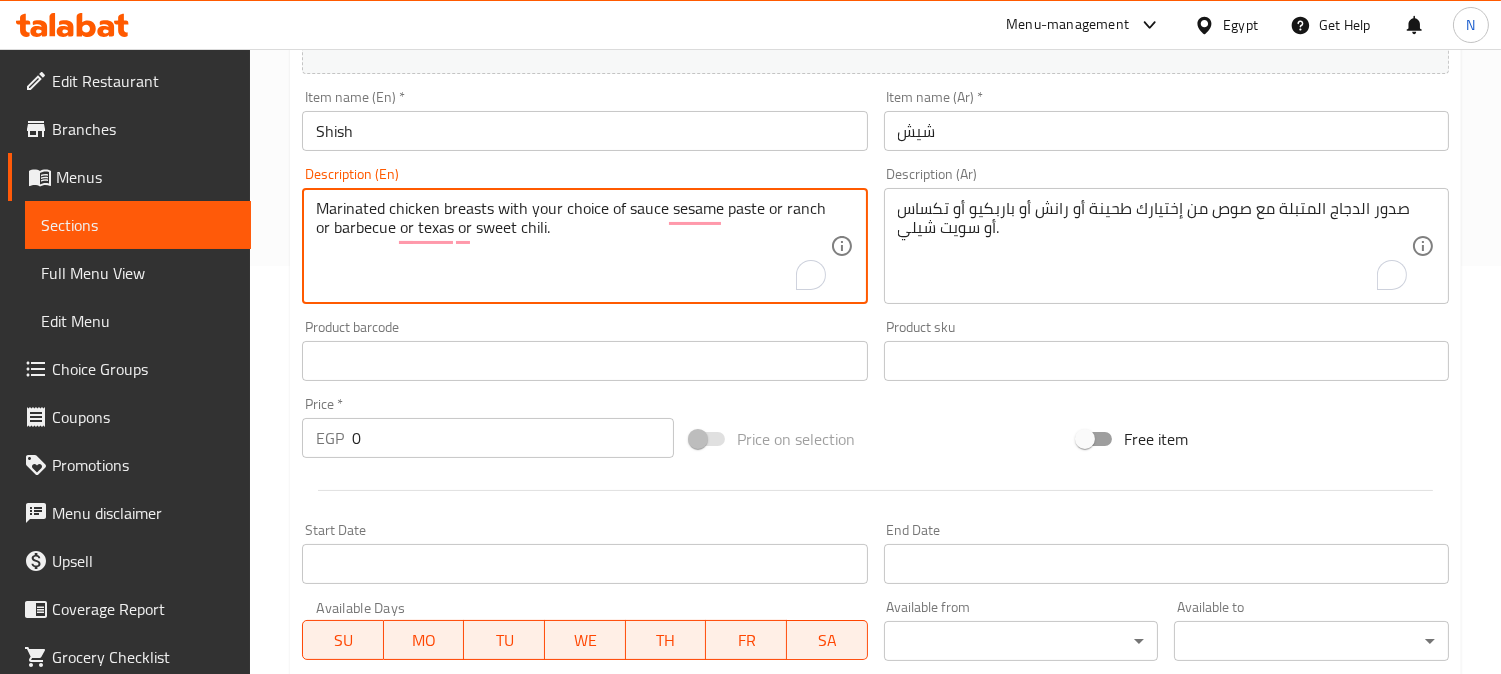 click on "Marinated chicken breasts with your choice of sauce sesame paste or ranch or barbecue or texas or sweet chili." at bounding box center (572, 246) 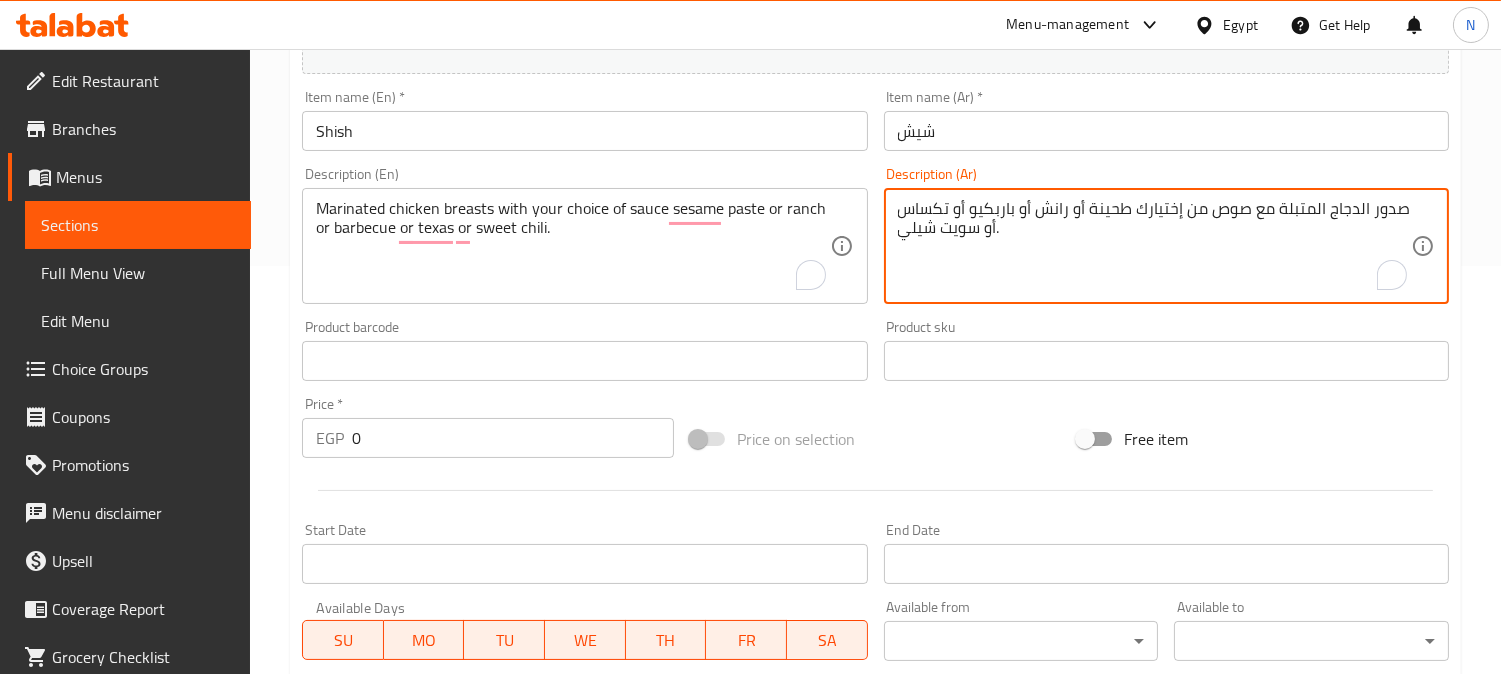 click on "صدور الدجاج المتبلة مع صوص من إختيارك طحينة أو رانش أو باربكيو أو تكساس أو سويت شيلي." at bounding box center (1154, 246) 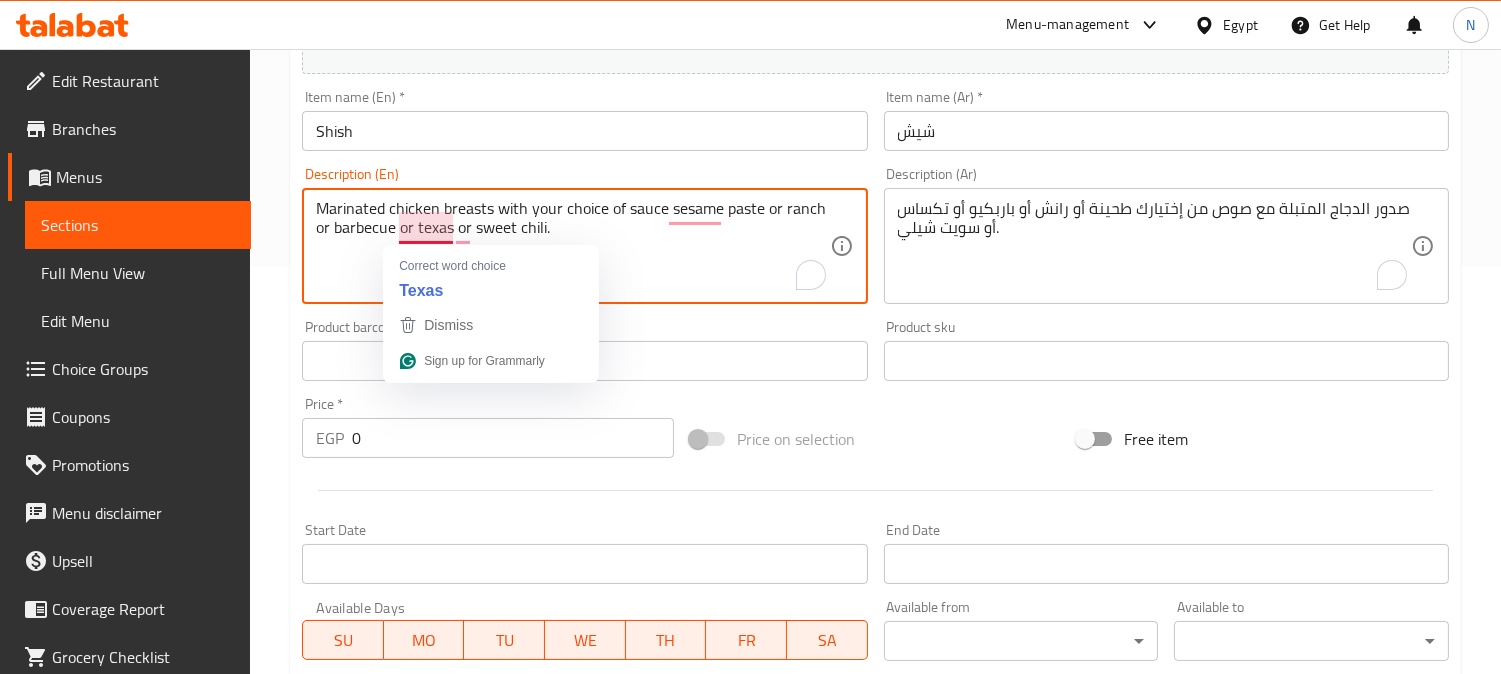 click on "Marinated chicken breasts with your choice of sauce sesame paste or ranch or barbecue or texas or sweet chili." at bounding box center (572, 246) 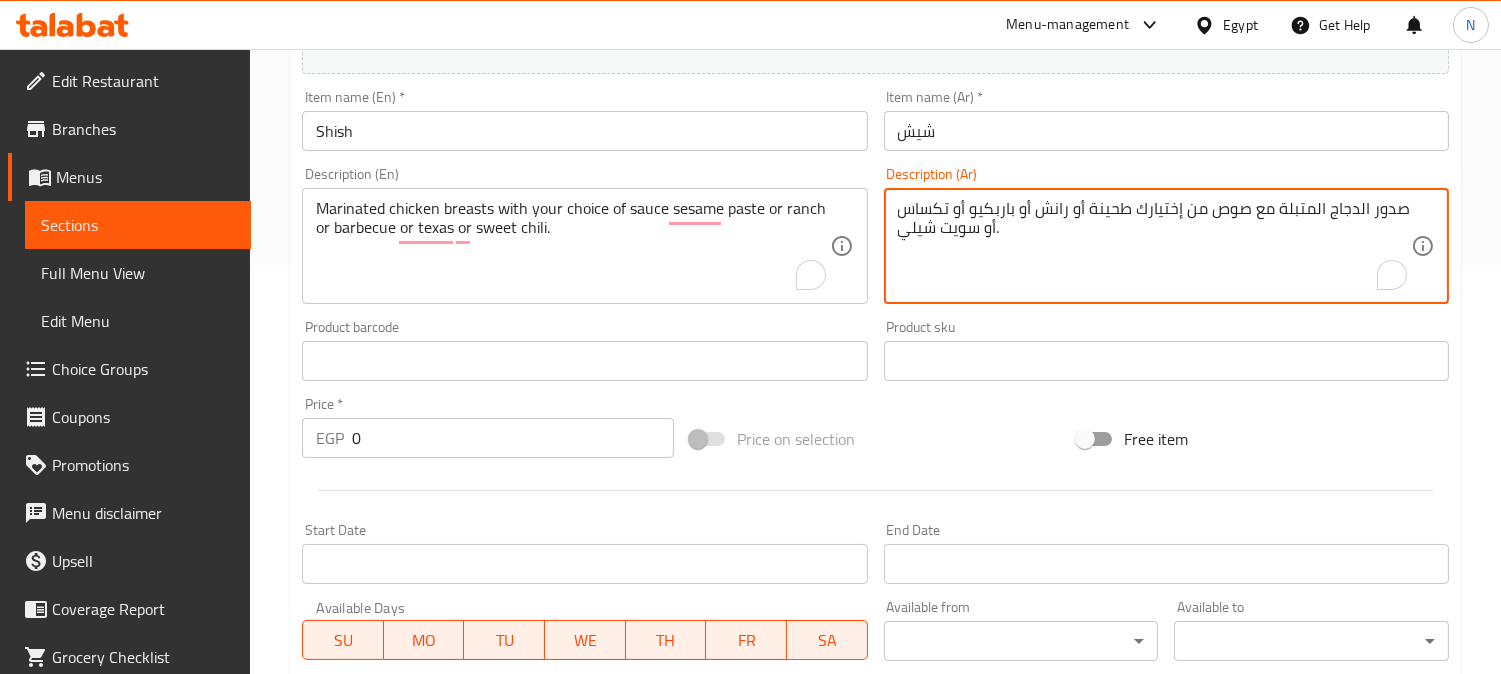 click on "صدور الدجاج المتبلة مع صوص من إختيارك طحينة أو رانش أو باربكيو أو تكساس أو سويت شيلي." at bounding box center (1154, 246) 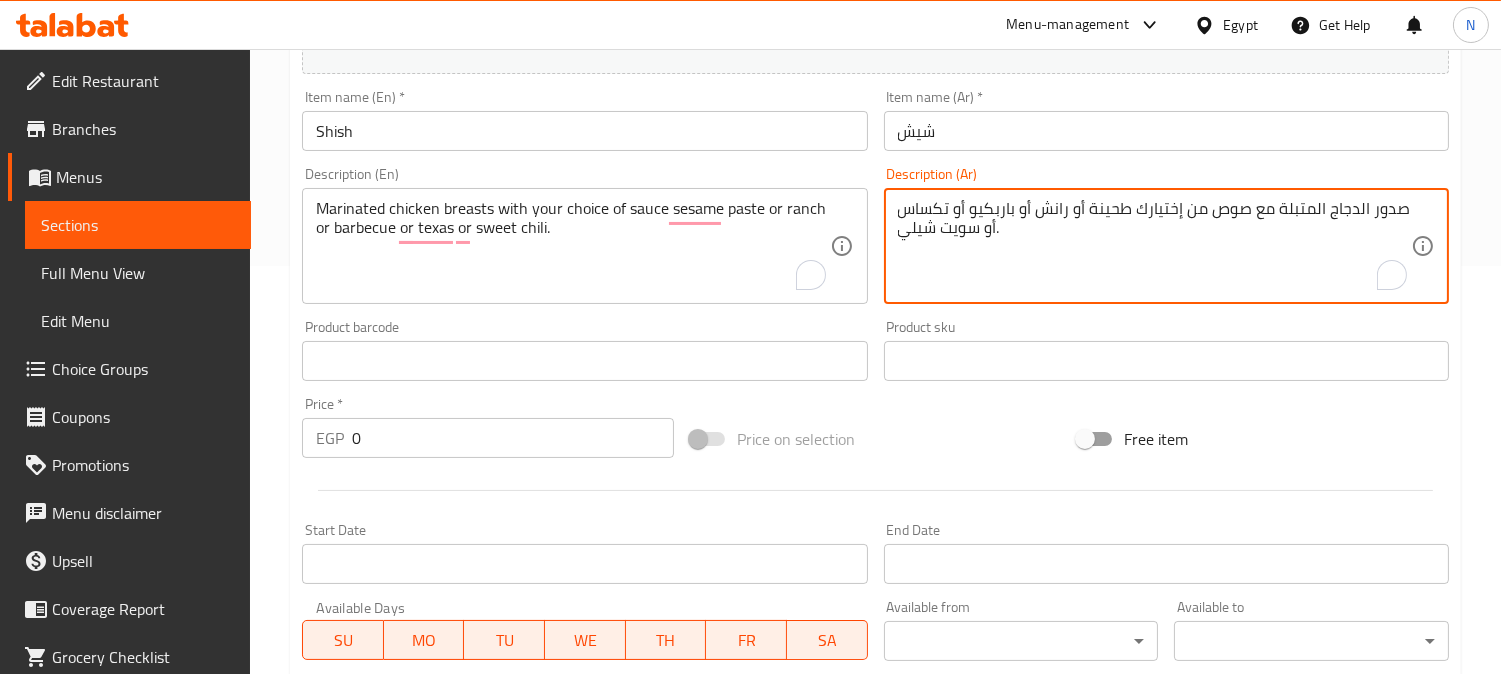 drag, startPoint x: 981, startPoint y: 233, endPoint x: 893, endPoint y: 237, distance: 88.09086 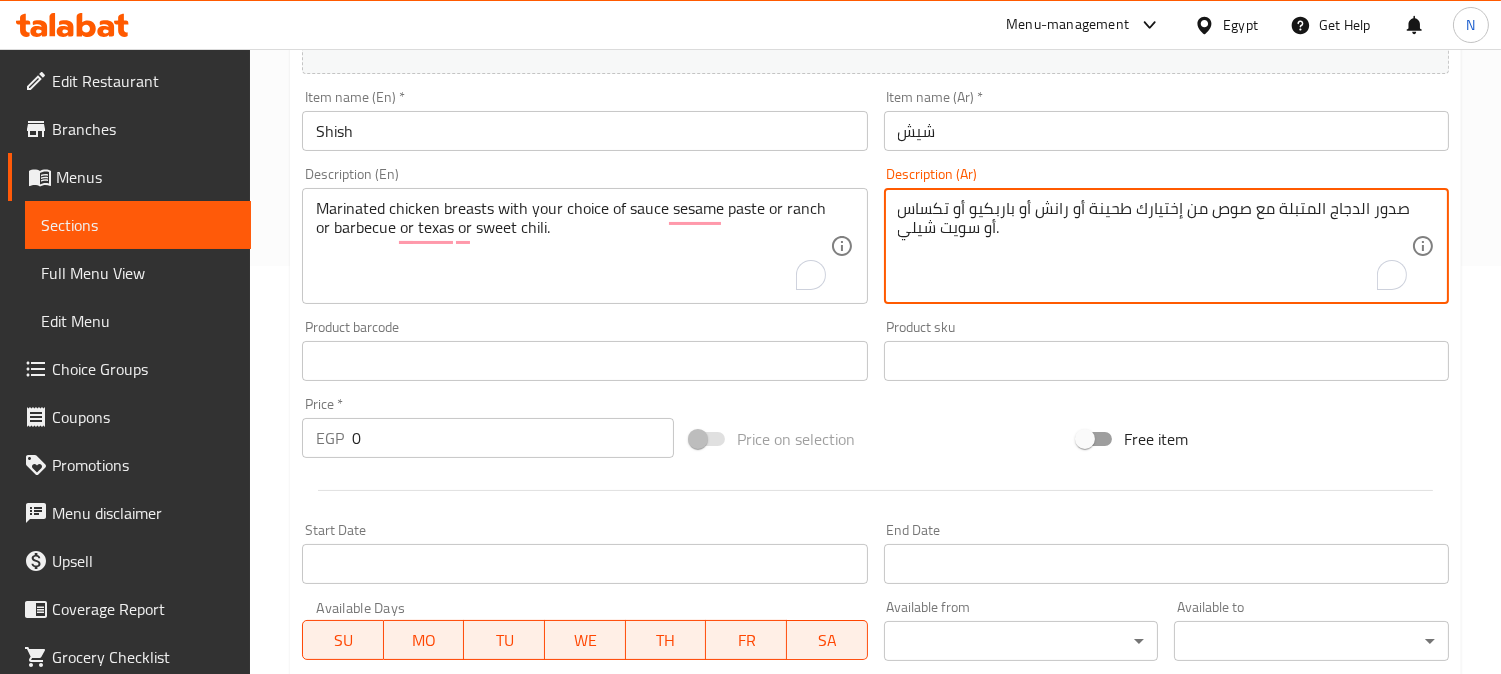 click on "صدور الدجاج المتبلة مع صوص من إختيارك طحينة أو رانش أو باربكيو أو تكساس أو سويت شيلي. Description (Ar)" at bounding box center [1166, 246] 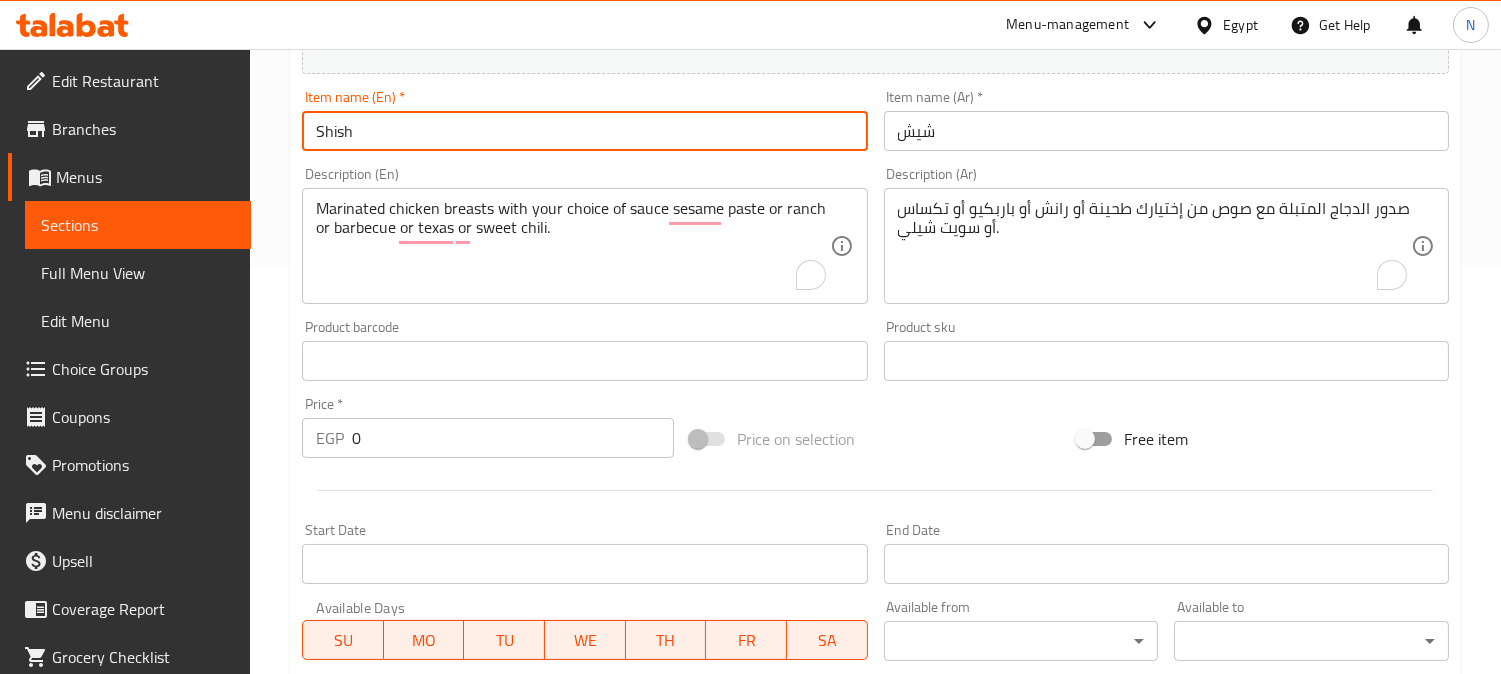 click on "Shish" at bounding box center [584, 131] 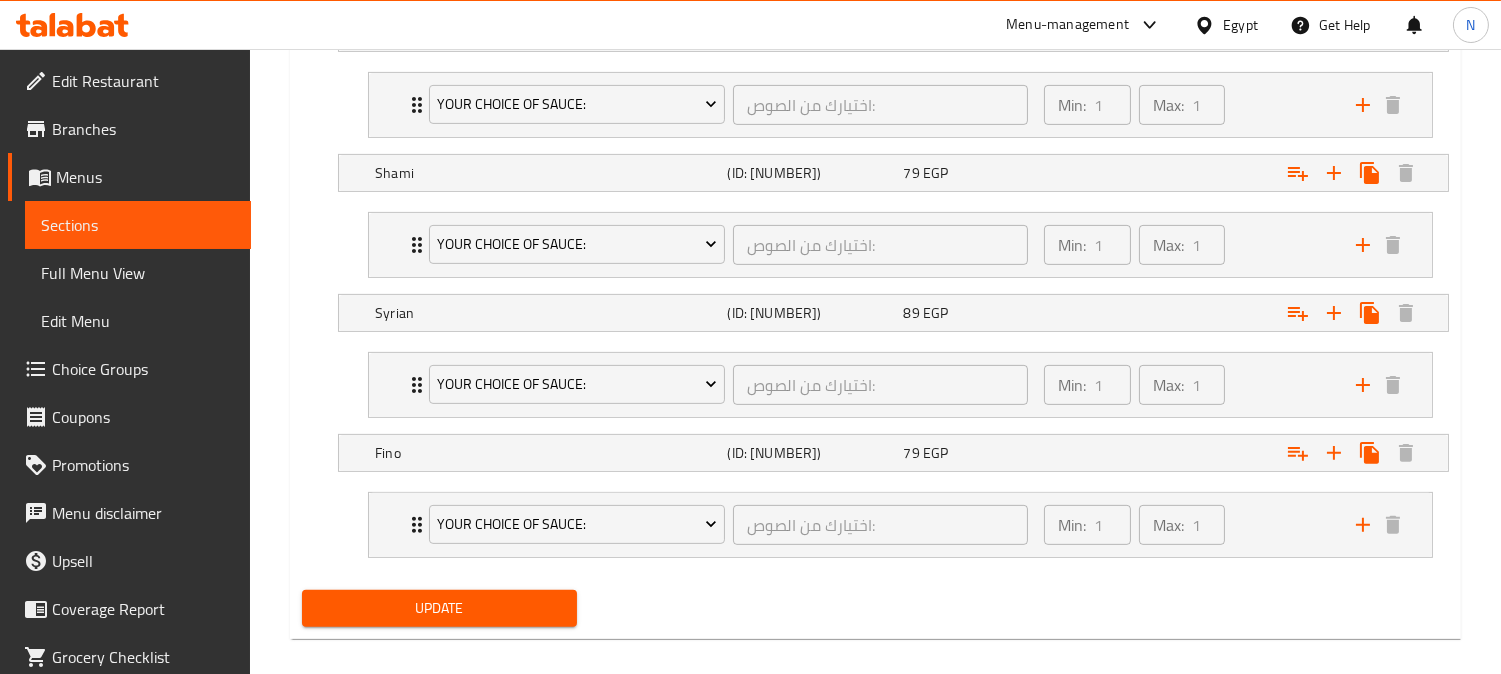 scroll, scrollTop: 1257, scrollLeft: 0, axis: vertical 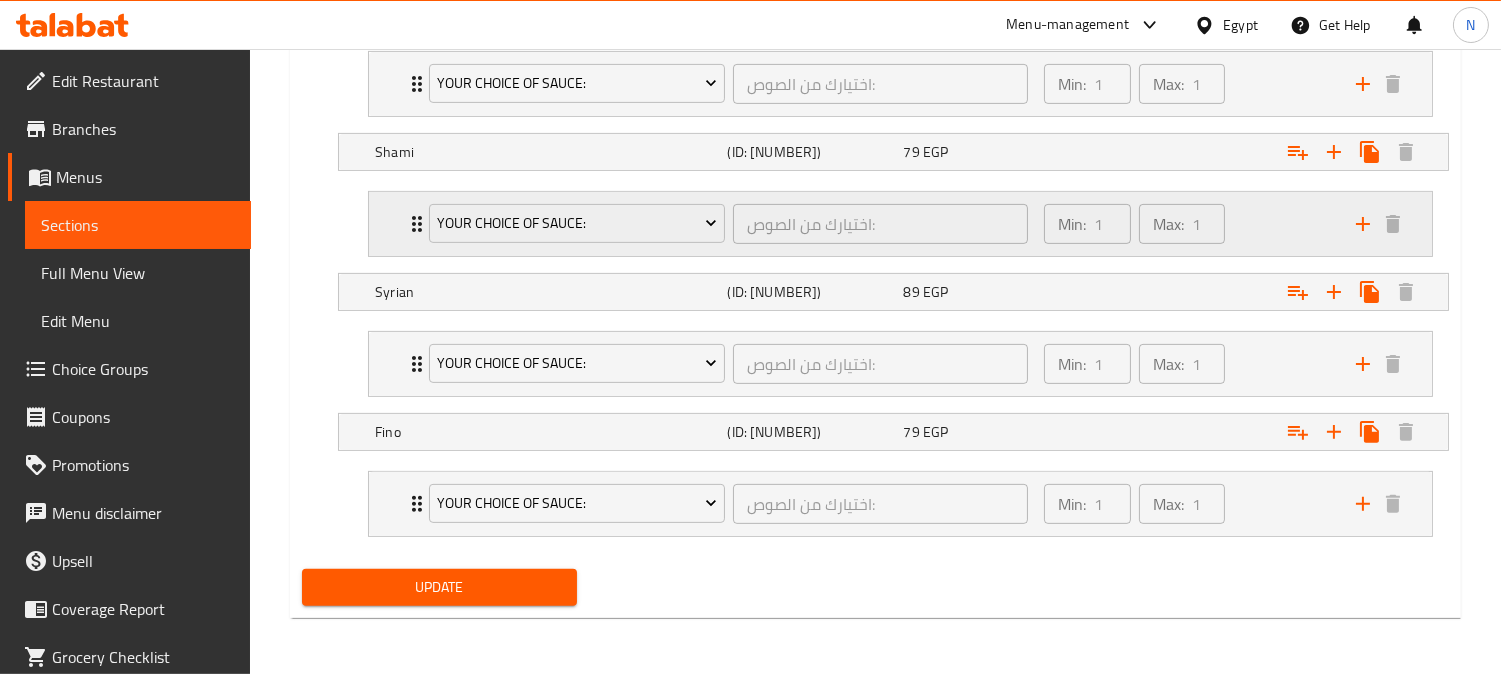 click on "Min: 1 ​ Max: 1 ​" at bounding box center (1188, 224) 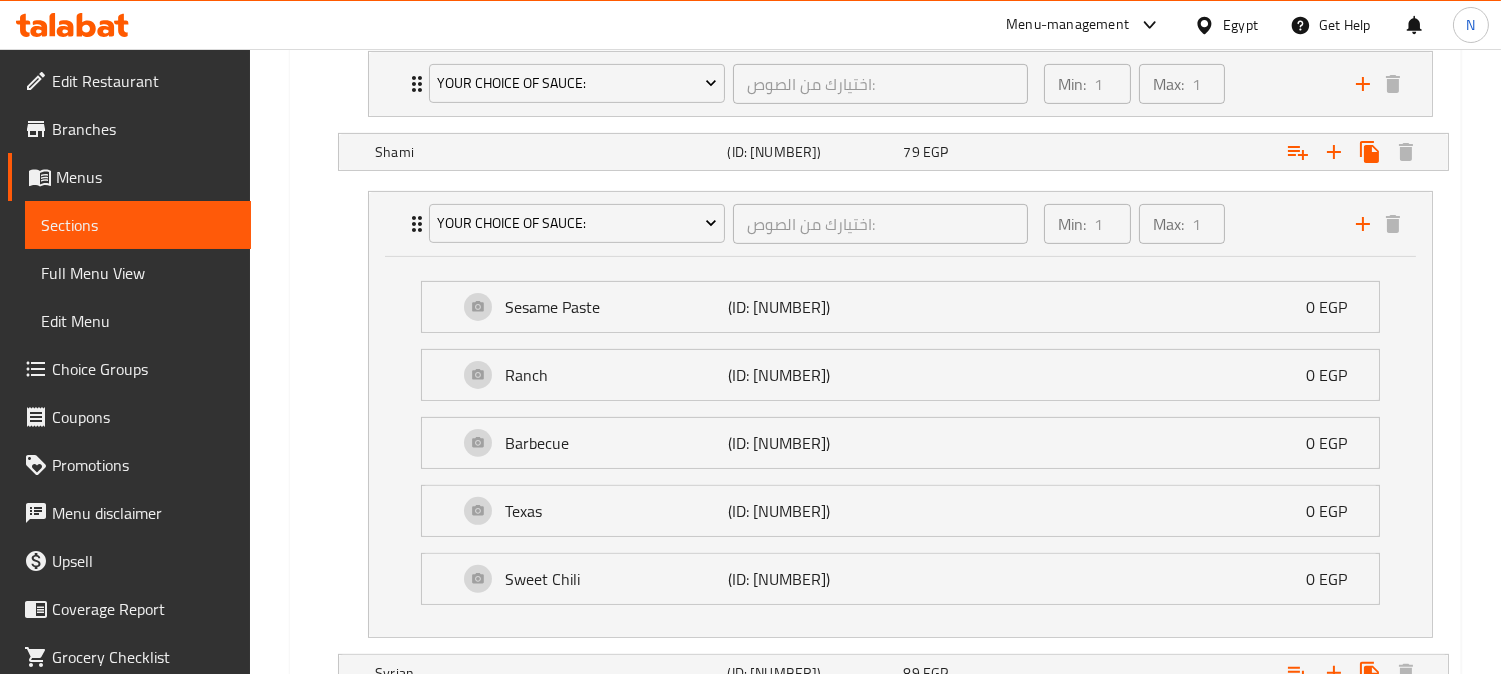 click on "Full Menu View" at bounding box center (138, 273) 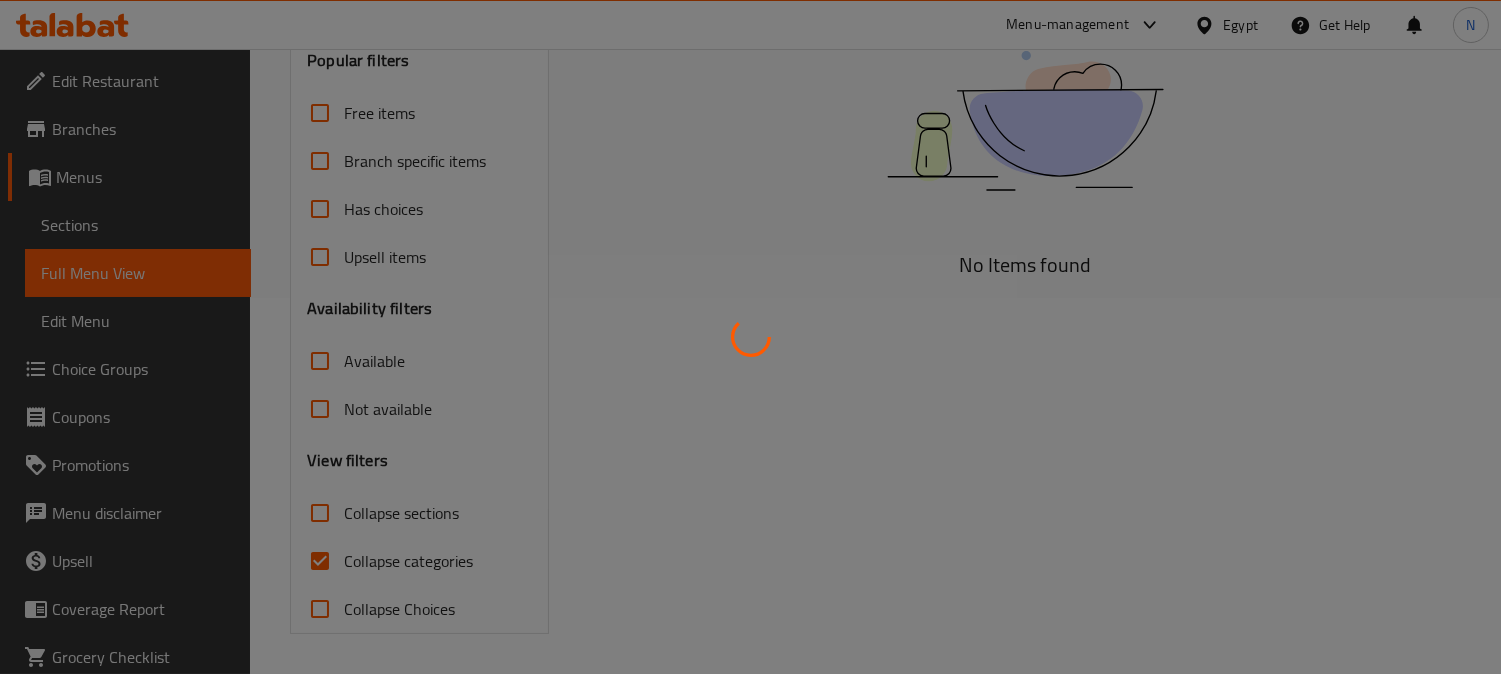 scroll, scrollTop: 376, scrollLeft: 0, axis: vertical 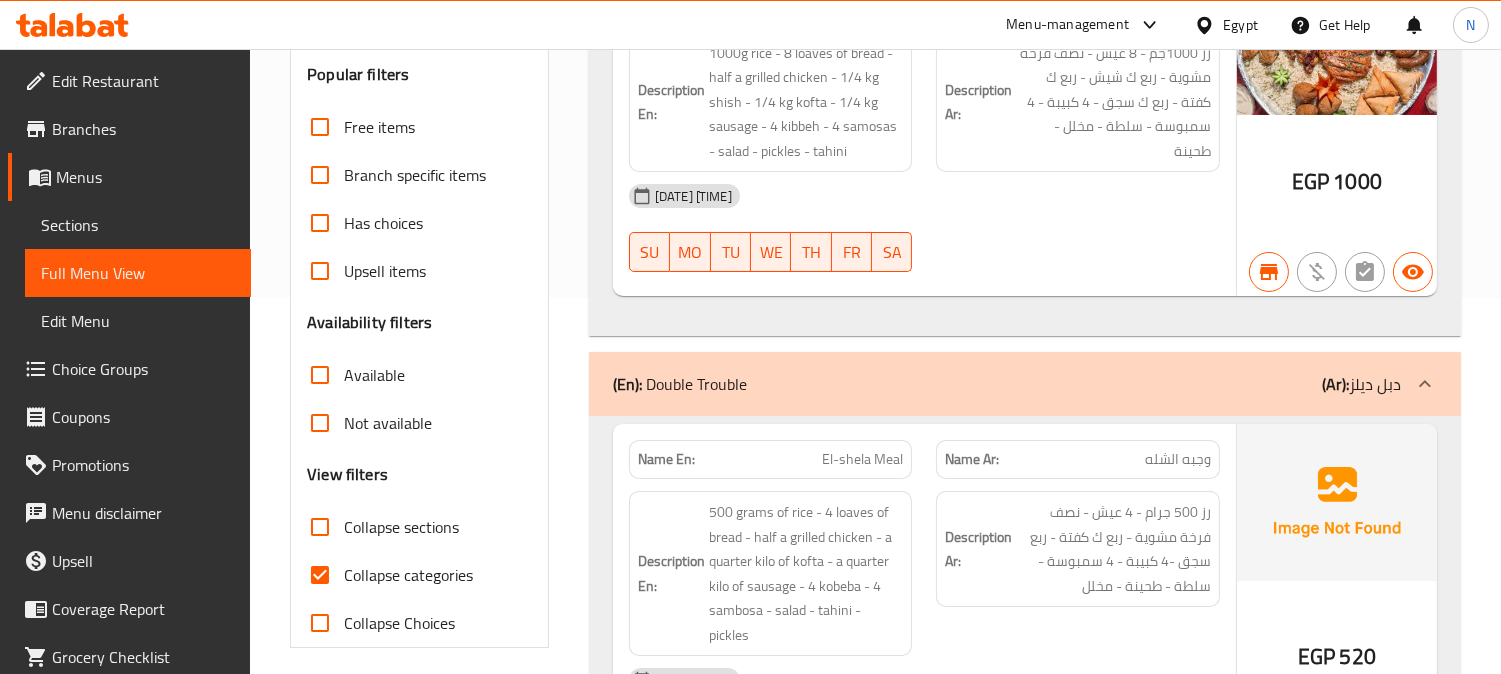 click on "Collapse categories" at bounding box center [320, 575] 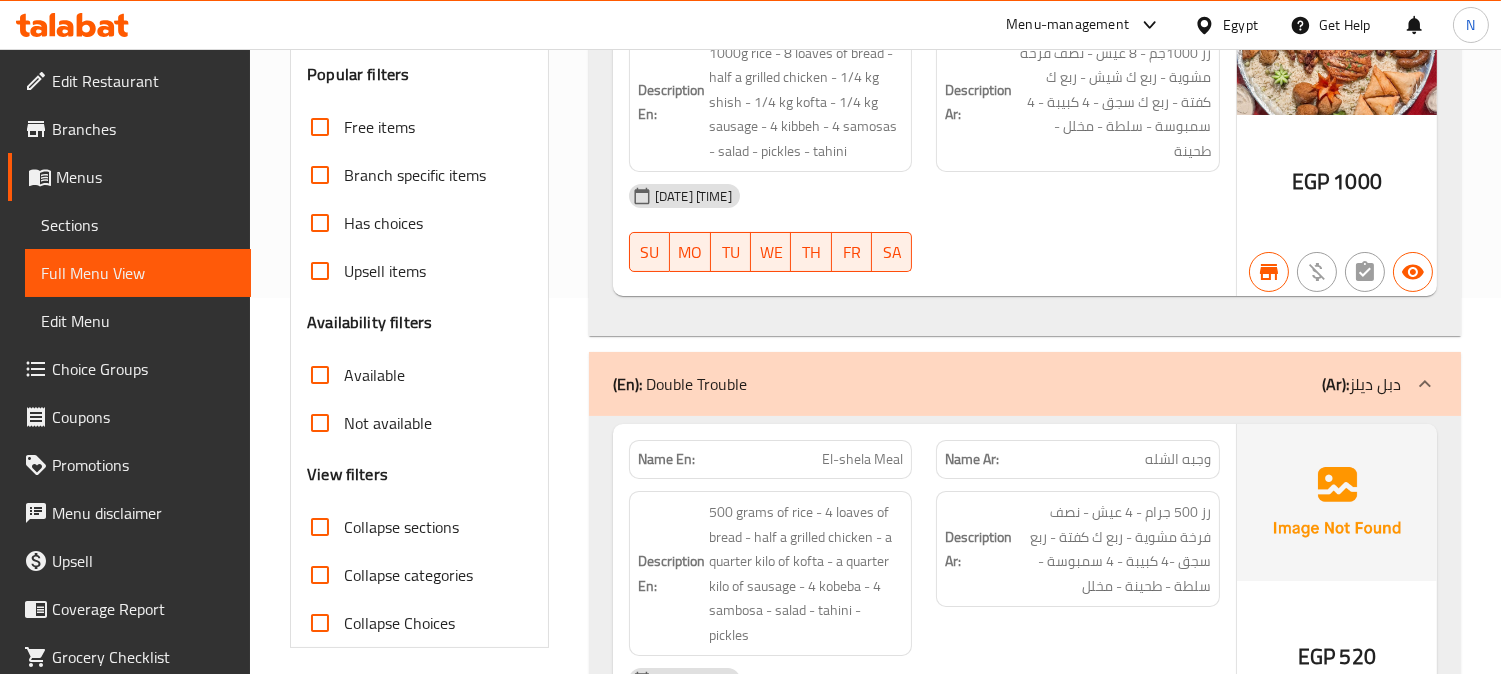 scroll, scrollTop: 0, scrollLeft: 0, axis: both 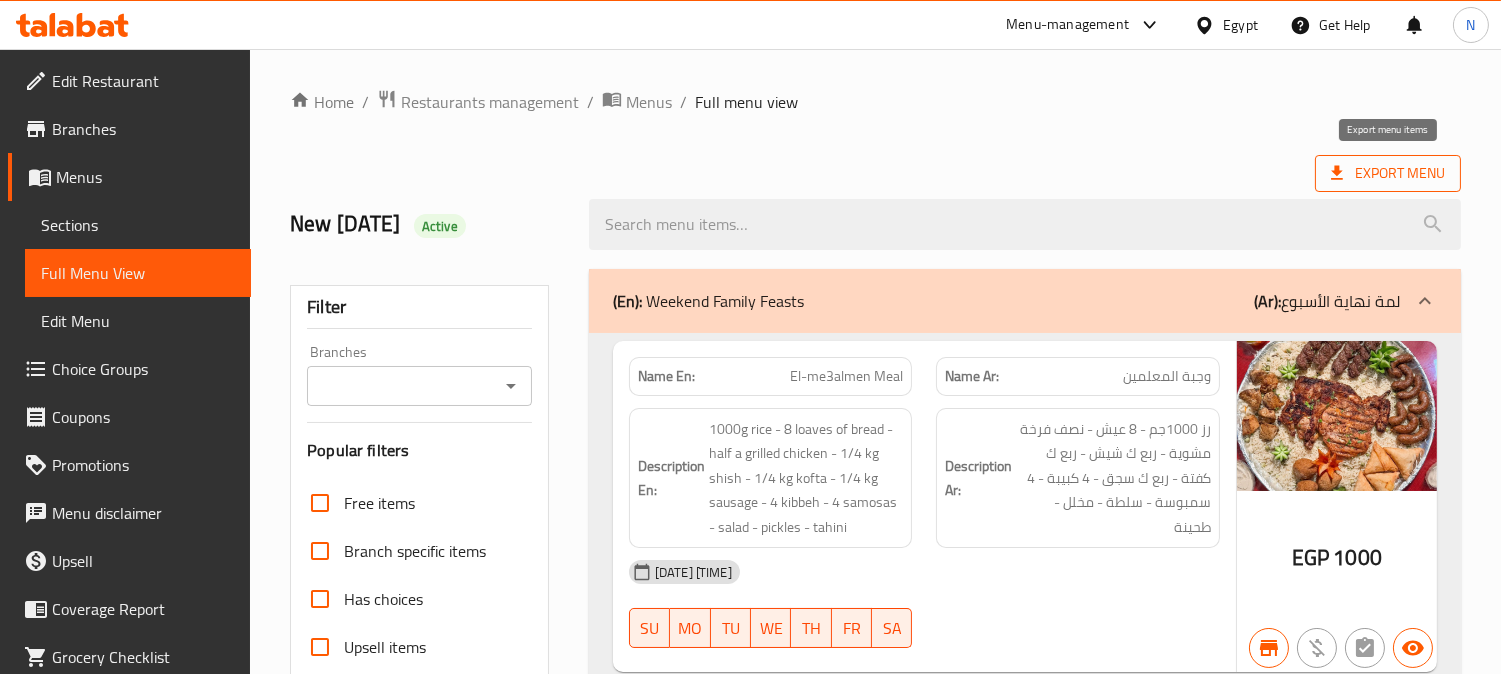 click on "Export Menu" at bounding box center (1388, 173) 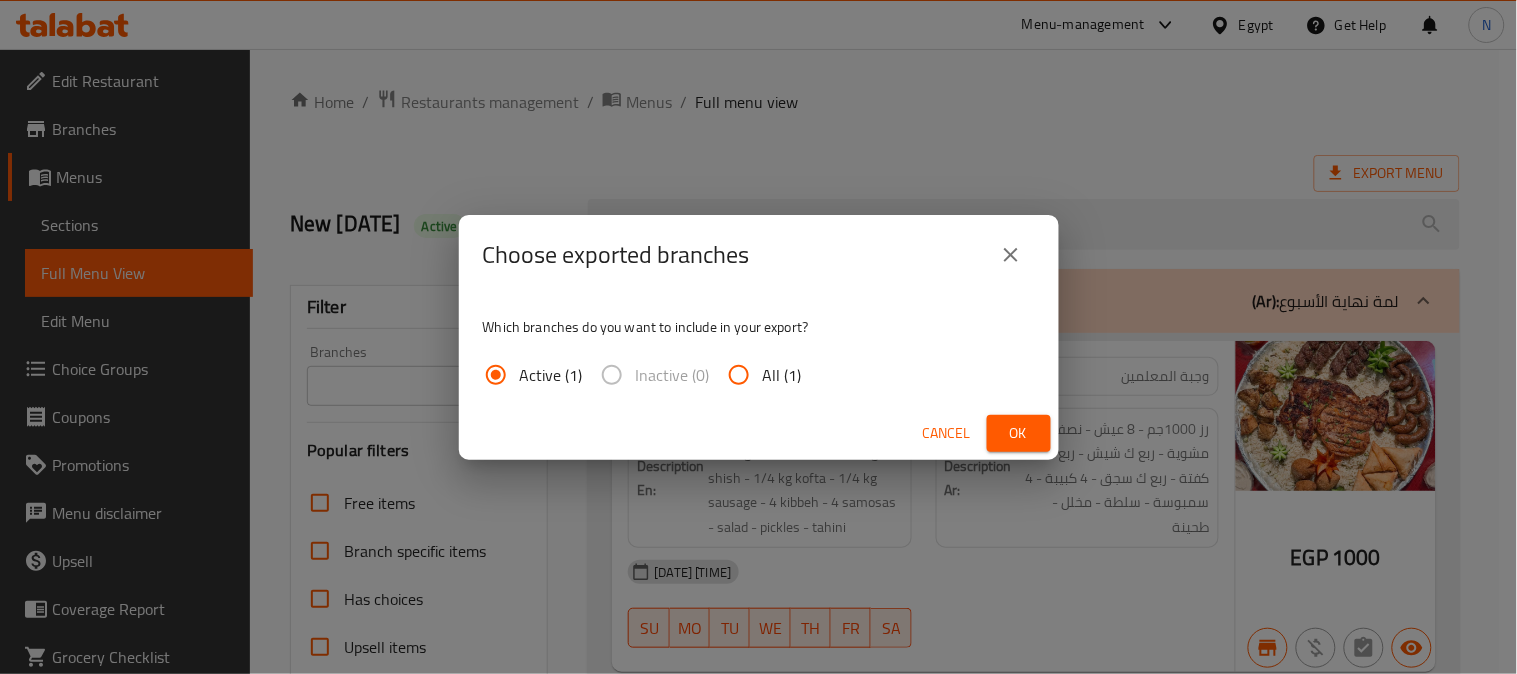 click on "All (1)" at bounding box center (782, 375) 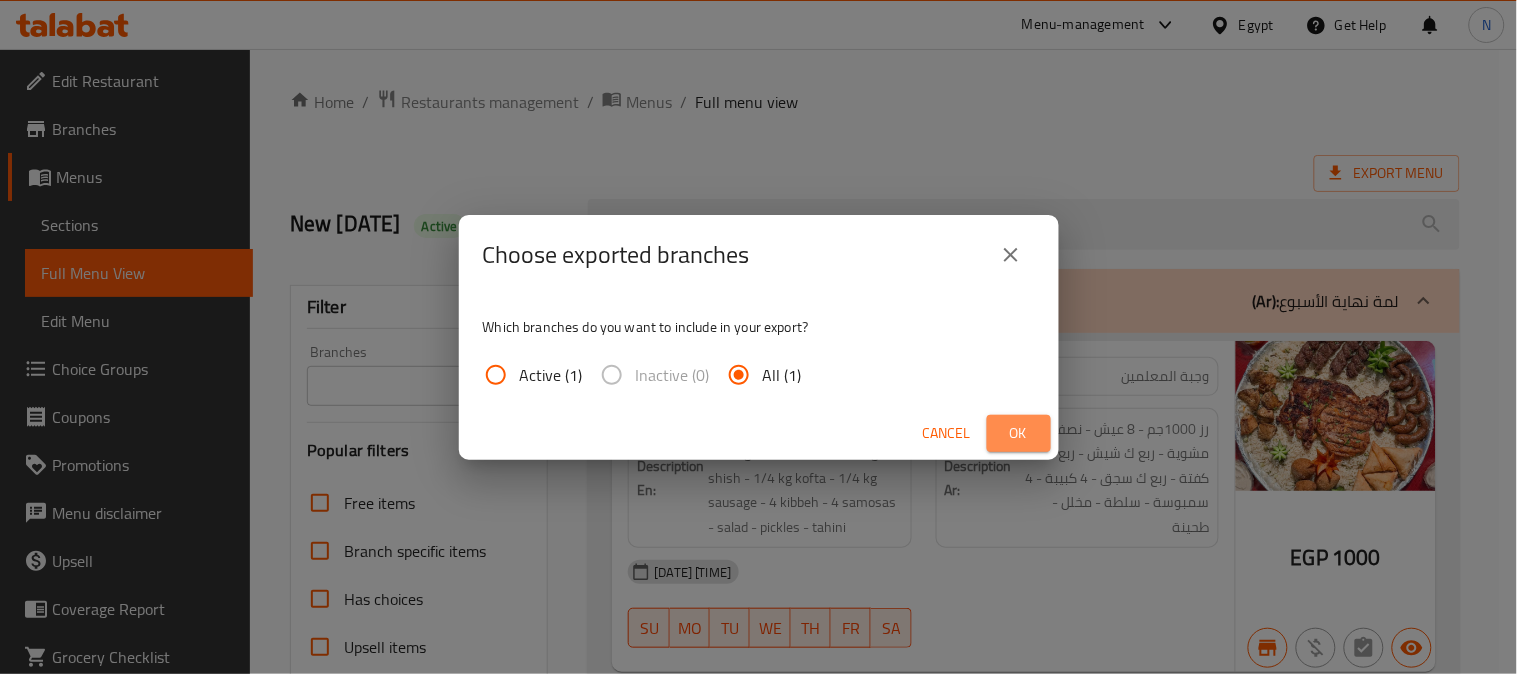 click on "Ok" at bounding box center (1019, 433) 